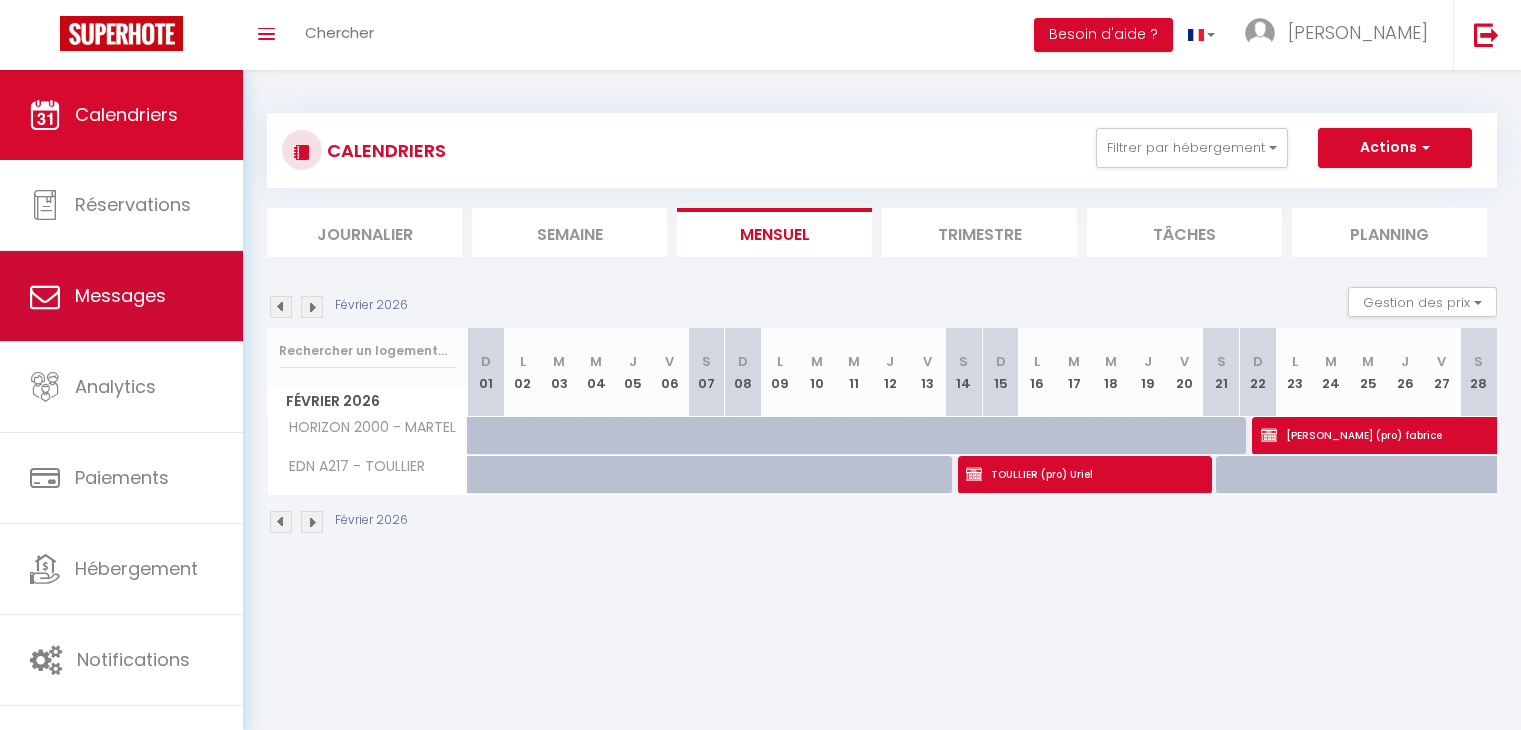 scroll, scrollTop: 0, scrollLeft: 0, axis: both 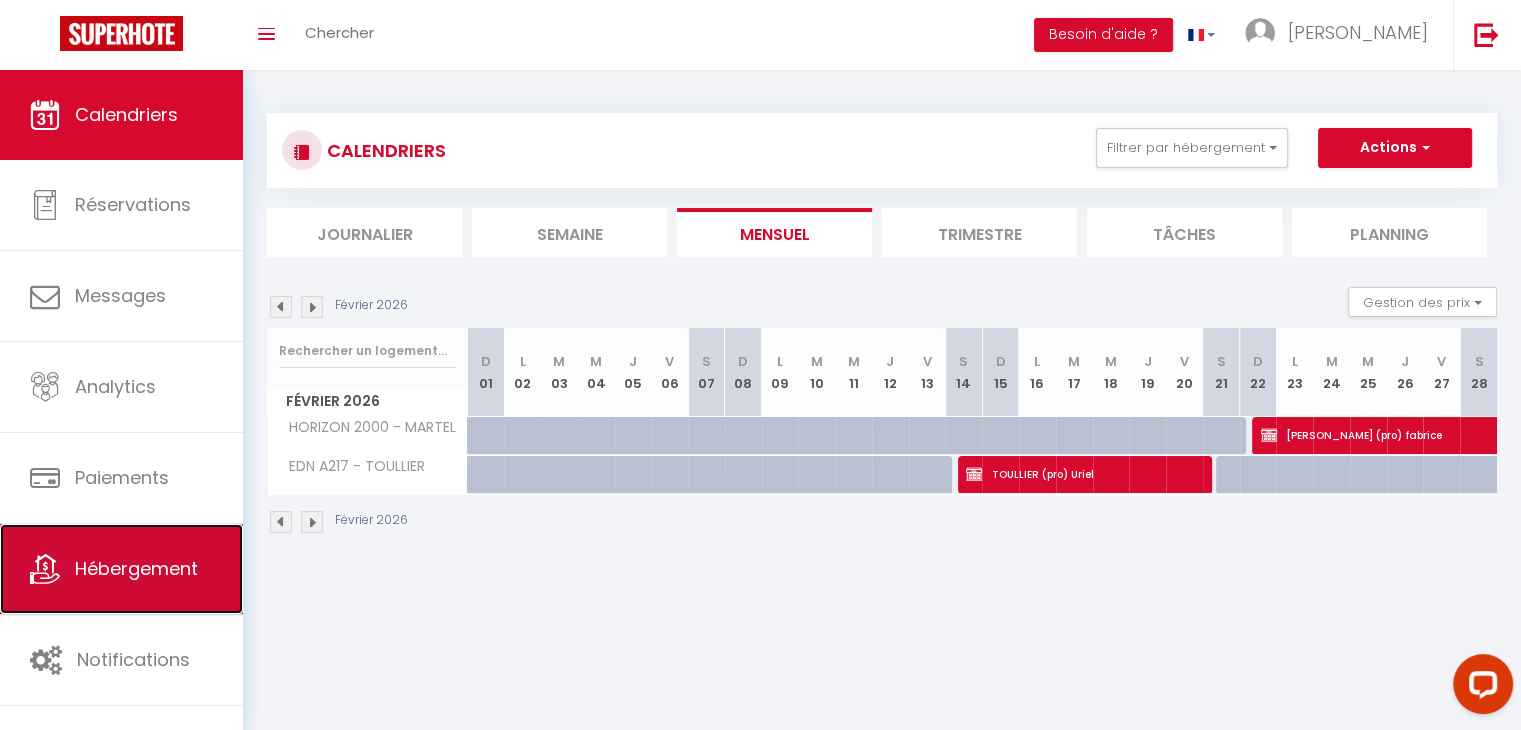 click on "Hébergement" at bounding box center (121, 569) 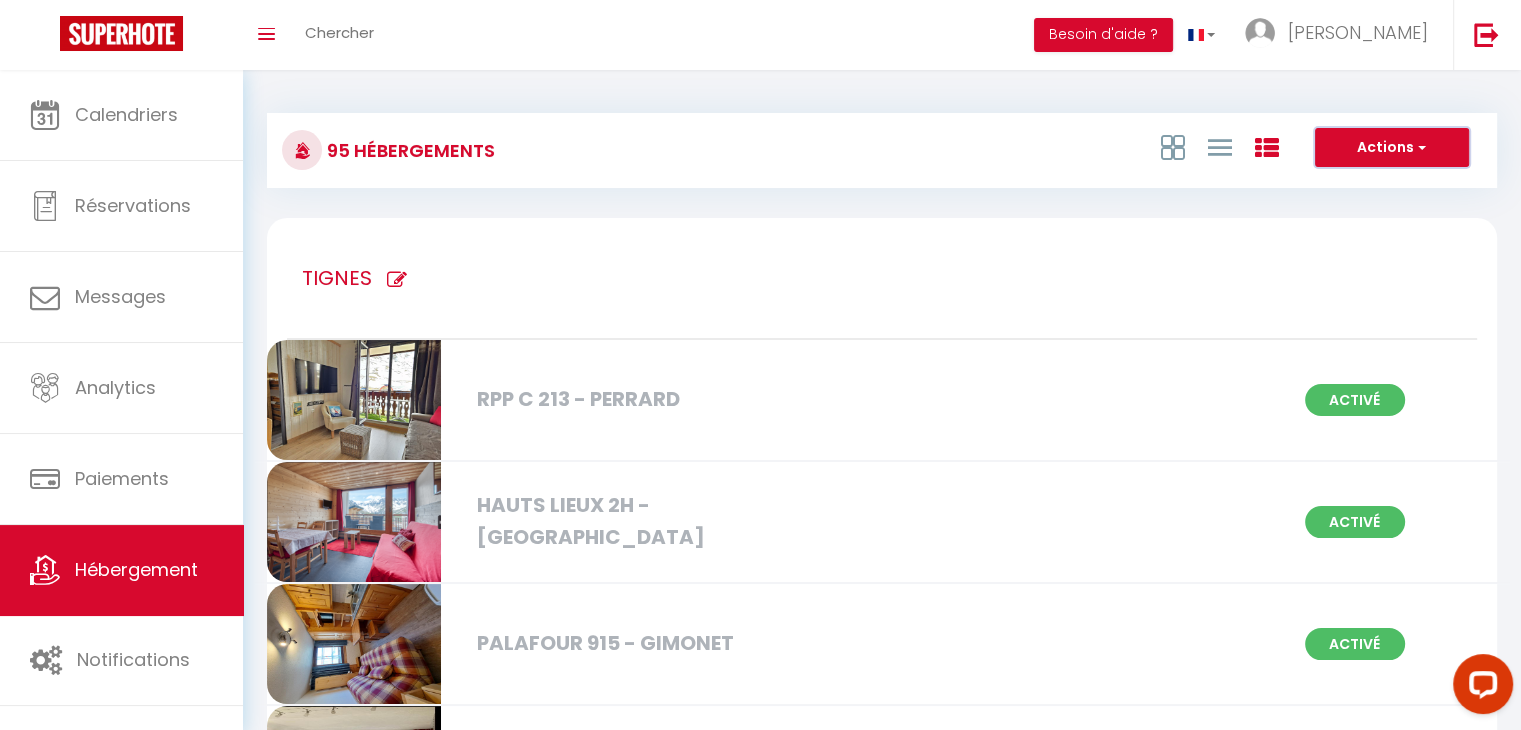 click on "Actions" at bounding box center [1392, 148] 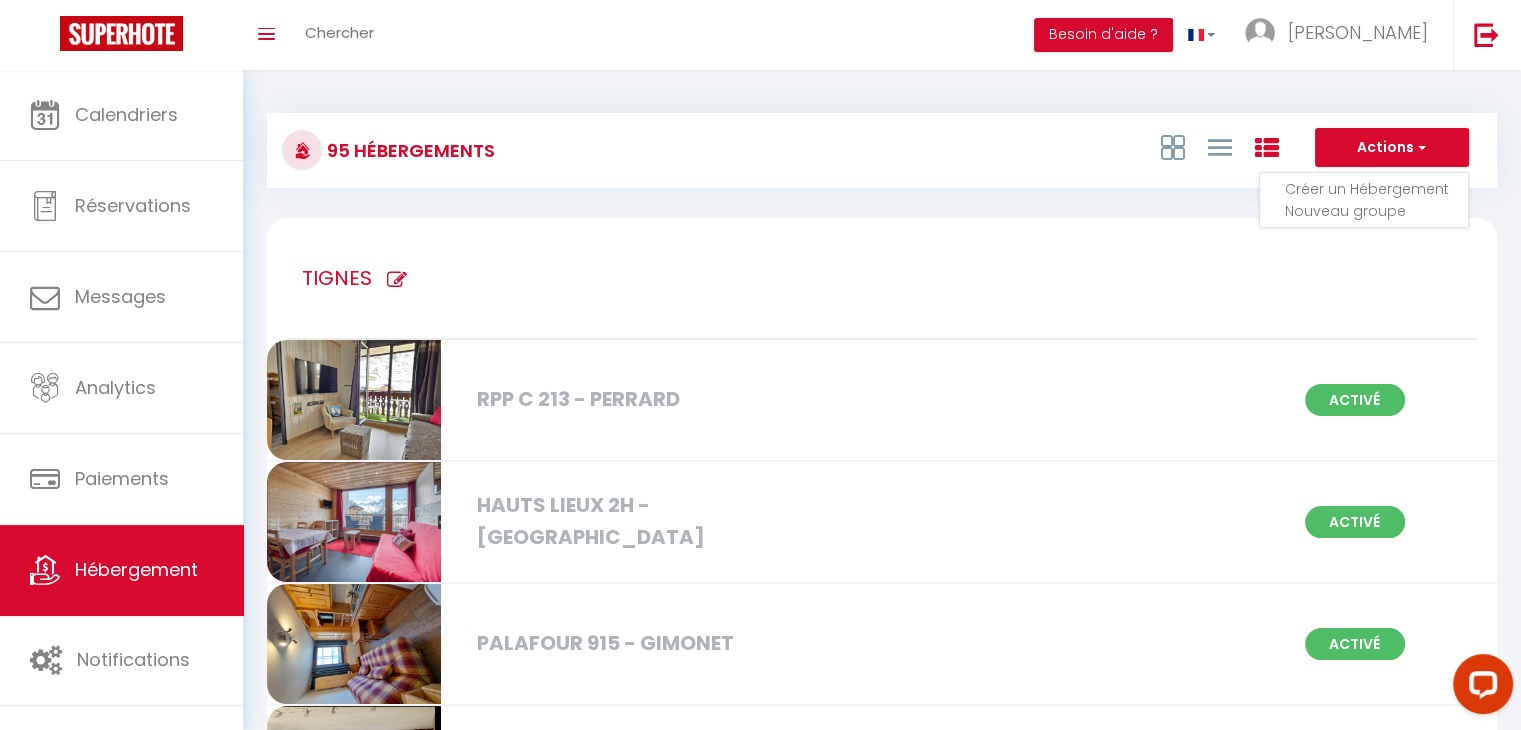 click on "Créer un Hébergement" at bounding box center (1376, 189) 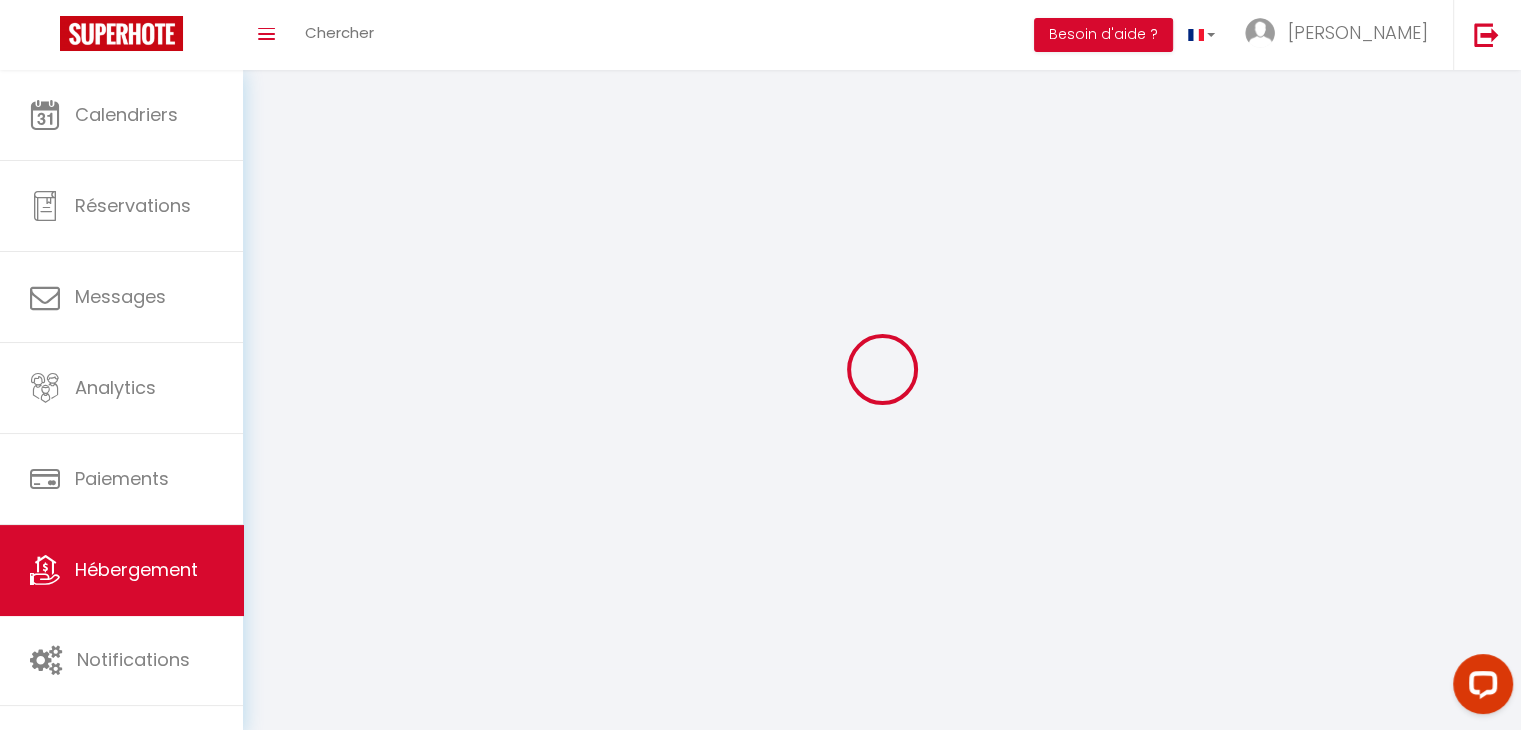 select on "1" 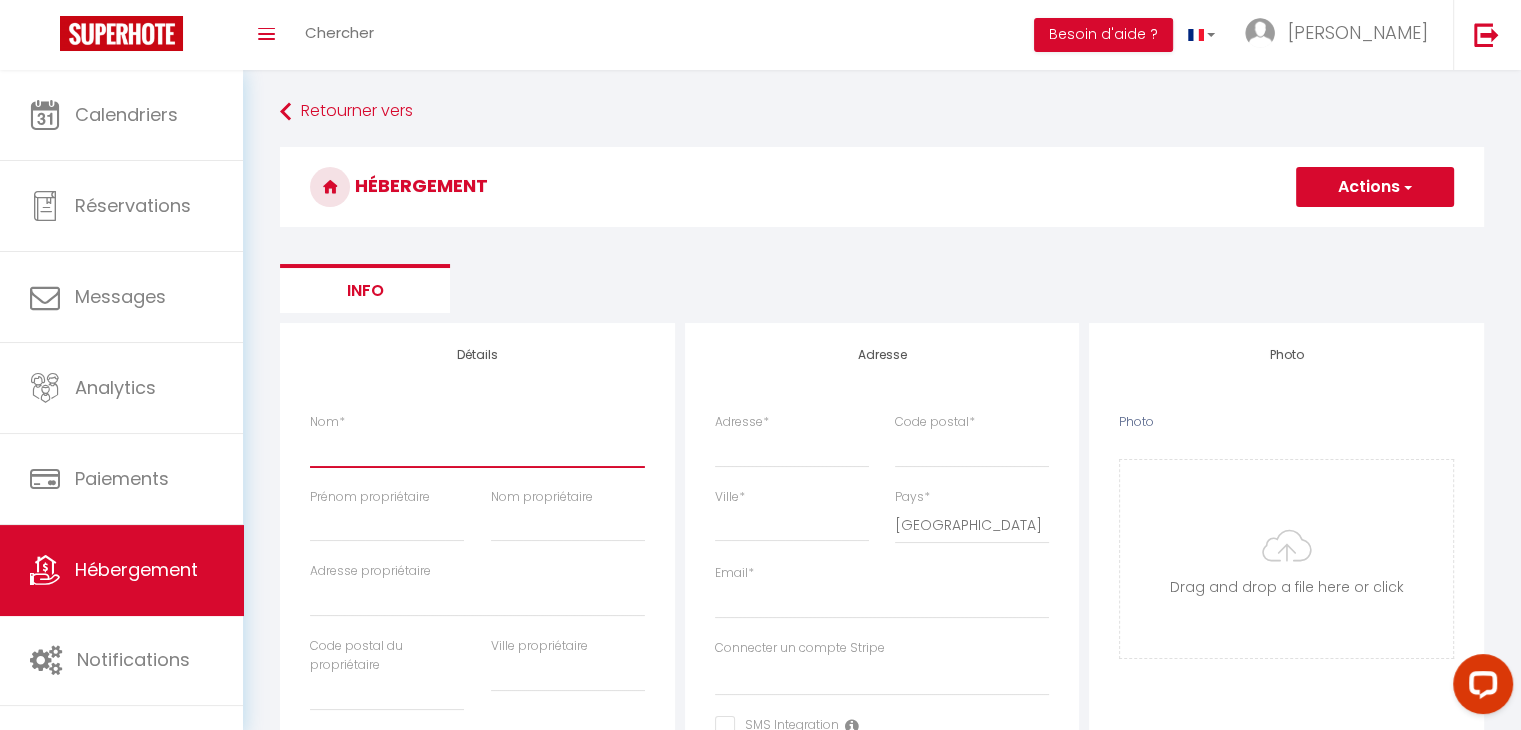 click on "Nom
*" at bounding box center [477, 449] 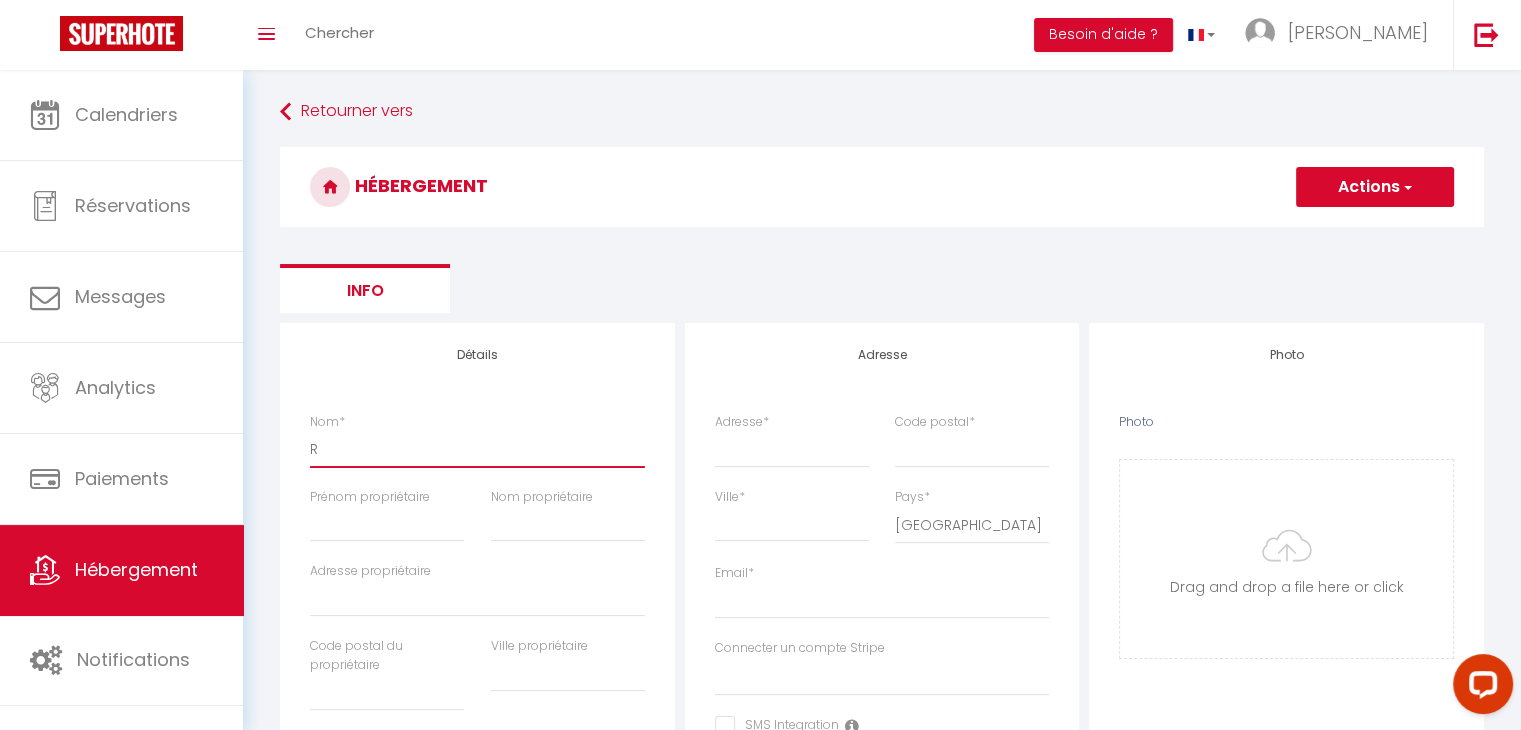 select 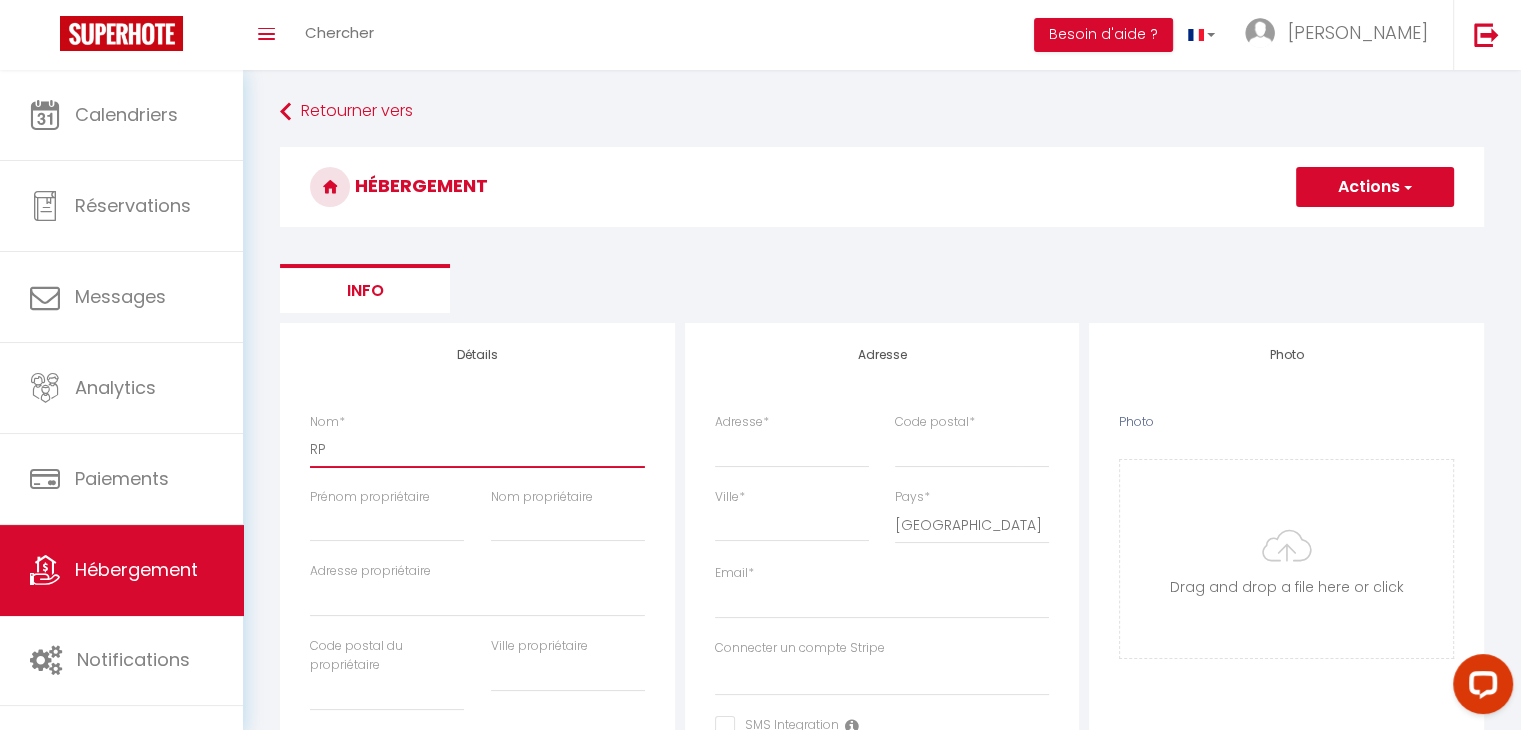 select 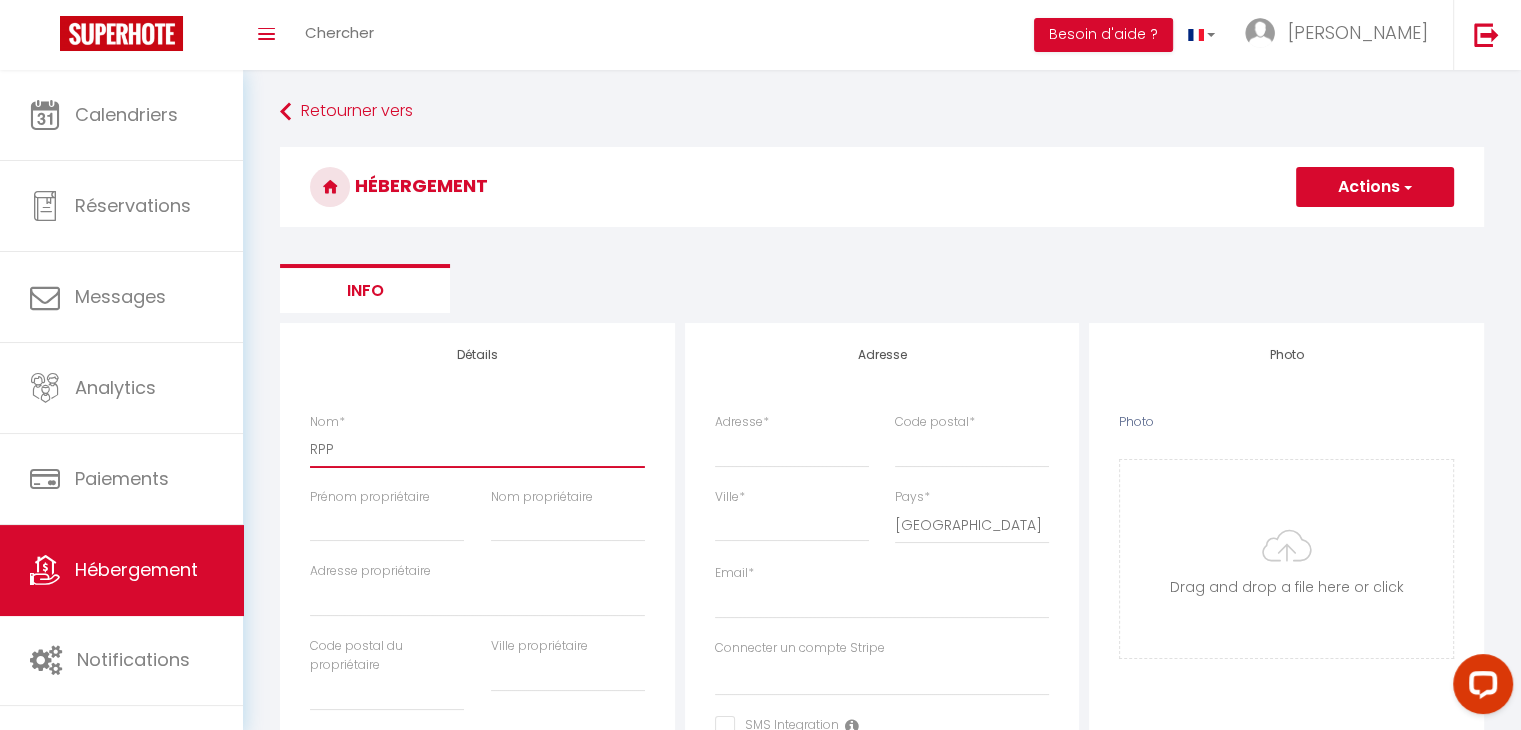 select 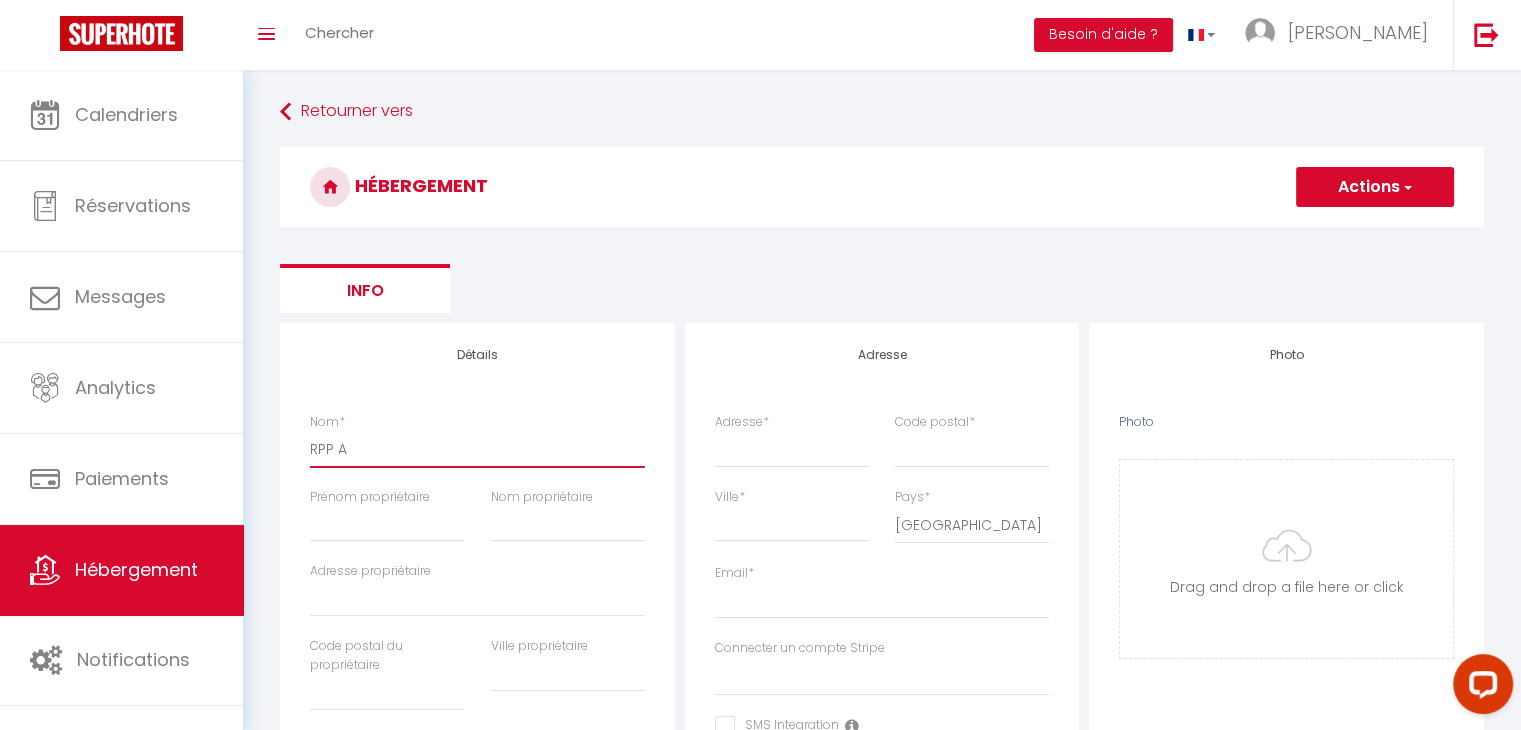 select 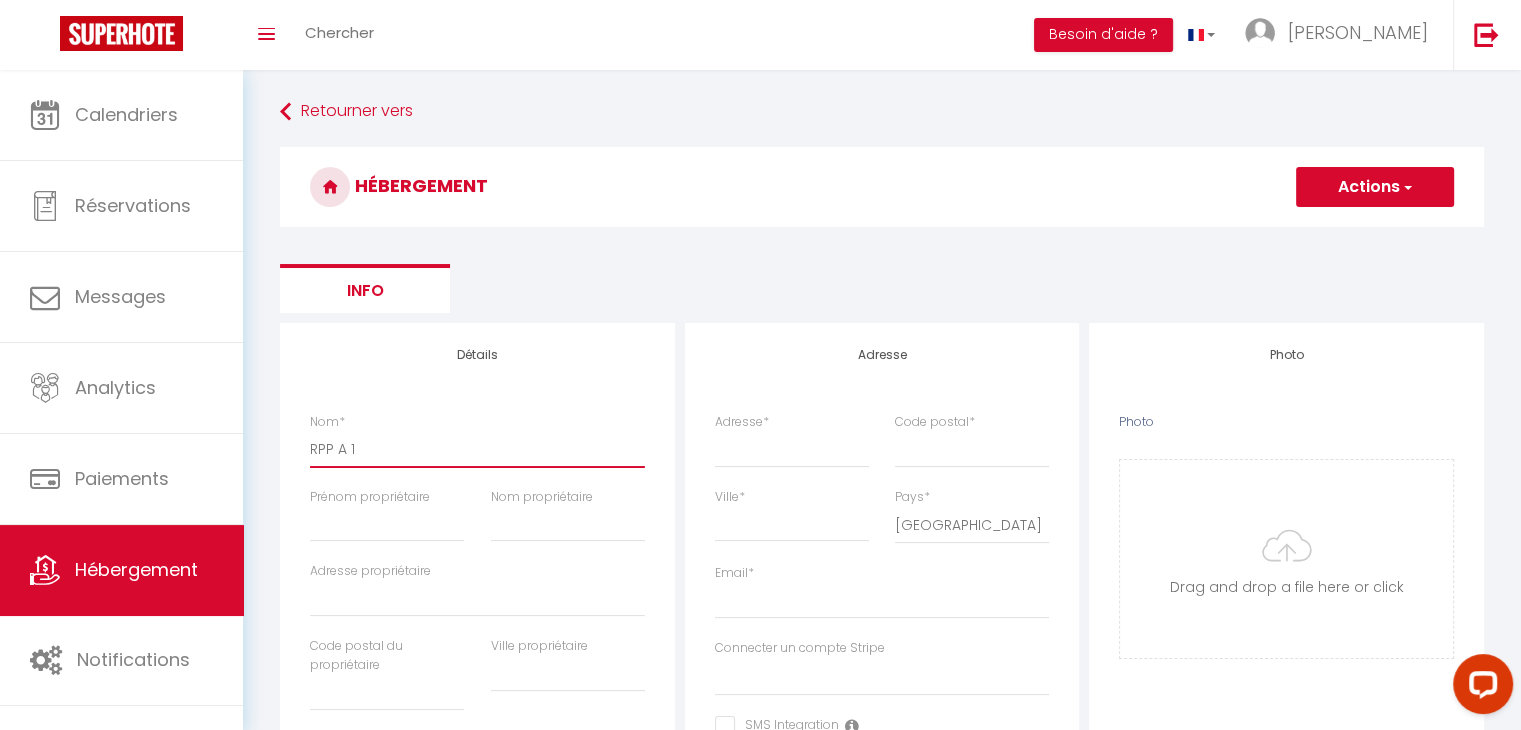 select 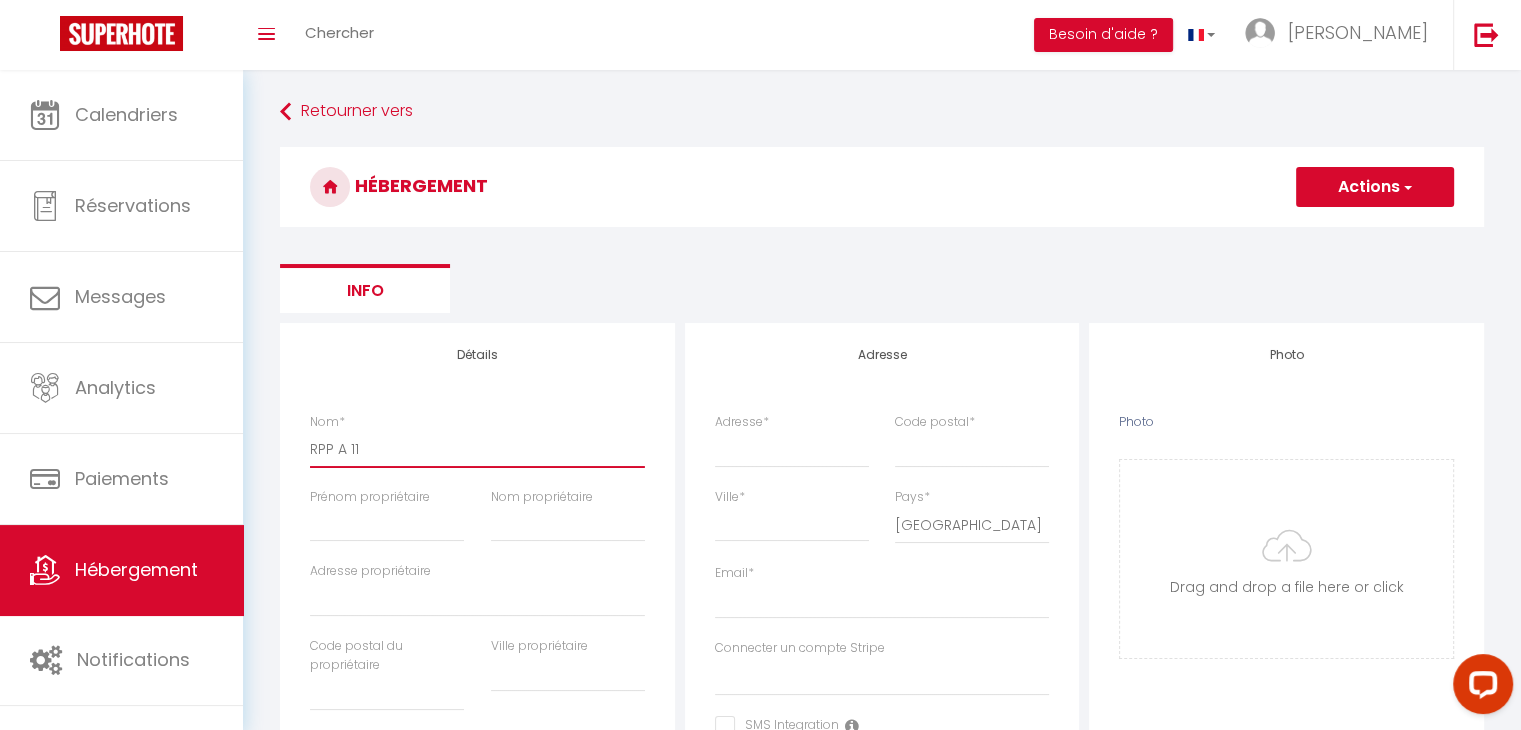 select 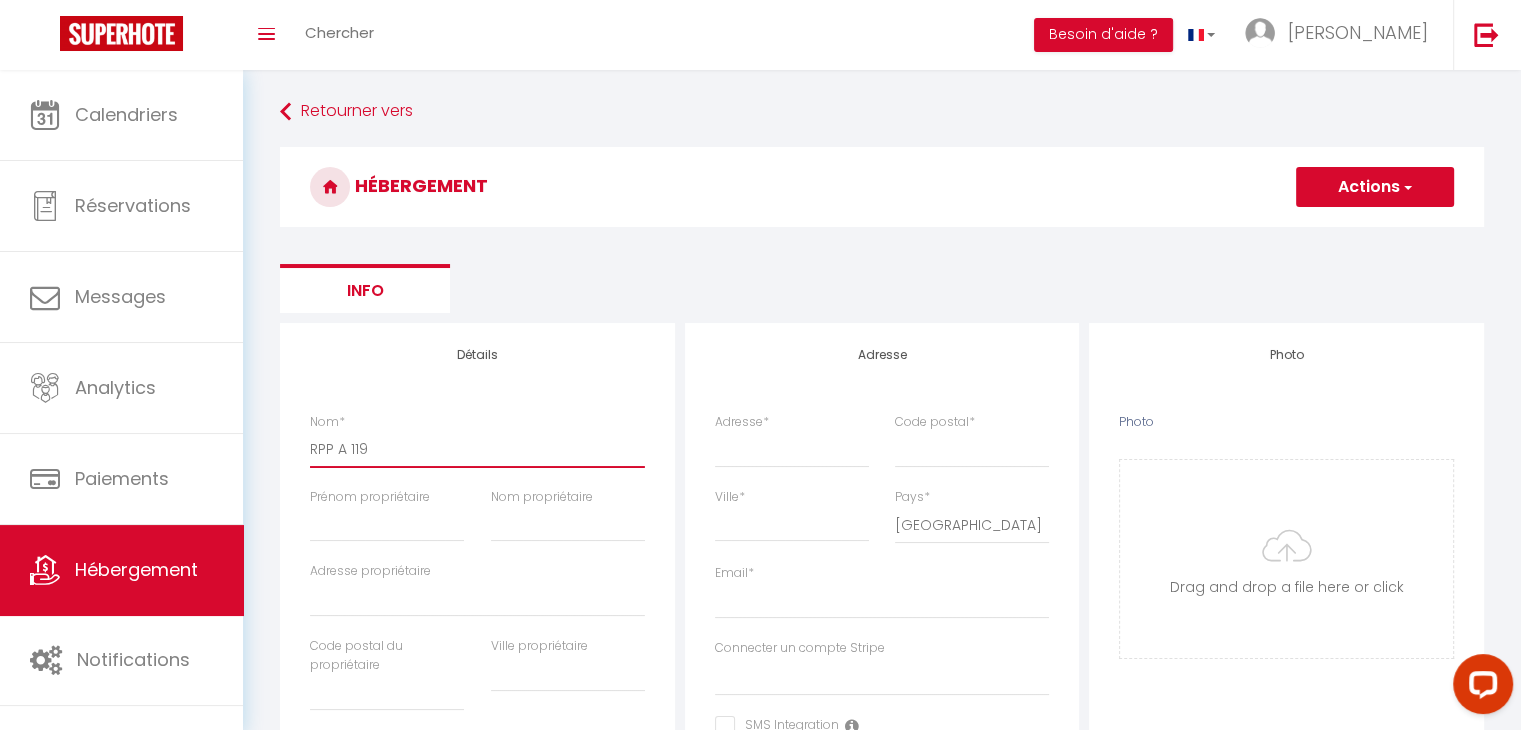 select 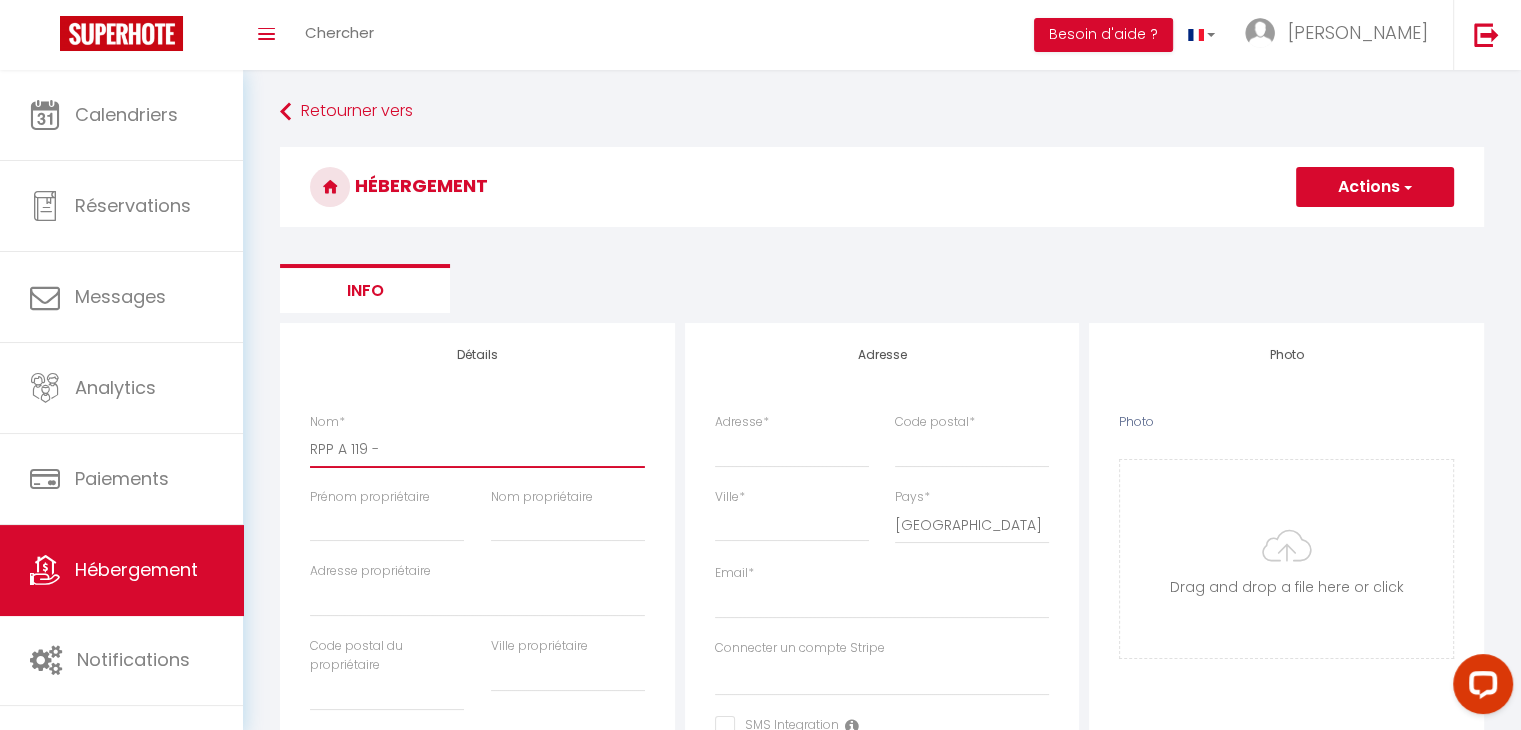 select 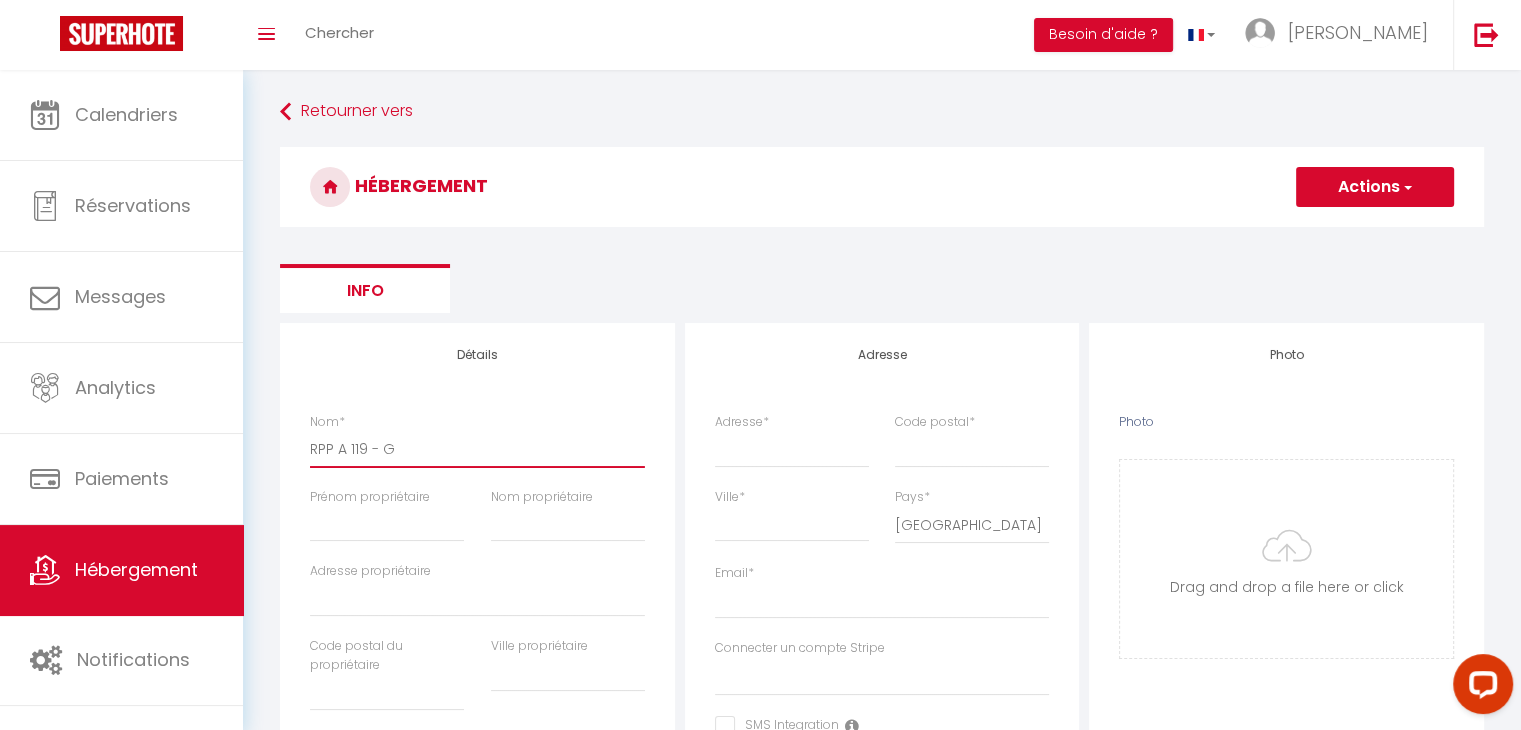 select 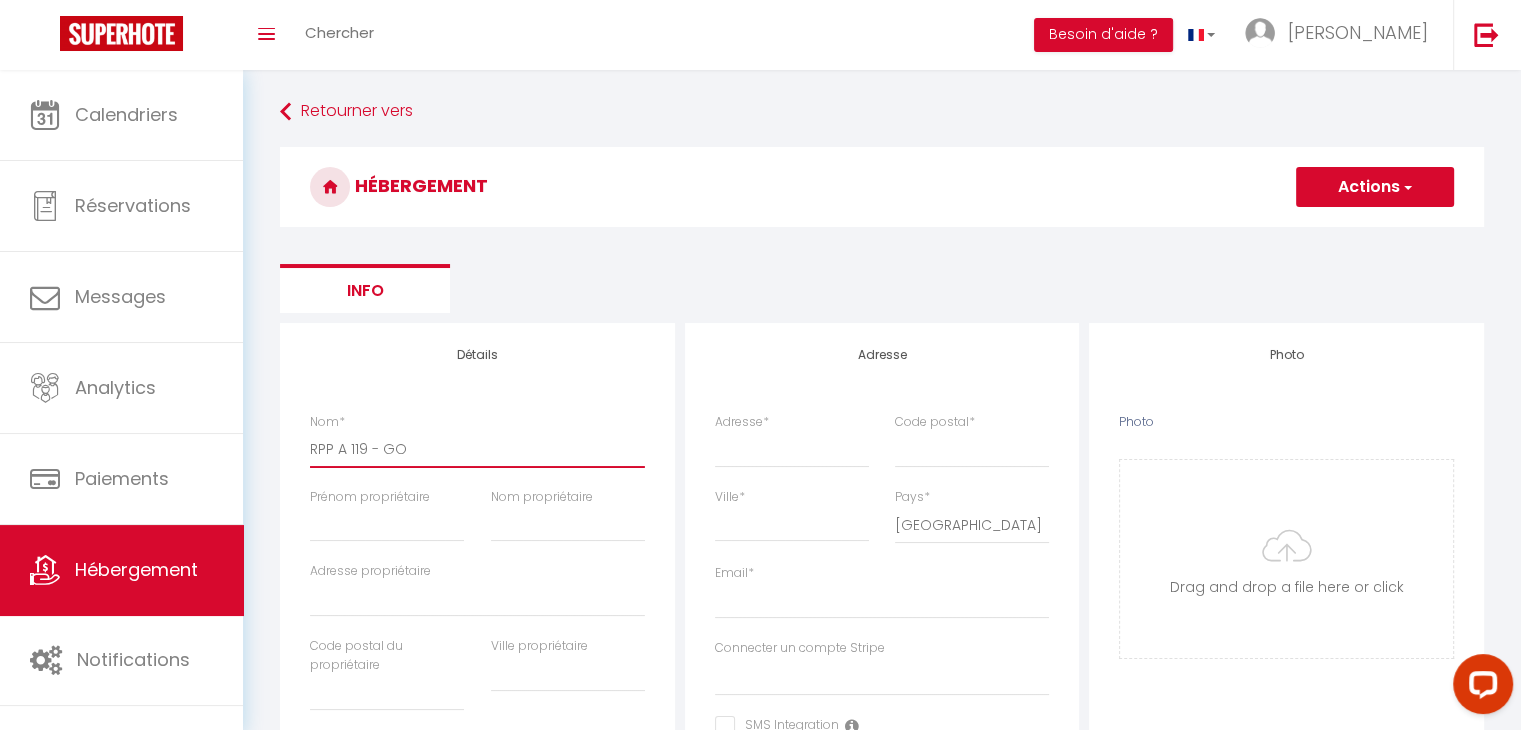 select 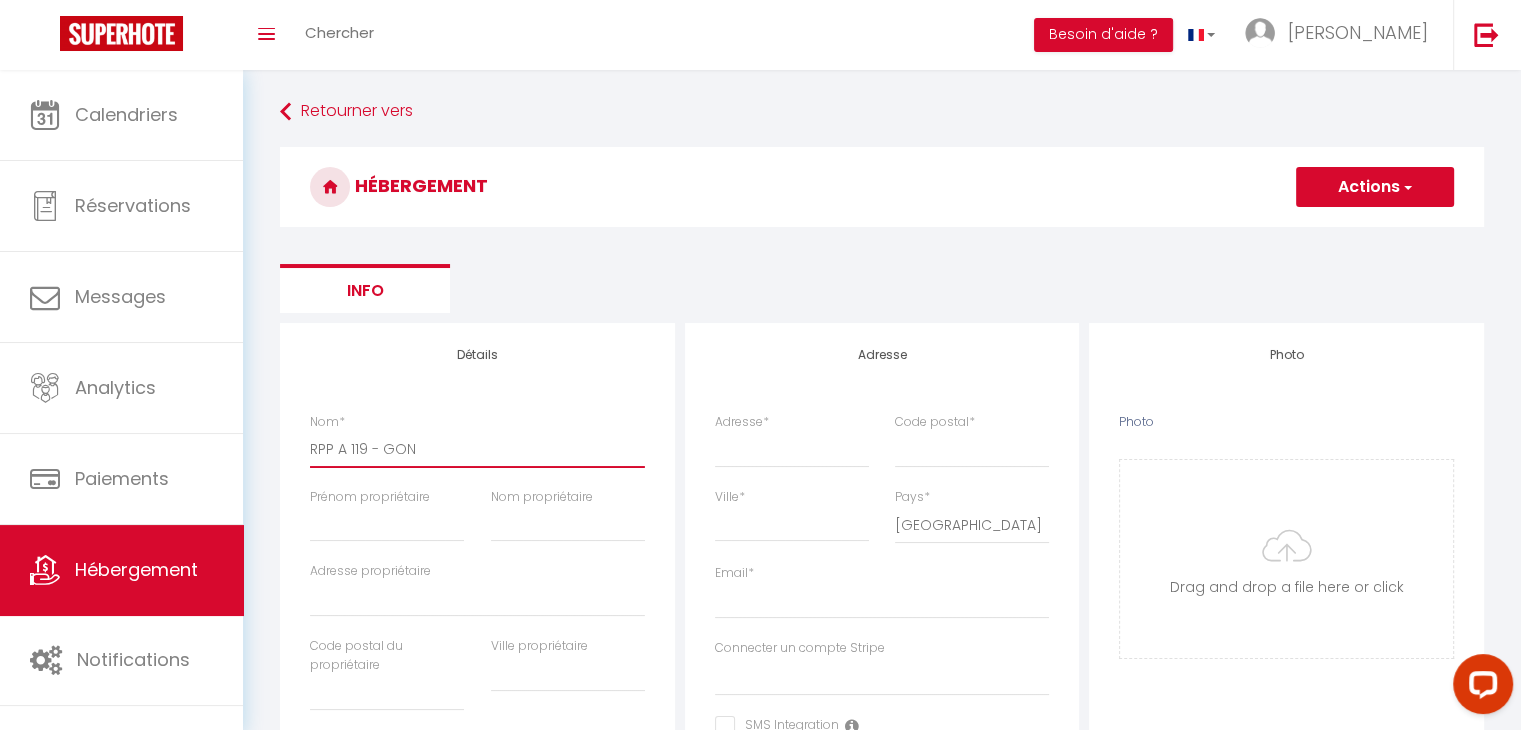 select 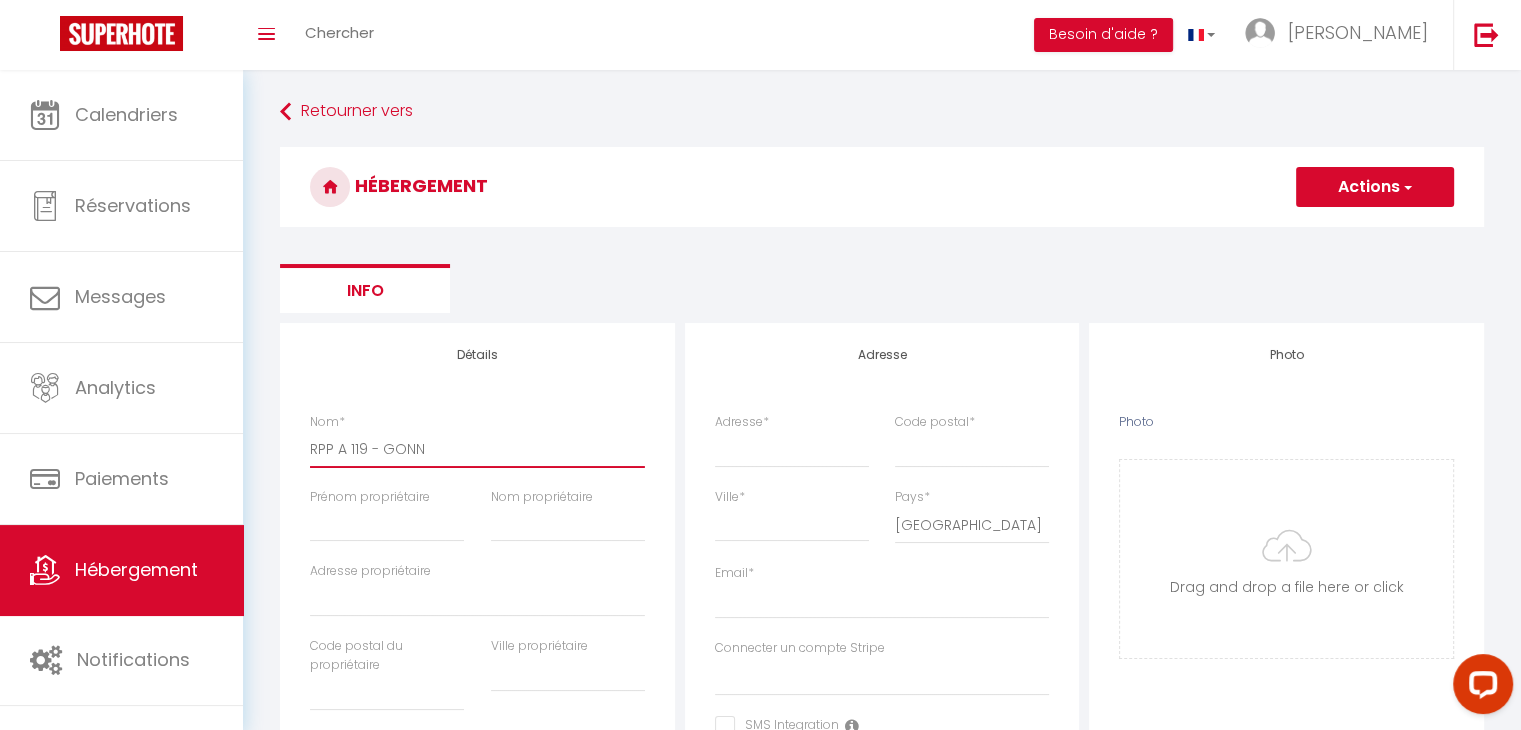 select 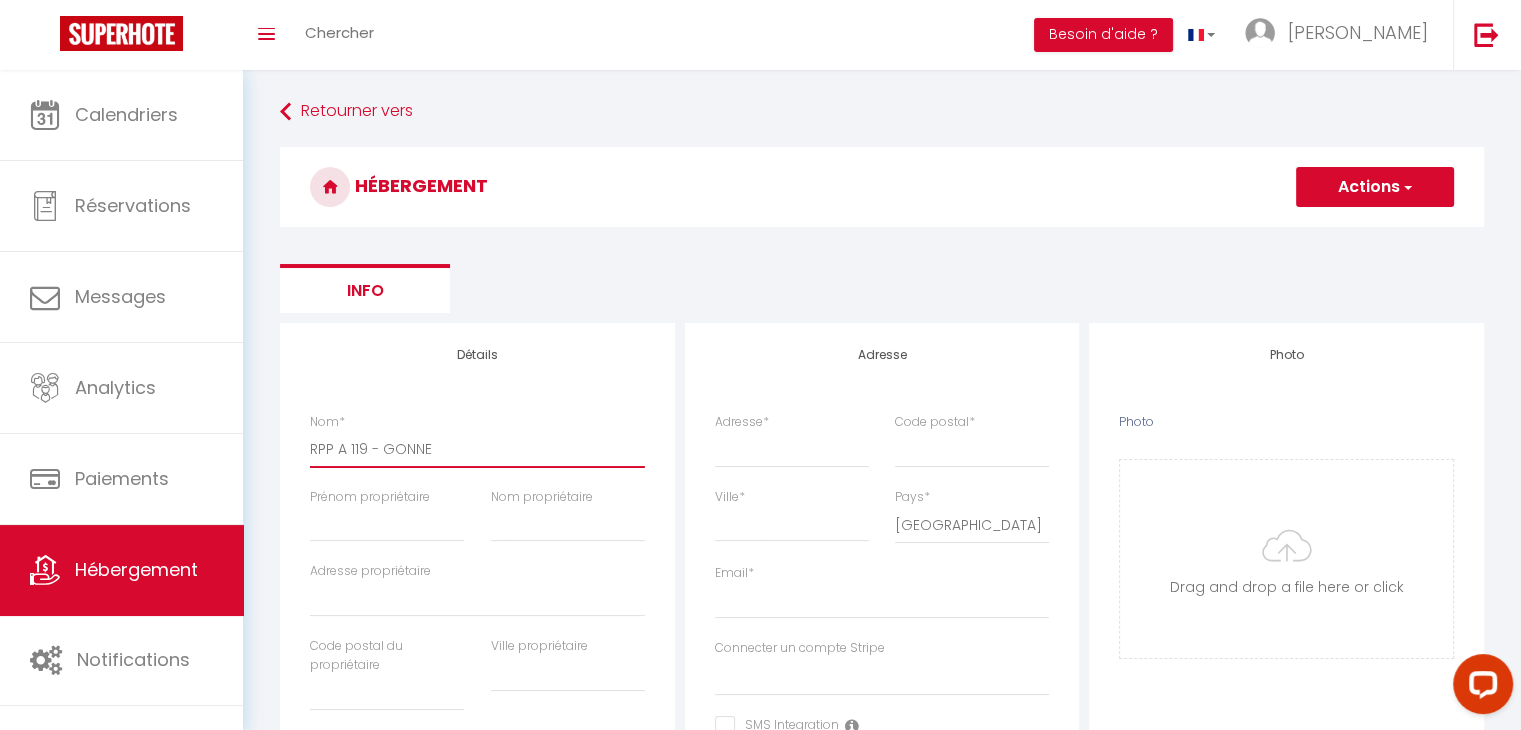 select 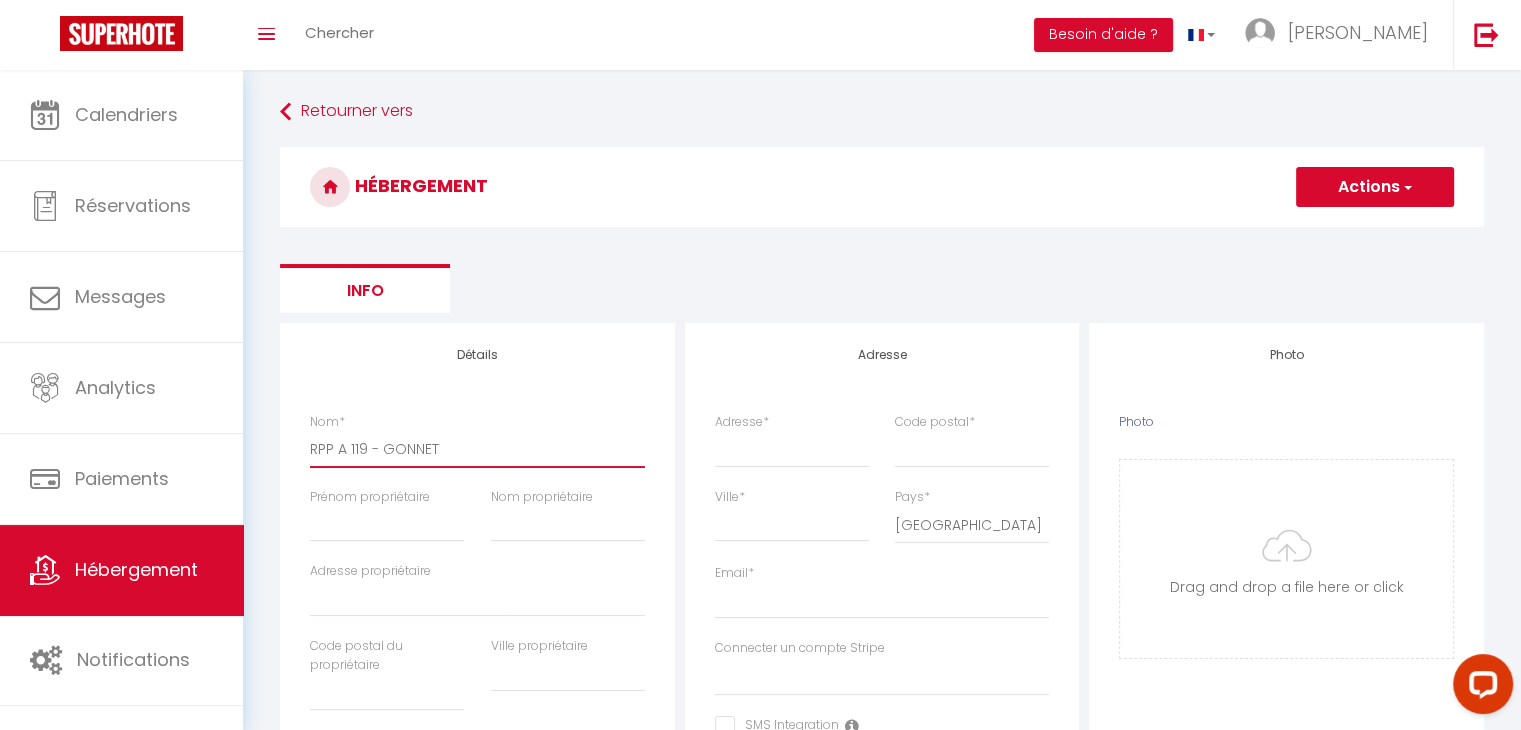 select 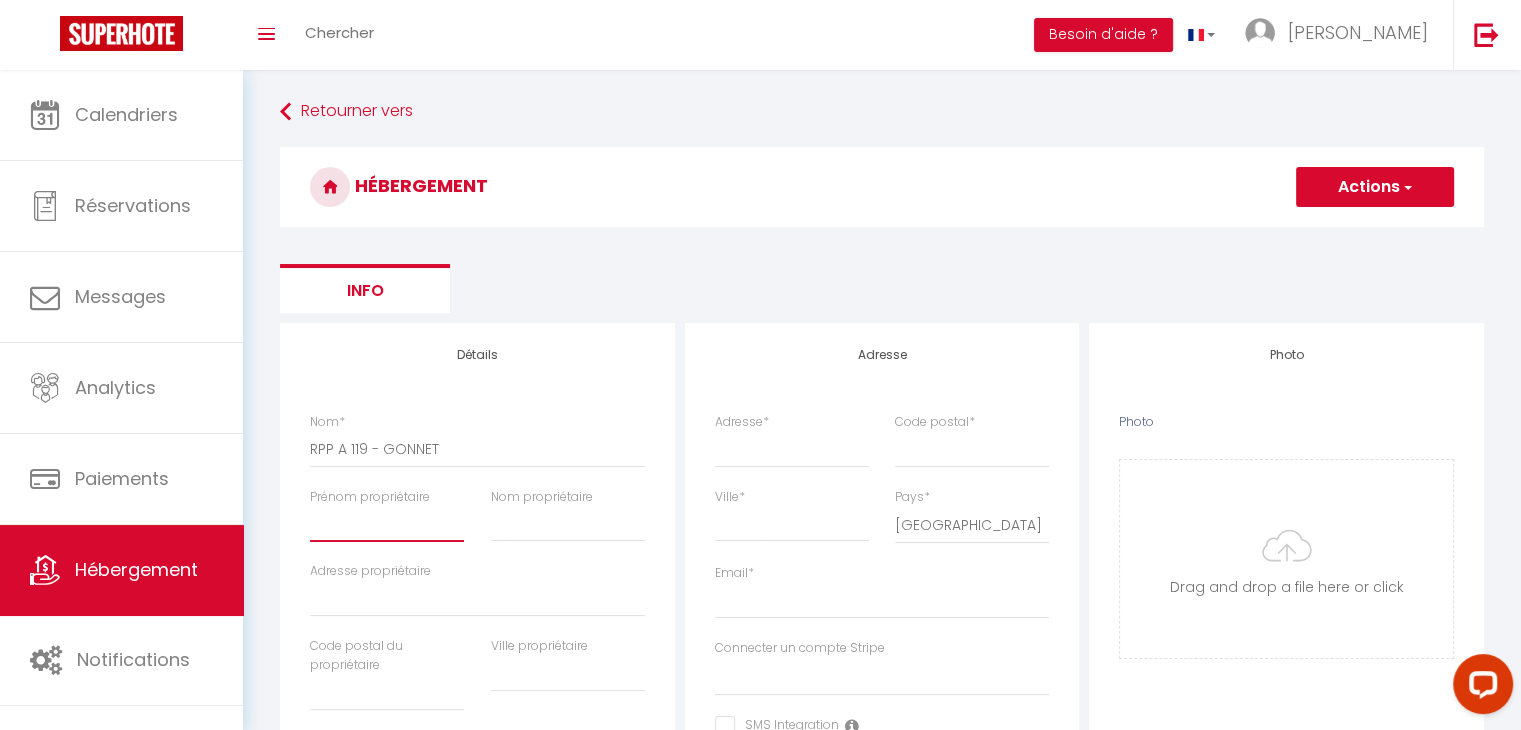 click on "Prénom propriétaire" at bounding box center (387, 524) 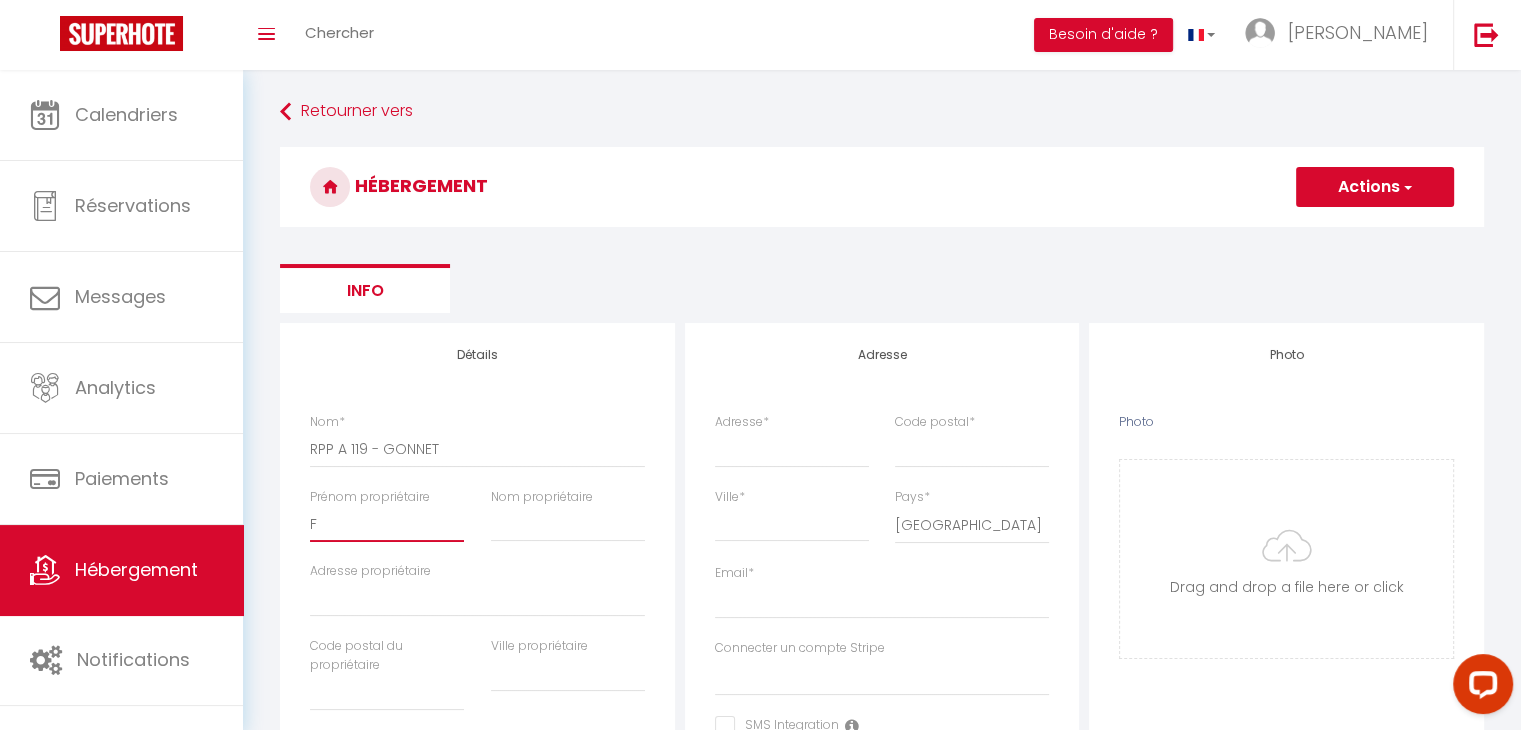 select 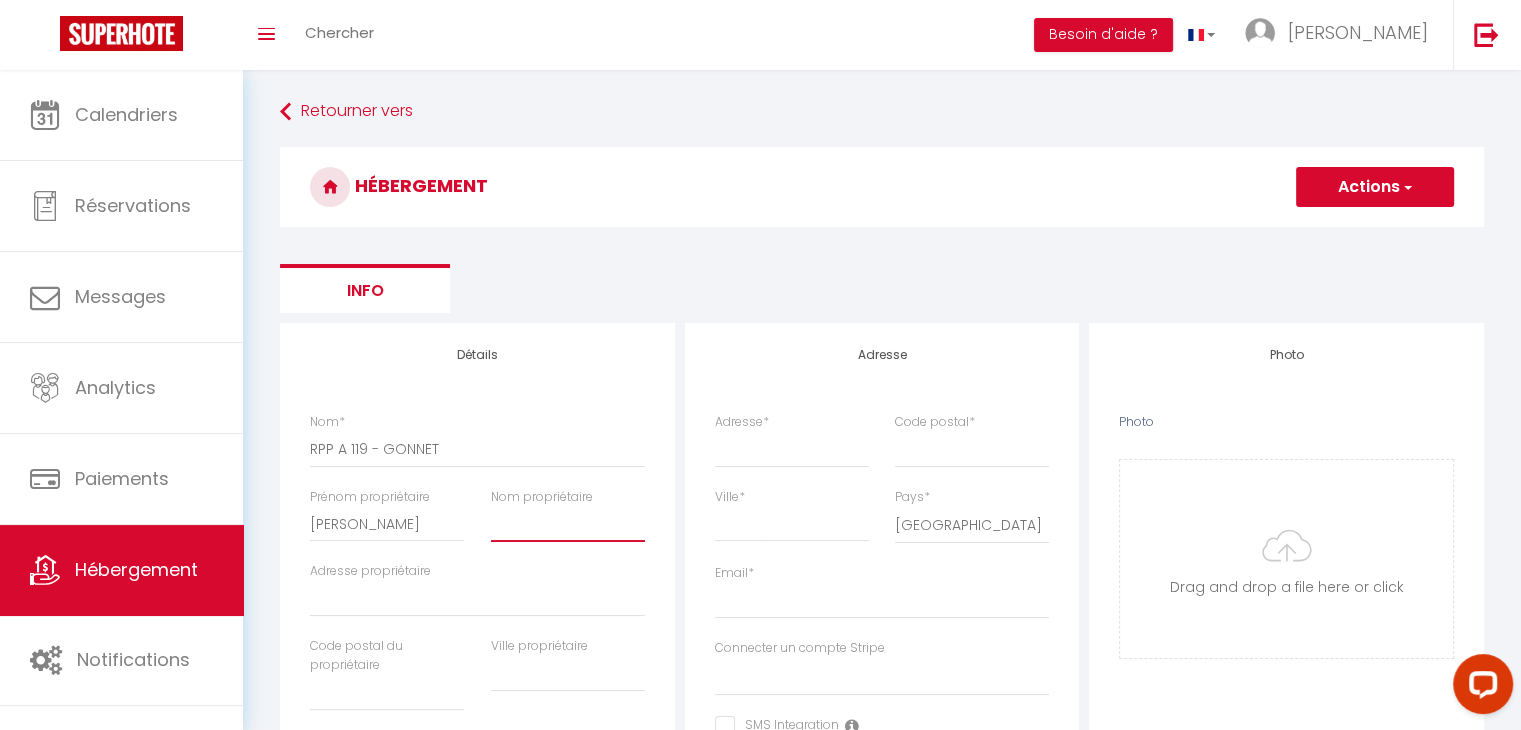click on "Nom propriétaire" at bounding box center (568, 524) 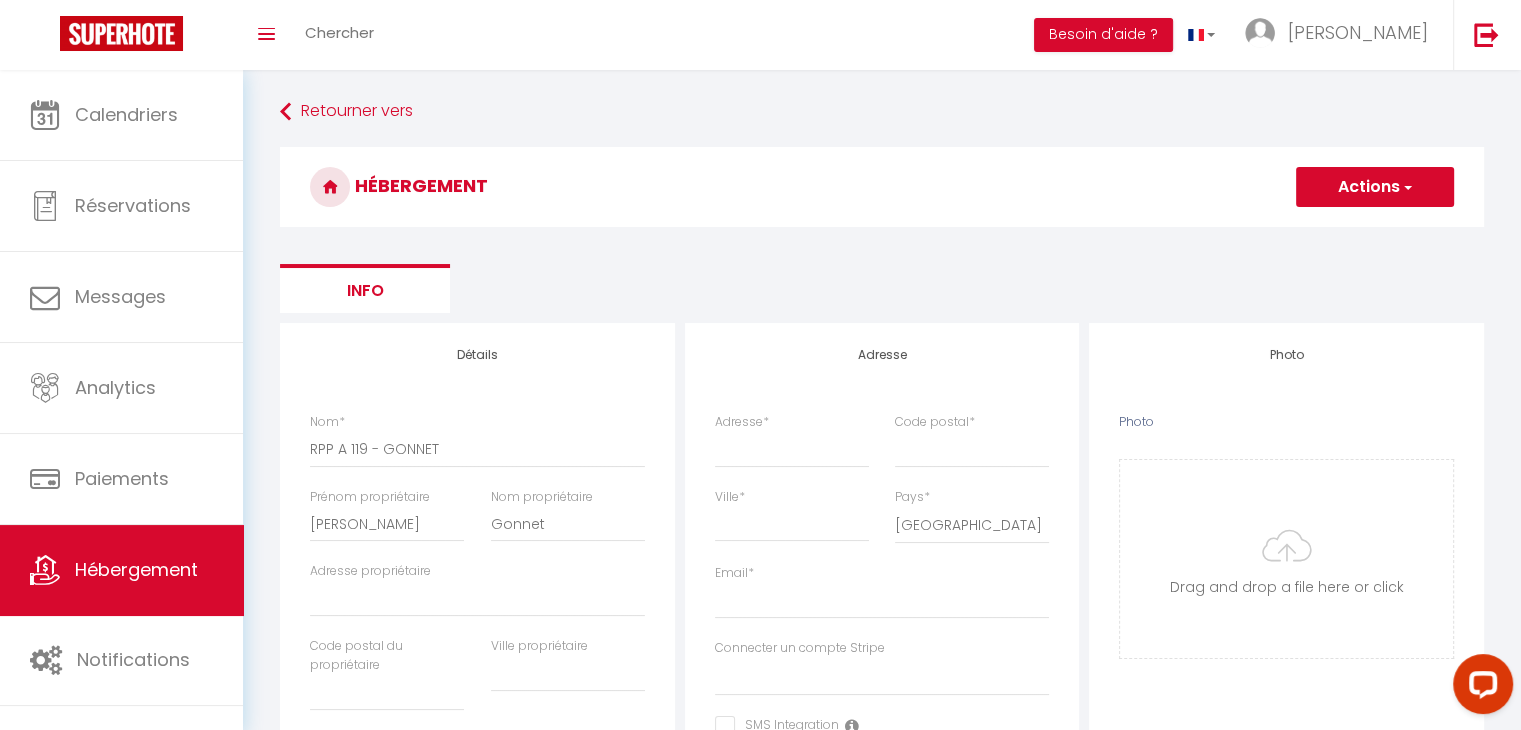 click on "Adresse propriétaire" at bounding box center (477, 599) 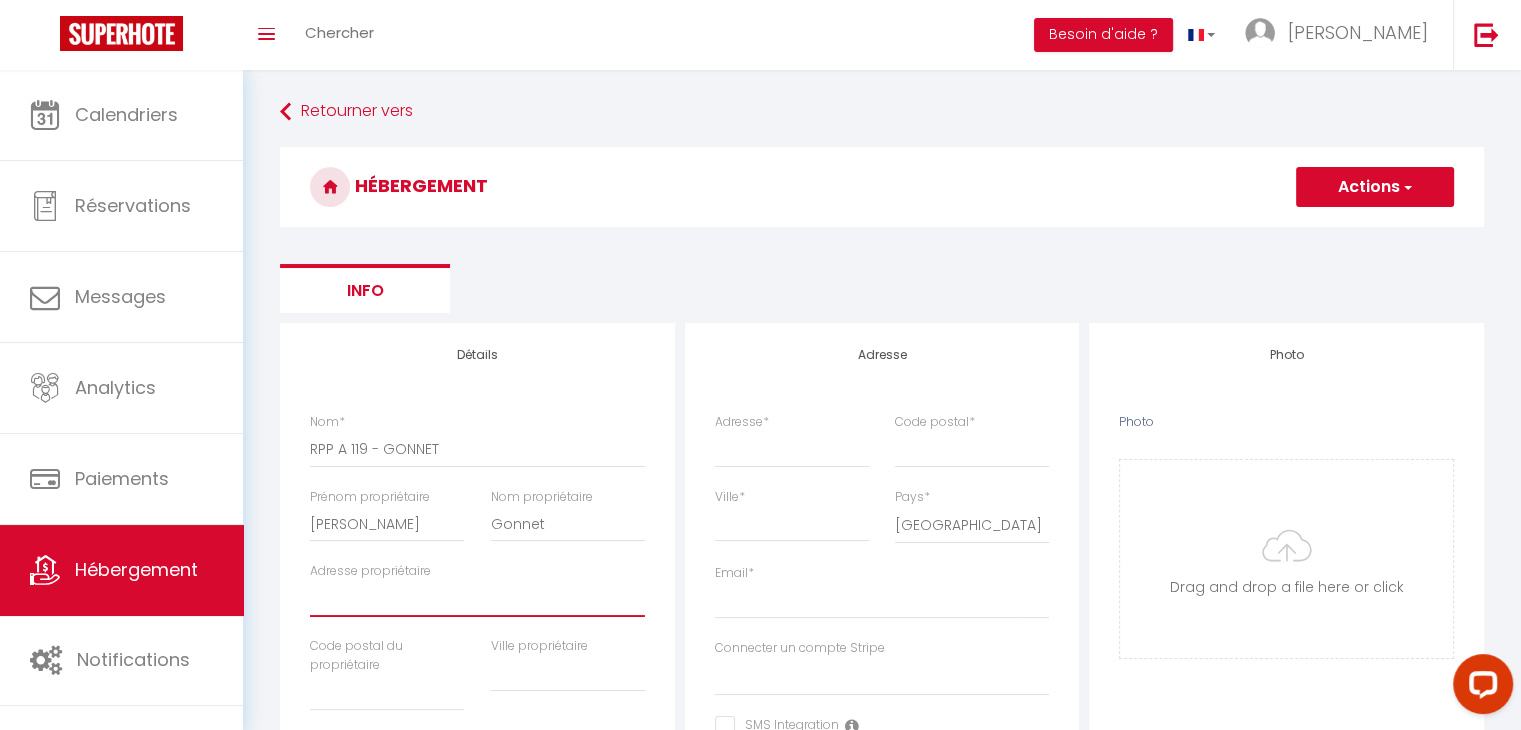 click on "Adresse propriétaire" at bounding box center (477, 599) 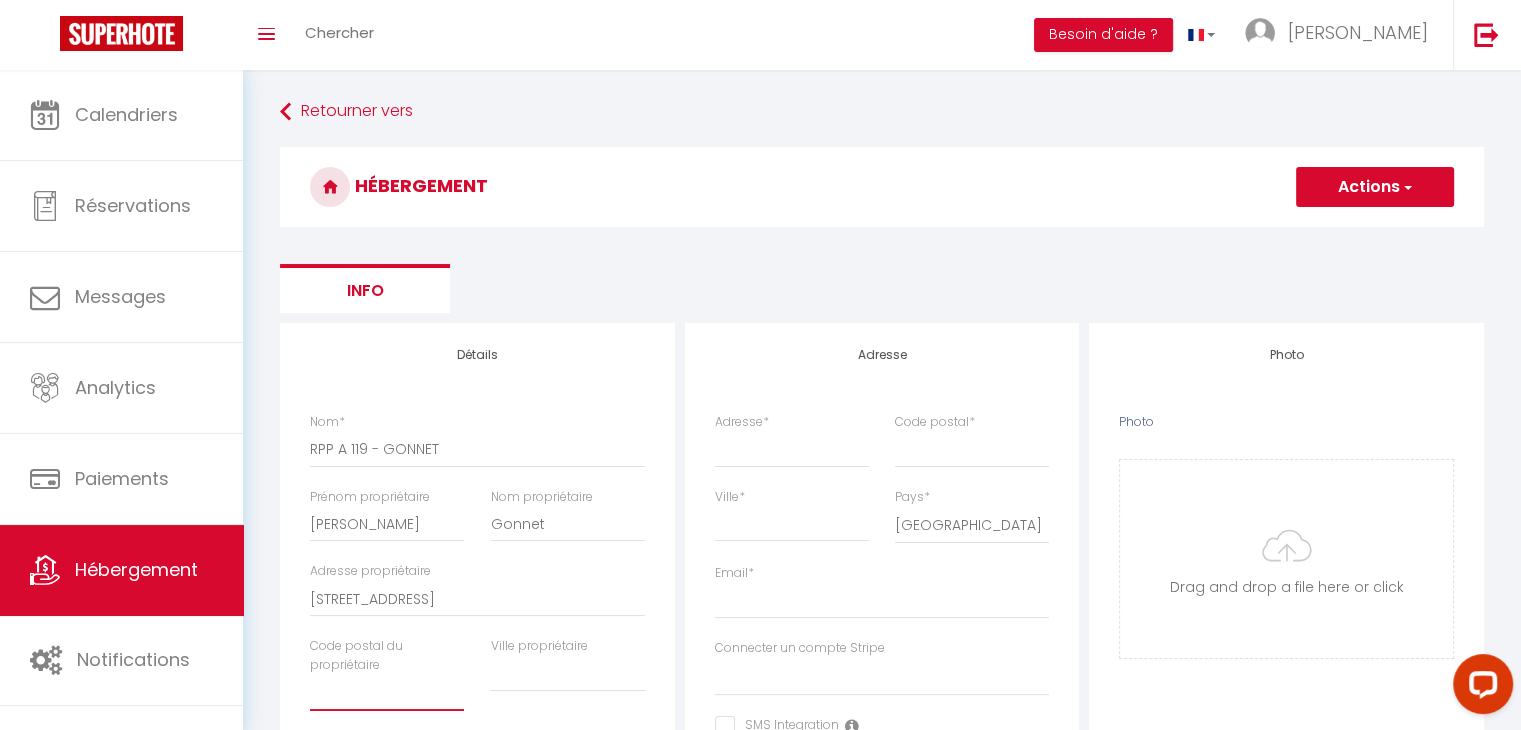 click at bounding box center [387, 693] 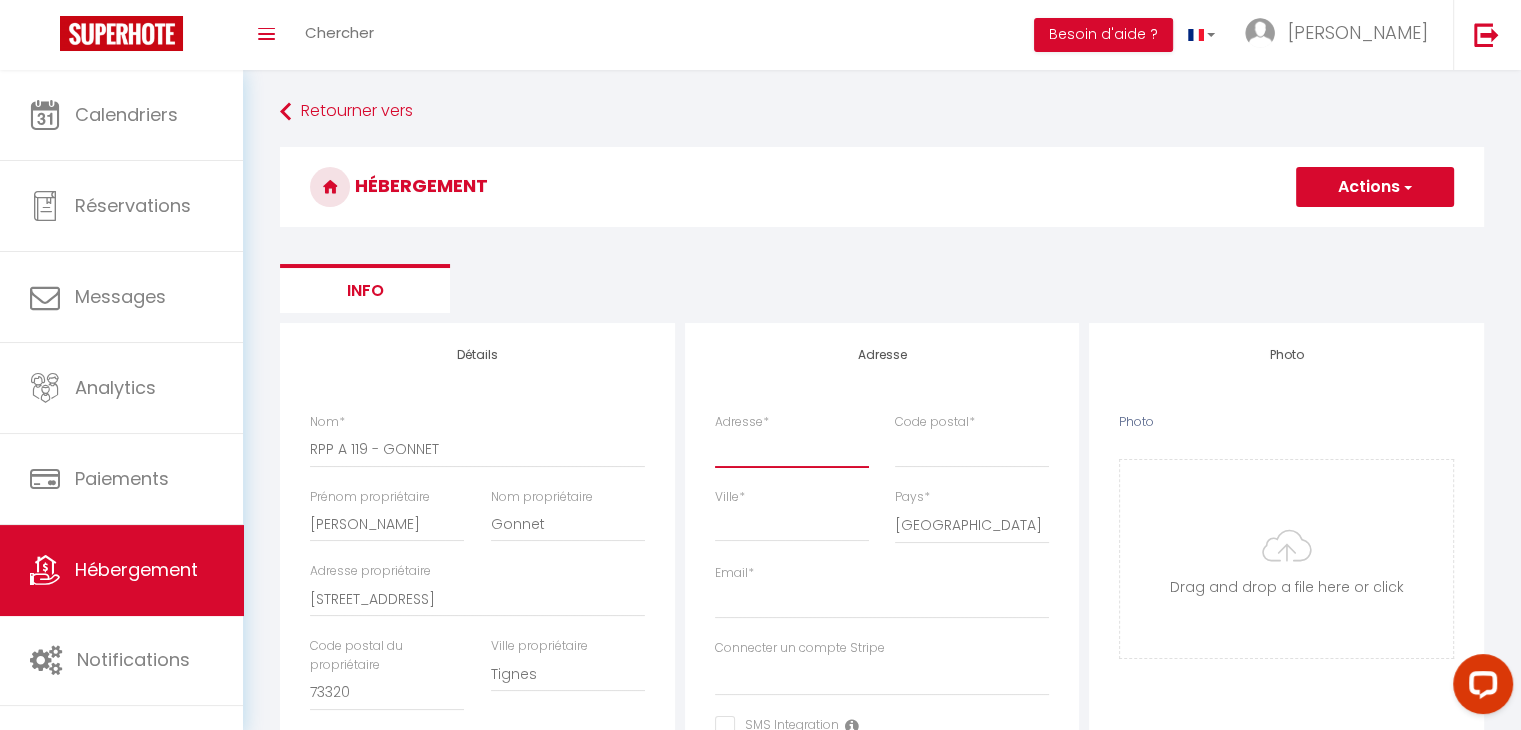 click on "Adresse
*" at bounding box center [792, 449] 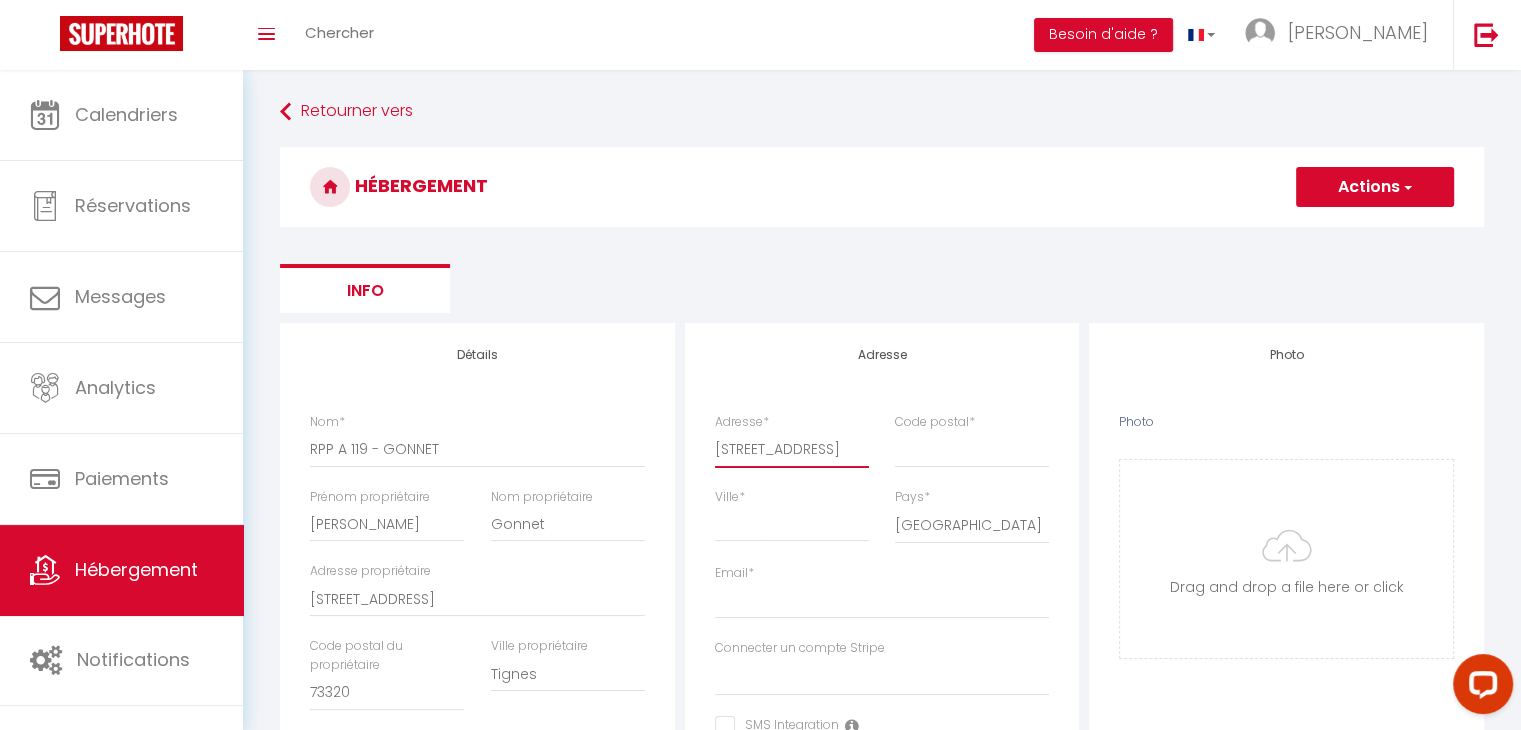 scroll, scrollTop: 0, scrollLeft: 57, axis: horizontal 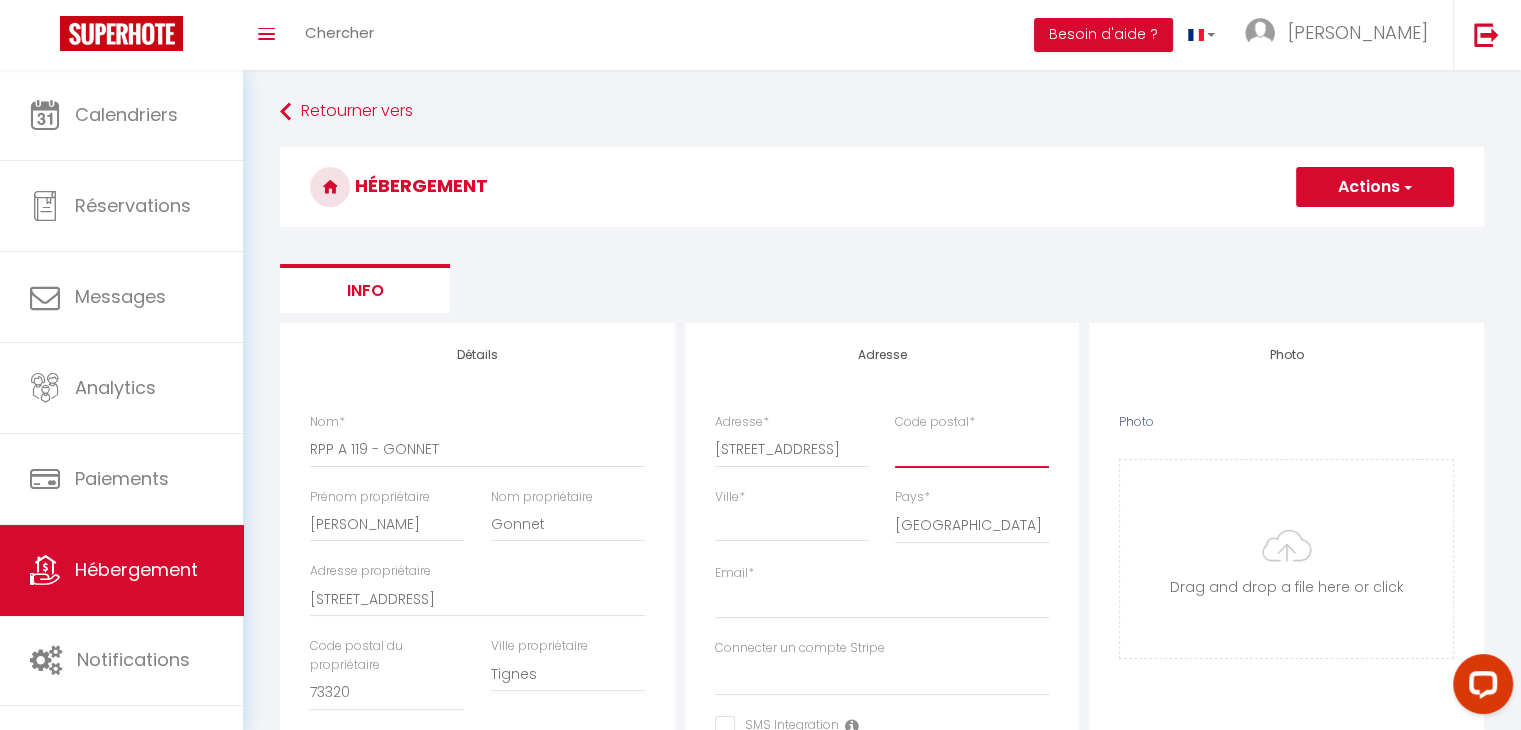 click on "Code postal
*" at bounding box center (972, 449) 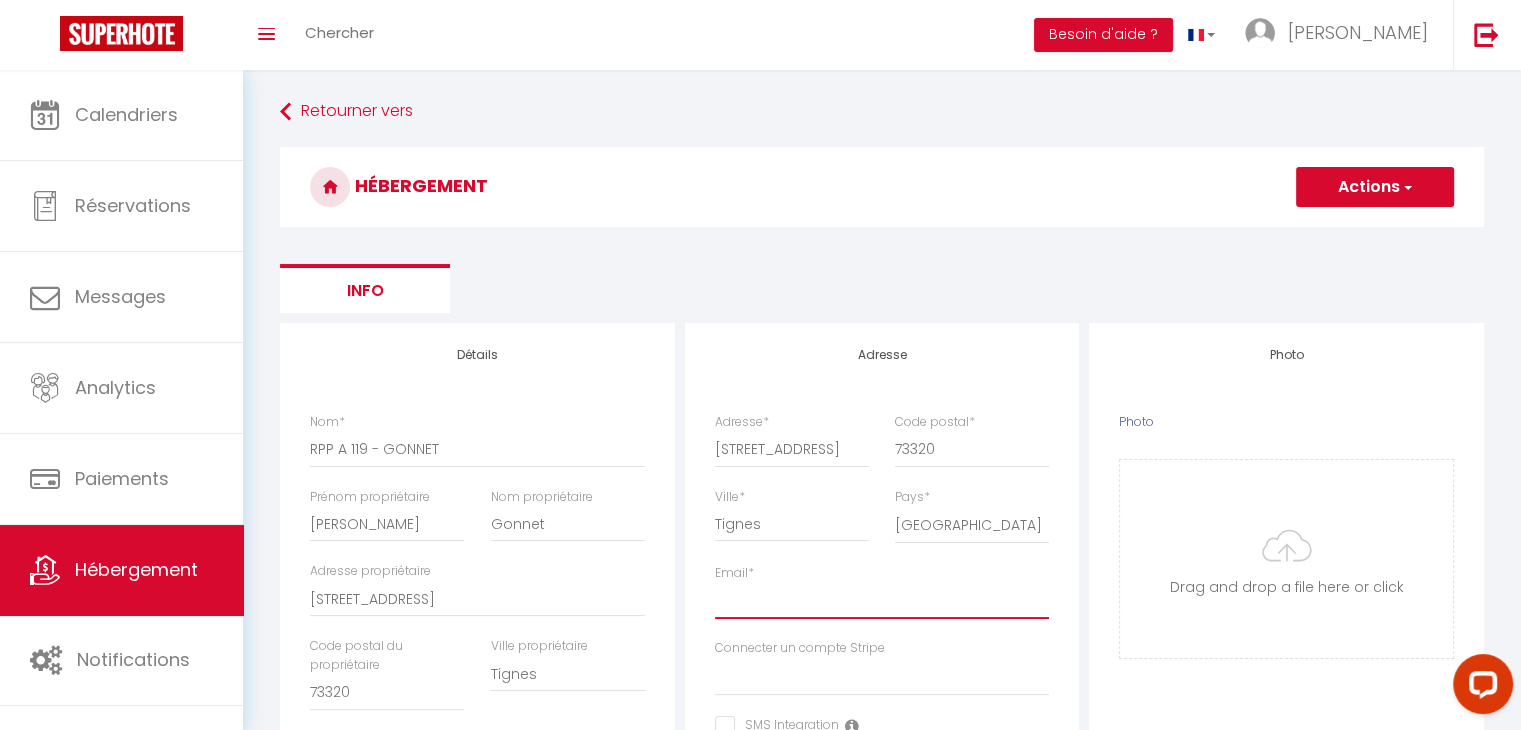 click on "Email
*" at bounding box center (882, 601) 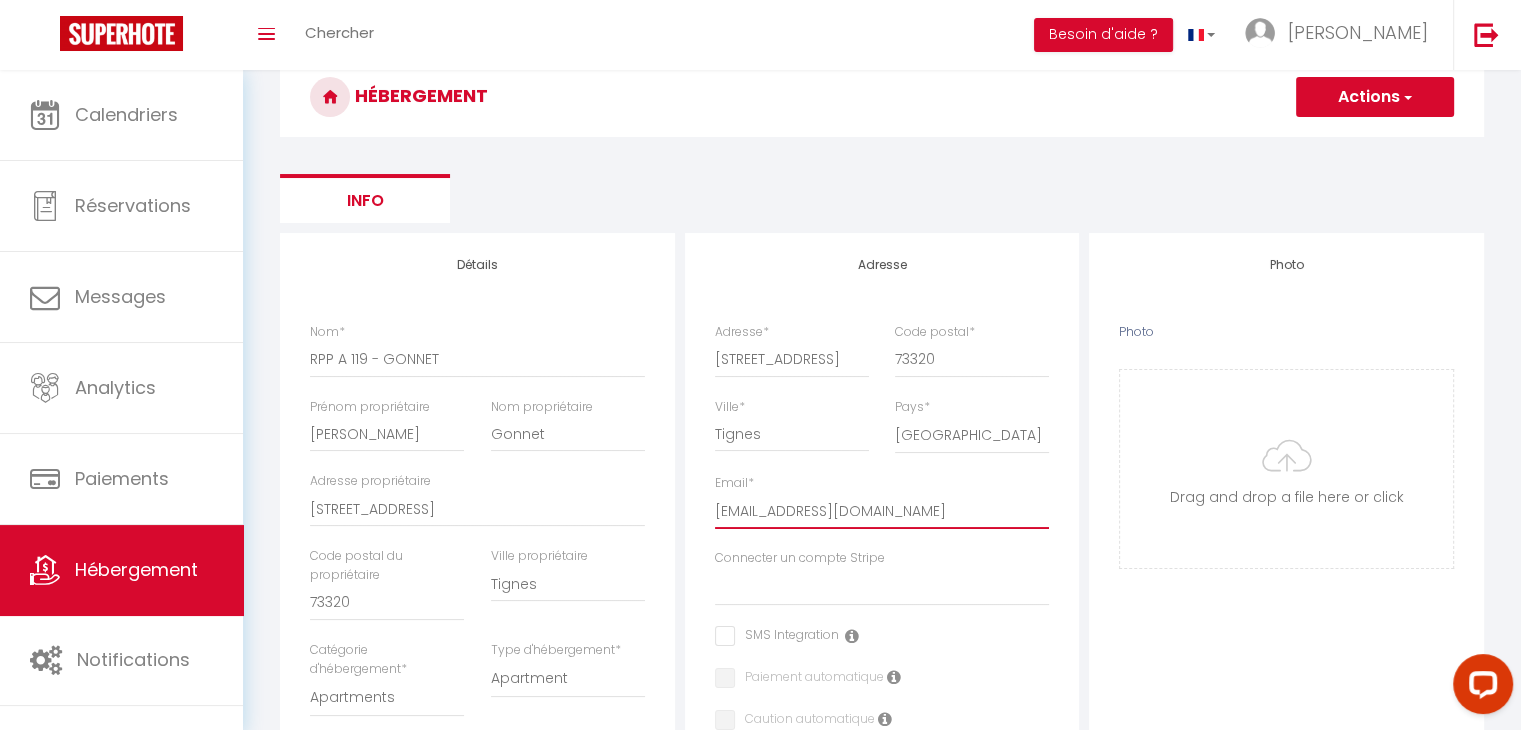 scroll, scrollTop: 91, scrollLeft: 0, axis: vertical 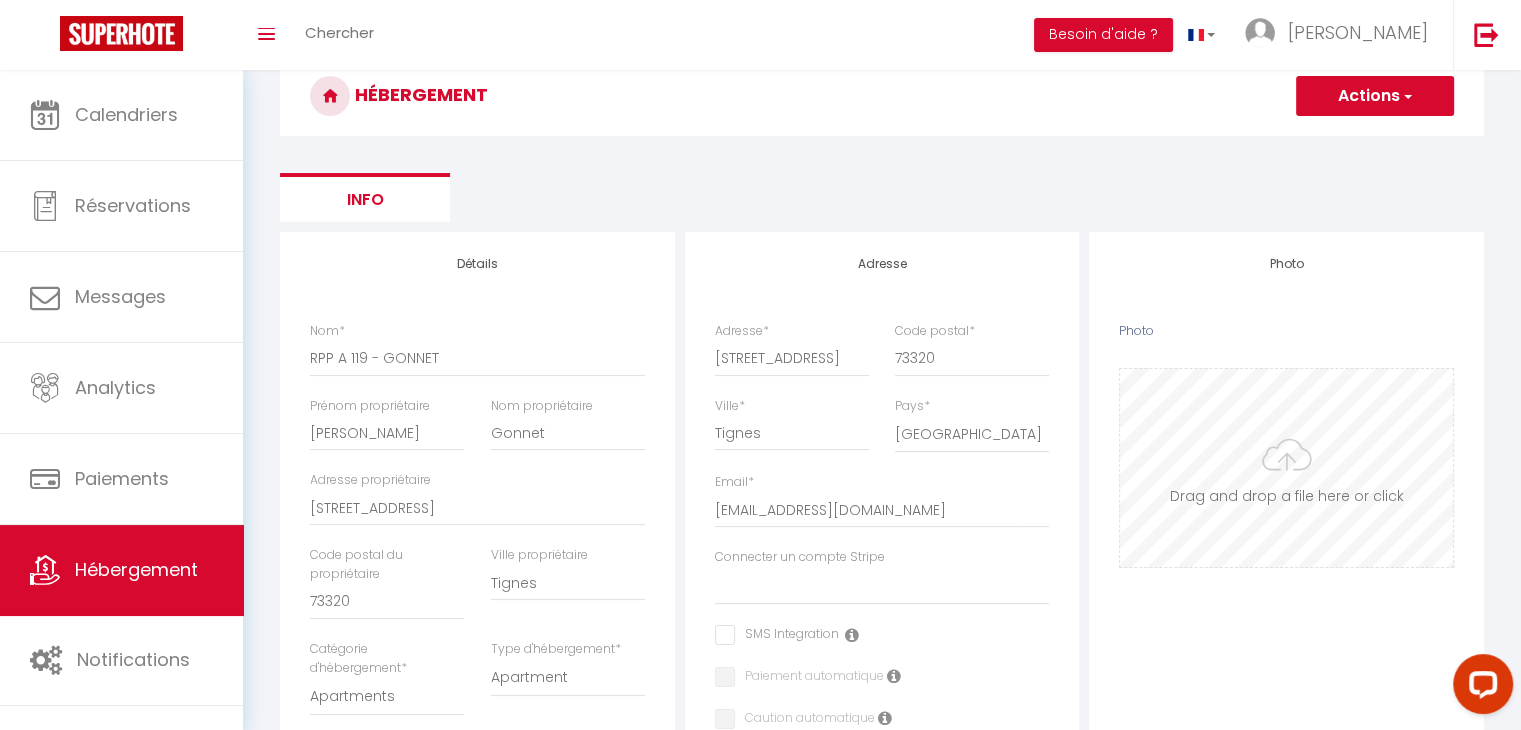 click on "Photo" at bounding box center (1286, 468) 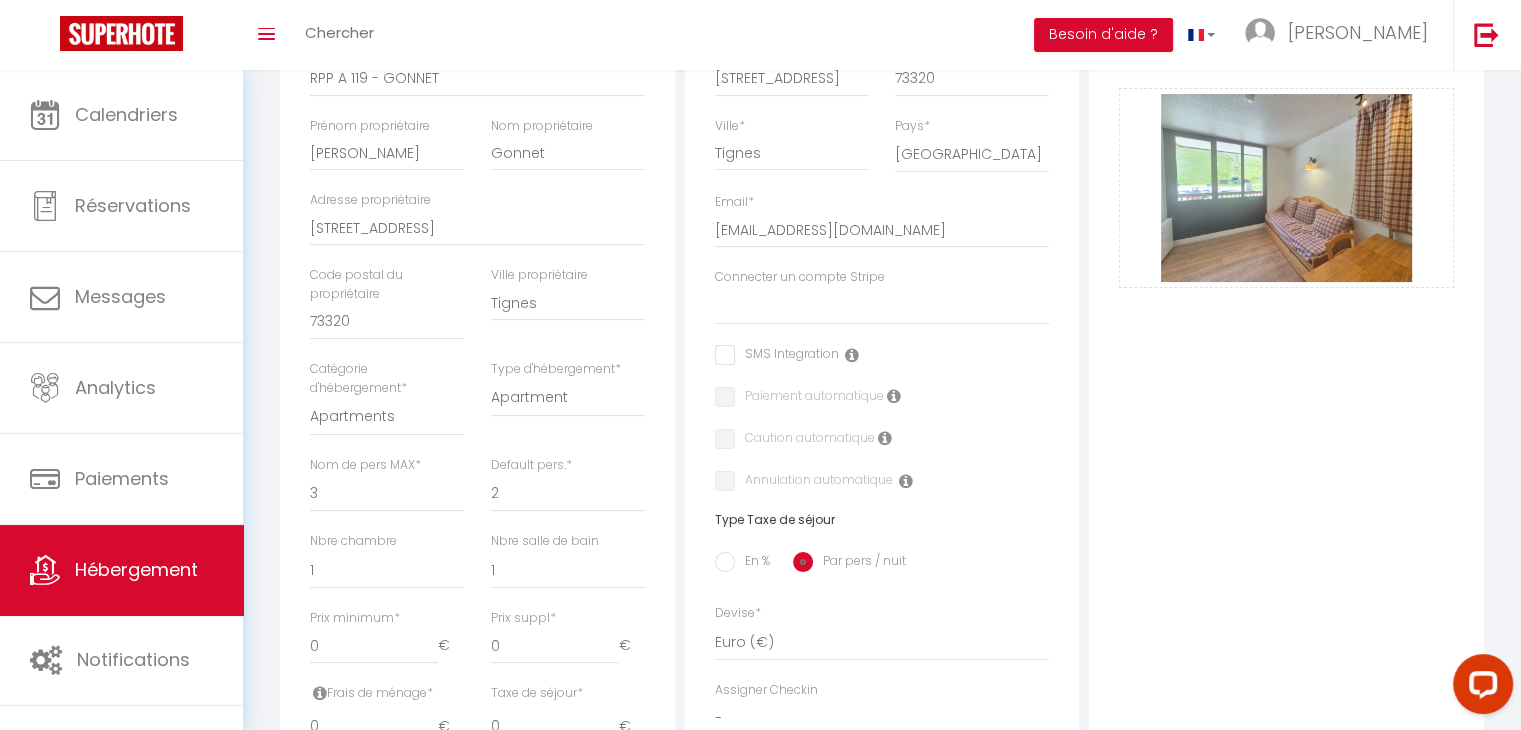scroll, scrollTop: 419, scrollLeft: 0, axis: vertical 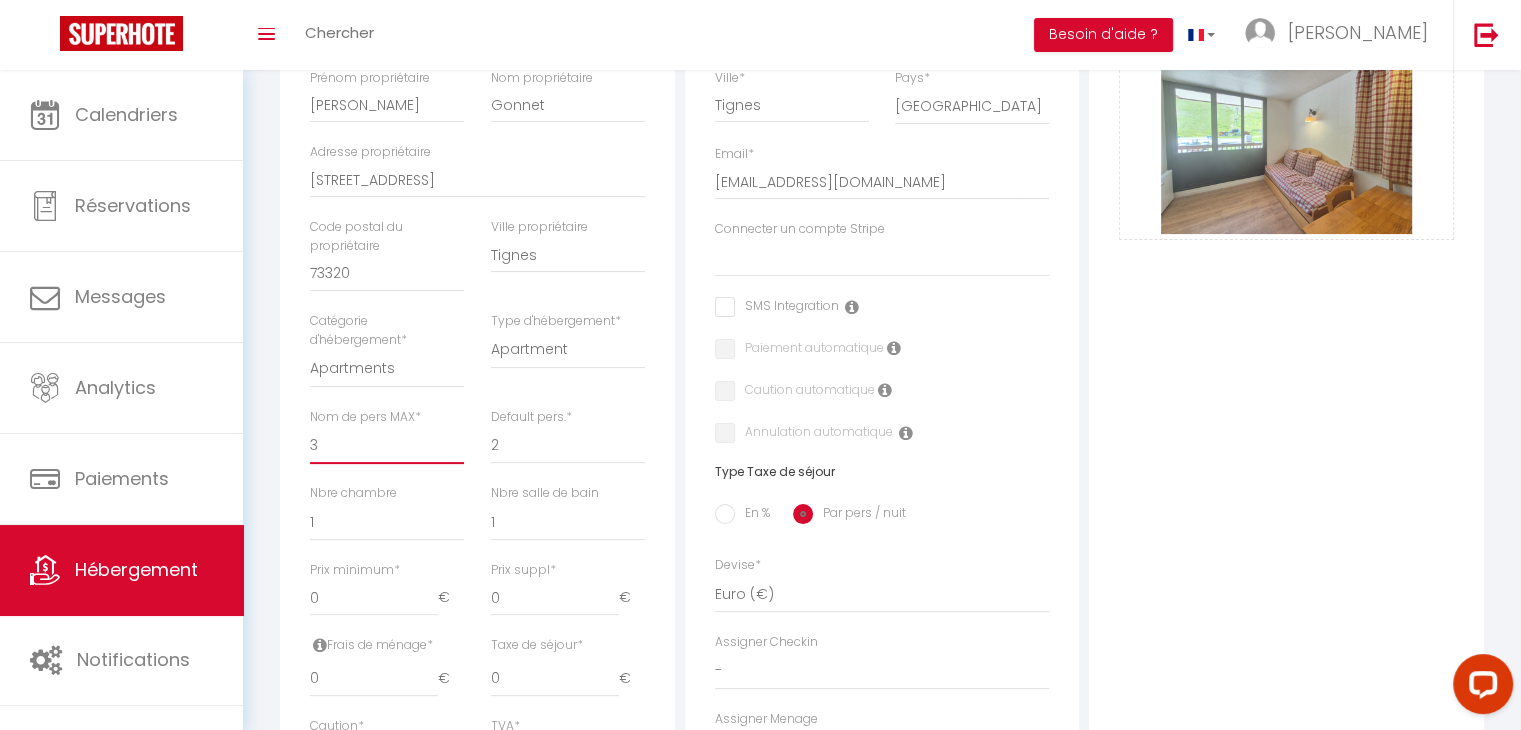 click on "1
2
3
4
5
6
7
8
9
10
11
12
13
14" at bounding box center [387, 445] 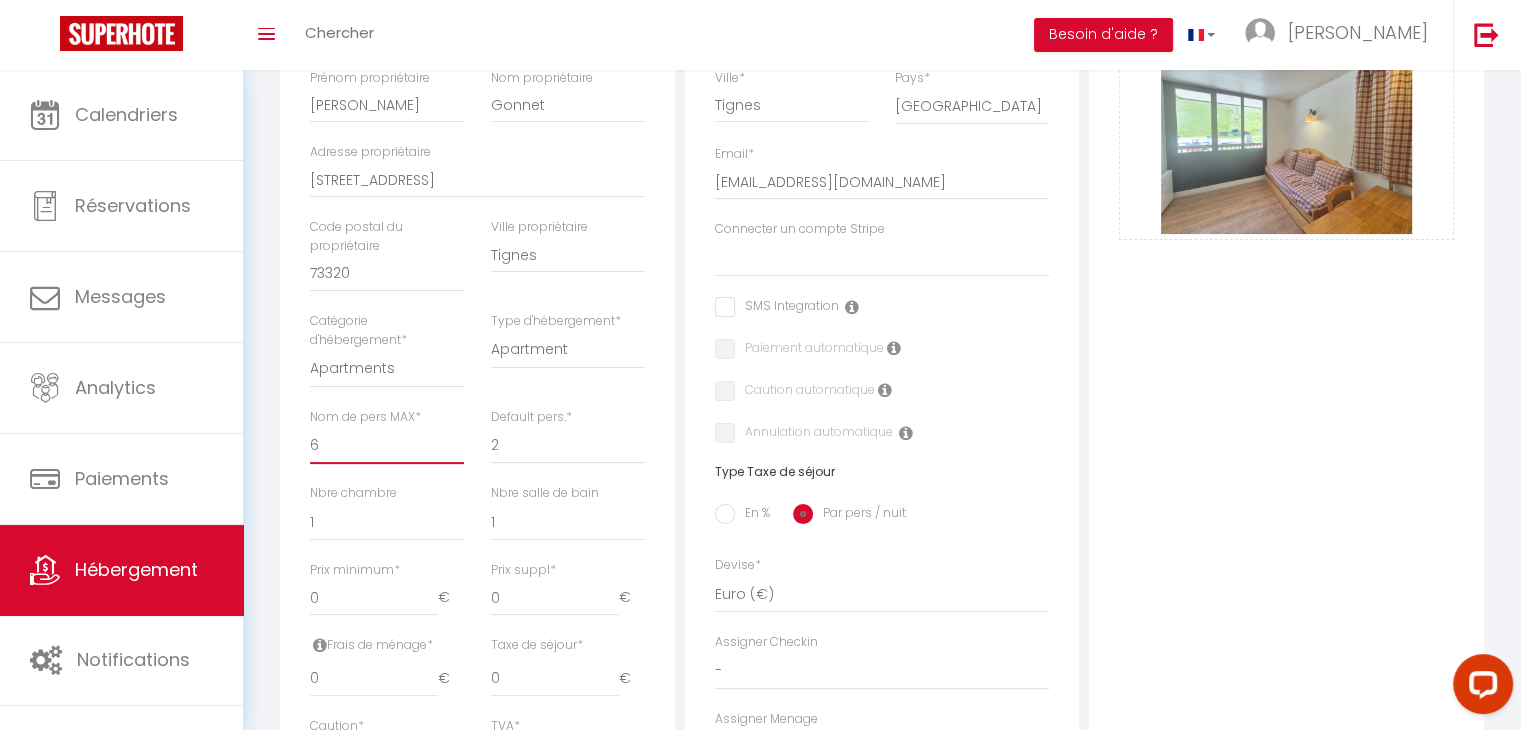 click on "1
2
3
4
5
6
7
8
9
10
11
12
13
14" at bounding box center [387, 445] 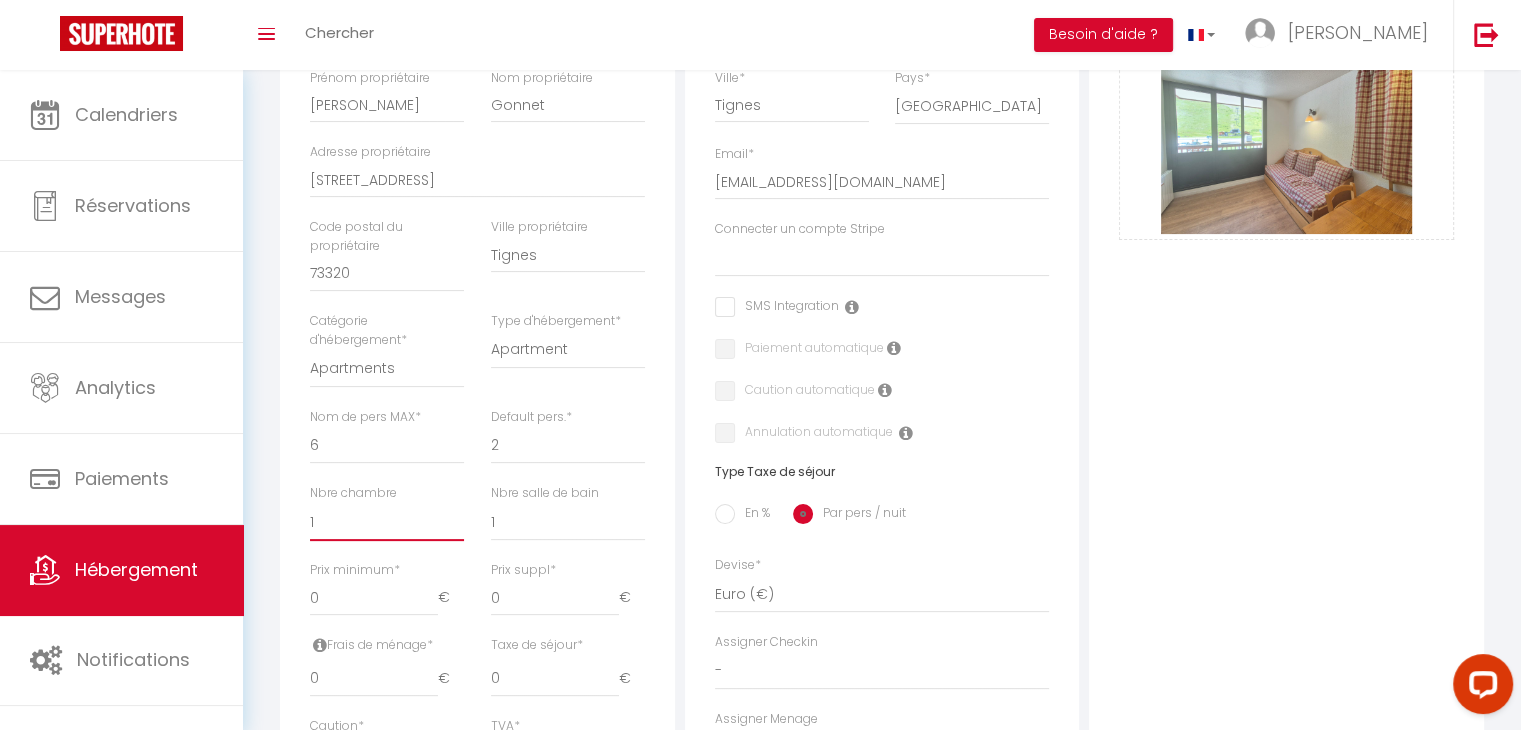 click on "0
1
2
3
4
5
6
7
8
9
10
11
12
13" at bounding box center [387, 522] 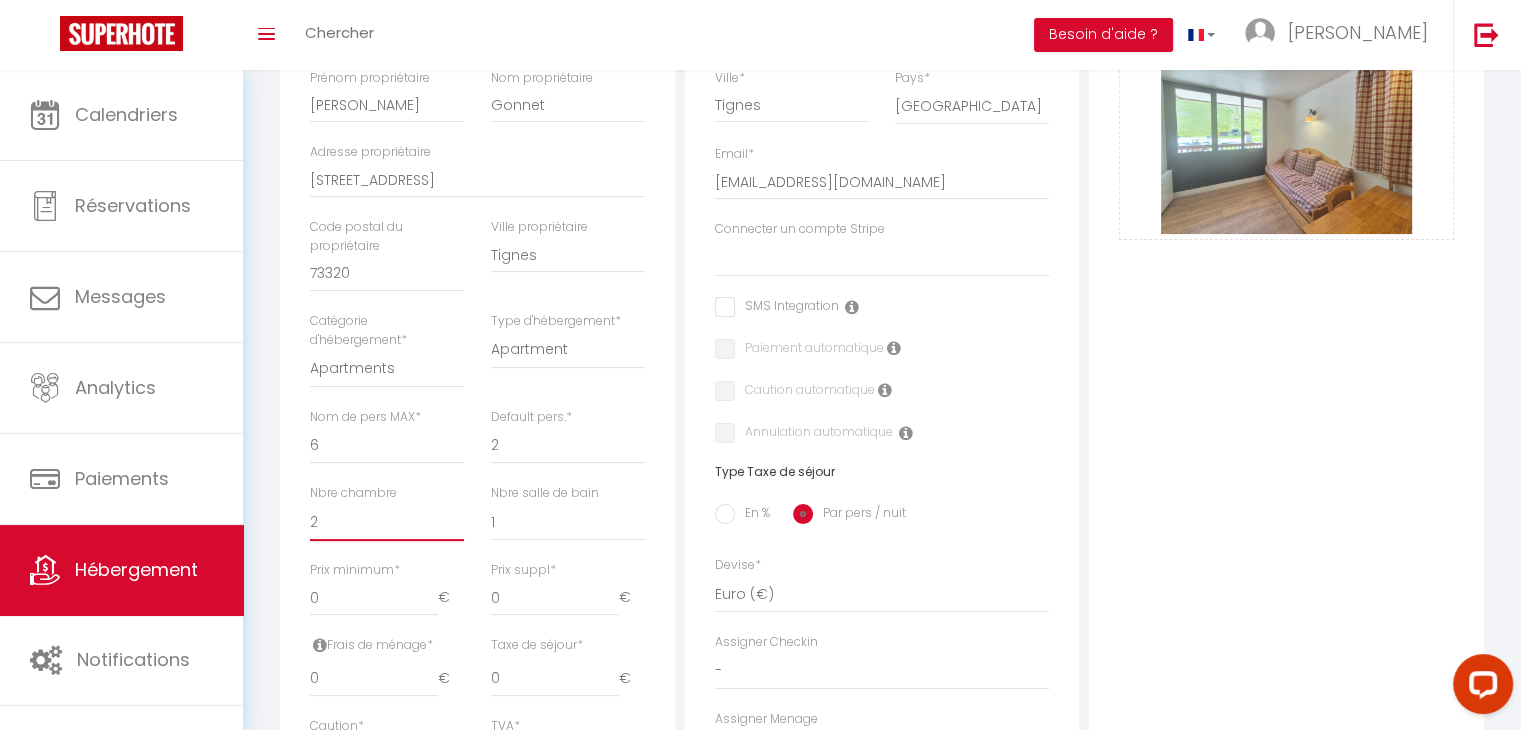 click on "0
1
2
3
4
5
6
7
8
9
10
11
12
13" at bounding box center [387, 522] 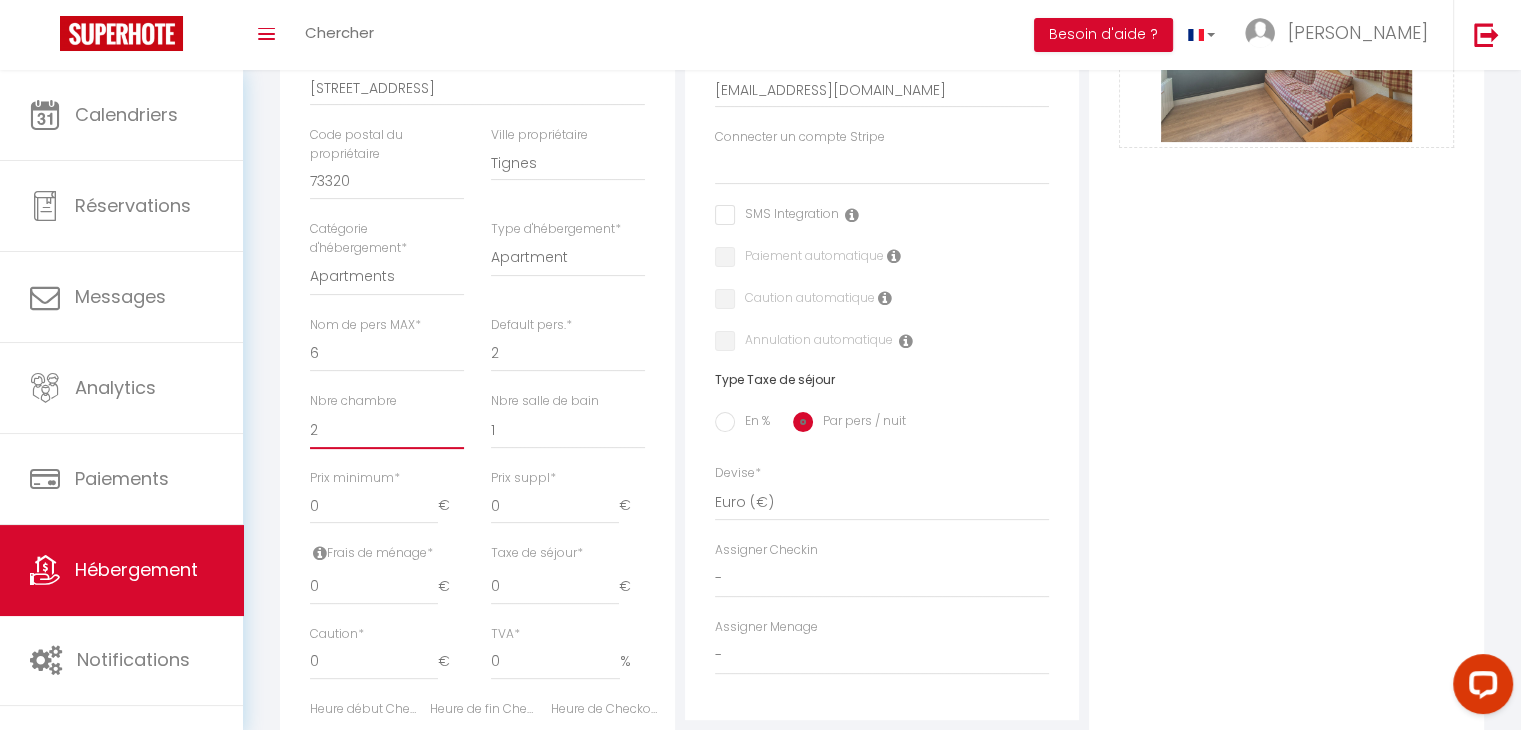 scroll, scrollTop: 575, scrollLeft: 0, axis: vertical 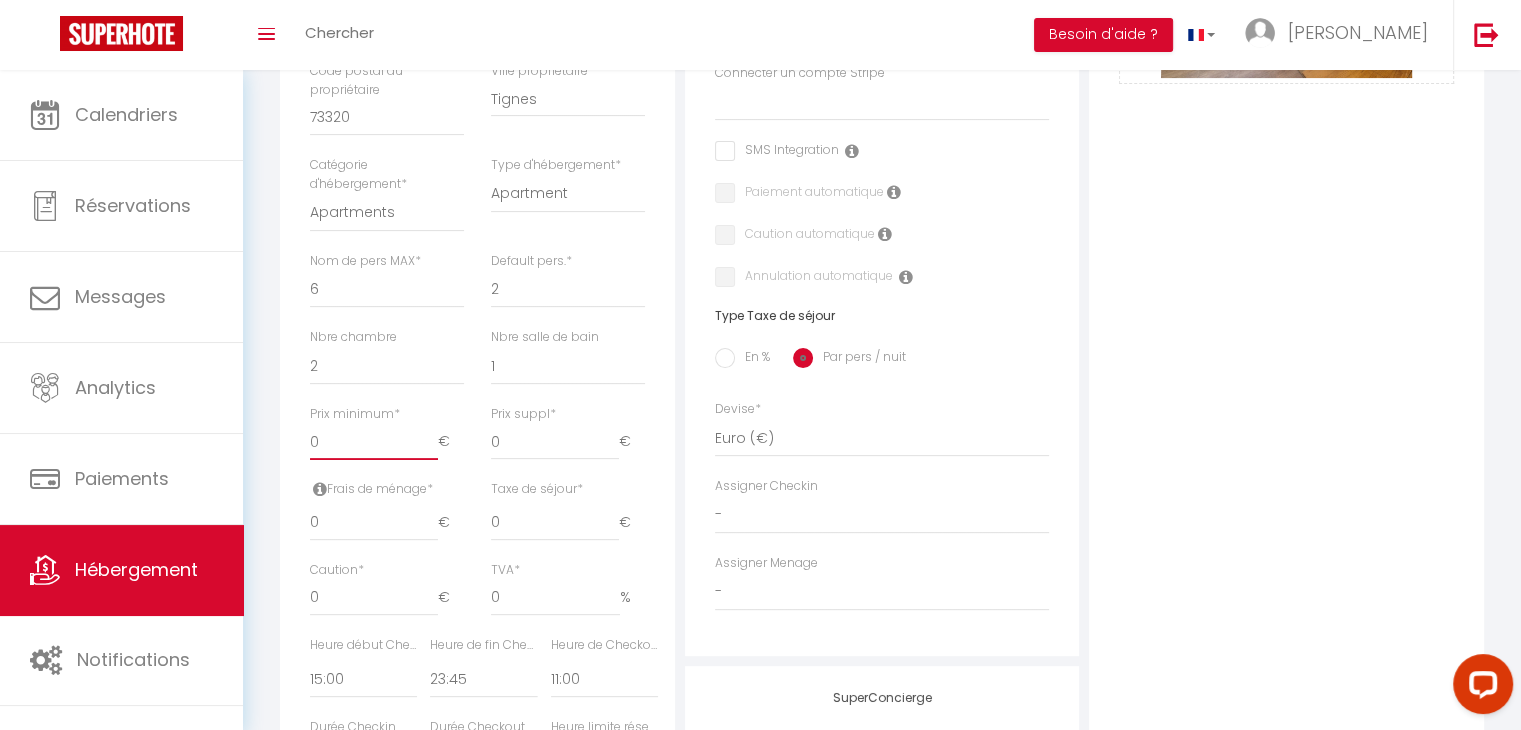 click on "0" at bounding box center [374, 442] 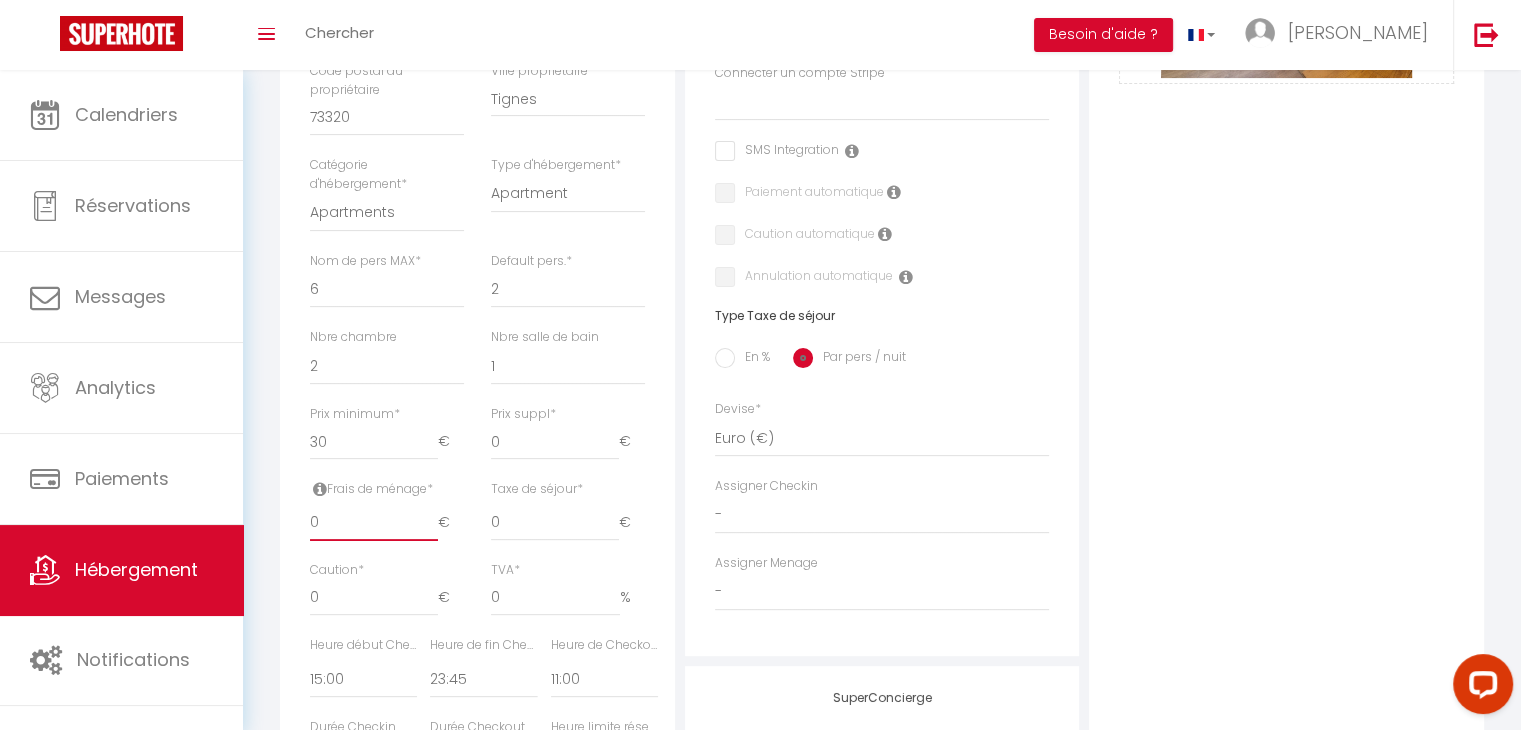 click on "0" at bounding box center (374, 523) 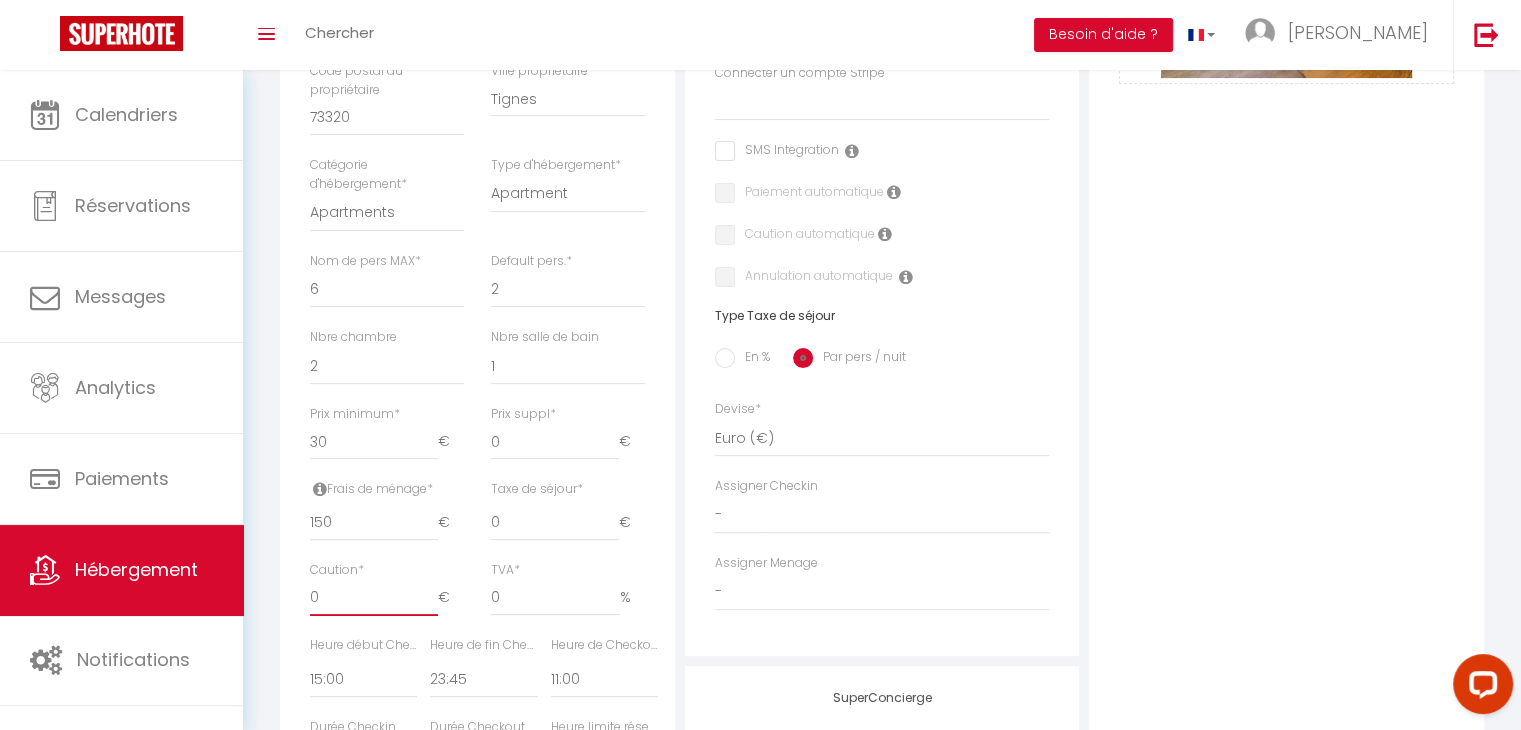 click on "0" at bounding box center [374, 598] 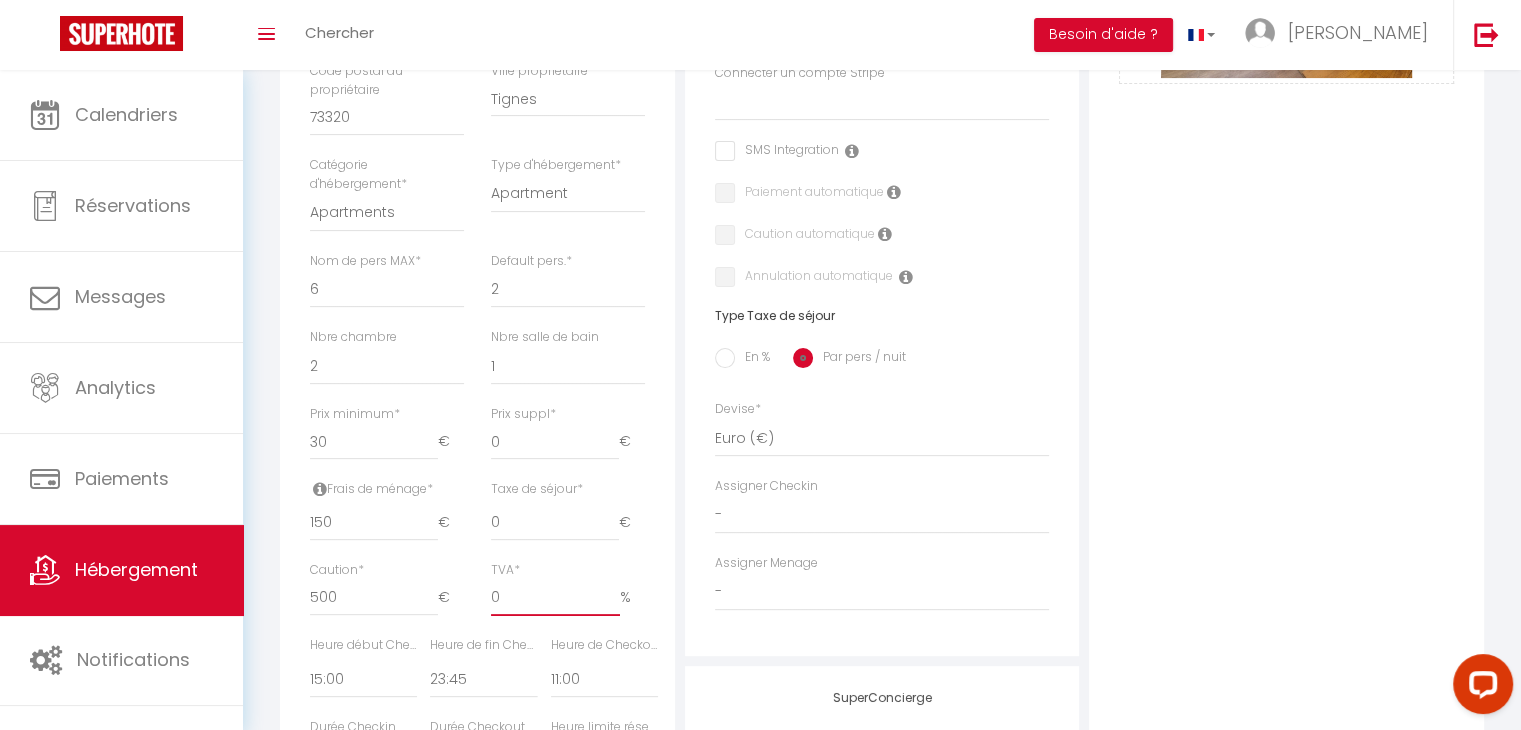 click on "0" at bounding box center [555, 598] 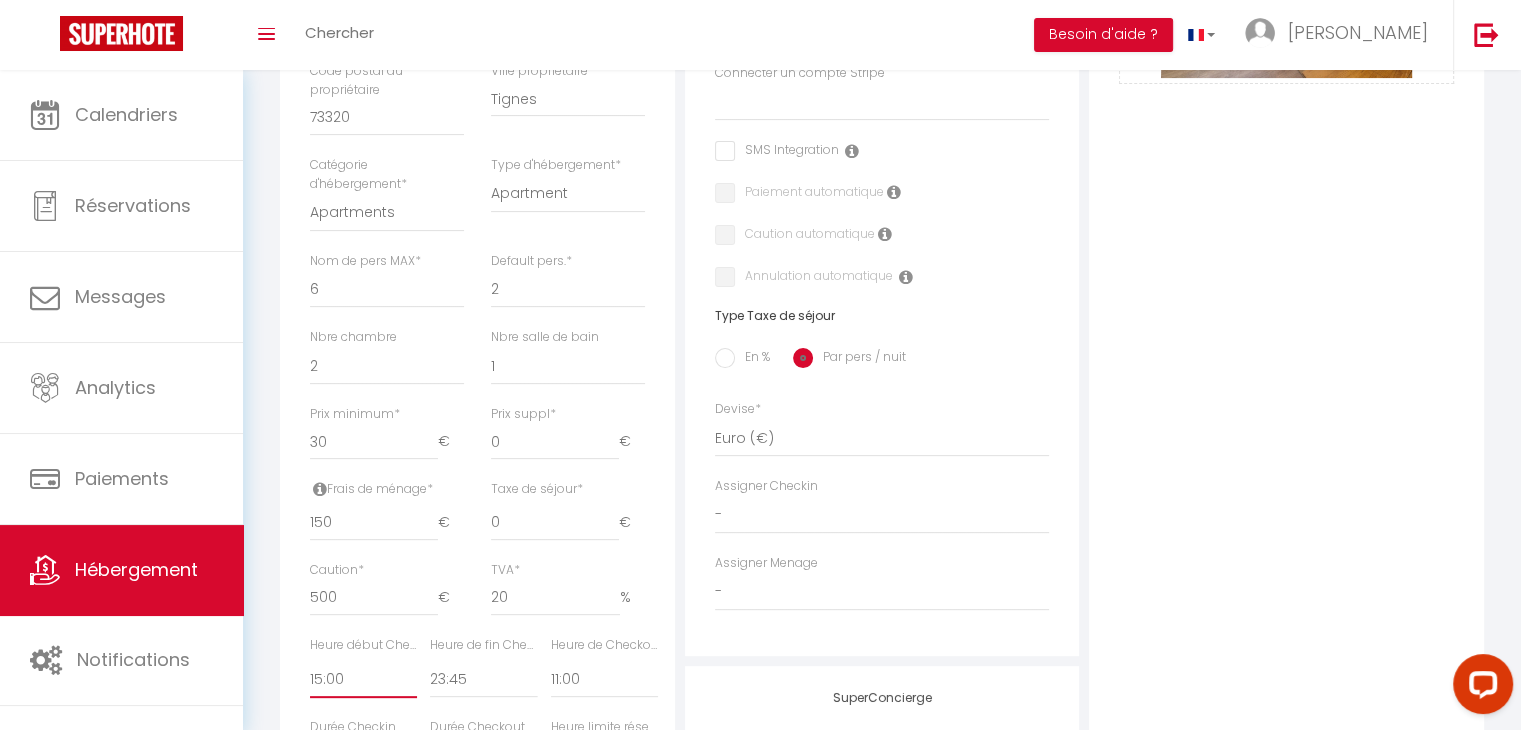 click on "00:00
00:15
00:30
00:45
01:00
01:15
01:30
01:45
02:00
02:15
02:30
02:45
03:00" at bounding box center (363, 679) 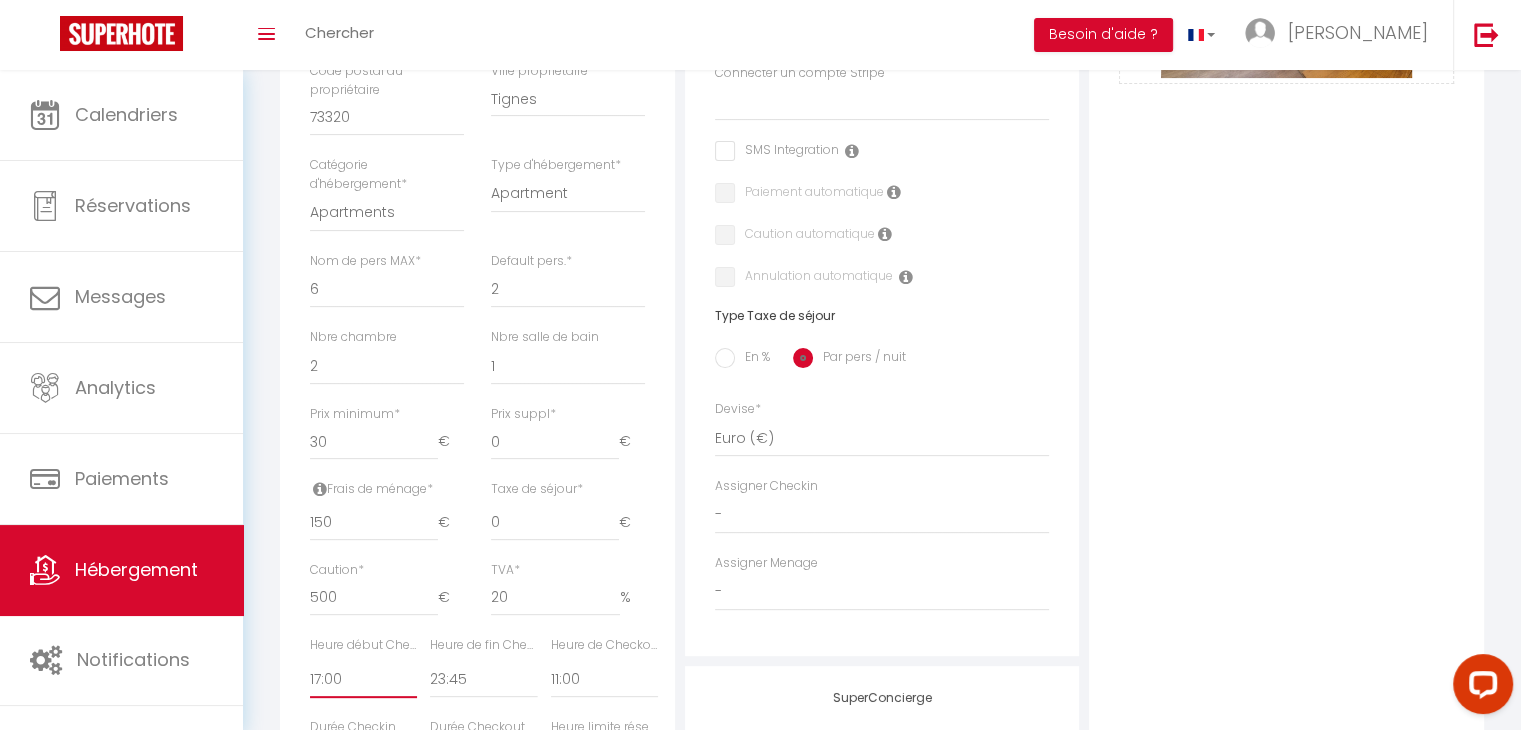 click on "00:00
00:15
00:30
00:45
01:00
01:15
01:30
01:45
02:00
02:15
02:30
02:45
03:00" at bounding box center [363, 679] 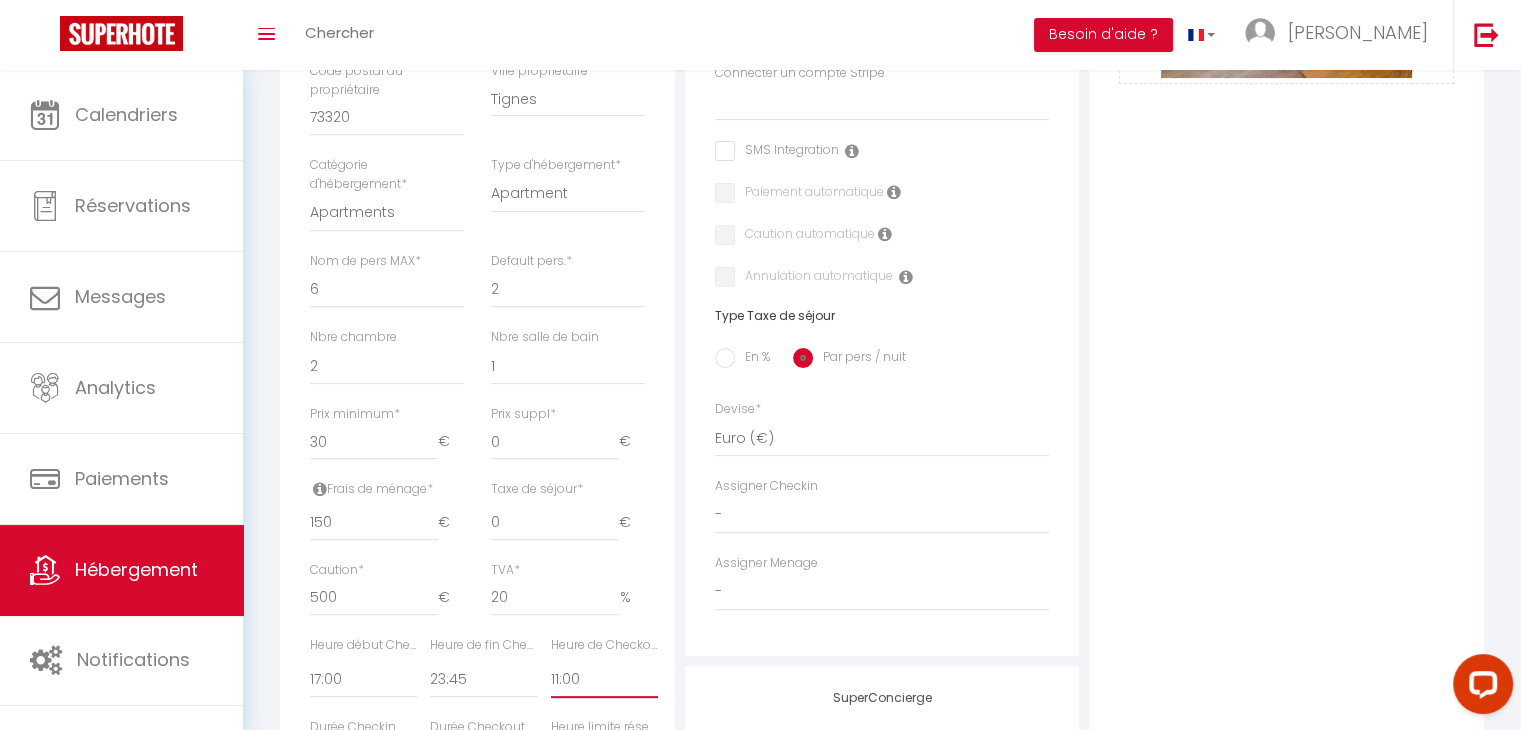 click on "00:00
00:15
00:30
00:45
01:00
01:15
01:30
01:45
02:00
02:15
02:30
02:45
03:00" at bounding box center [604, 679] 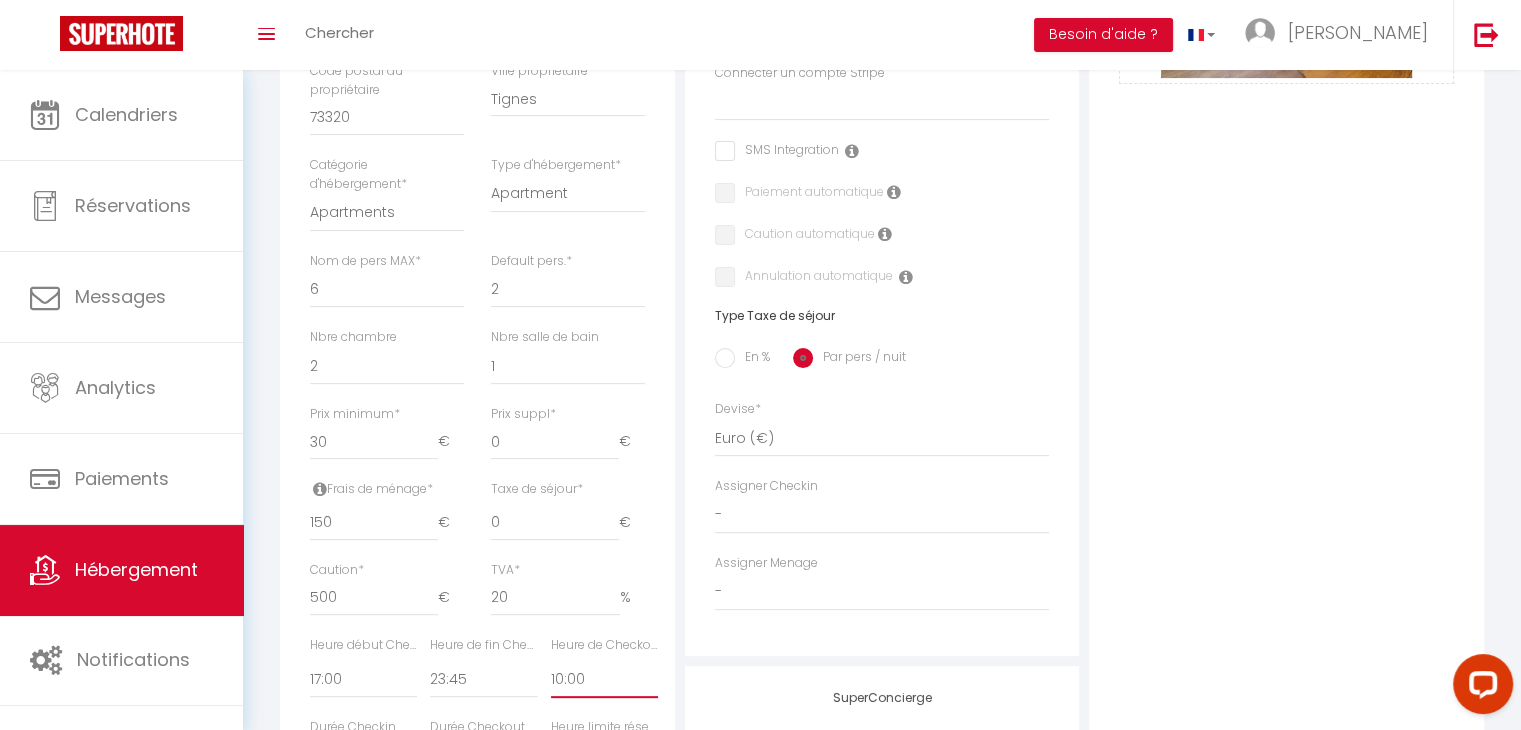 click on "00:00
00:15
00:30
00:45
01:00
01:15
01:30
01:45
02:00
02:15
02:30
02:45
03:00" at bounding box center (604, 679) 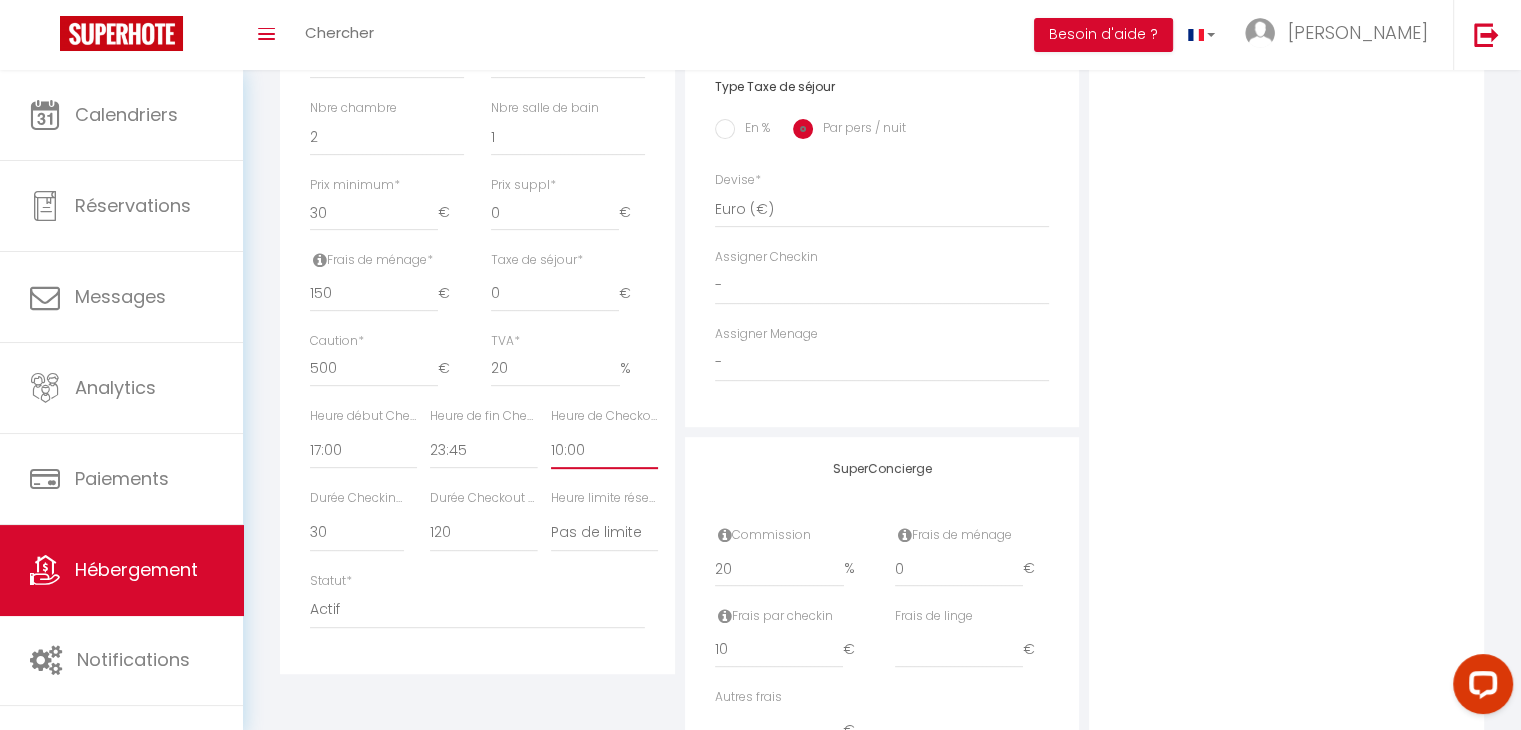 scroll, scrollTop: 917, scrollLeft: 0, axis: vertical 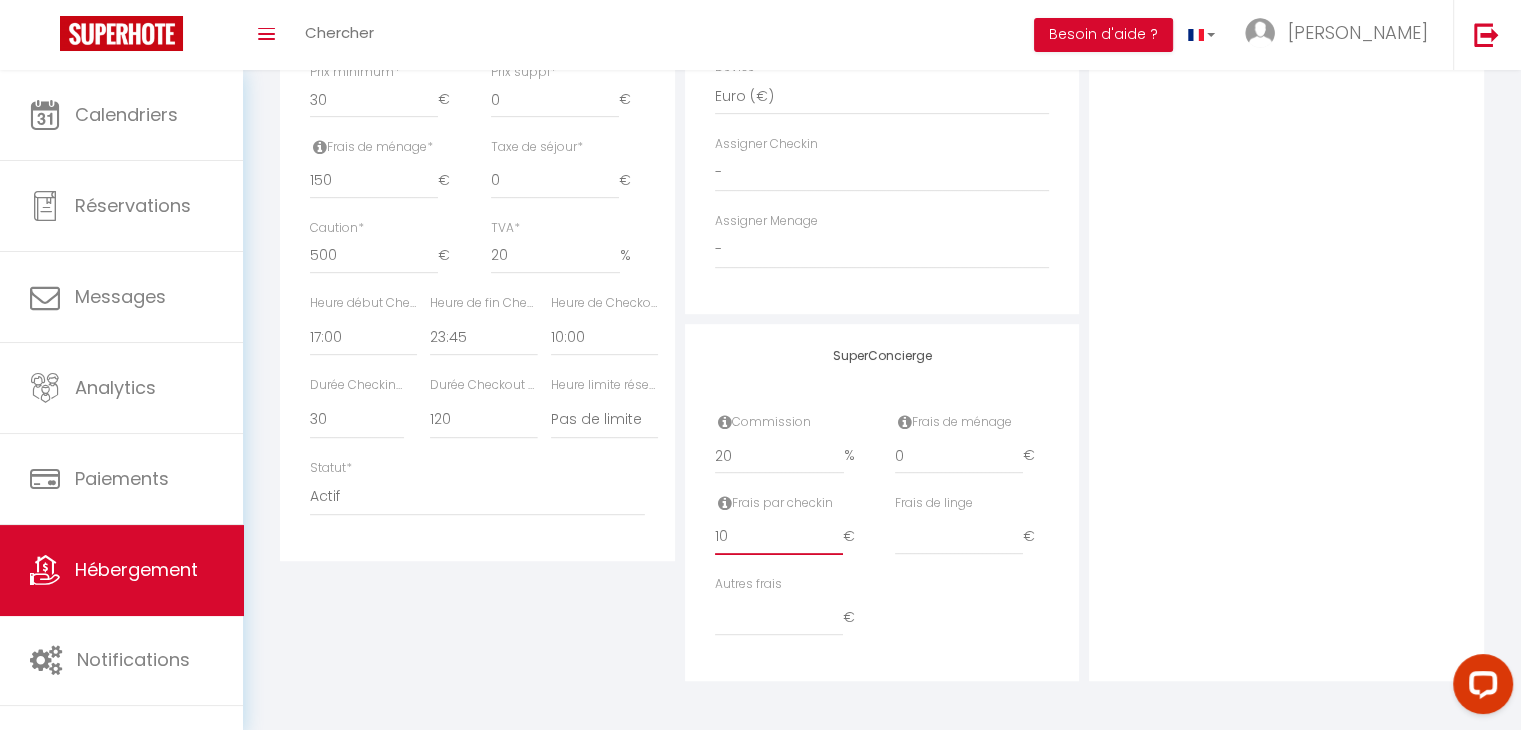 click on "10" at bounding box center [779, 537] 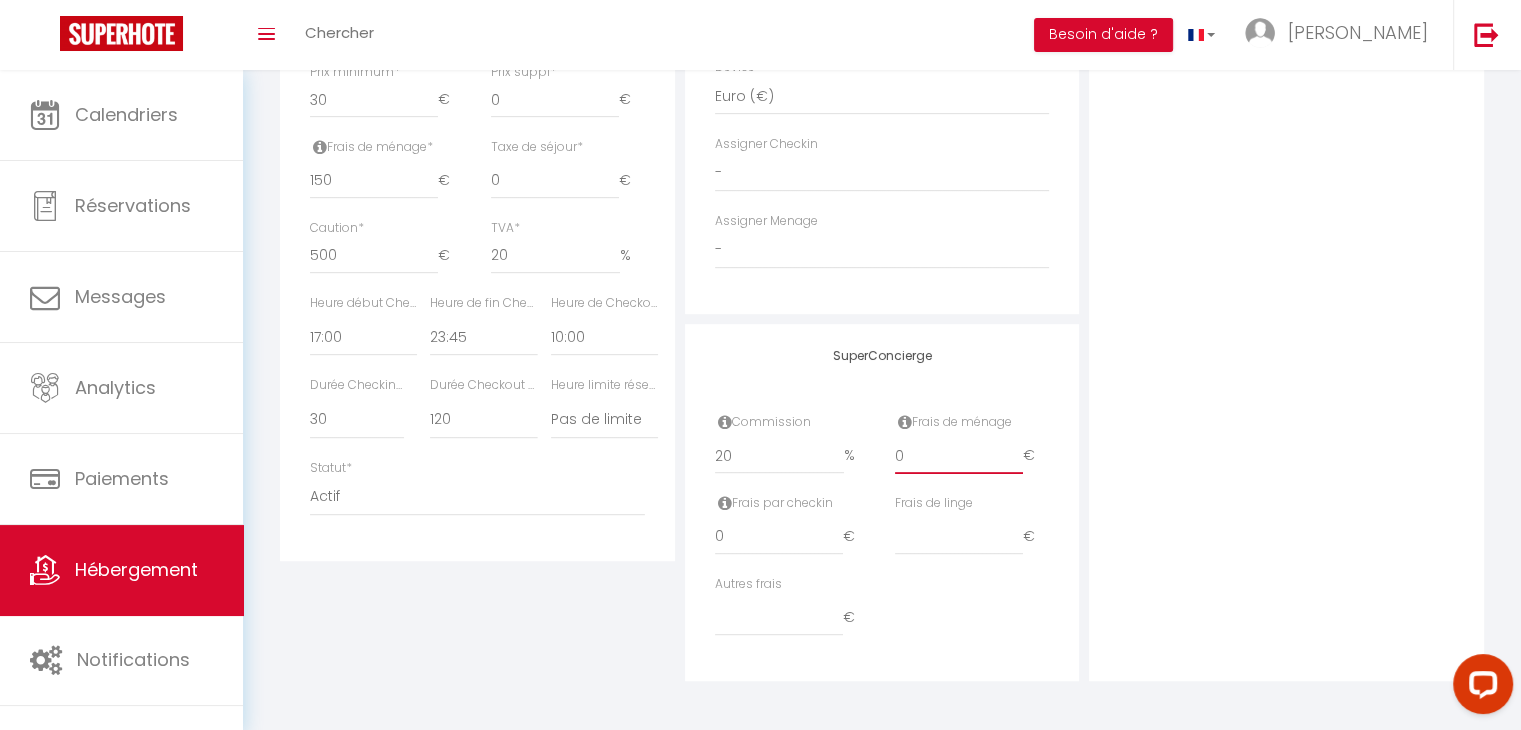 click on "0" at bounding box center (959, 456) 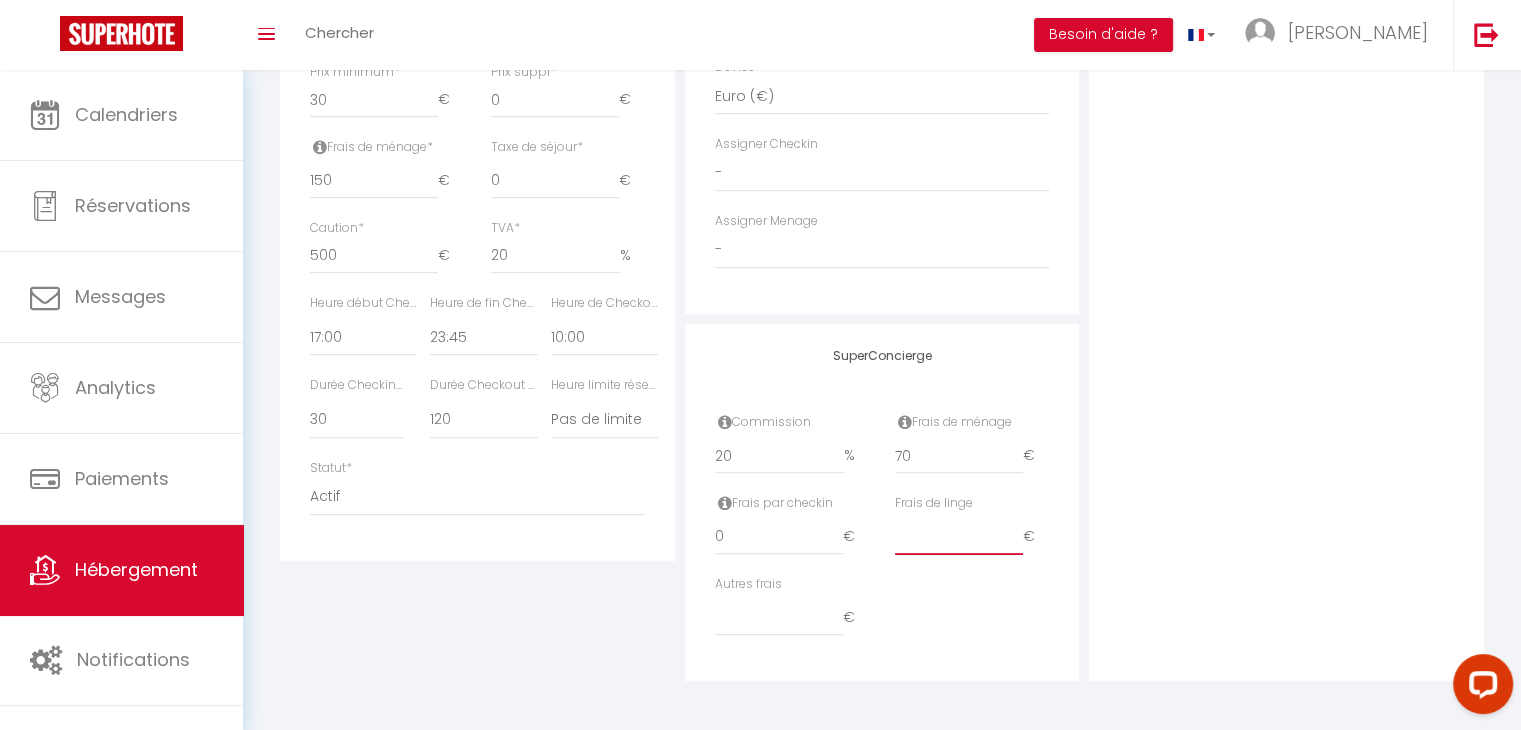 click at bounding box center (959, 537) 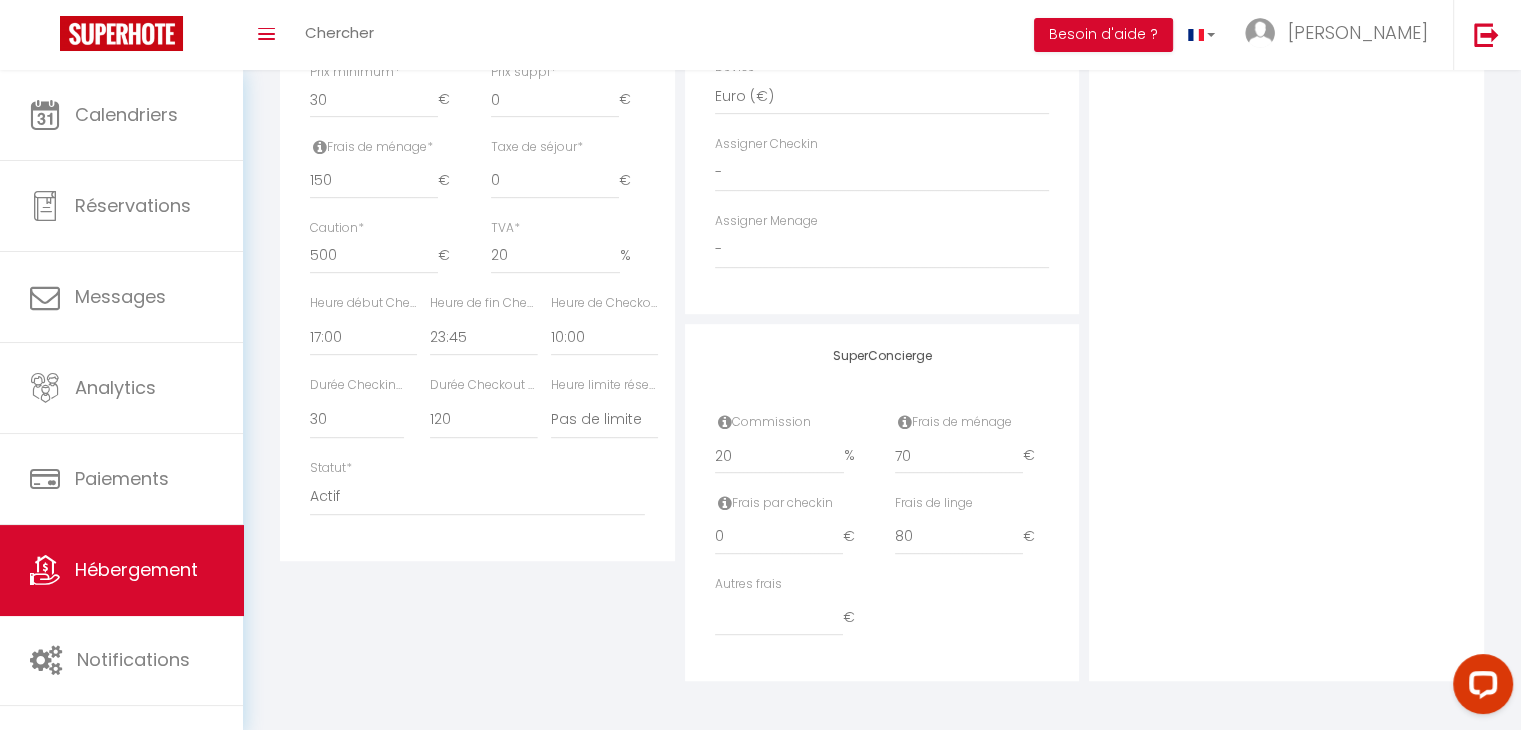 click on "Photo
Photo
Drag and drop a file here or click Ooops, something wrong appended. Remove   WhatsApp Image [DATE] 14.56.22.jpeg Drag and drop or click to replace" at bounding box center [1286, 43] 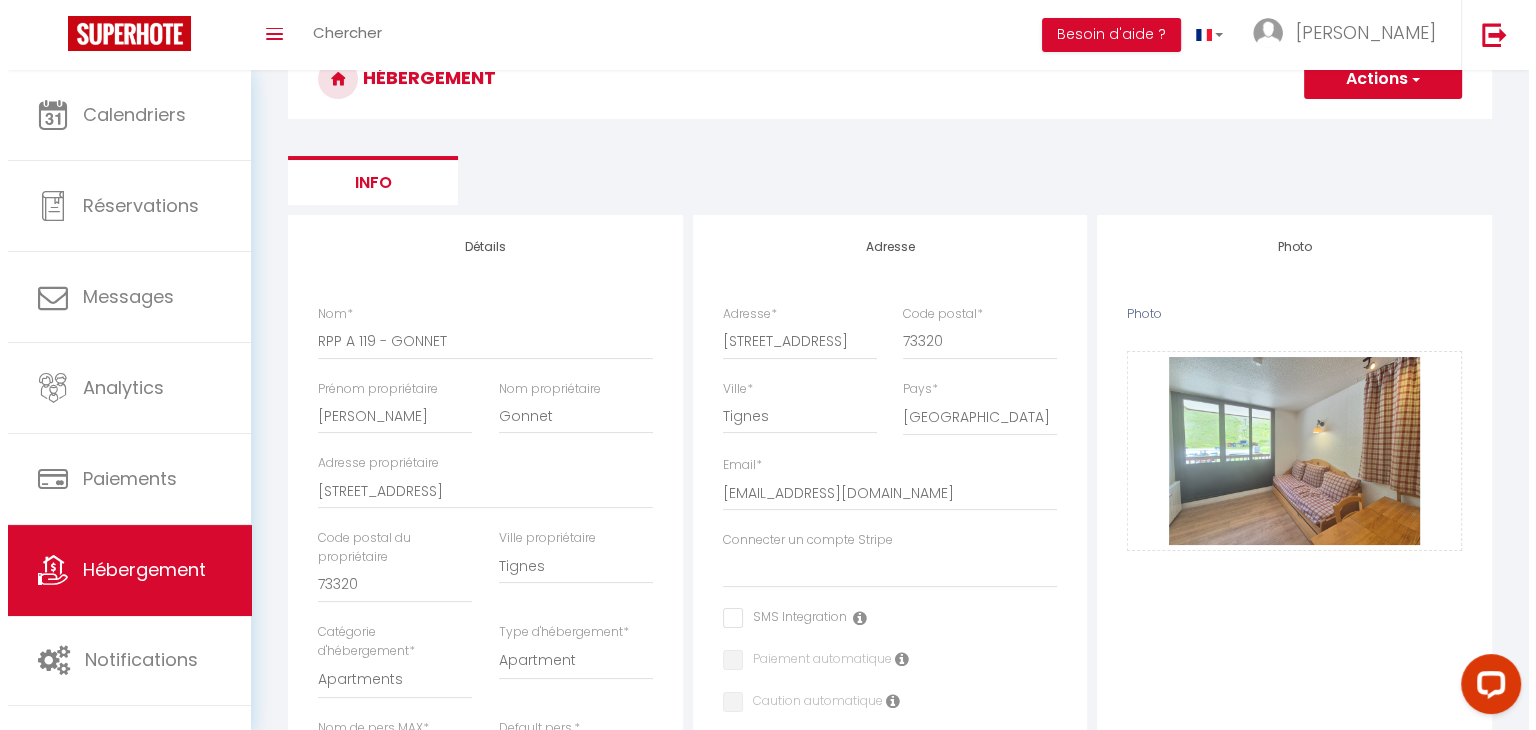 scroll, scrollTop: 0, scrollLeft: 0, axis: both 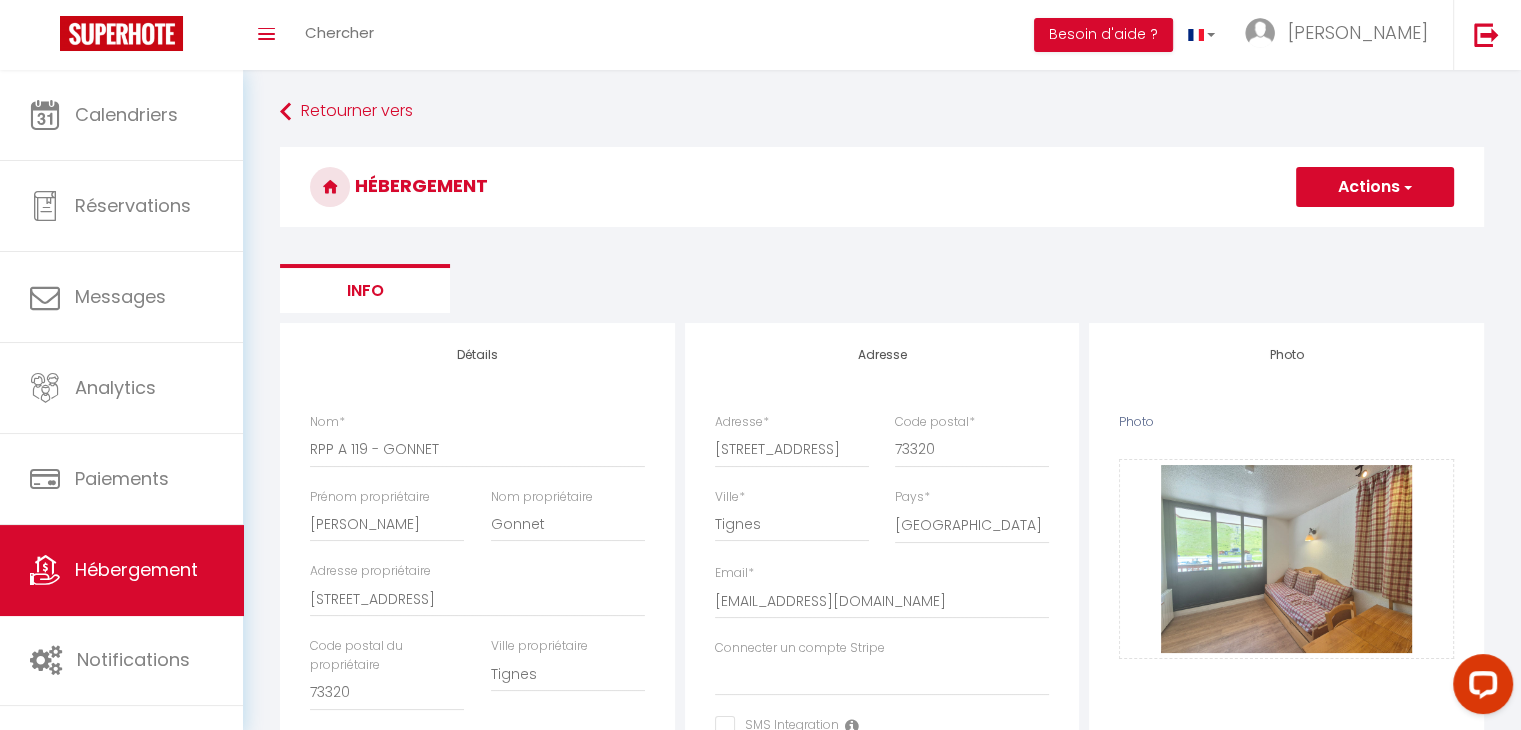 click on "Actions" at bounding box center (1375, 187) 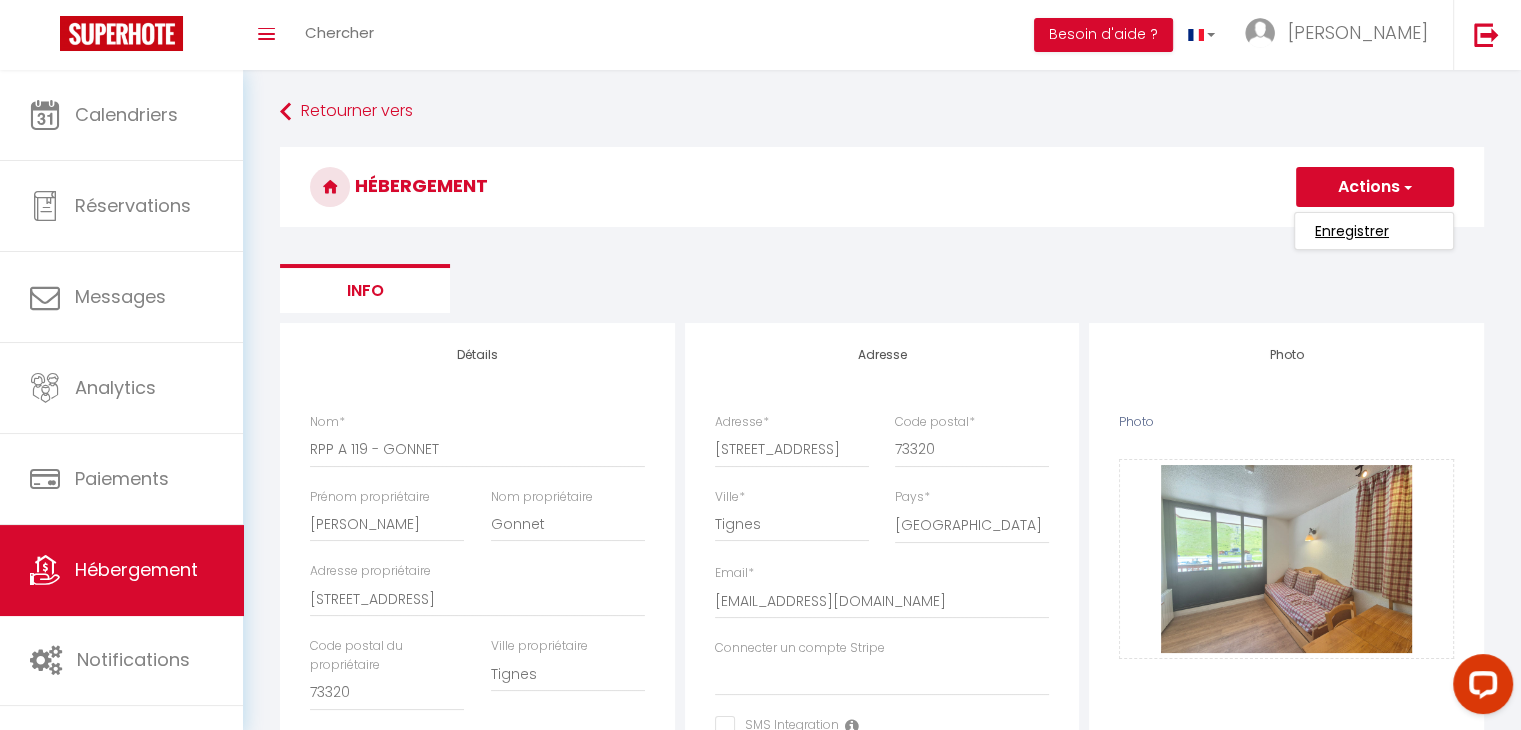 click on "Enregistrer" at bounding box center (1352, 231) 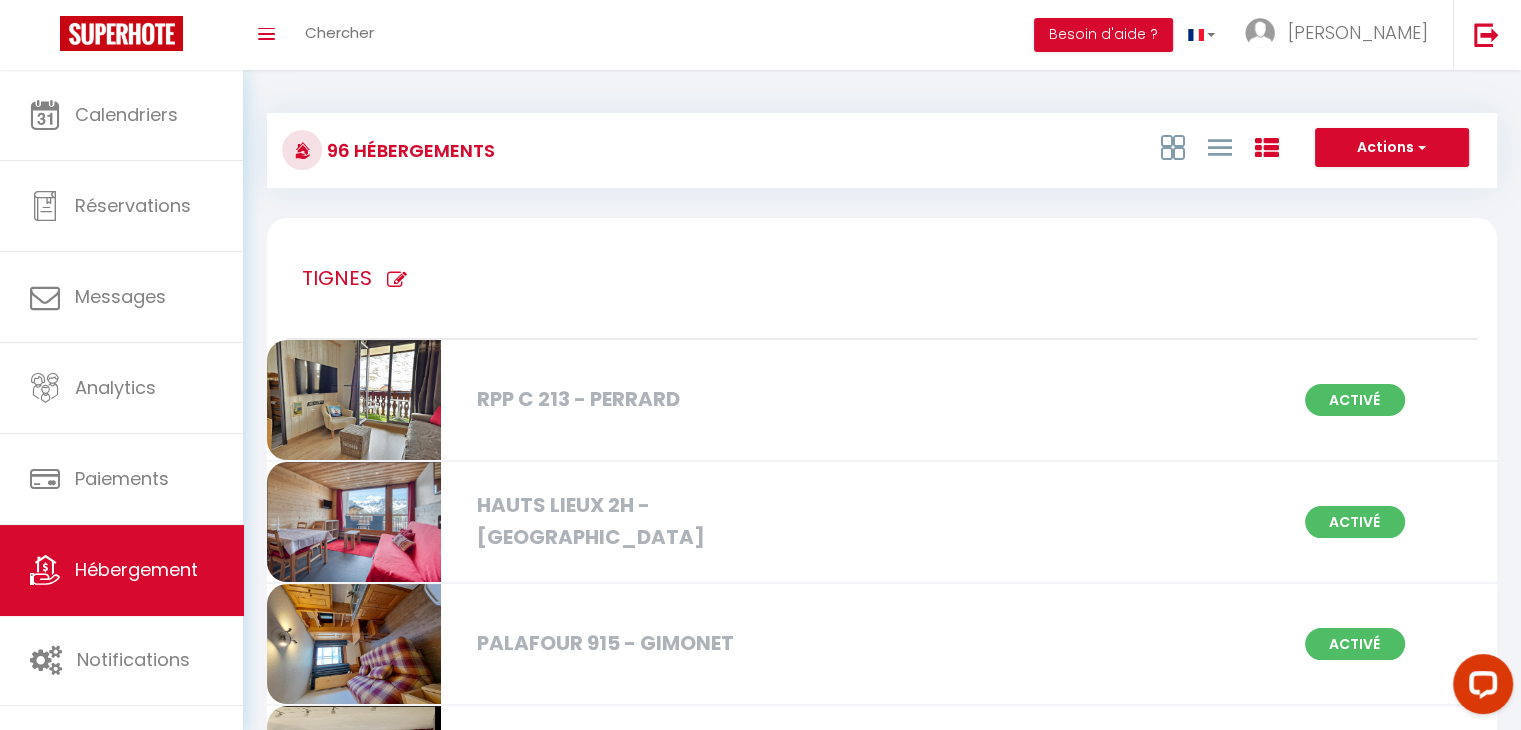 click at bounding box center [397, 280] 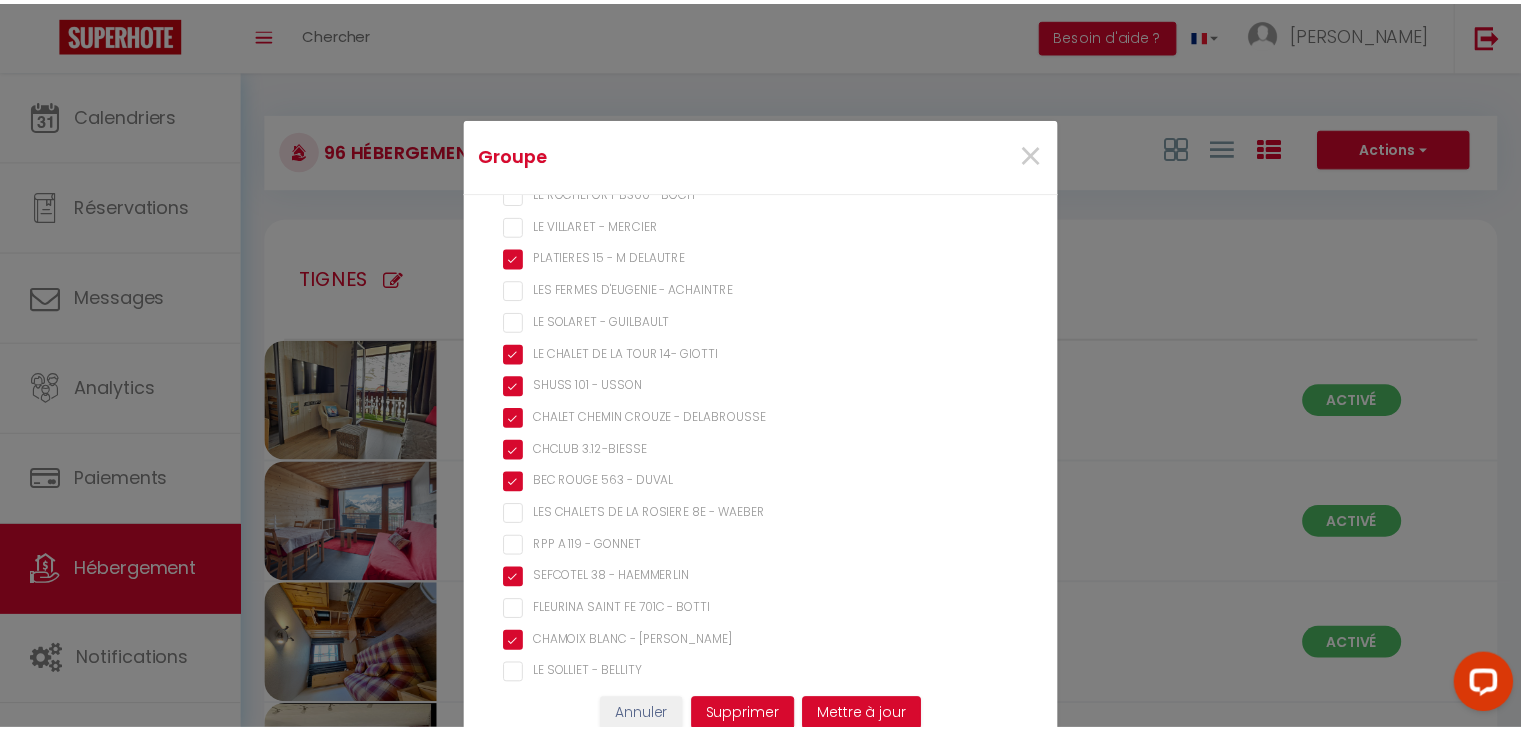 scroll, scrollTop: 2634, scrollLeft: 0, axis: vertical 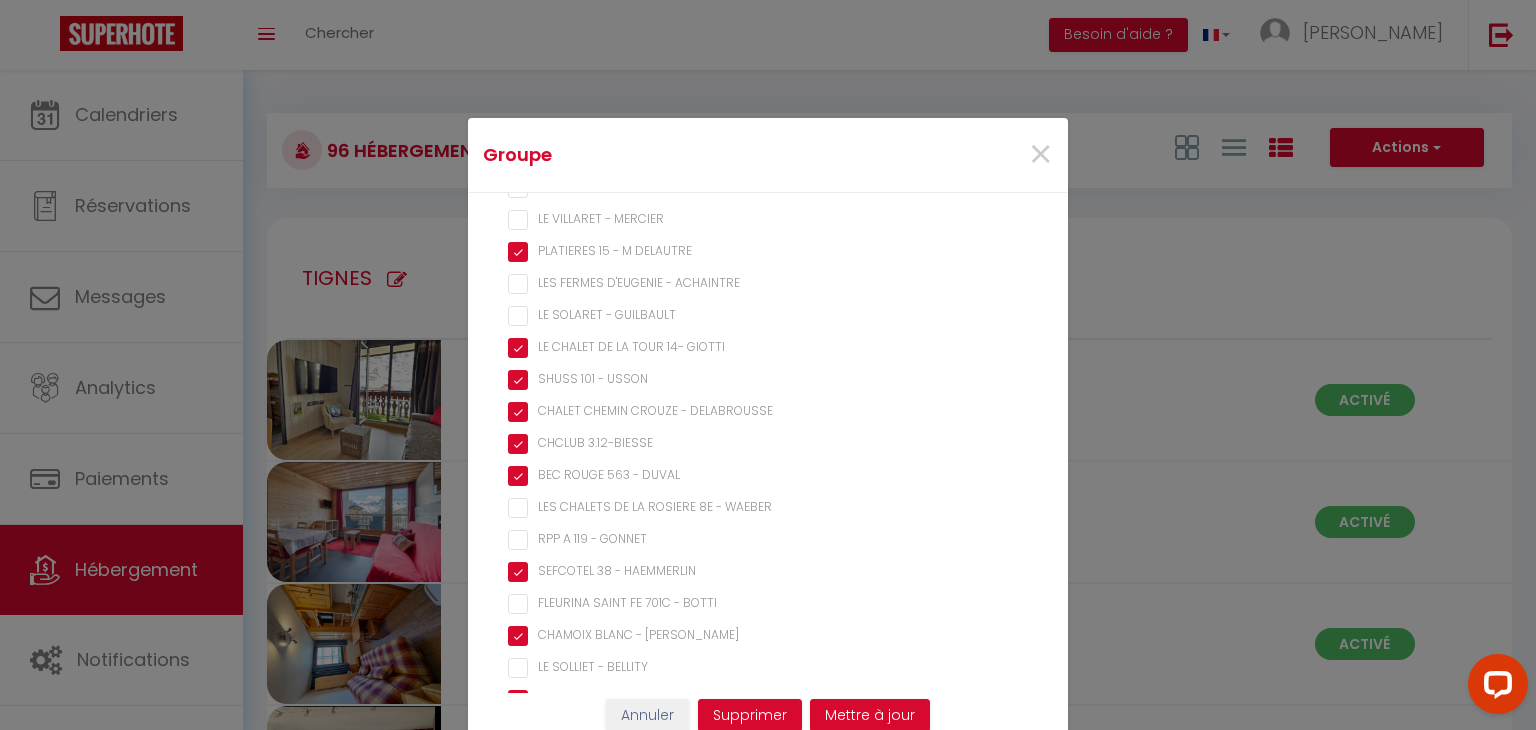 click on "RPP A 119 - GONNET" at bounding box center (768, 540) 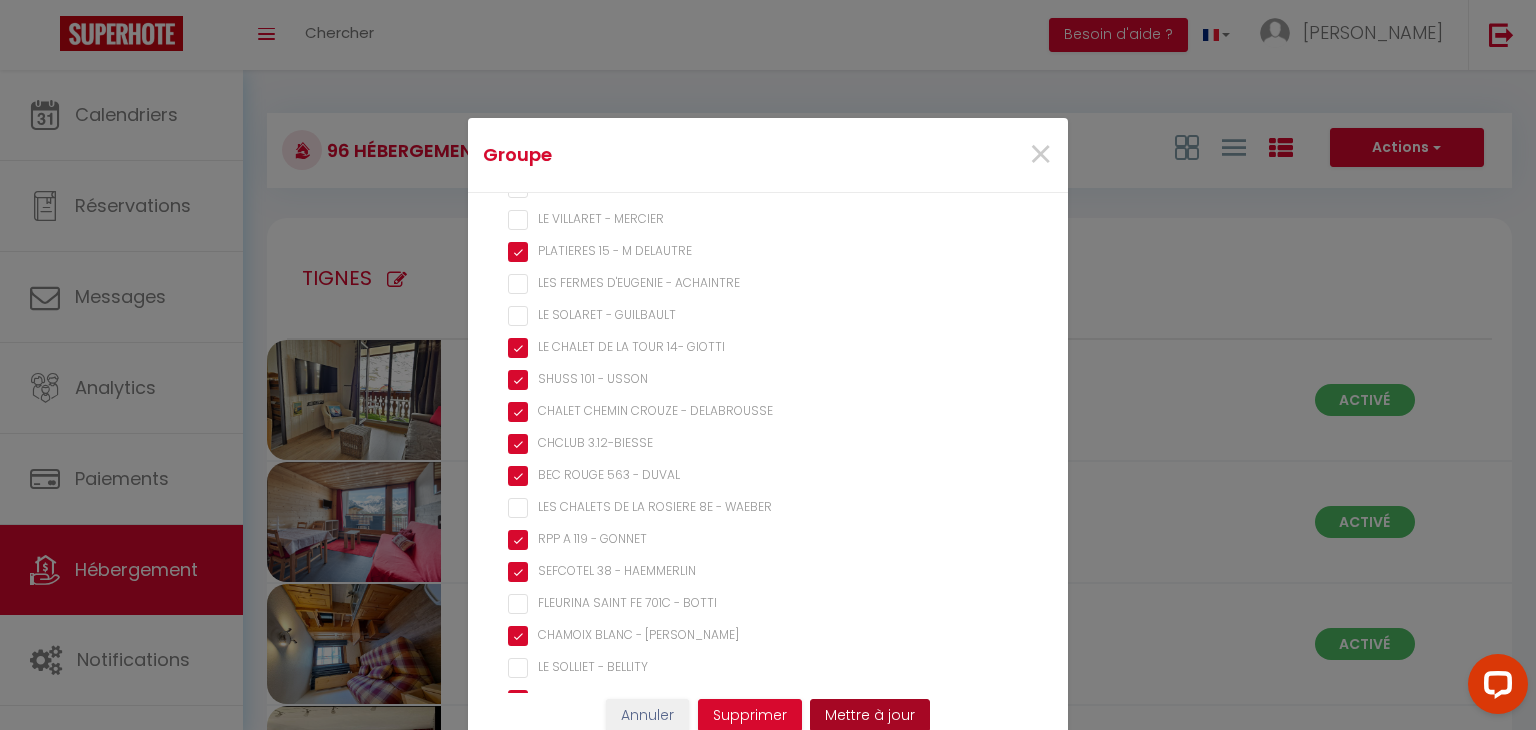 click on "Mettre à jour" at bounding box center (870, 716) 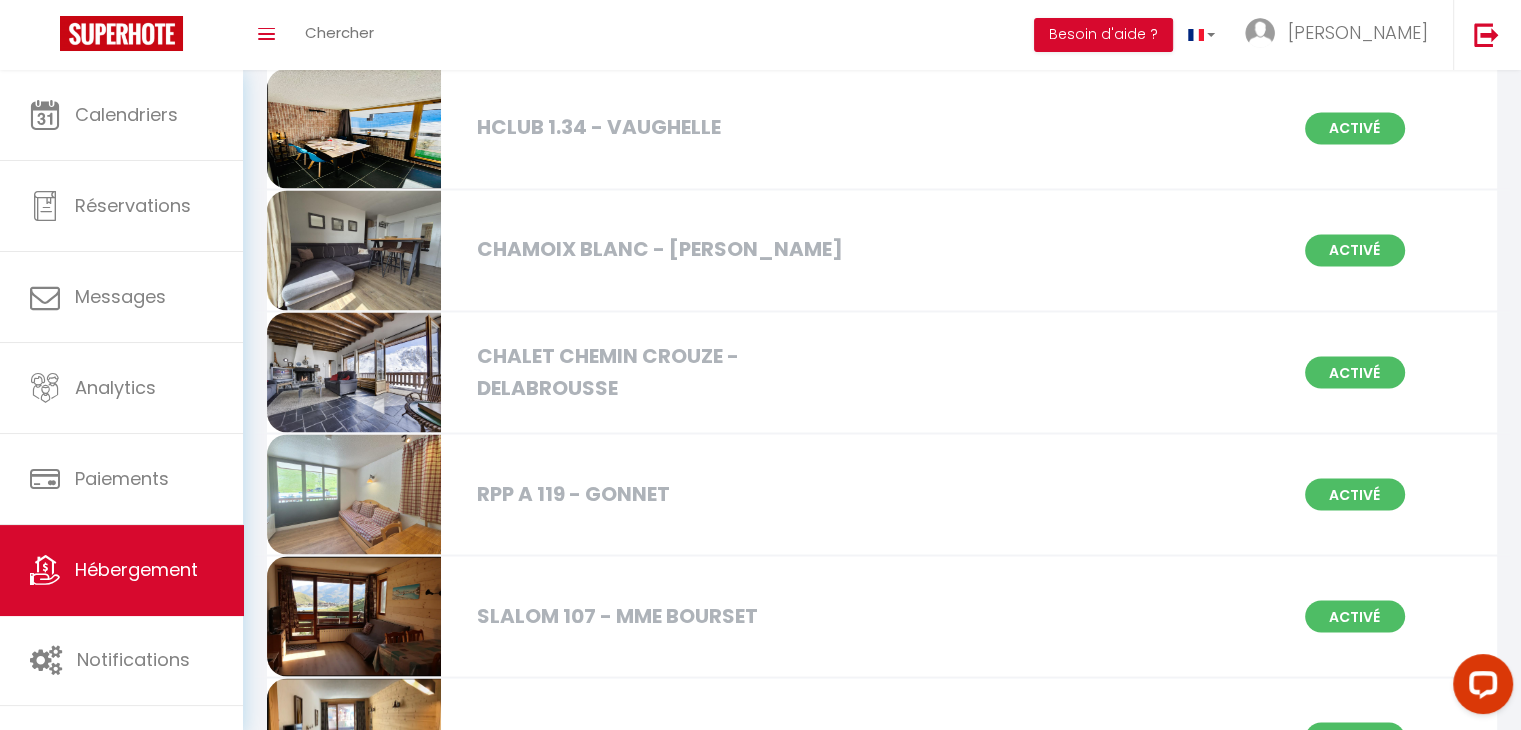 scroll, scrollTop: 3446, scrollLeft: 0, axis: vertical 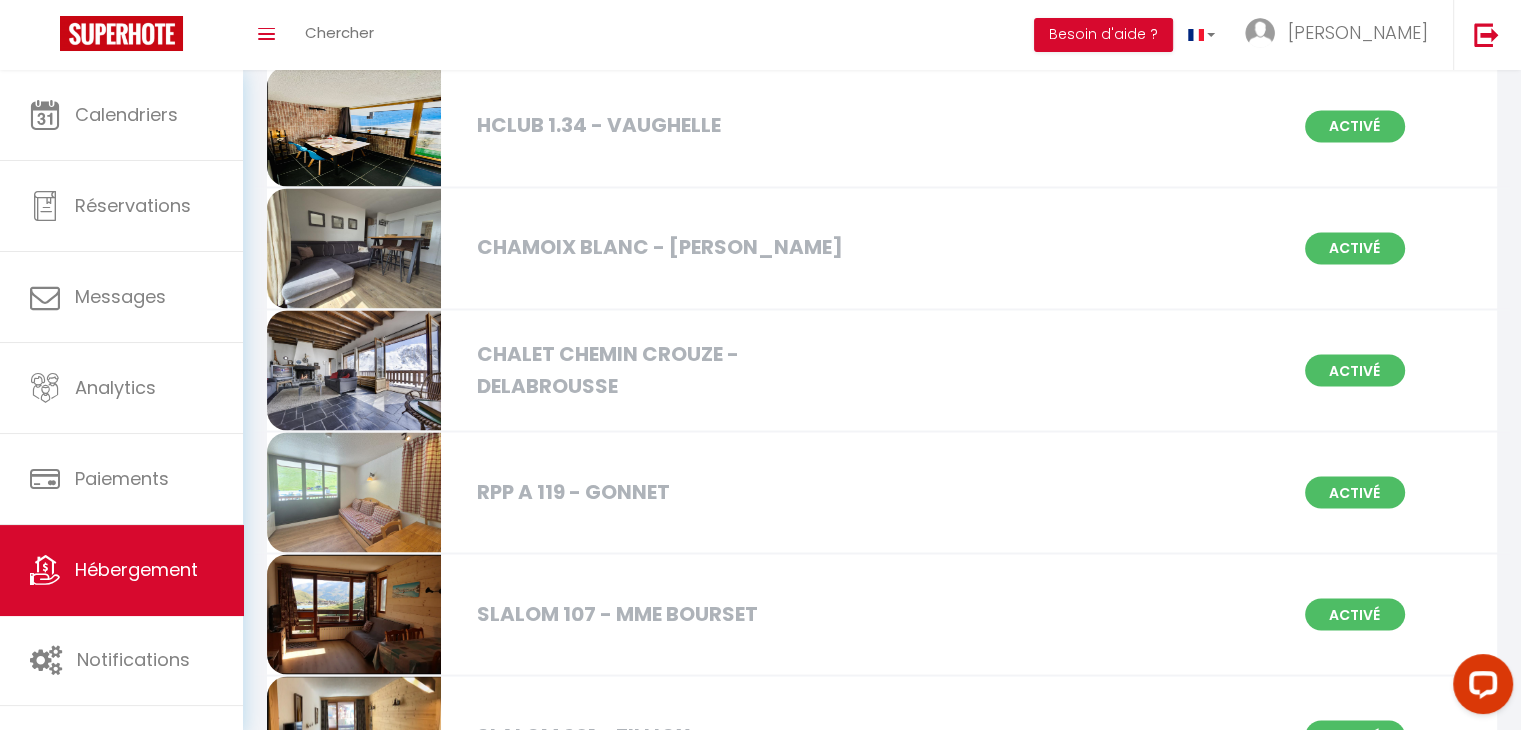 click on "RPP A 119 - GONNET" at bounding box center [663, 491] 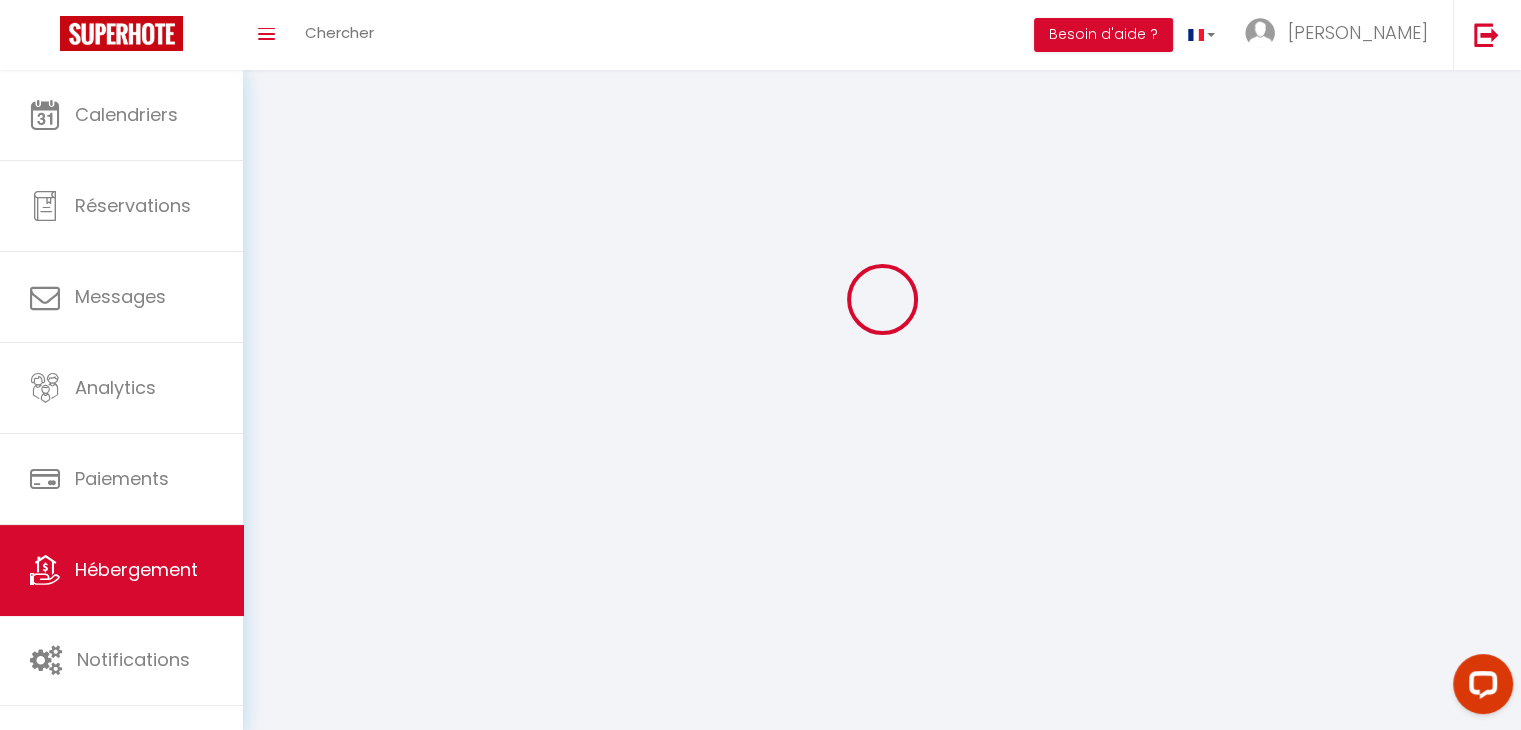 scroll, scrollTop: 0, scrollLeft: 0, axis: both 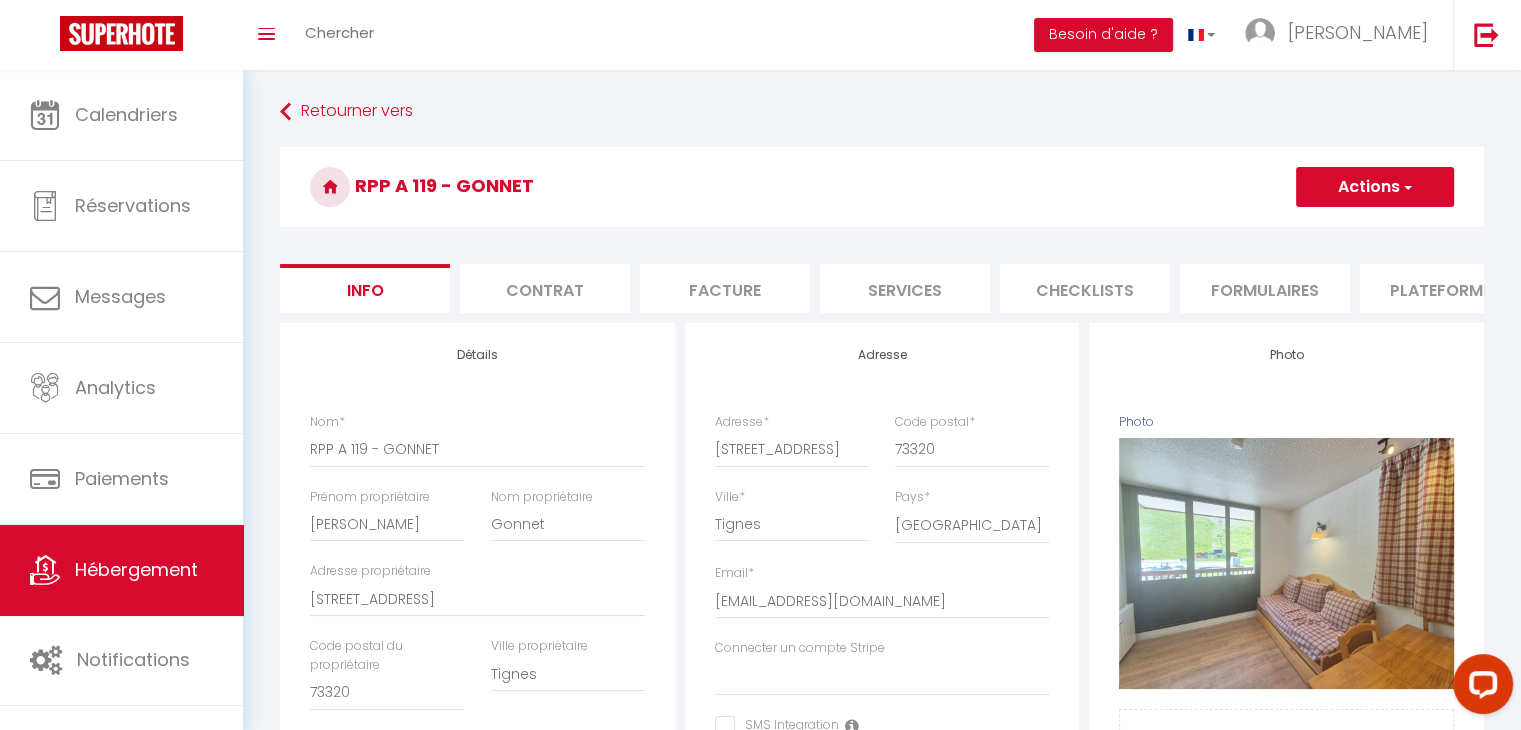 click on "Plateformes" at bounding box center (1445, 288) 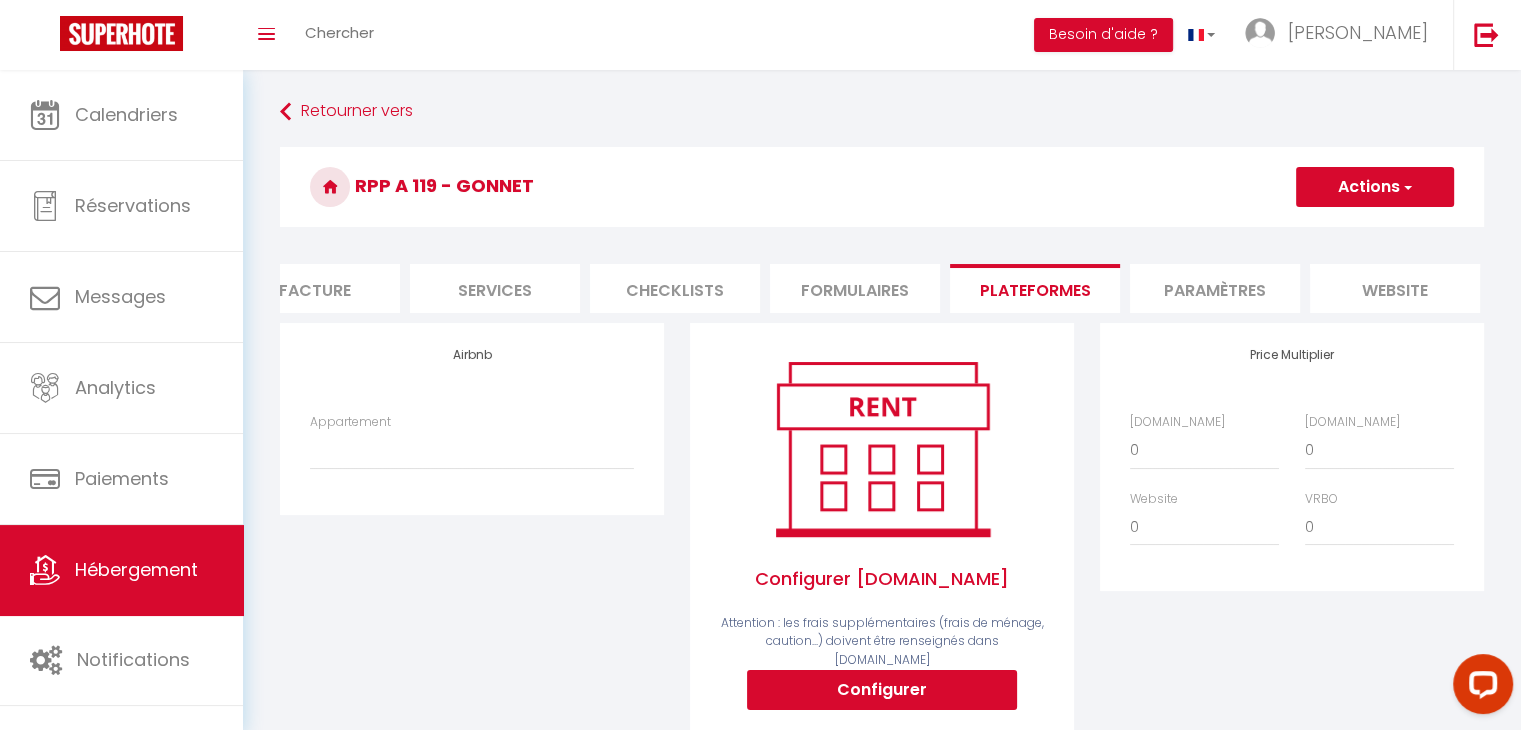 scroll, scrollTop: 0, scrollLeft: 415, axis: horizontal 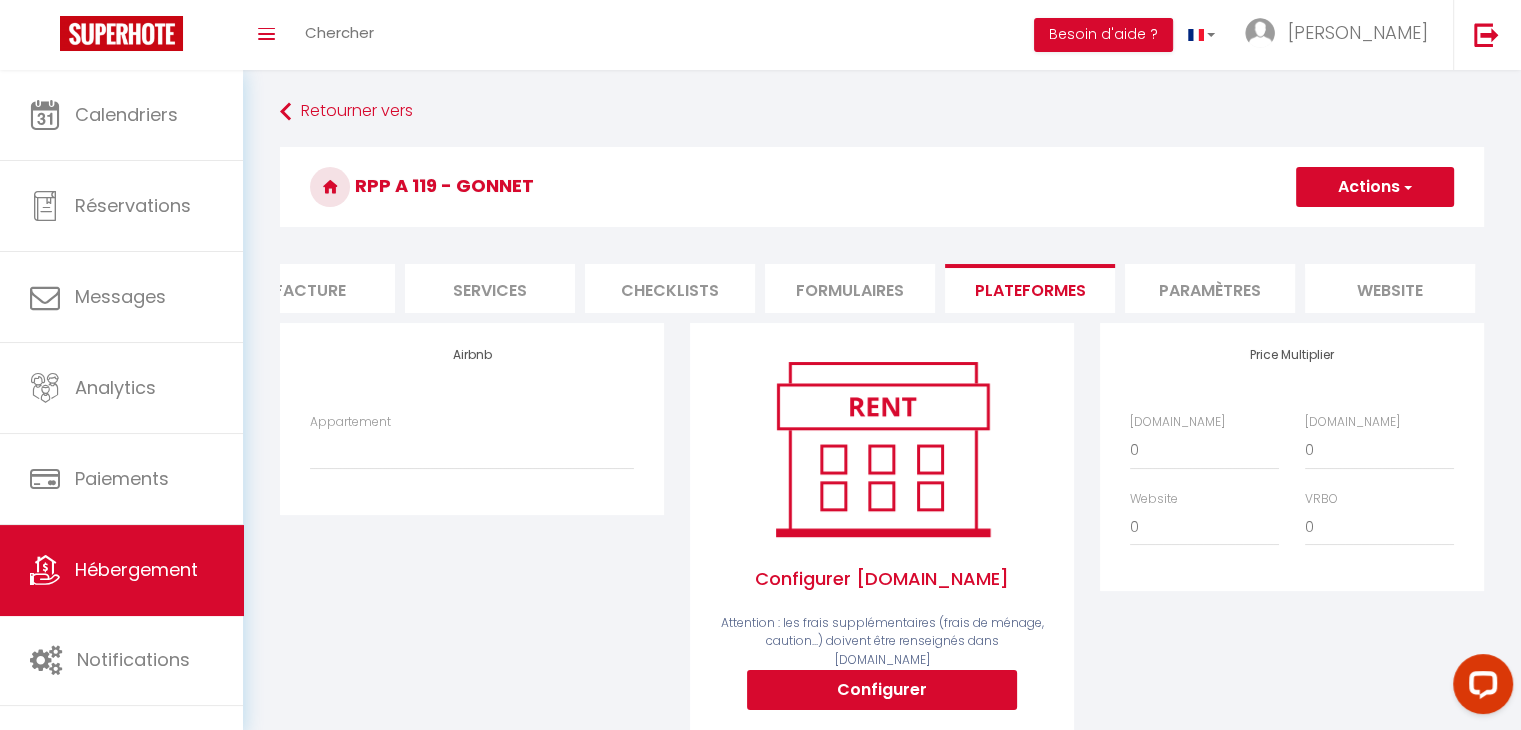 click on "Paramètres" at bounding box center [1210, 288] 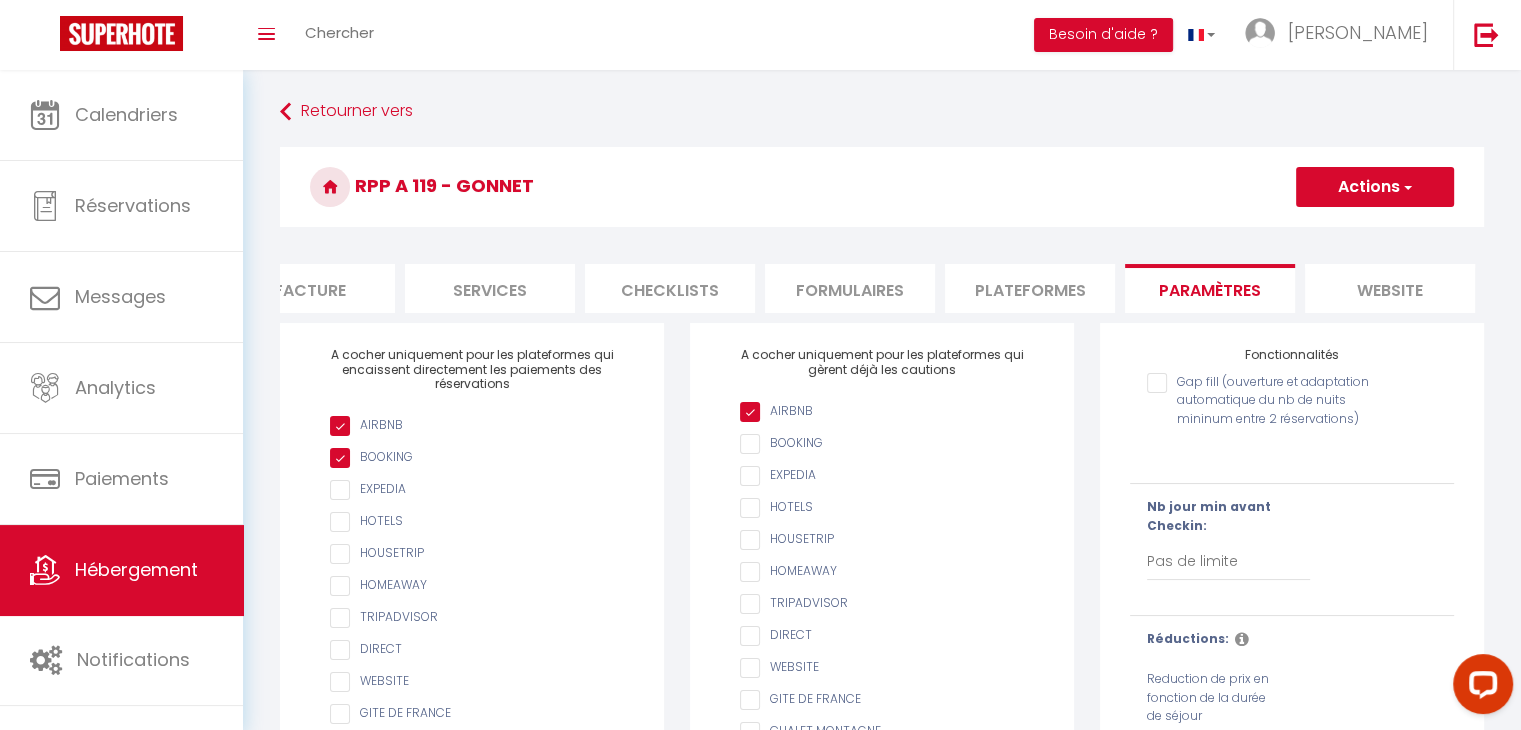 click on "Gap fill (ouverture et adaptation automatique du nb de nuits mininum entre 2 réservations)" at bounding box center (1264, 383) 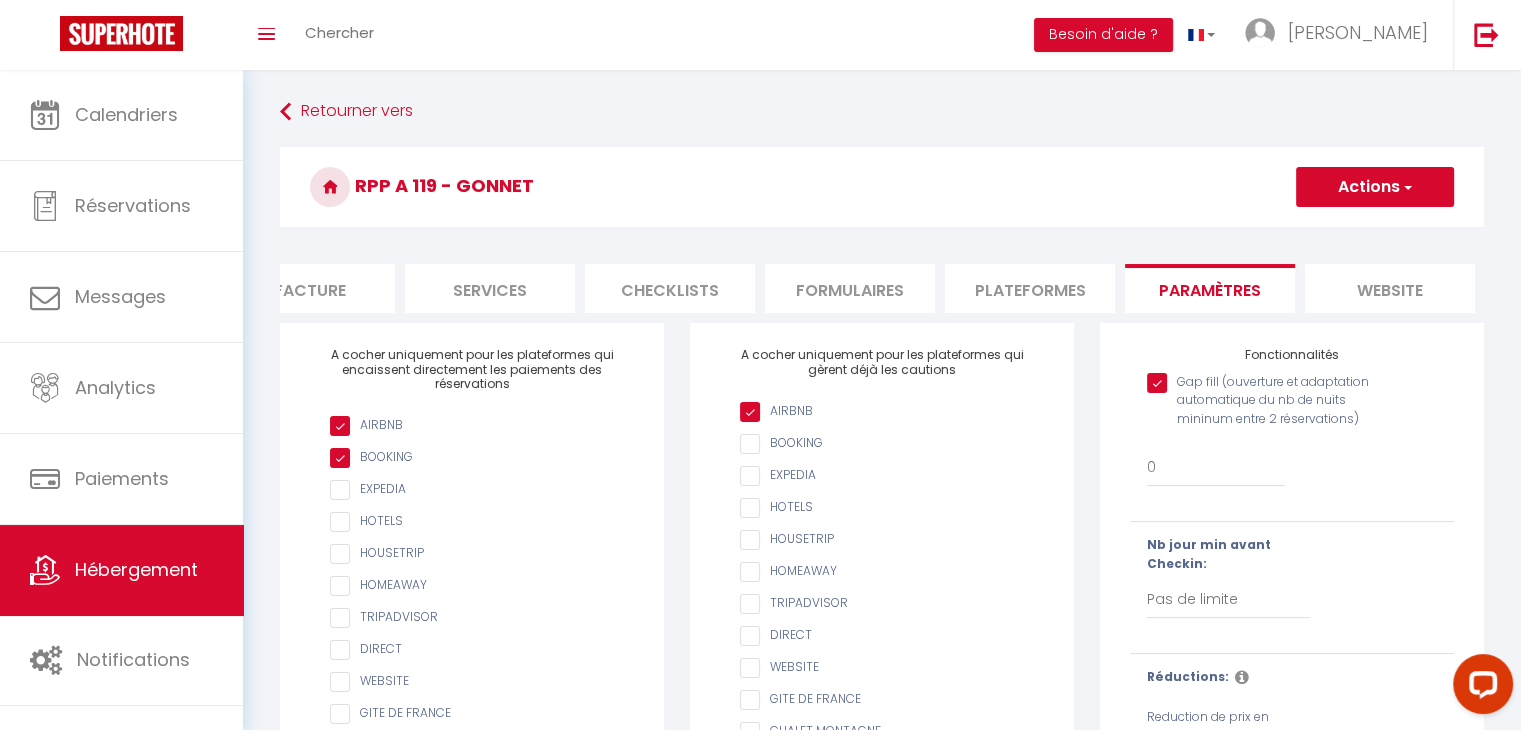 scroll, scrollTop: 36, scrollLeft: 0, axis: vertical 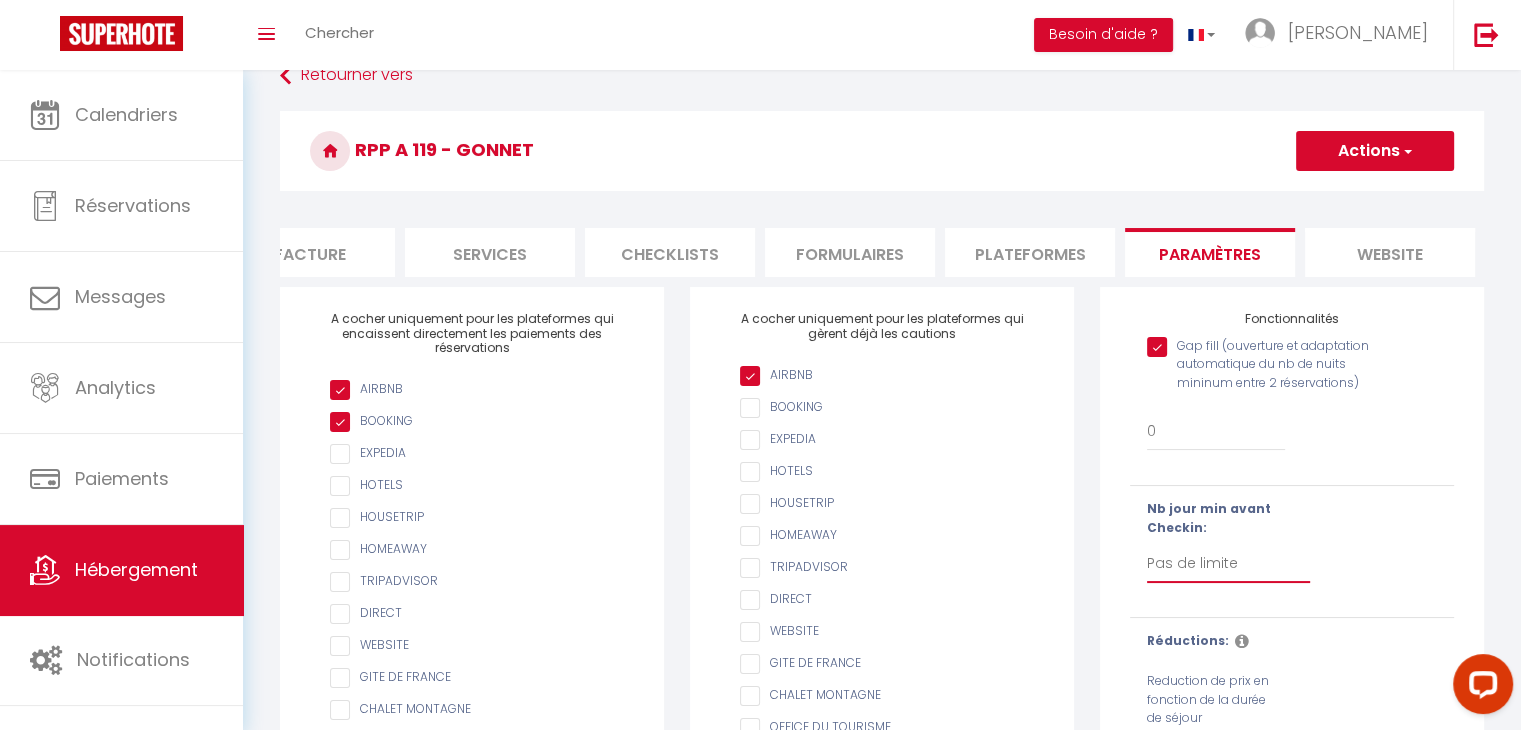 click on "Pas de limite   1 2 3 4 5 6 7" at bounding box center (1228, 564) 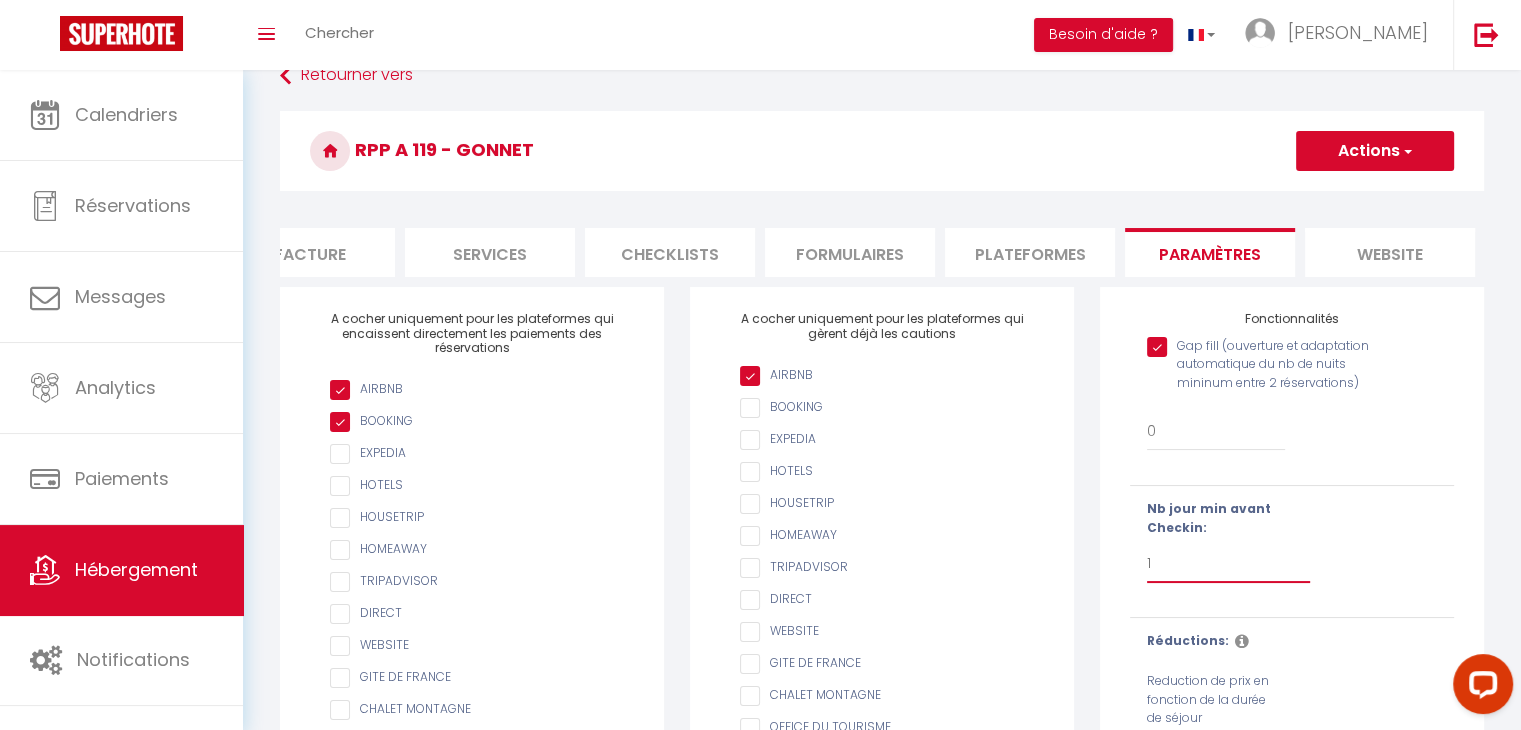 click on "Pas de limite   1 2 3 4 5 6 7" at bounding box center [1228, 564] 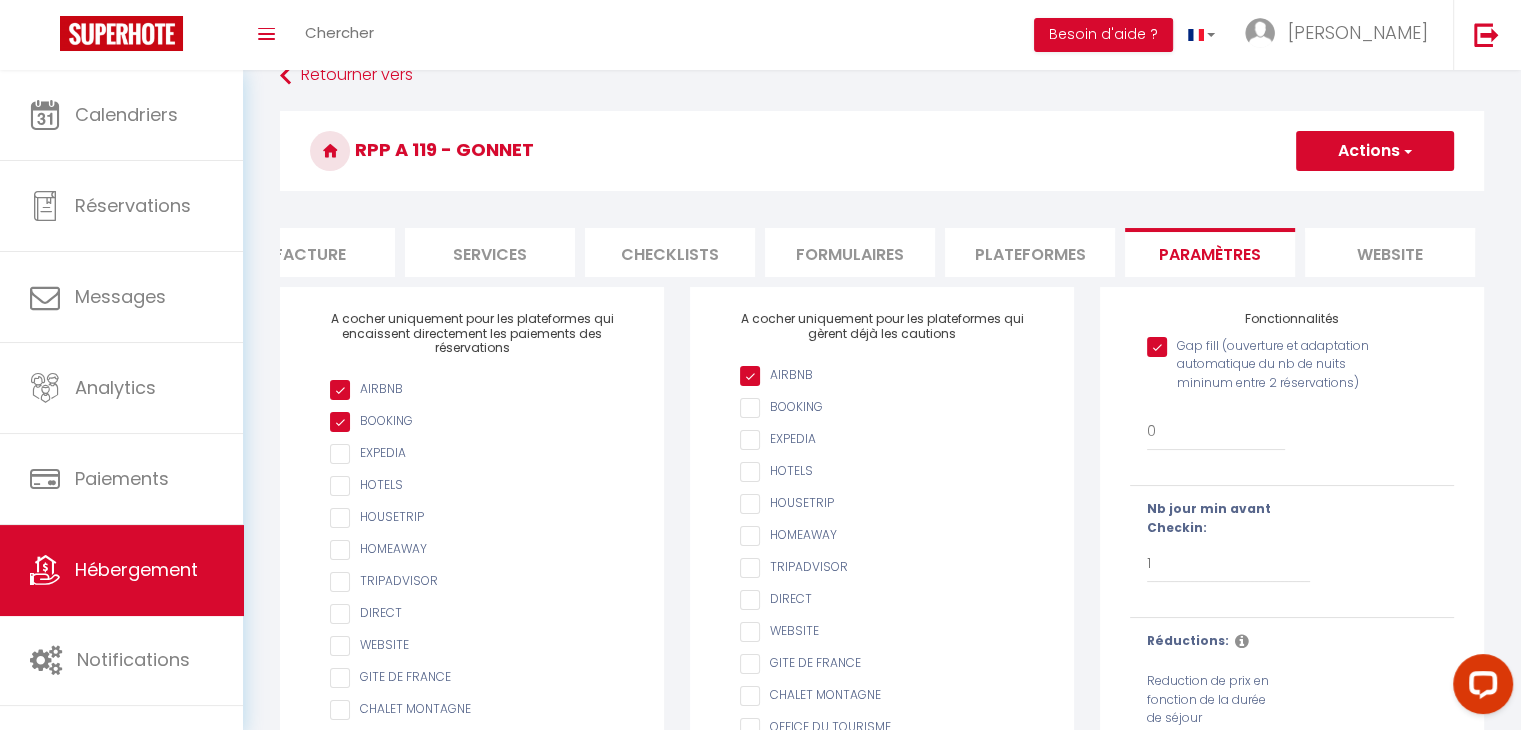 click on "Actions" at bounding box center [1375, 151] 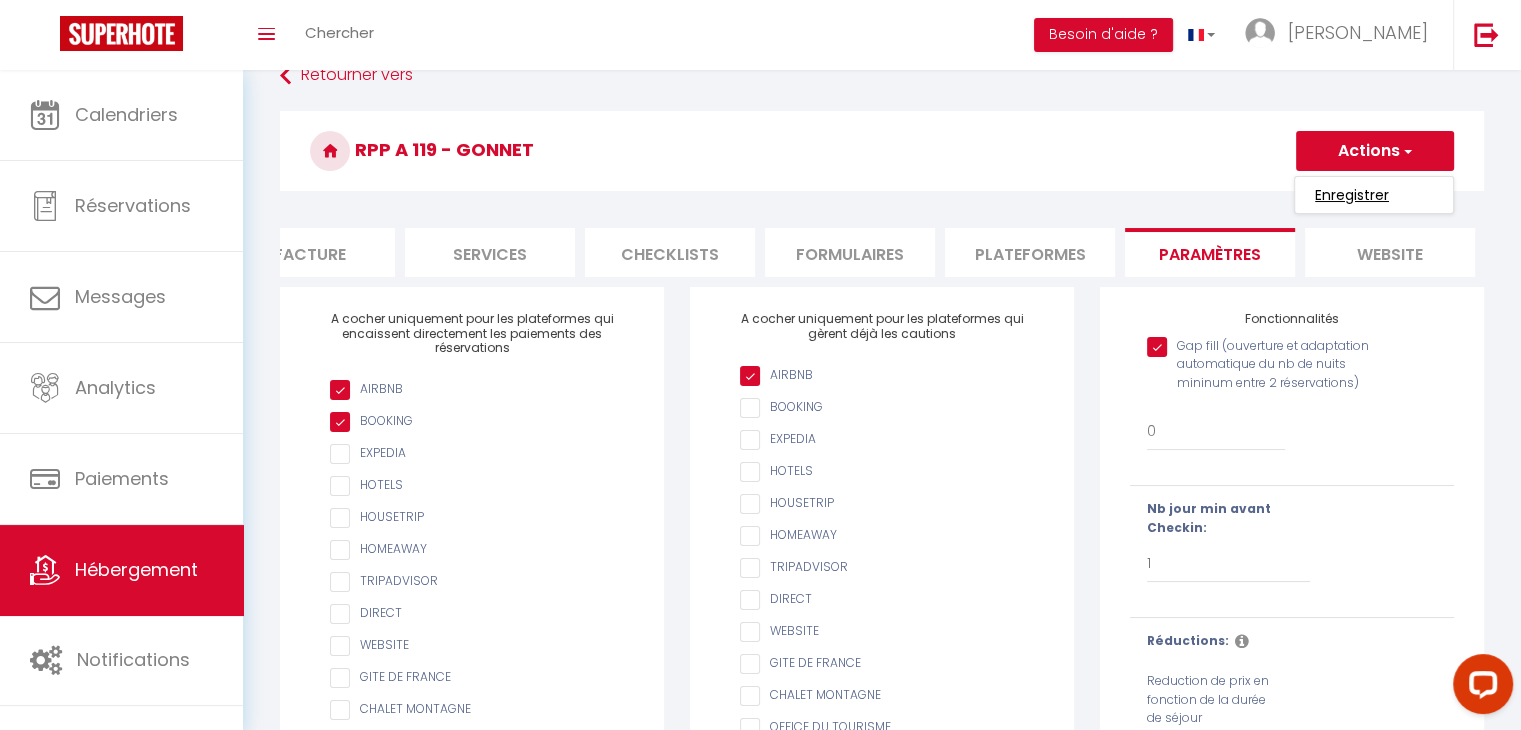 click on "Enregistrer" at bounding box center (1352, 195) 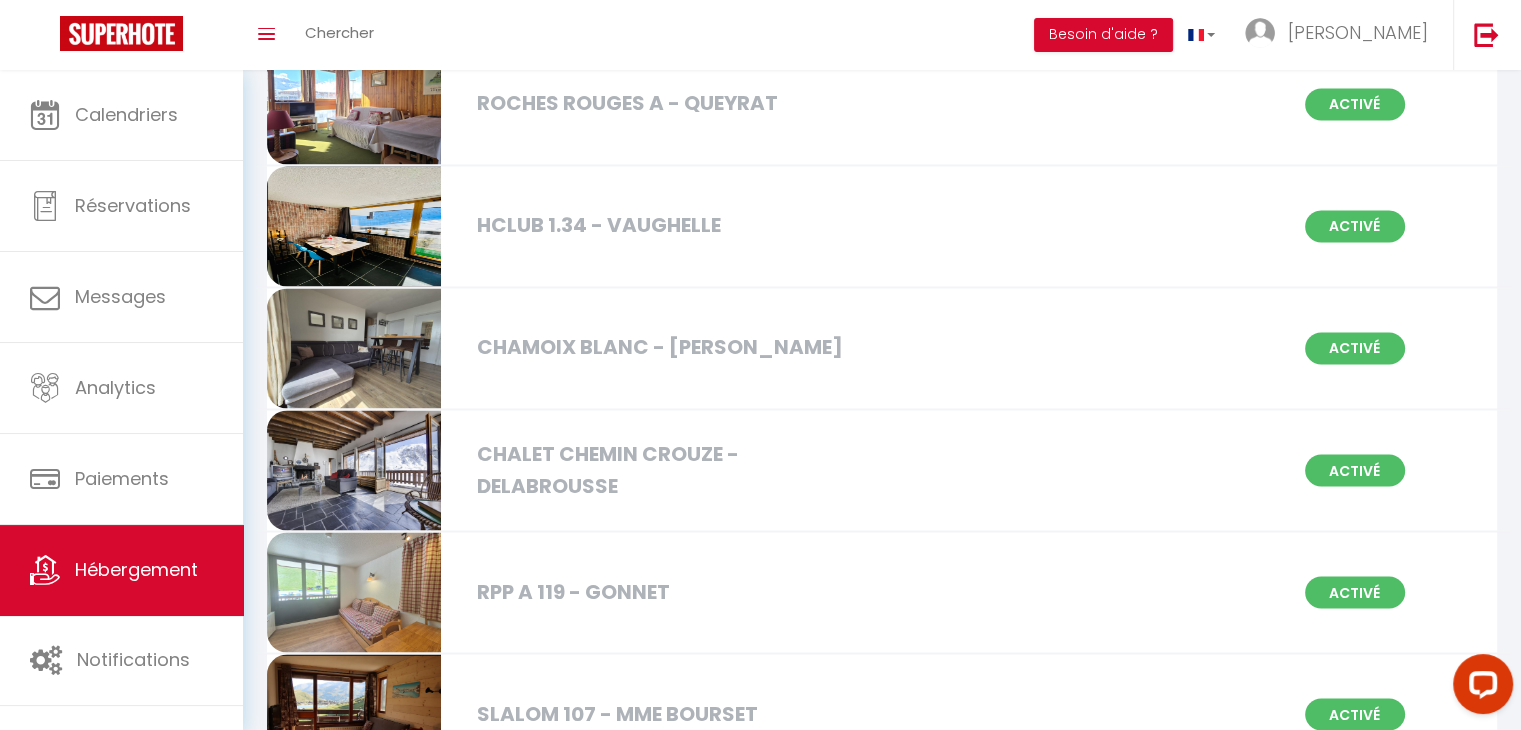 scroll, scrollTop: 3464, scrollLeft: 0, axis: vertical 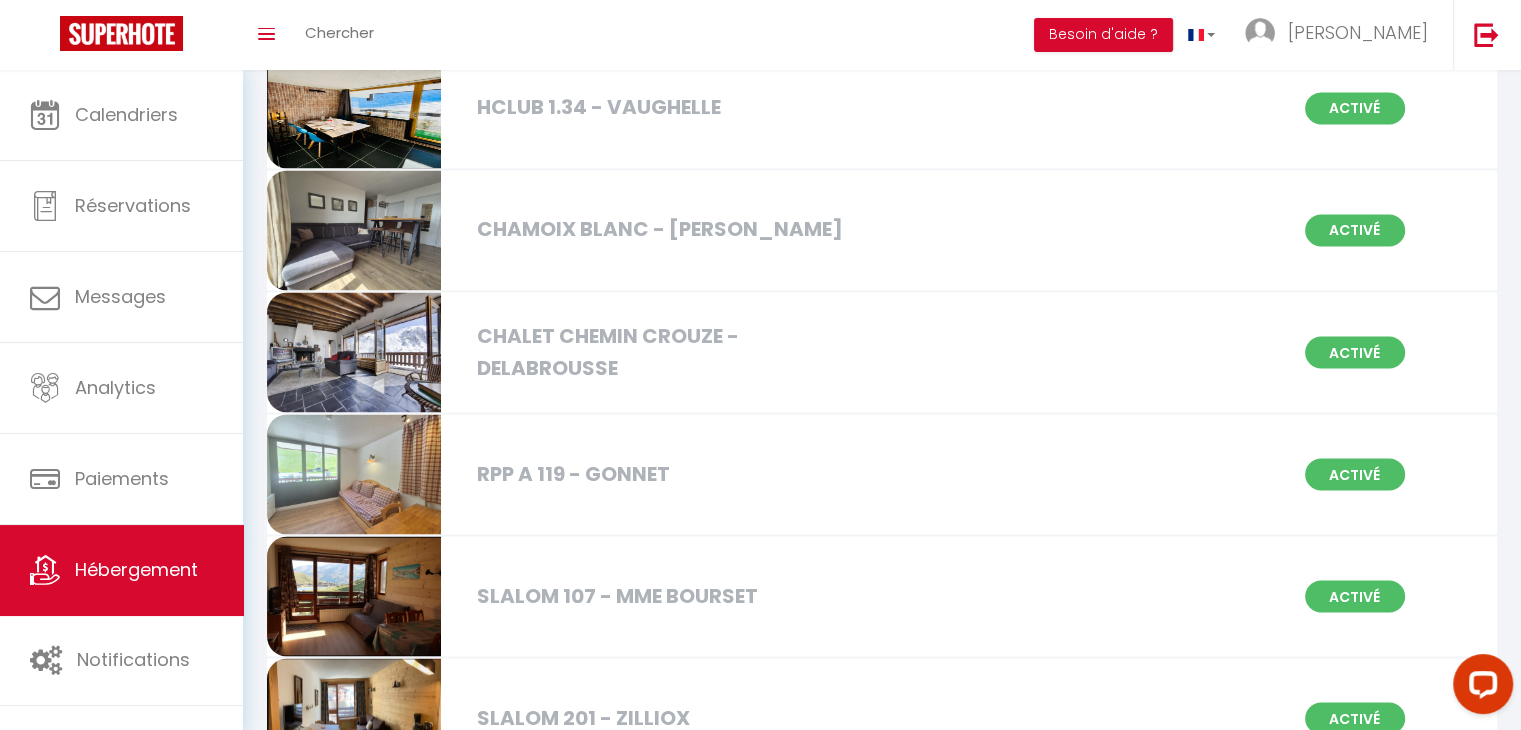 click on "RPP A 119 - GONNET" at bounding box center [663, 473] 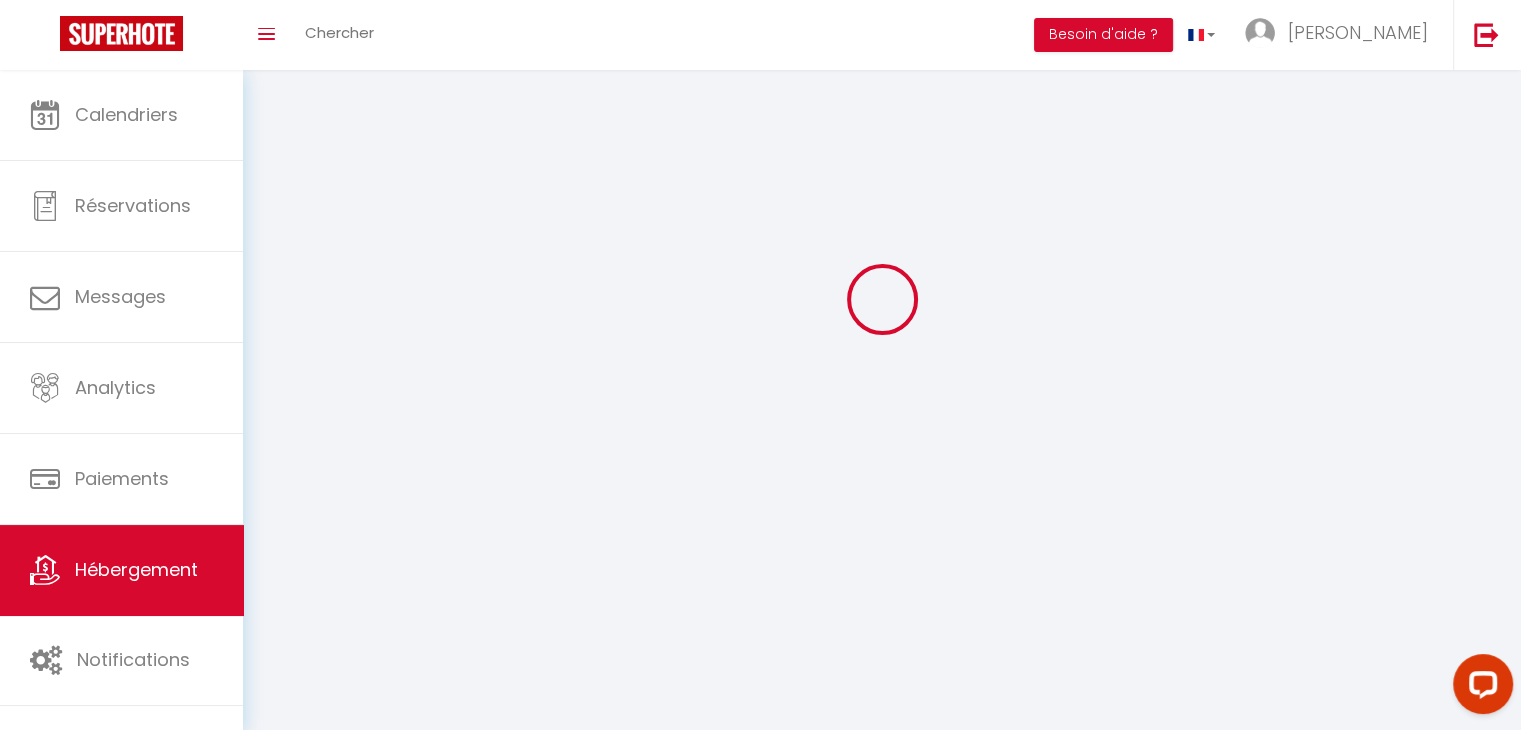 scroll, scrollTop: 0, scrollLeft: 0, axis: both 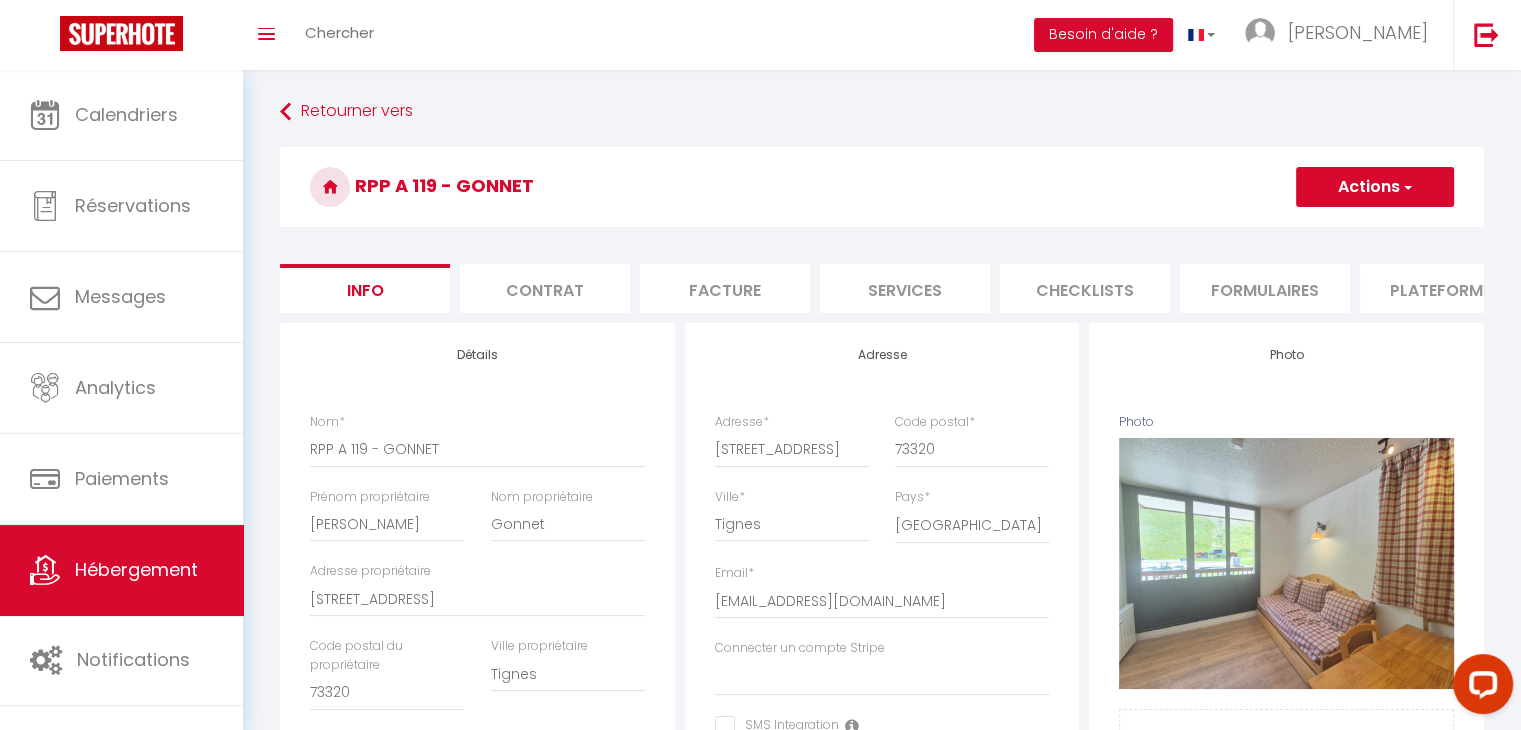 click on "Plateformes" at bounding box center [1445, 288] 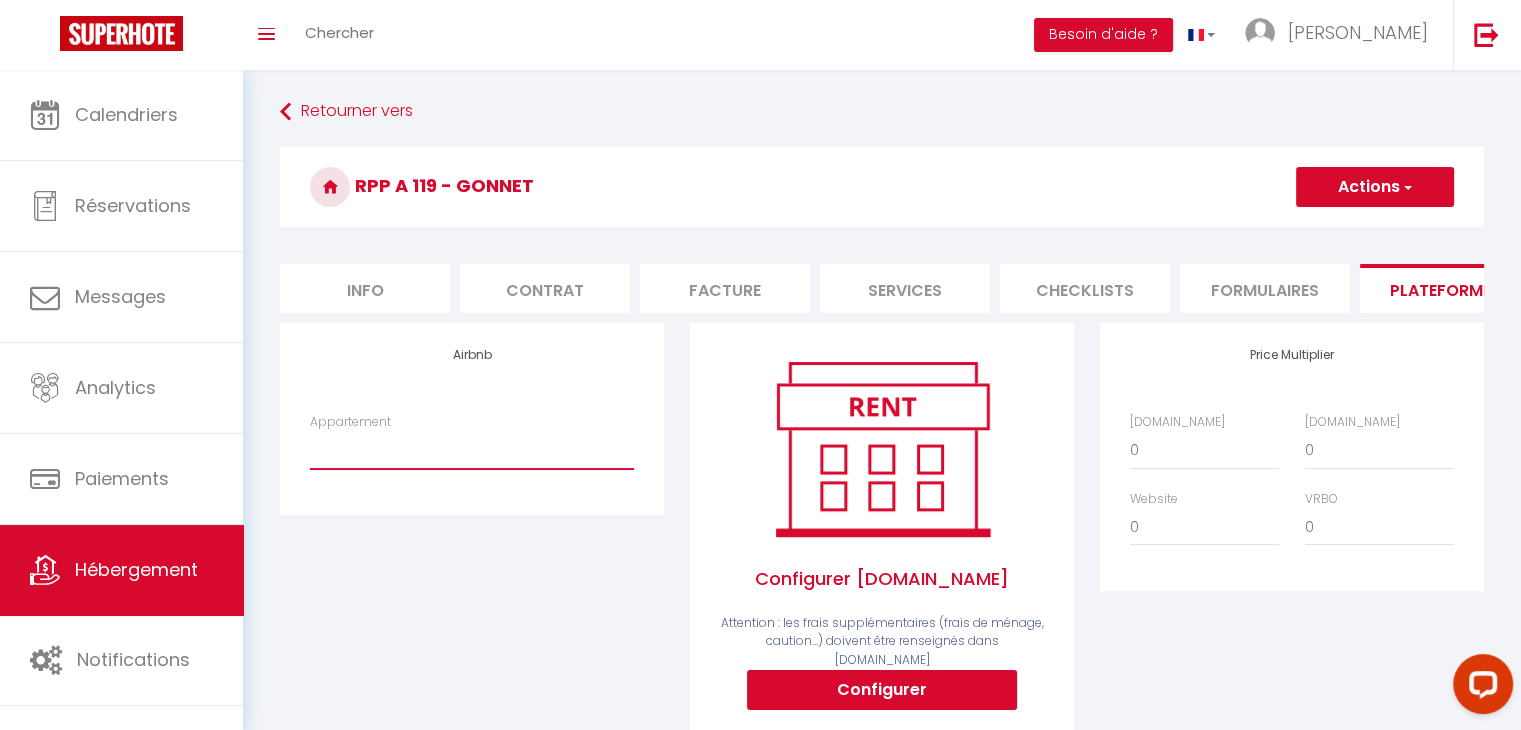 click on "MORNAC - [GEOGRAPHIC_DATA] · Superbe maison - [GEOGRAPHIC_DATA] - [EMAIL_ADDRESS][DOMAIN_NAME]
[PERSON_NAME] 68 · Petit studio - 2pax - [GEOGRAPHIC_DATA] - [EMAIL_ADDRESS][DOMAIN_NAME]
MAISON ROYAN - NOIZET · Belle maison- 8/9pax- Jardin/Plage - [EMAIL_ADDRESS][DOMAIN_NAME]
RPP A 119 - GONNET  · Appartement pied des pistes - 6 pers - [EMAIL_ADDRESS][DOMAIN_NAME]" at bounding box center (472, 450) 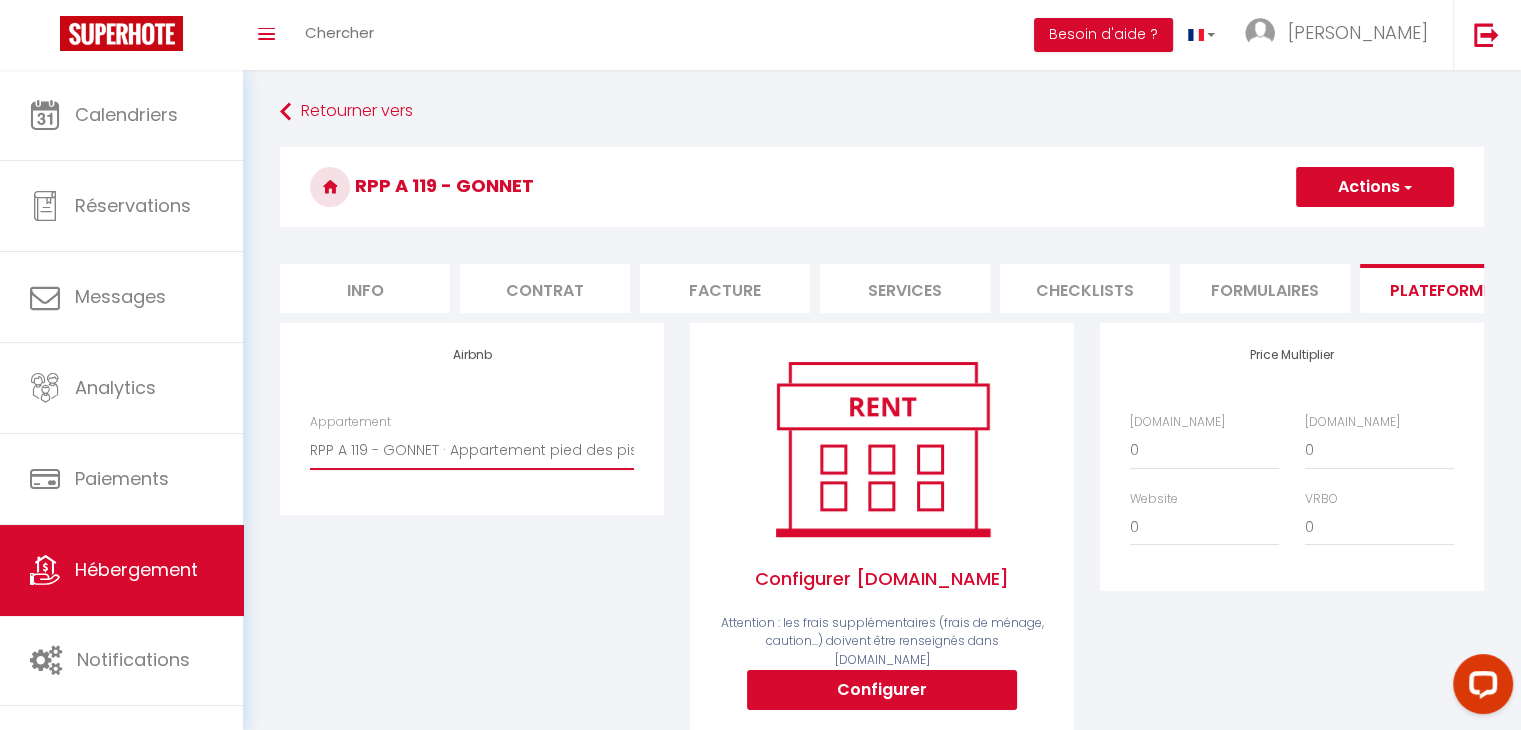 click on "MORNAC - [GEOGRAPHIC_DATA] · Superbe maison - [GEOGRAPHIC_DATA] - [EMAIL_ADDRESS][DOMAIN_NAME]
[PERSON_NAME] 68 · Petit studio - 2pax - [GEOGRAPHIC_DATA] - [EMAIL_ADDRESS][DOMAIN_NAME]
MAISON ROYAN - NOIZET · Belle maison- 8/9pax- Jardin/Plage - [EMAIL_ADDRESS][DOMAIN_NAME]
RPP A 119 - GONNET  · Appartement pied des pistes - 6 pers - [EMAIL_ADDRESS][DOMAIN_NAME]" at bounding box center [472, 450] 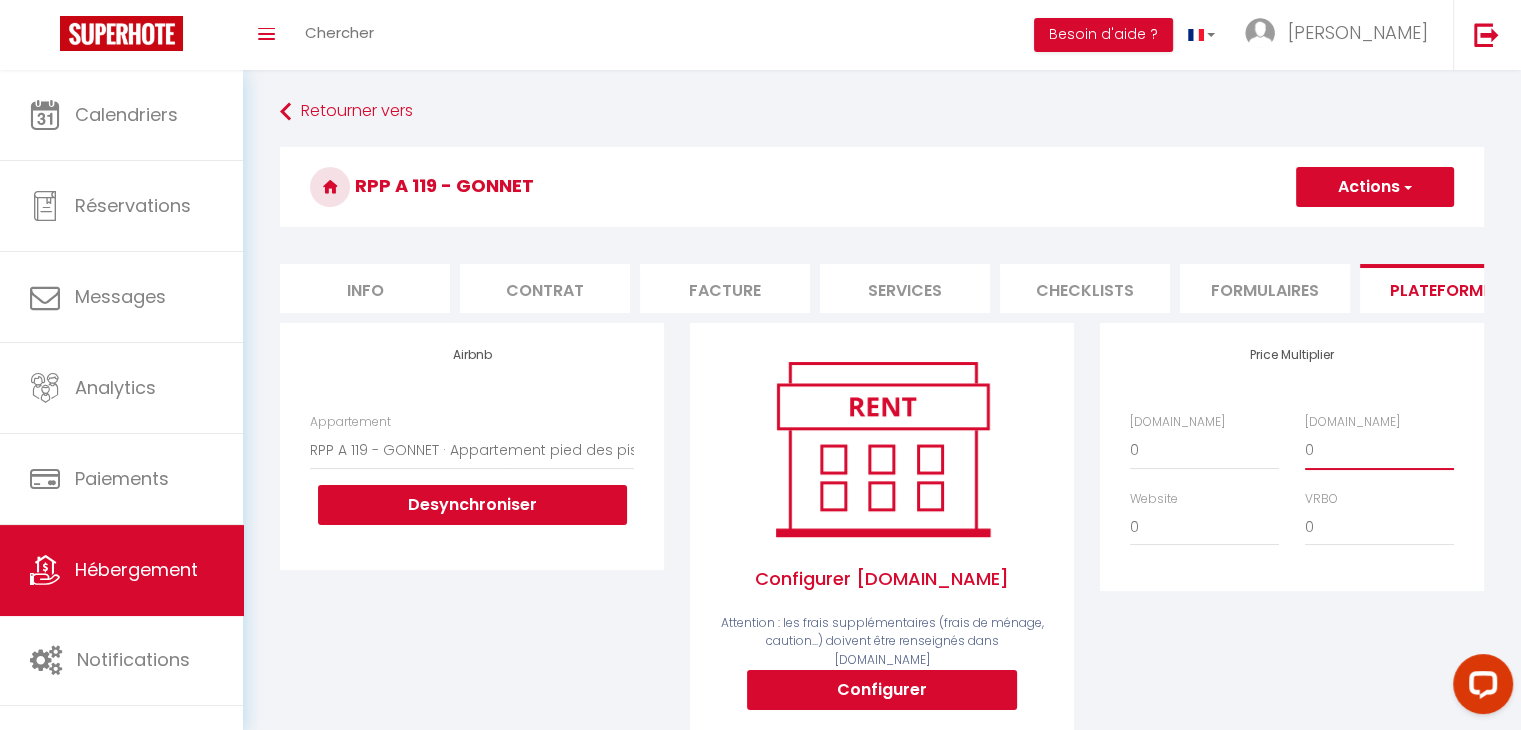 click on "0
+ 1 %
+ 2 %
+ 3 %
+ 4 %
+ 5 %
+ 6 %
+ 7 %
+ 8 %
+ 9 %" at bounding box center [1379, 450] 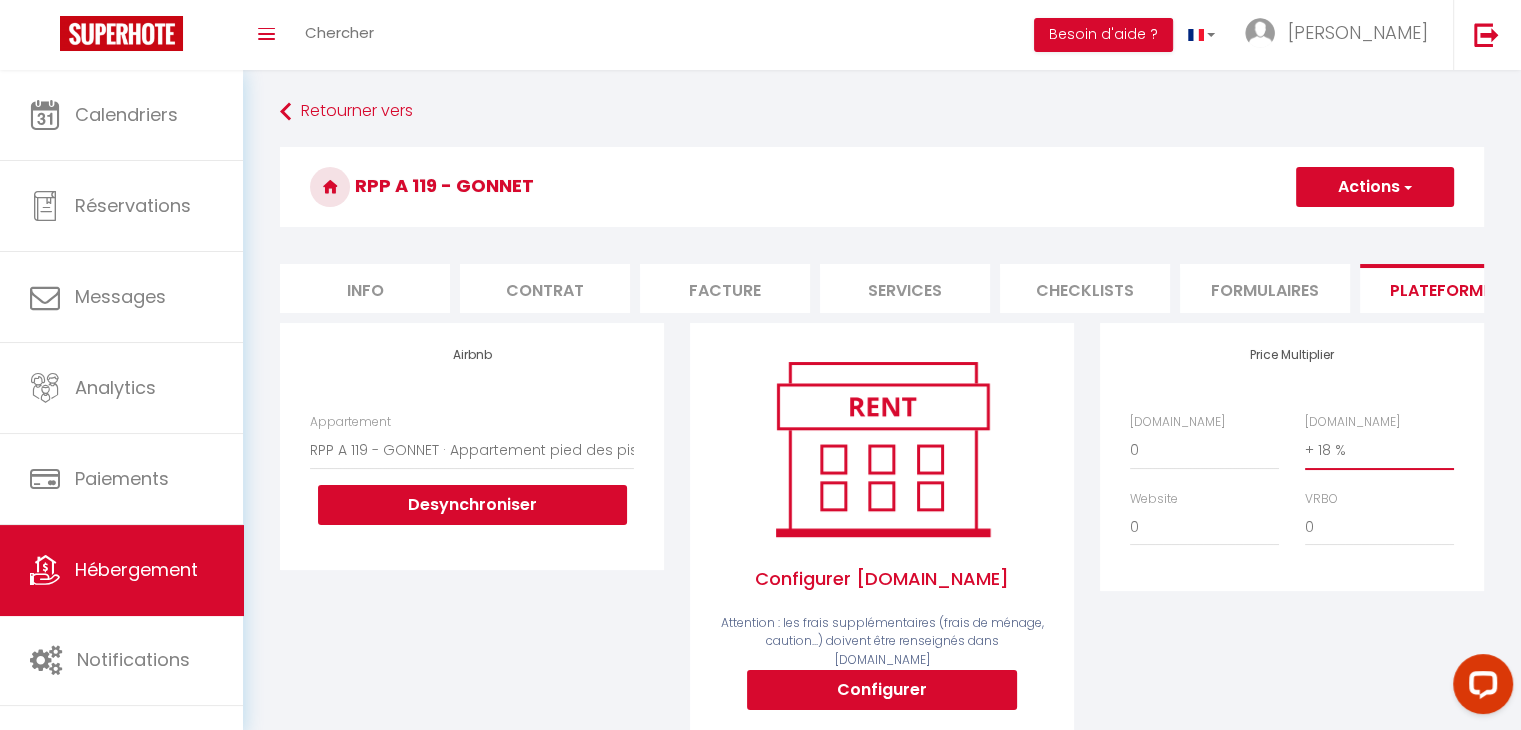 click on "0
+ 1 %
+ 2 %
+ 3 %
+ 4 %
+ 5 %
+ 6 %
+ 7 %
+ 8 %
+ 9 %" at bounding box center (1379, 450) 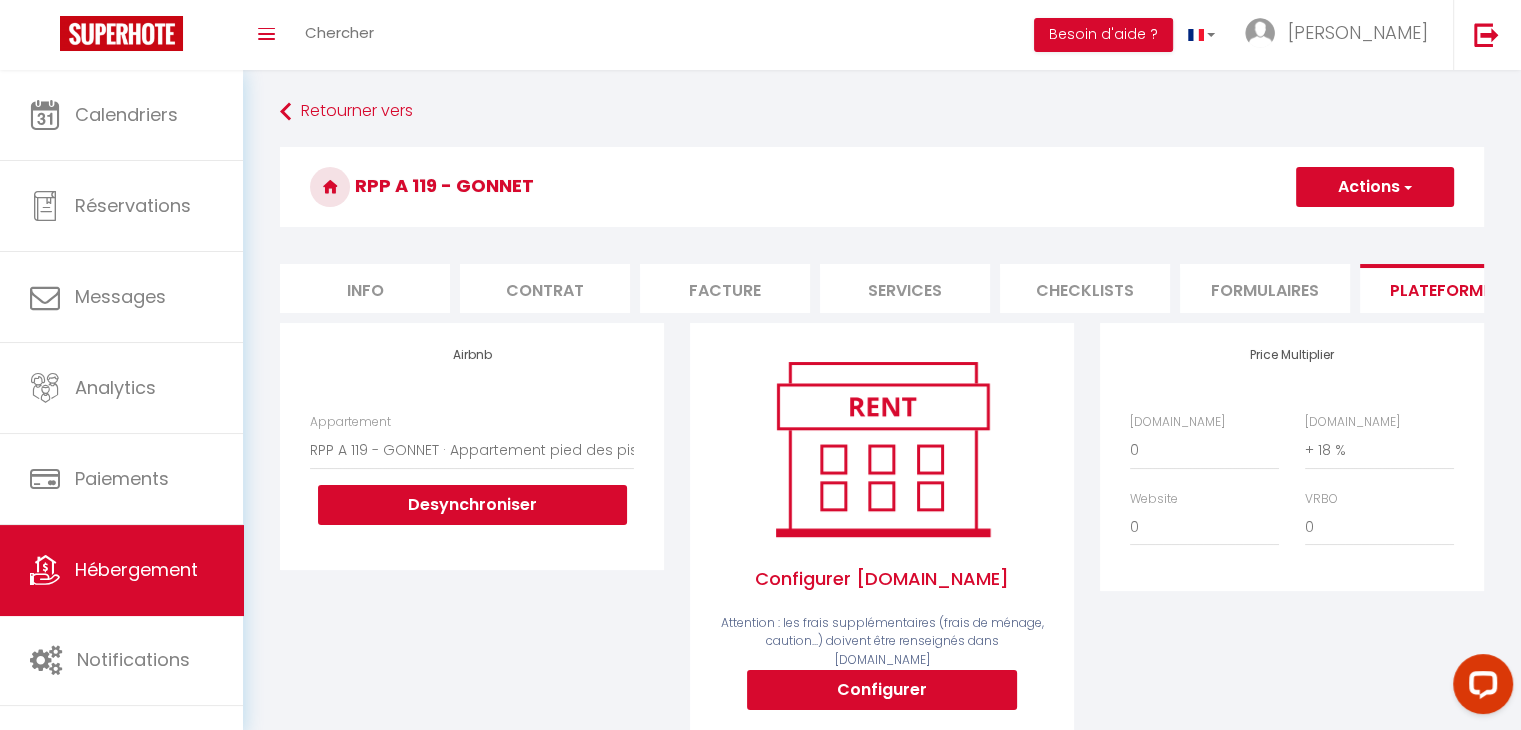 click on "Actions" at bounding box center (1375, 187) 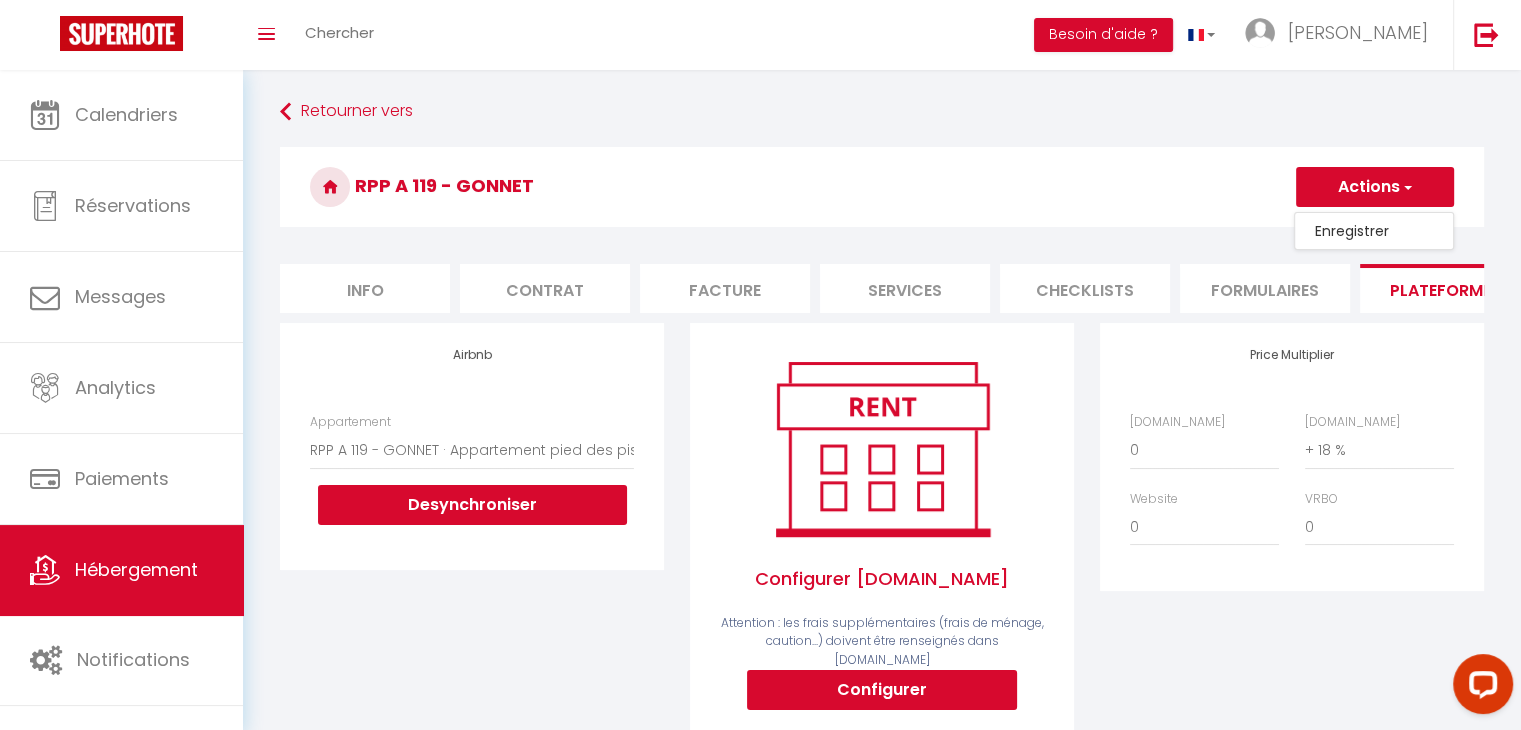click on "Enregistrer" at bounding box center [1374, 231] 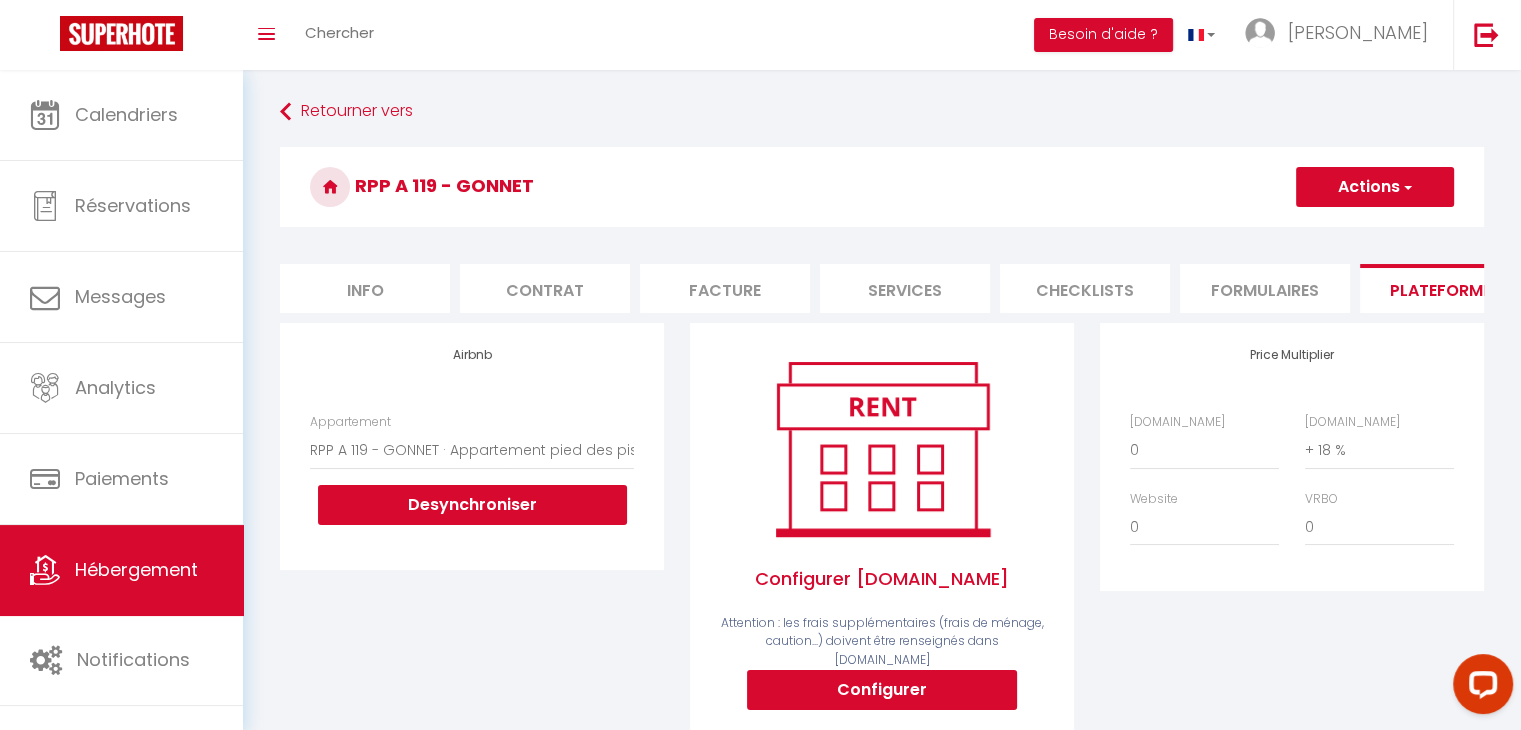 click on "Actions" at bounding box center (1375, 187) 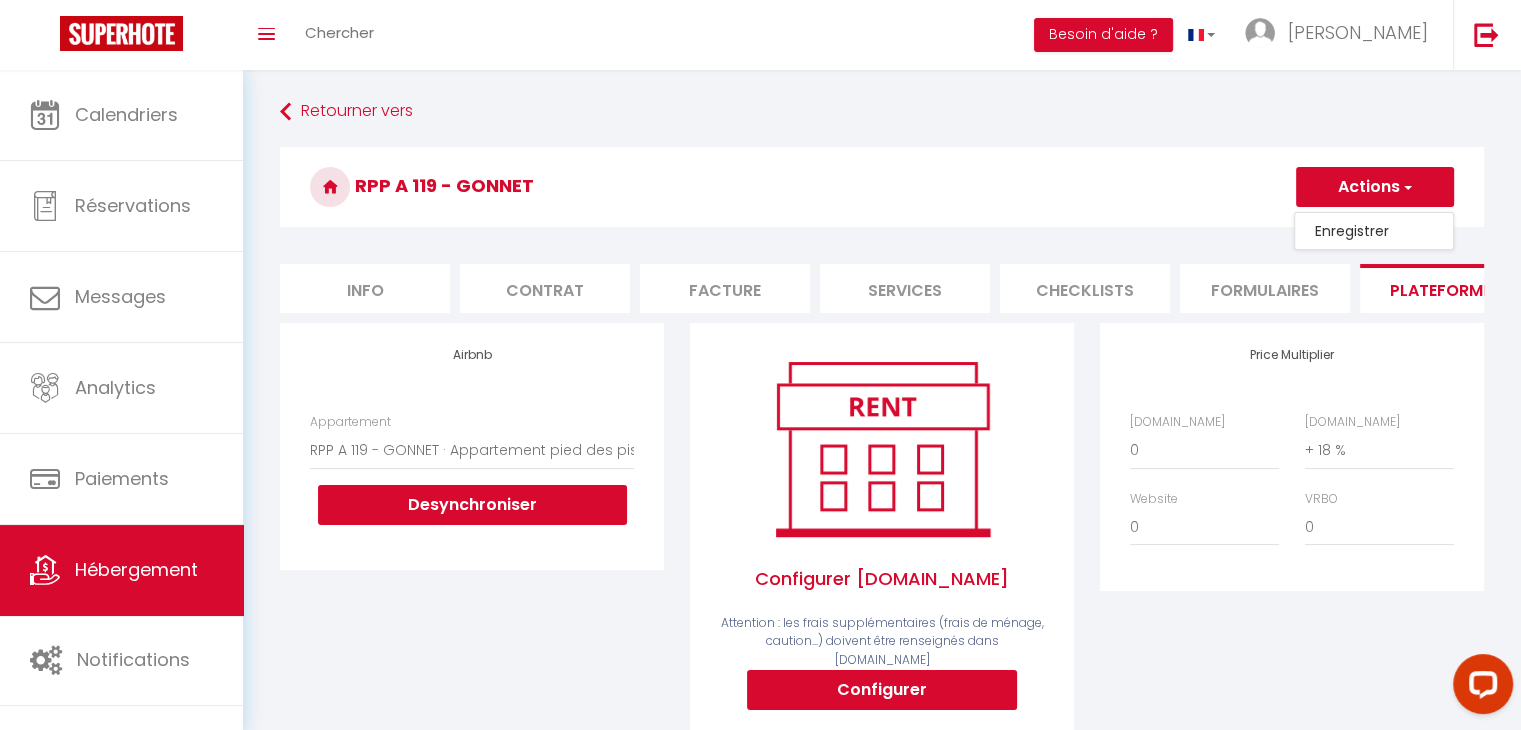 click on "Enregistrer" at bounding box center (1374, 231) 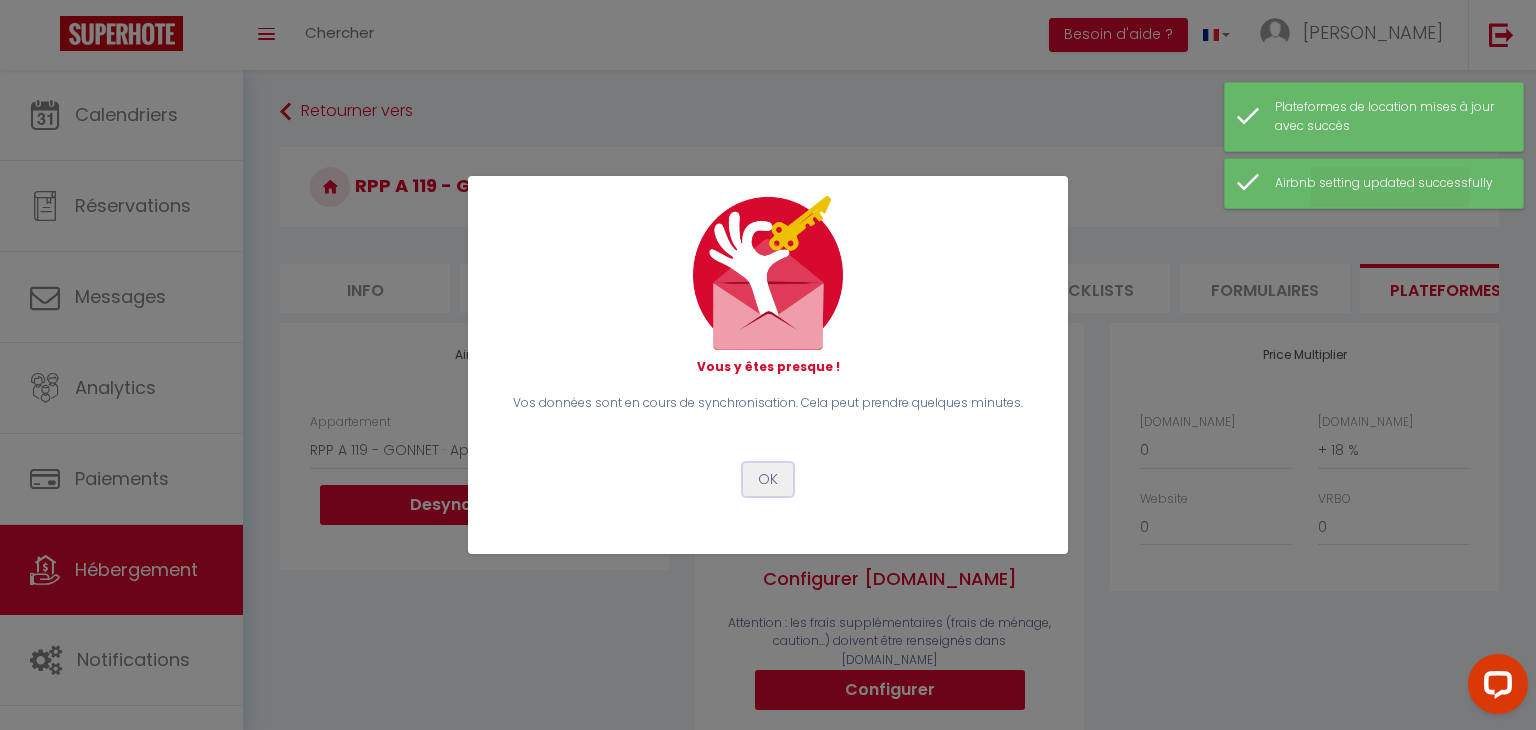 click on "OK" at bounding box center (768, 480) 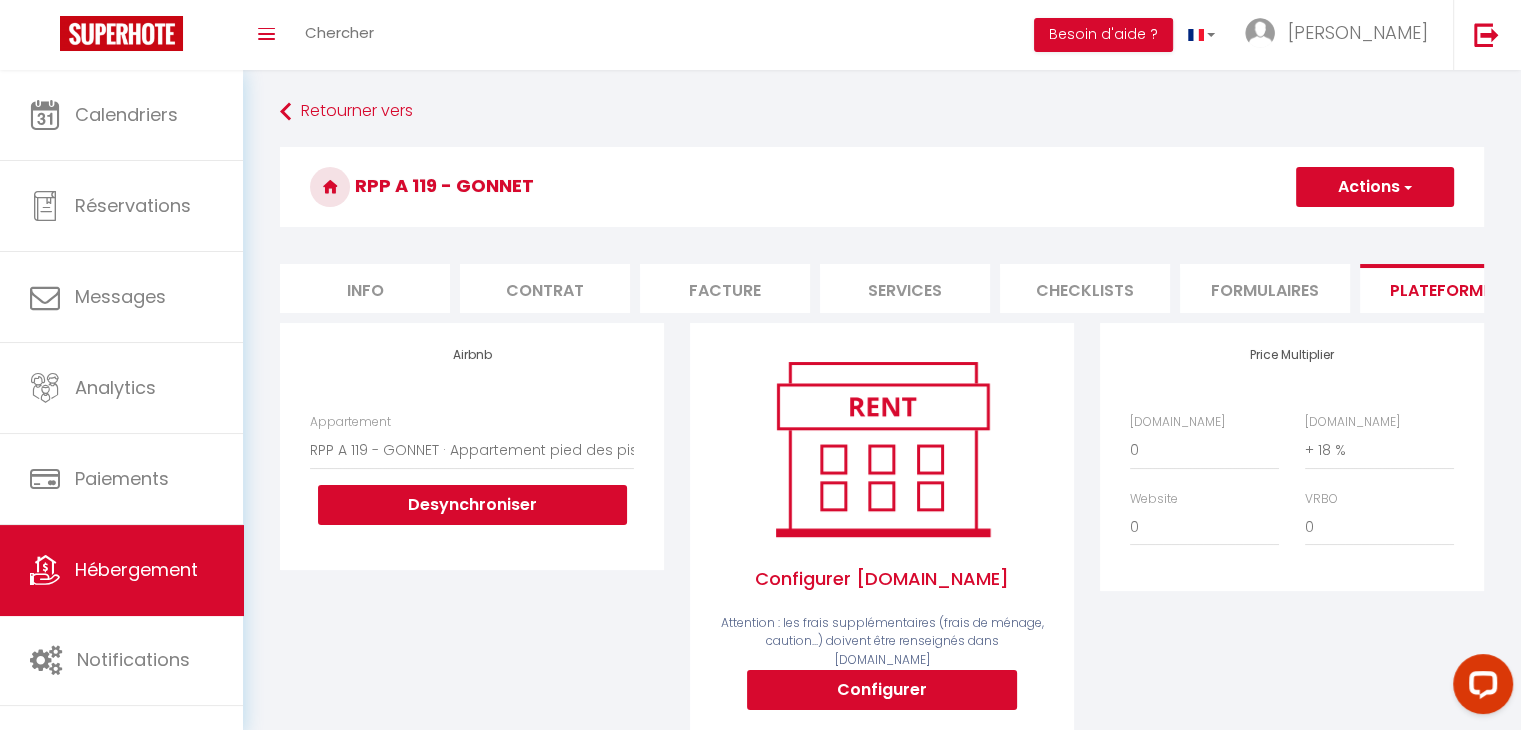 click on "Info" at bounding box center [365, 288] 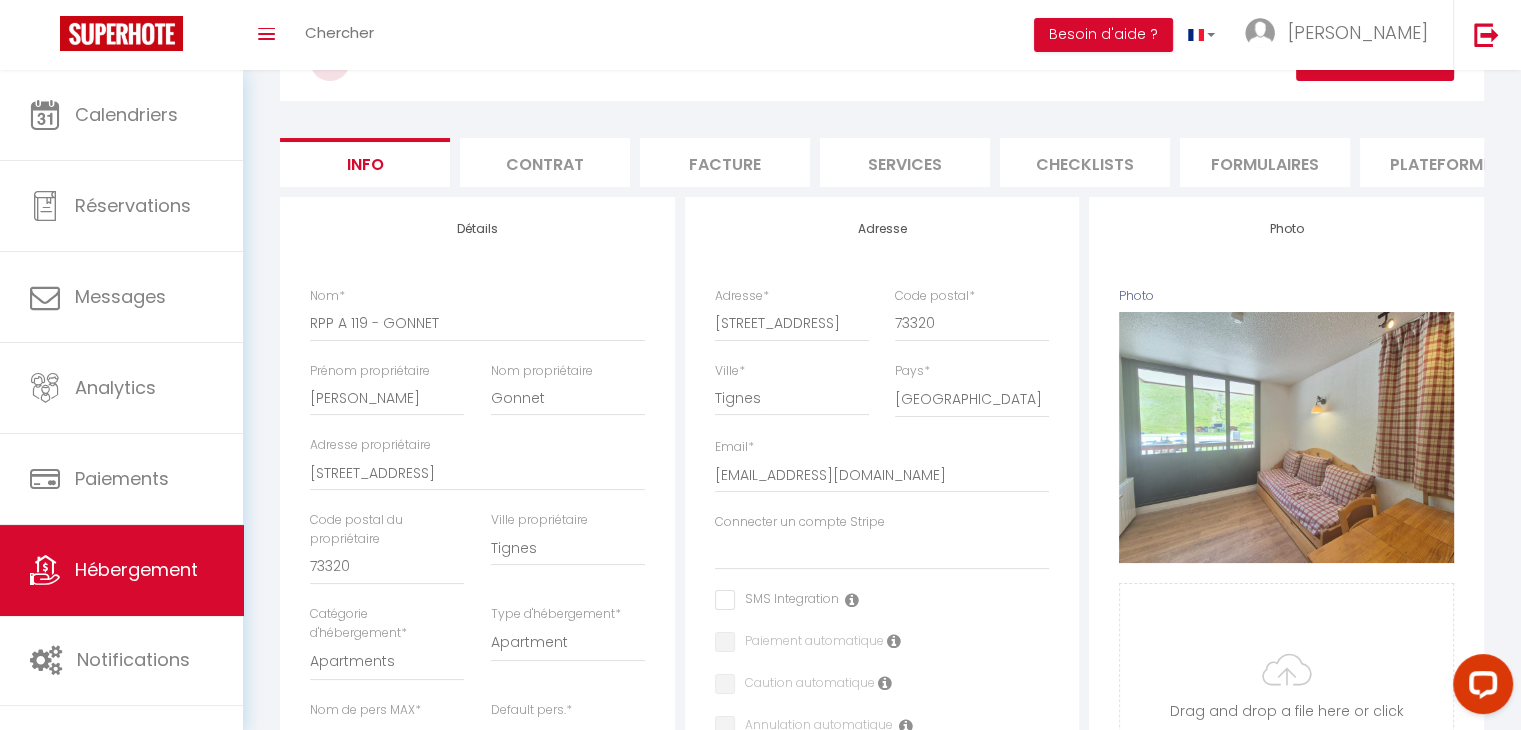 scroll, scrollTop: 0, scrollLeft: 0, axis: both 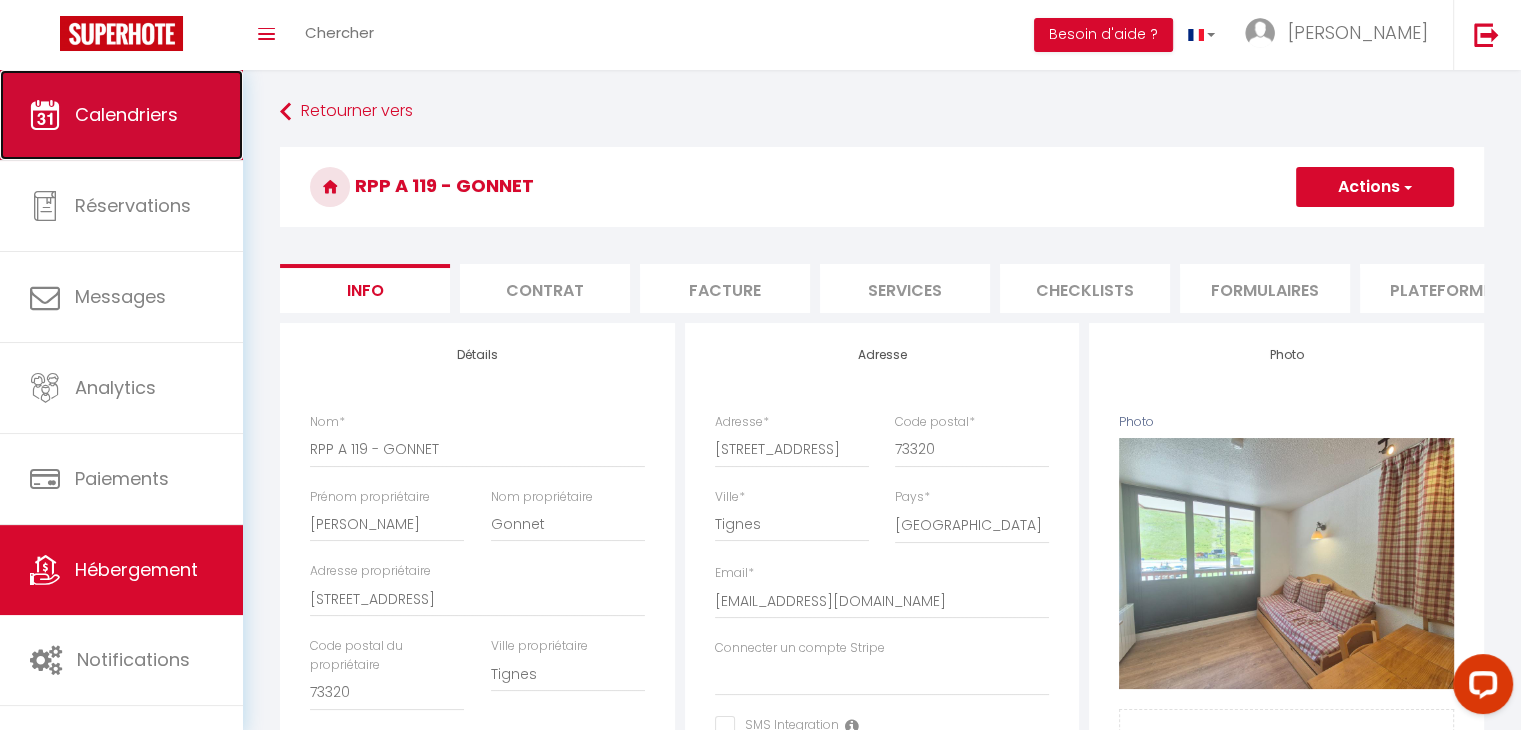 click on "Calendriers" at bounding box center (121, 115) 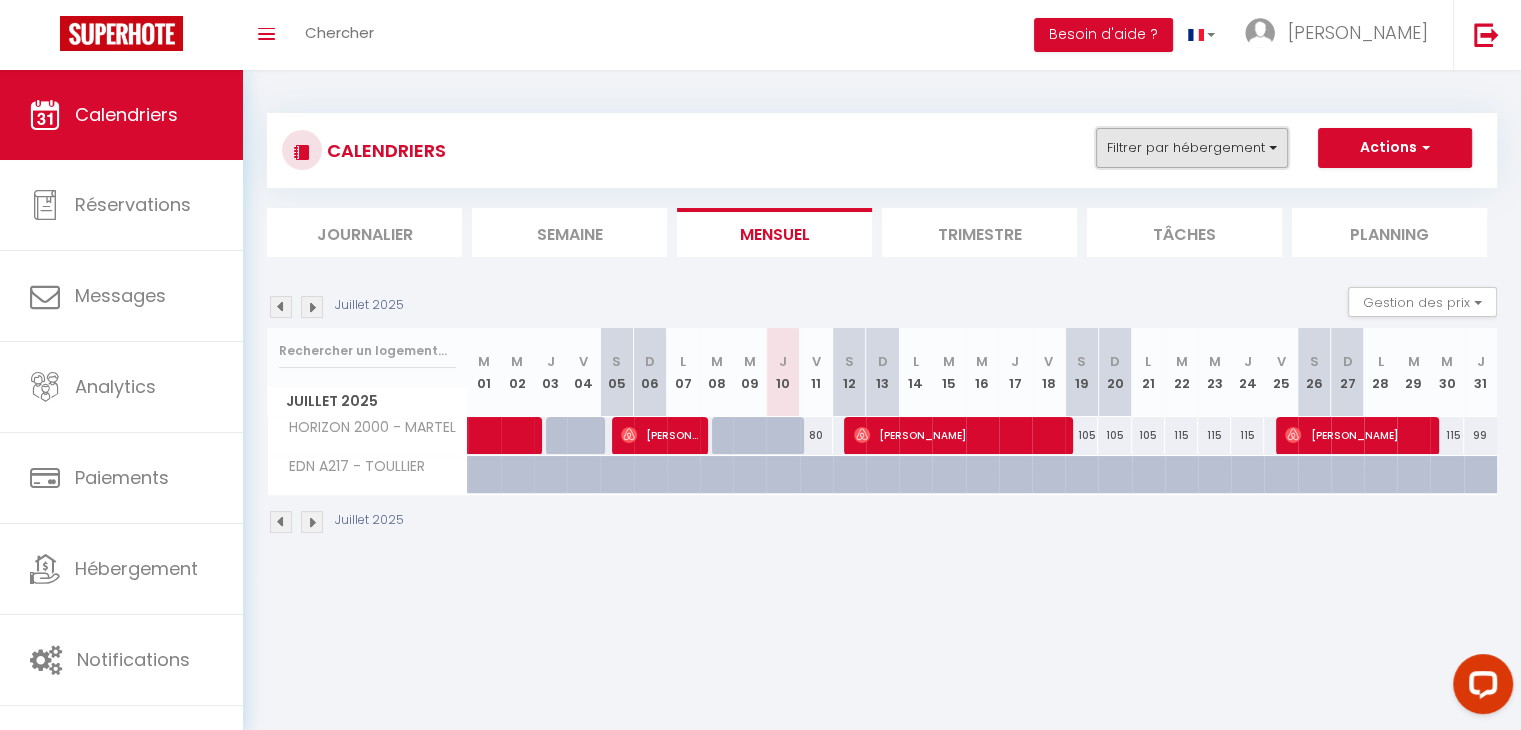 click on "Filtrer par hébergement" at bounding box center [1192, 148] 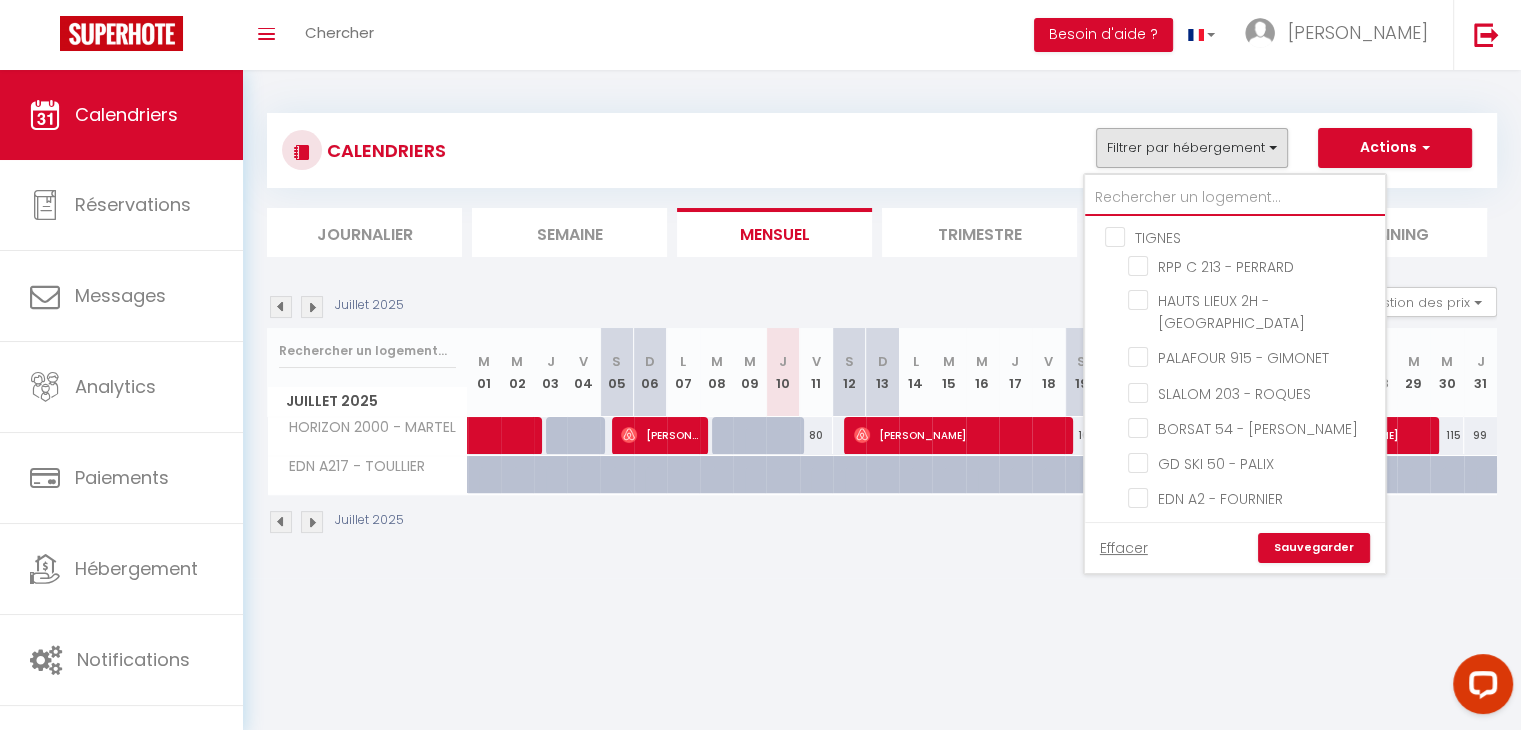 click at bounding box center [1235, 198] 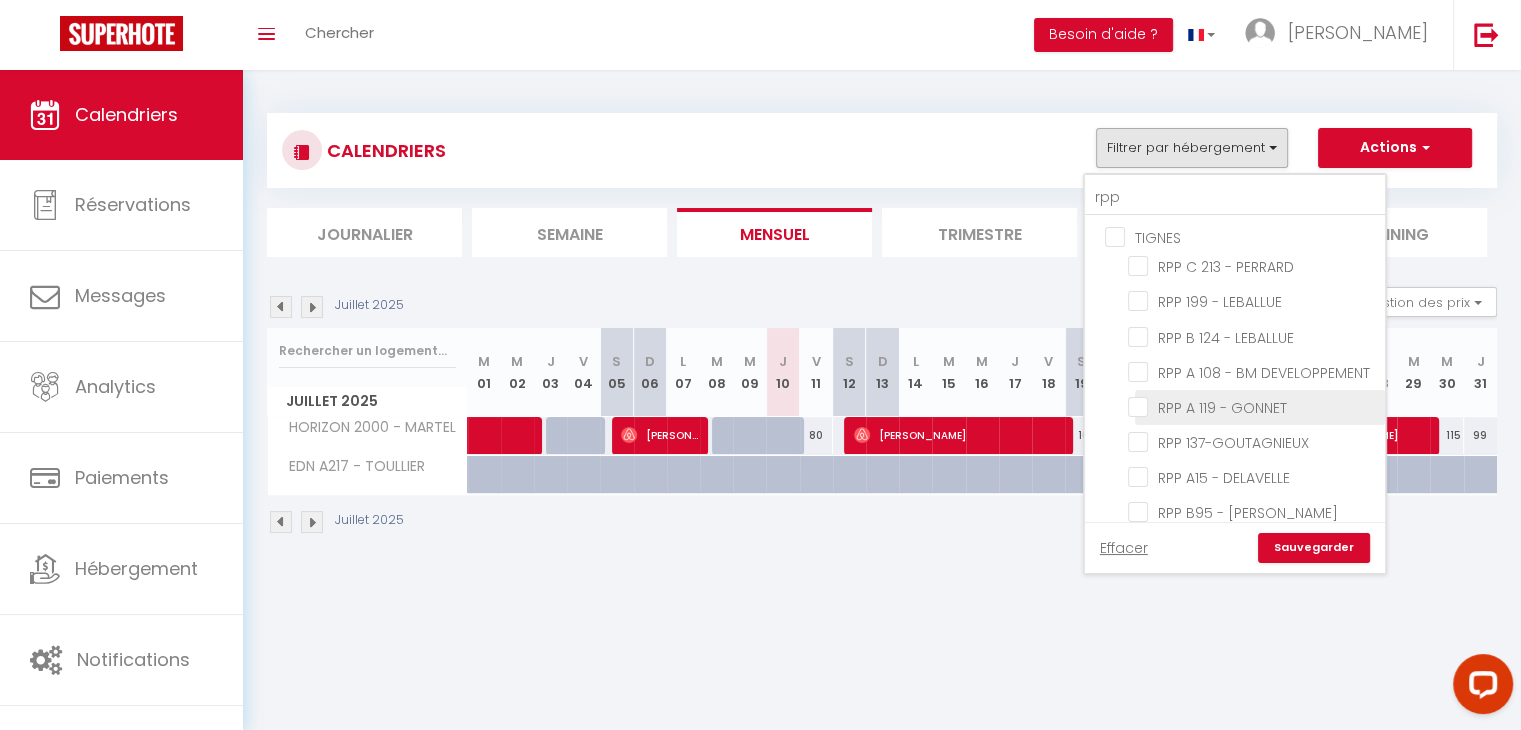 click on "RPP A 119 - GONNET" at bounding box center [1253, 406] 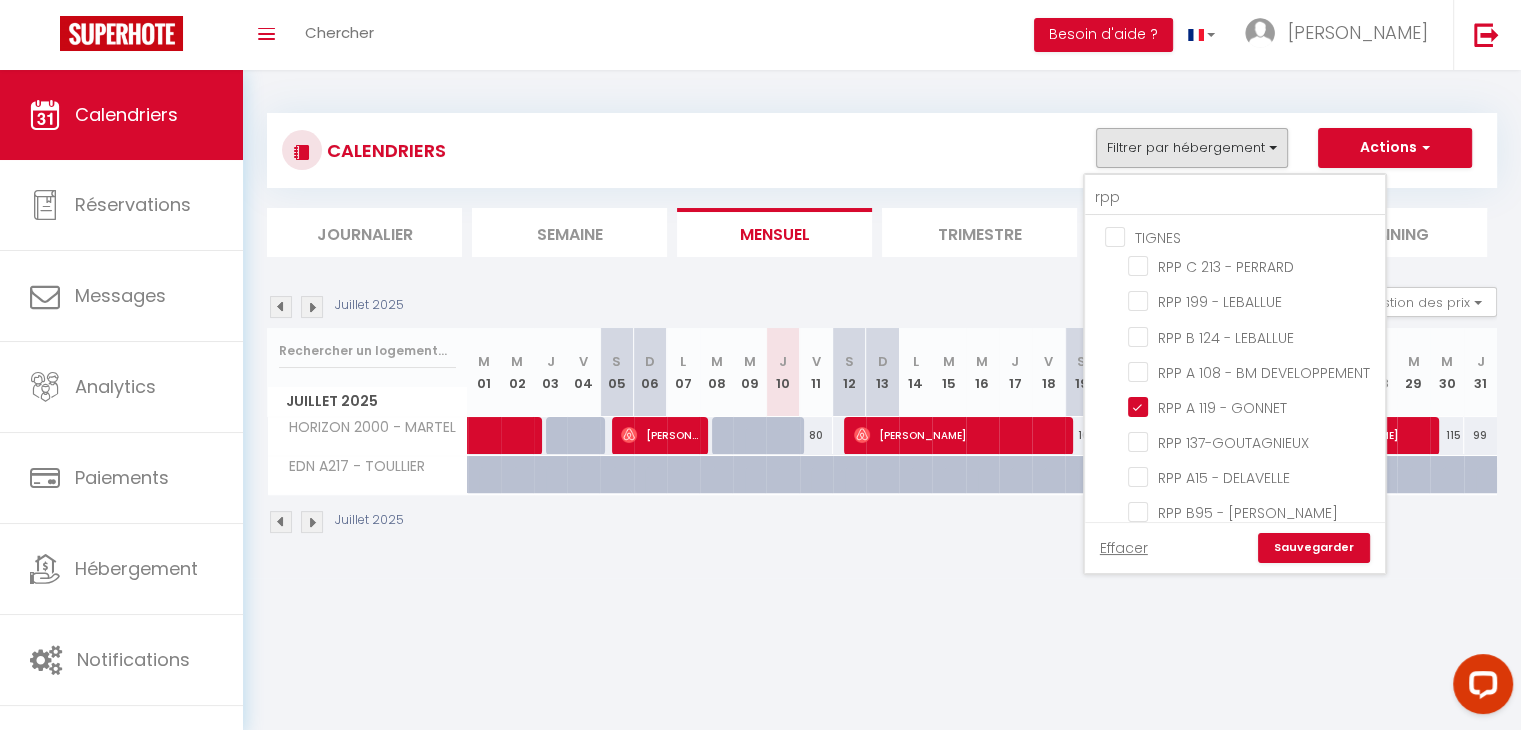 click on "Sauvegarder" at bounding box center [1314, 548] 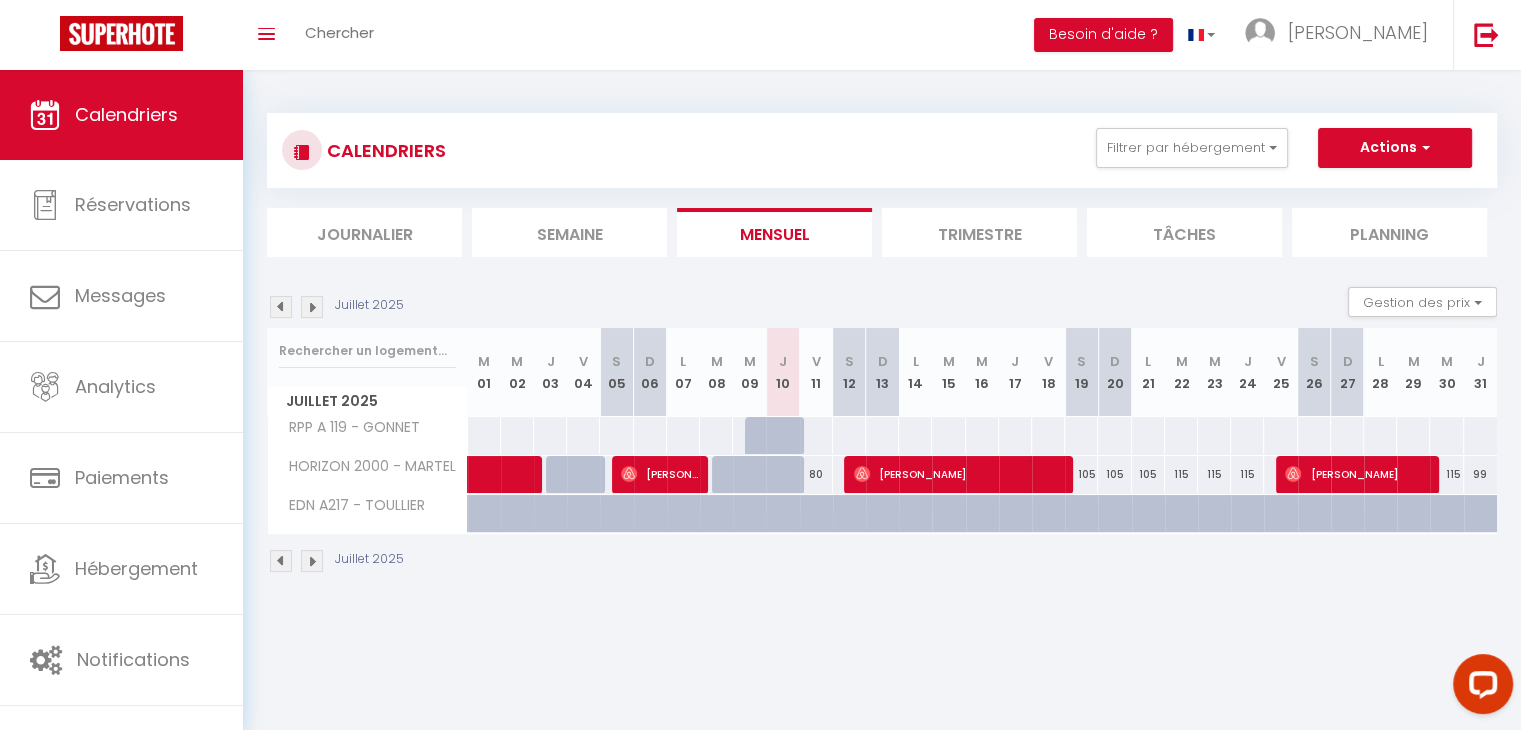 click at bounding box center [816, 435] 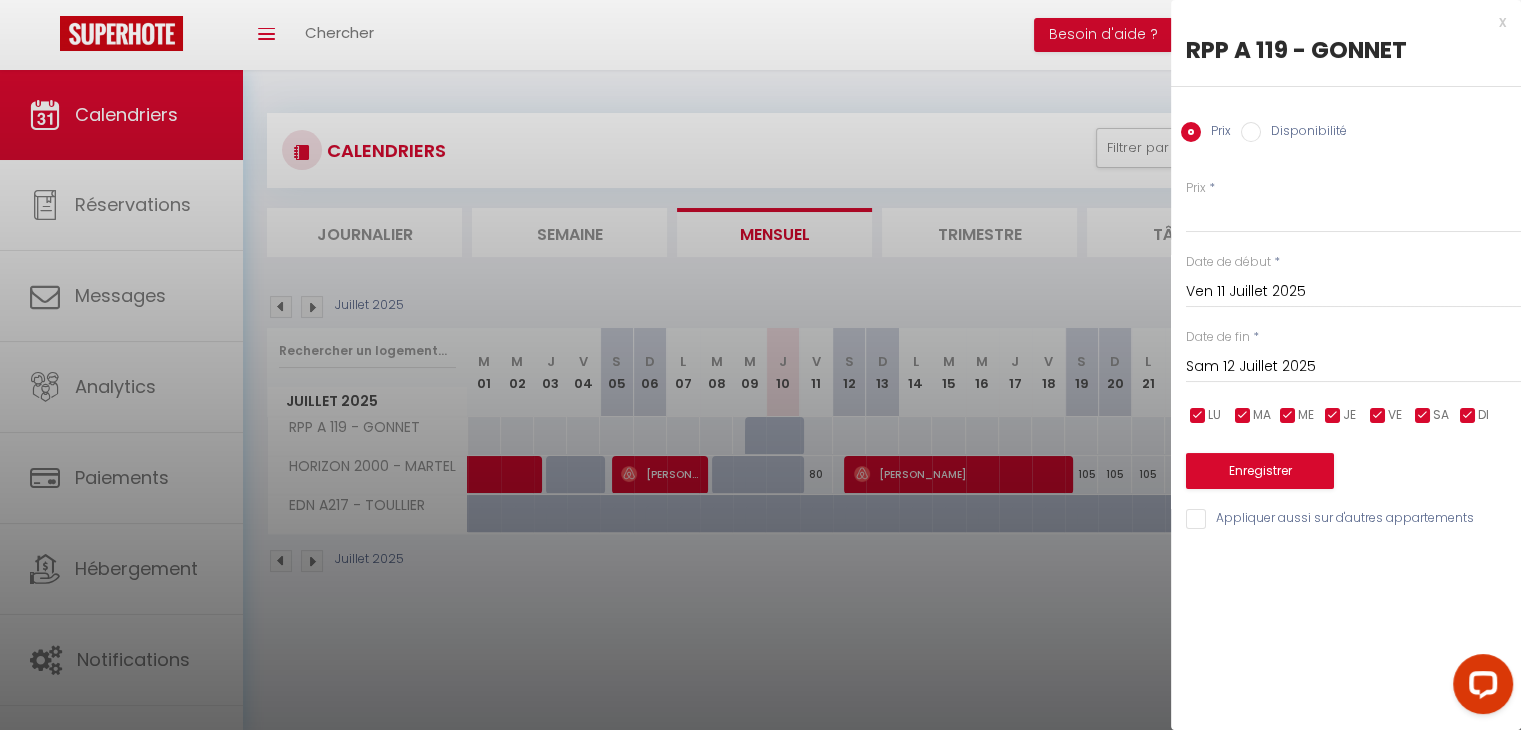 click on "Sam 12 Juillet 2025" at bounding box center [1353, 367] 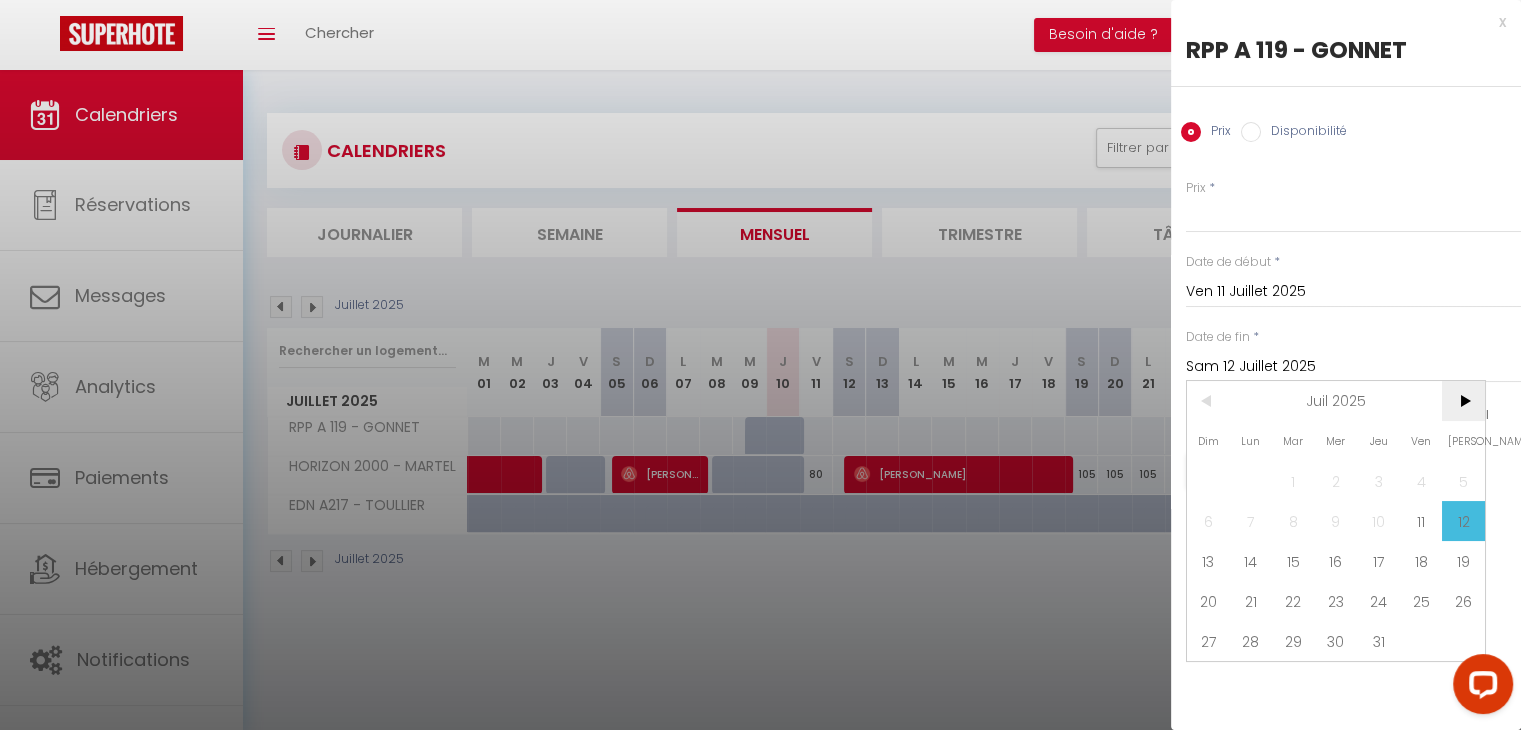 click on ">" at bounding box center [1463, 401] 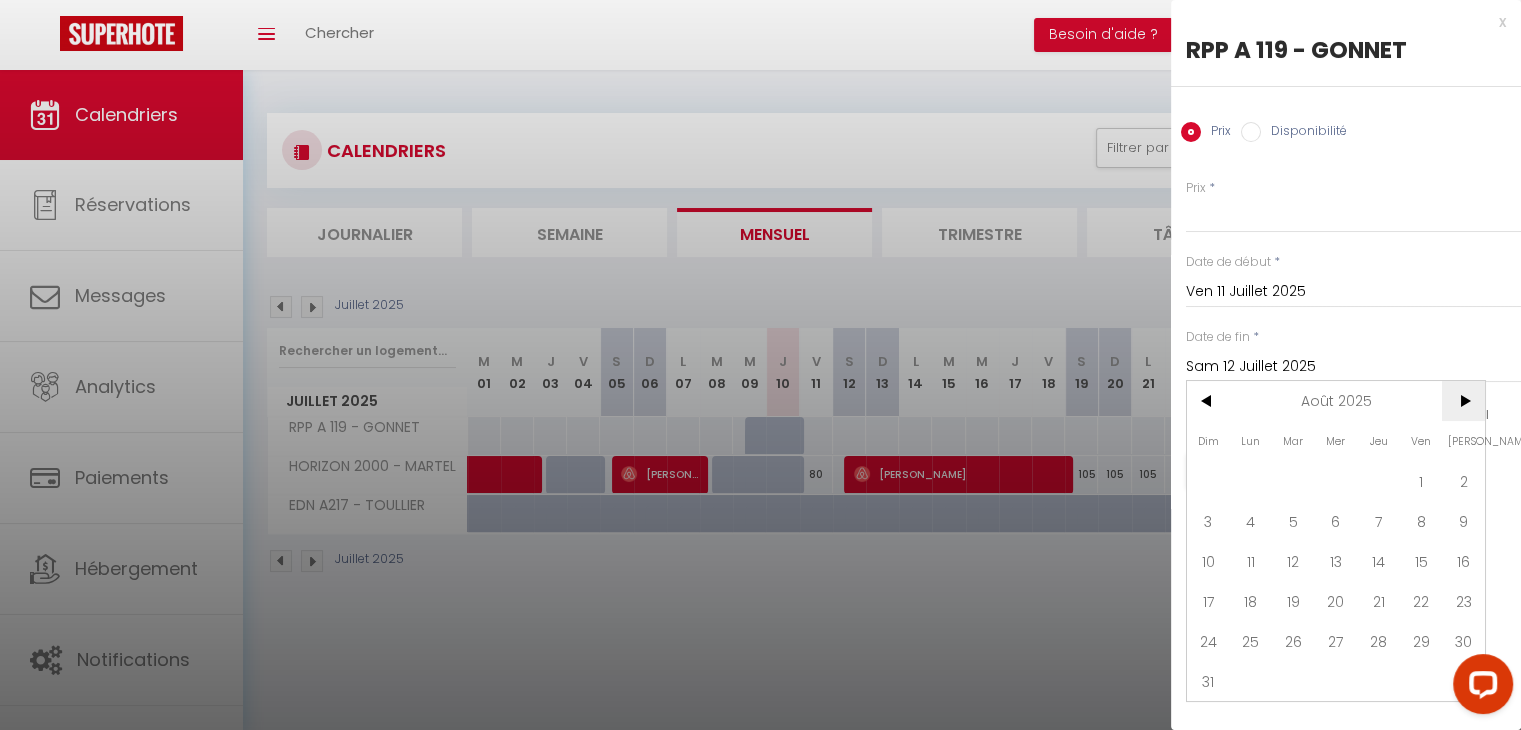 click on ">" at bounding box center (1463, 401) 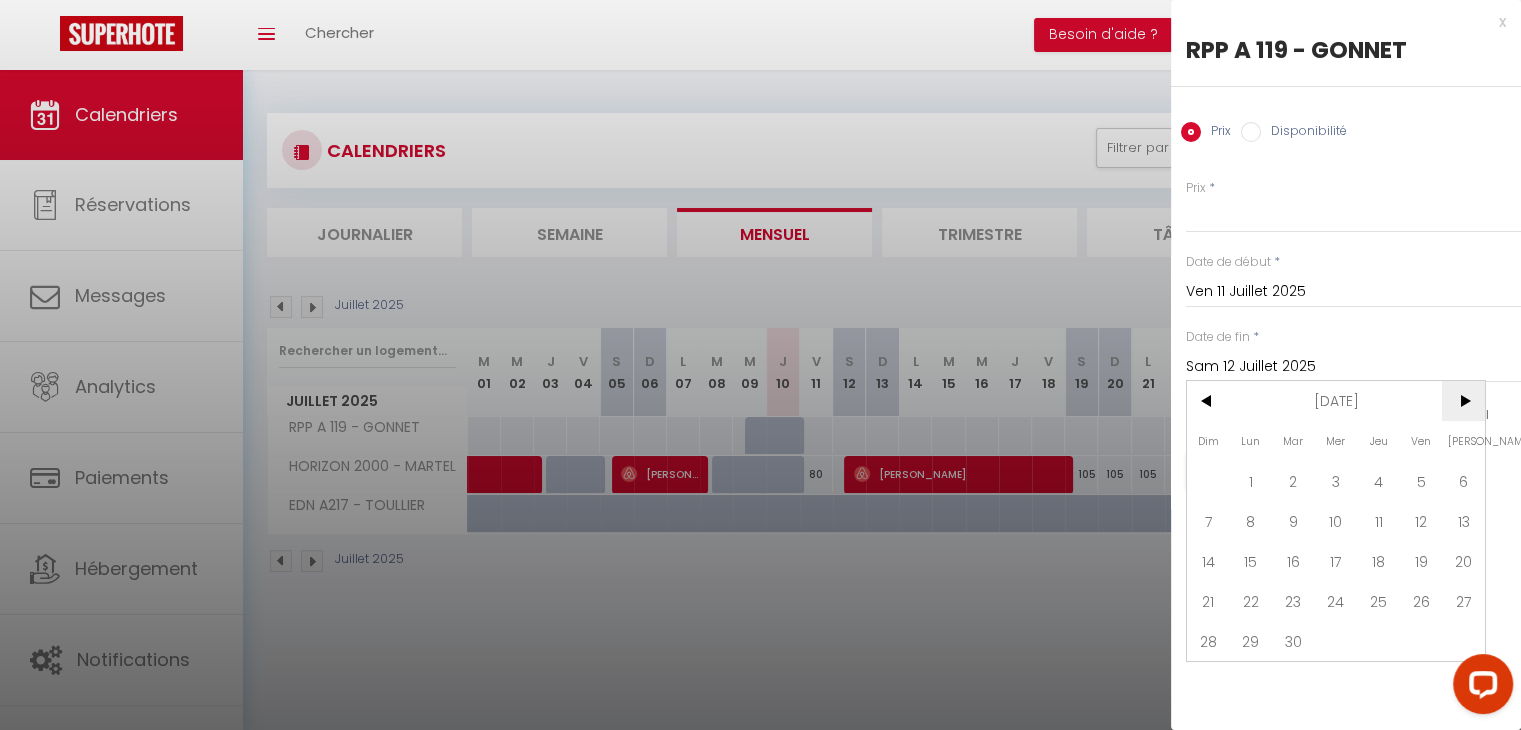 click on ">" at bounding box center [1463, 401] 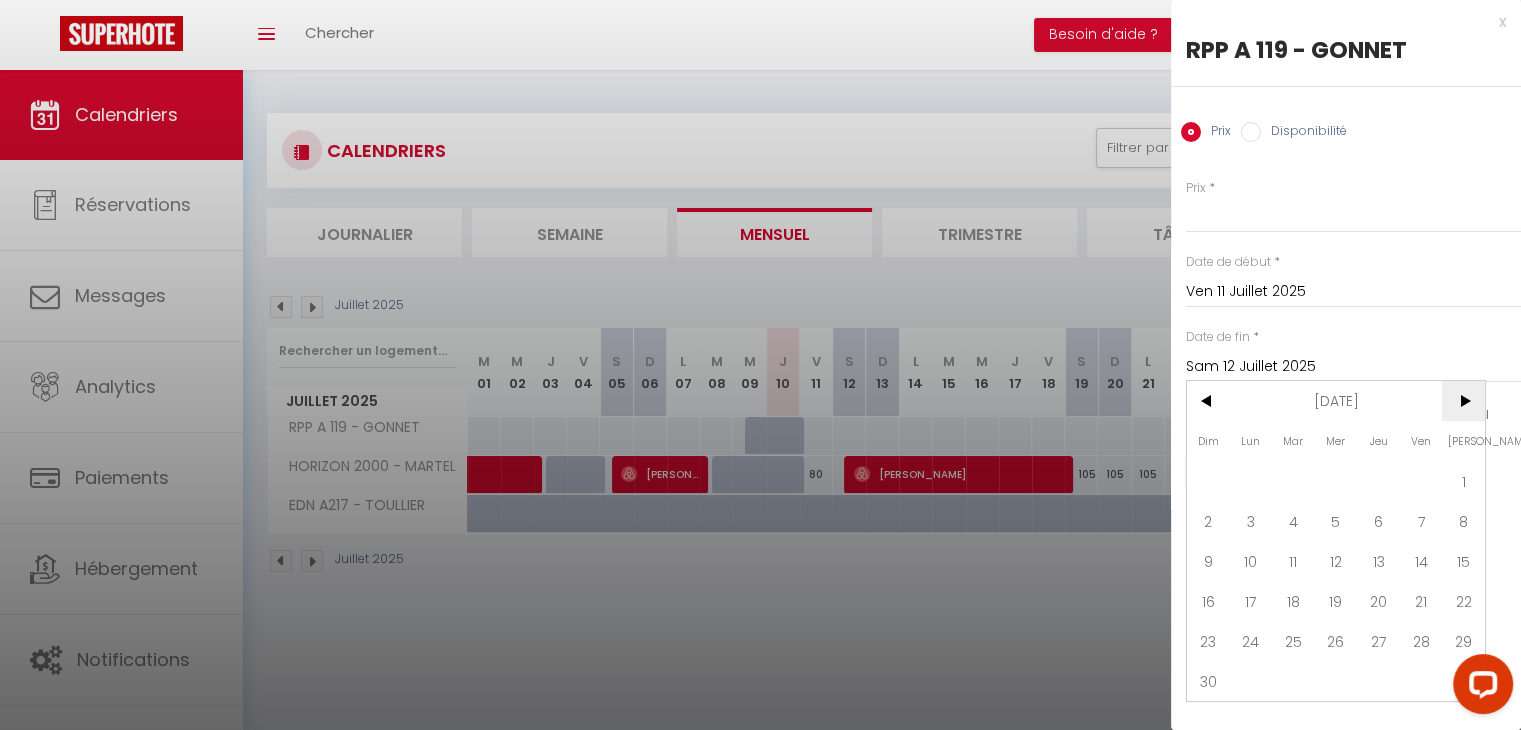 click on ">" at bounding box center (1463, 401) 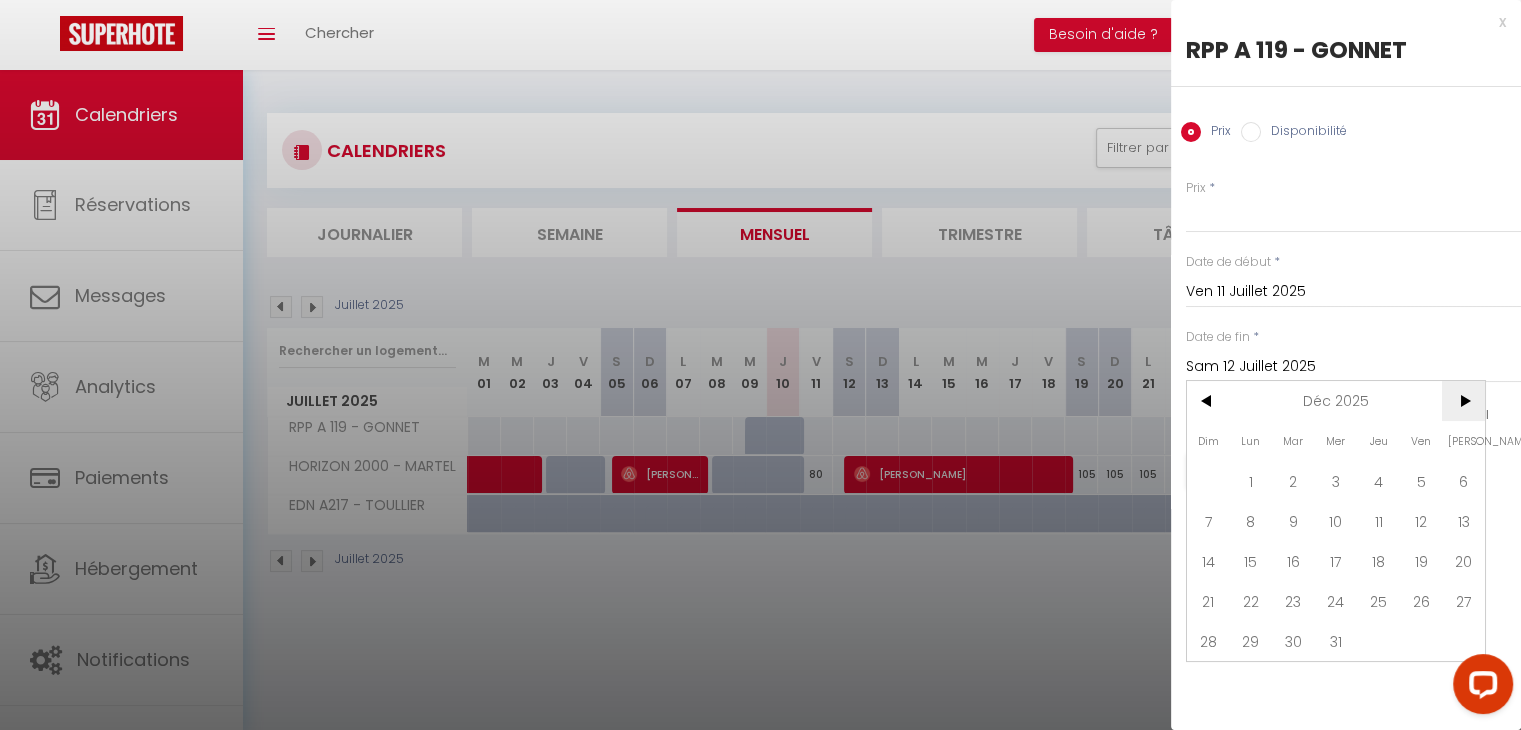 click on ">" at bounding box center (1463, 401) 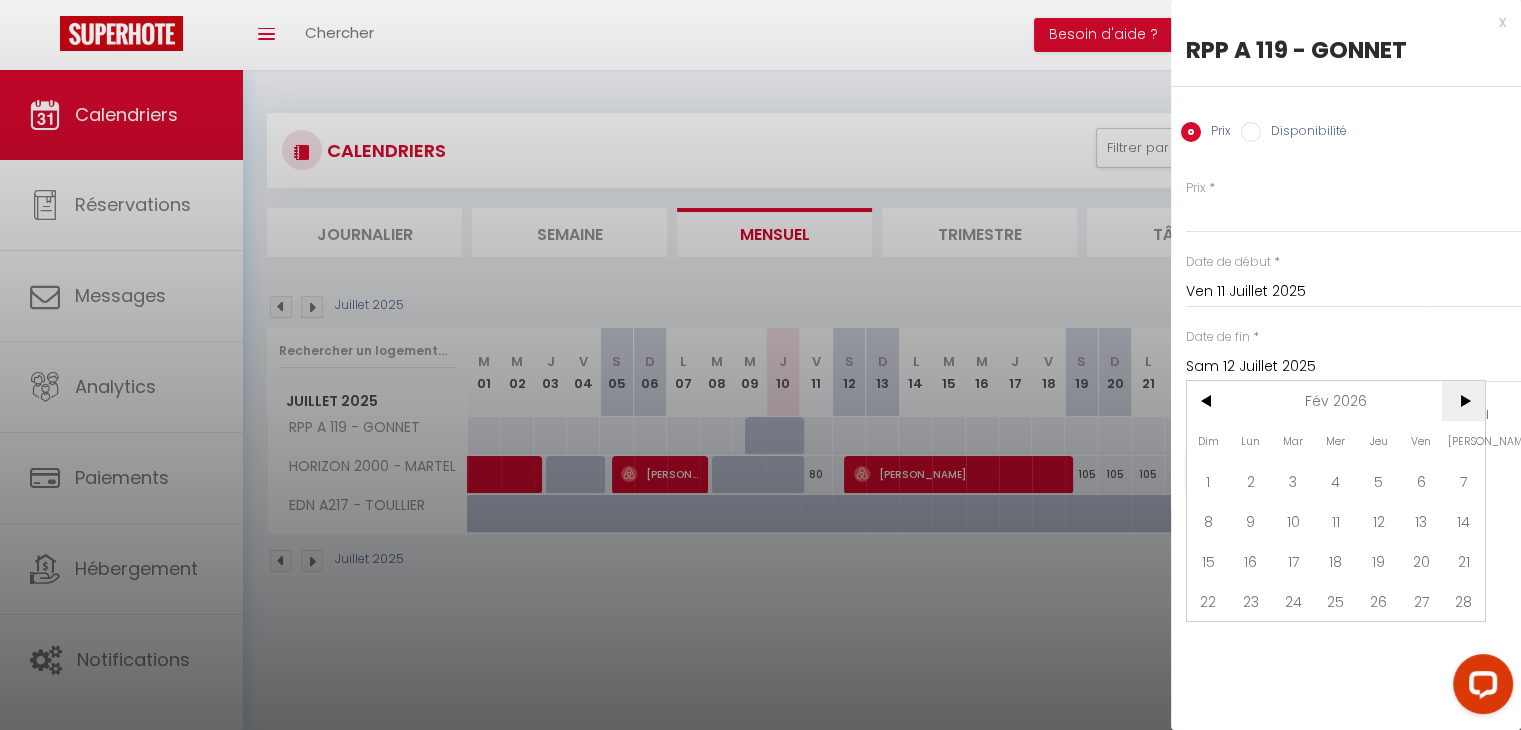 click on ">" at bounding box center (1463, 401) 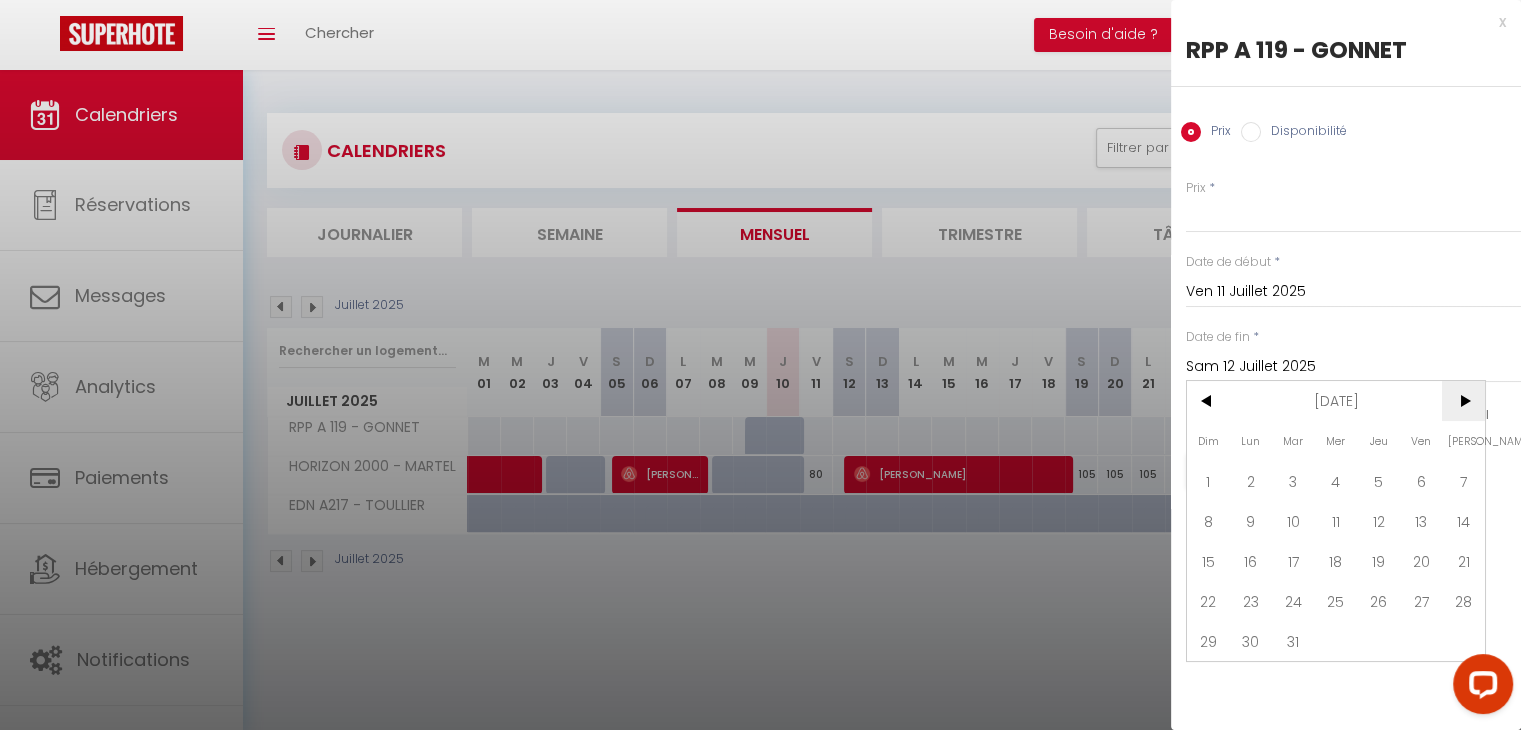 click on ">" at bounding box center [1463, 401] 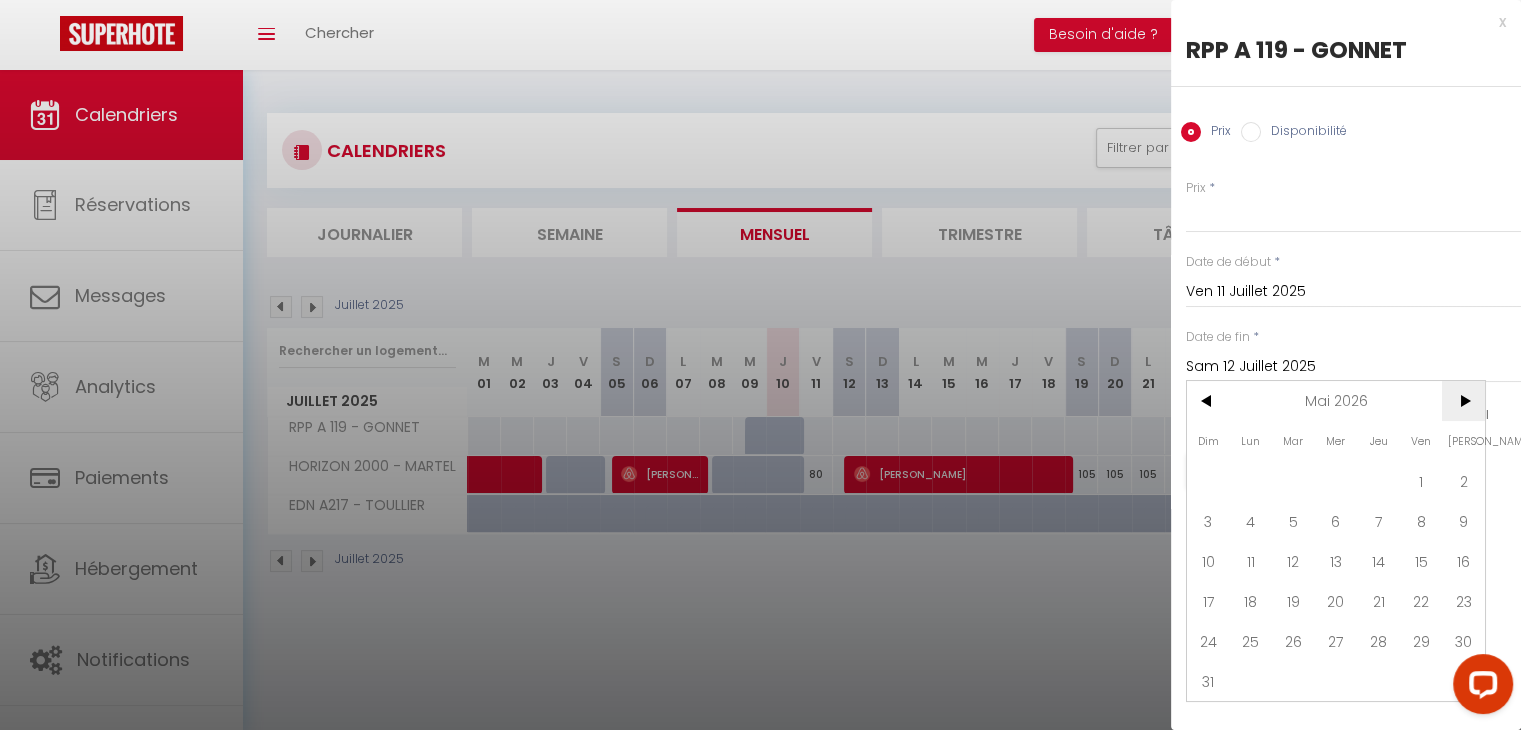 click on ">" at bounding box center [1463, 401] 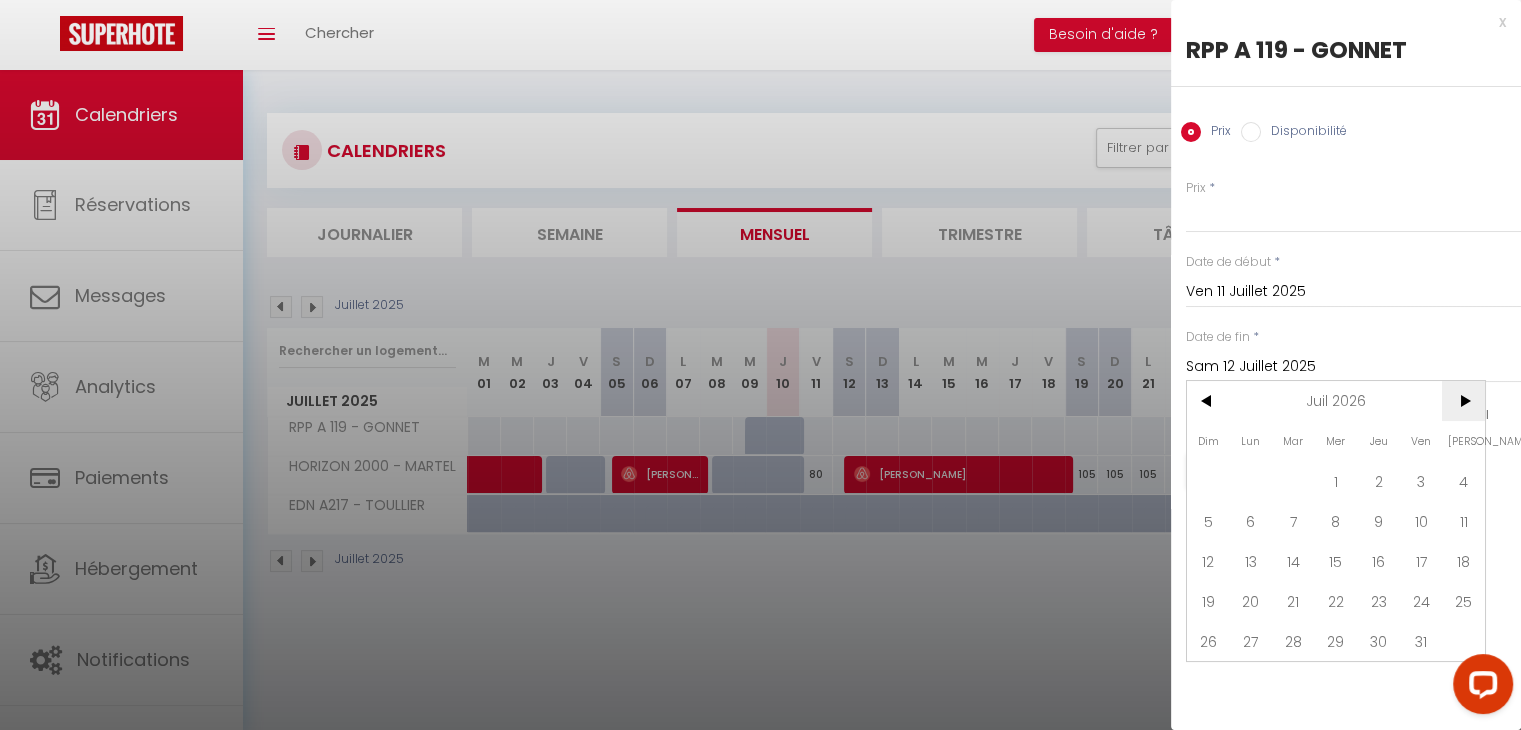 click on ">" at bounding box center [1463, 401] 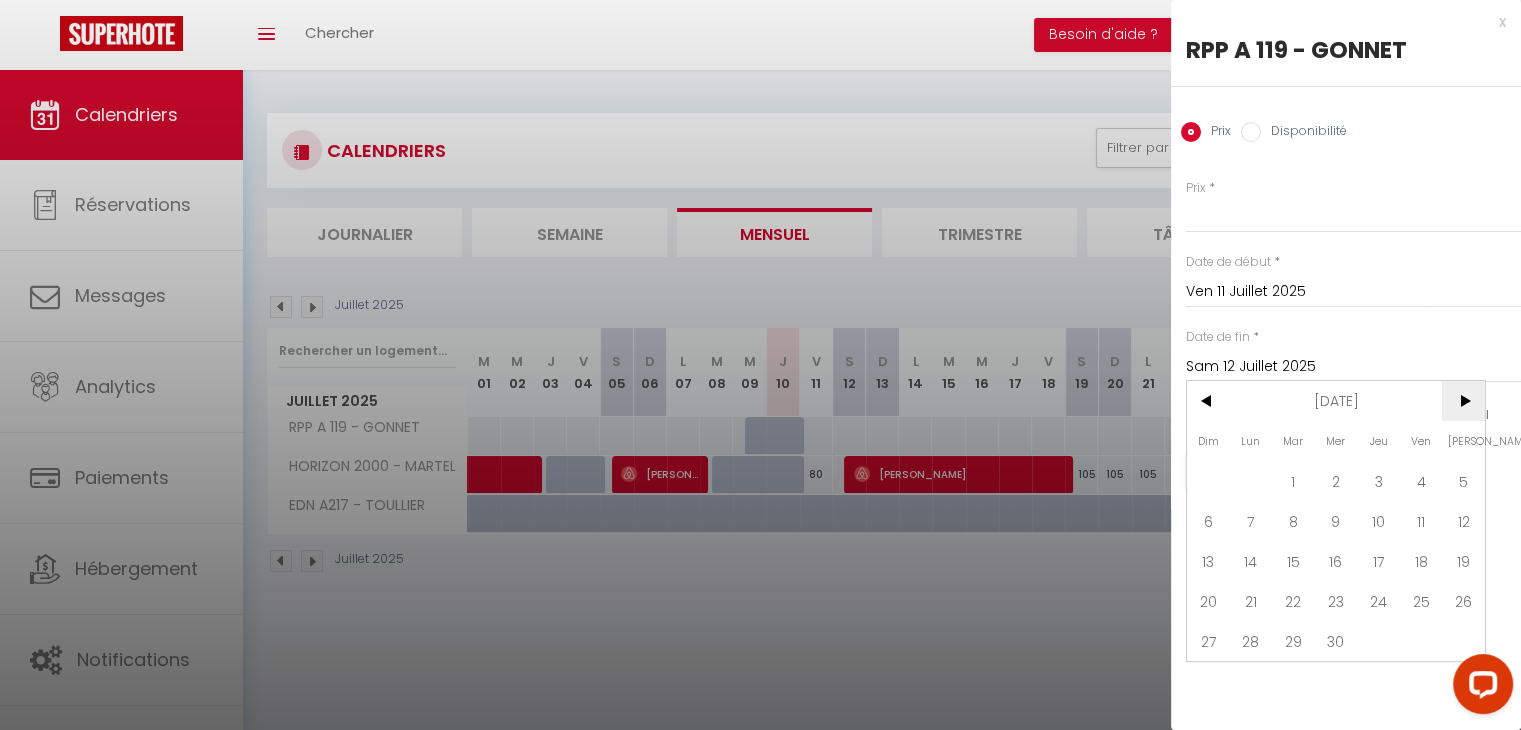 click on ">" at bounding box center [1463, 401] 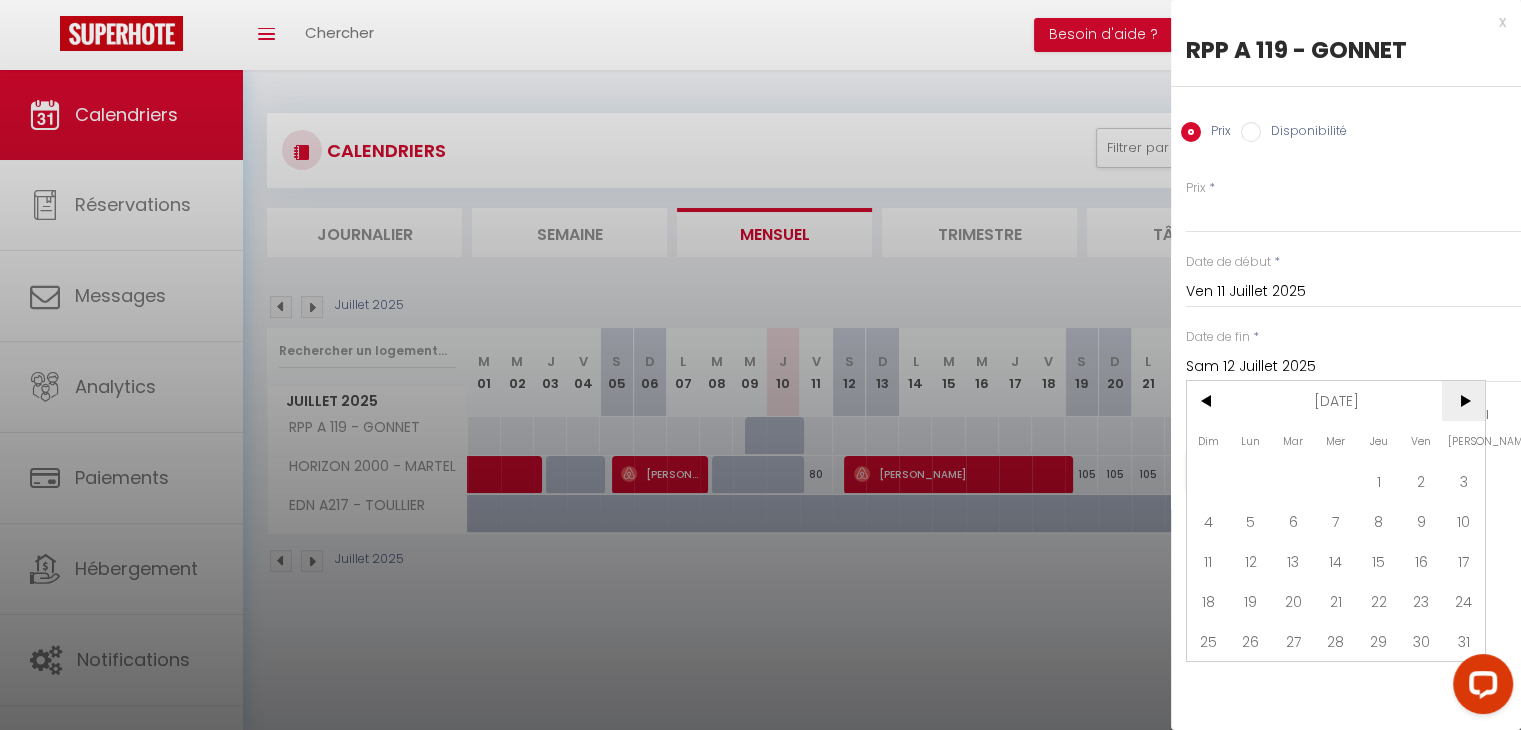 click on ">" at bounding box center [1463, 401] 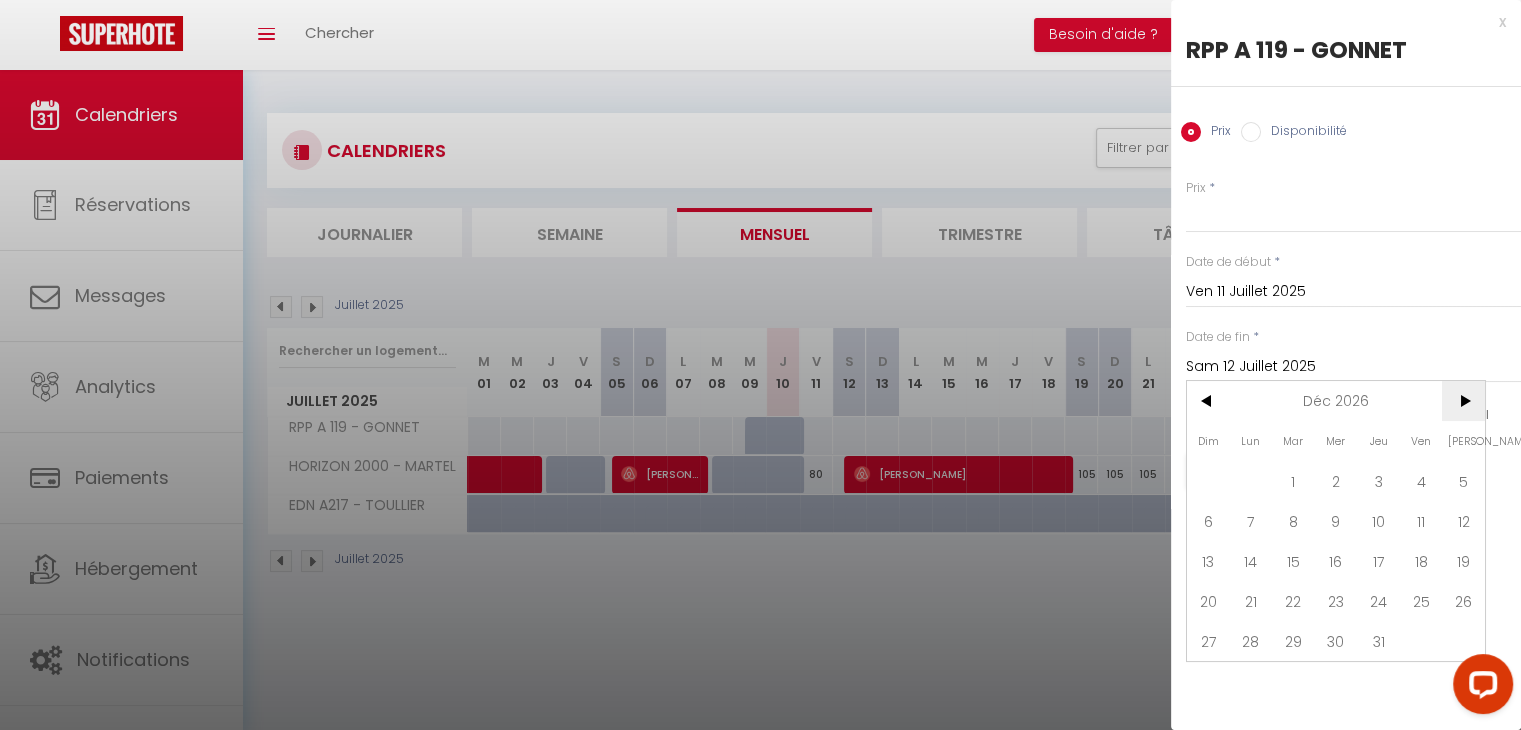 click on ">" at bounding box center [1463, 401] 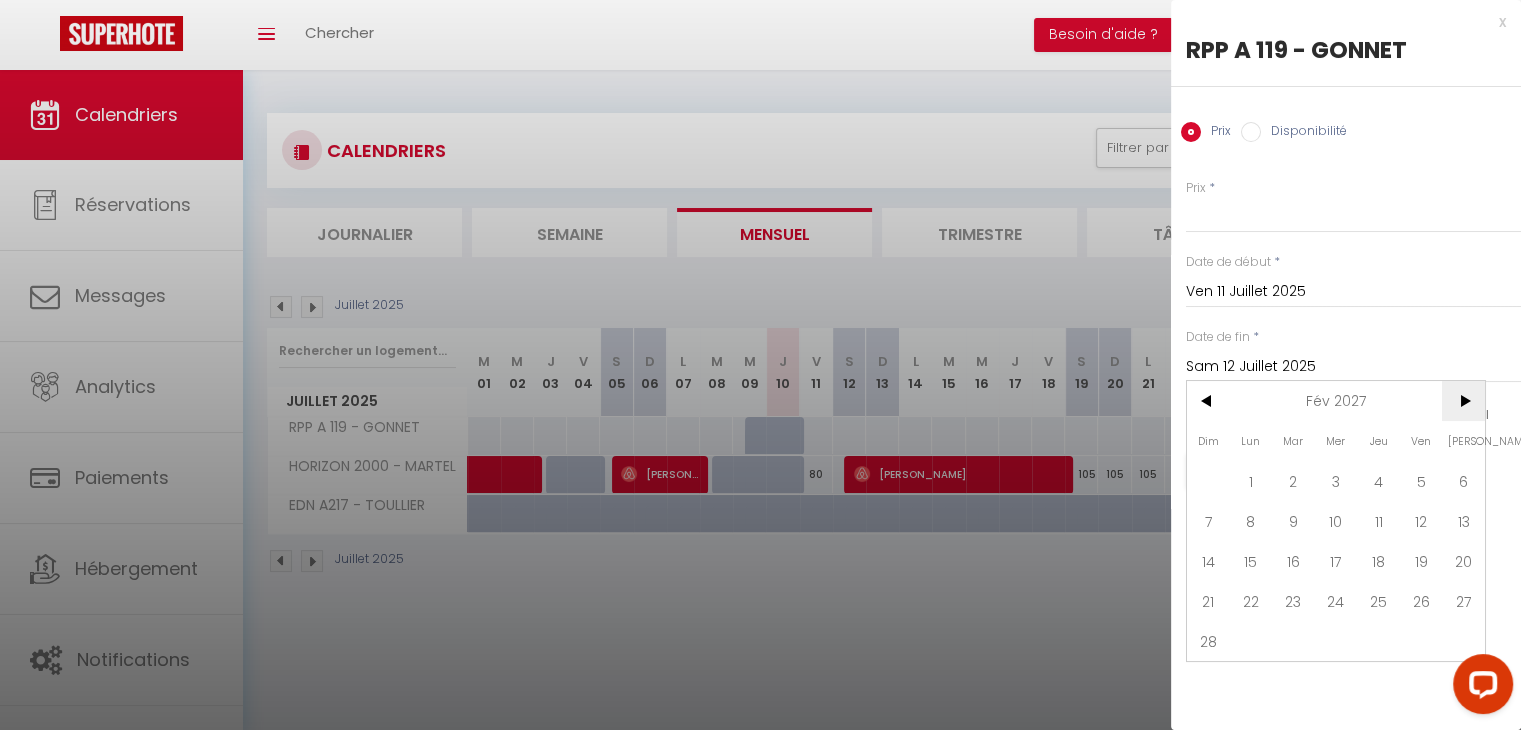 click on ">" at bounding box center (1463, 401) 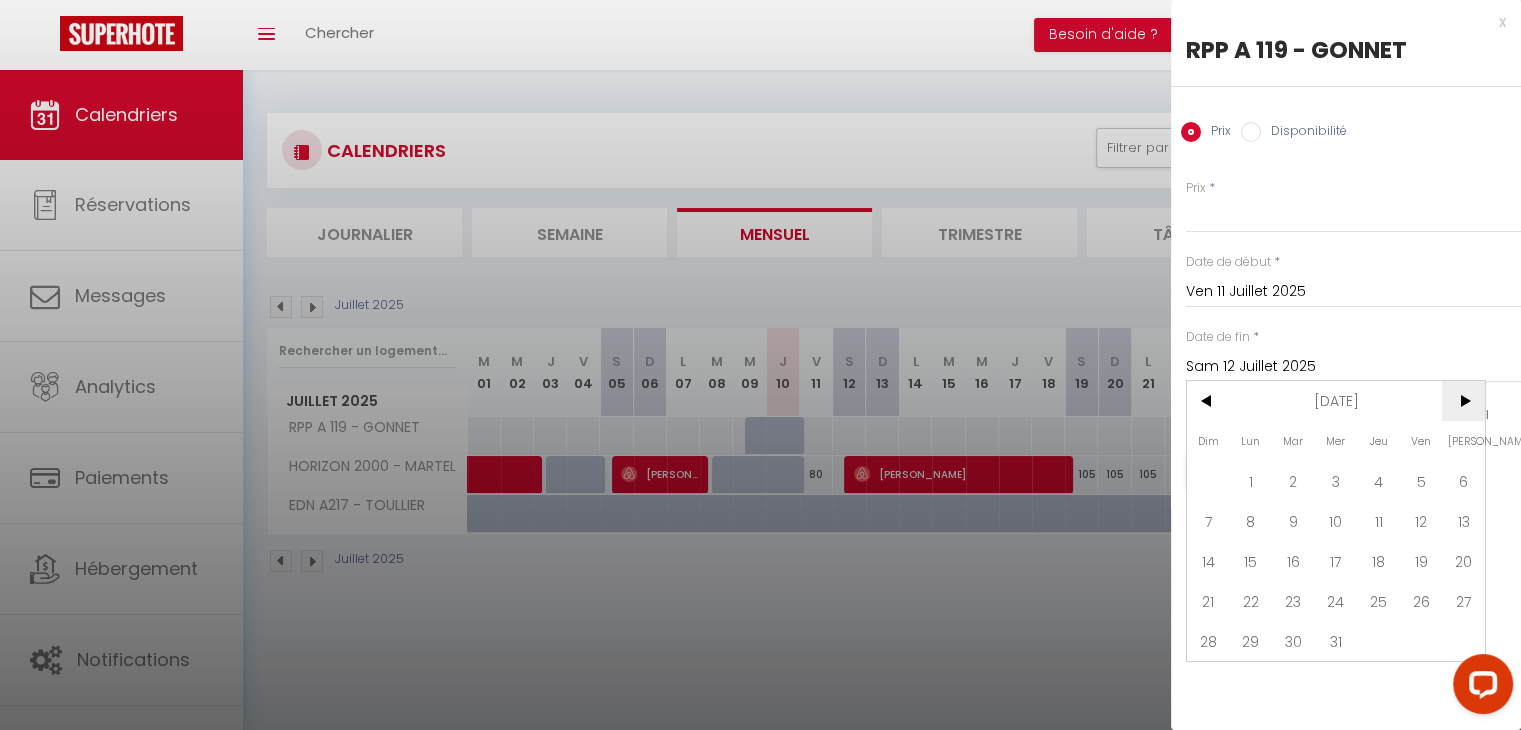 click on ">" at bounding box center [1463, 401] 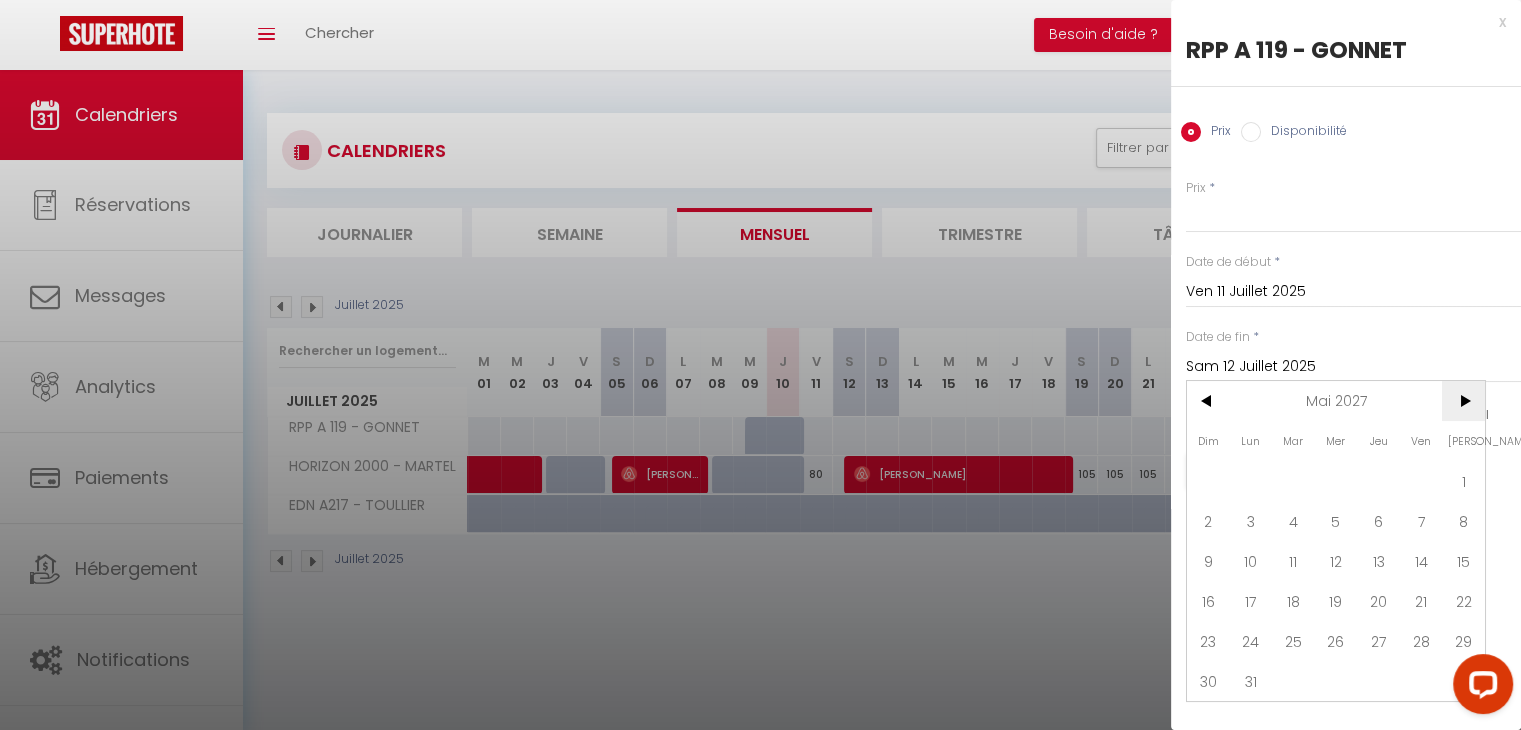 click on ">" at bounding box center (1463, 401) 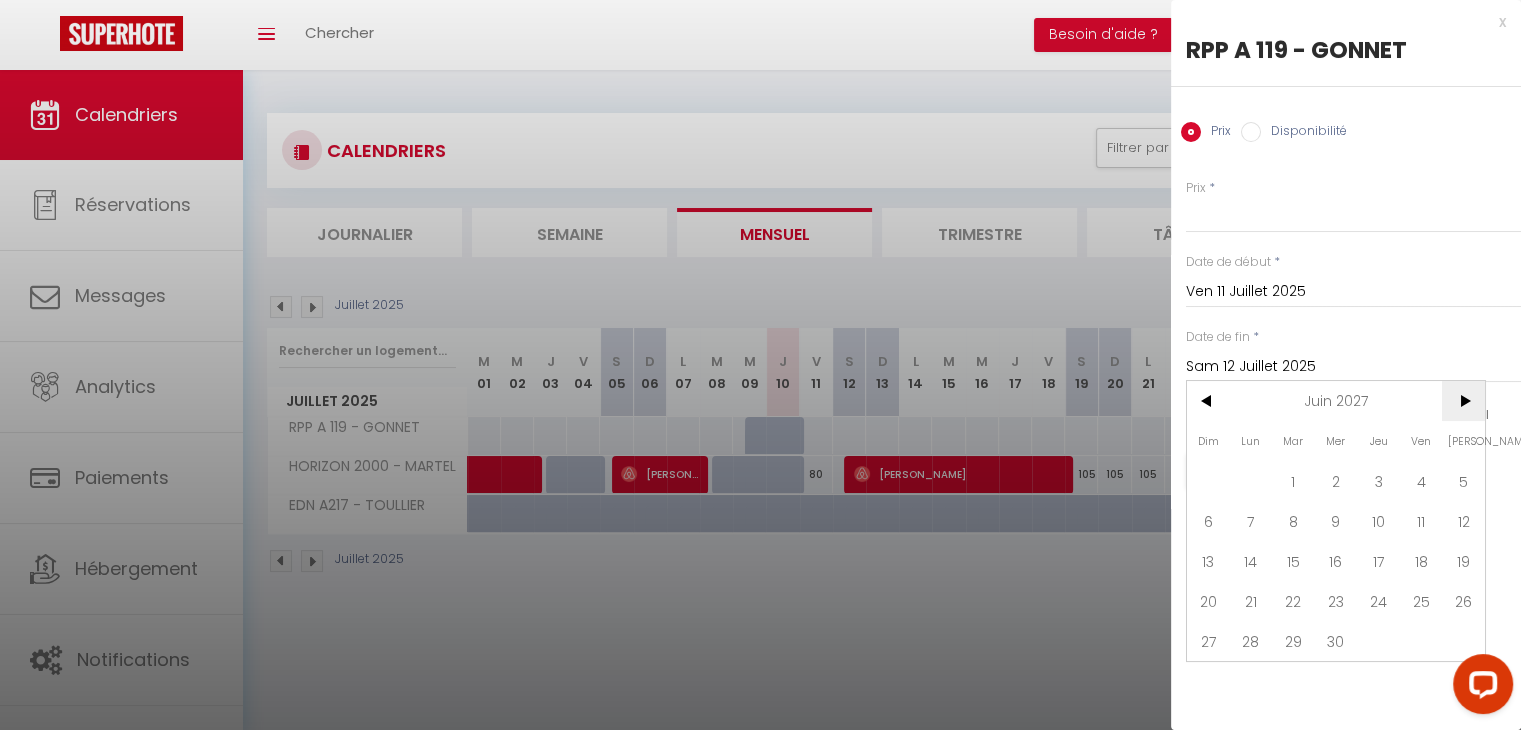 click on ">" at bounding box center [1463, 401] 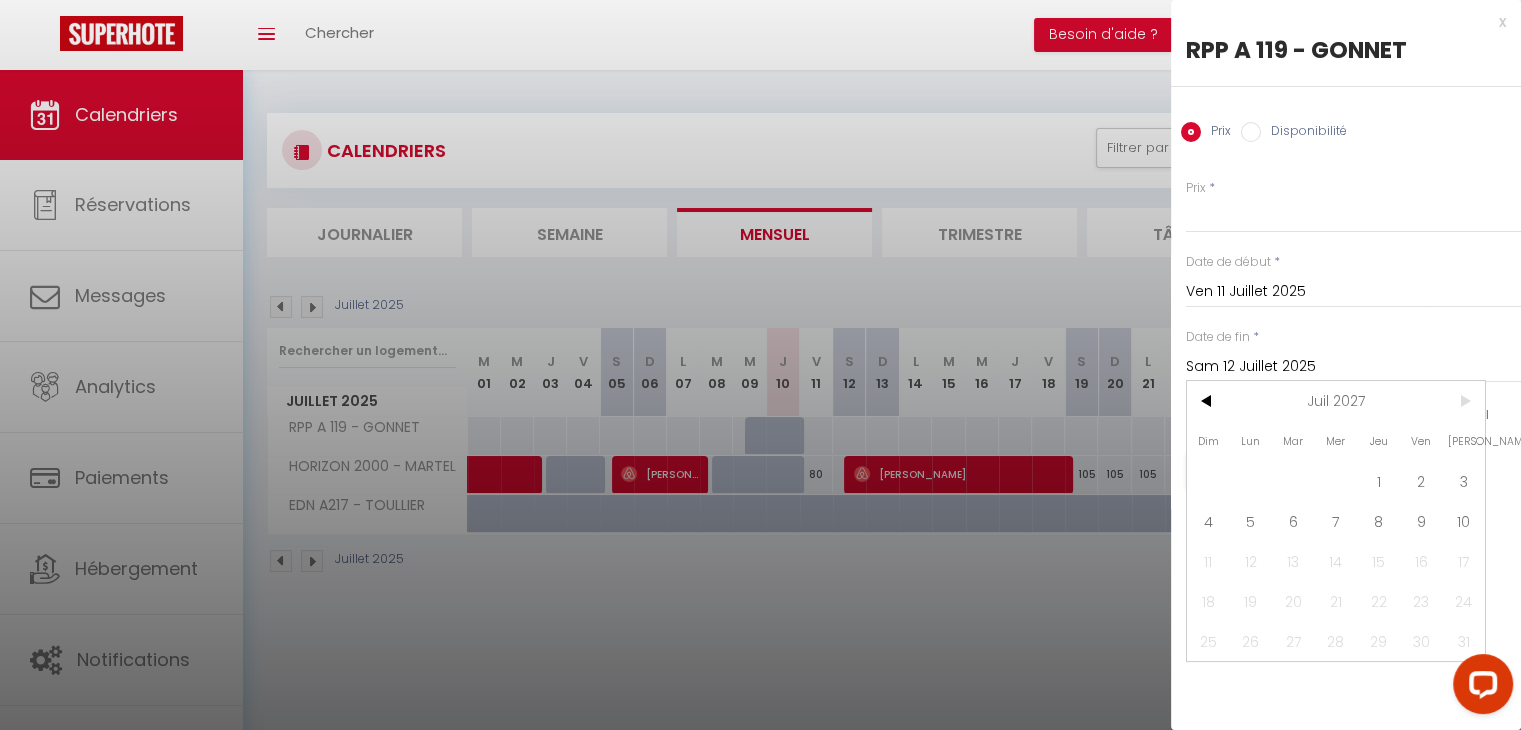 click on ">" at bounding box center (1463, 401) 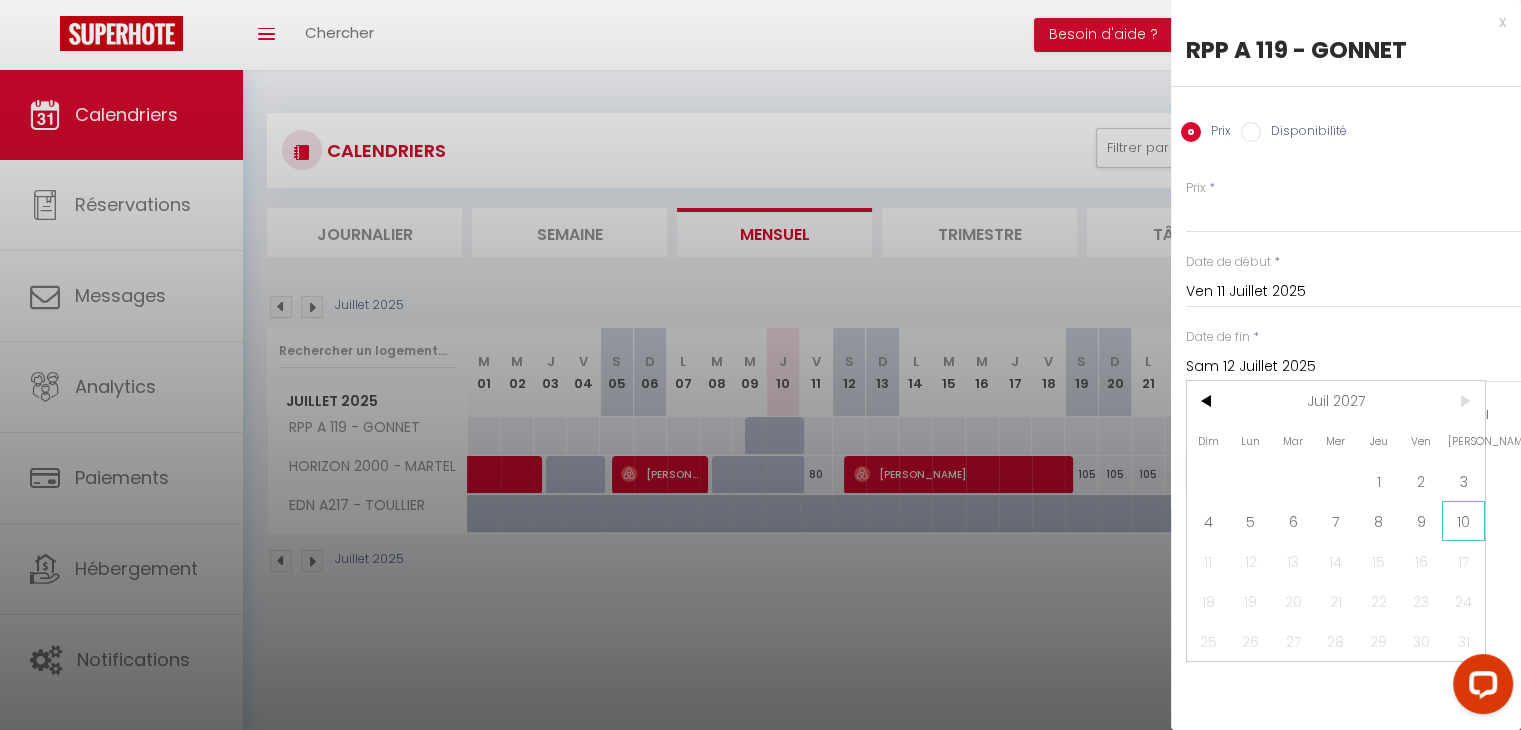 click on "10" at bounding box center (1463, 521) 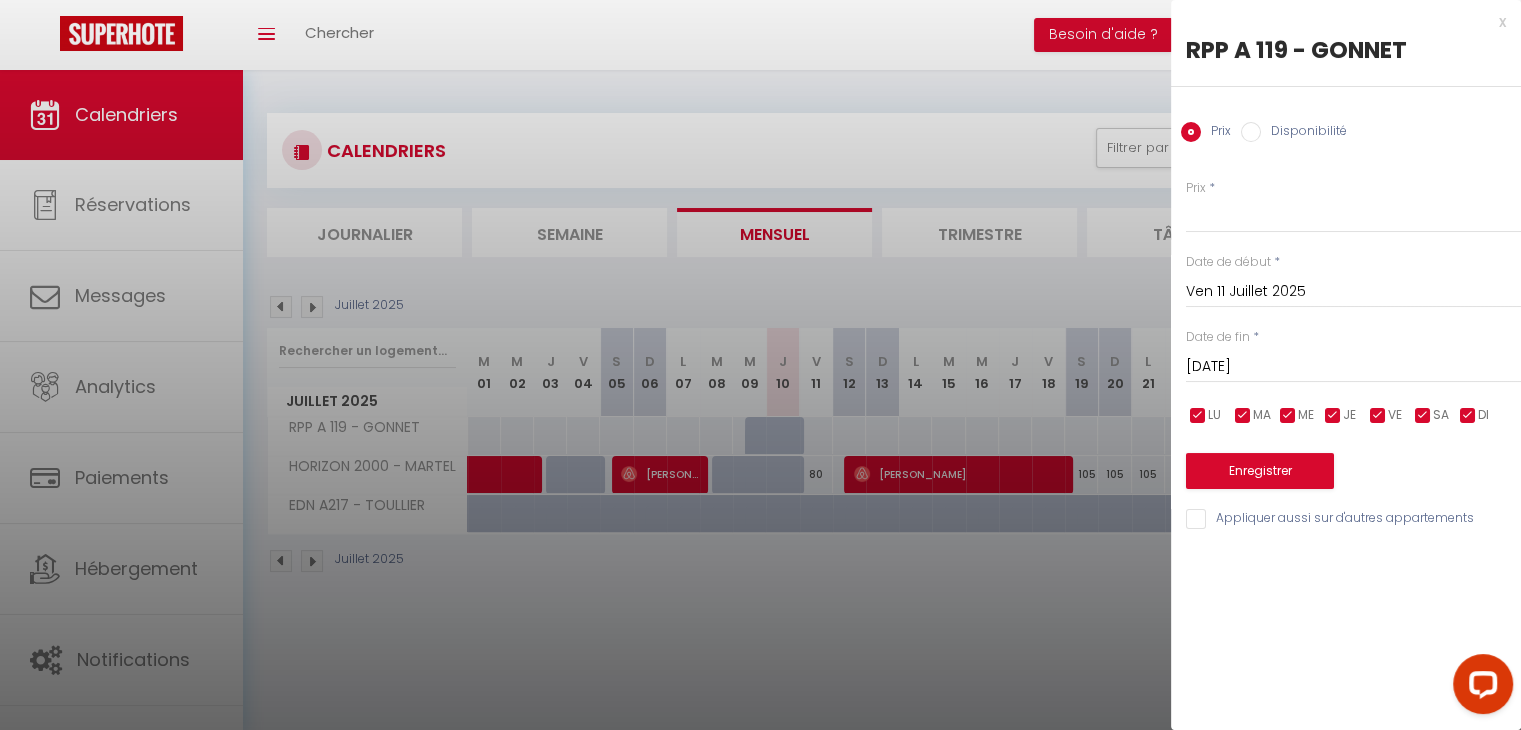 click on "Prix     Disponibilité" at bounding box center (1346, 120) 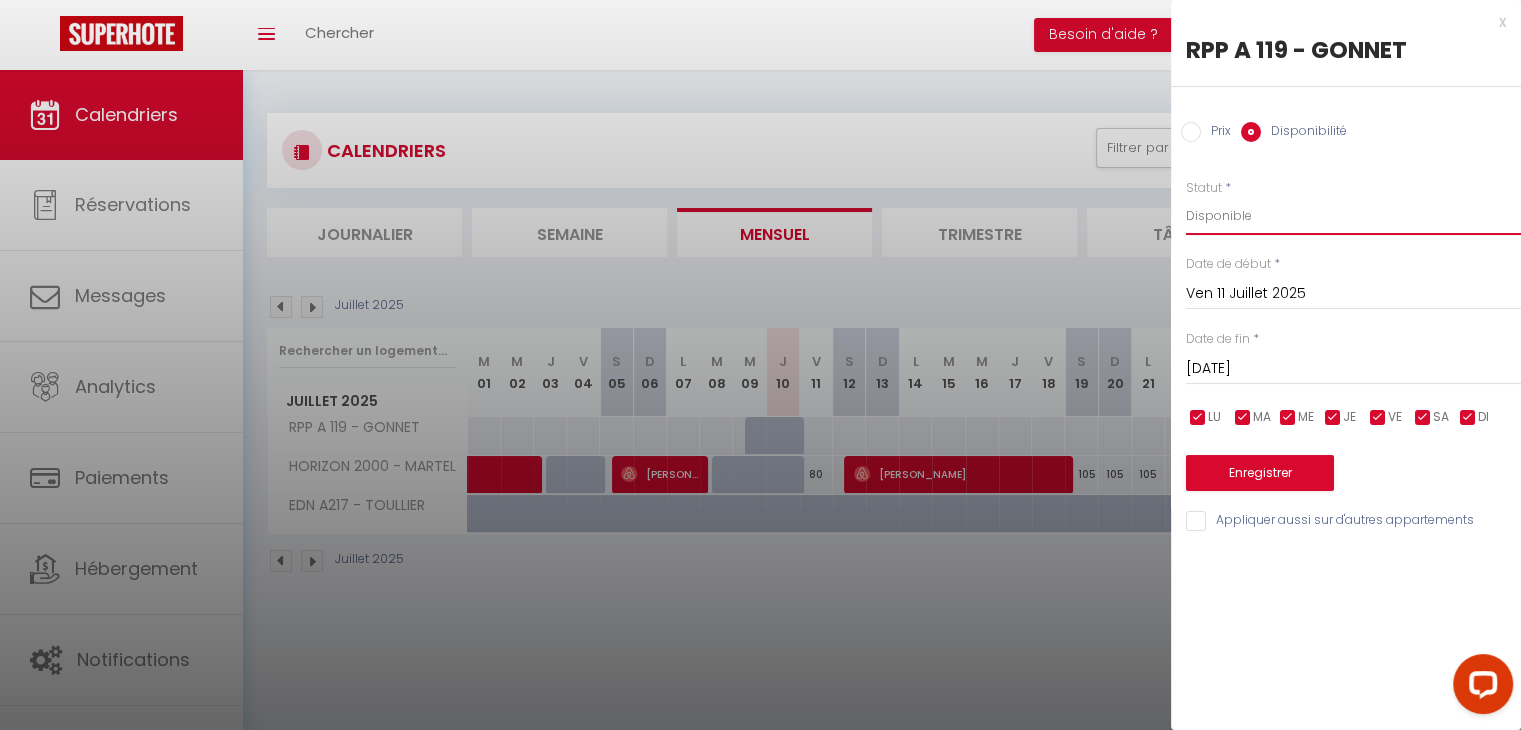 click on "Disponible
Indisponible" at bounding box center (1353, 216) 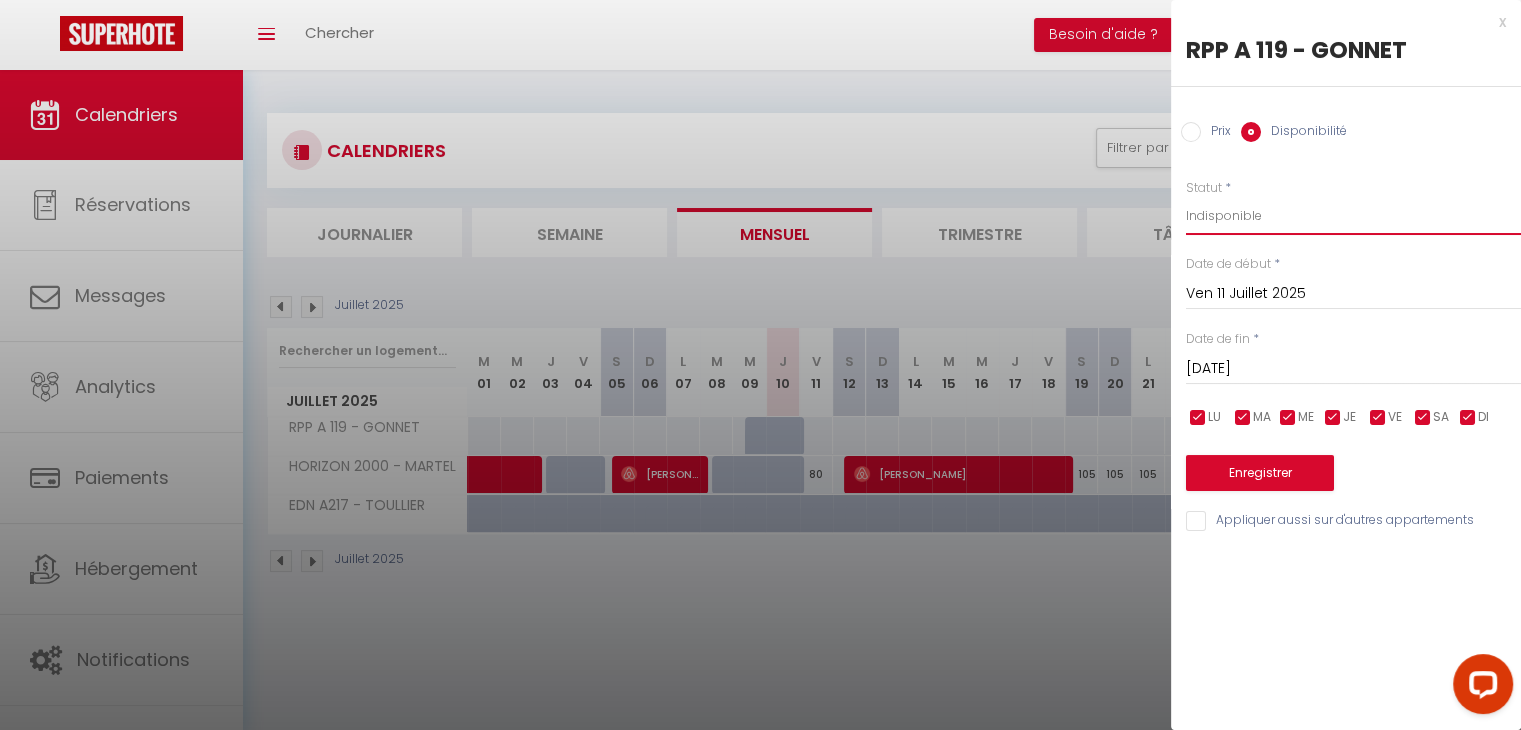 click on "Disponible
Indisponible" at bounding box center [1353, 216] 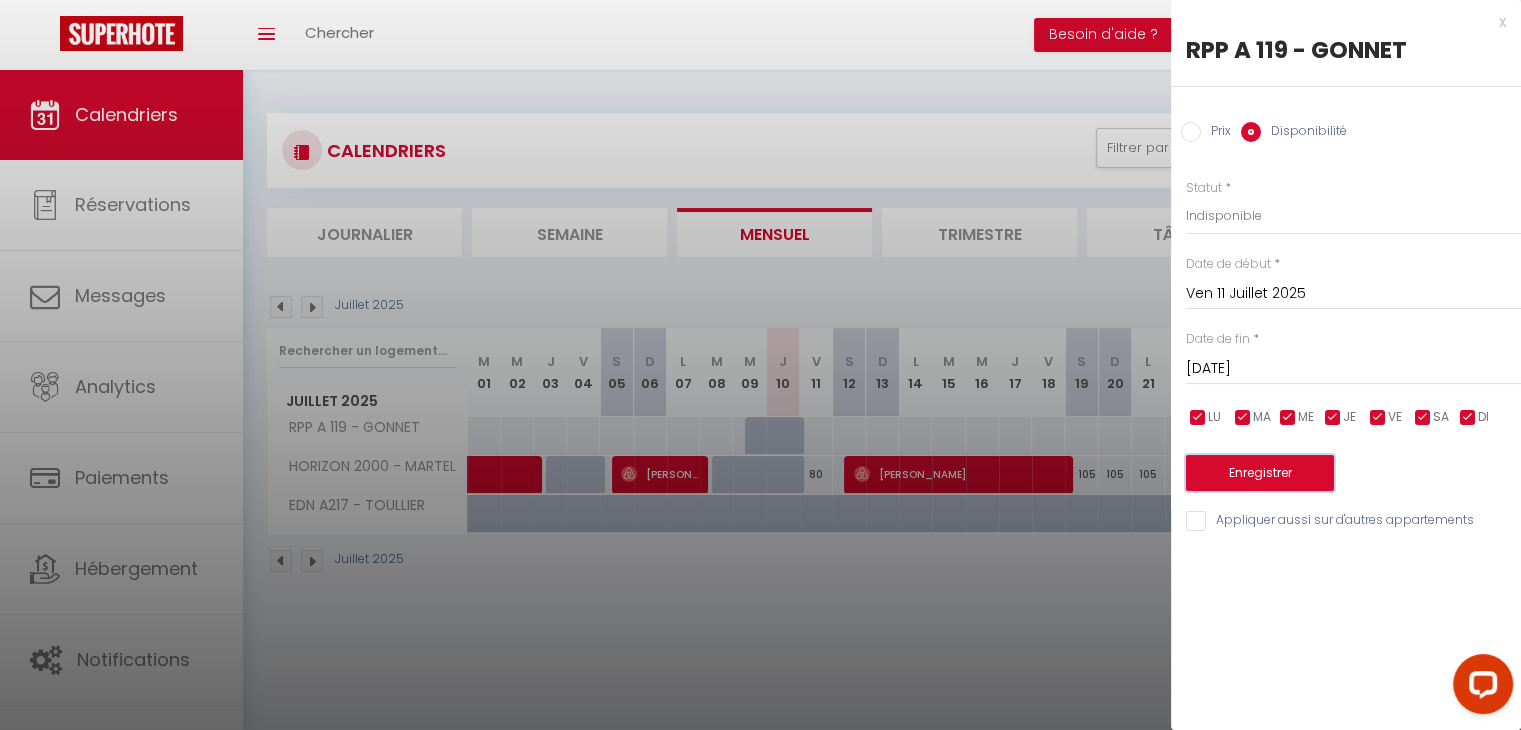 click on "Enregistrer" at bounding box center [1260, 473] 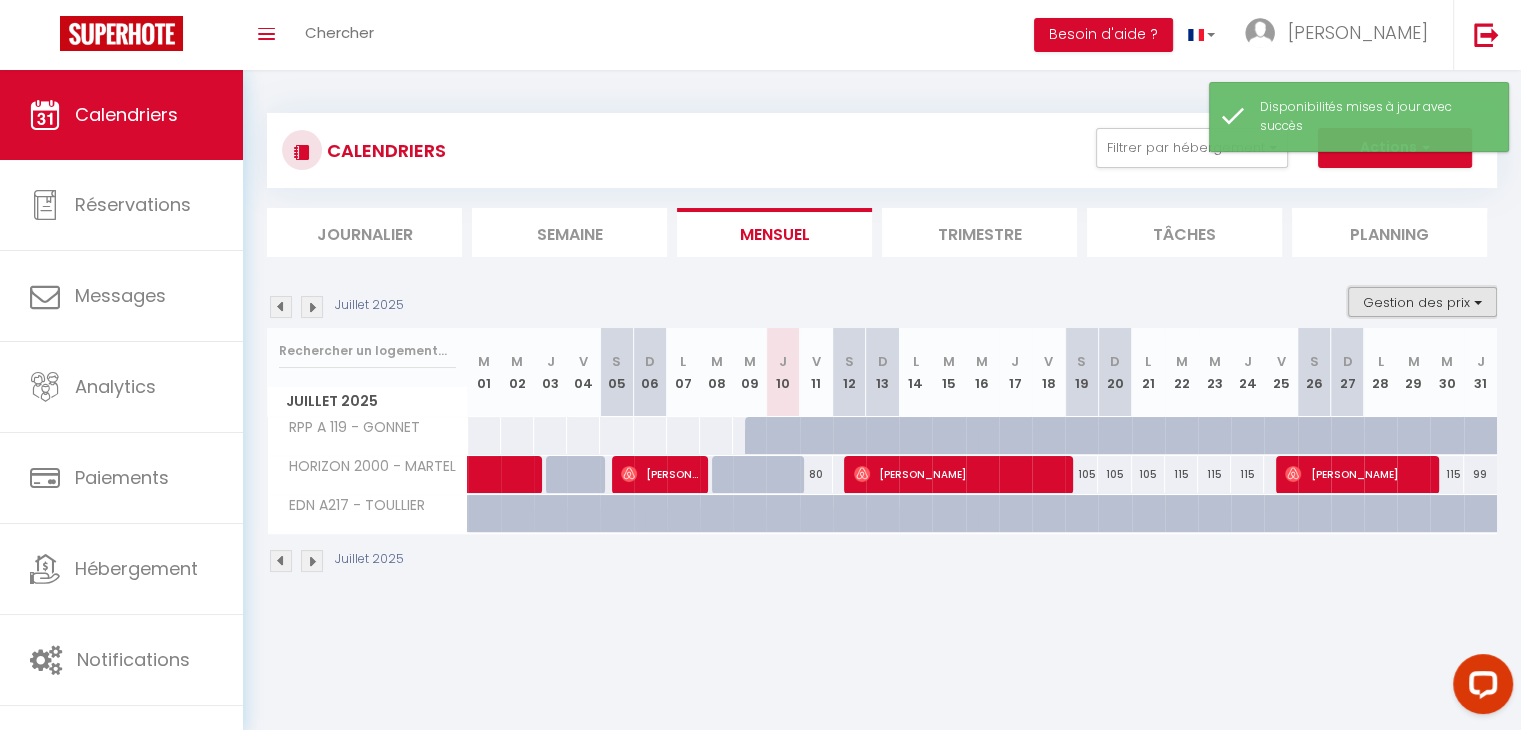 click on "Gestion des prix" at bounding box center (1422, 302) 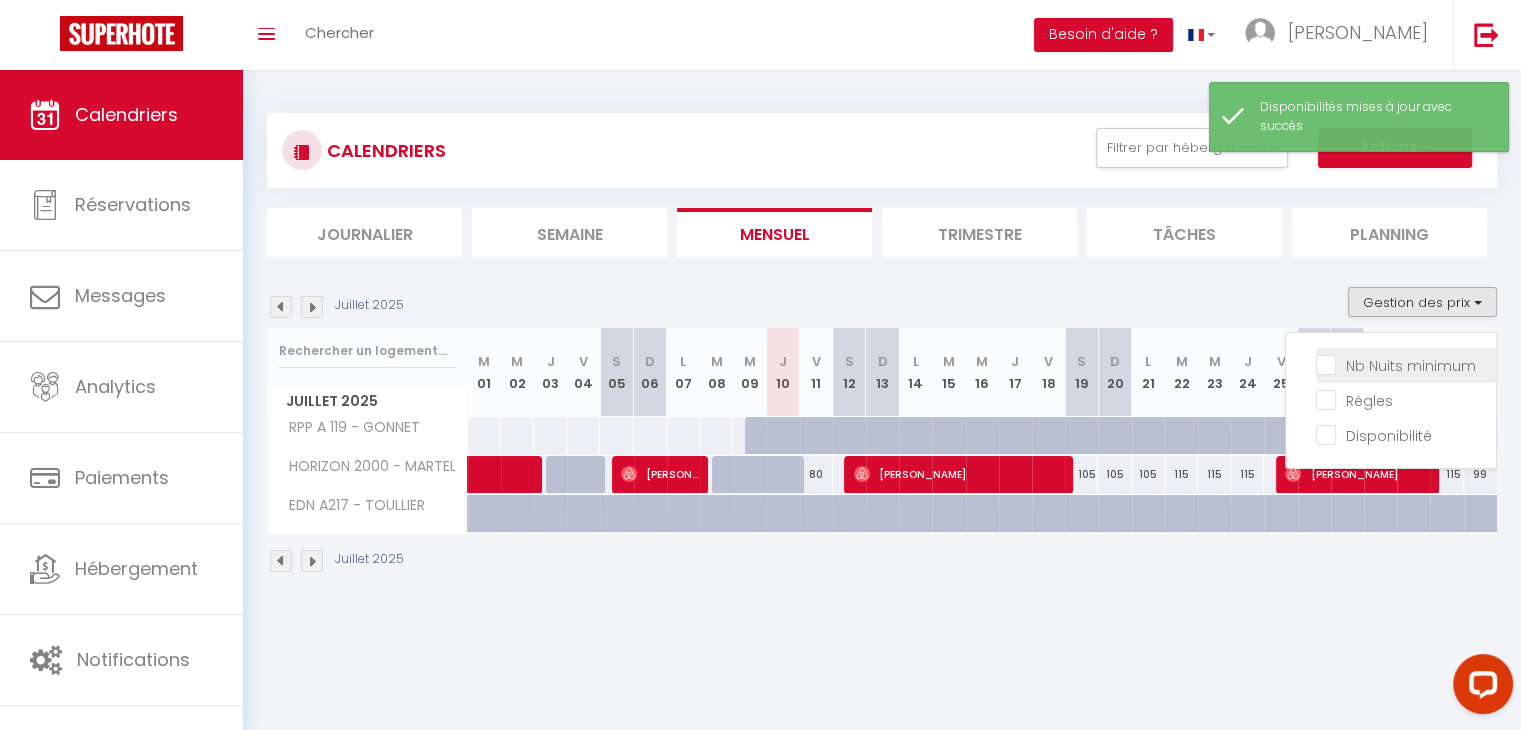 click on "Nb Nuits minimum" at bounding box center [1406, 364] 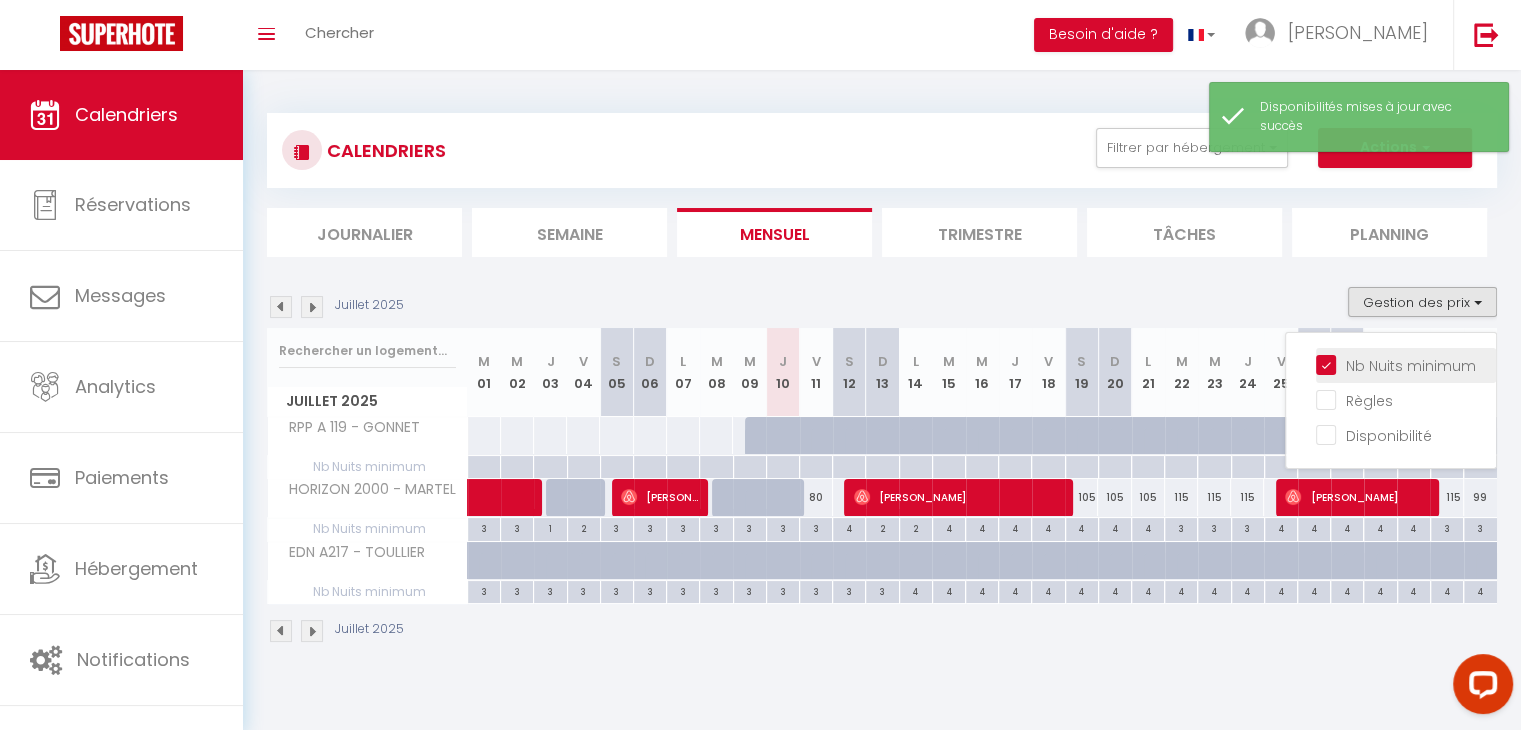 click on "Nb Nuits minimum" at bounding box center (1406, 364) 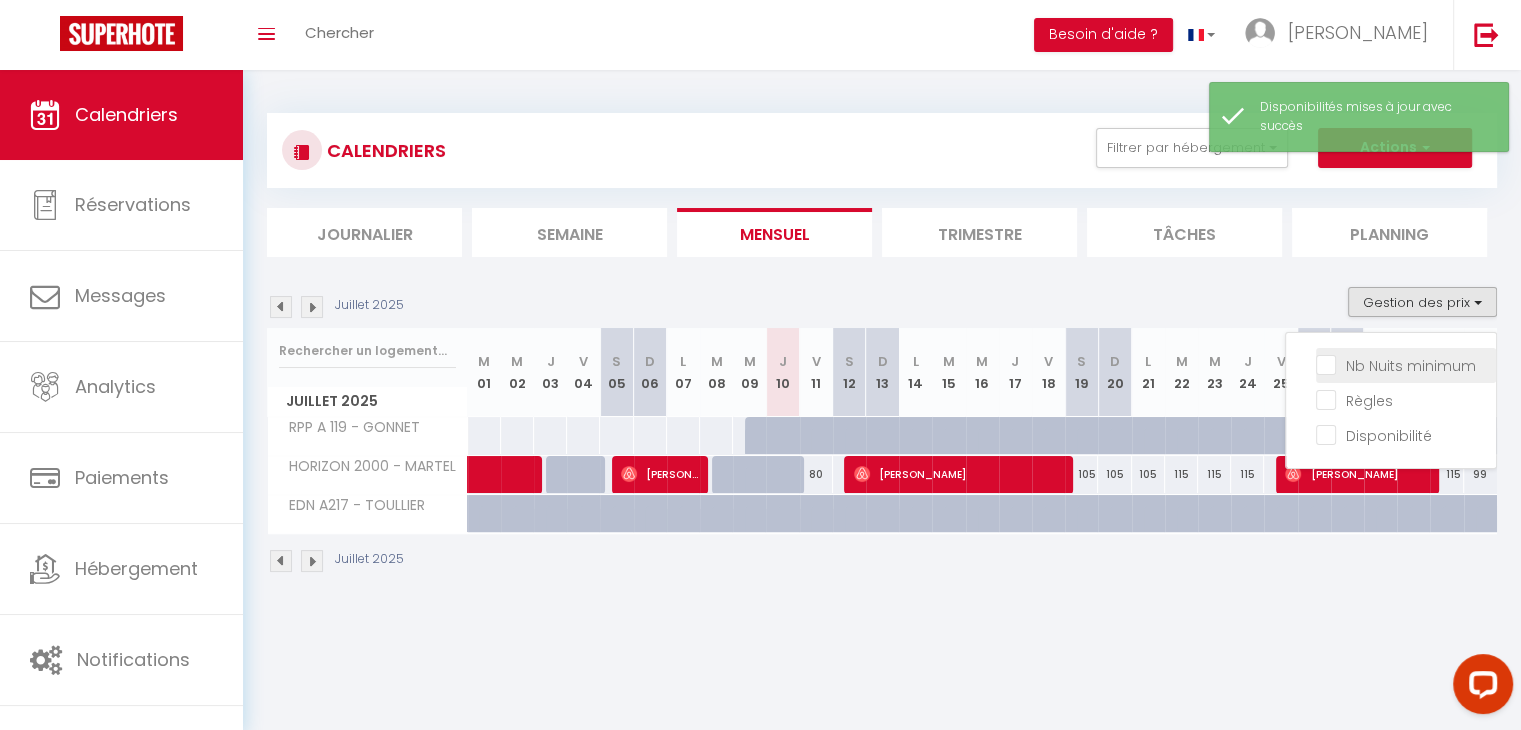 click on "Nb Nuits minimum" at bounding box center (1406, 364) 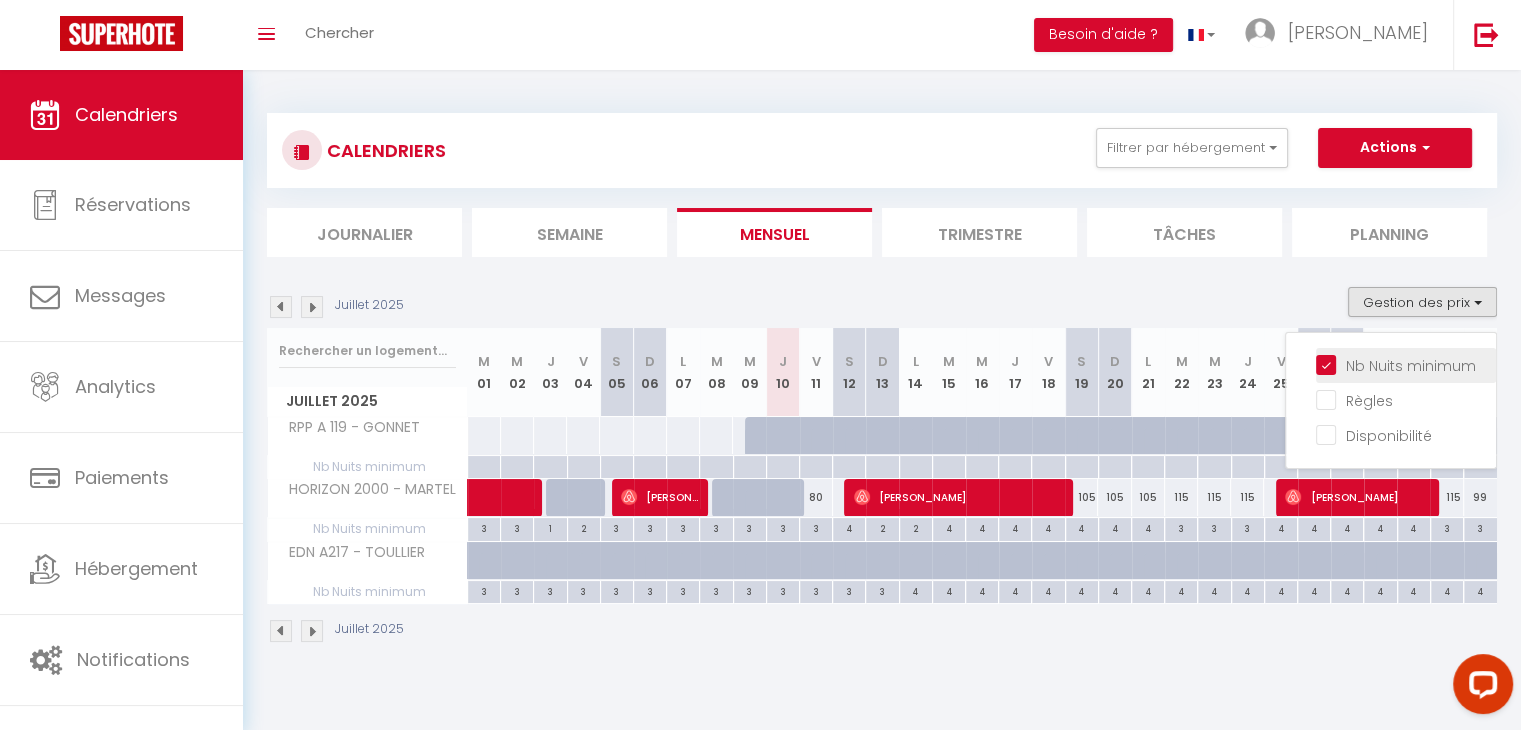 click on "Nb Nuits minimum" at bounding box center (1406, 364) 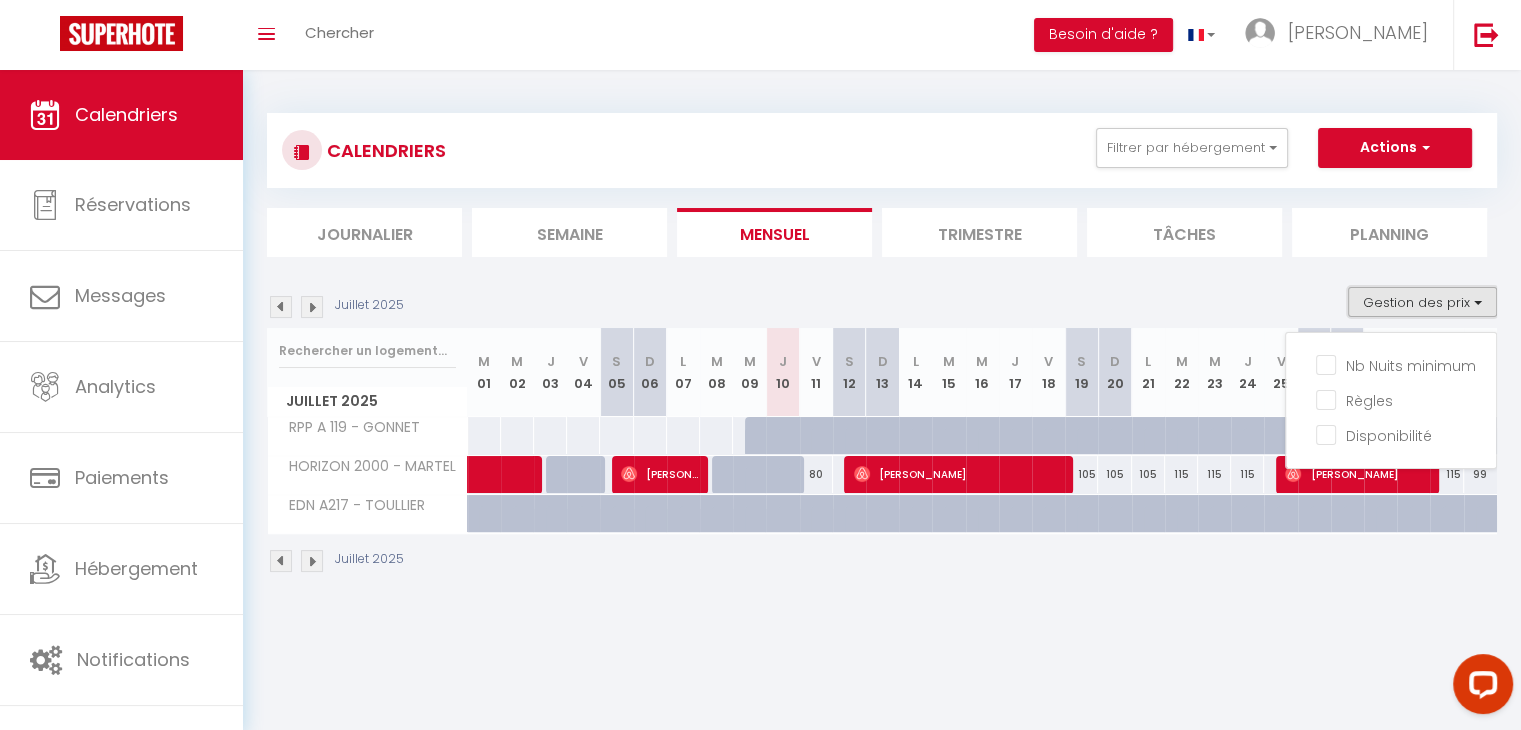 click on "Gestion des prix" at bounding box center (1422, 302) 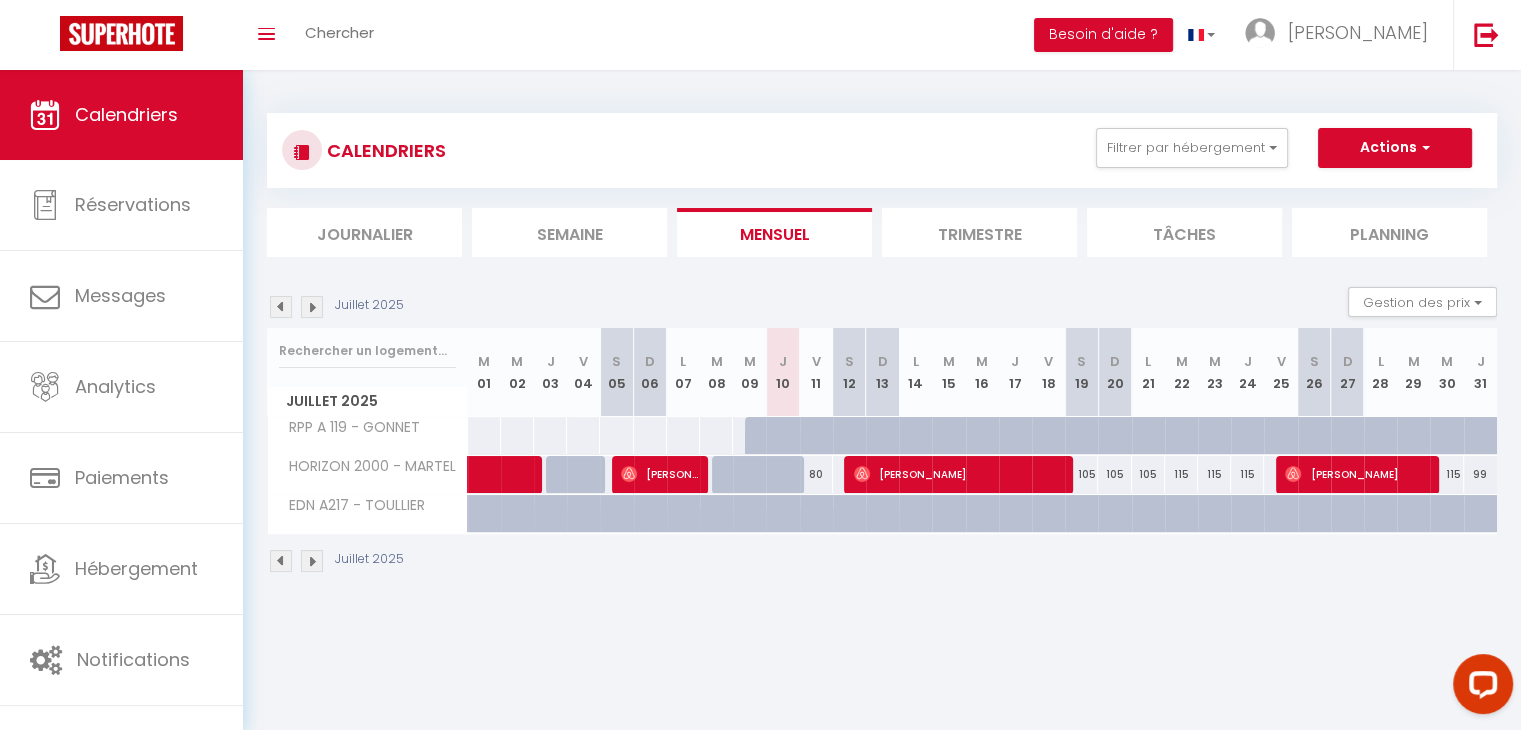 click at bounding box center [312, 307] 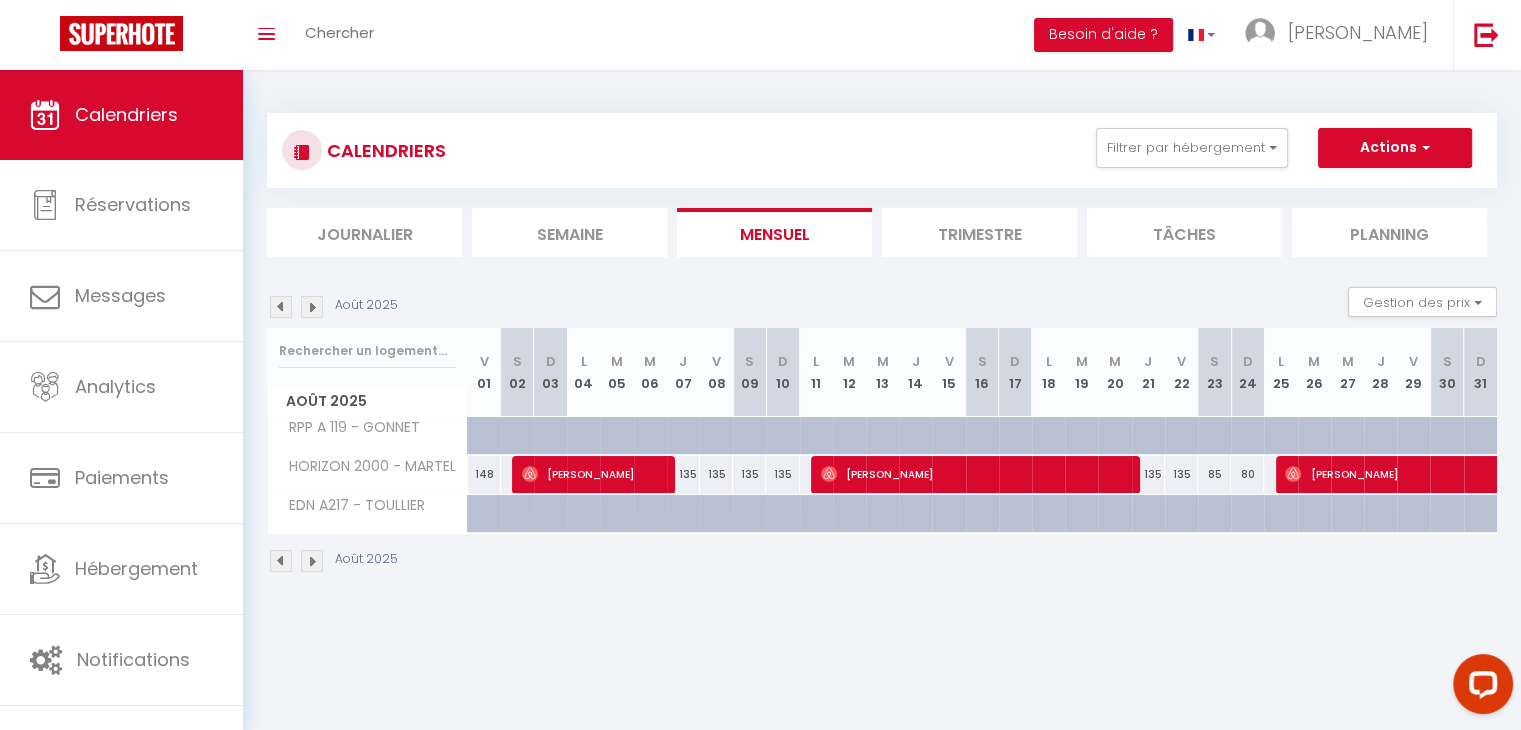 click at bounding box center [529, 447] 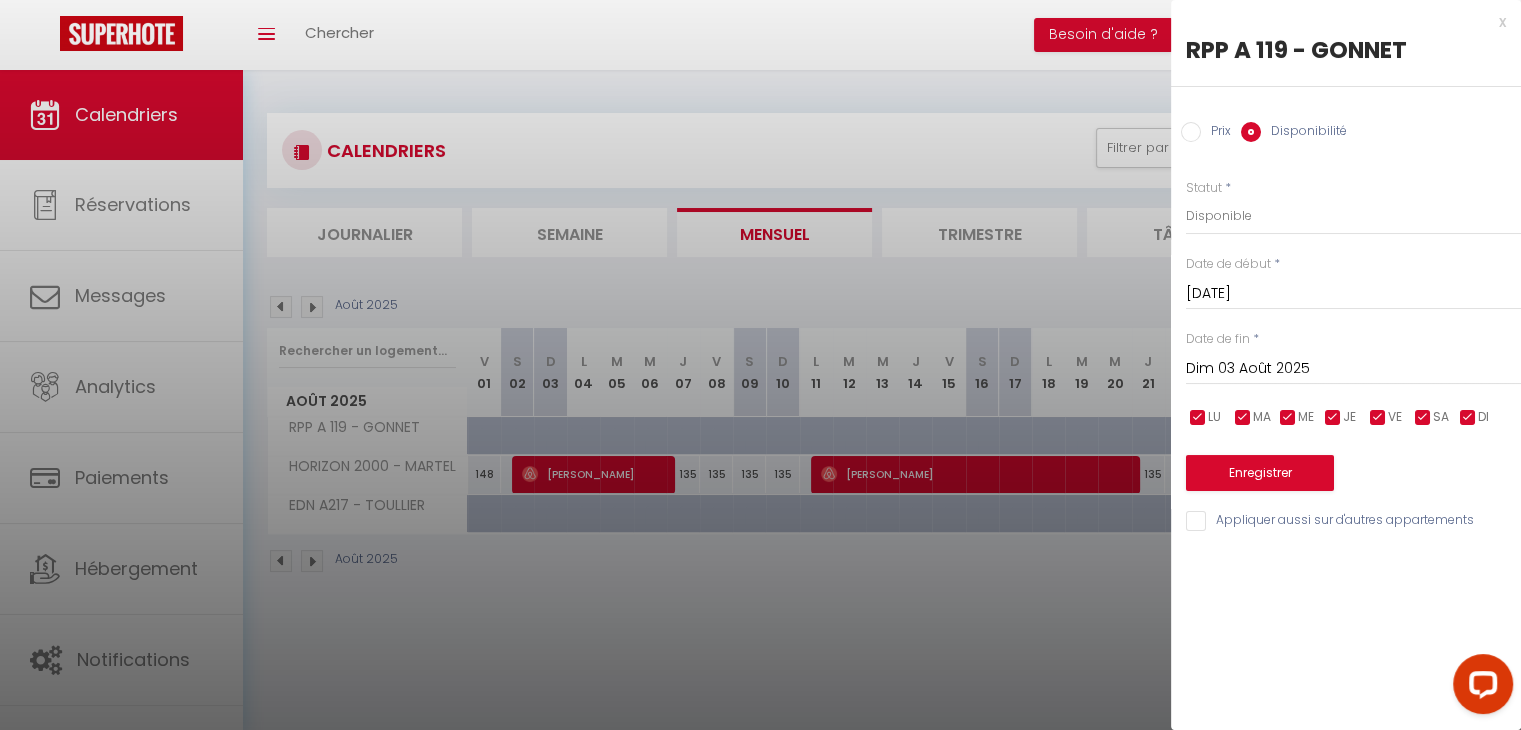 click on "Dim 03 Août 2025" at bounding box center [1353, 369] 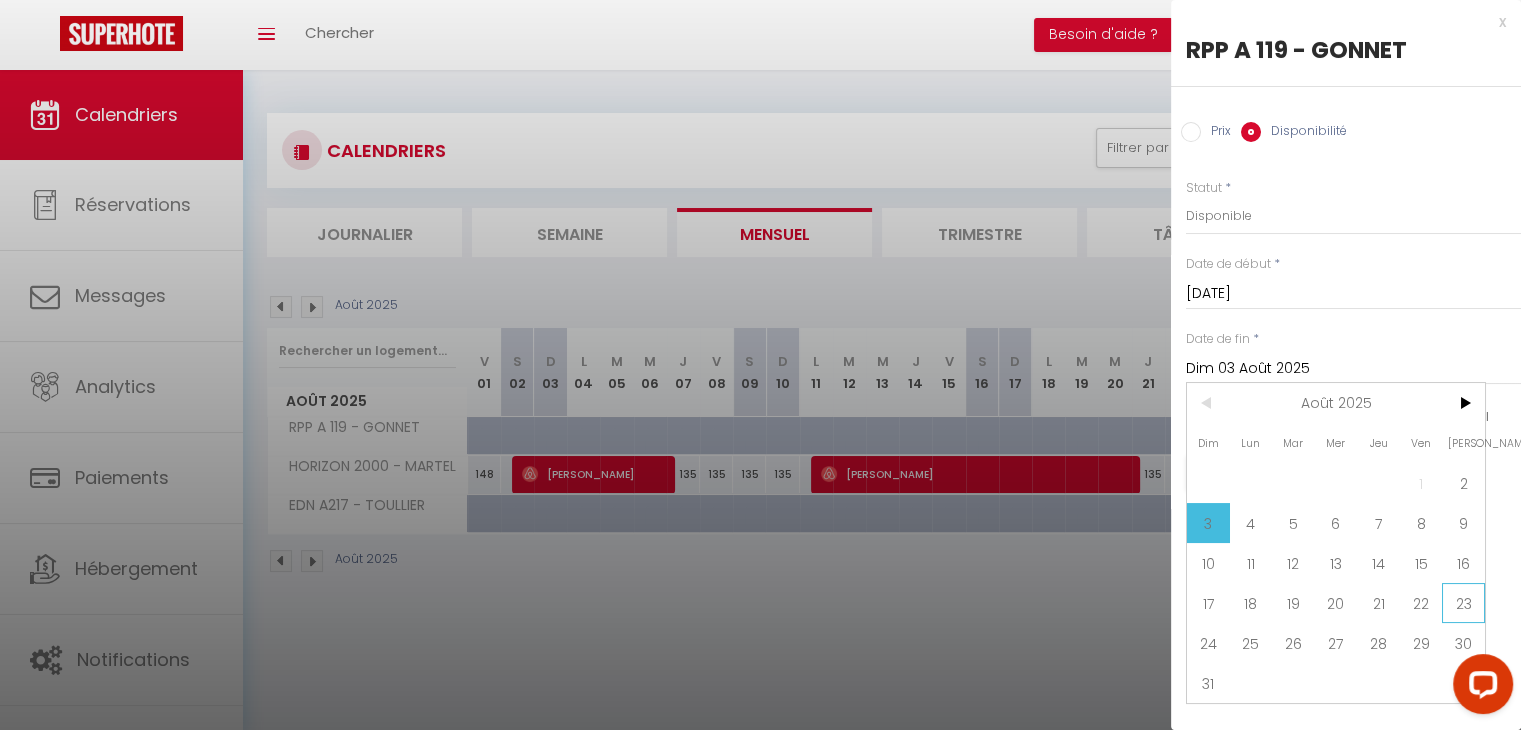click on "23" at bounding box center (1463, 603) 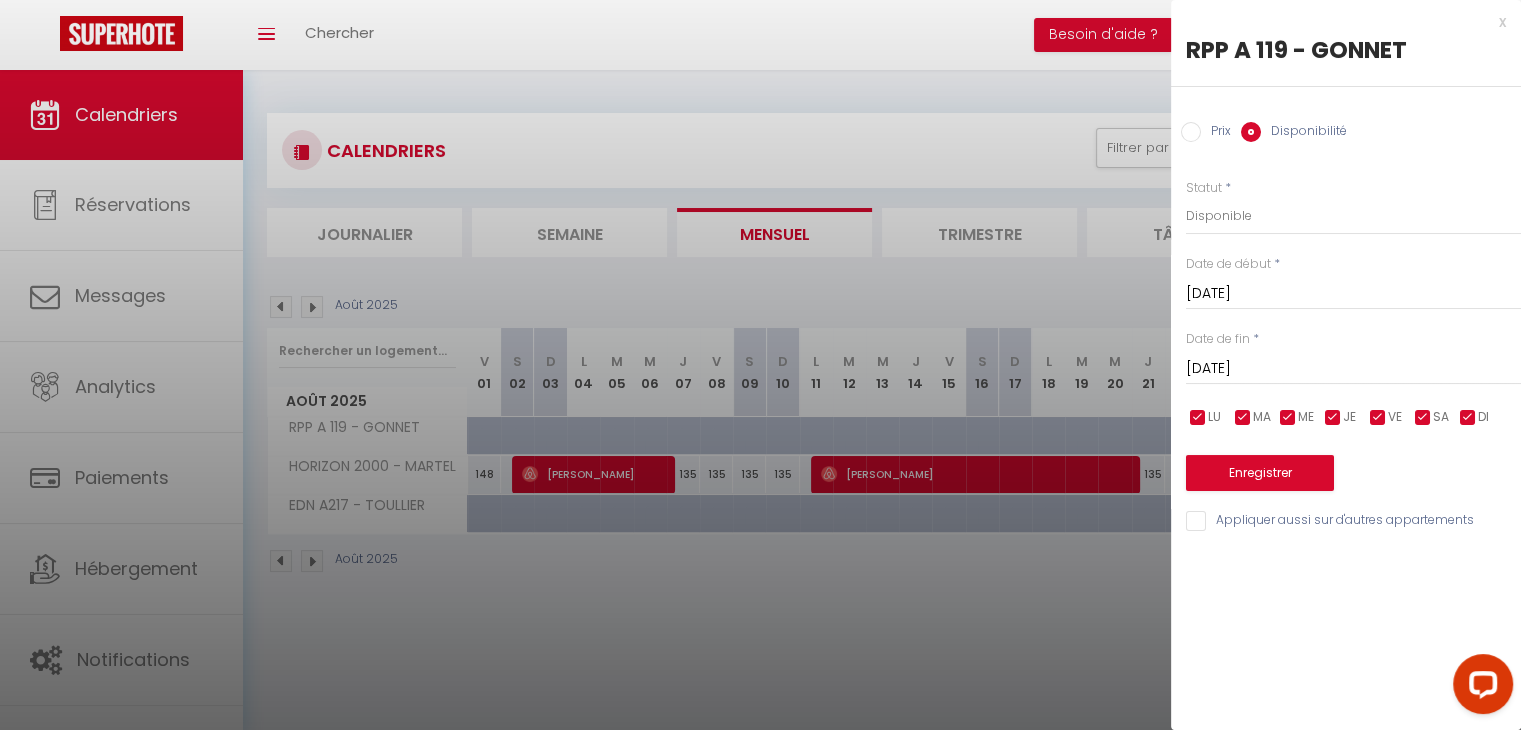 click on "Prix" at bounding box center (1191, 132) 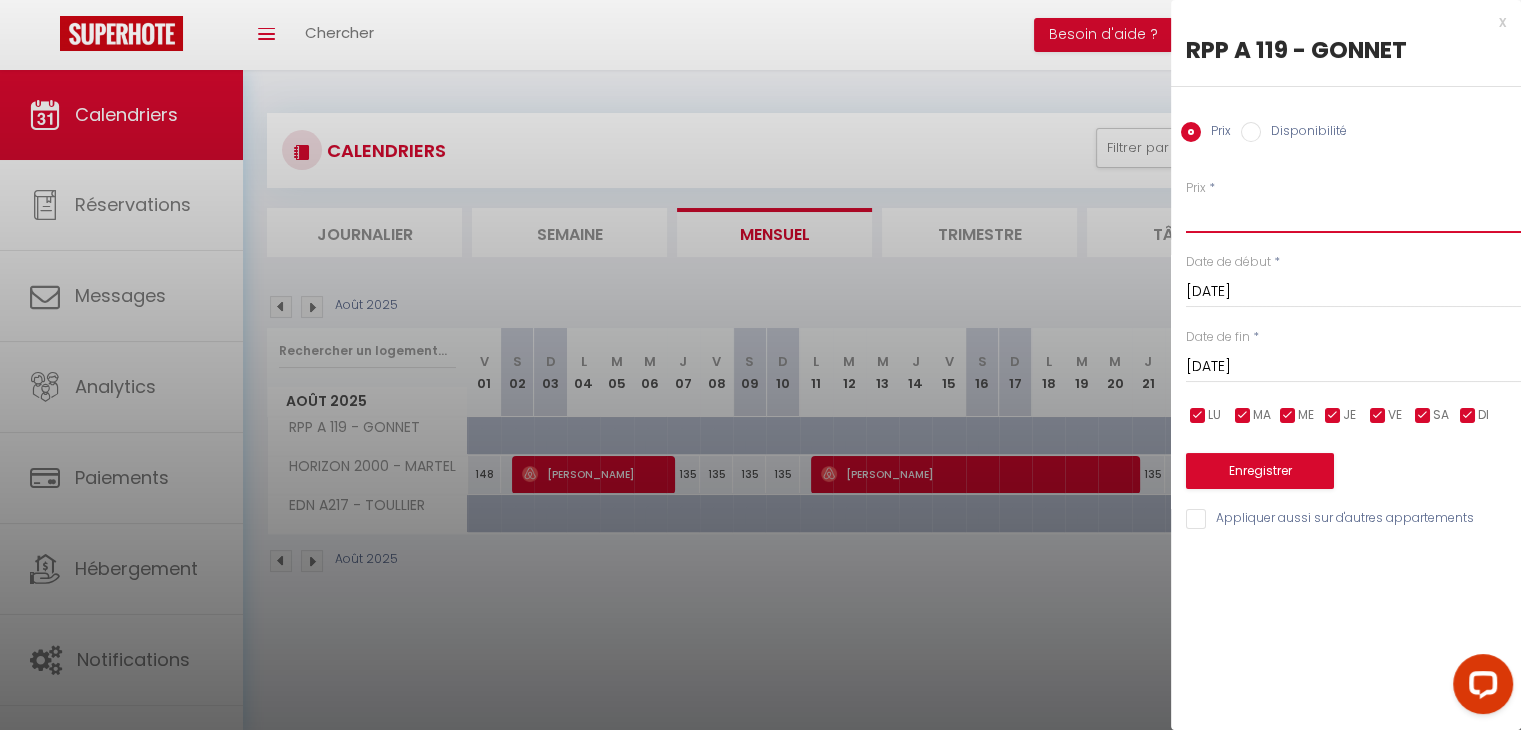 click on "Prix" at bounding box center (1353, 215) 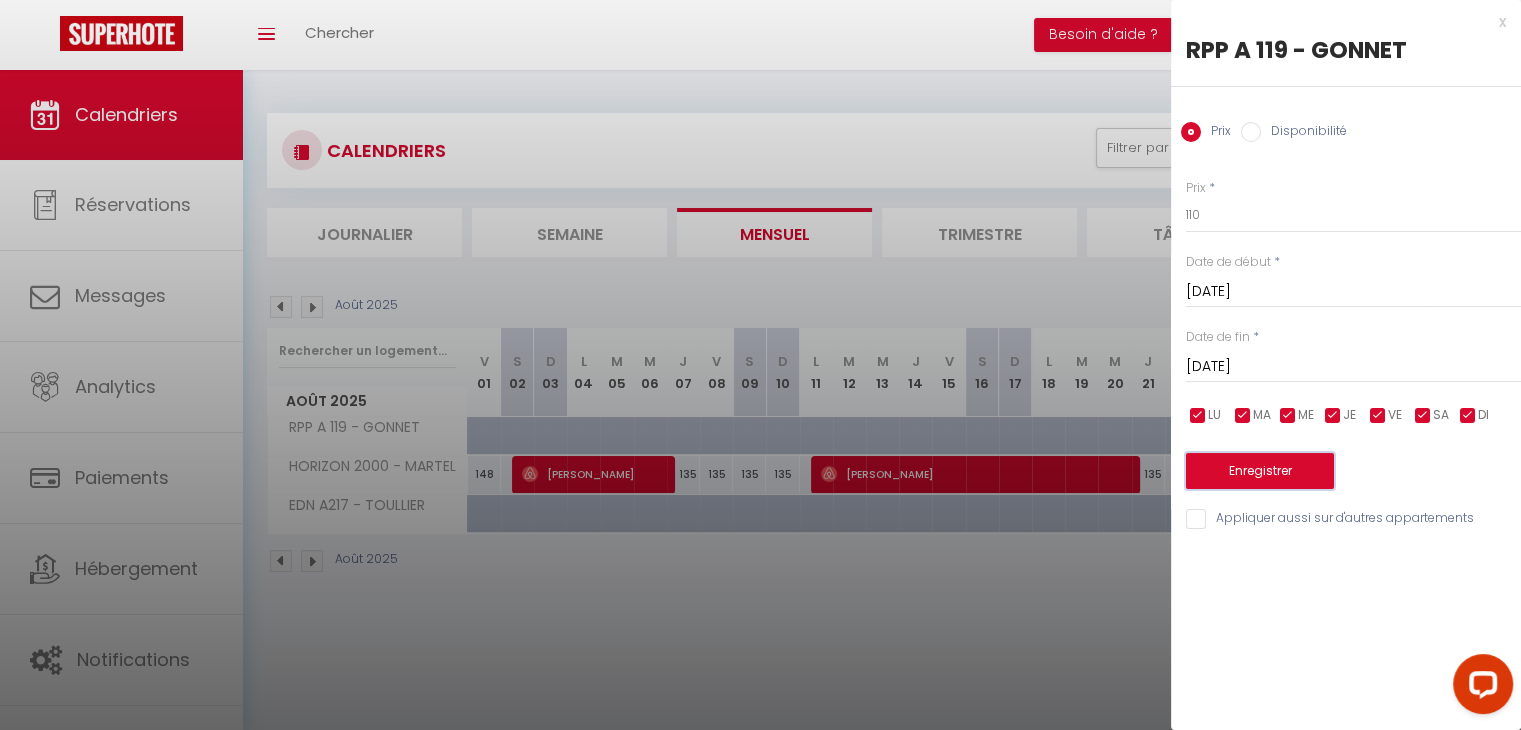 click on "Enregistrer" at bounding box center (1260, 471) 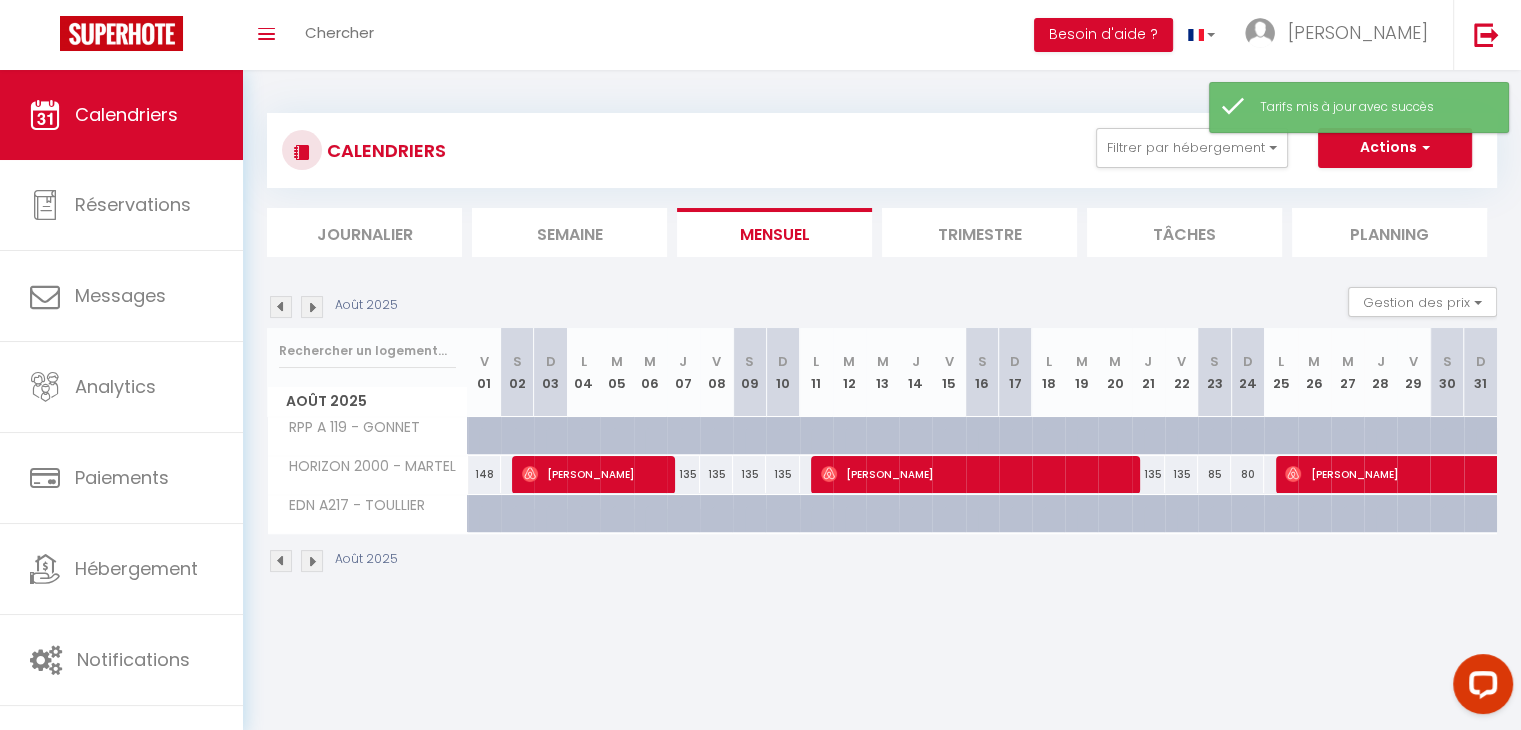 click at bounding box center [1226, 447] 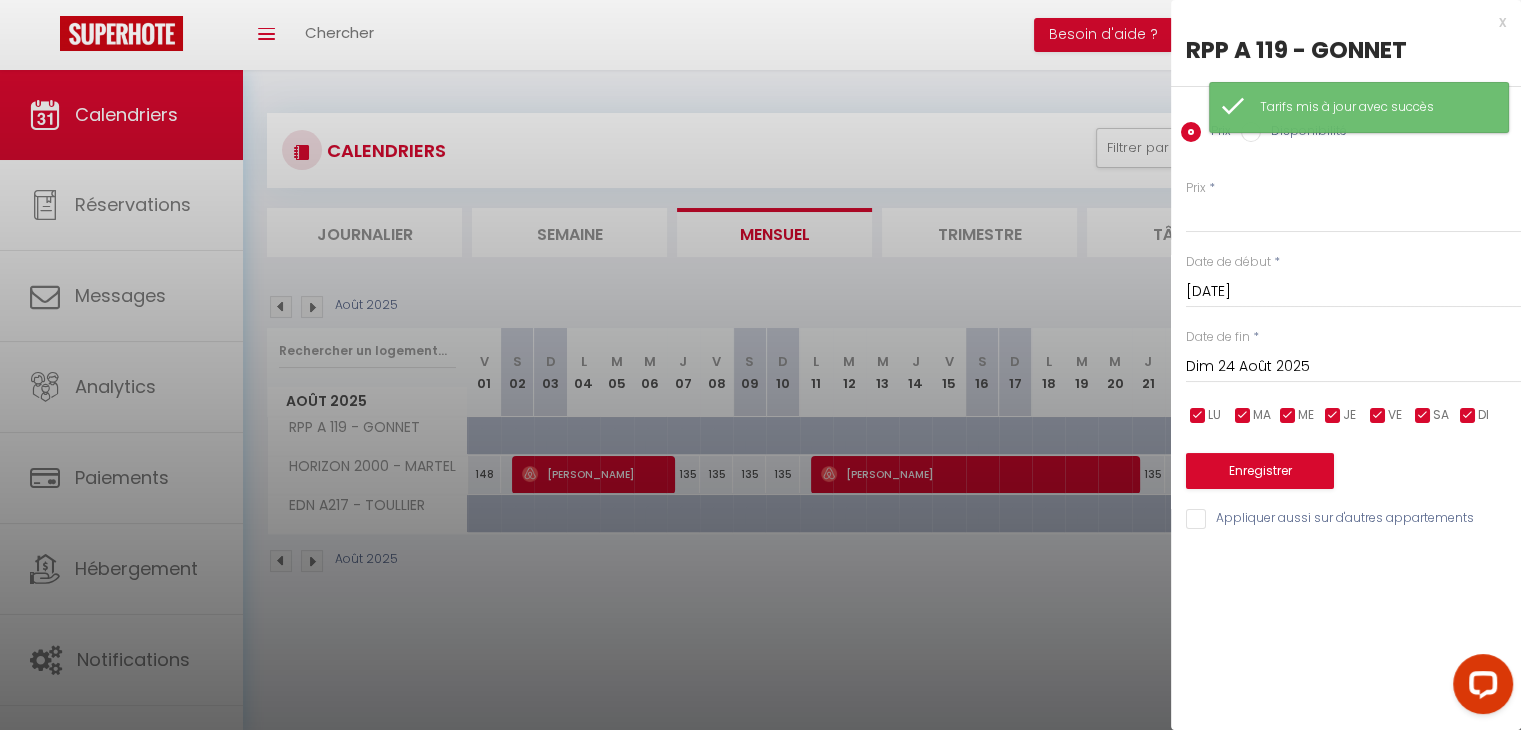 click on "Dim 24 Août 2025" at bounding box center [1353, 367] 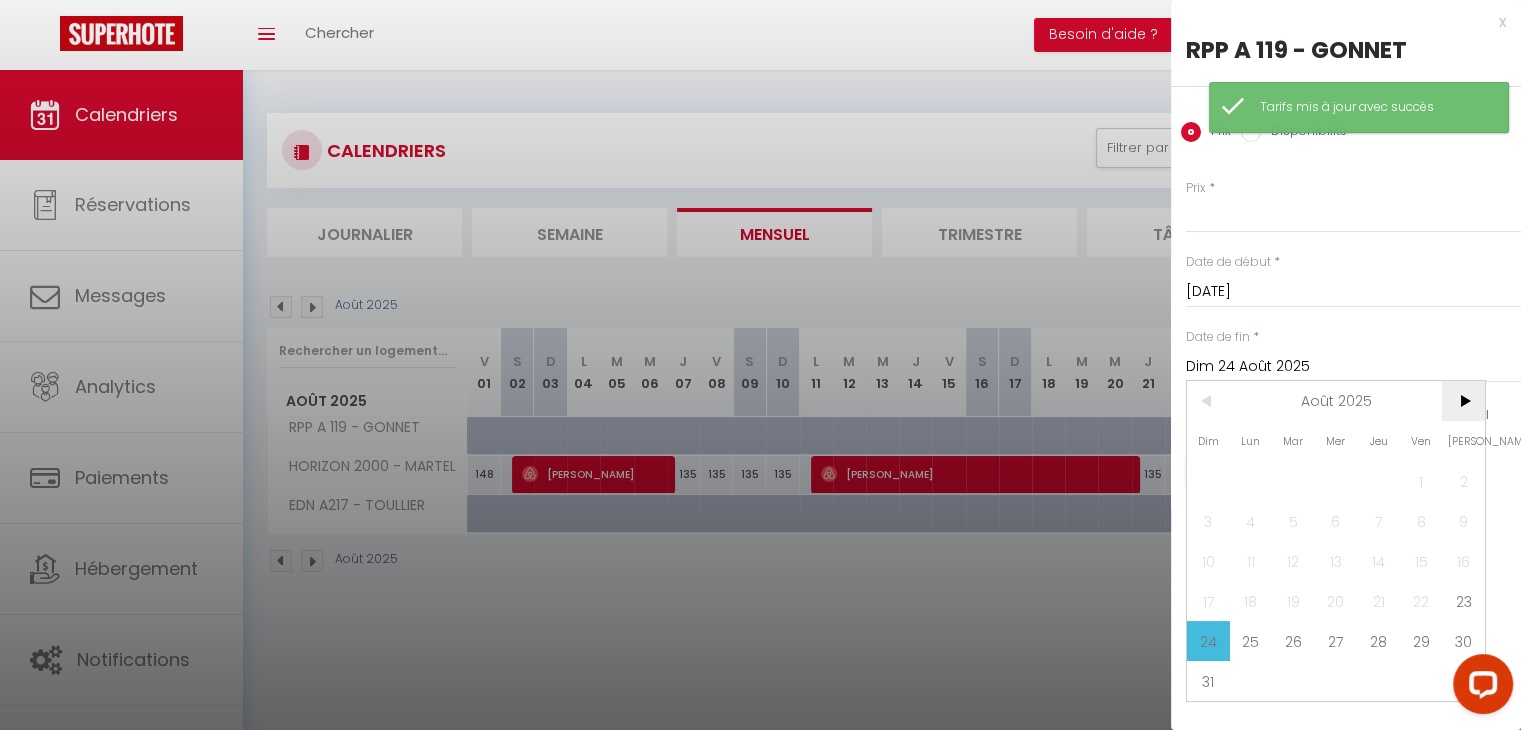 click on ">" at bounding box center [1463, 401] 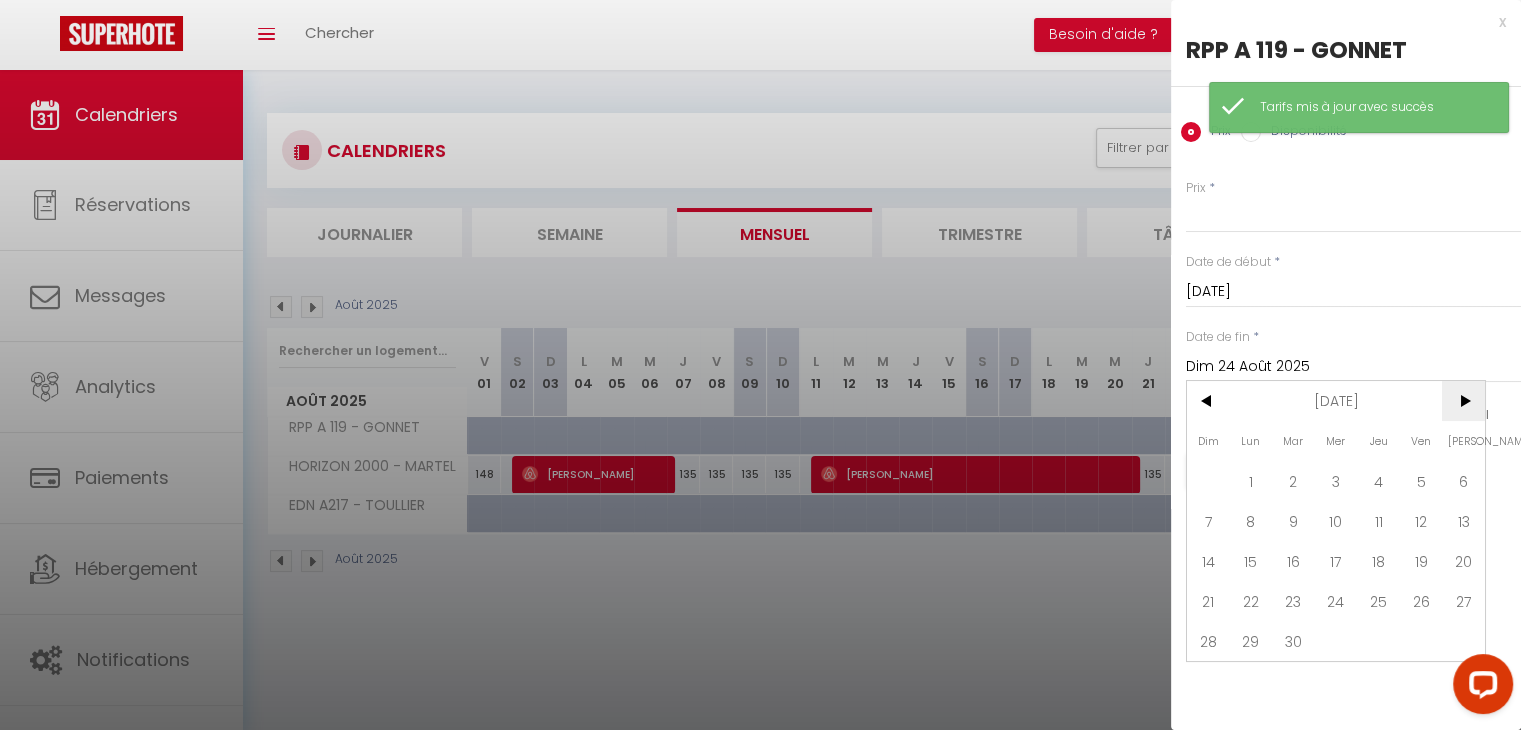 click on ">" at bounding box center (1463, 401) 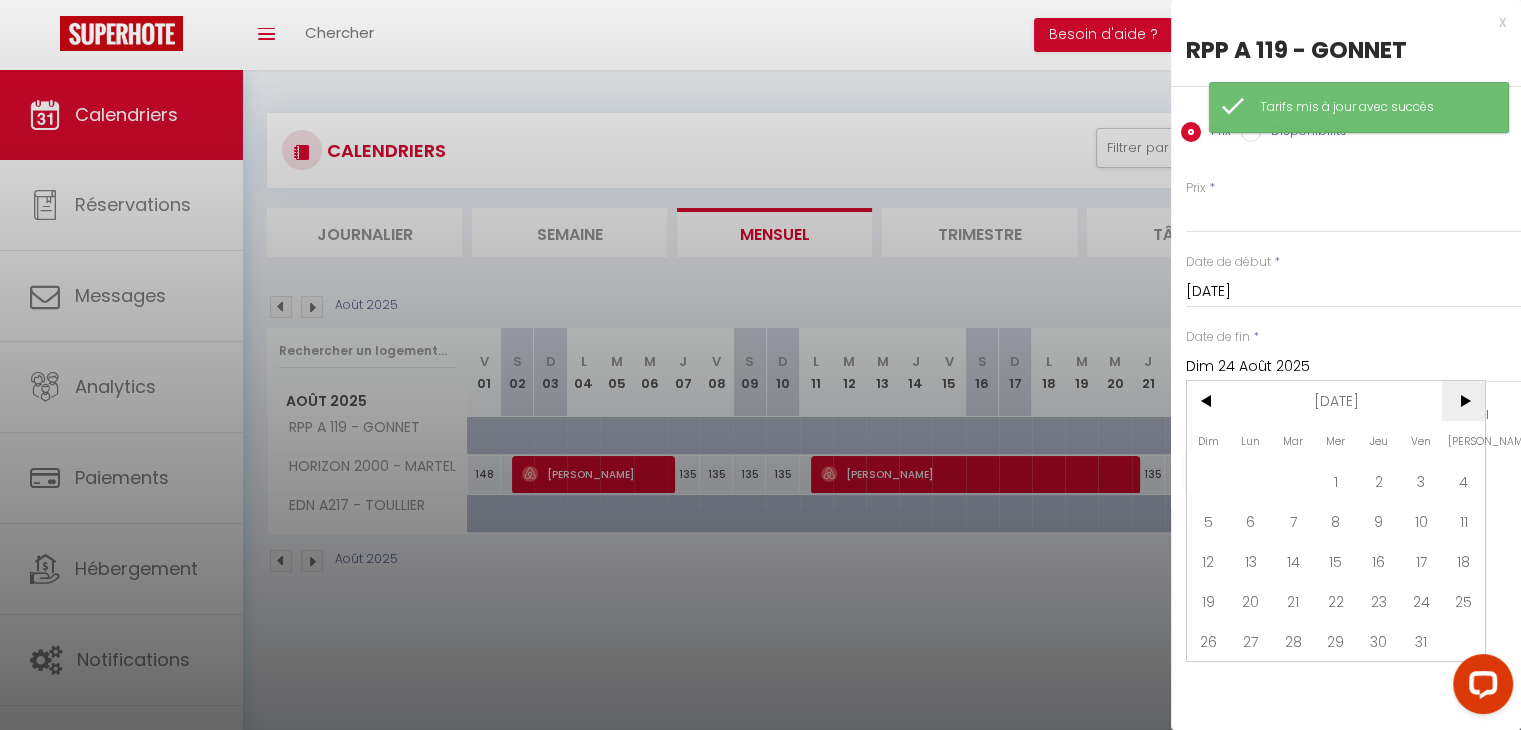 click on ">" at bounding box center (1463, 401) 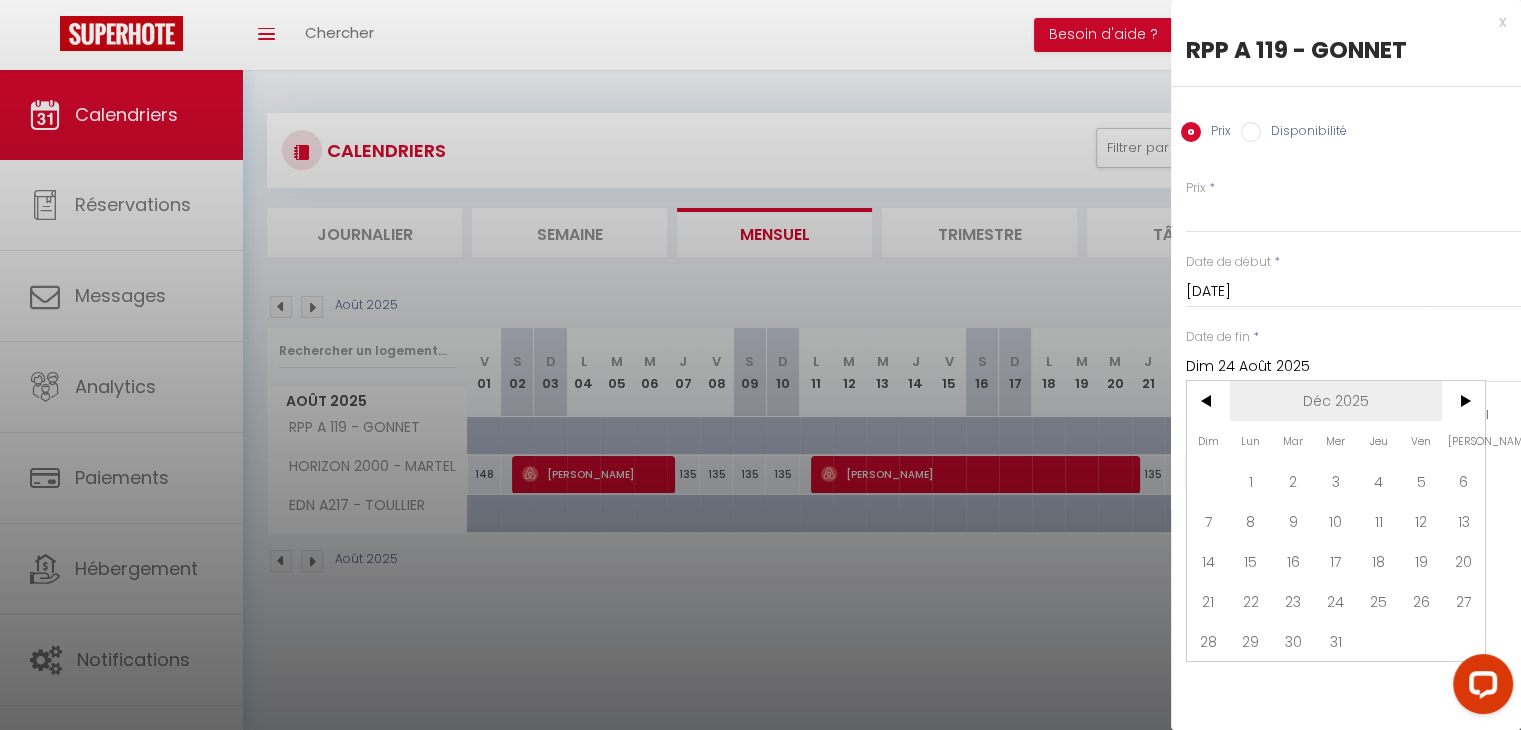 click on "Déc 2025" at bounding box center [1336, 401] 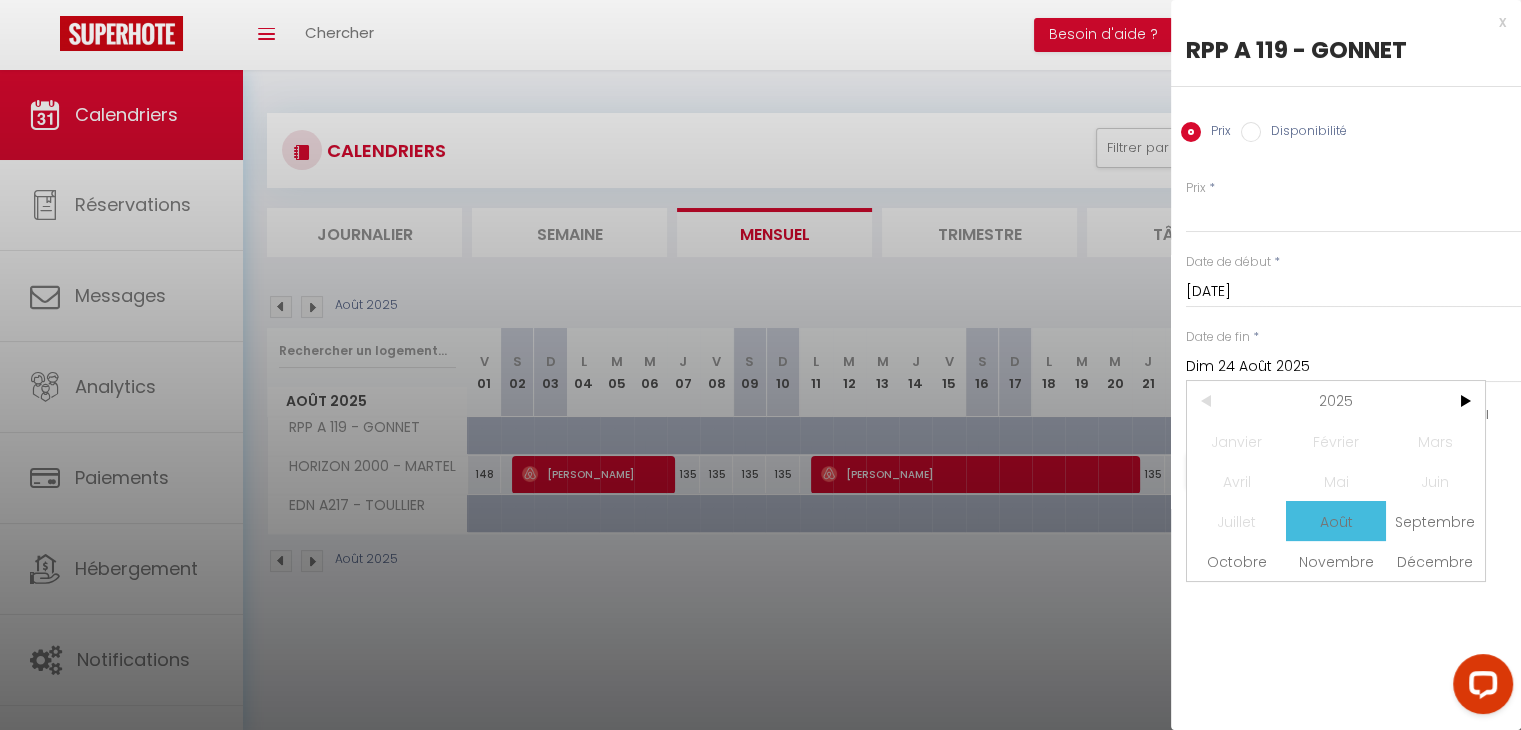 click on "Août" at bounding box center (1335, 521) 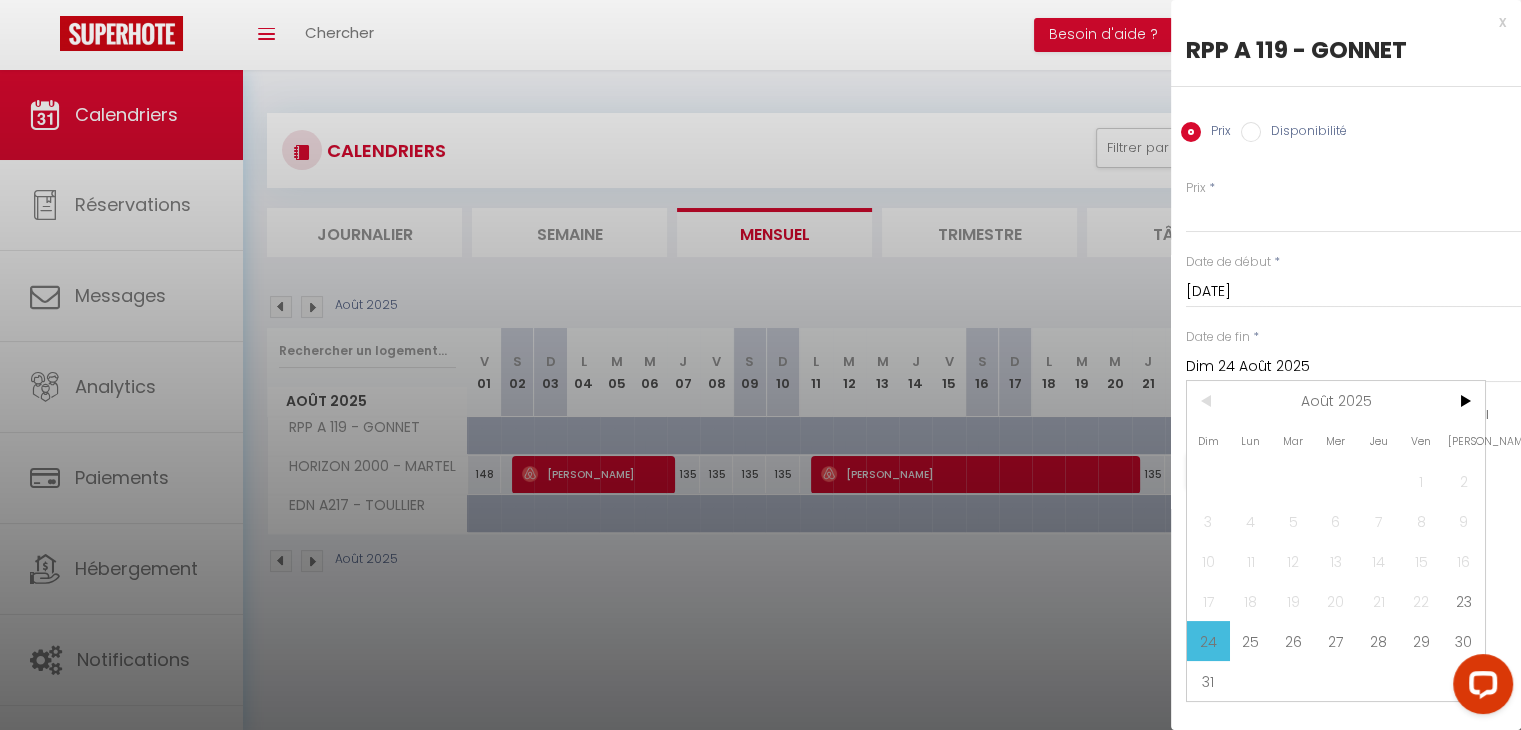 click on "<" at bounding box center (1208, 401) 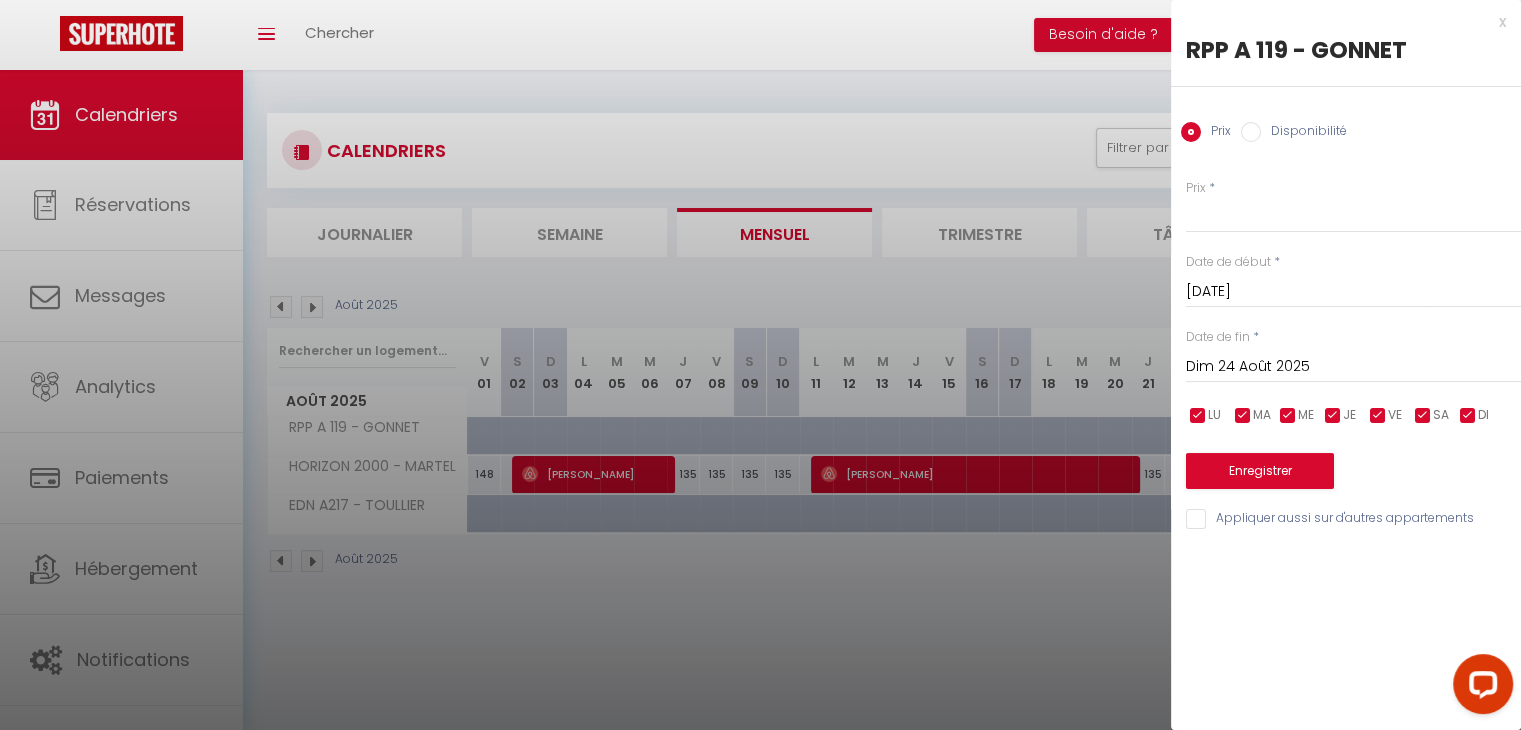 click on "Dim 24 Août 2025" at bounding box center [1353, 367] 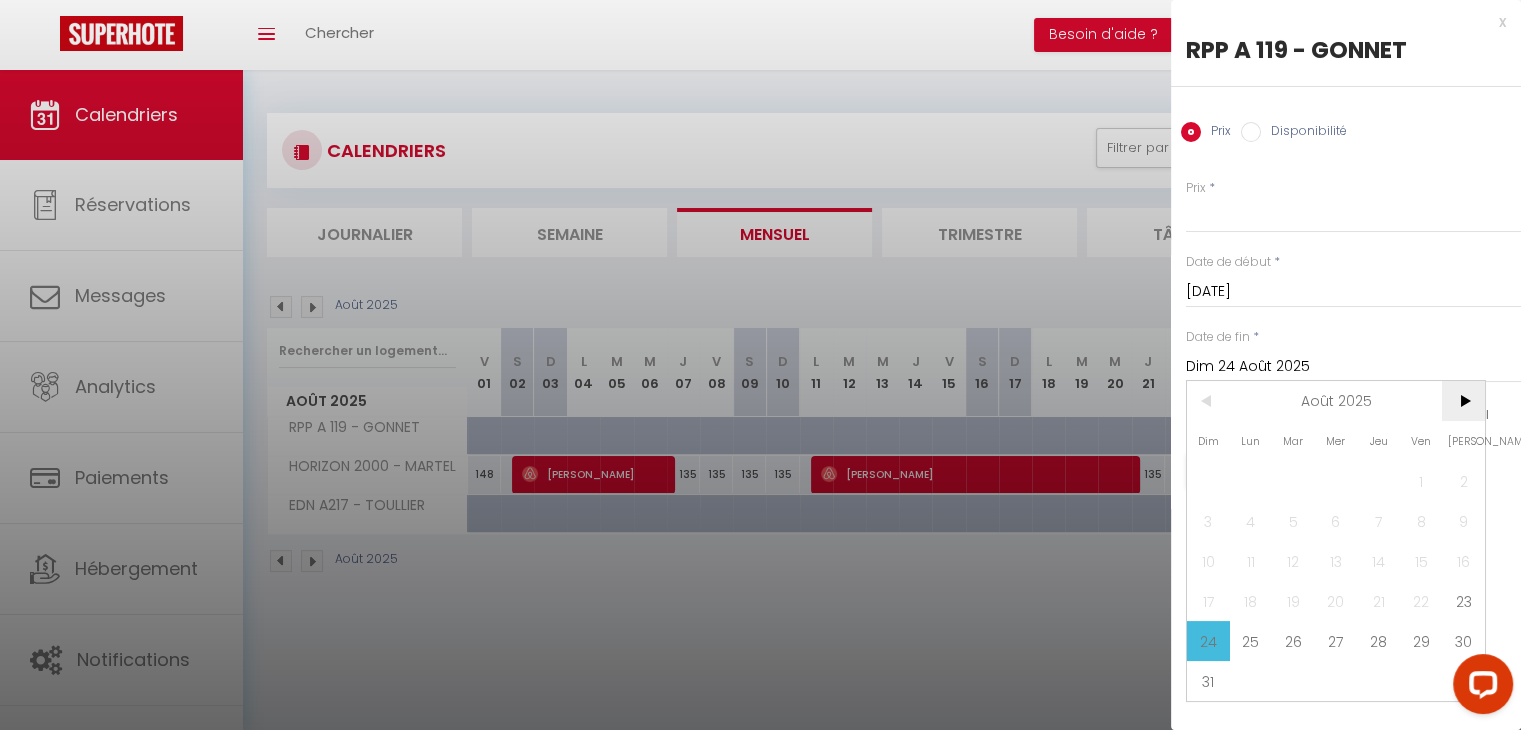 click on ">" at bounding box center (1463, 401) 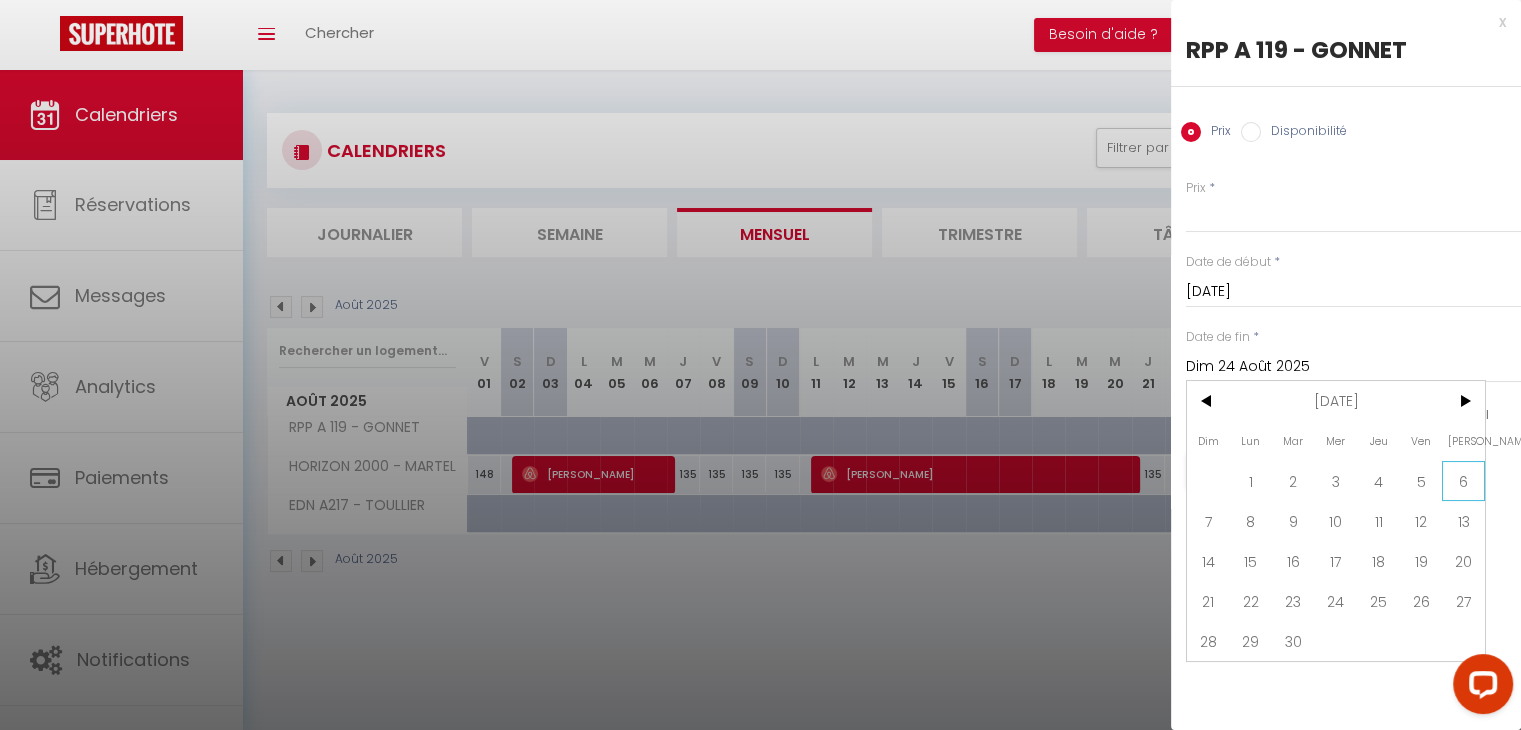 click on "6" at bounding box center [1463, 481] 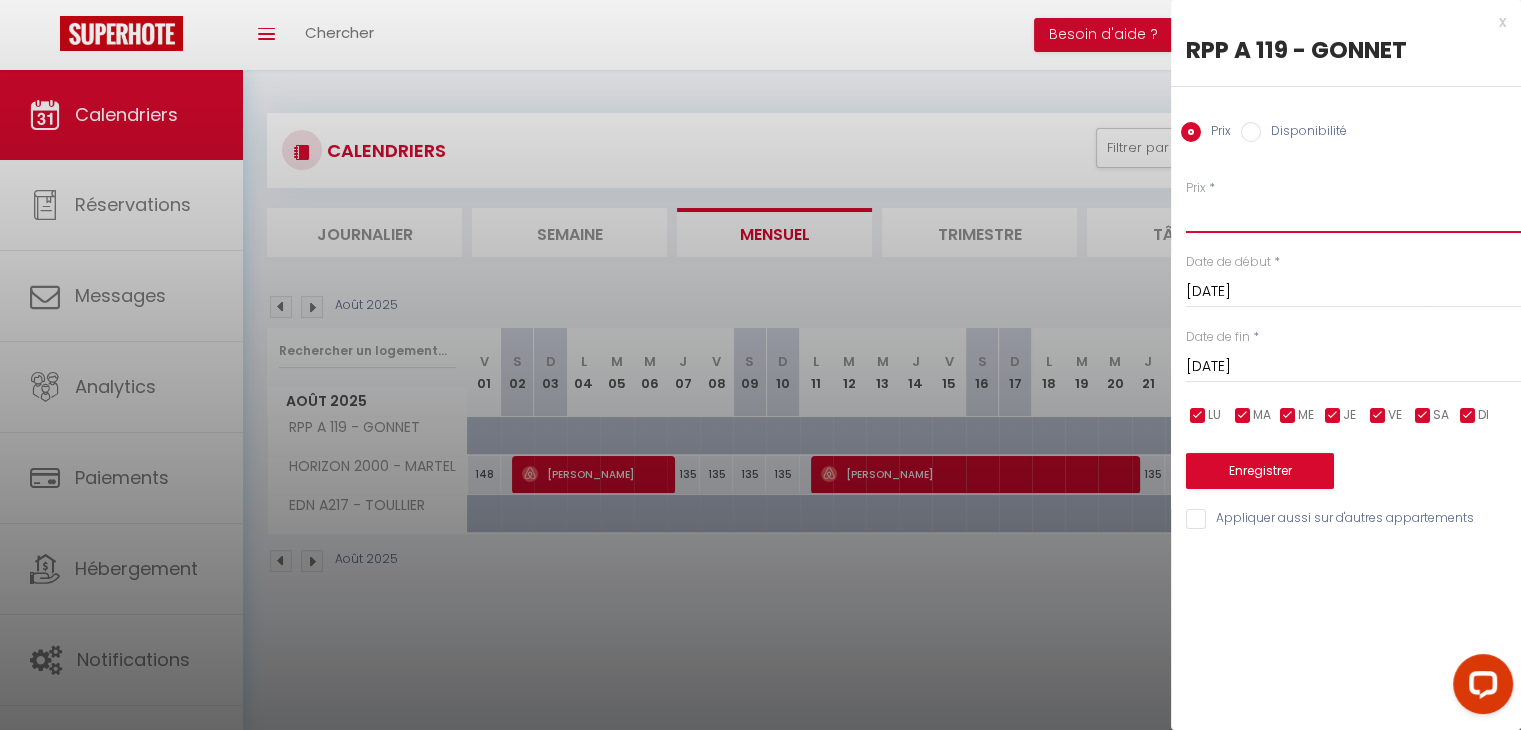 click on "Prix" at bounding box center [1353, 215] 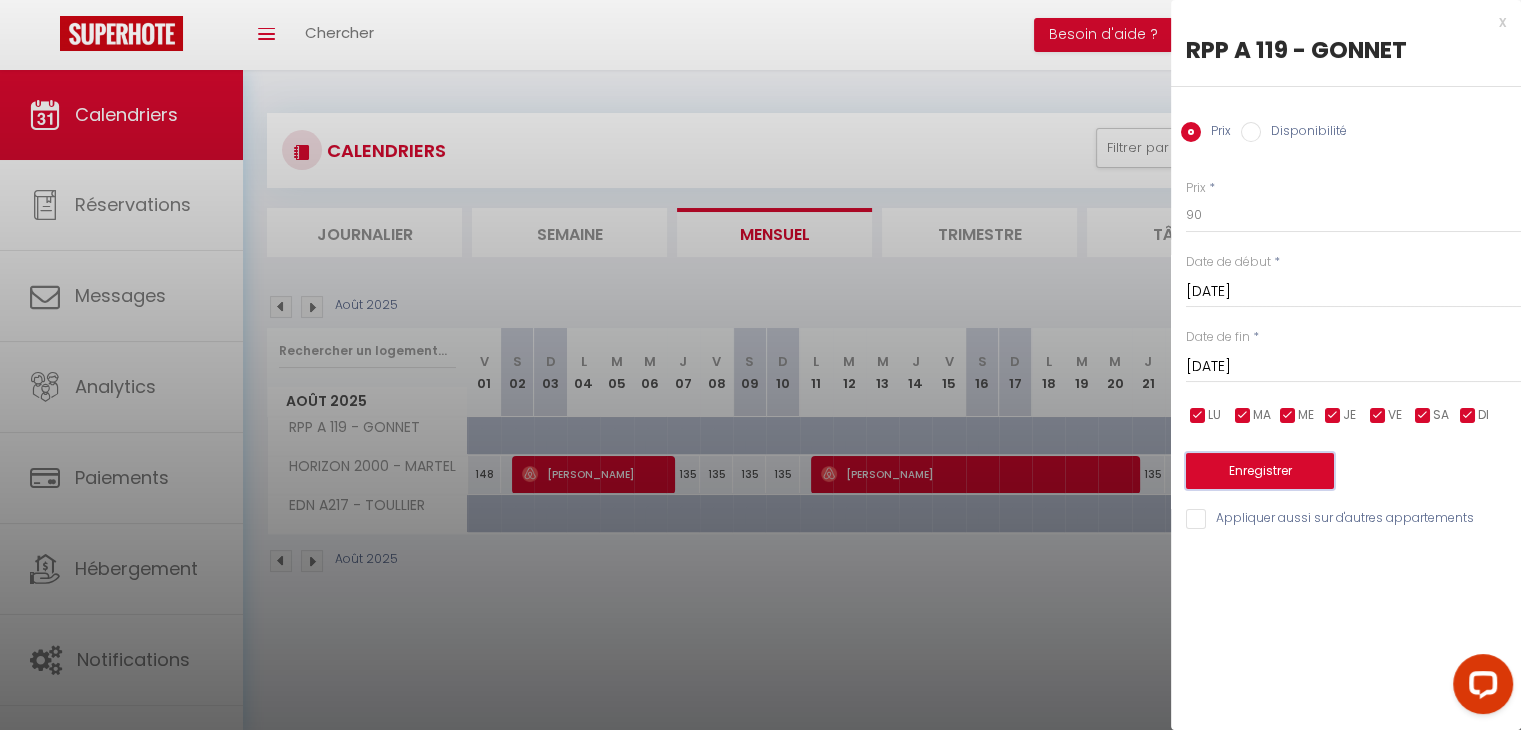 click on "Enregistrer" at bounding box center (1260, 471) 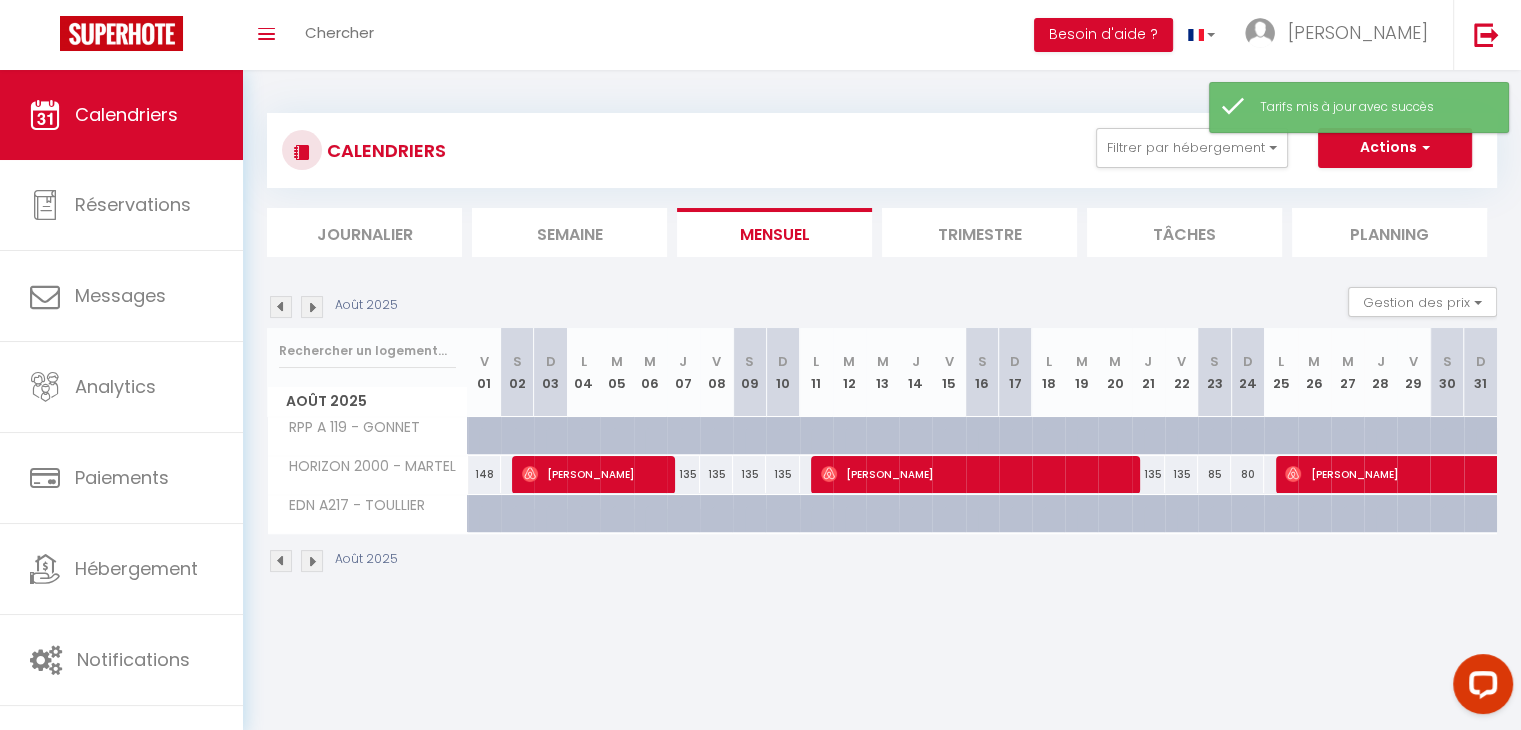 click at bounding box center (281, 307) 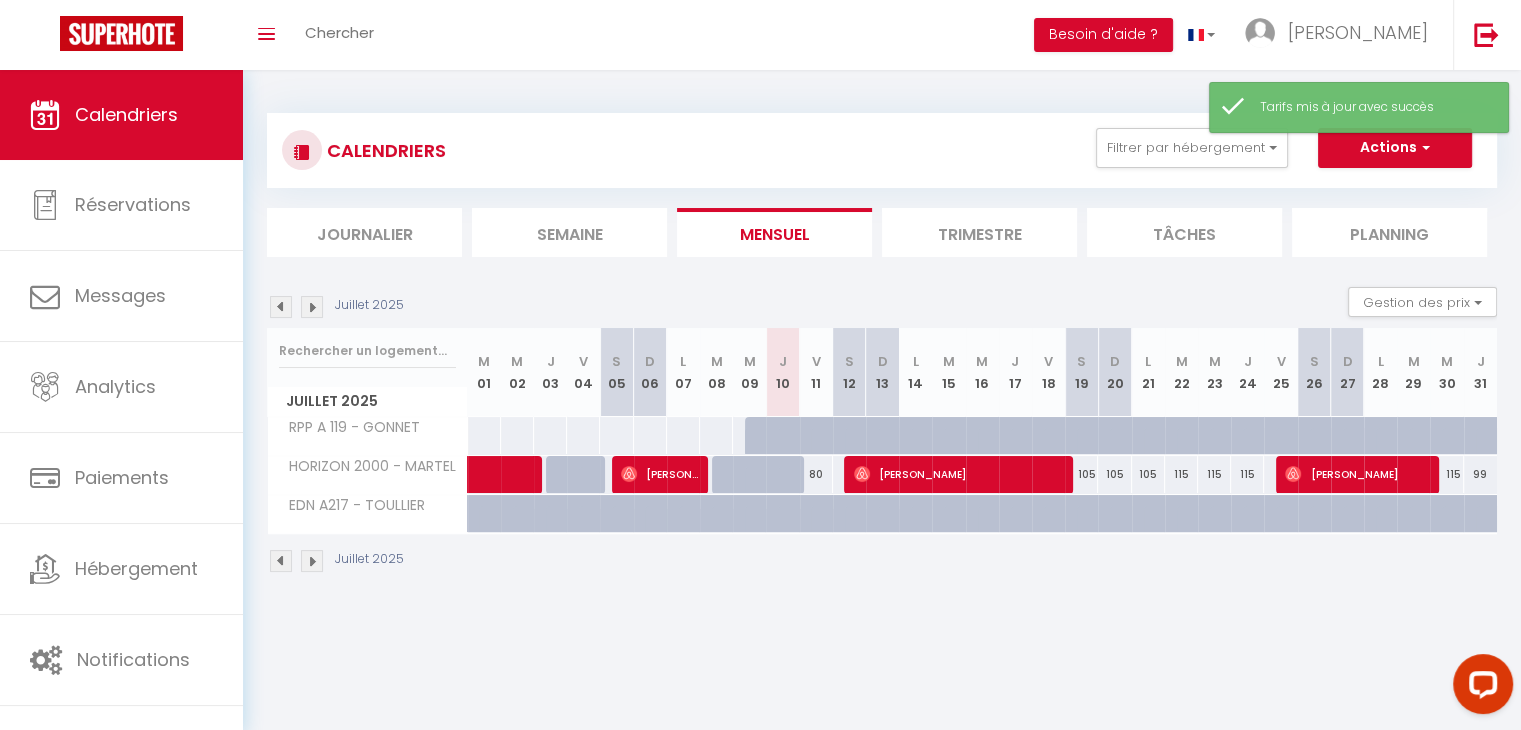click at bounding box center (849, 436) 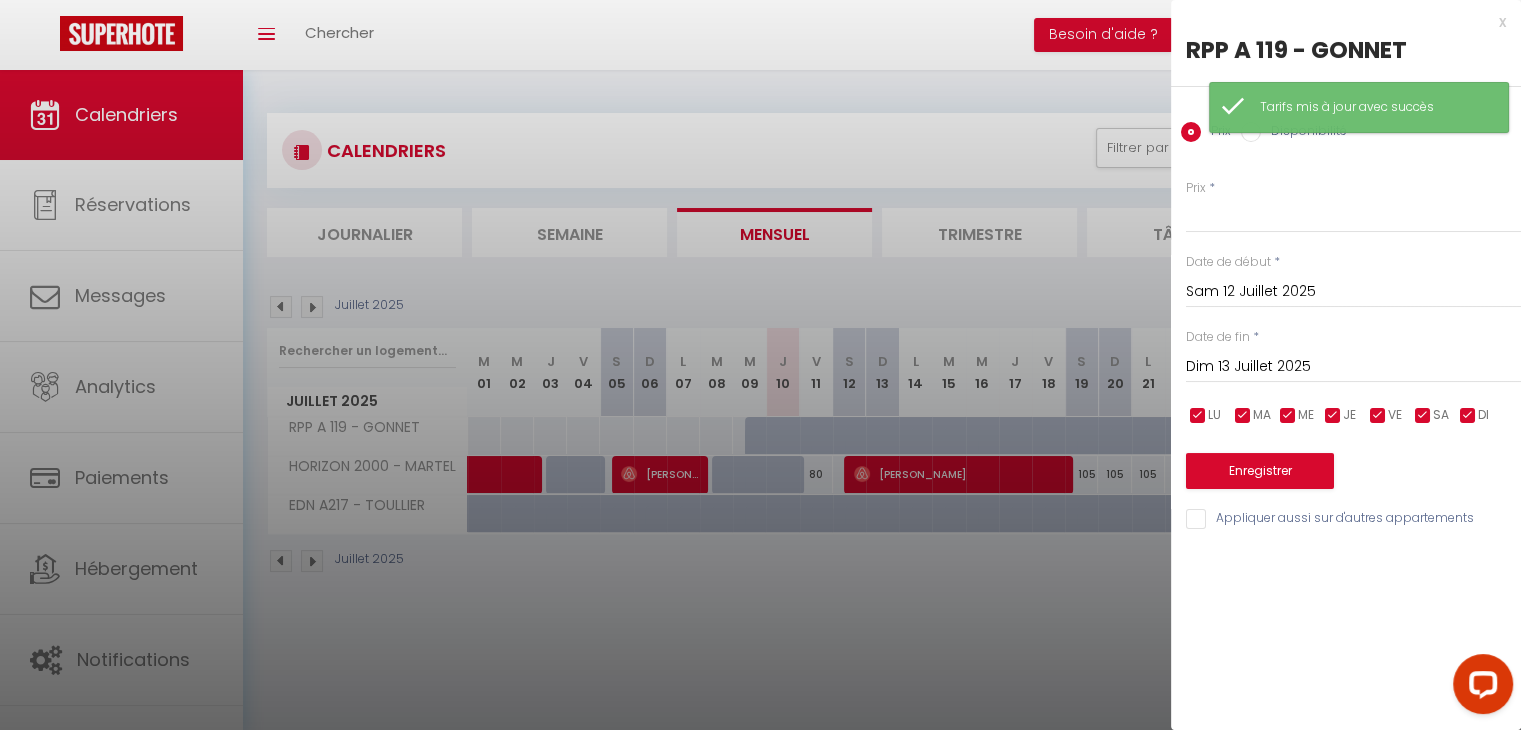 click on "Dim 13 Juillet 2025" at bounding box center [1353, 367] 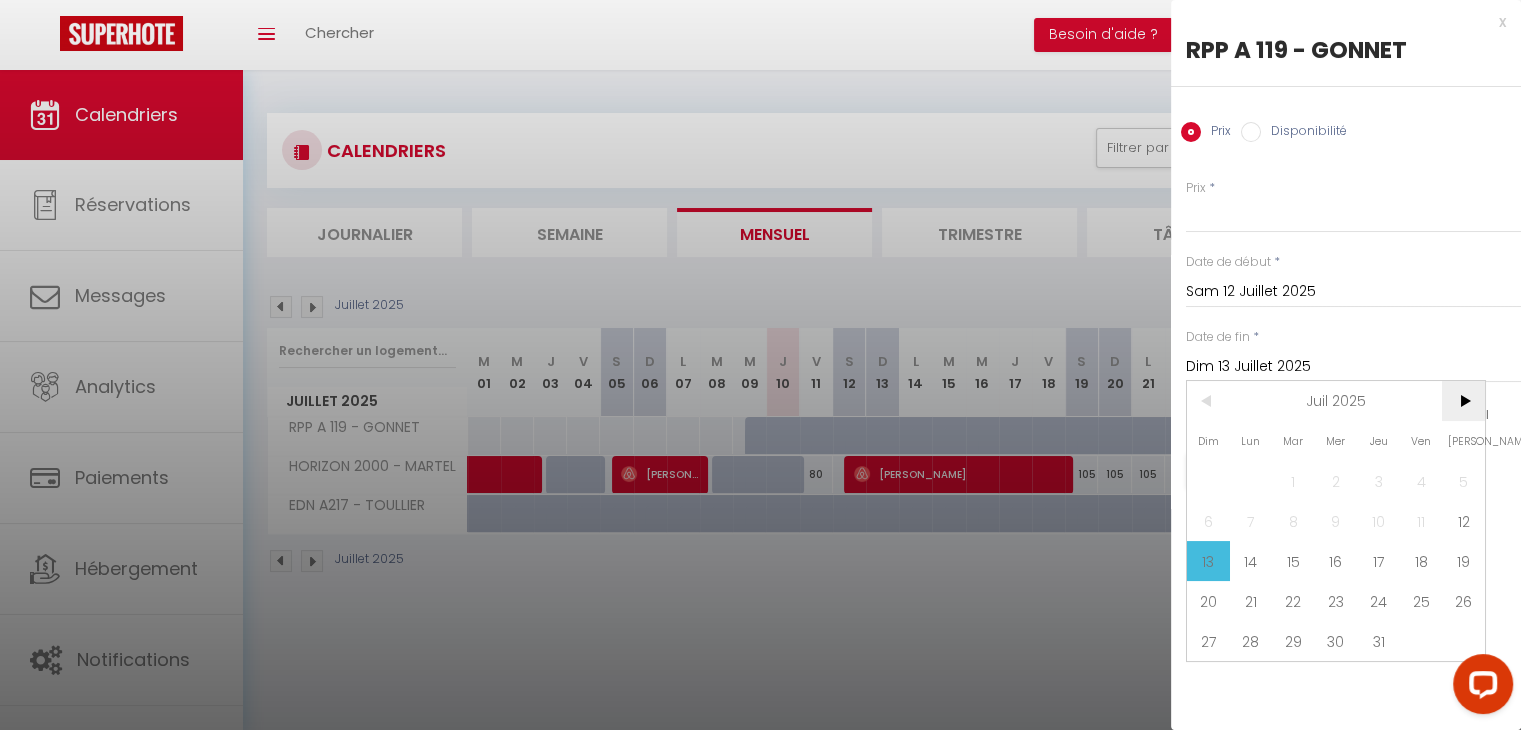 click on ">" at bounding box center [1463, 401] 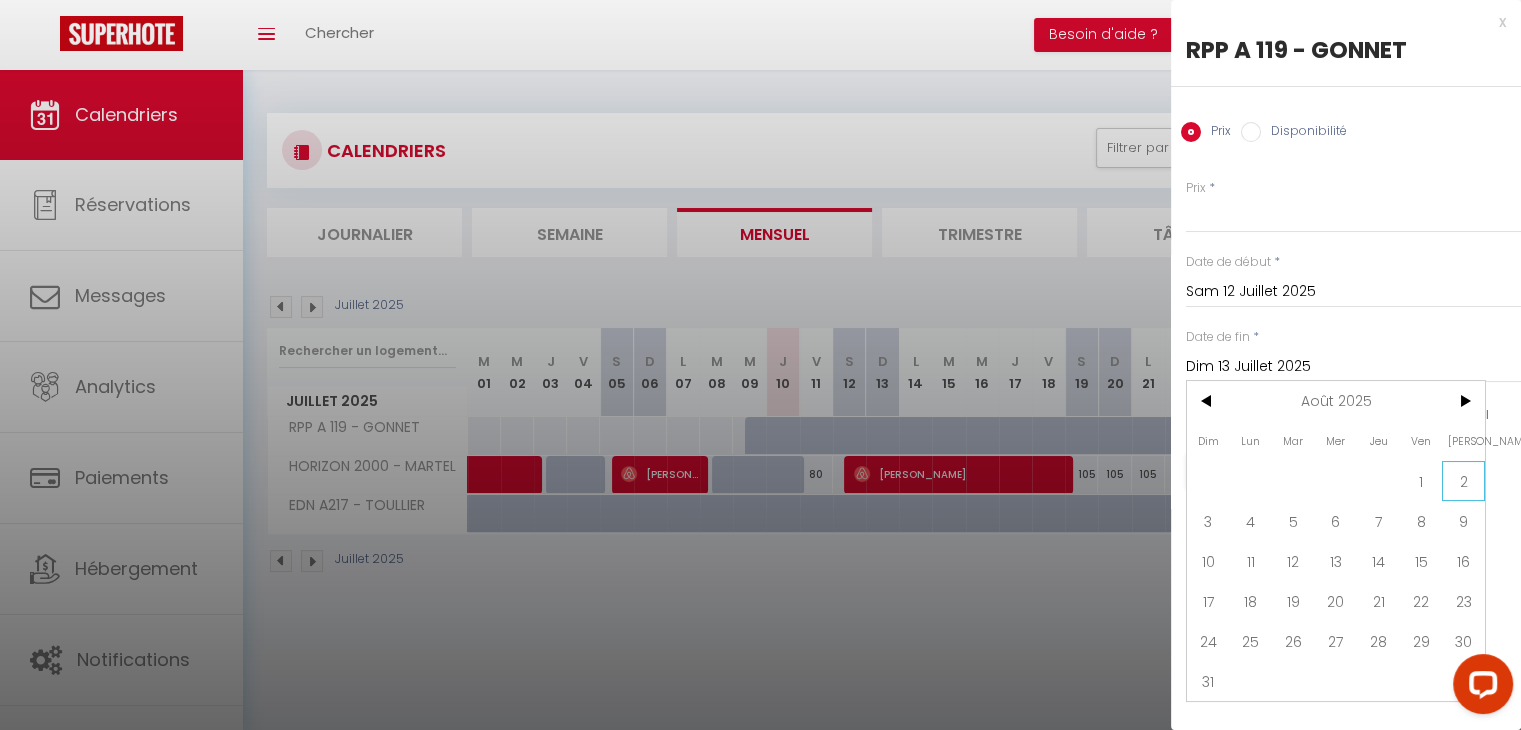 click on "2" at bounding box center [1463, 481] 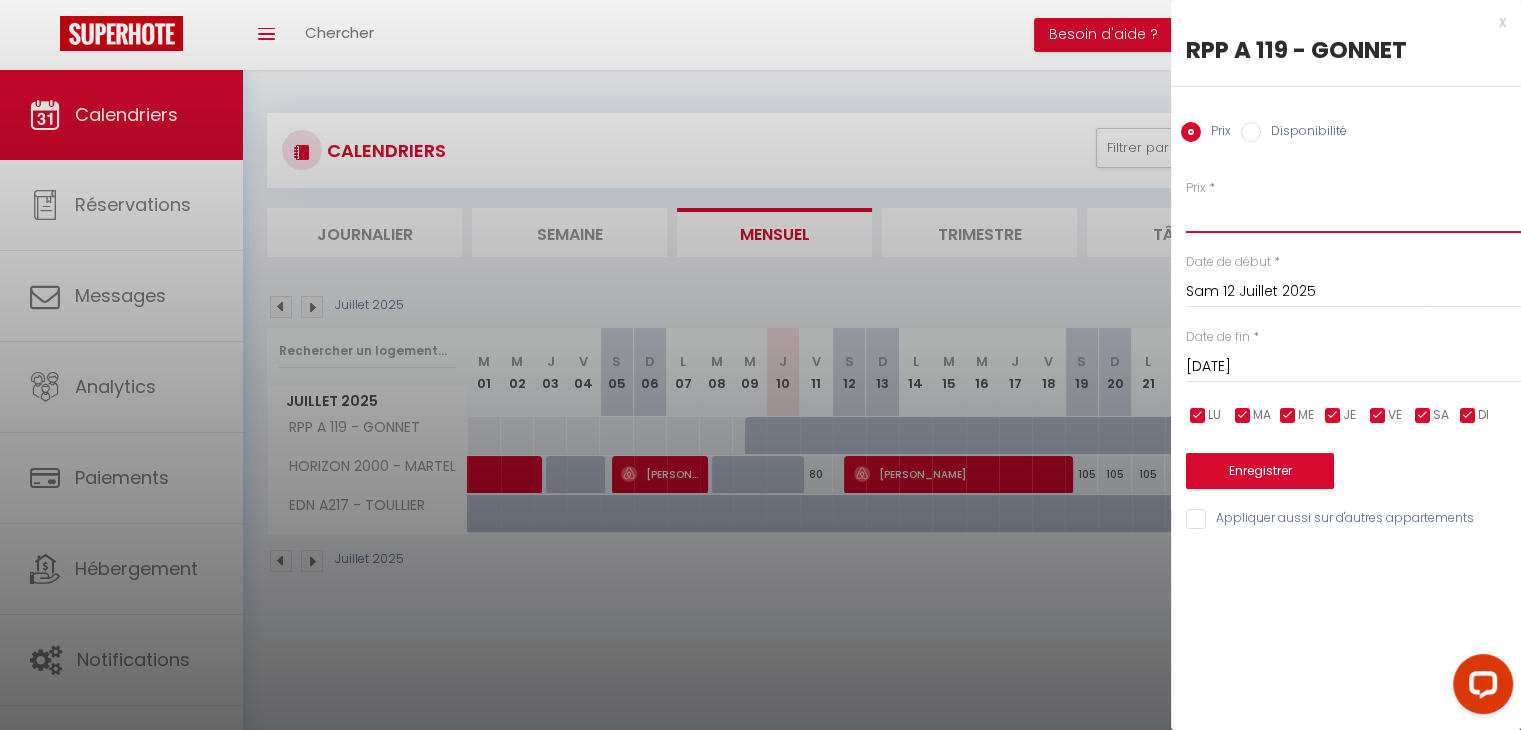 click on "Prix" at bounding box center (1353, 215) 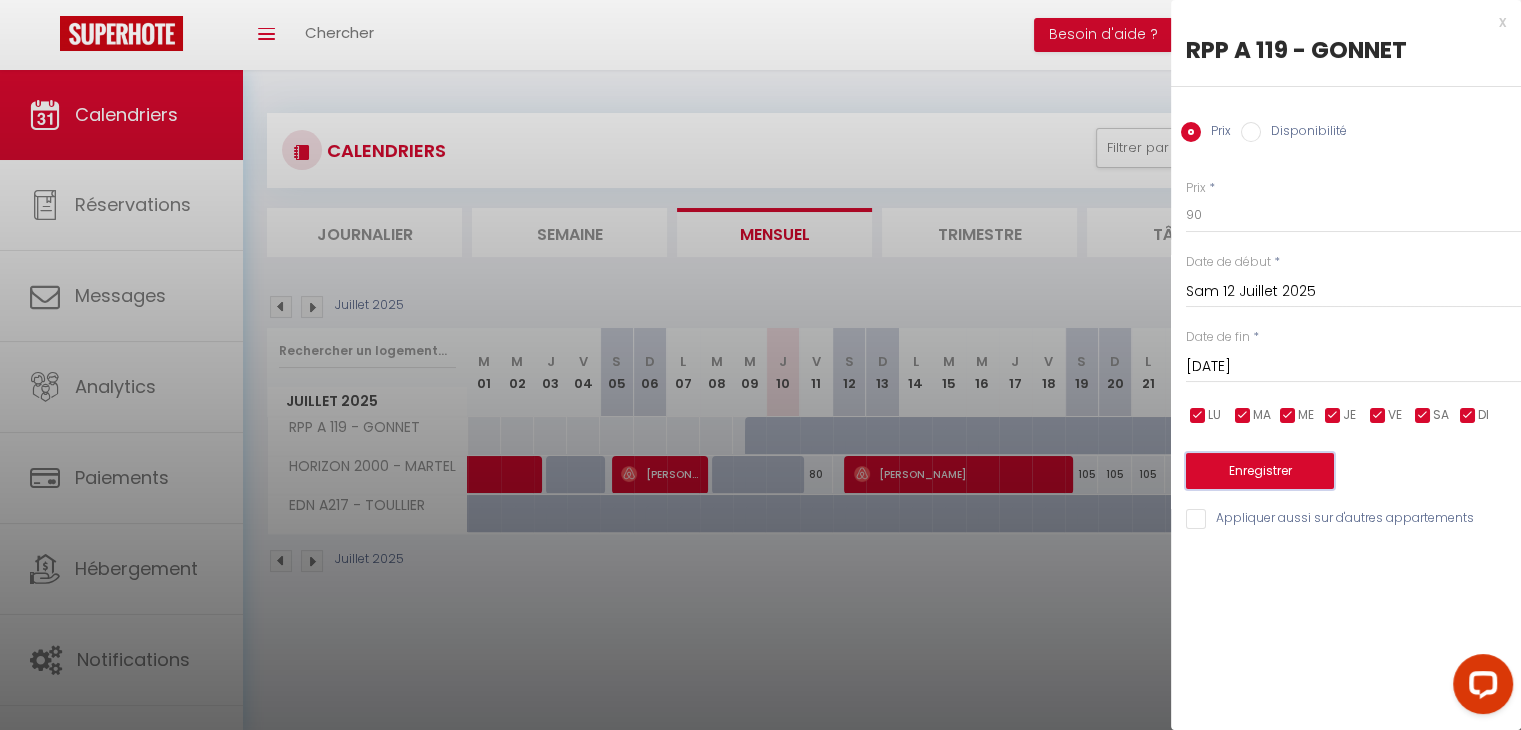 click on "Enregistrer" at bounding box center [1260, 471] 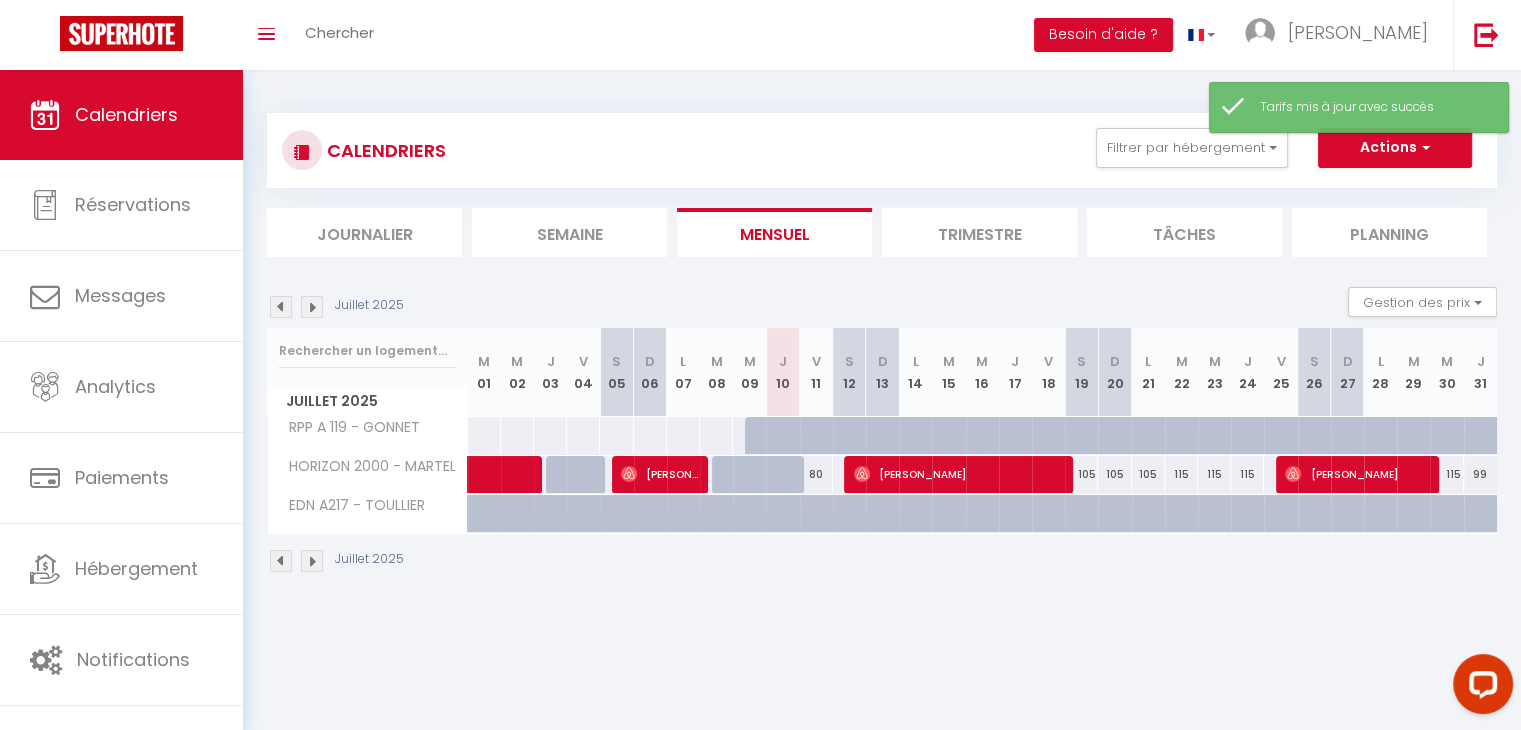 click at bounding box center (312, 307) 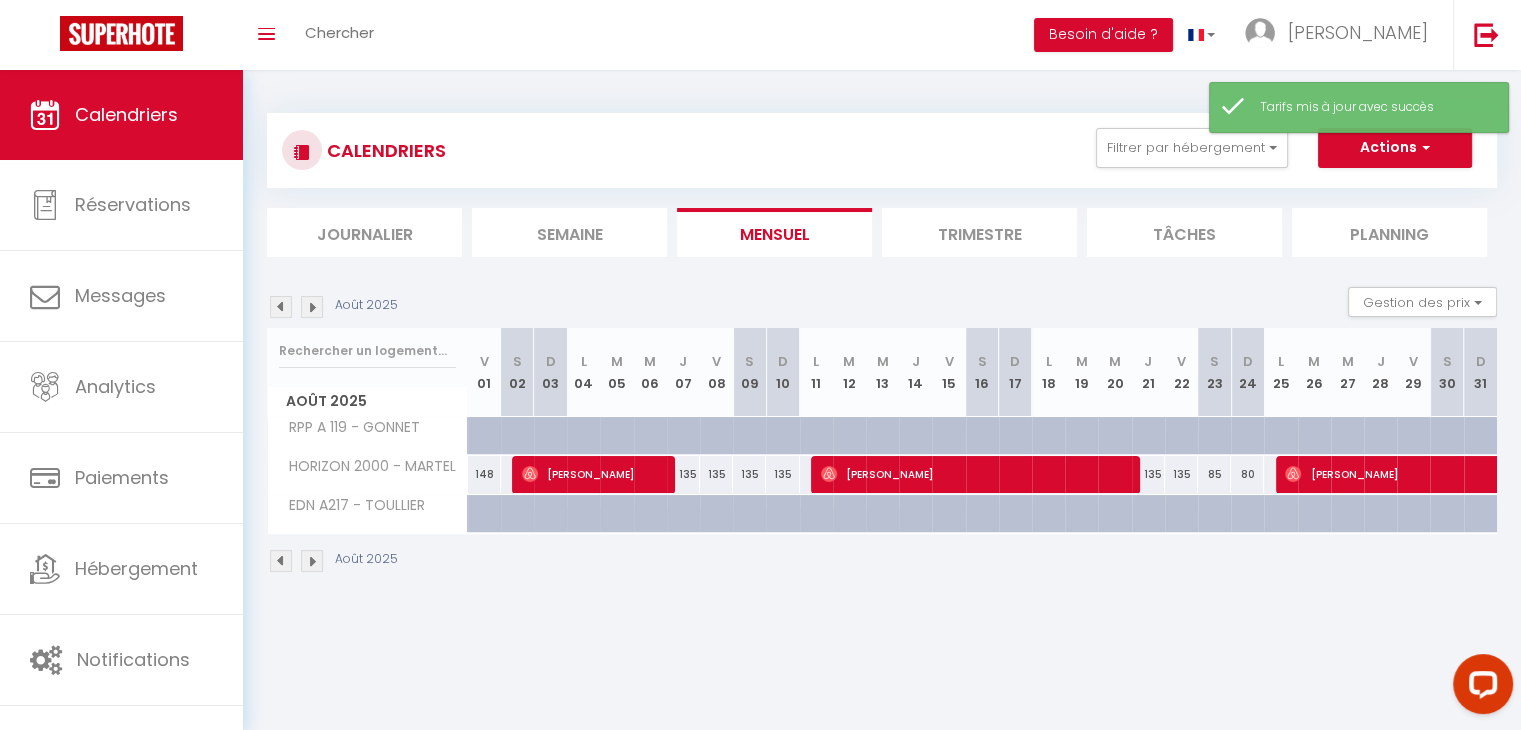 click at bounding box center [312, 307] 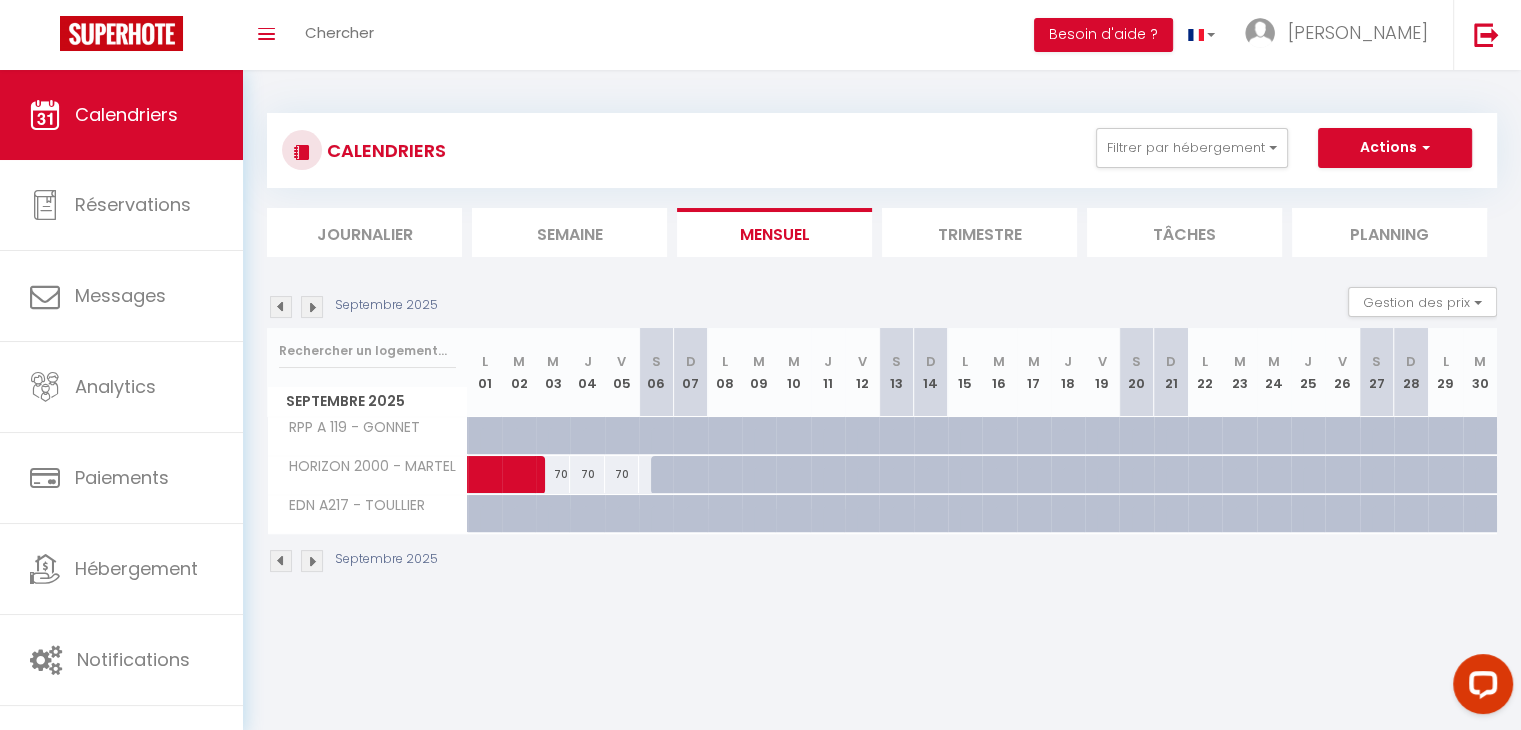 click at bounding box center (312, 307) 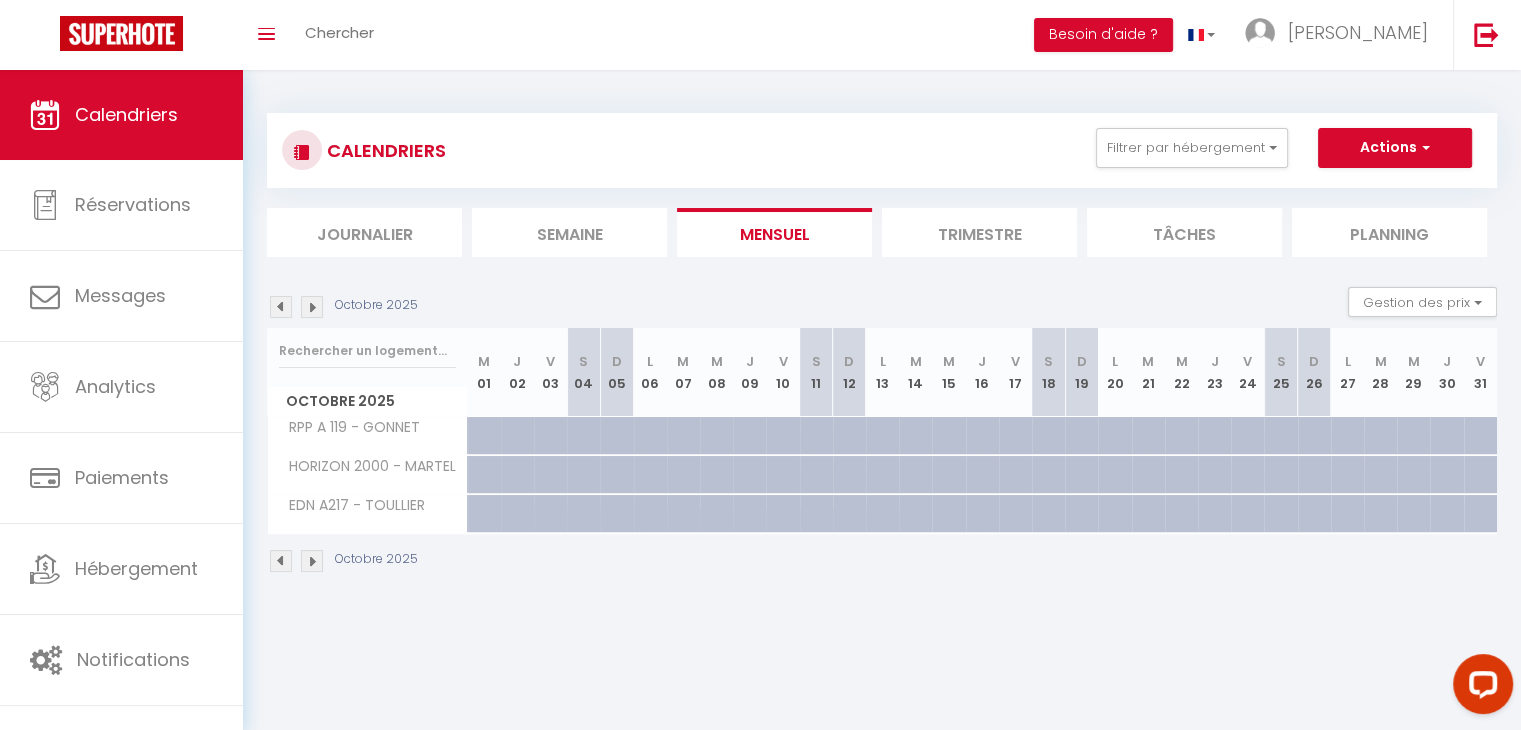 click at bounding box center [312, 307] 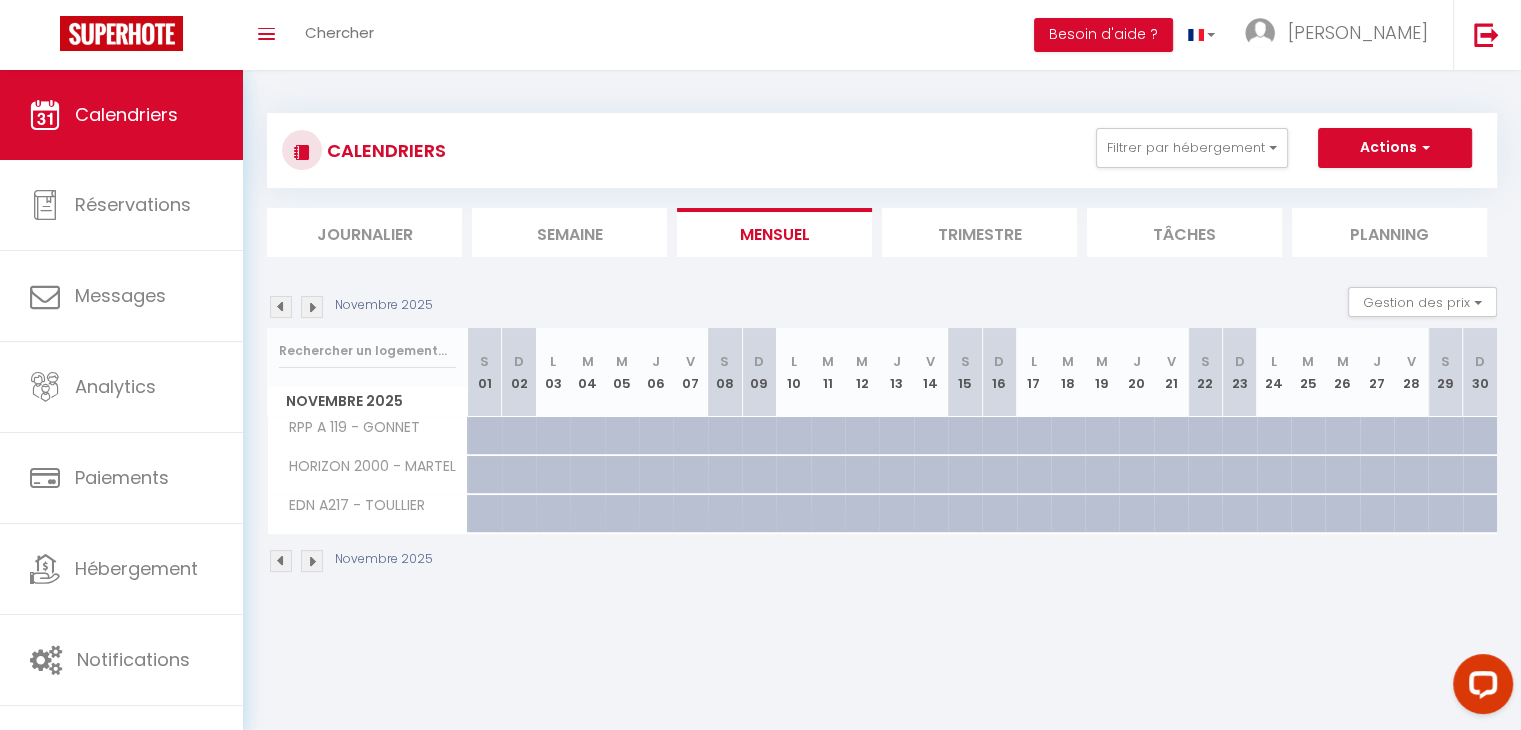 click at bounding box center (497, 447) 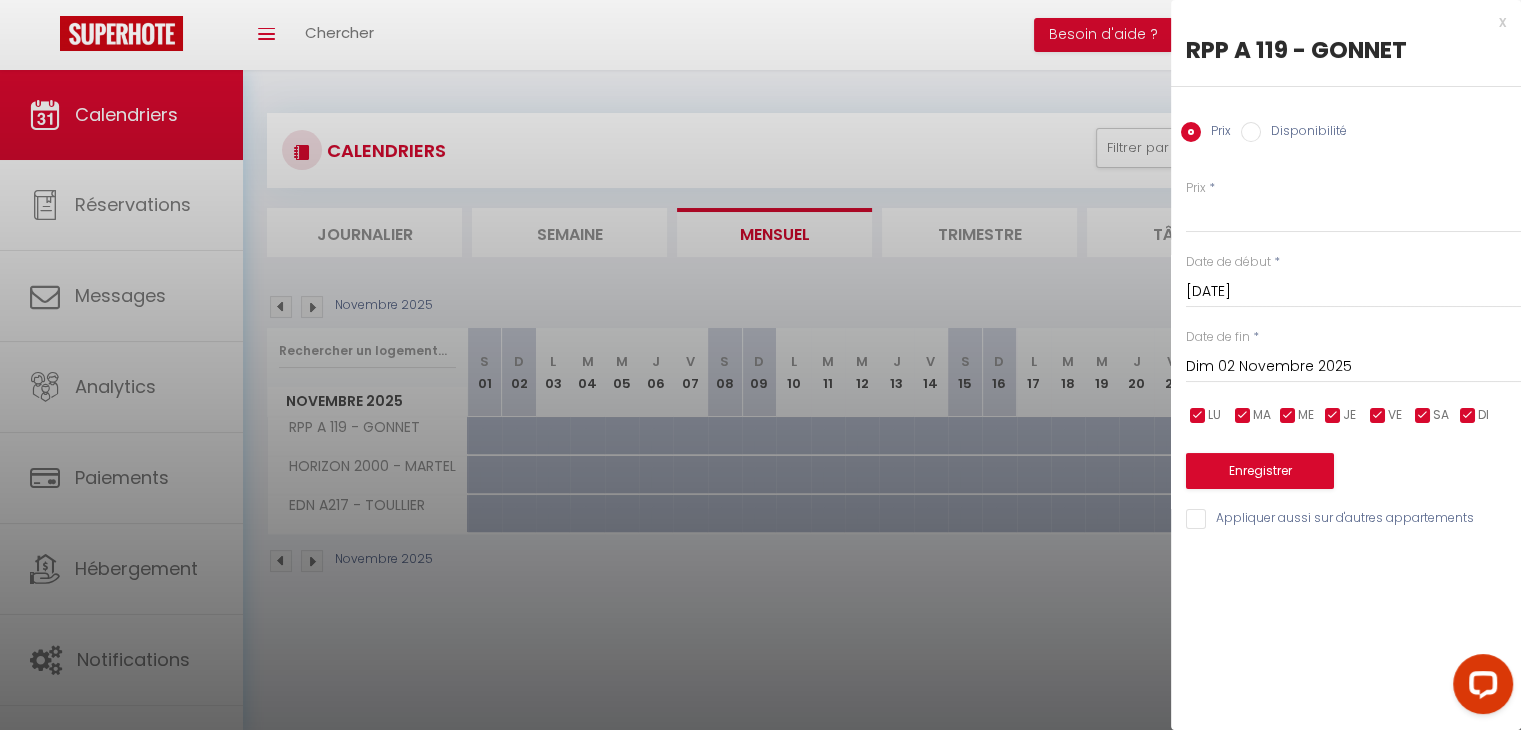 click on "Dim 02 Novembre 2025" at bounding box center (1353, 367) 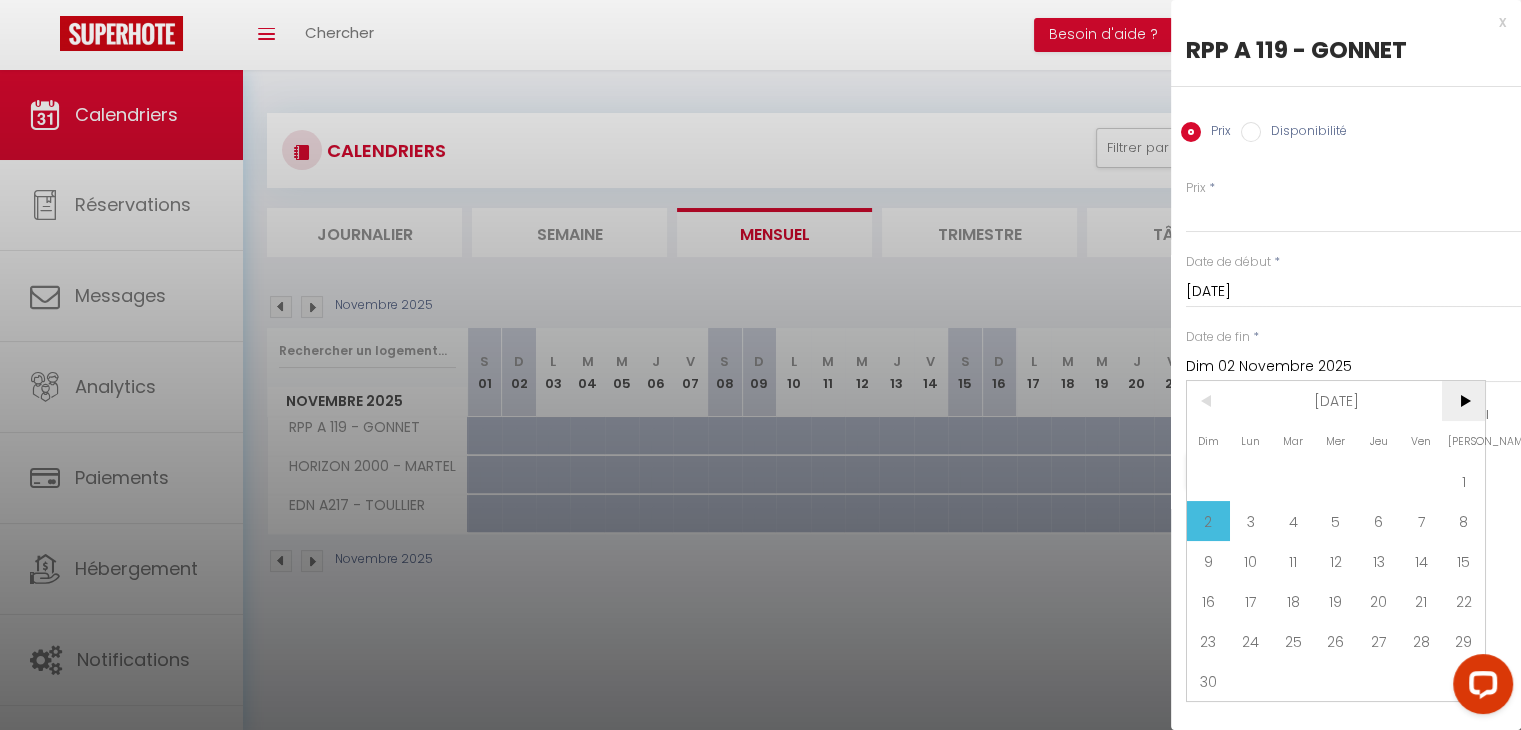 click on ">" at bounding box center [1463, 401] 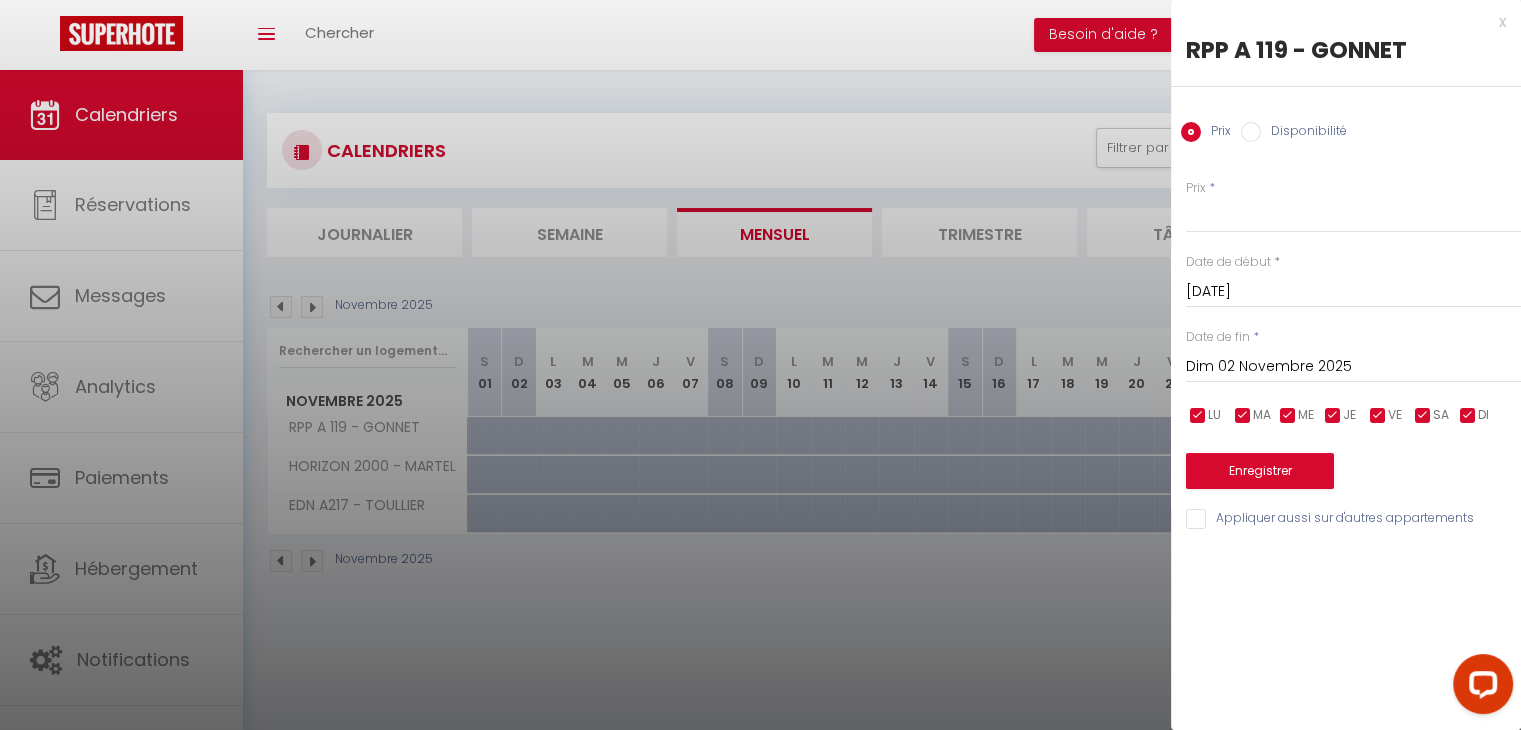 click on "Dim 02 Novembre 2025" at bounding box center [1353, 367] 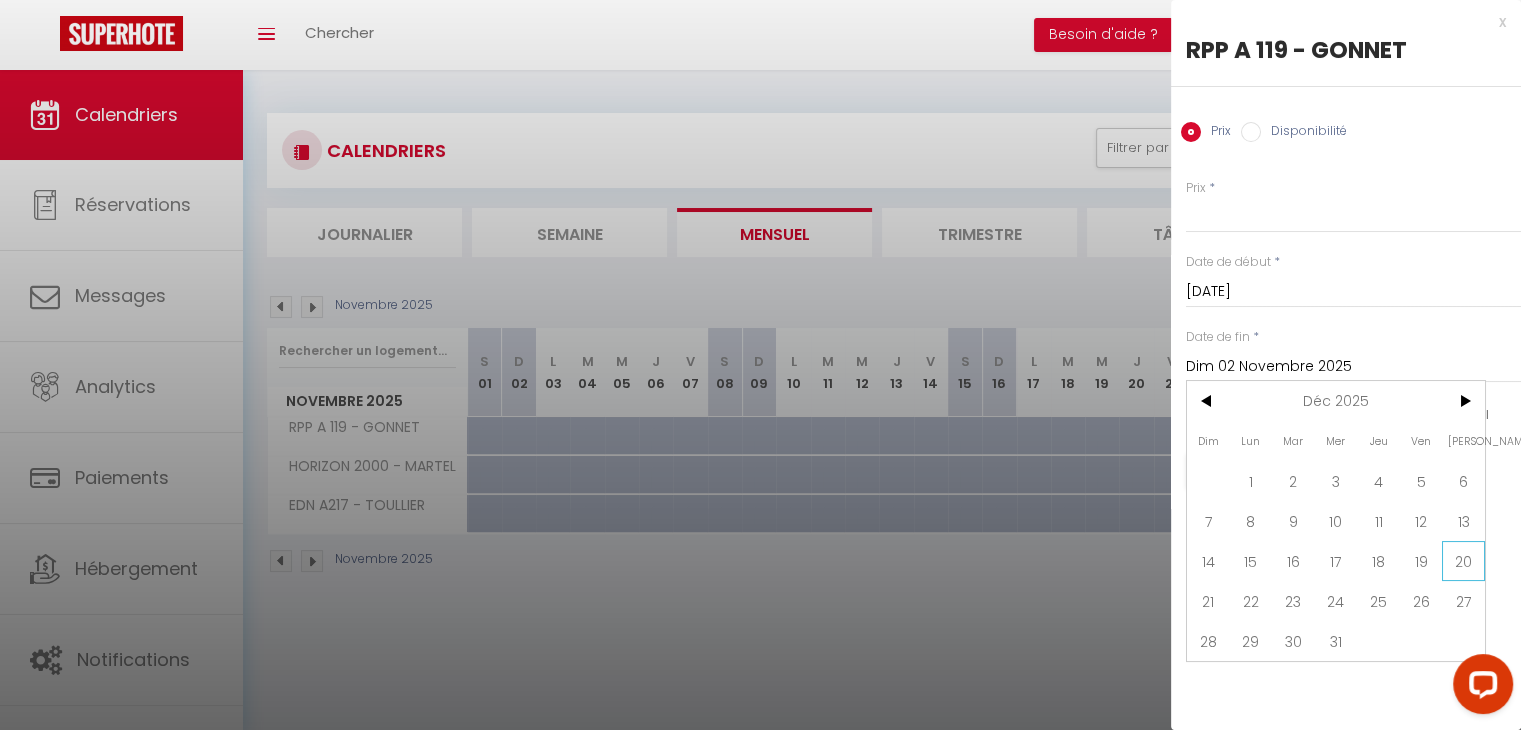 click on "20" at bounding box center (1463, 561) 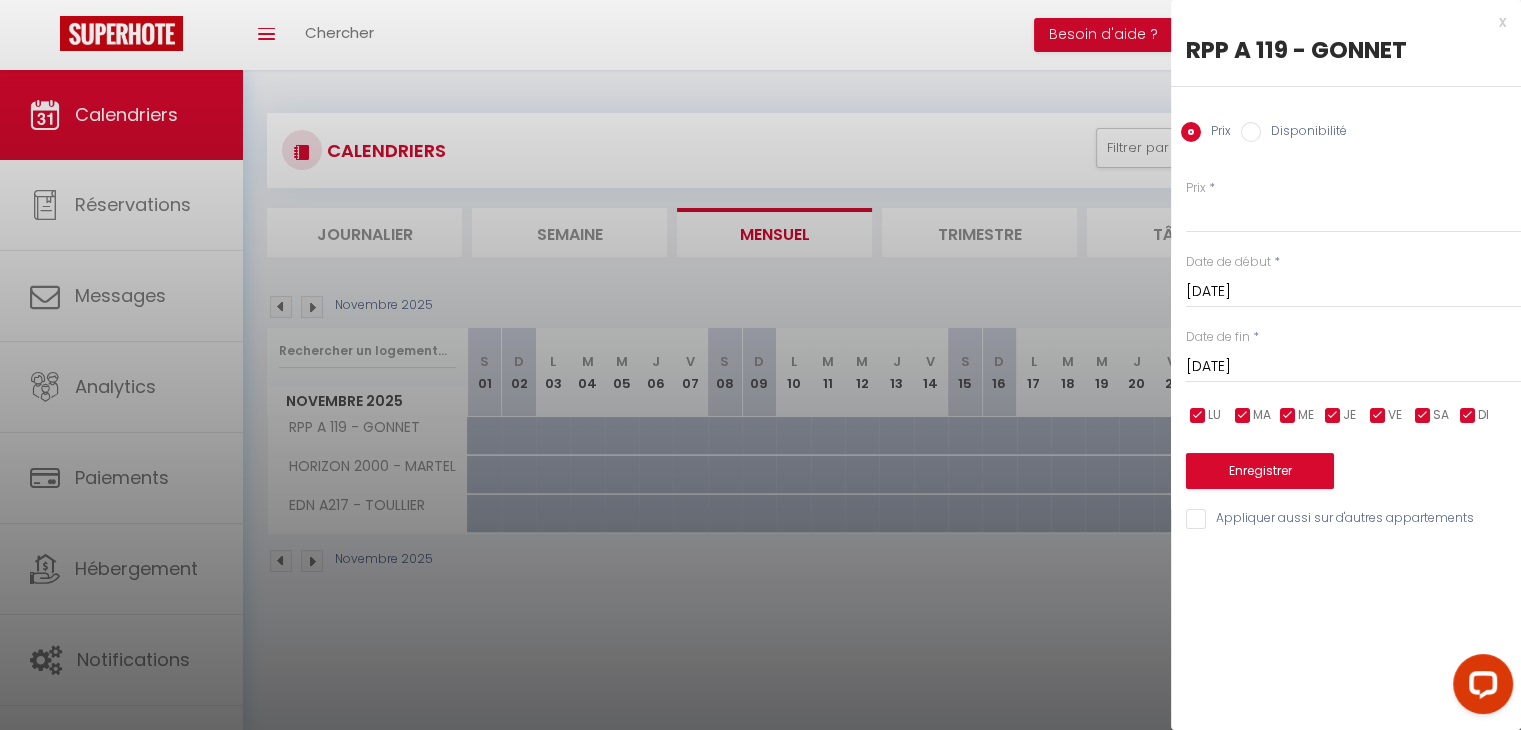 click on "[DATE]" at bounding box center [1353, 367] 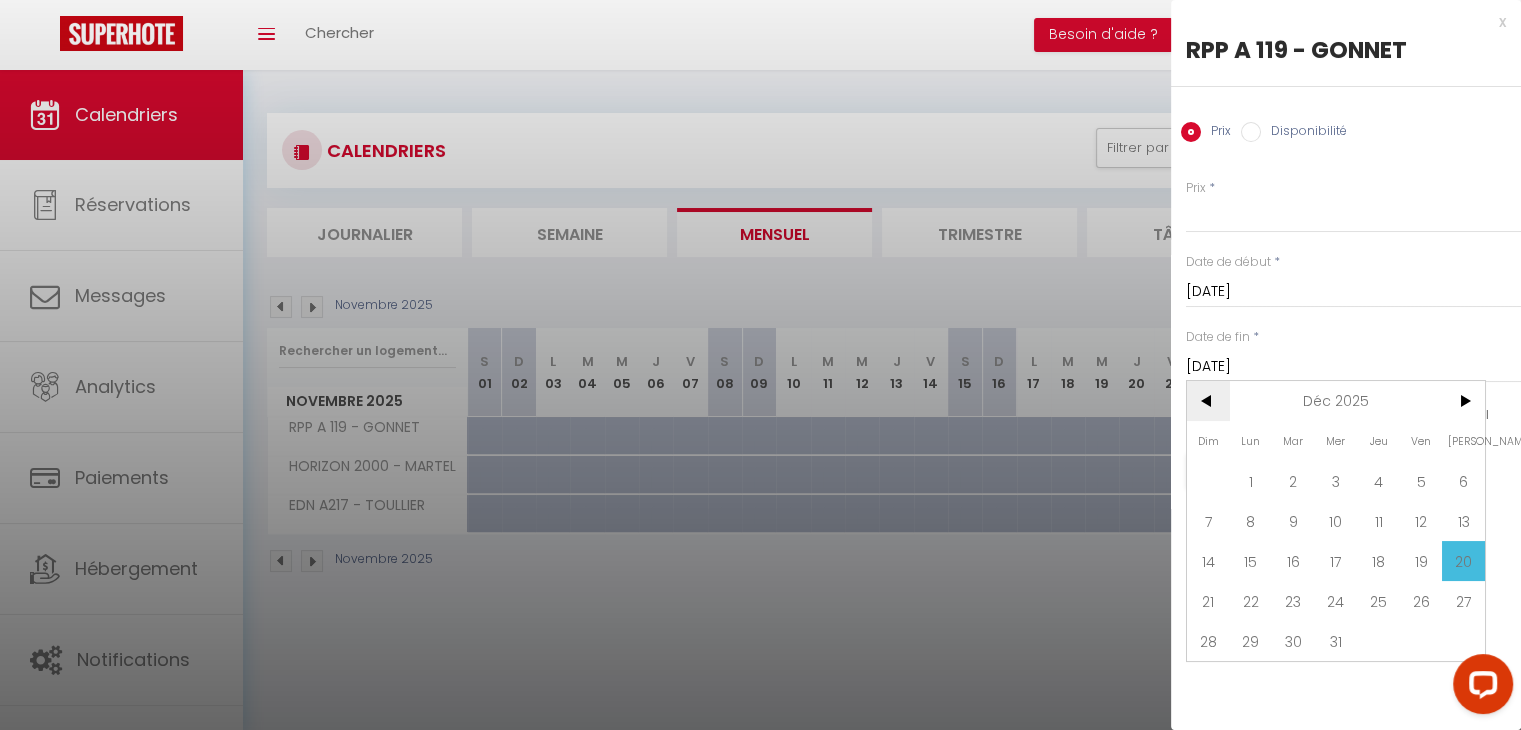 click on "<" at bounding box center [1208, 401] 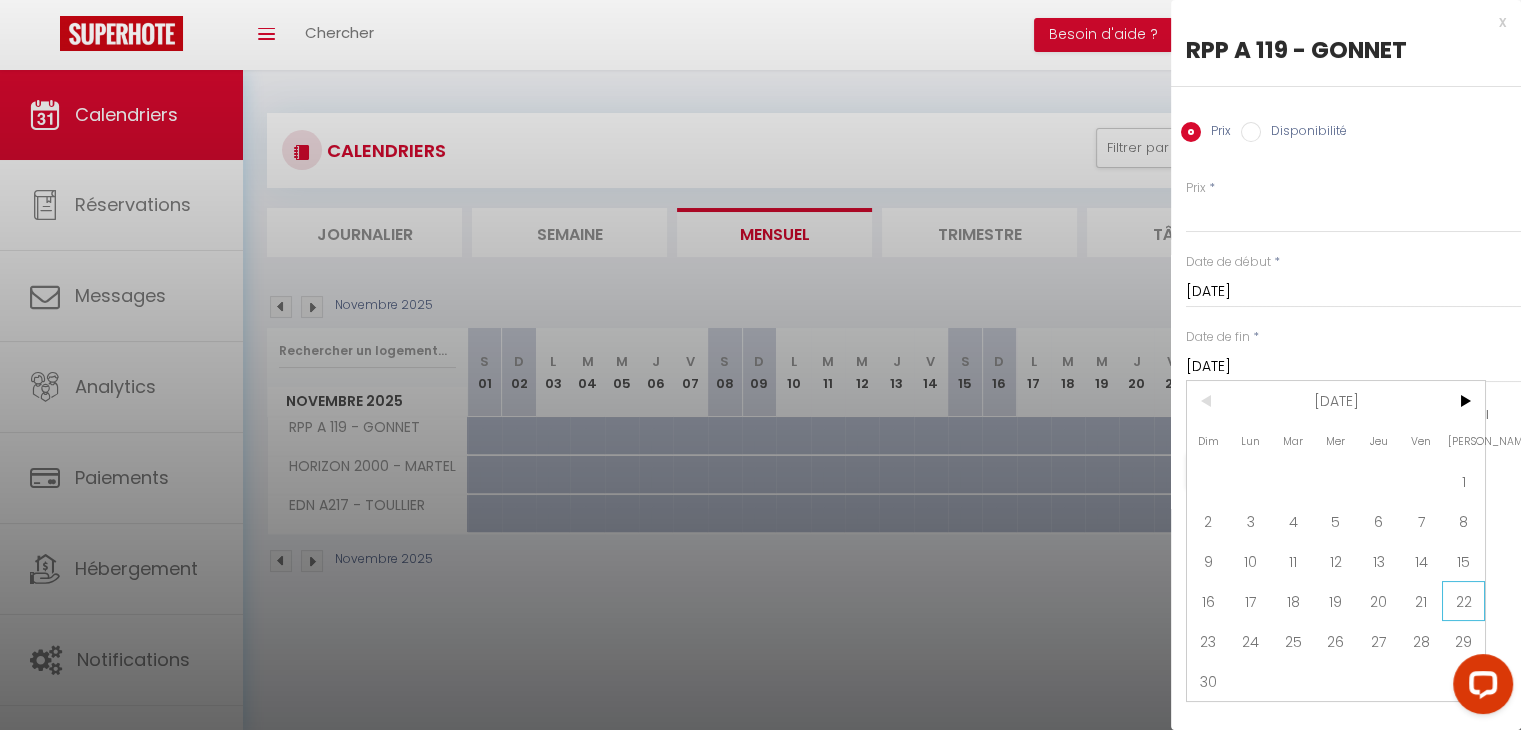 click on "22" at bounding box center (1463, 601) 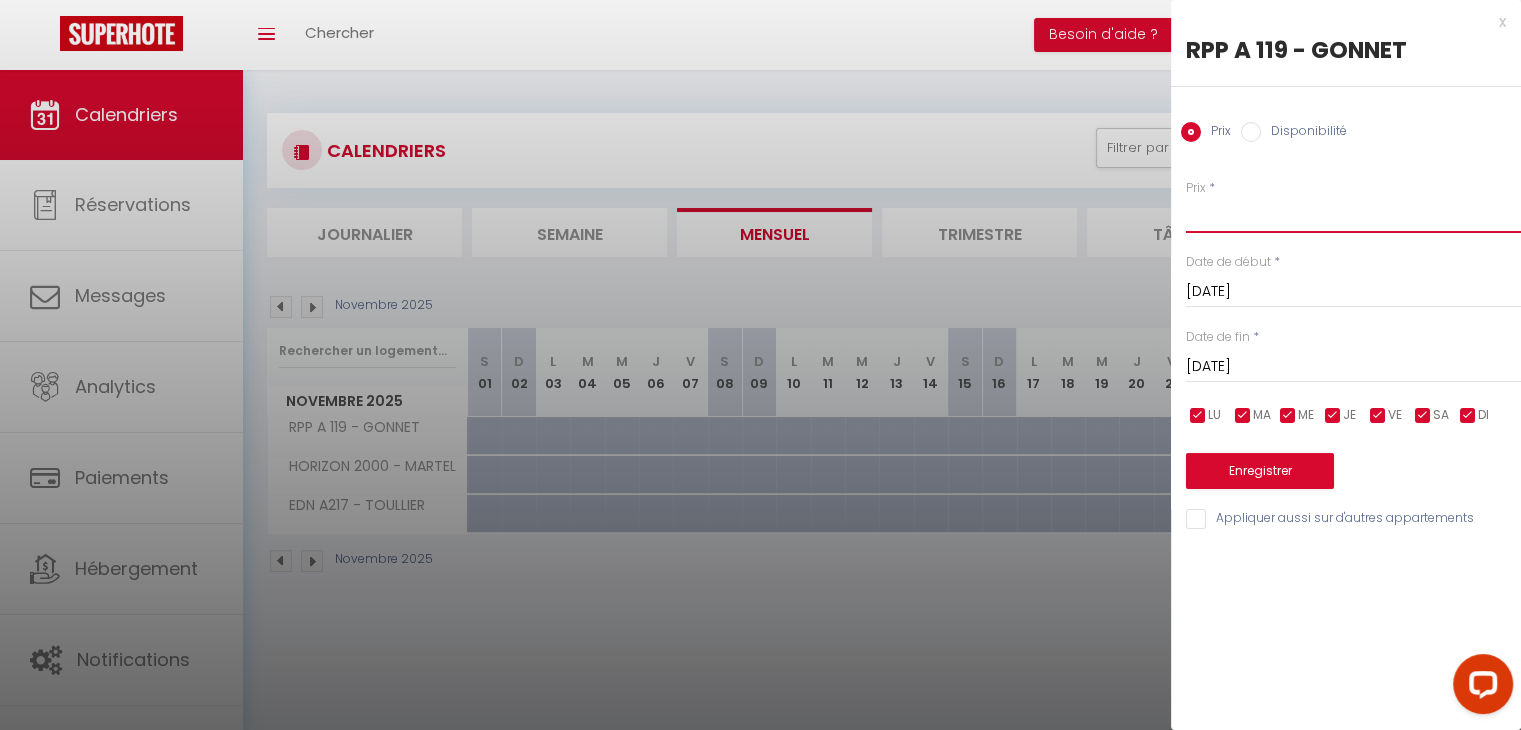 click on "Prix" at bounding box center (1353, 215) 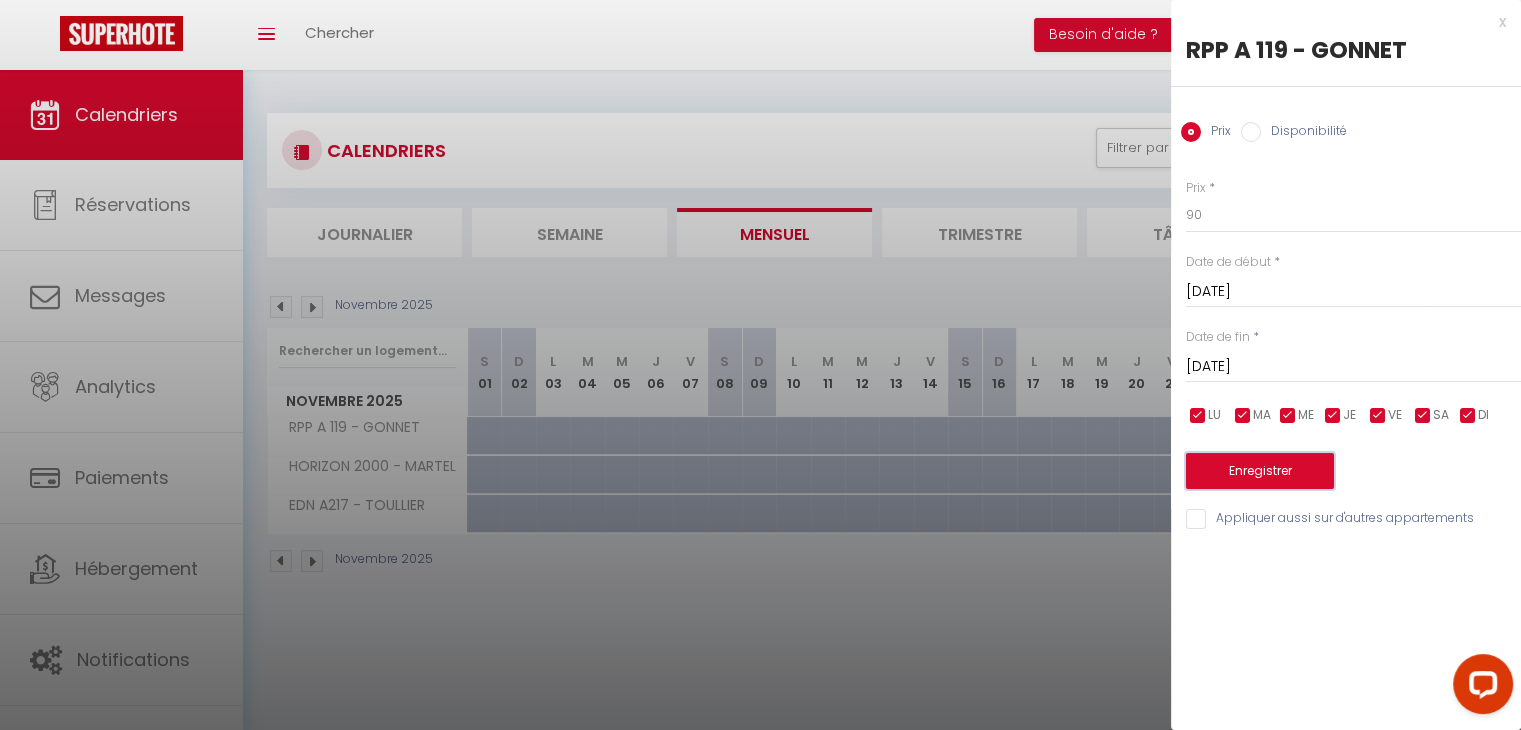 click on "Enregistrer" at bounding box center [1260, 471] 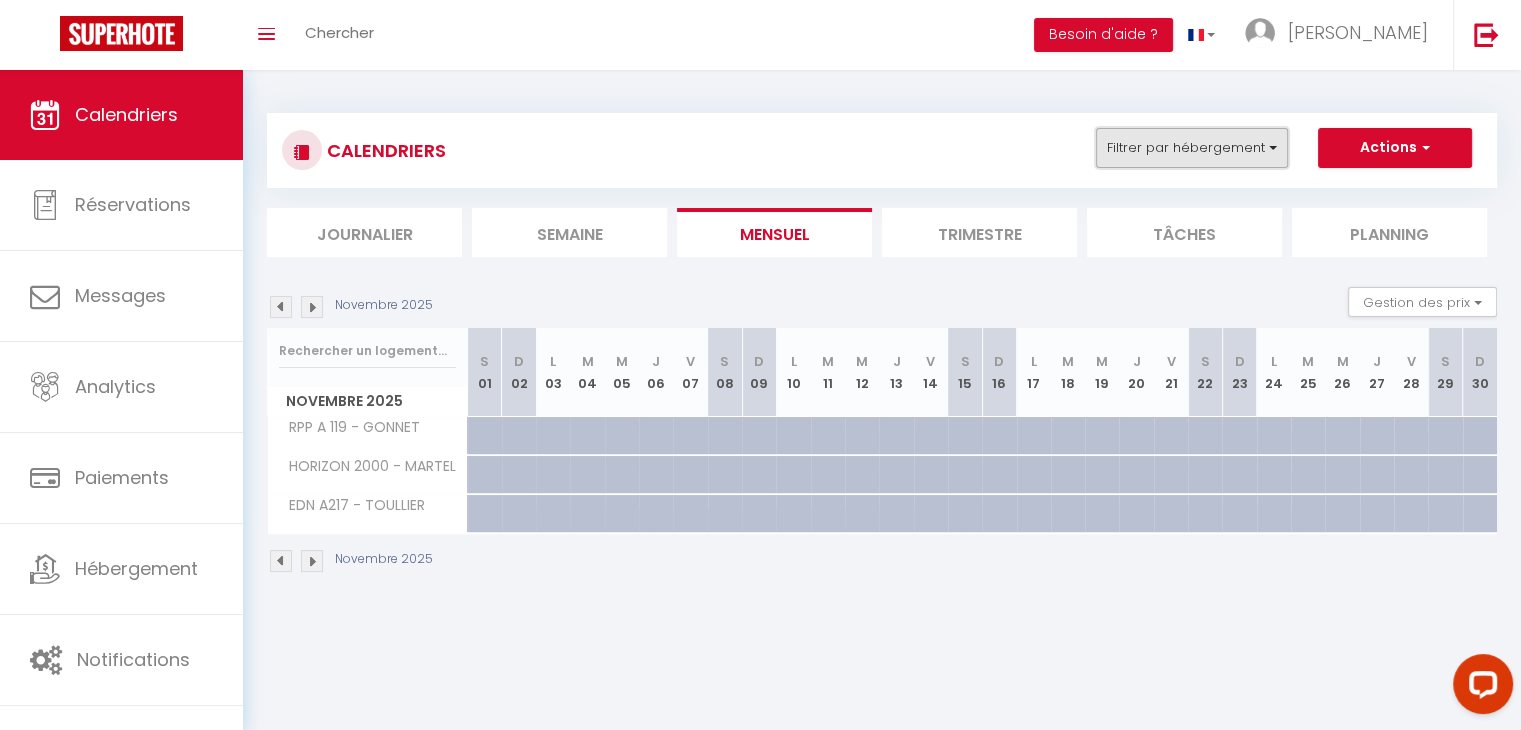 click on "Filtrer par hébergement" at bounding box center (1192, 148) 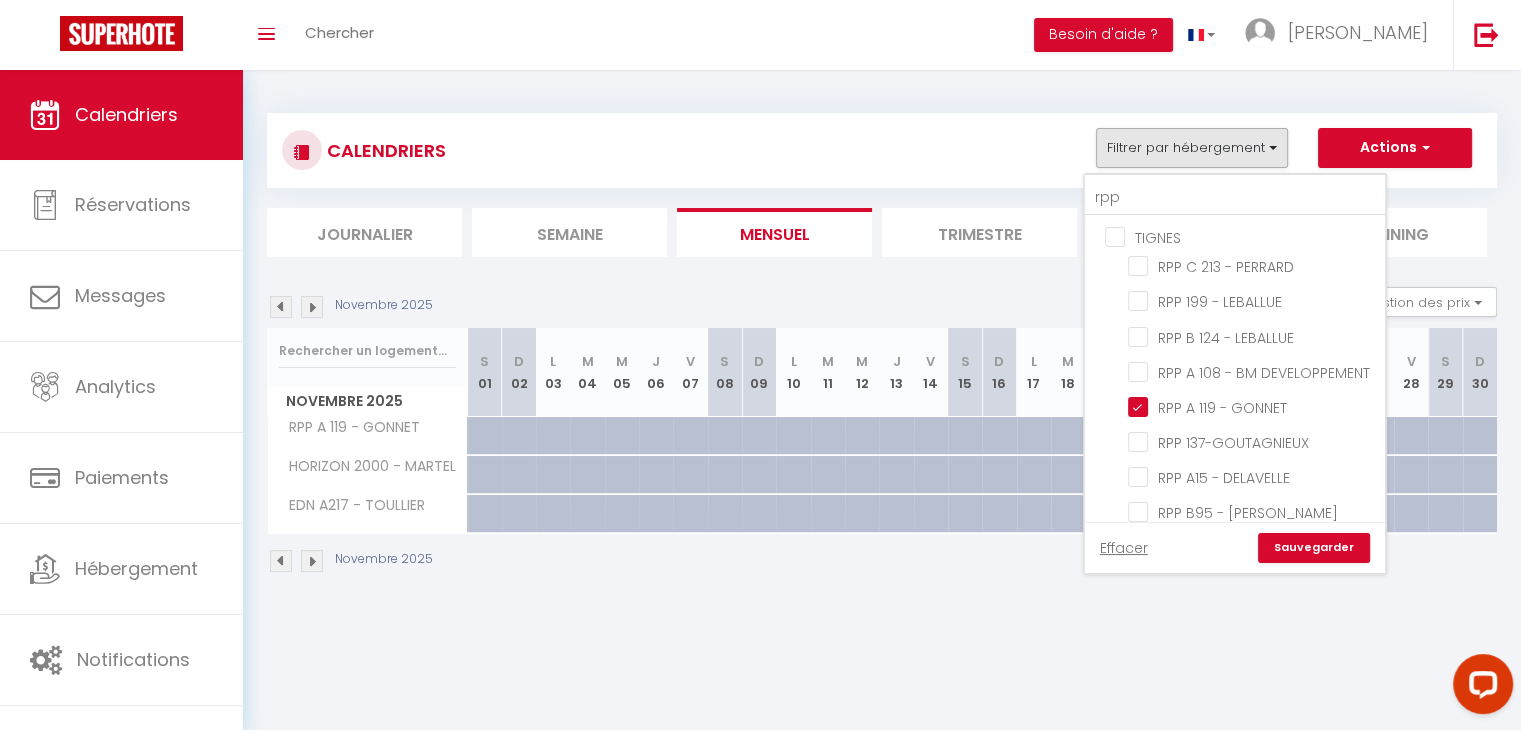 click at bounding box center (281, 307) 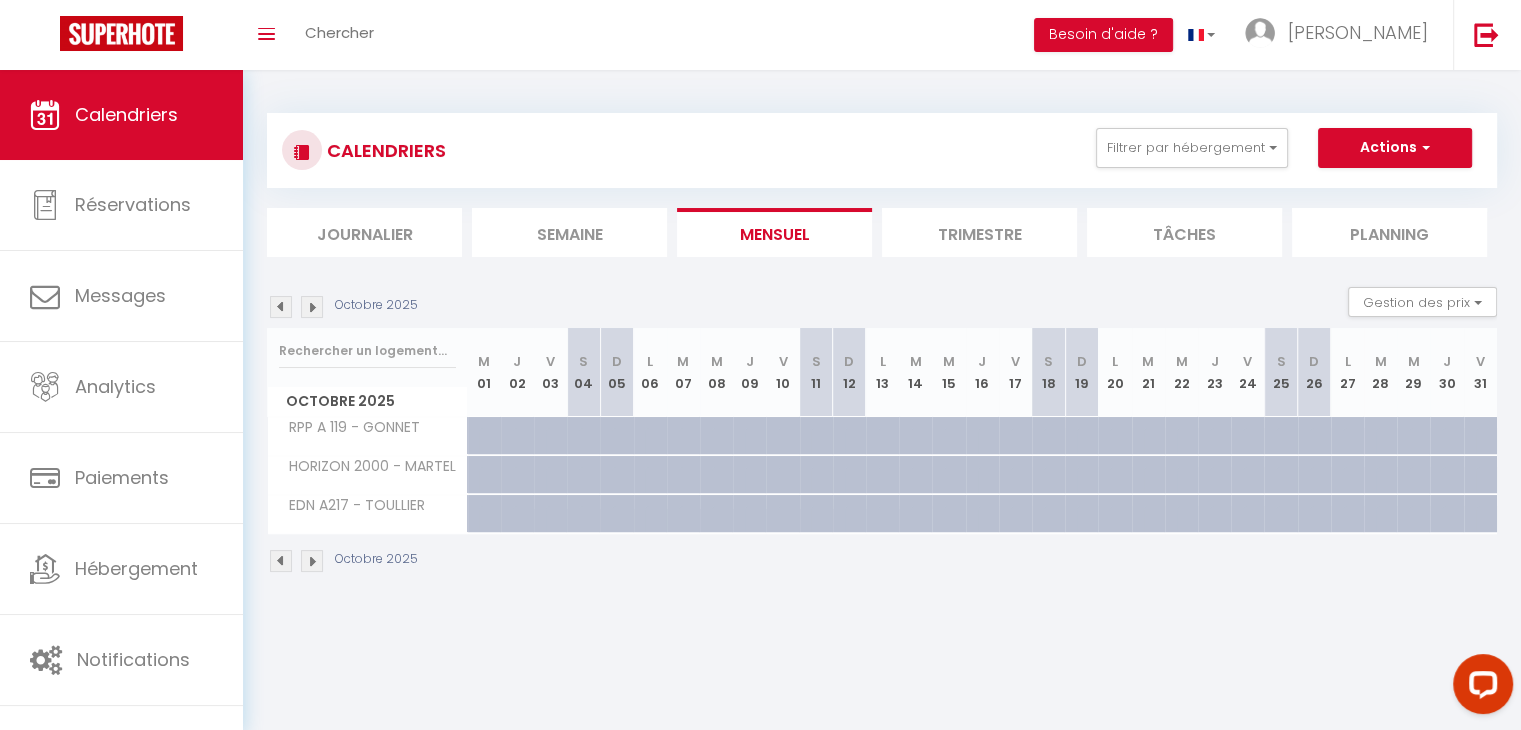 click at bounding box center (281, 307) 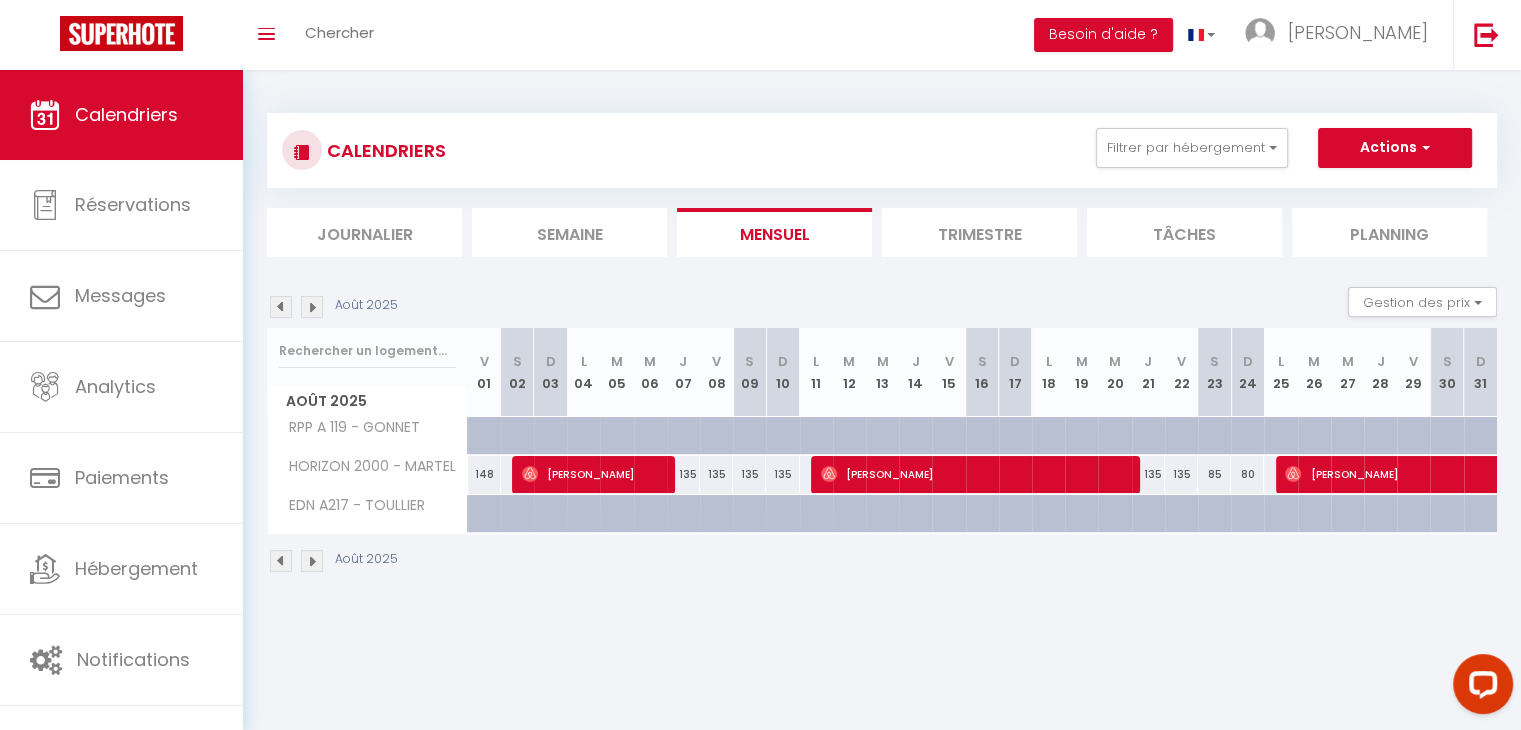 click at bounding box center (281, 307) 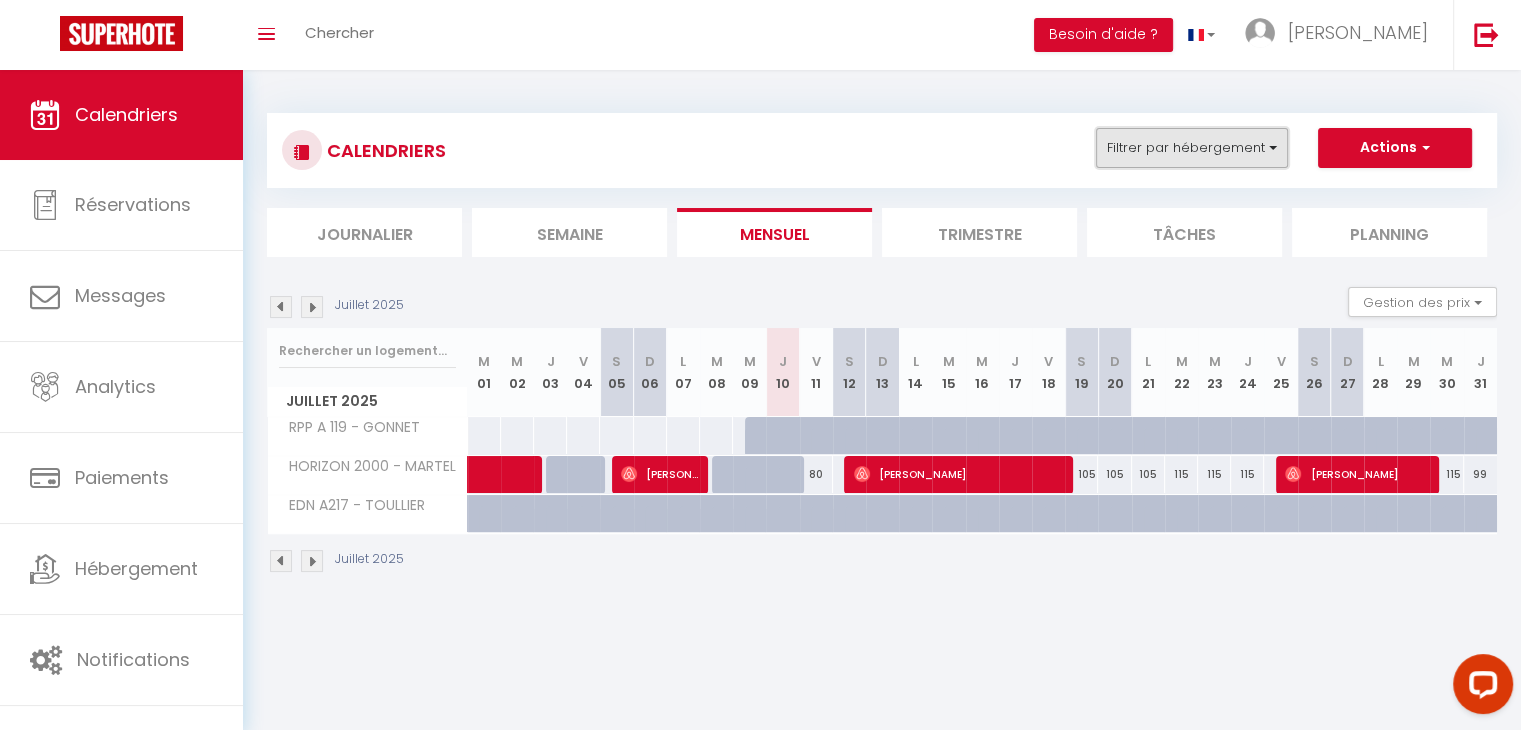 click on "Filtrer par hébergement" at bounding box center [1192, 148] 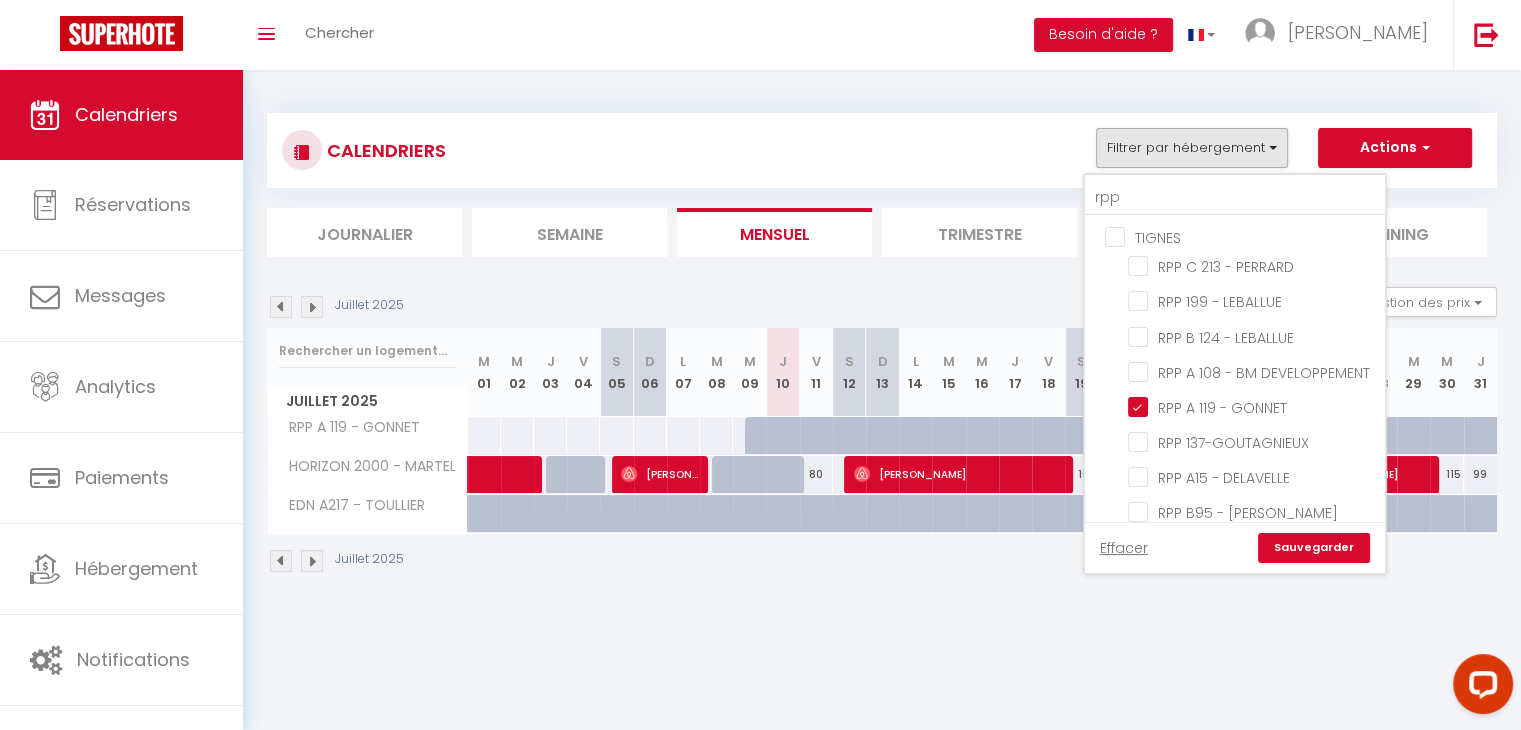 click on "L
07" at bounding box center [683, 372] 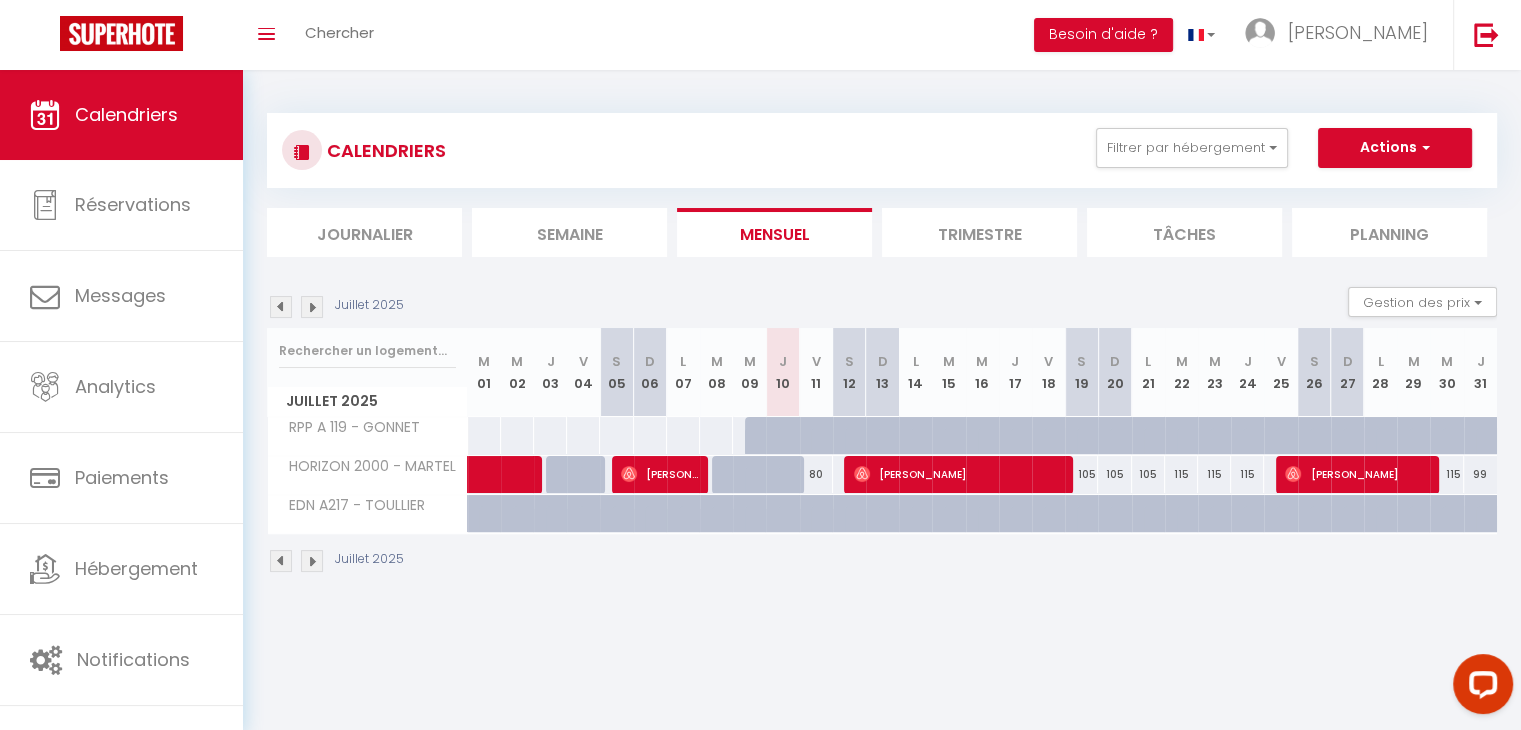 click at bounding box center [849, 436] 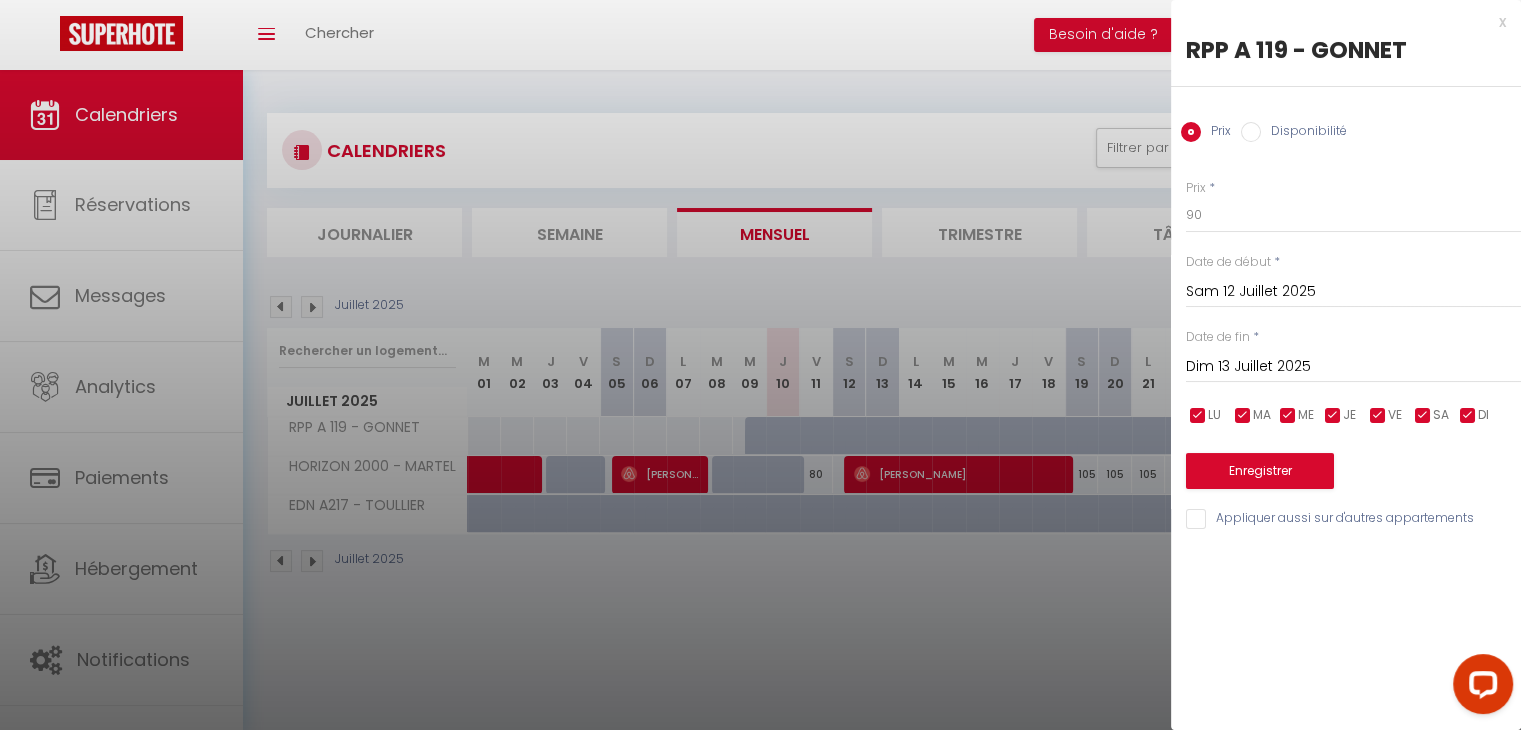 click on "Prix
*   90
Statut
*
Disponible
Indisponible
Date de début
*     [DATE]         <   [DATE]   >   Dim Lun Mar Mer Jeu Ven Sam   1 2 3 4 5 6 7 8 9 10 11 12 13 14 15 16 17 18 19 20 21 22 23 24 25 26 27 28 29 30 31     <   2025   >   [PERSON_NAME] Mars Avril Mai Juin Juillet Août Septembre Octobre Novembre Décembre     <   [DATE] - [DATE]   >   2020 2021 2022 2023 2024 2025 2026 2027 2028 2029
Date de fin
*     [DATE]         <   [DATE]   >   Dim Lun Mar Mer Jeu Ven Sam   1 2 3 4 5 6 7 8 9 10 11 12 13 14 15 16 17 18 19 20 21 22 23 24 25 26 27 28 29 30 31     <   2025   >   [PERSON_NAME] Mars Avril Mai Juin Juillet Août Septembre Octobre Novembre Décembre     <   [DATE] - [DATE]   >   2020" at bounding box center [1346, 343] 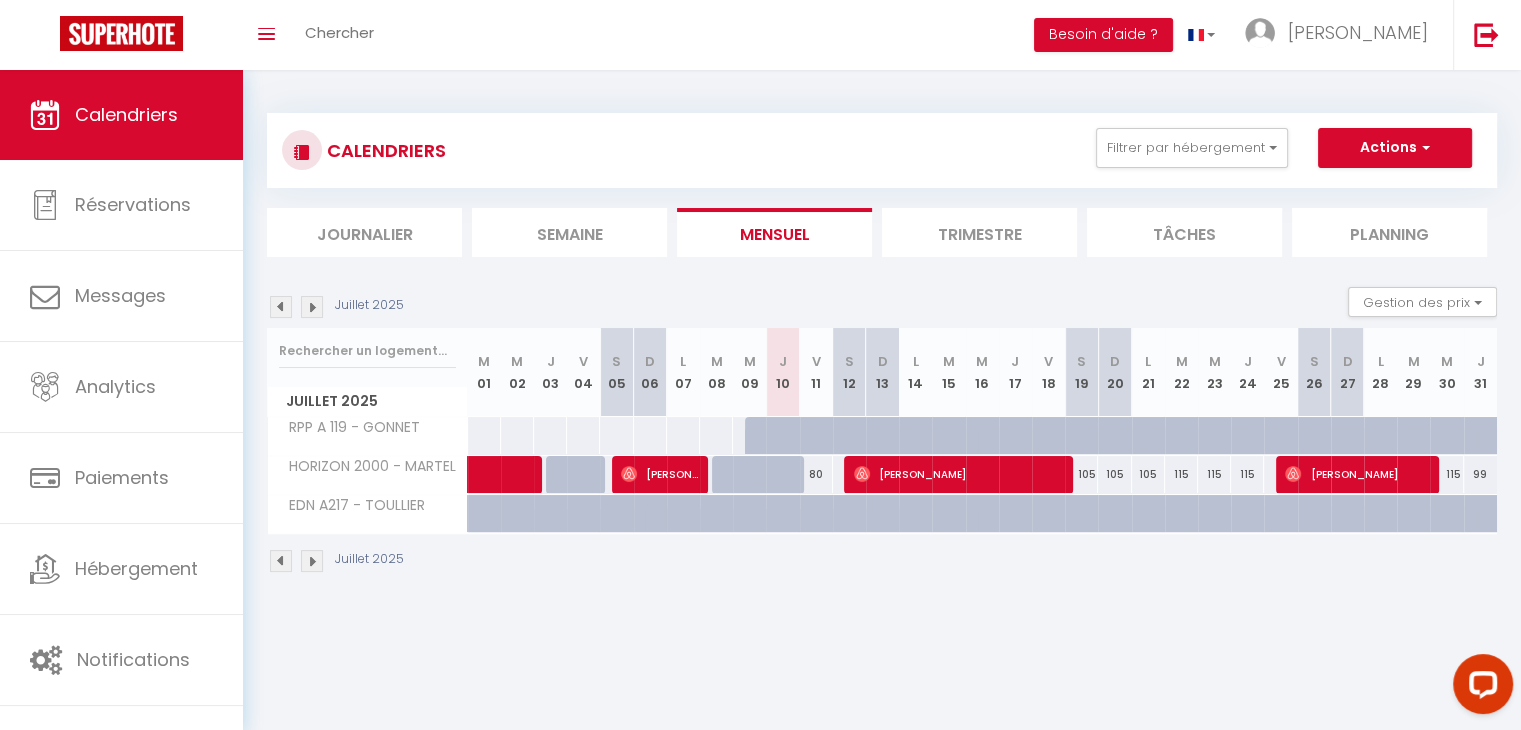 click at bounding box center (312, 307) 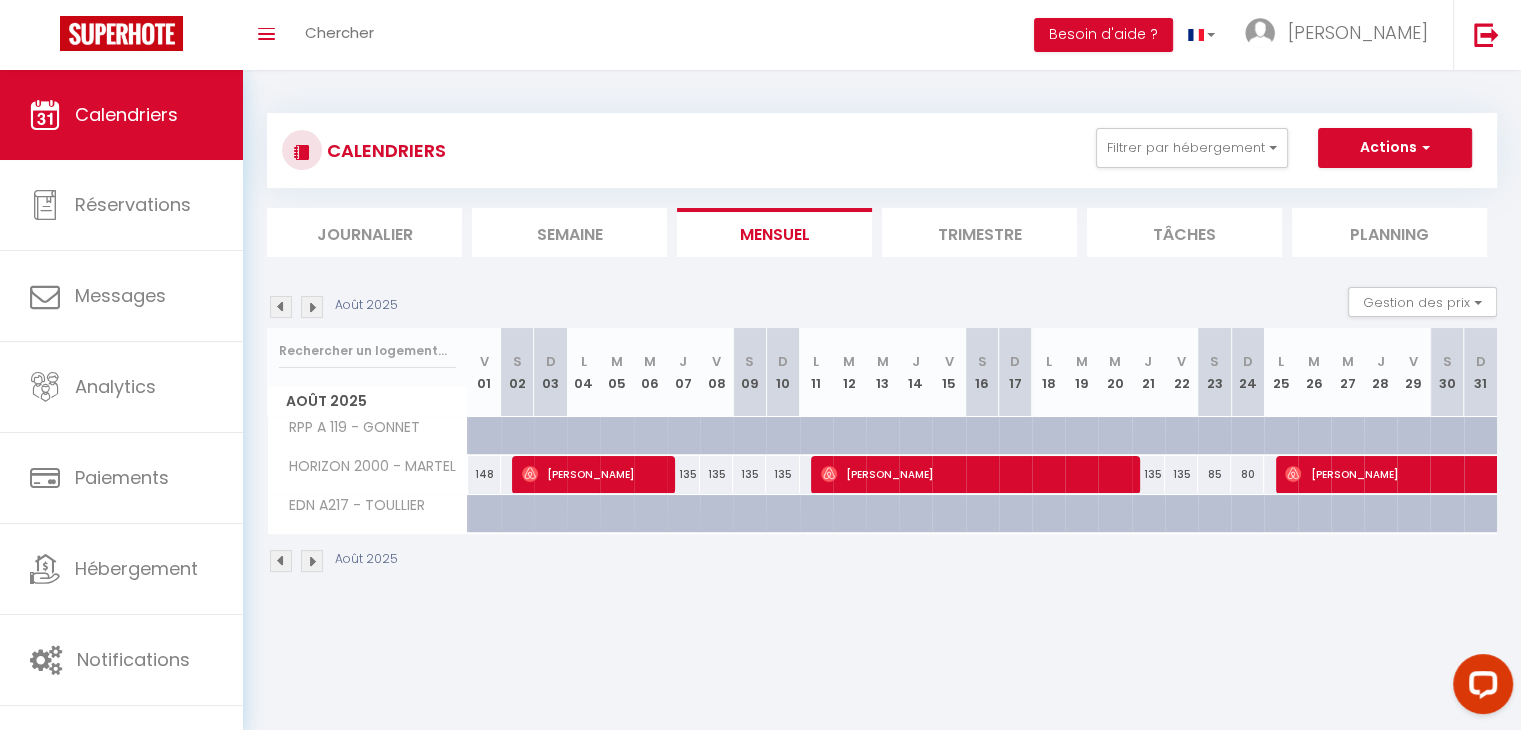 click at bounding box center (312, 307) 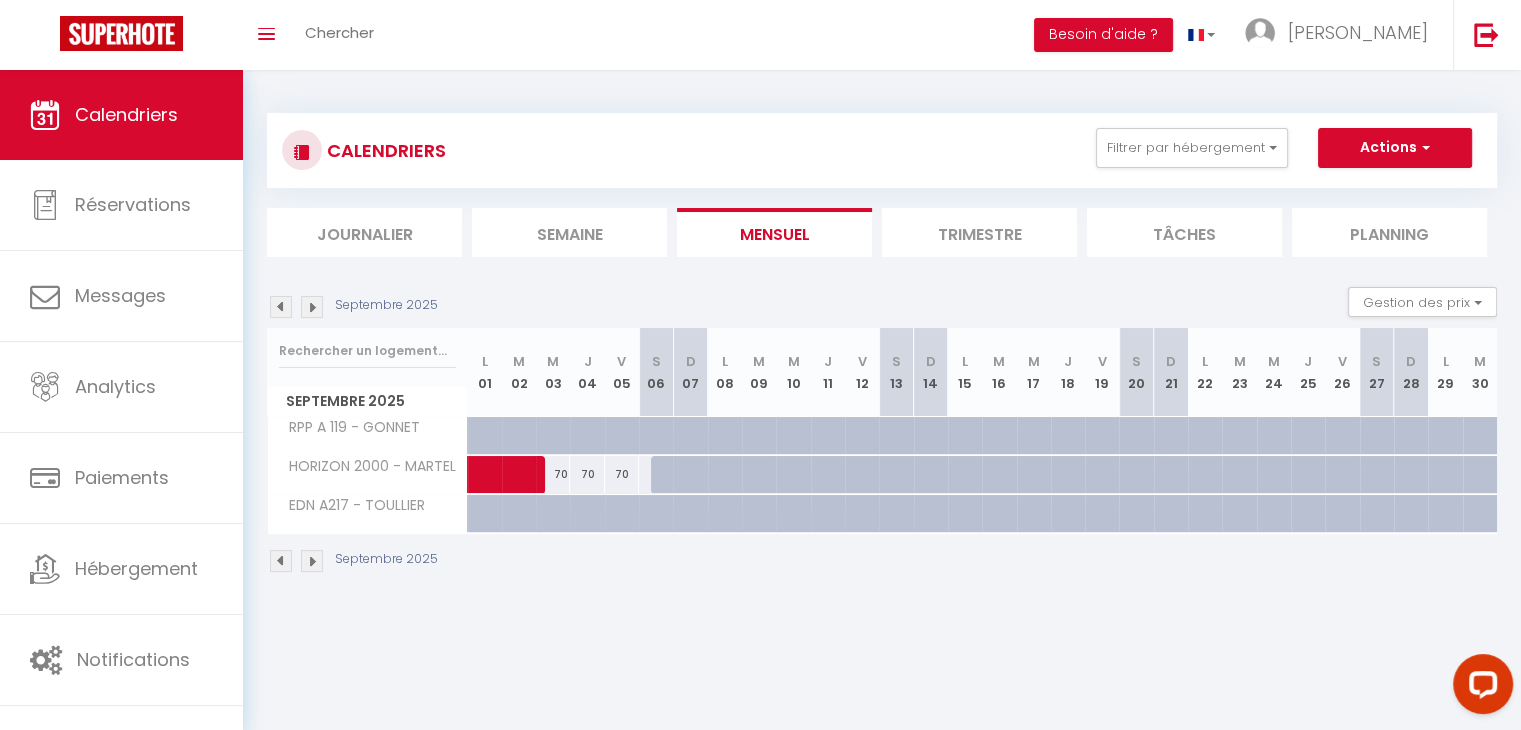 click at bounding box center (668, 447) 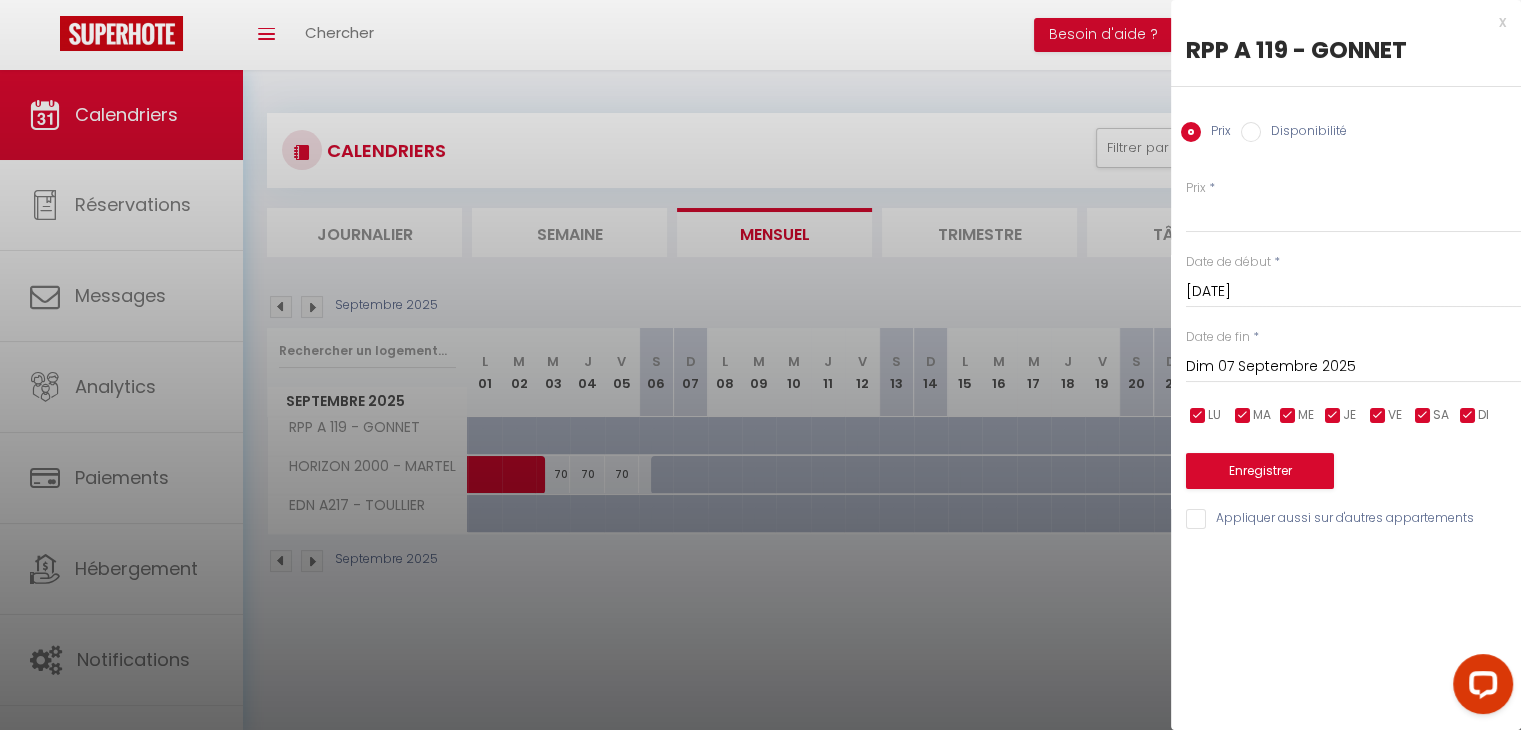 click at bounding box center (760, 365) 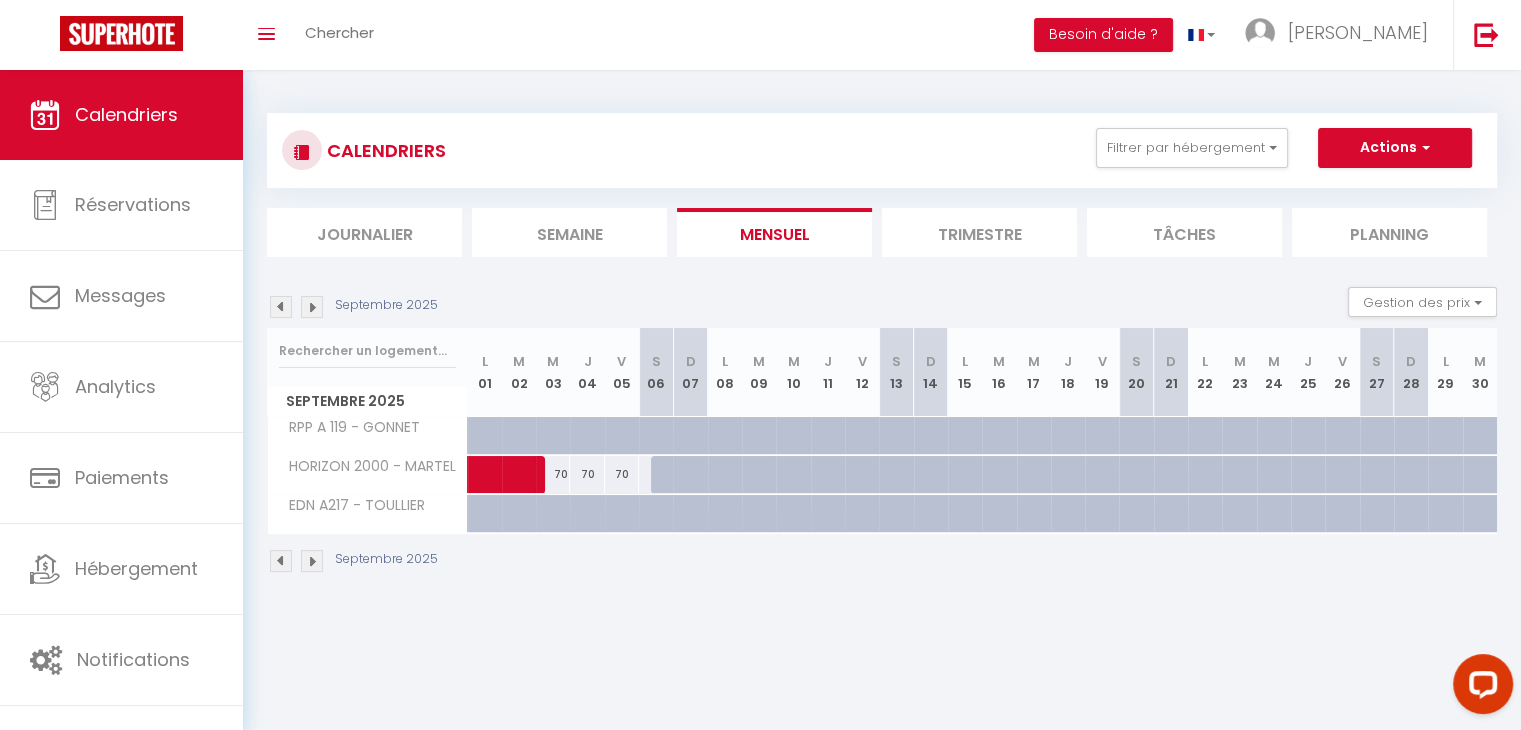 click at bounding box center (281, 307) 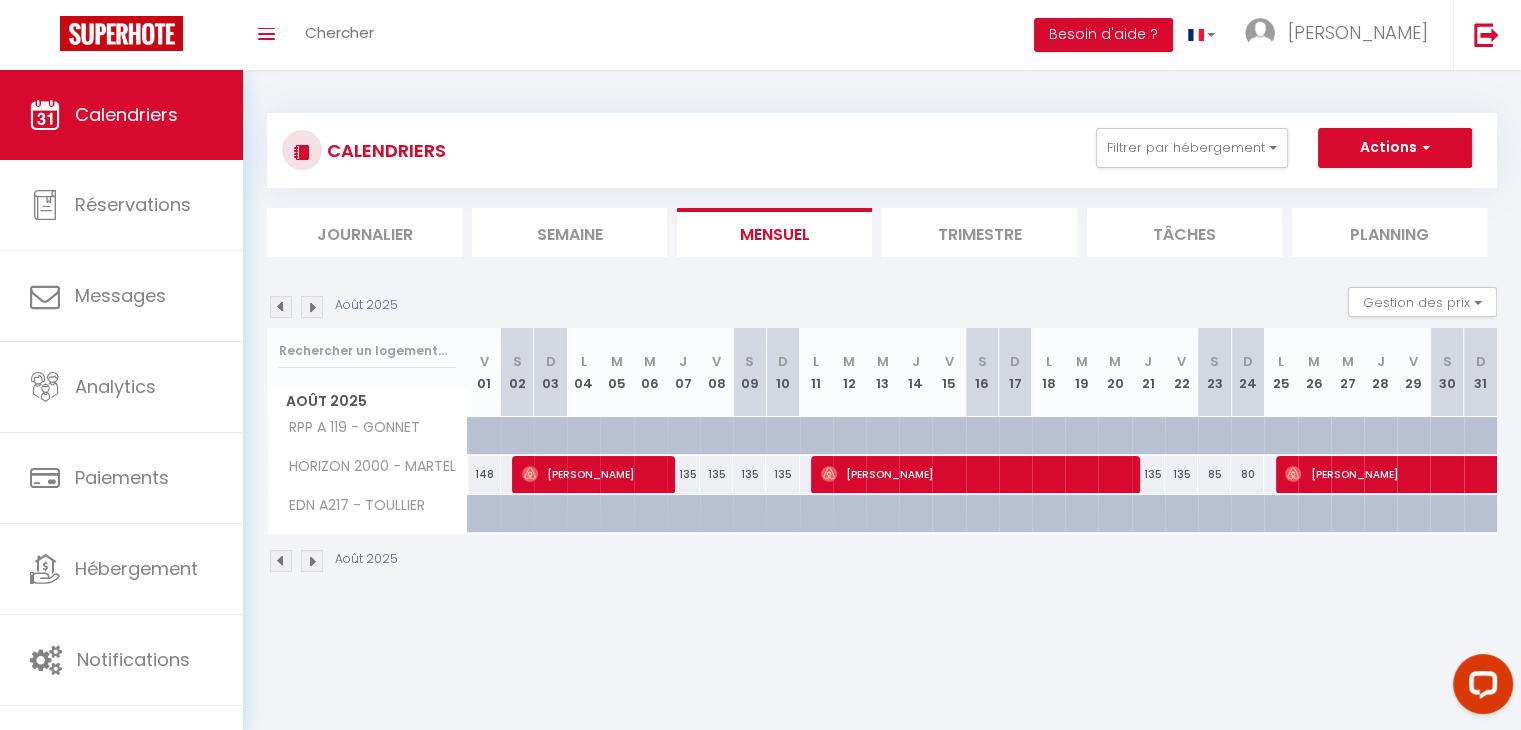 click at bounding box center (1446, 436) 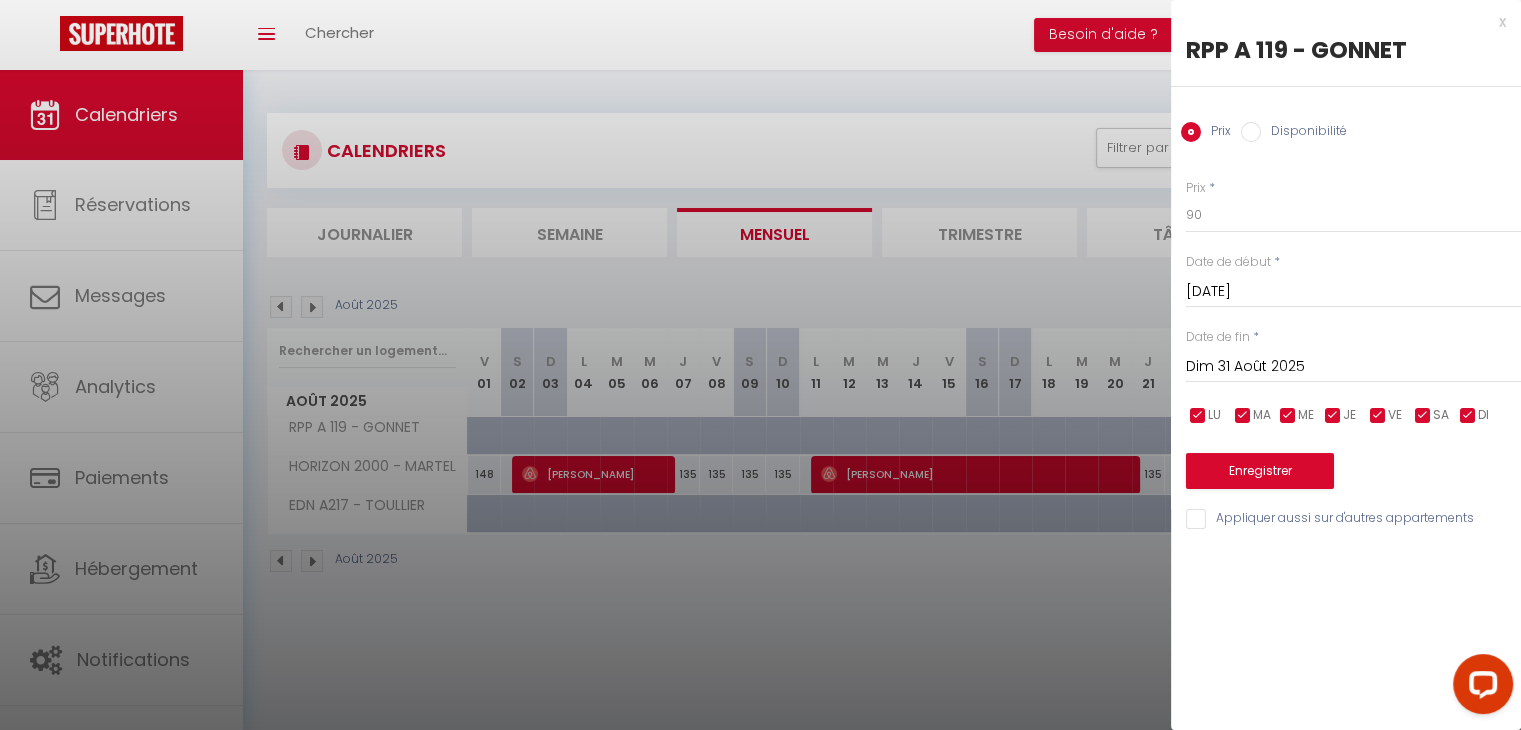 click on "Dim 31 Août 2025" at bounding box center [1353, 367] 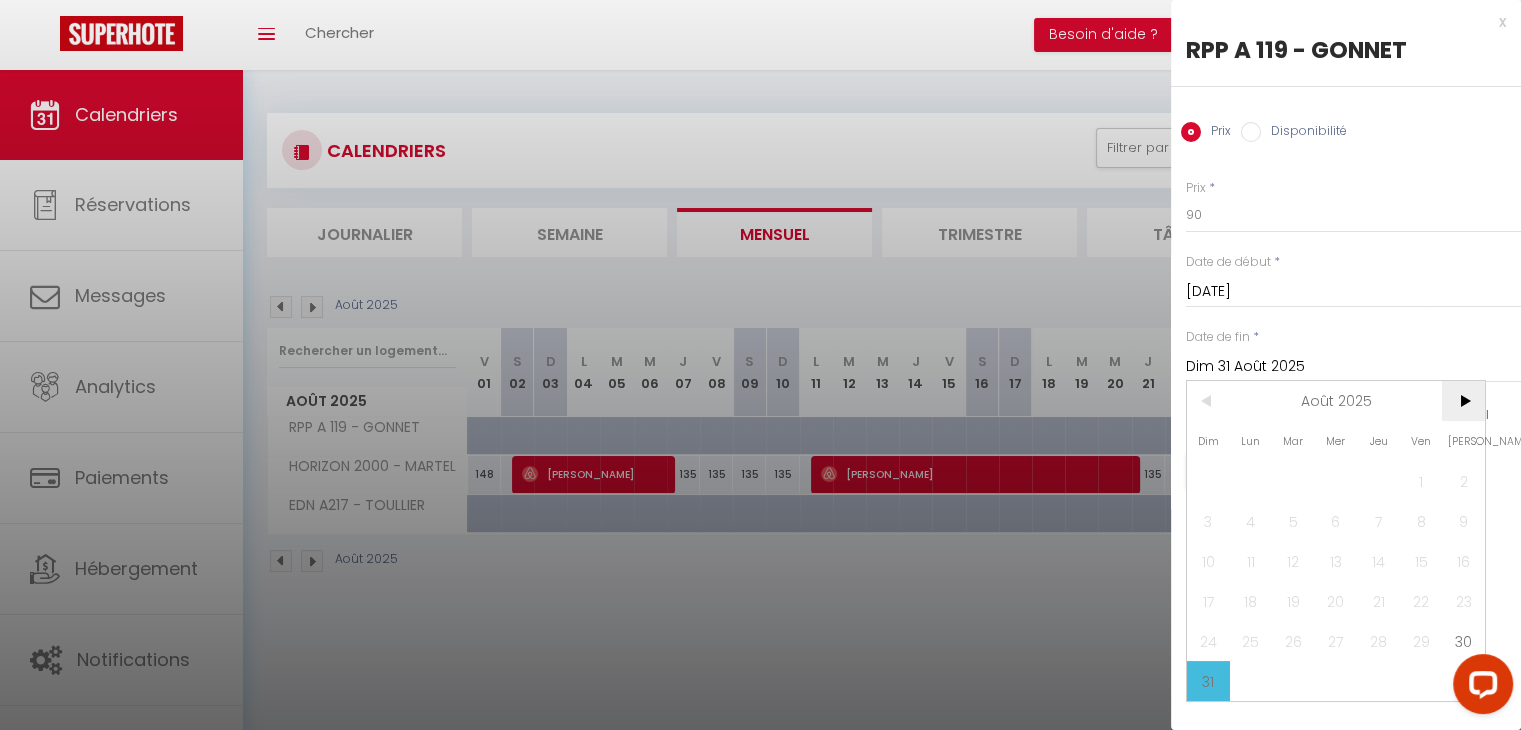 click on ">" at bounding box center (1463, 401) 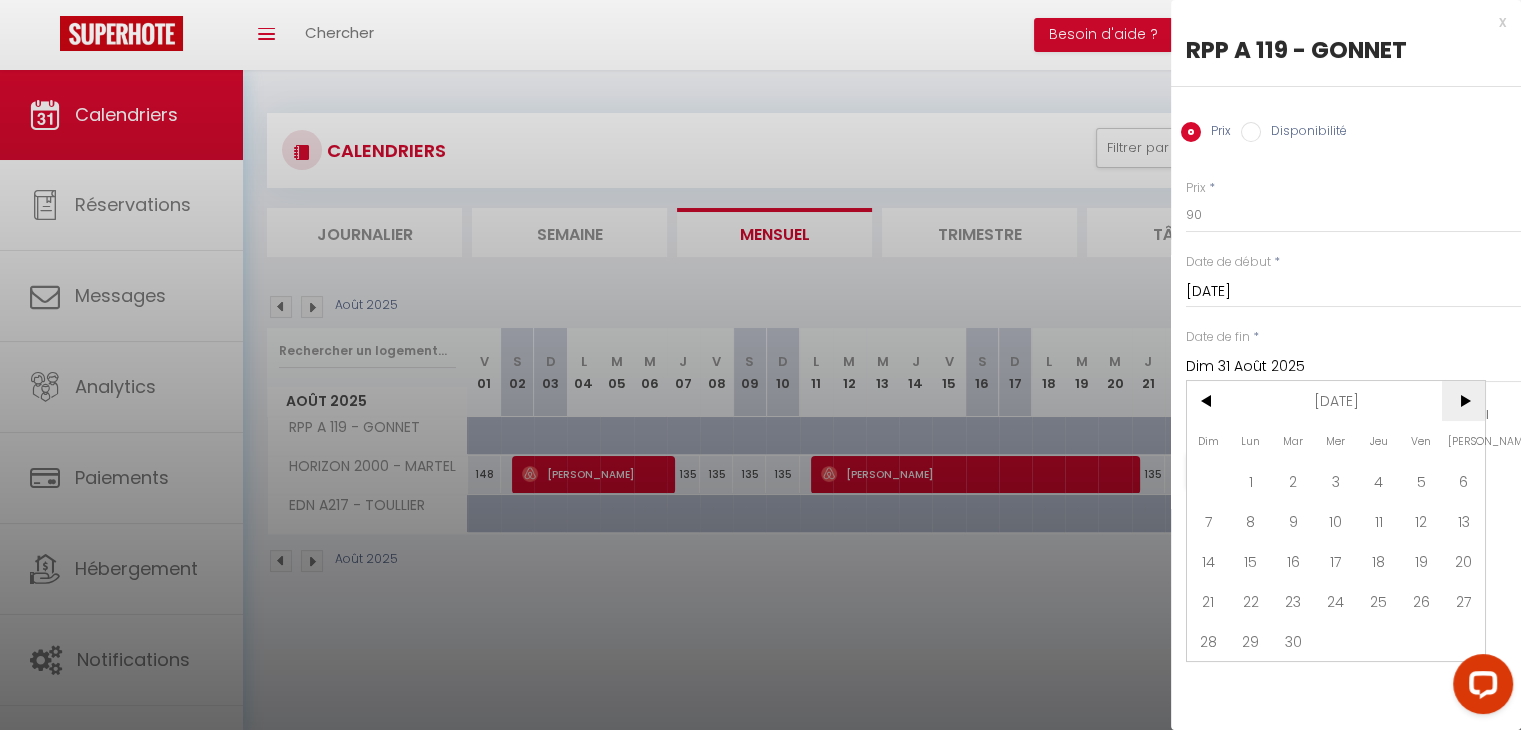 click on ">" at bounding box center (1463, 401) 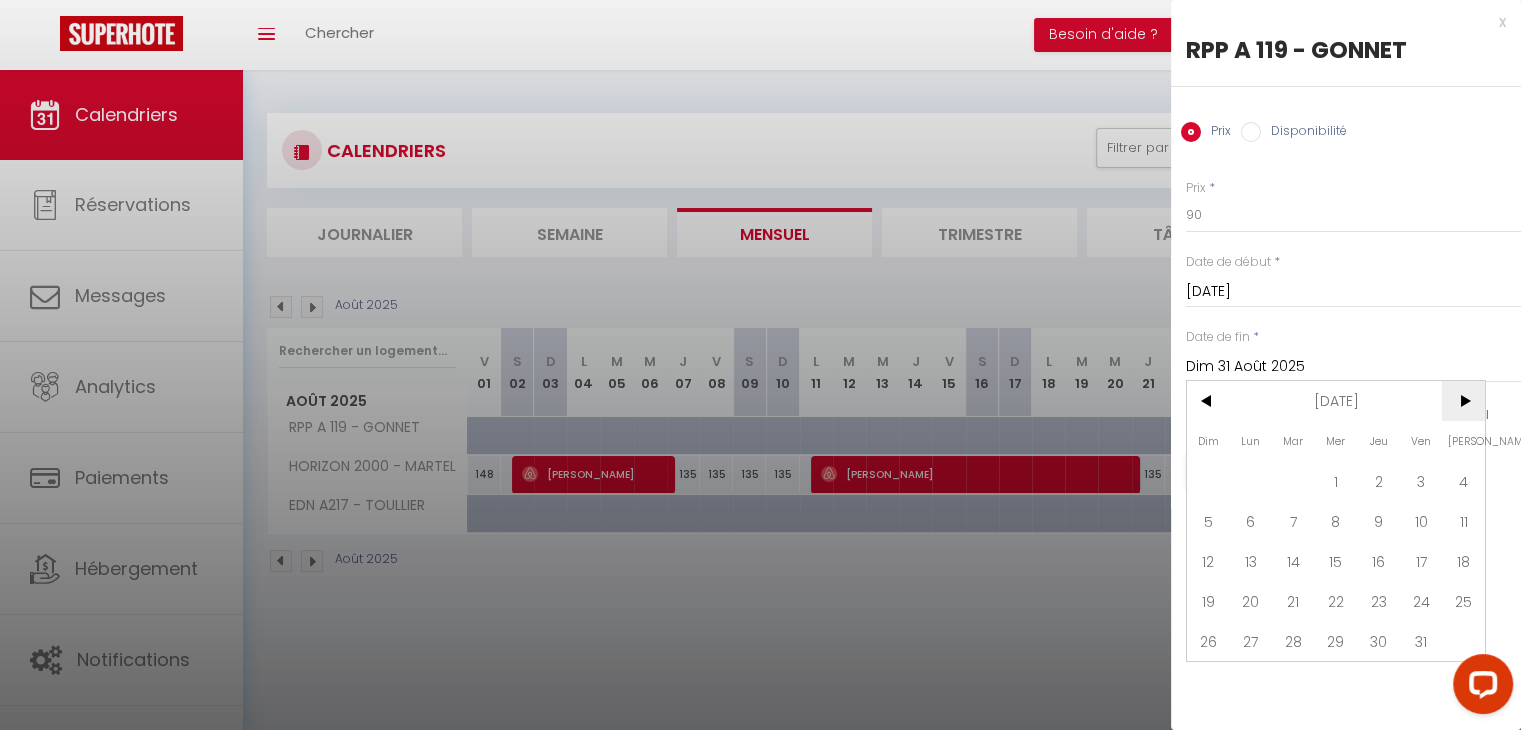 click on ">" at bounding box center [1463, 401] 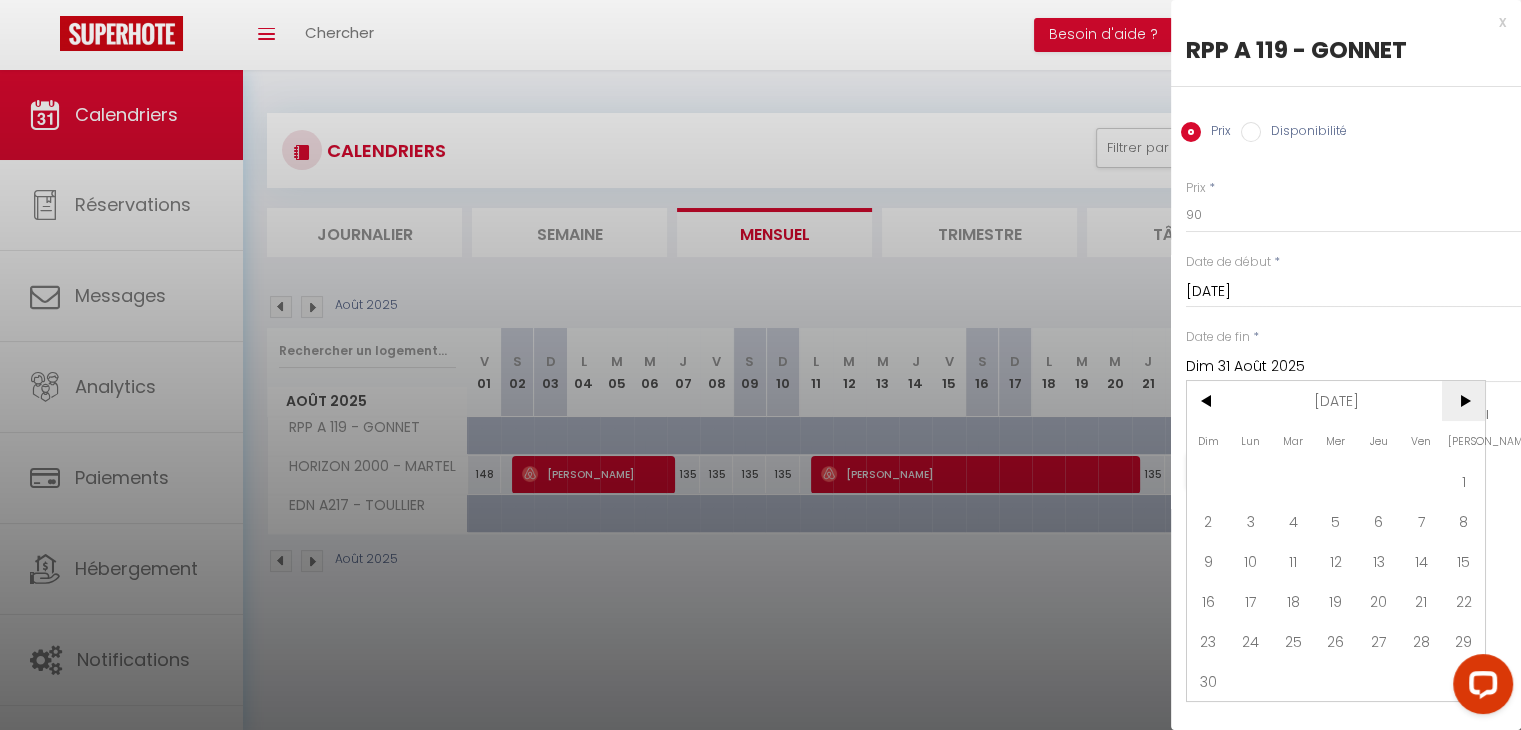 click on ">" at bounding box center (1463, 401) 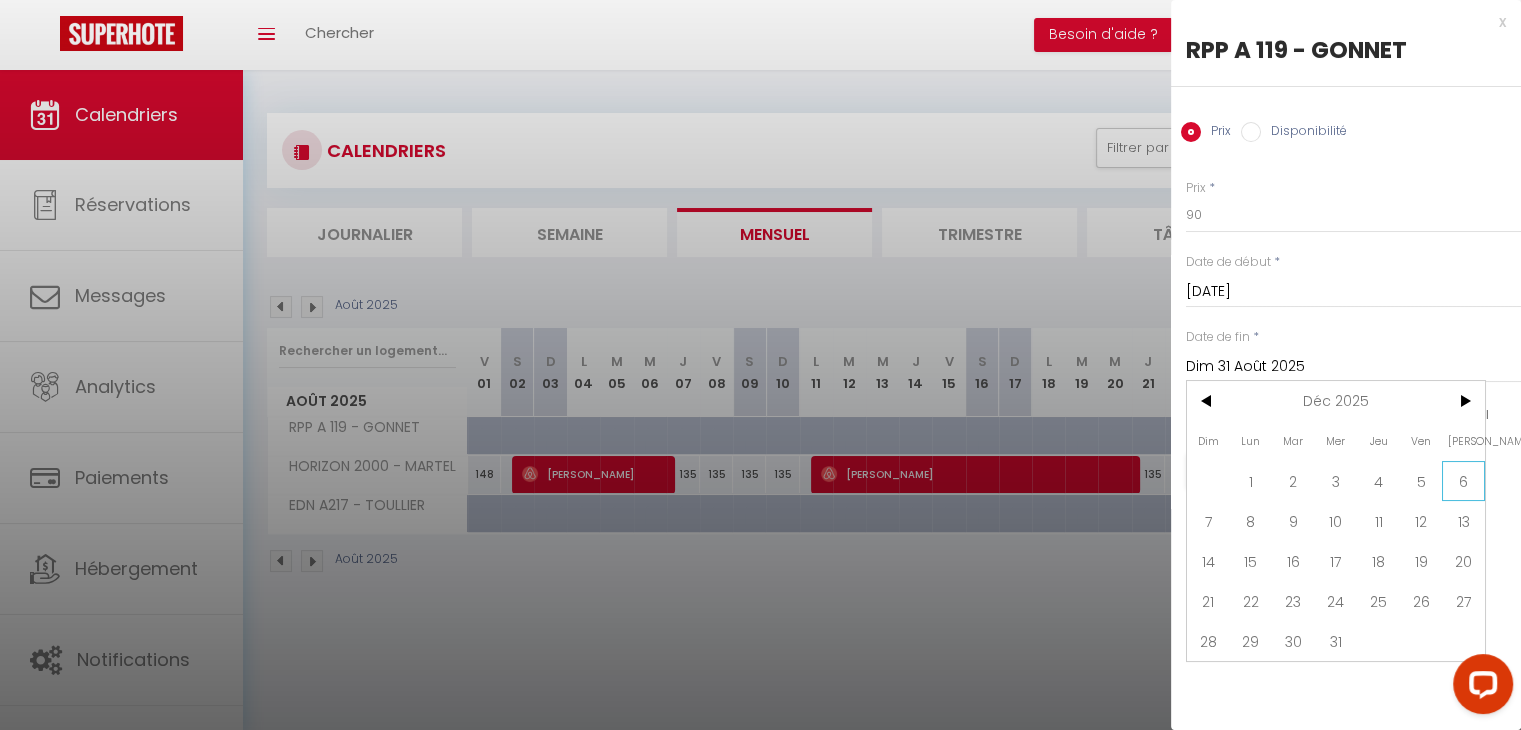 click on "6" at bounding box center [1463, 481] 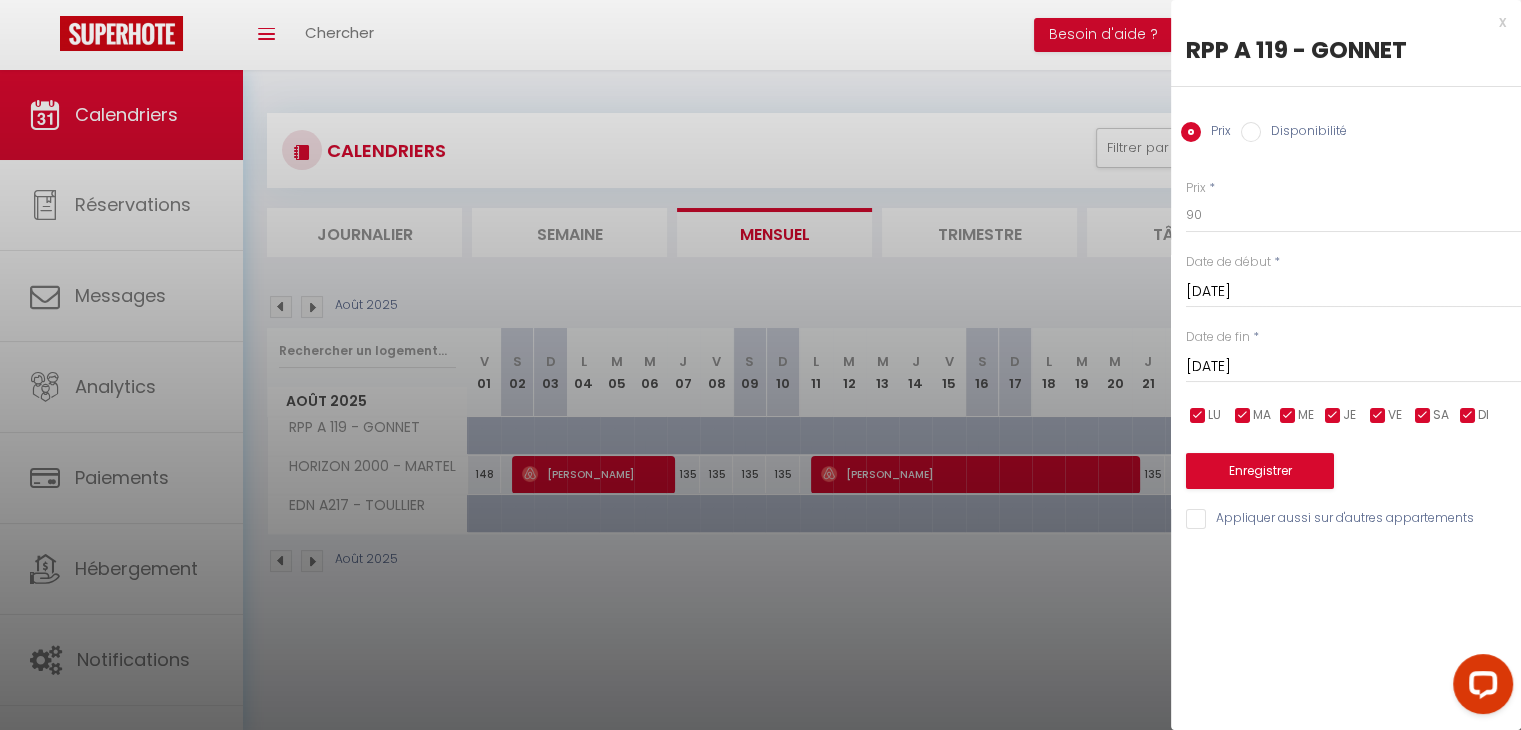 click on "[DATE]" at bounding box center [1353, 367] 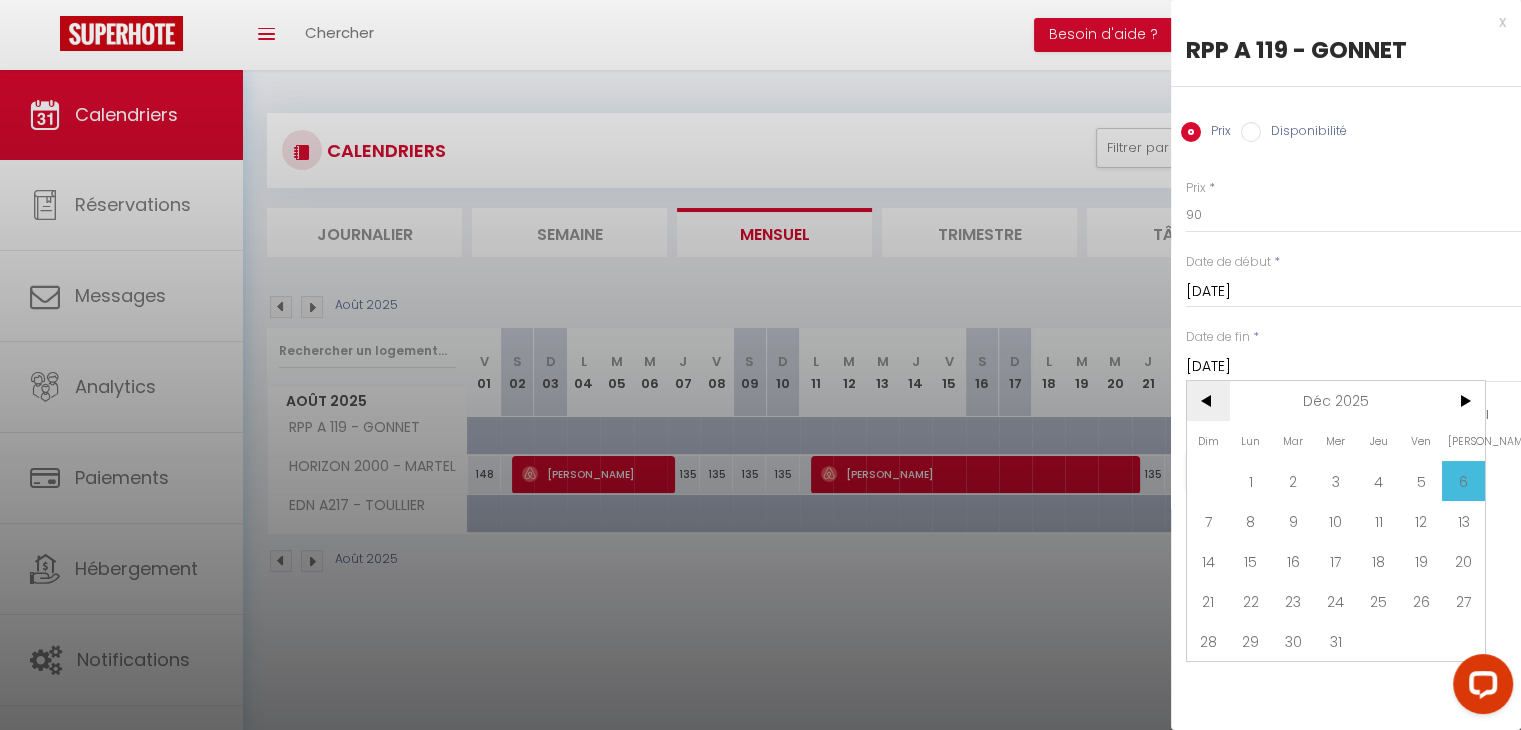 click on "<" at bounding box center [1208, 401] 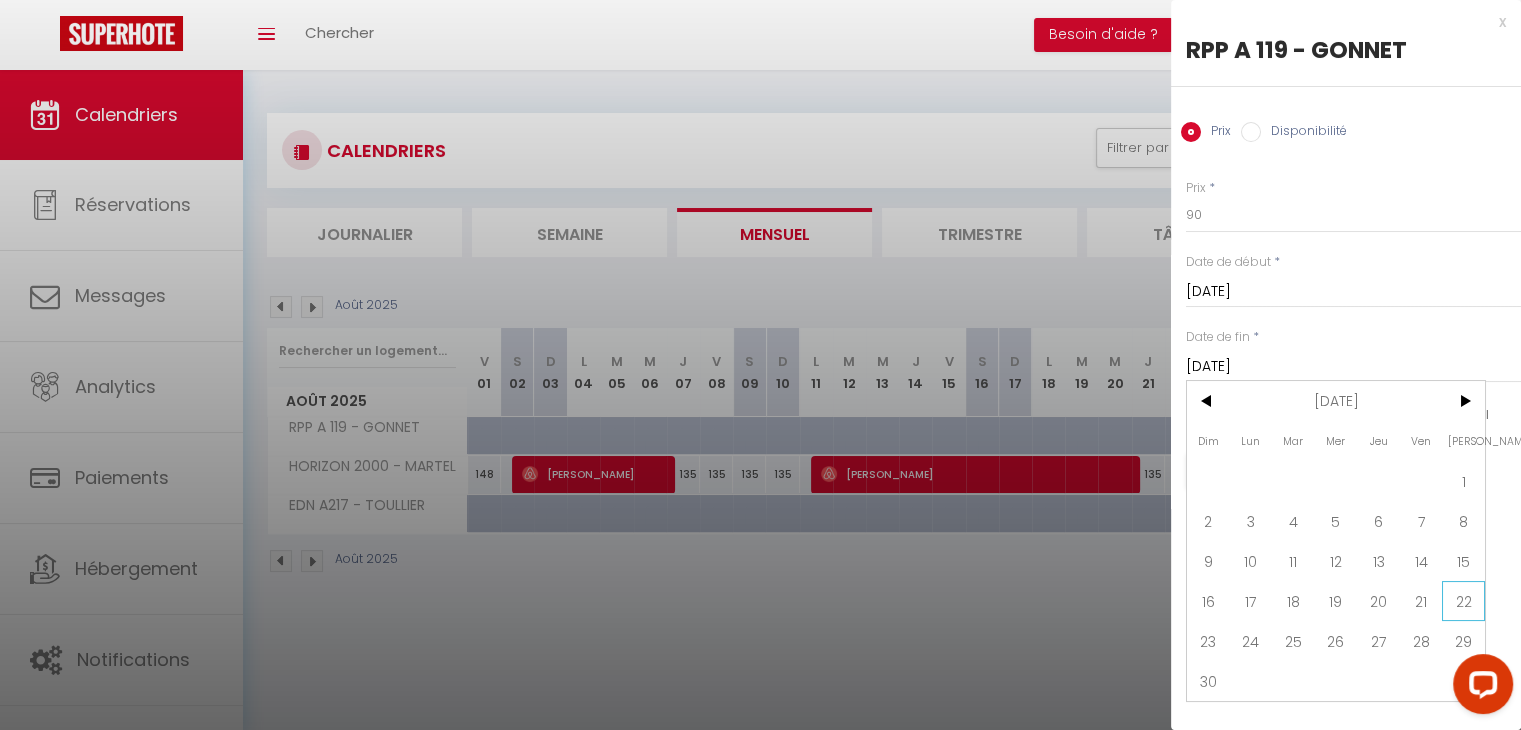 click on "22" at bounding box center (1463, 601) 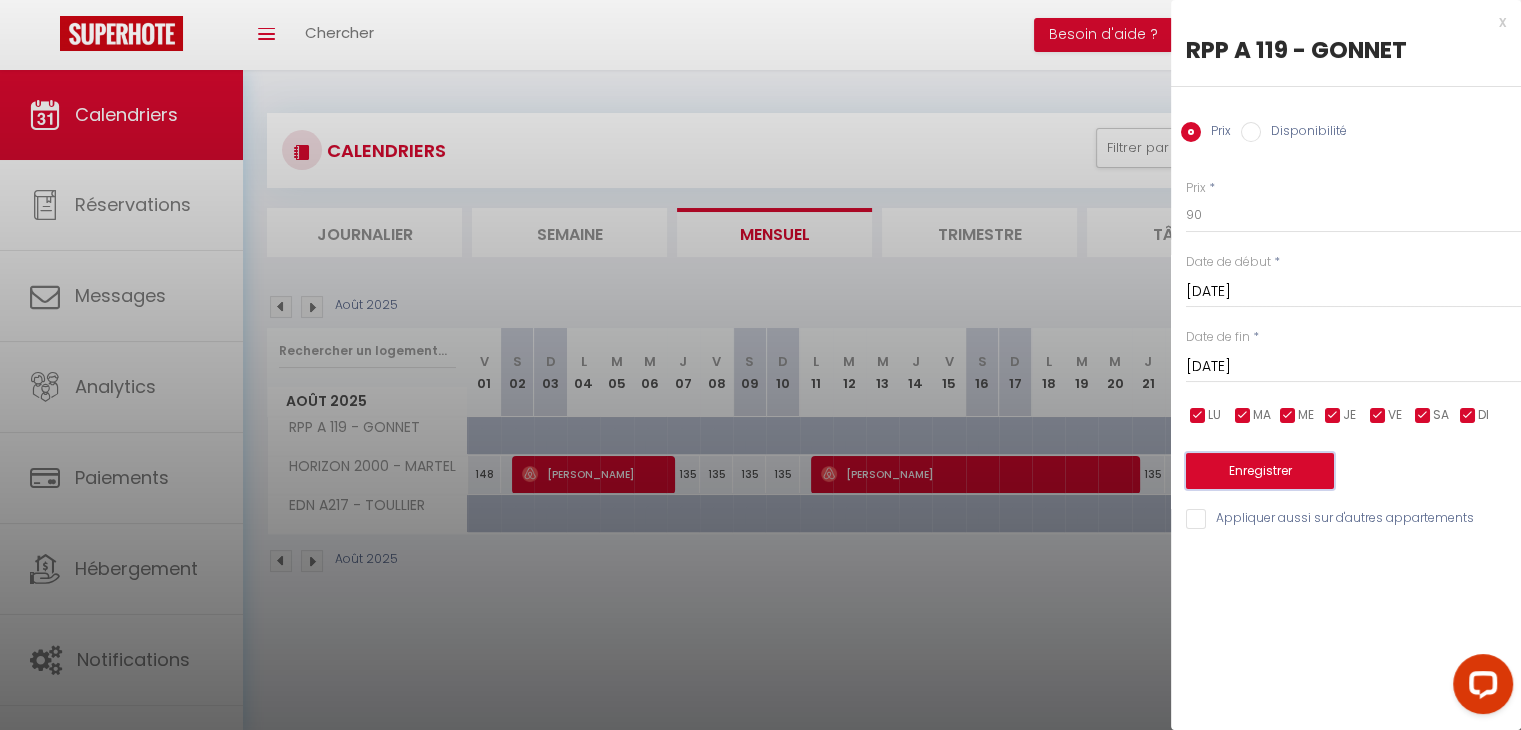 click on "Enregistrer" at bounding box center (1260, 471) 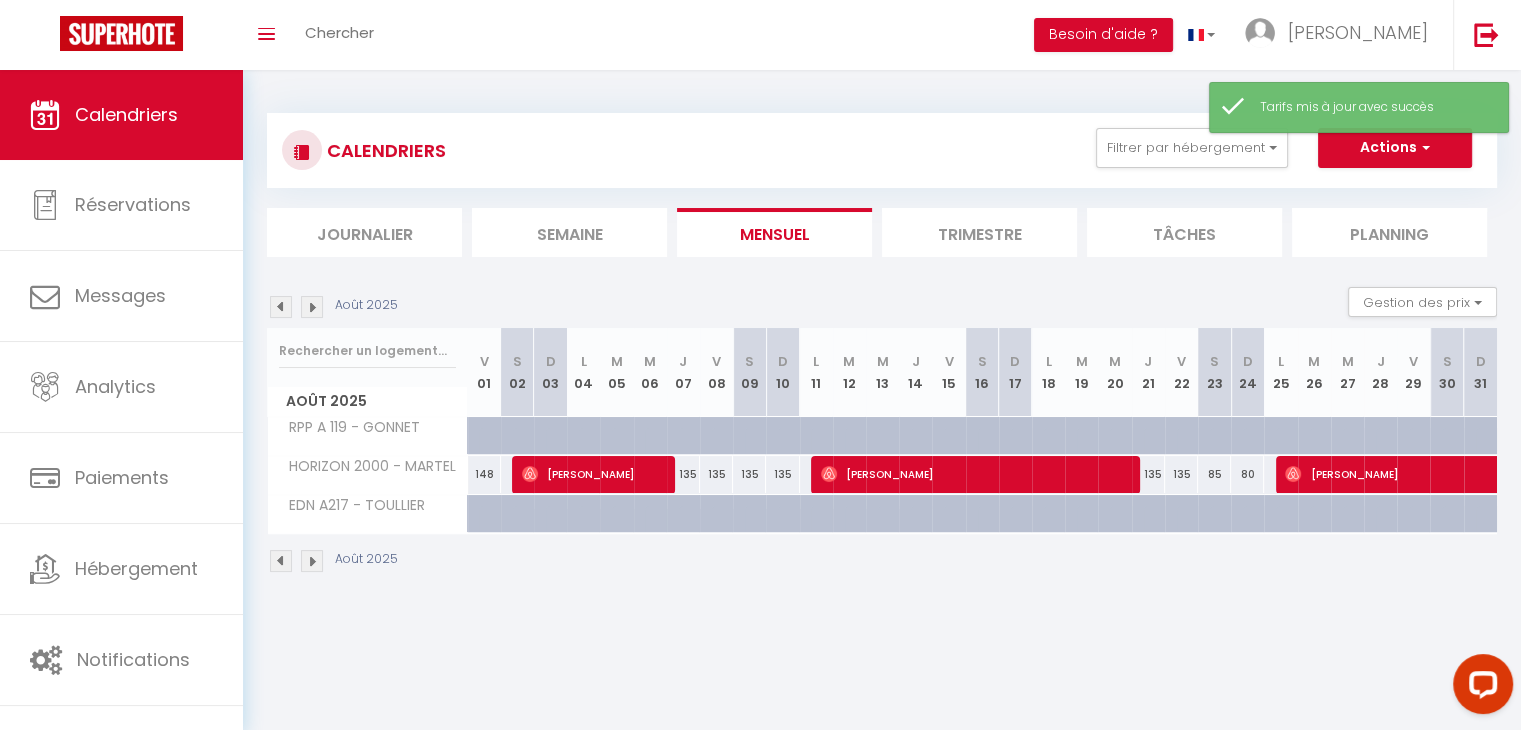 click at bounding box center (312, 307) 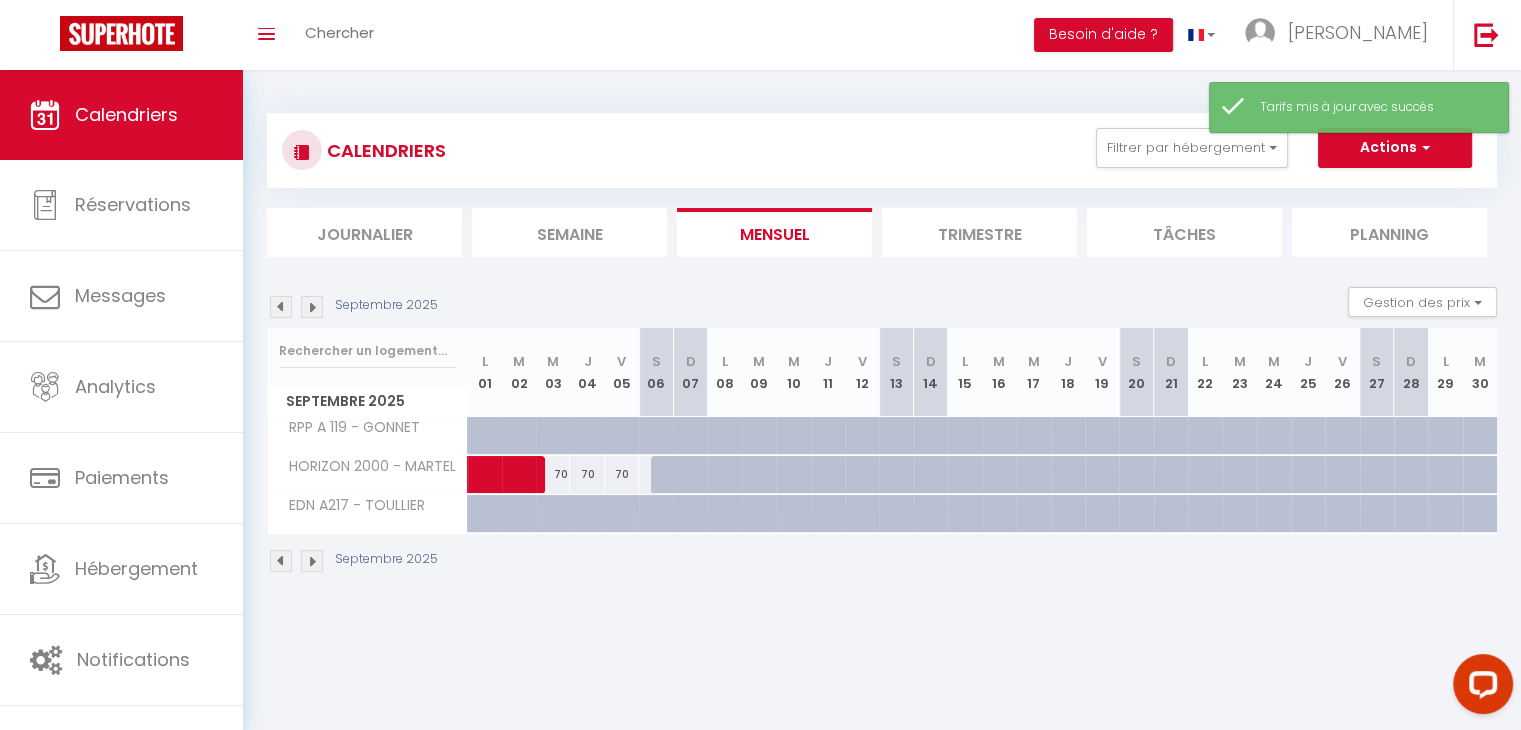 click at bounding box center (312, 307) 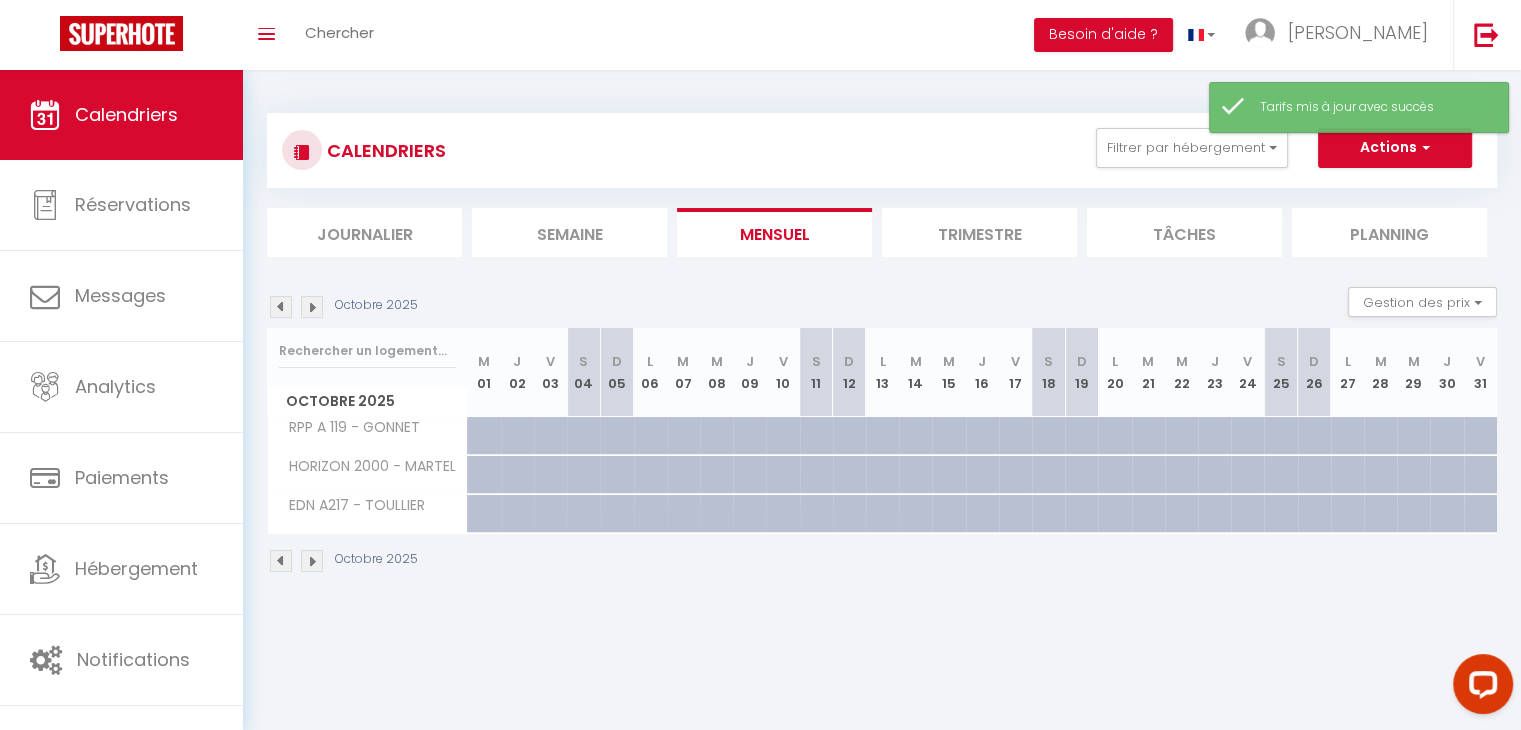 click at bounding box center [312, 307] 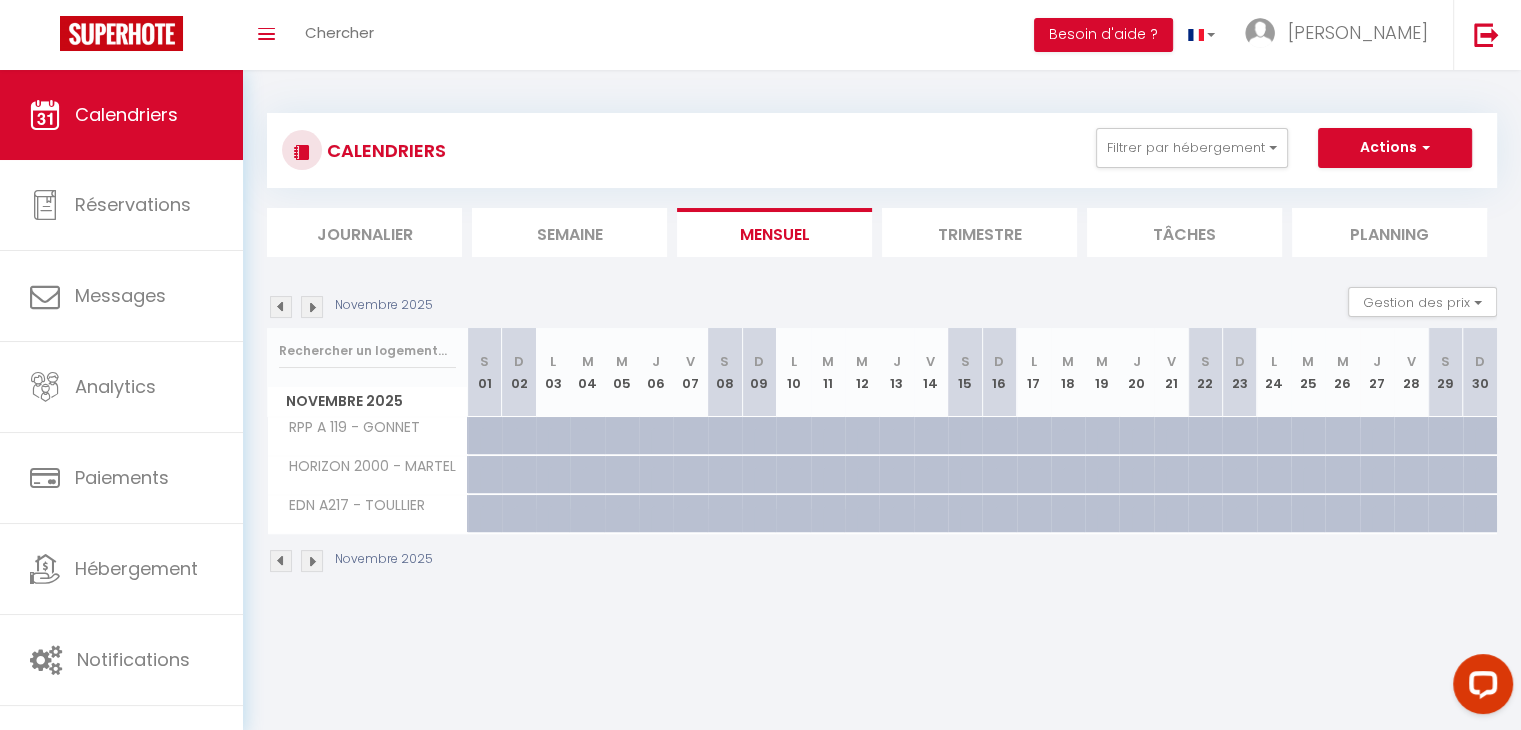 click at bounding box center (1217, 447) 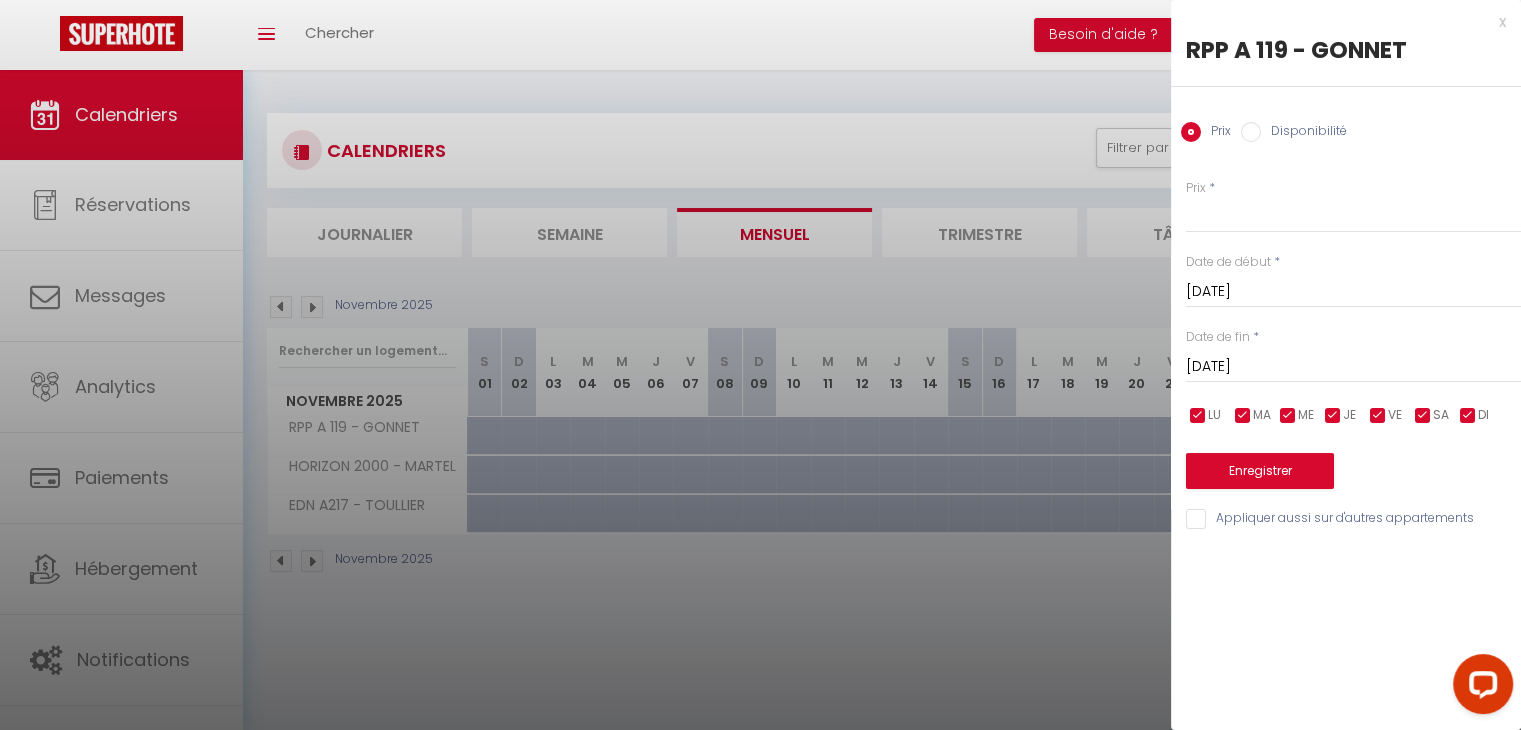 click on "[DATE]" at bounding box center (1353, 367) 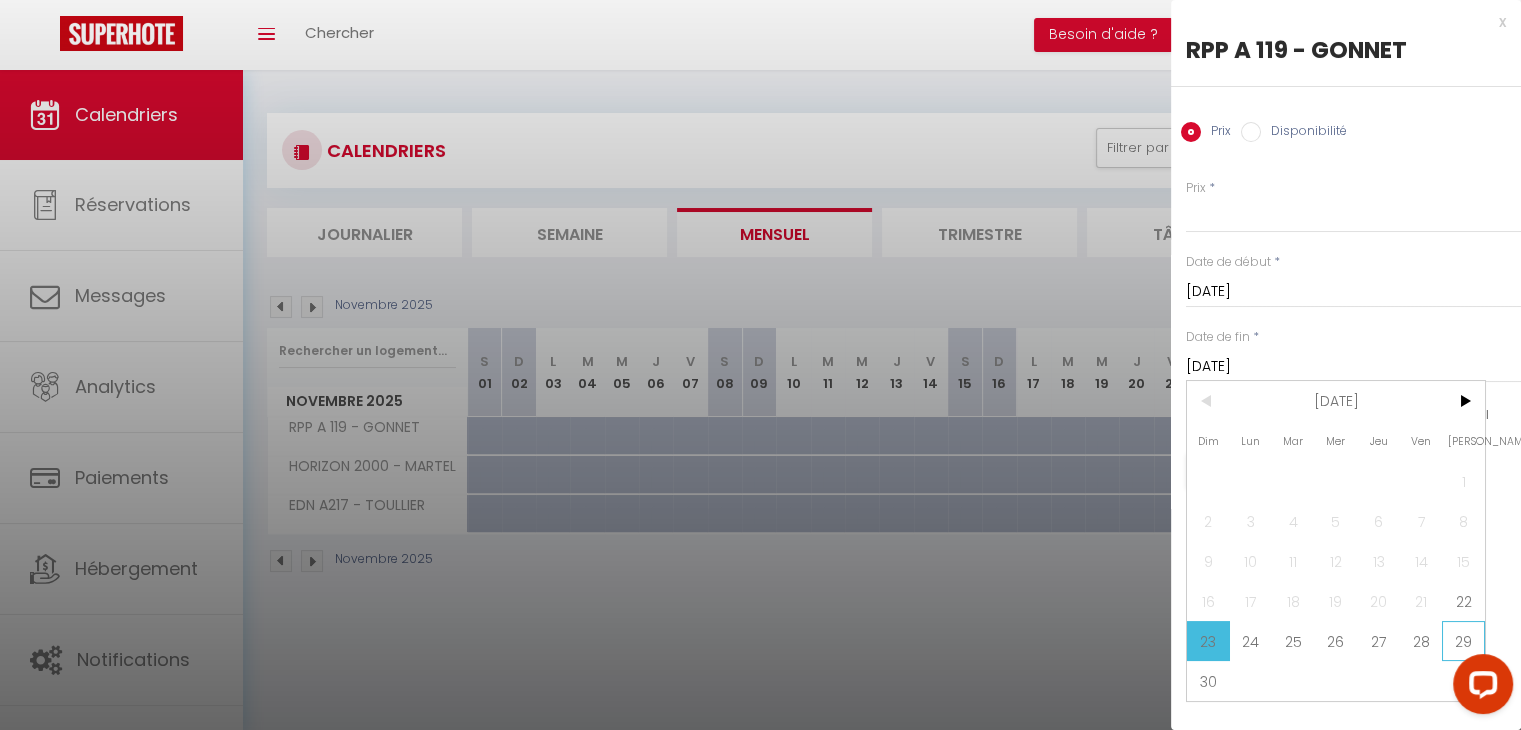 click on "29" at bounding box center [1463, 641] 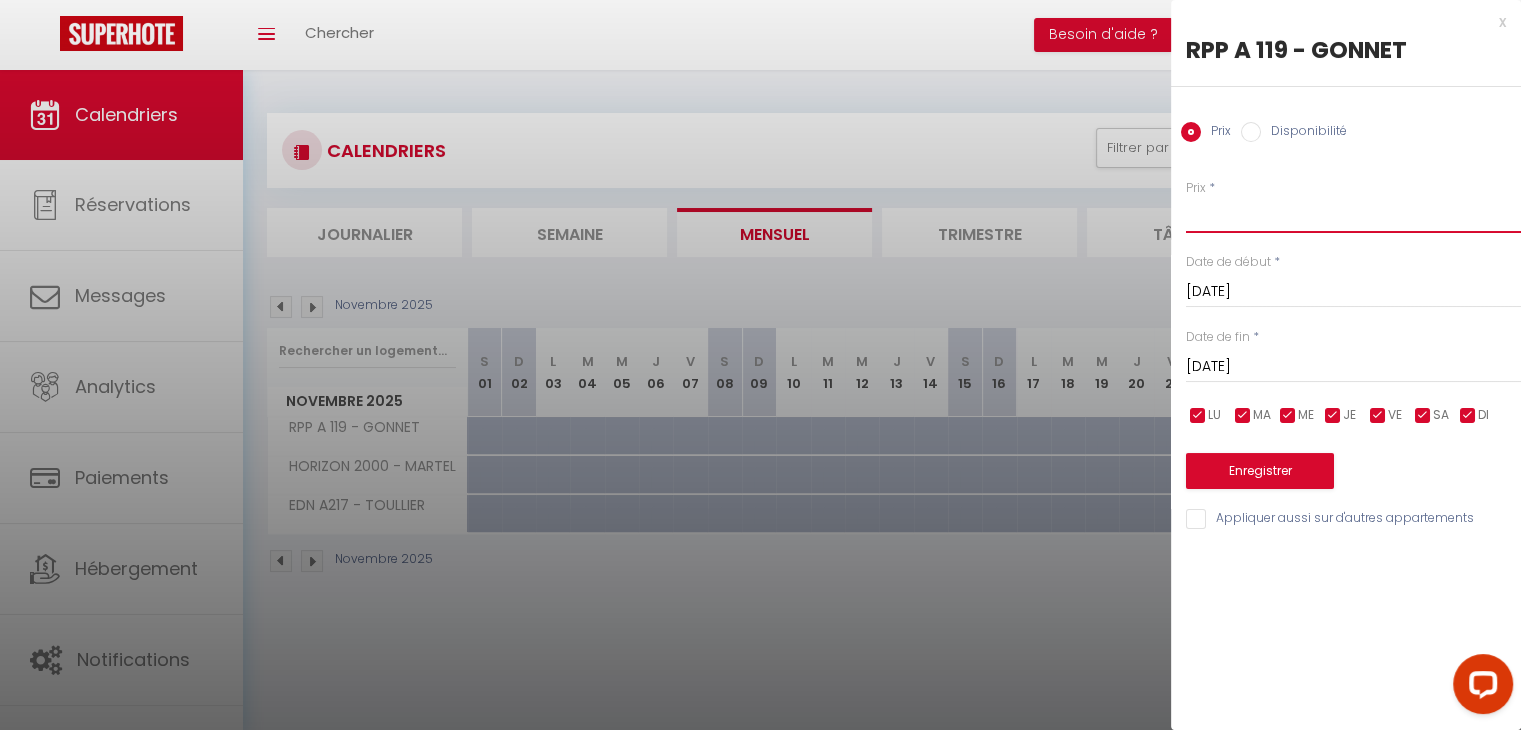 click on "Prix" at bounding box center (1353, 215) 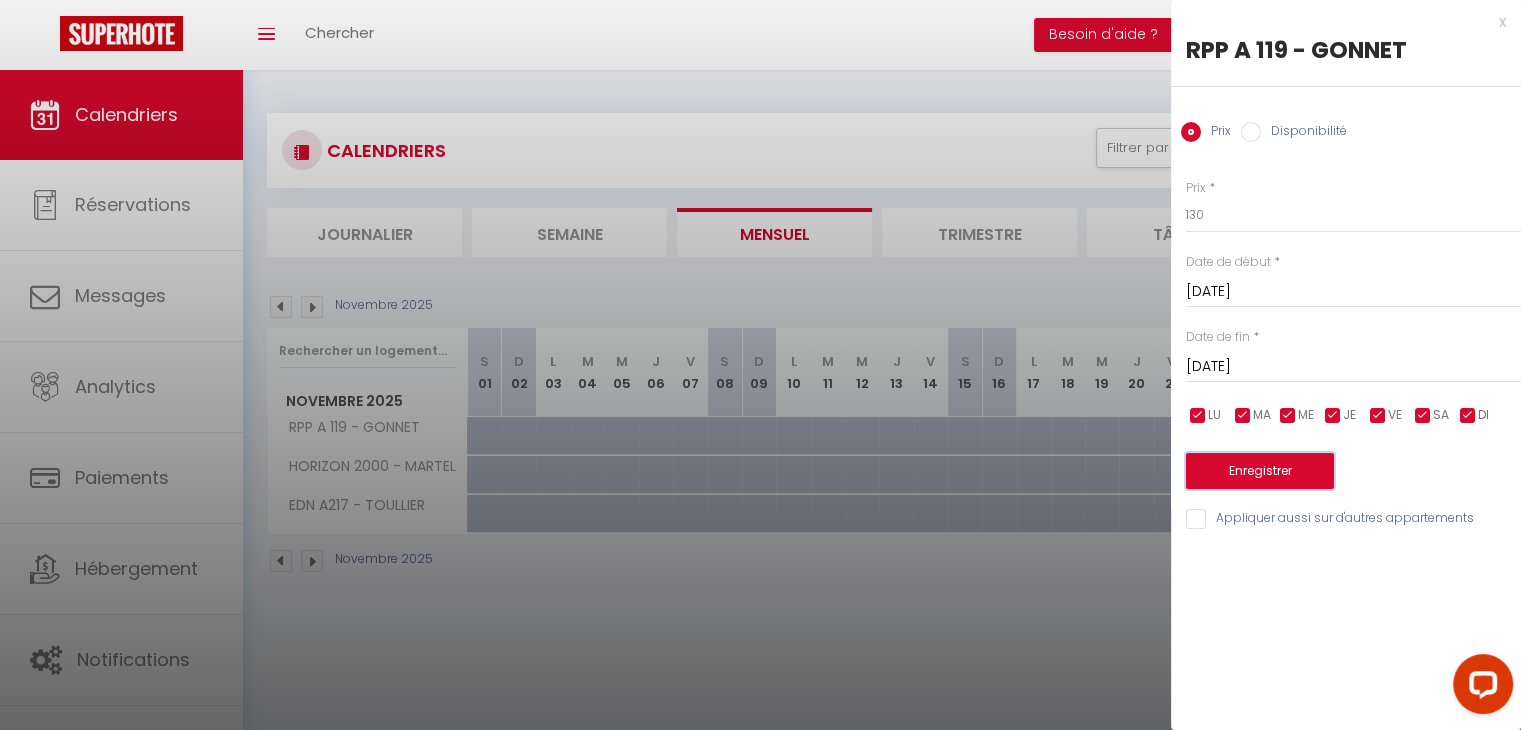 click on "Enregistrer" at bounding box center [1260, 471] 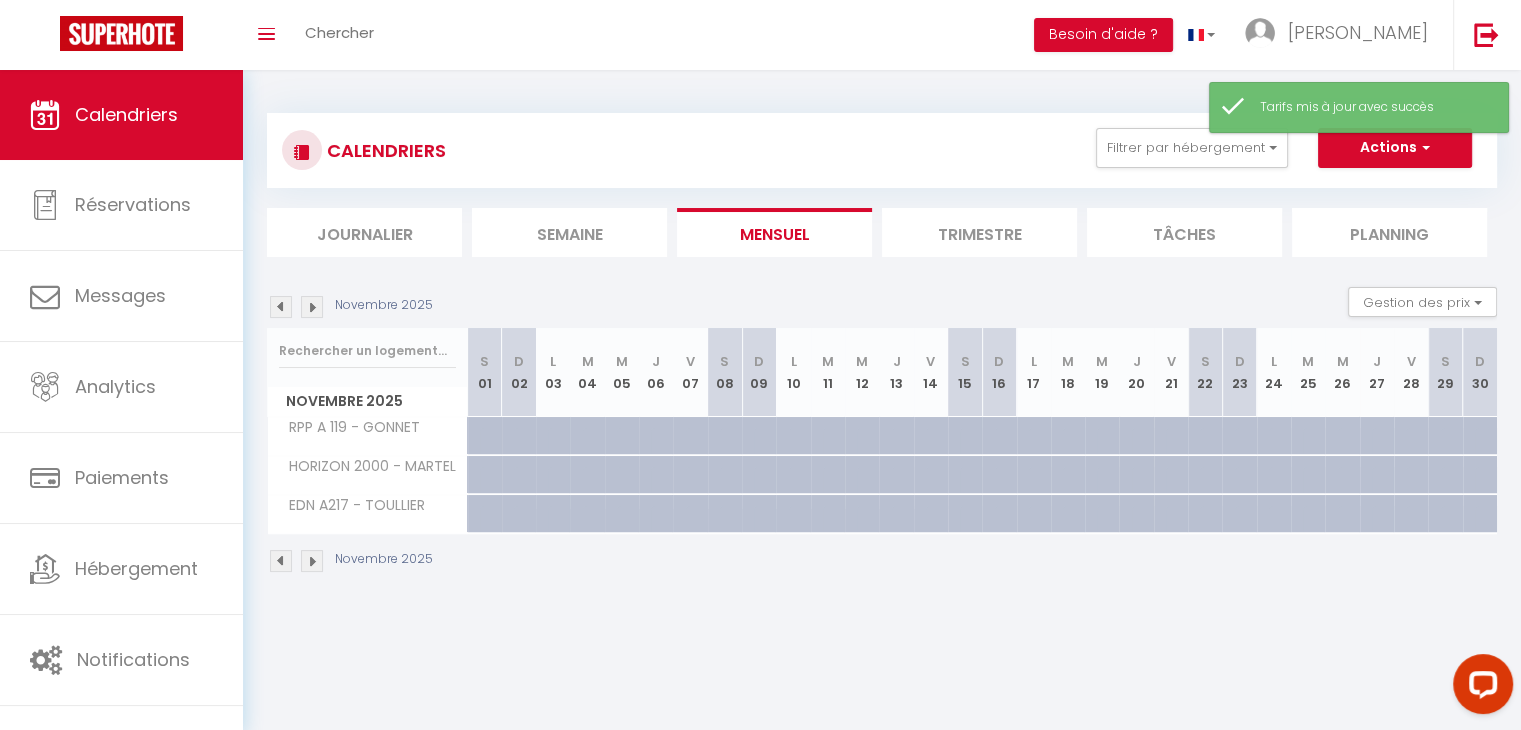 click at bounding box center [1445, 436] 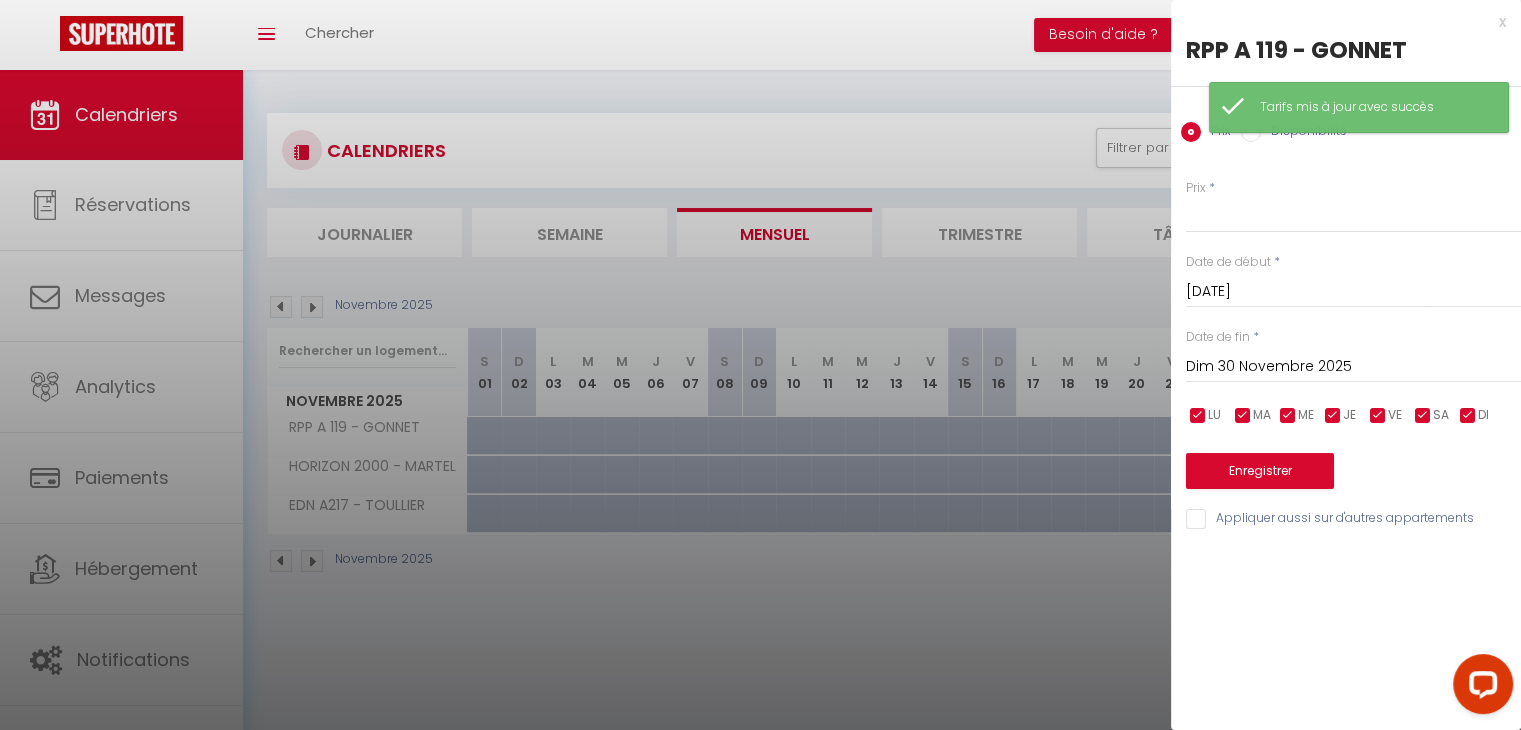 click on "Dim 30 Novembre 2025" at bounding box center [1353, 367] 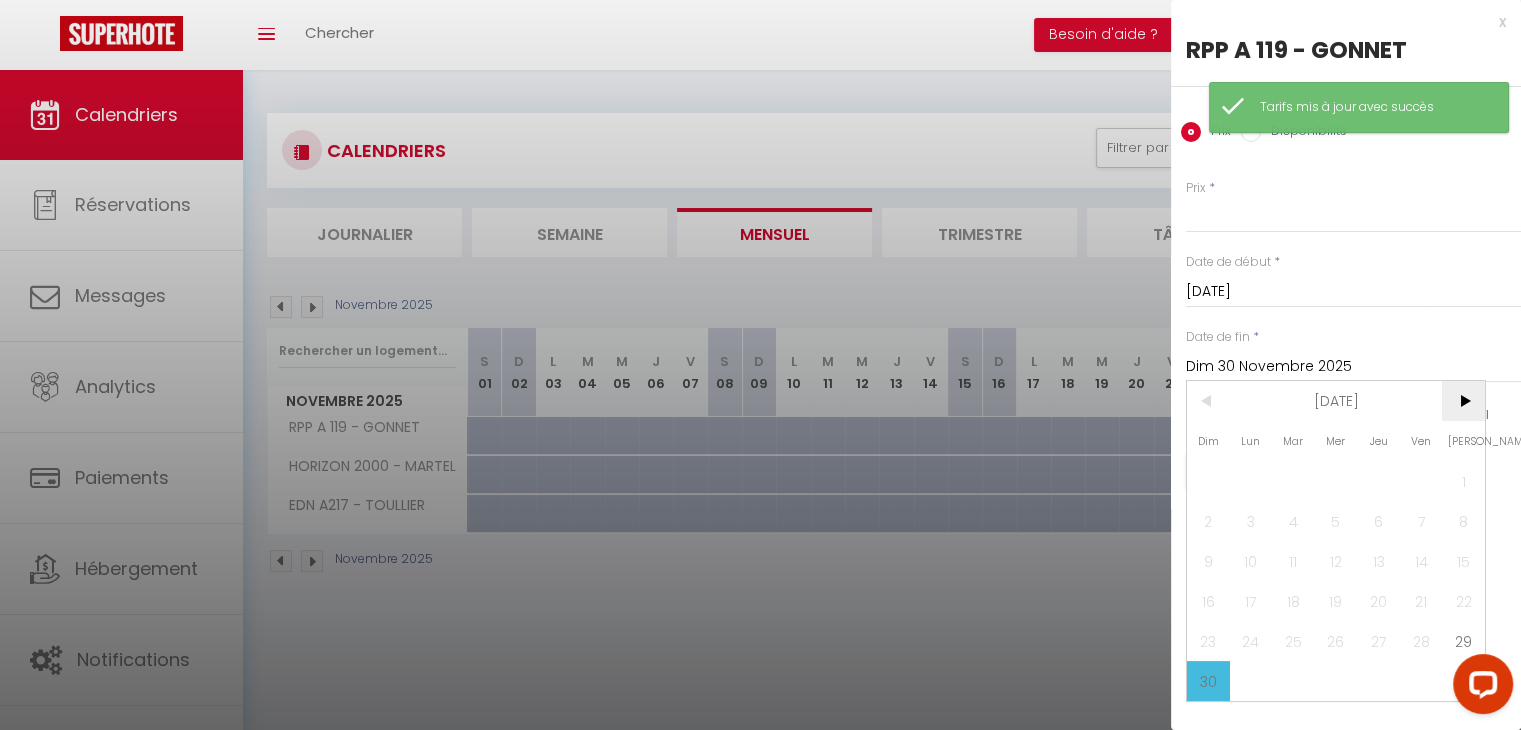 click on ">" at bounding box center (1463, 401) 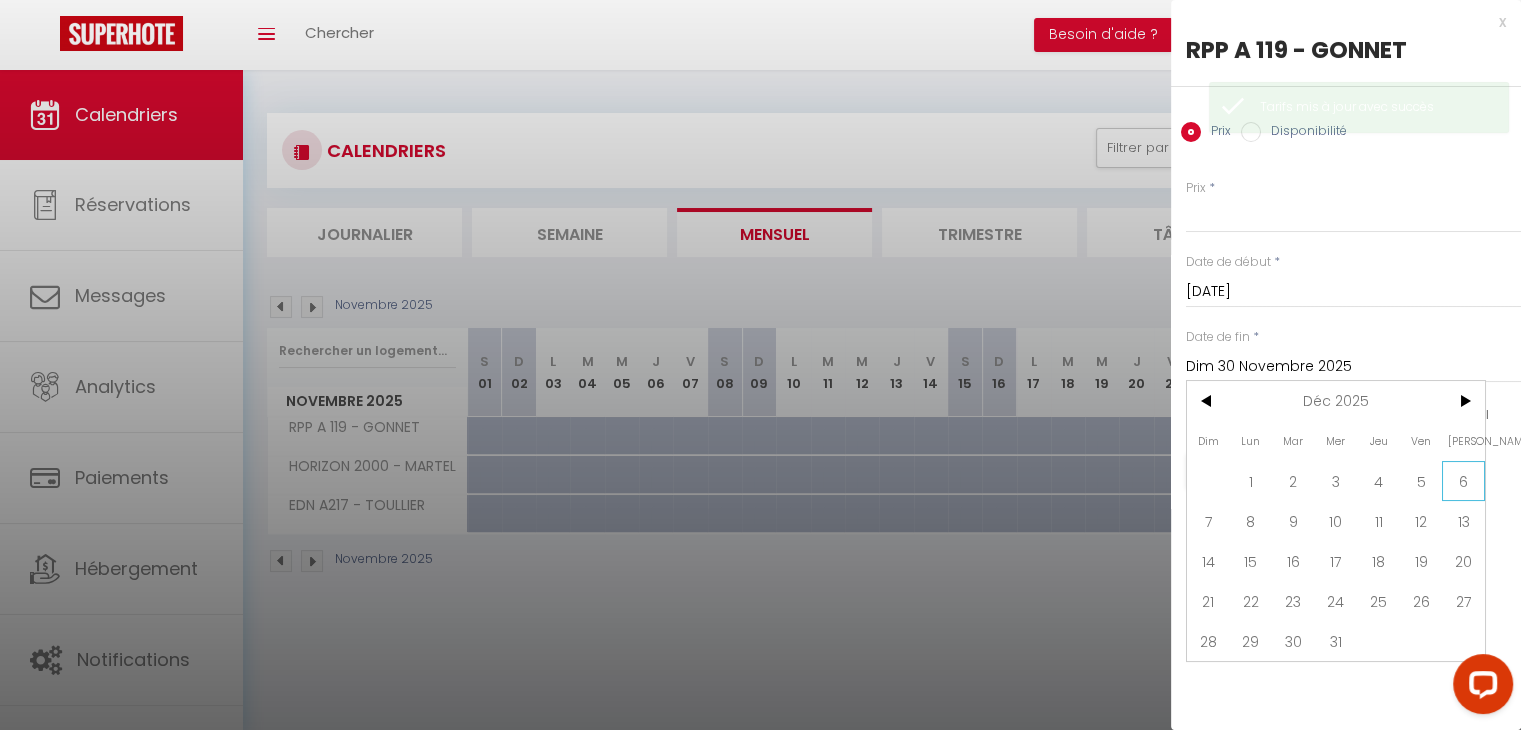 click on "6" at bounding box center [1463, 481] 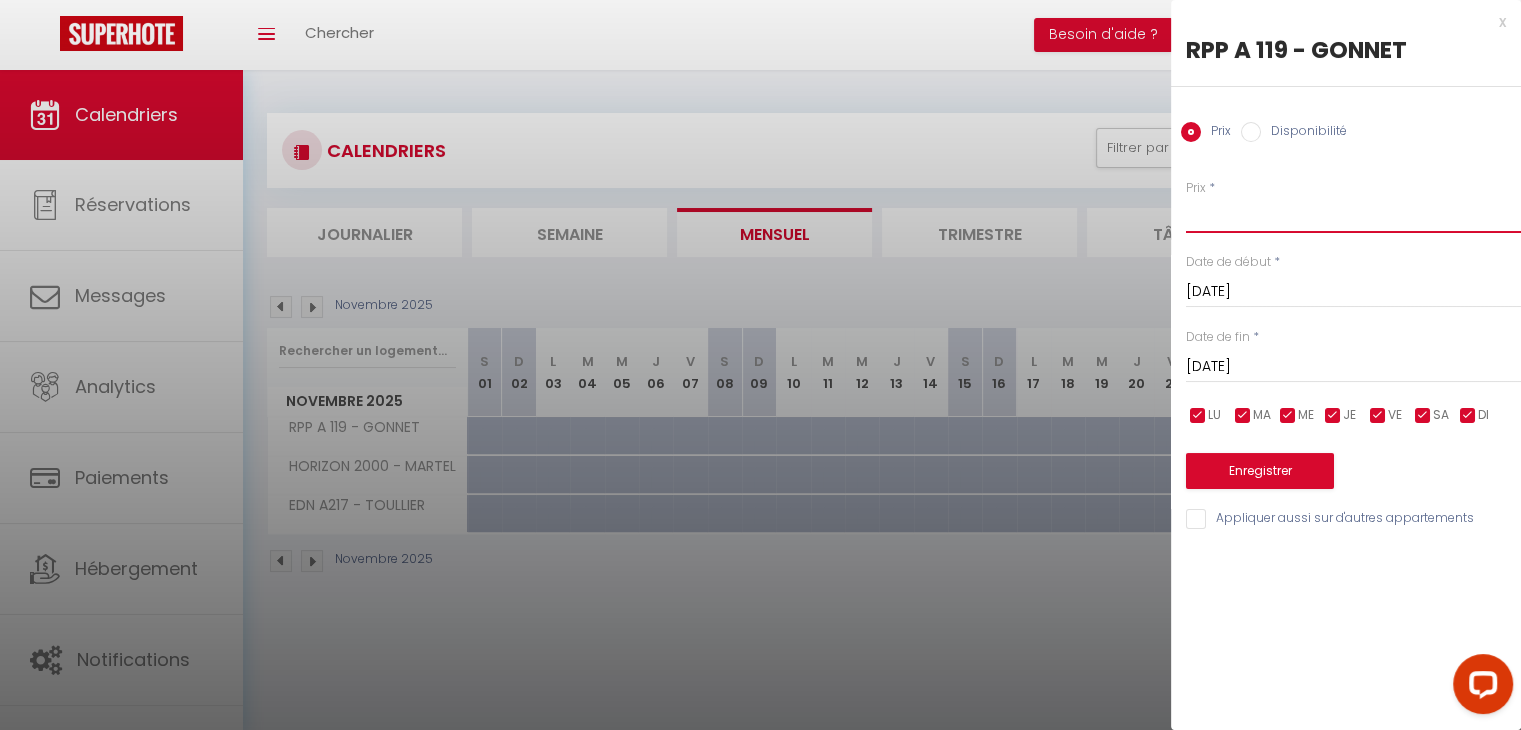 click on "Prix" at bounding box center [1353, 215] 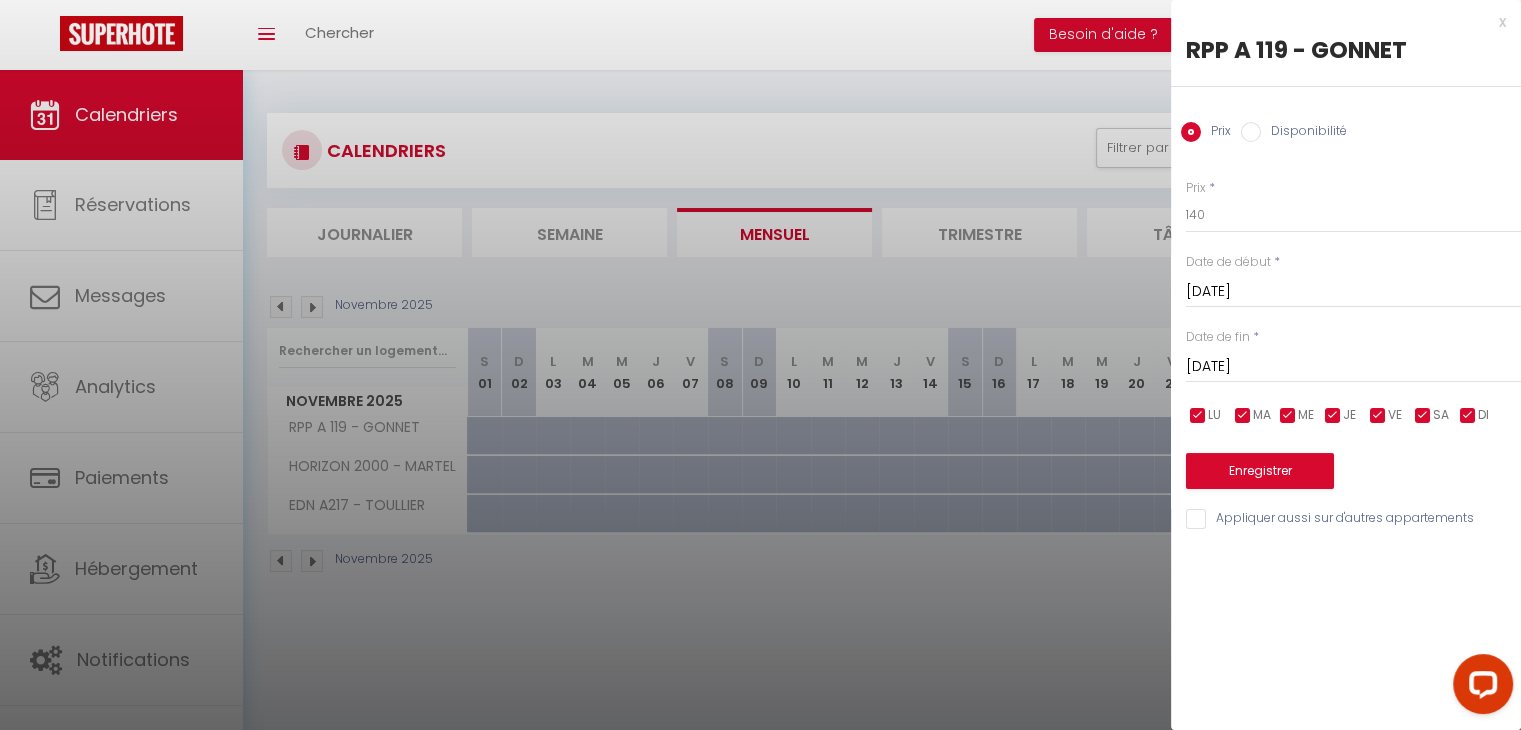 drag, startPoint x: 1267, startPoint y: 501, endPoint x: 1248, endPoint y: 485, distance: 24.839485 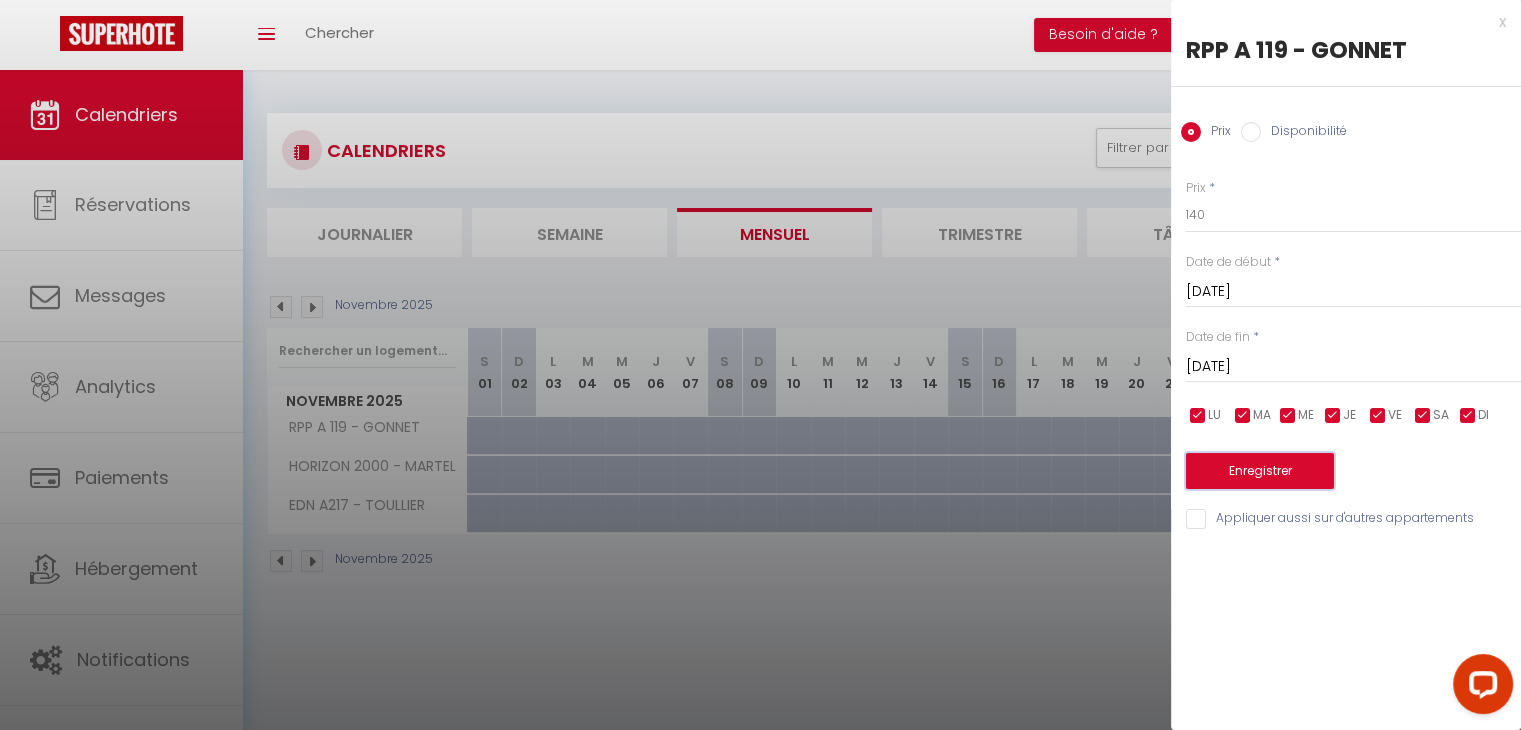 click on "Enregistrer" at bounding box center [1260, 471] 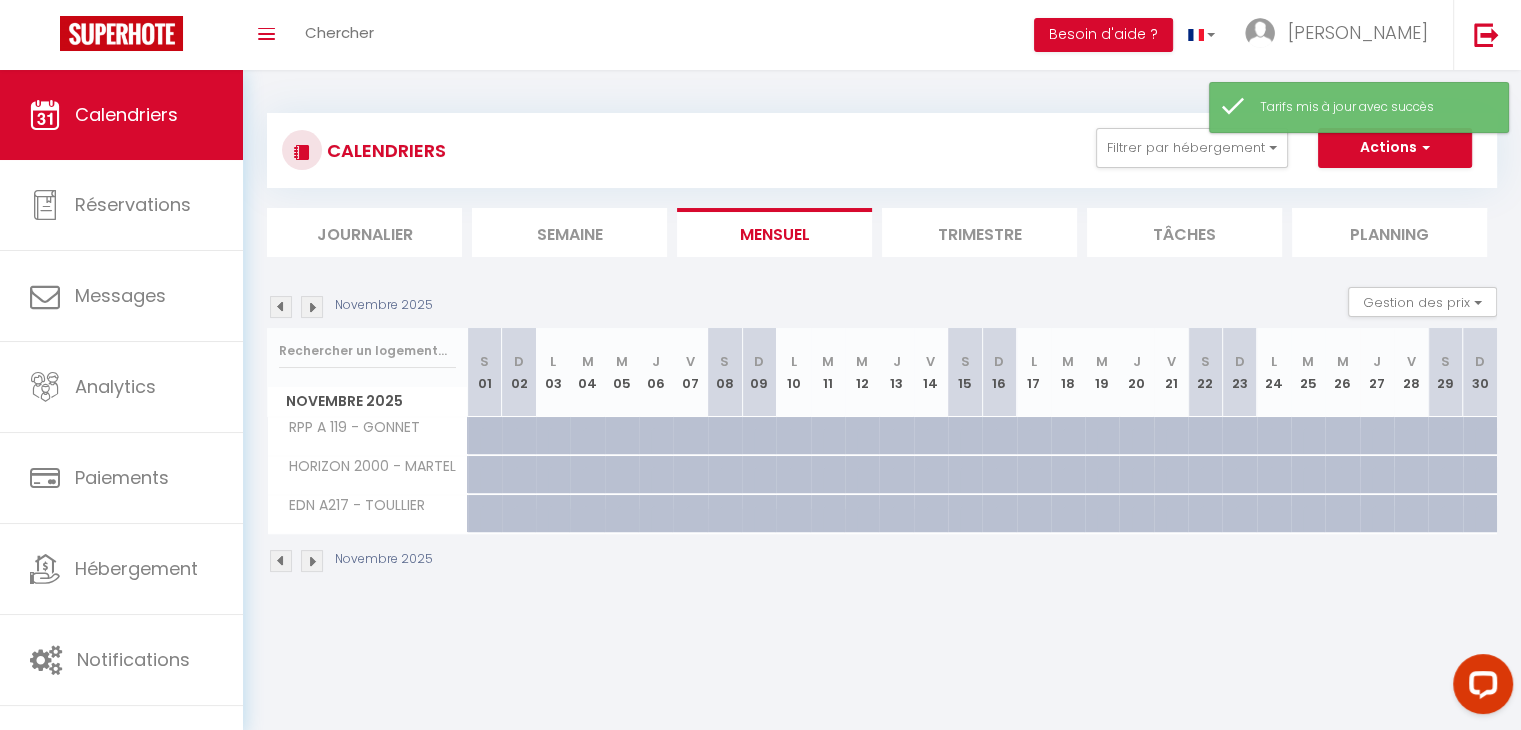click at bounding box center [312, 307] 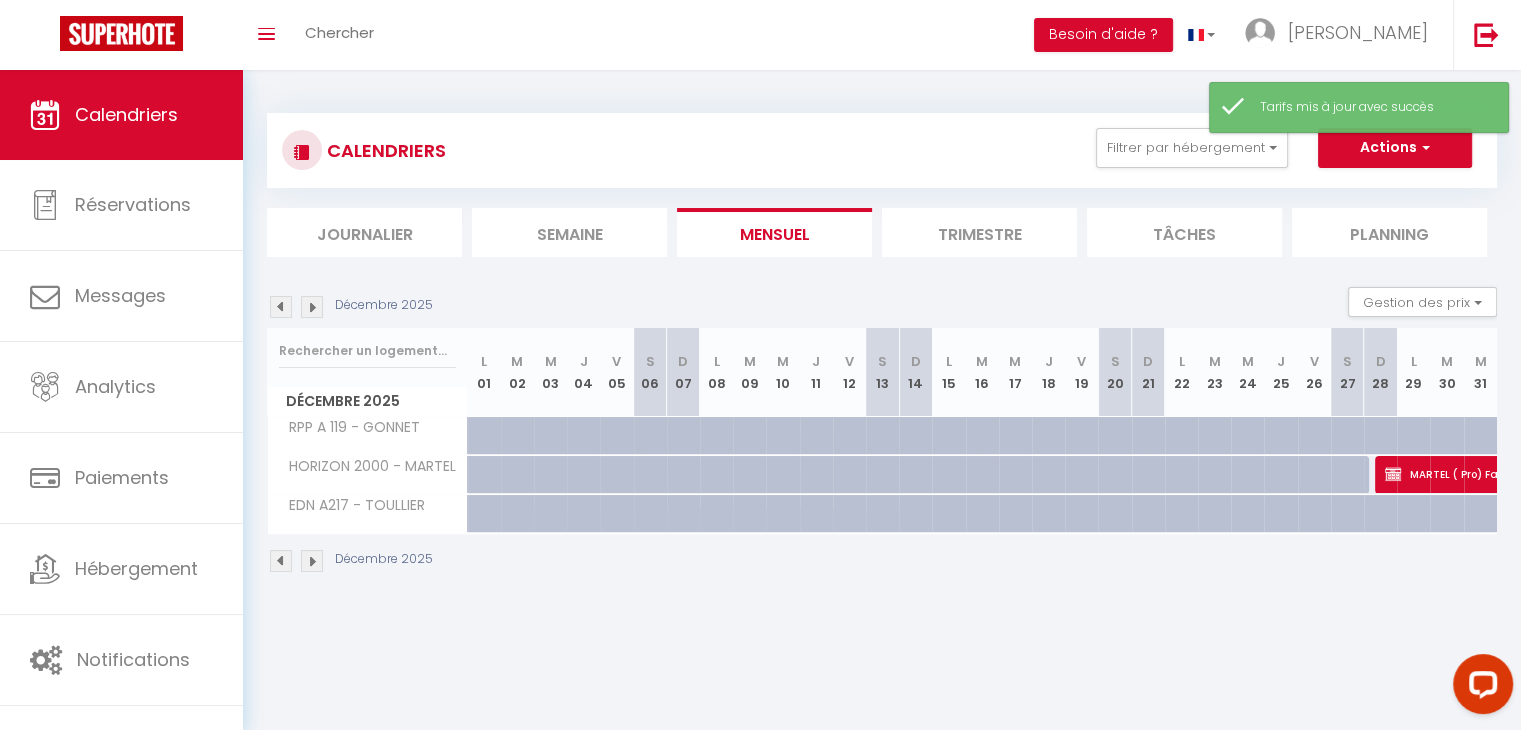 click at bounding box center [661, 447] 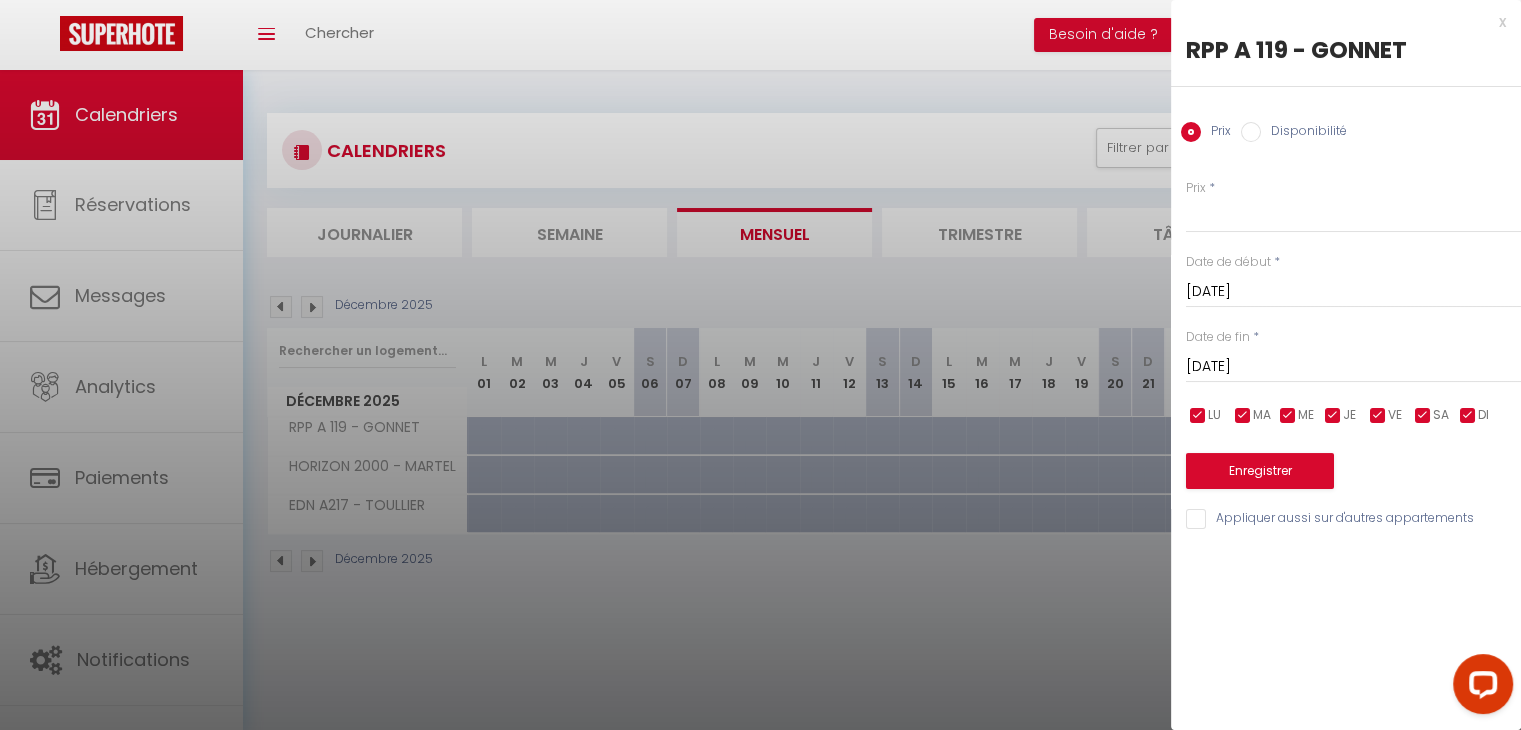 click at bounding box center (760, 365) 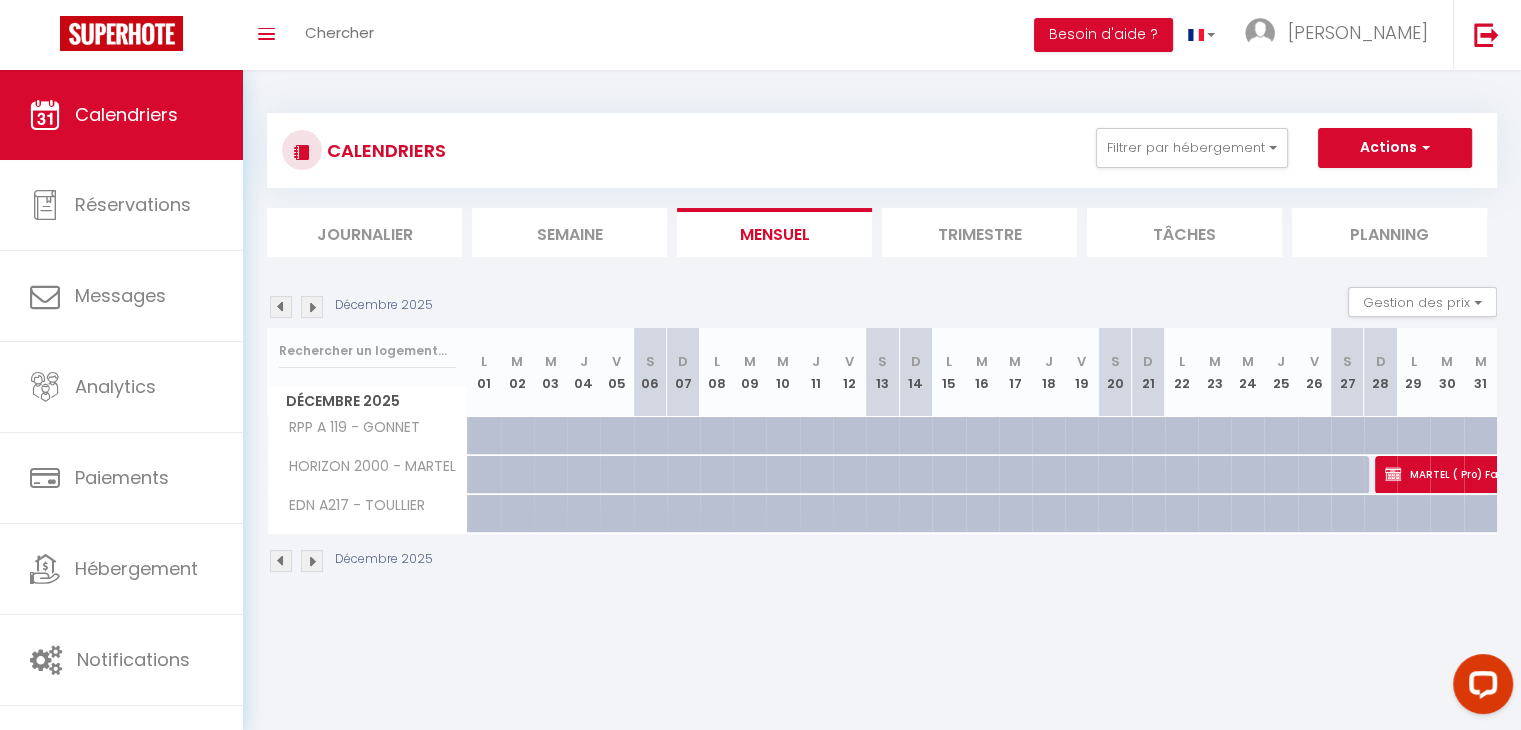 click at bounding box center [281, 307] 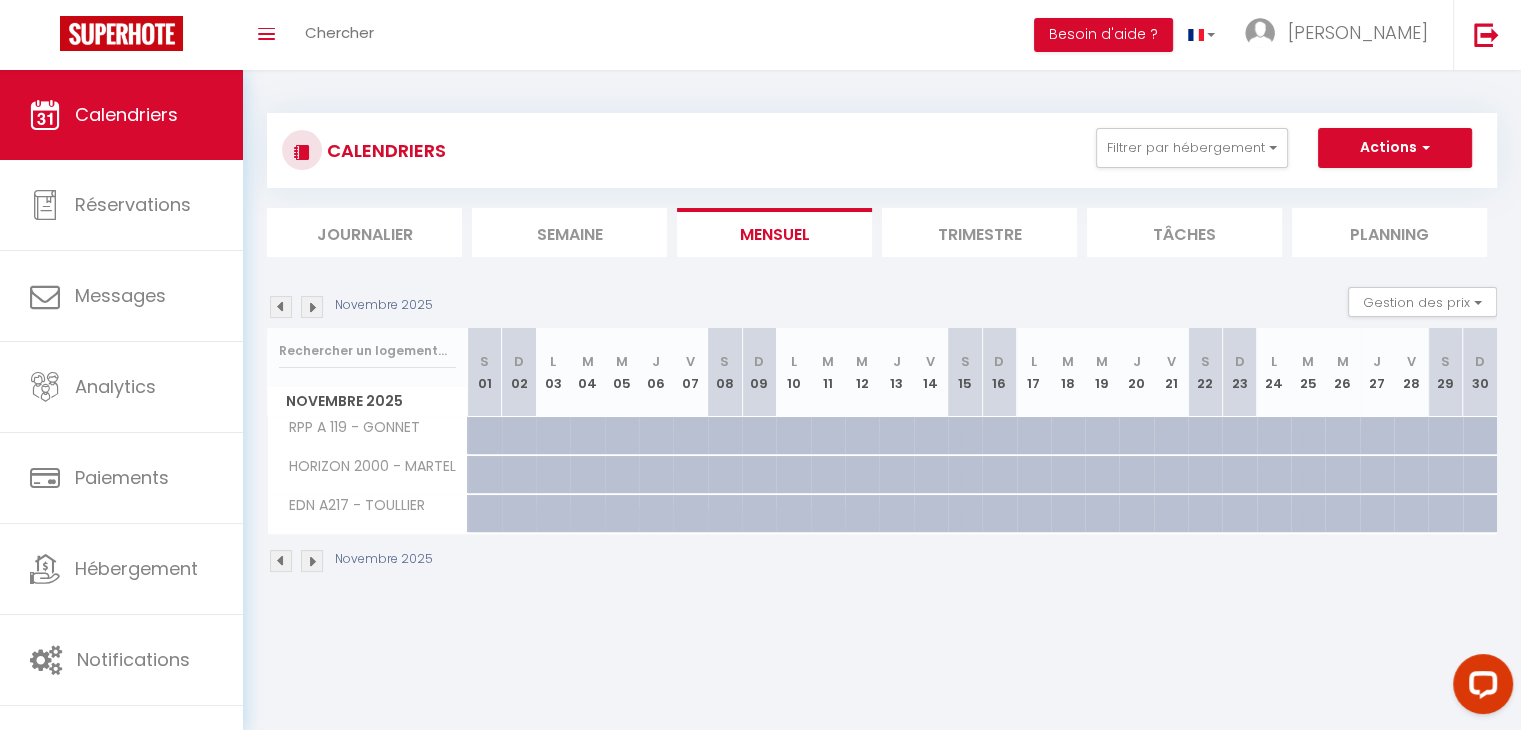 click at bounding box center (1445, 436) 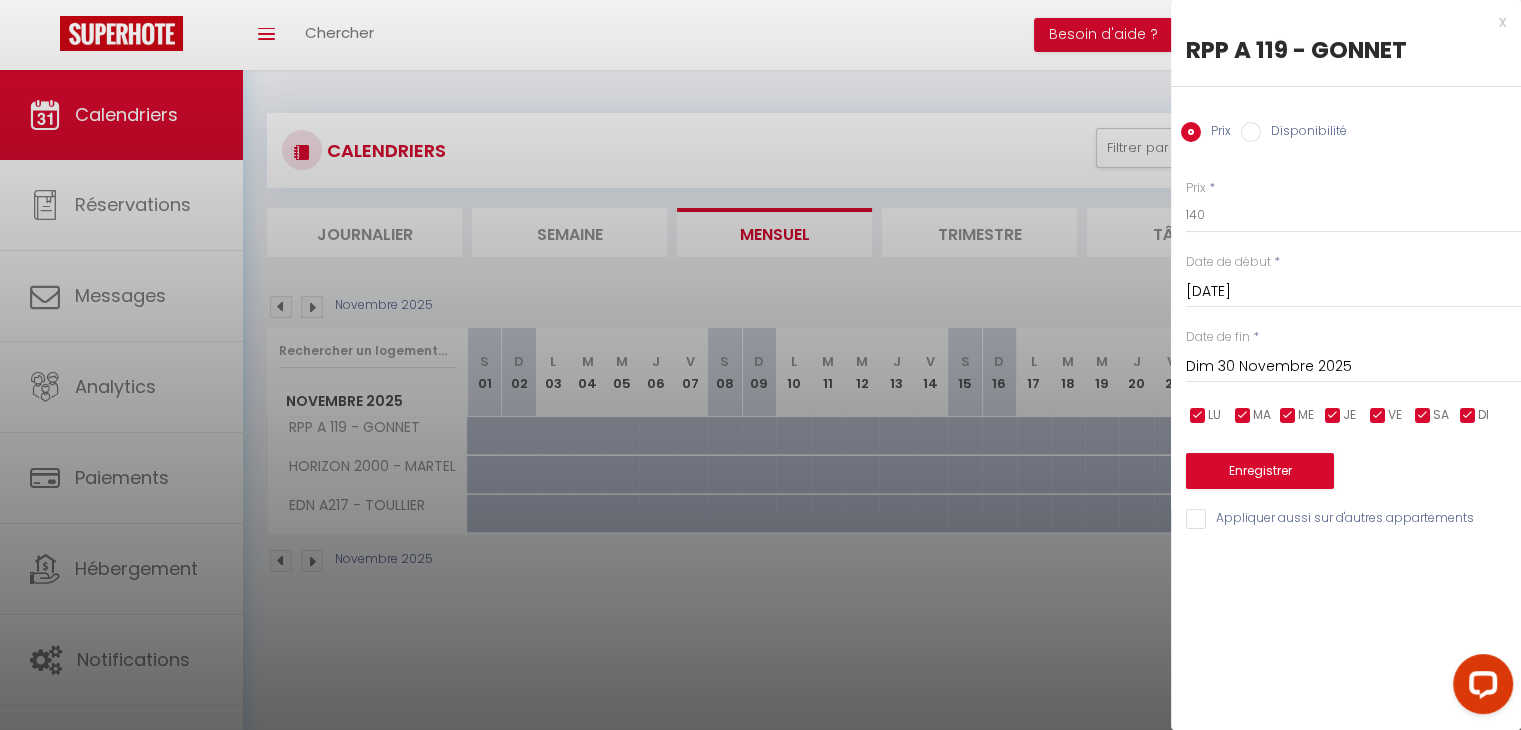 click on "Dim 30 Novembre 2025" at bounding box center (1353, 367) 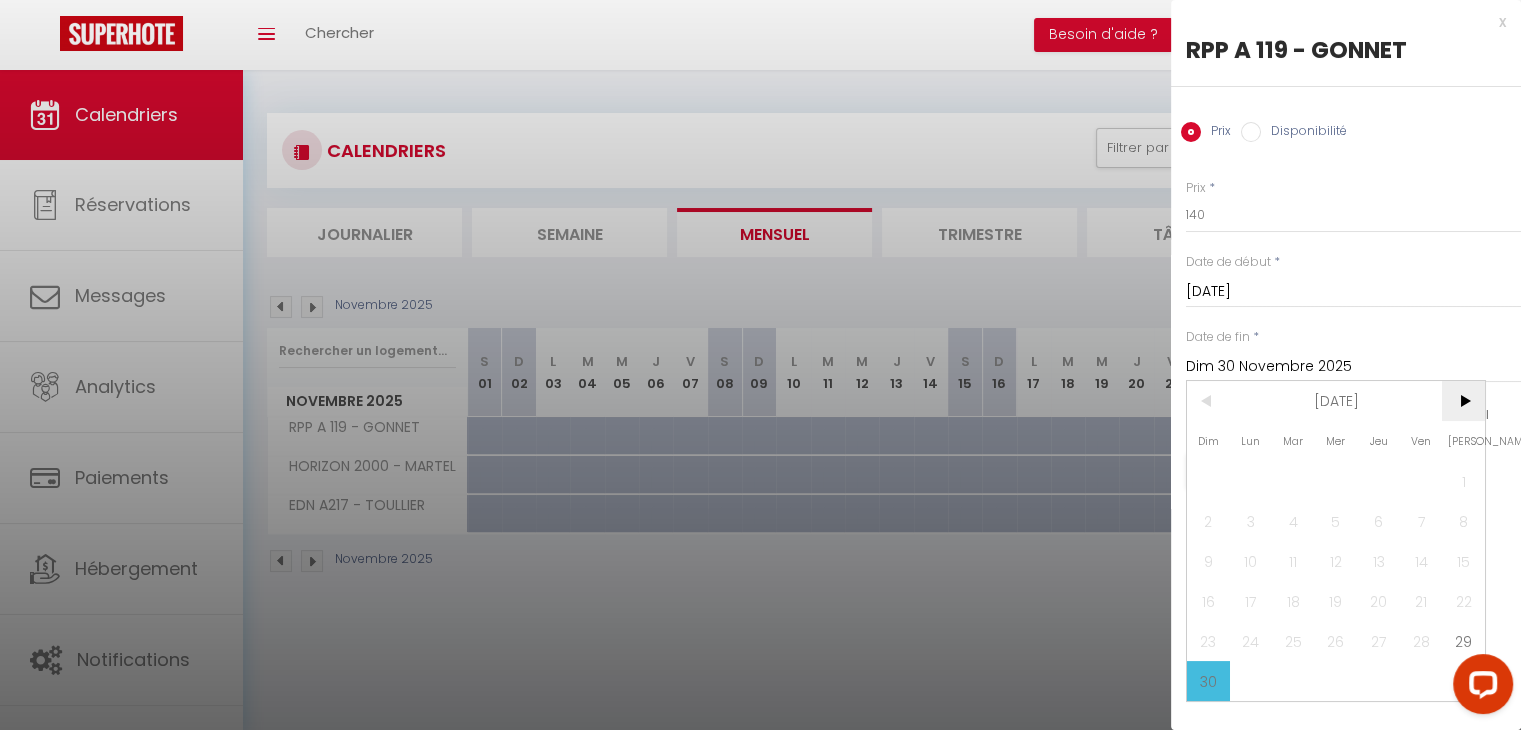 click on ">" at bounding box center [1463, 401] 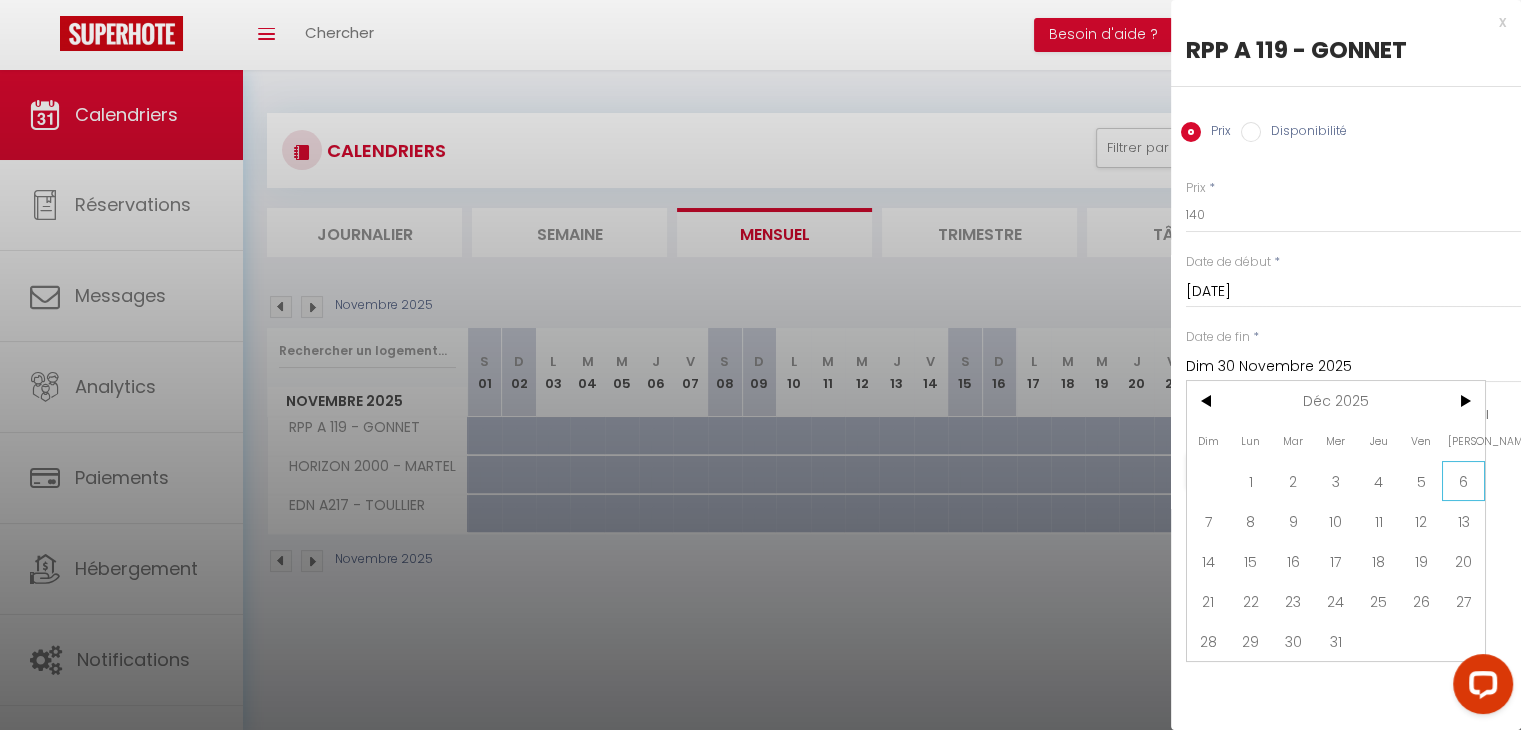 click on "6" at bounding box center (1463, 481) 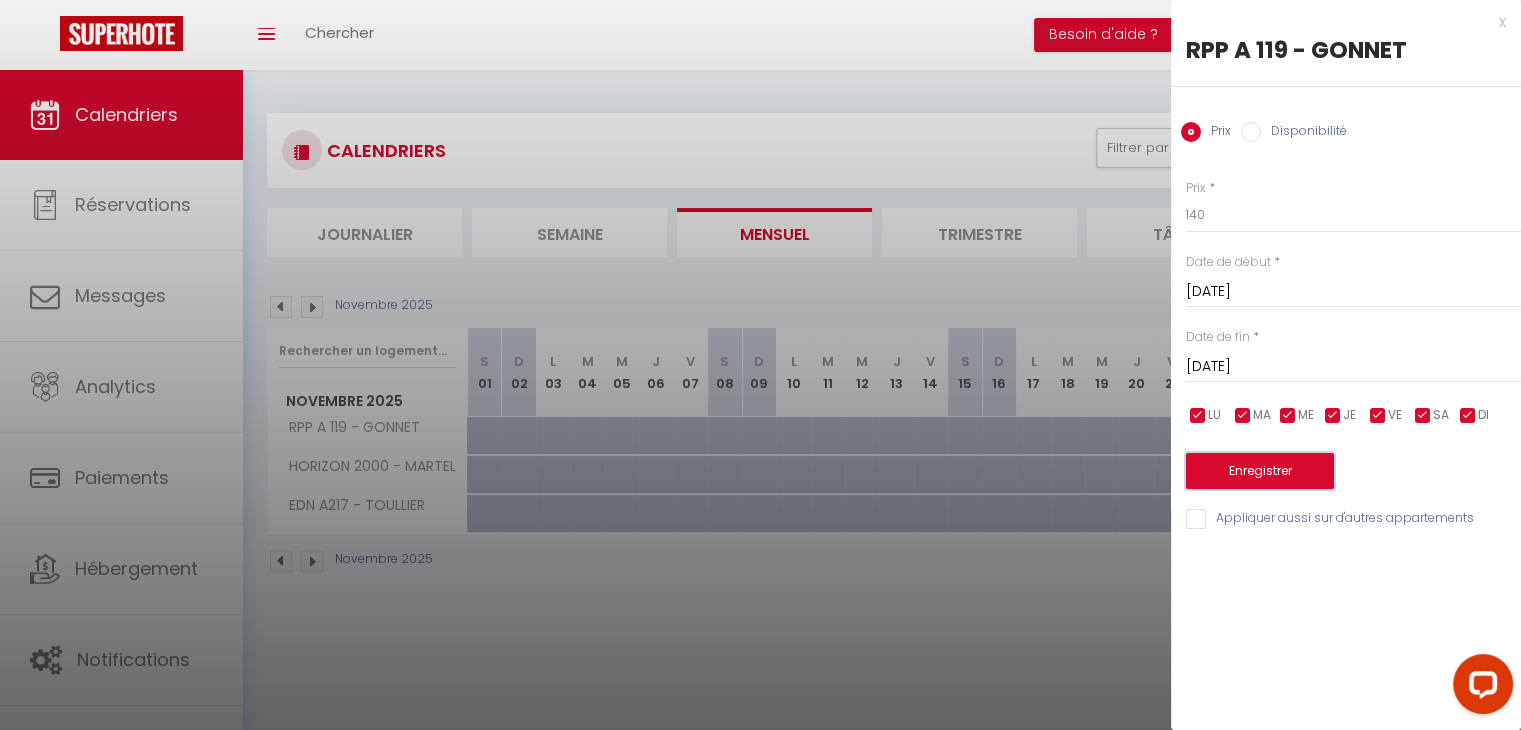 click on "Enregistrer" at bounding box center [1260, 471] 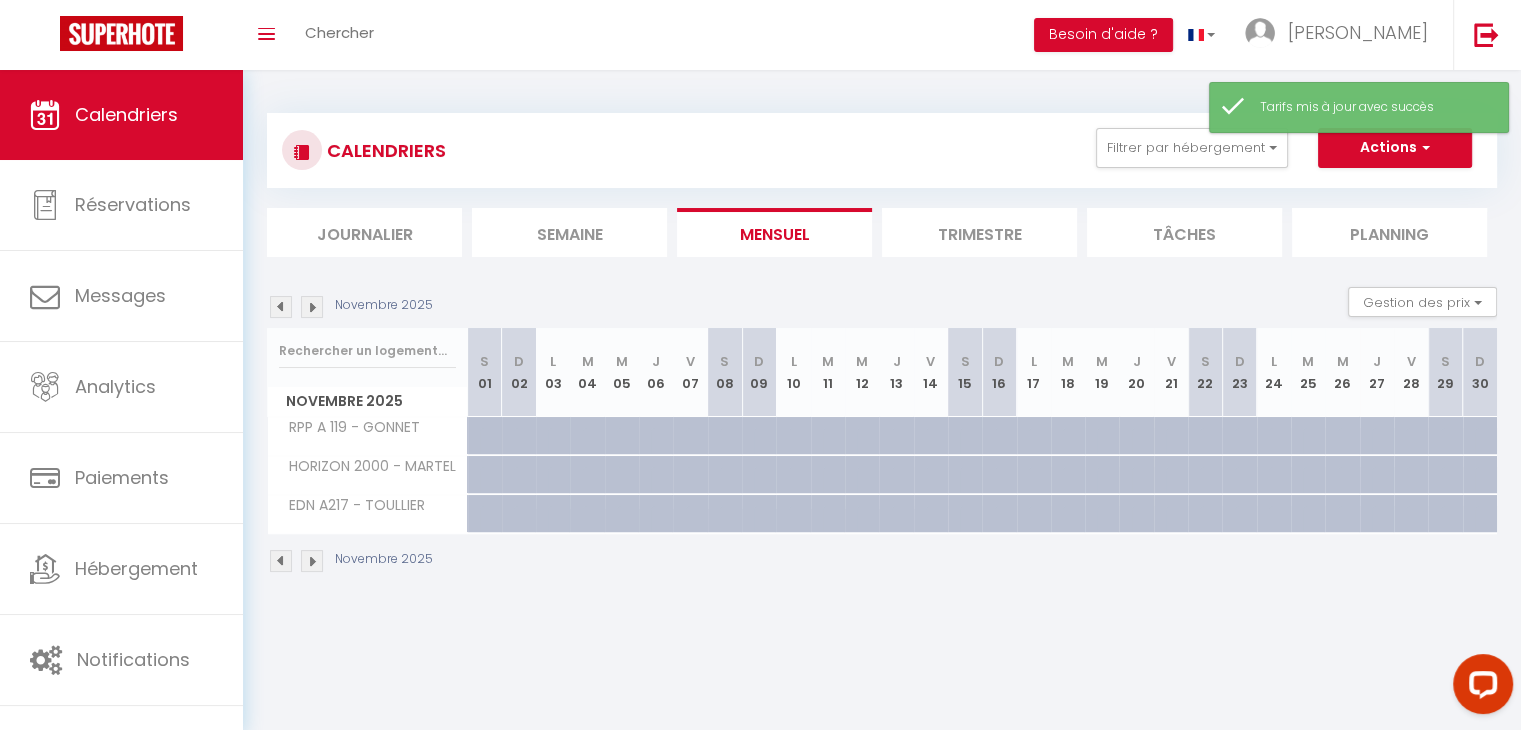 click at bounding box center [312, 307] 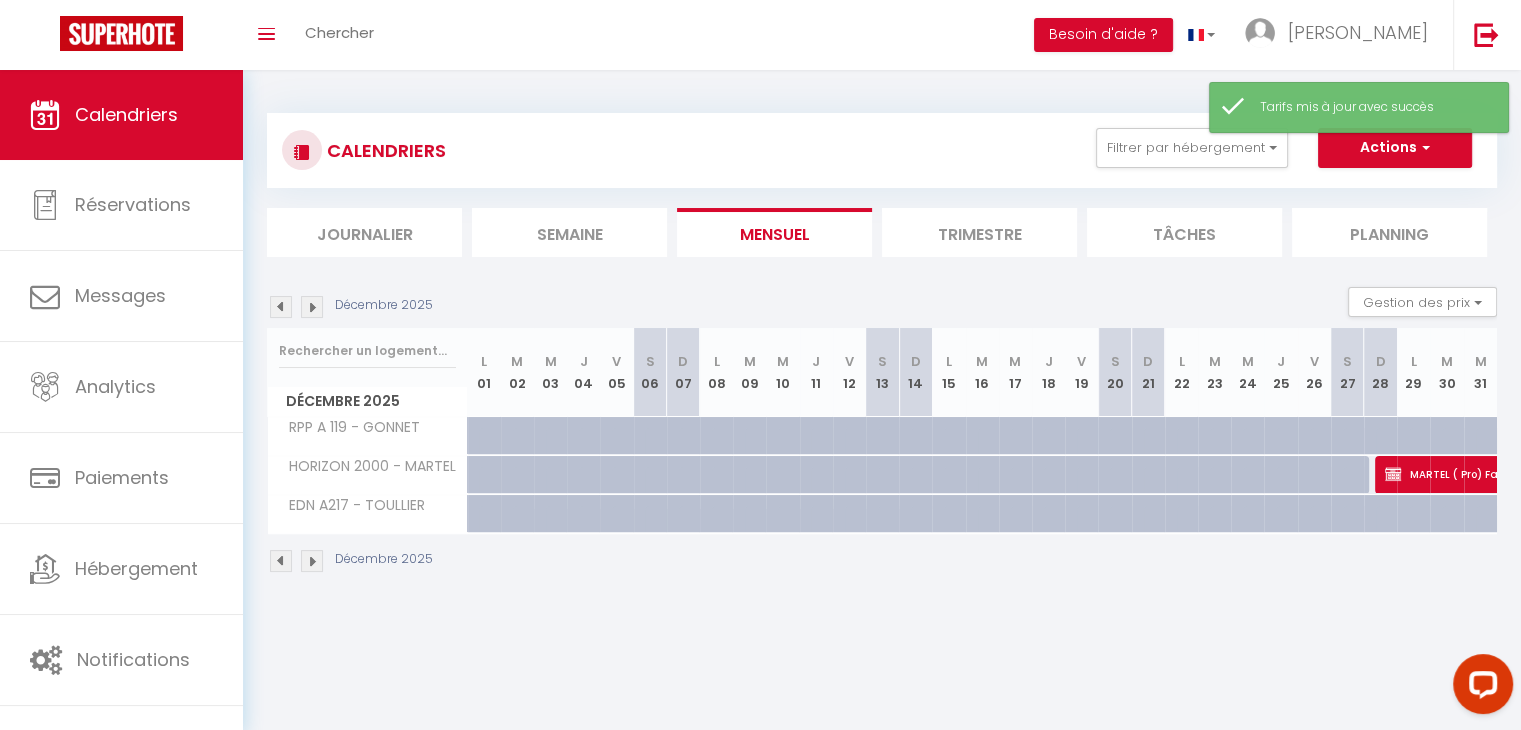 click at bounding box center [661, 447] 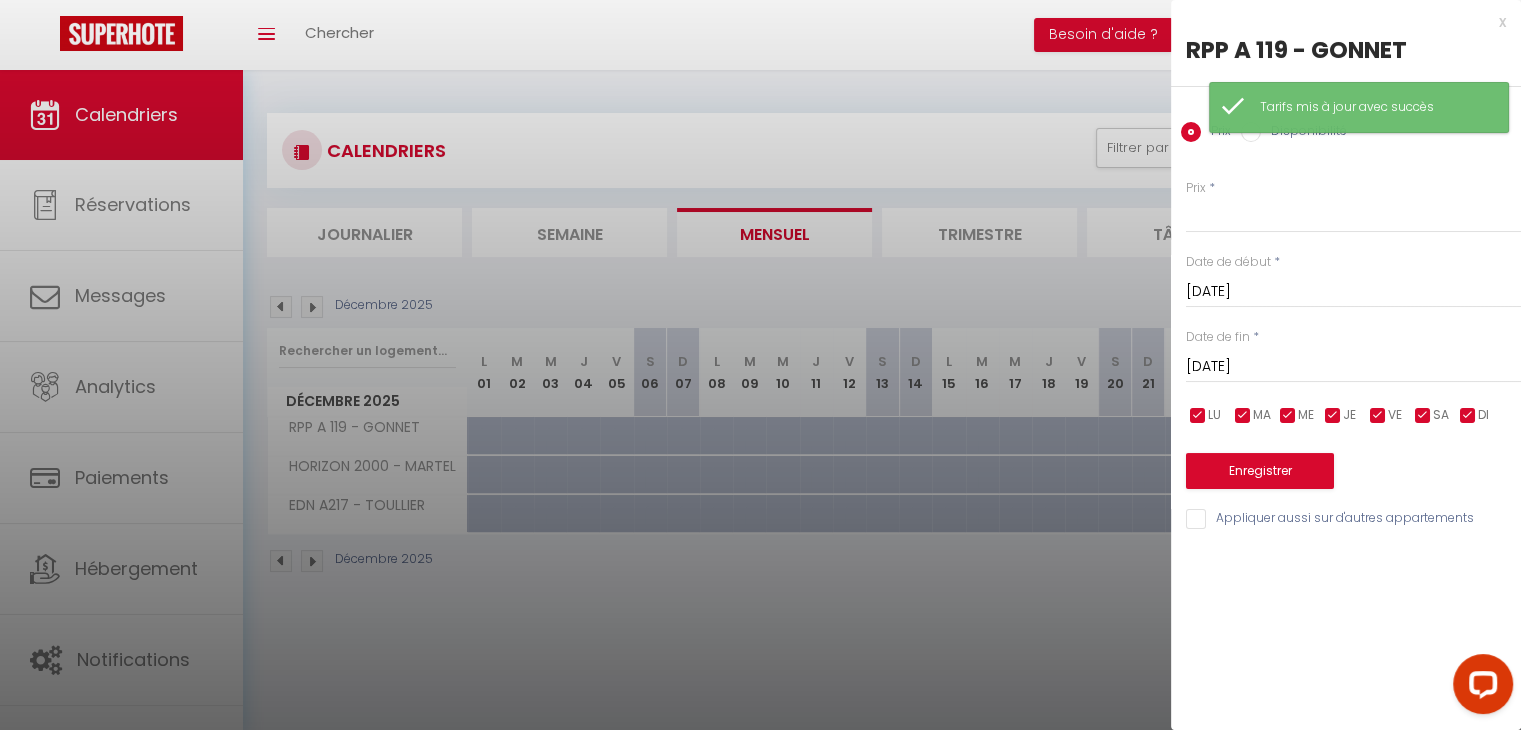 click on "[DATE]" at bounding box center [1353, 367] 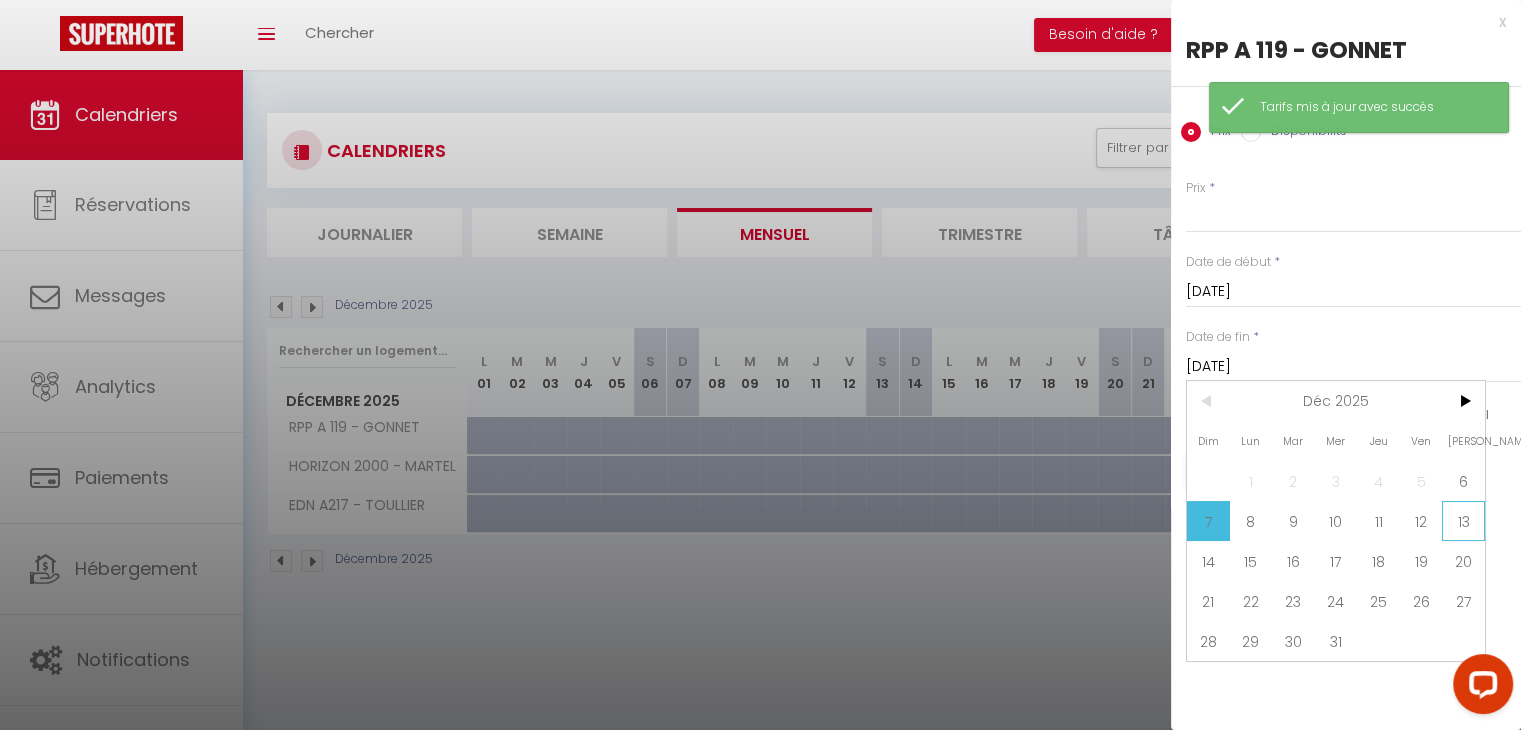 click on "13" at bounding box center [1463, 521] 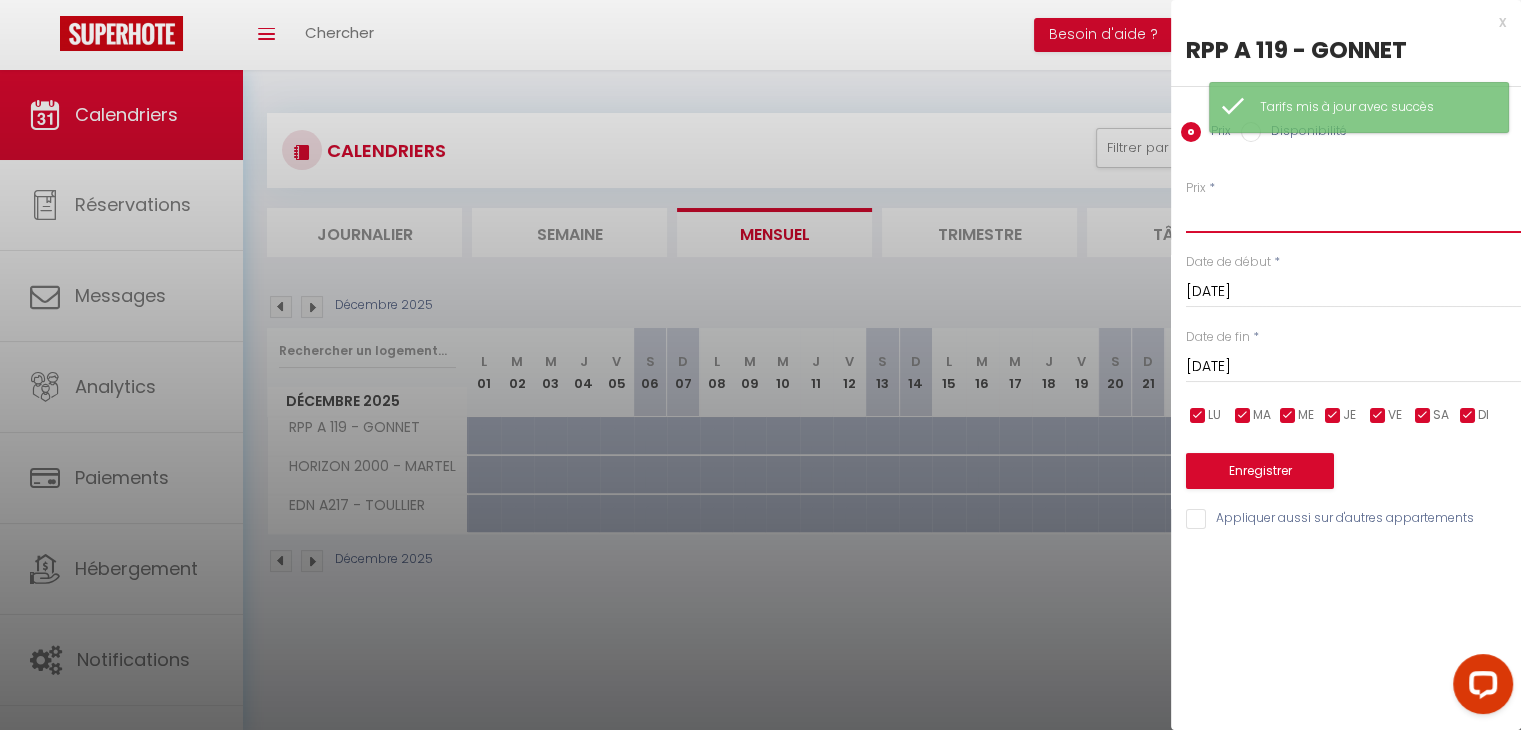 click on "Prix" at bounding box center (1353, 215) 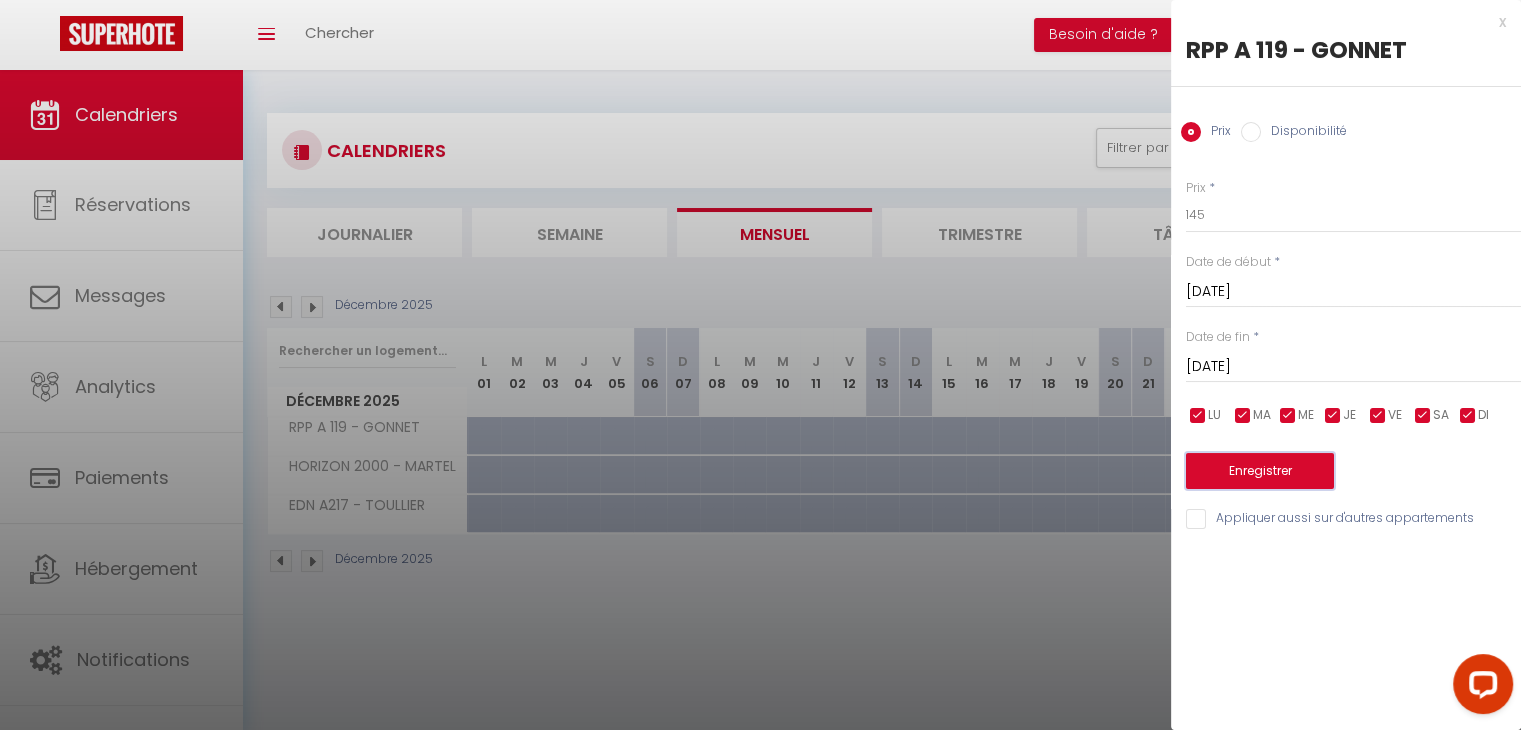 click on "Enregistrer" at bounding box center (1260, 471) 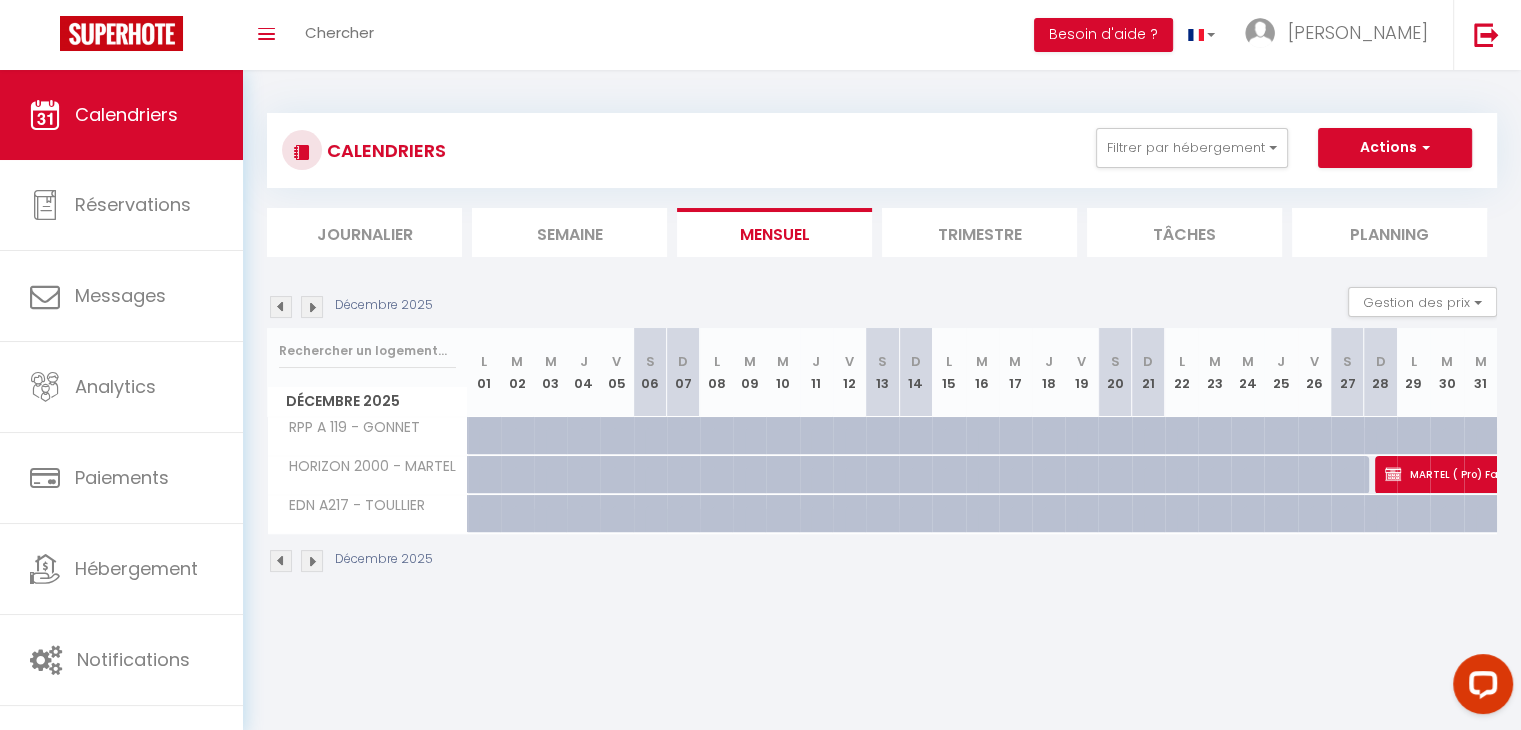 click at bounding box center (650, 436) 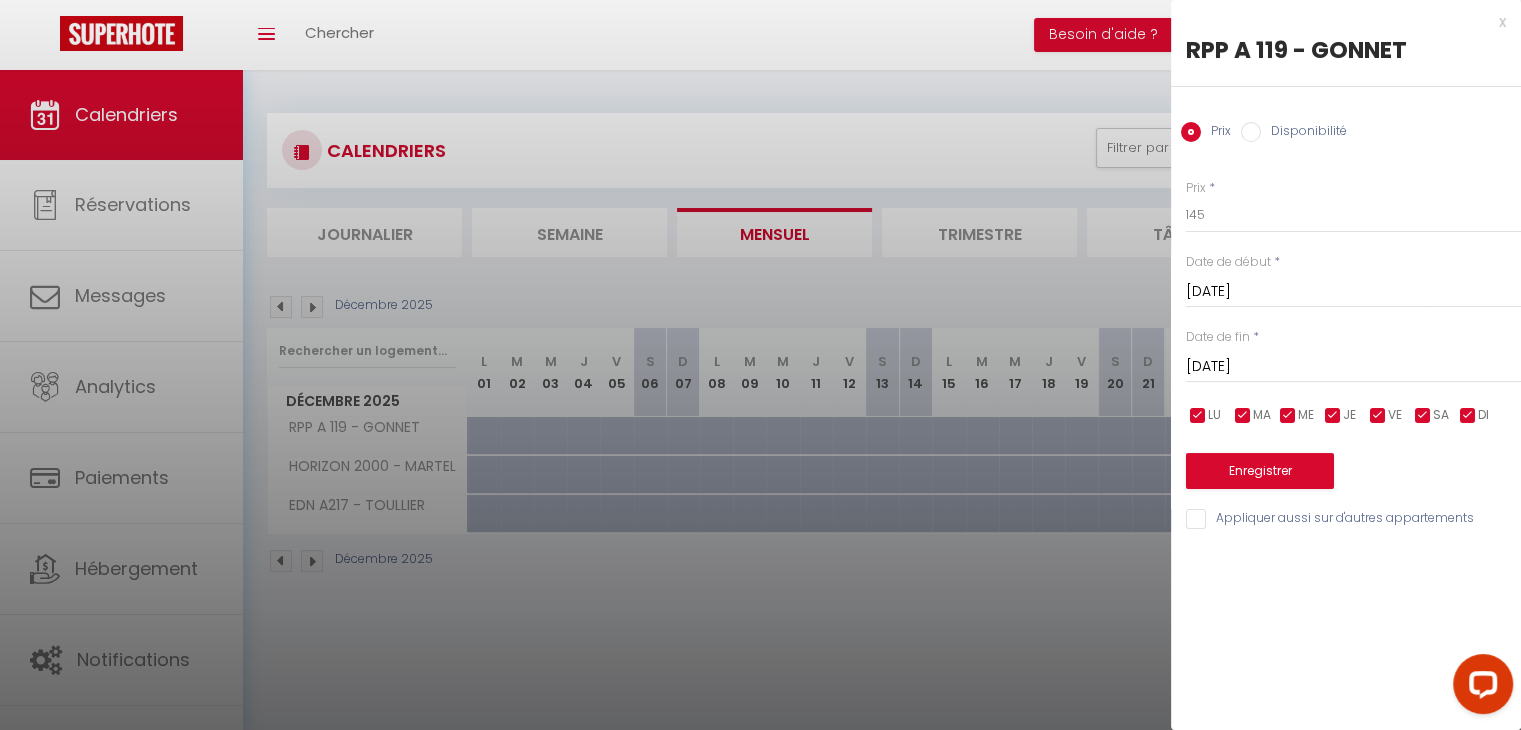 click on "[DATE]" at bounding box center (1353, 367) 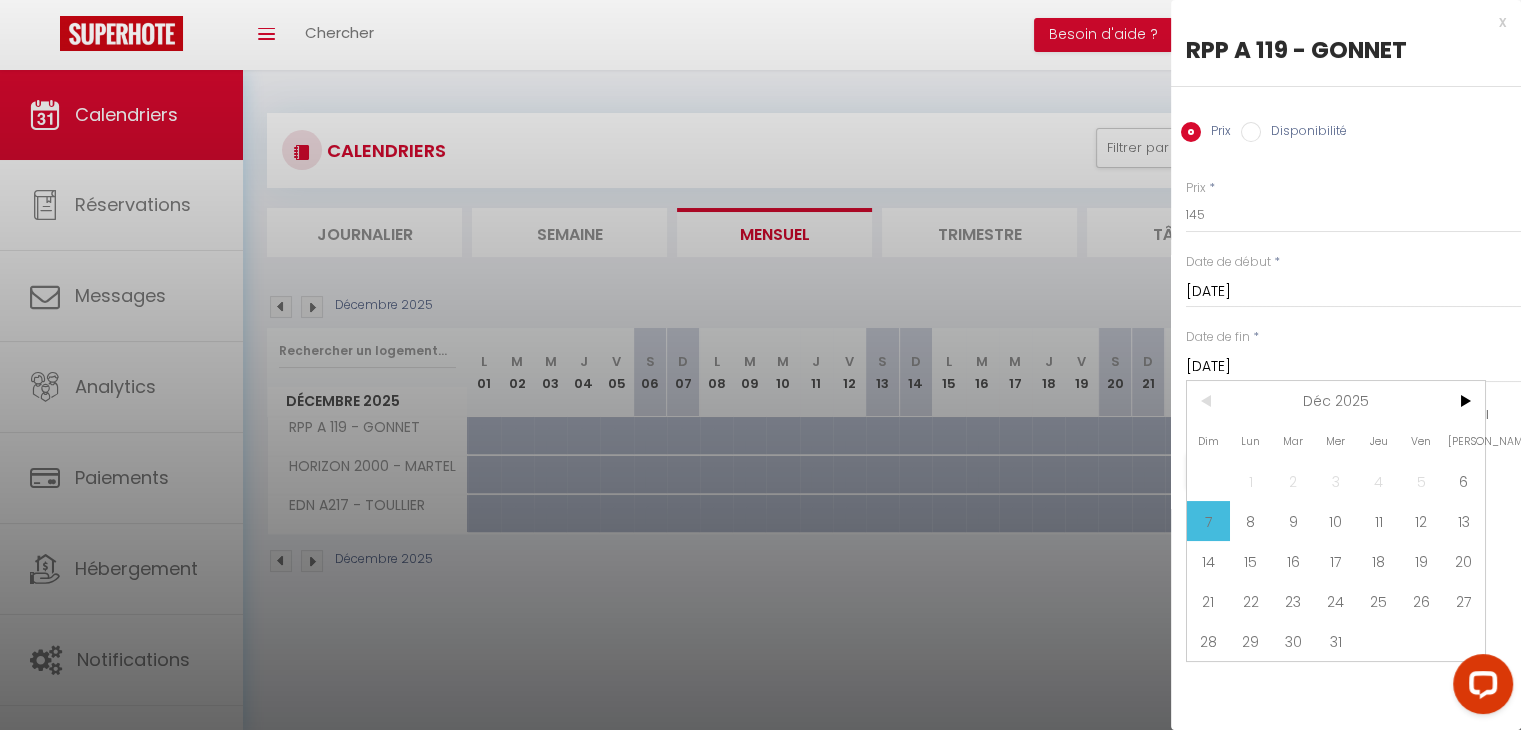 click at bounding box center (760, 365) 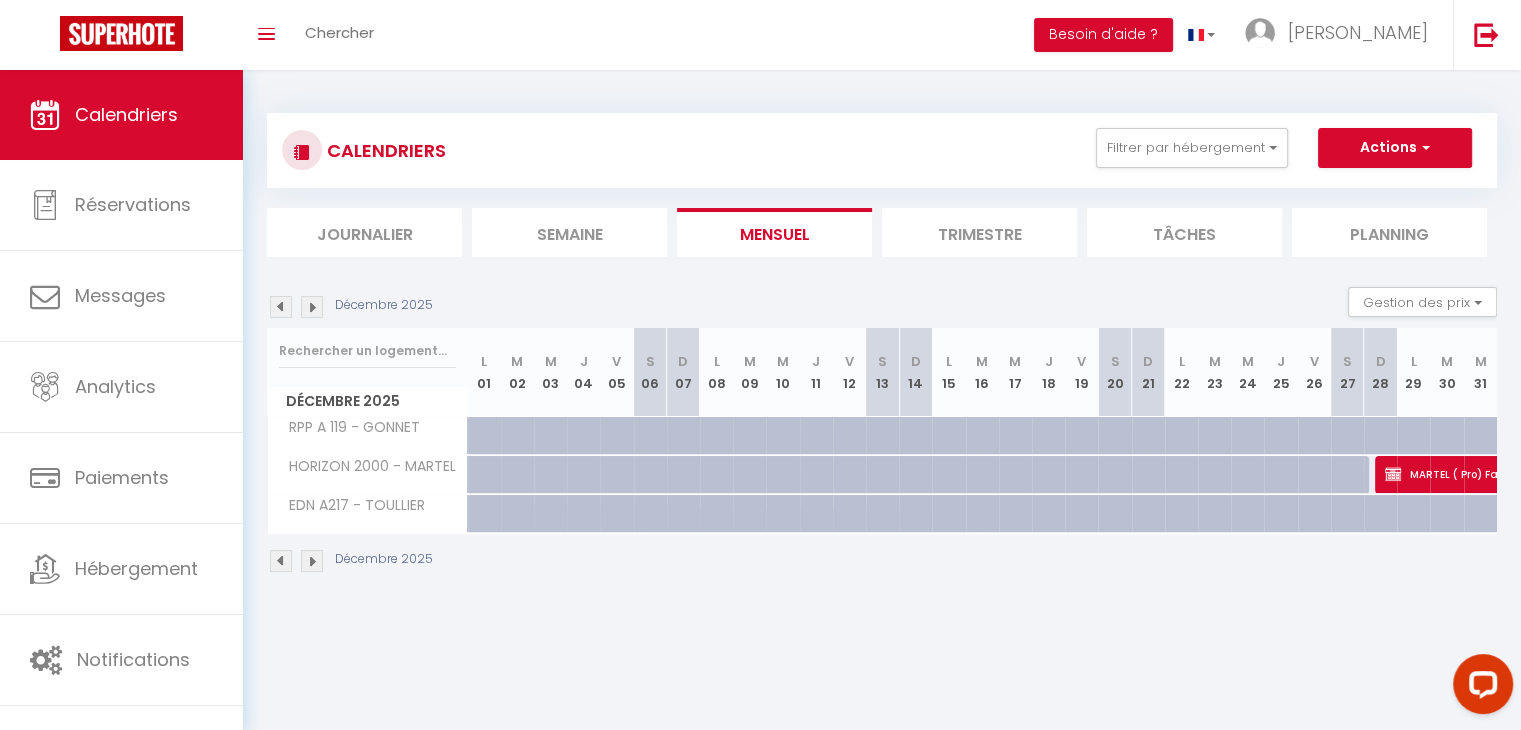 click at bounding box center [894, 447] 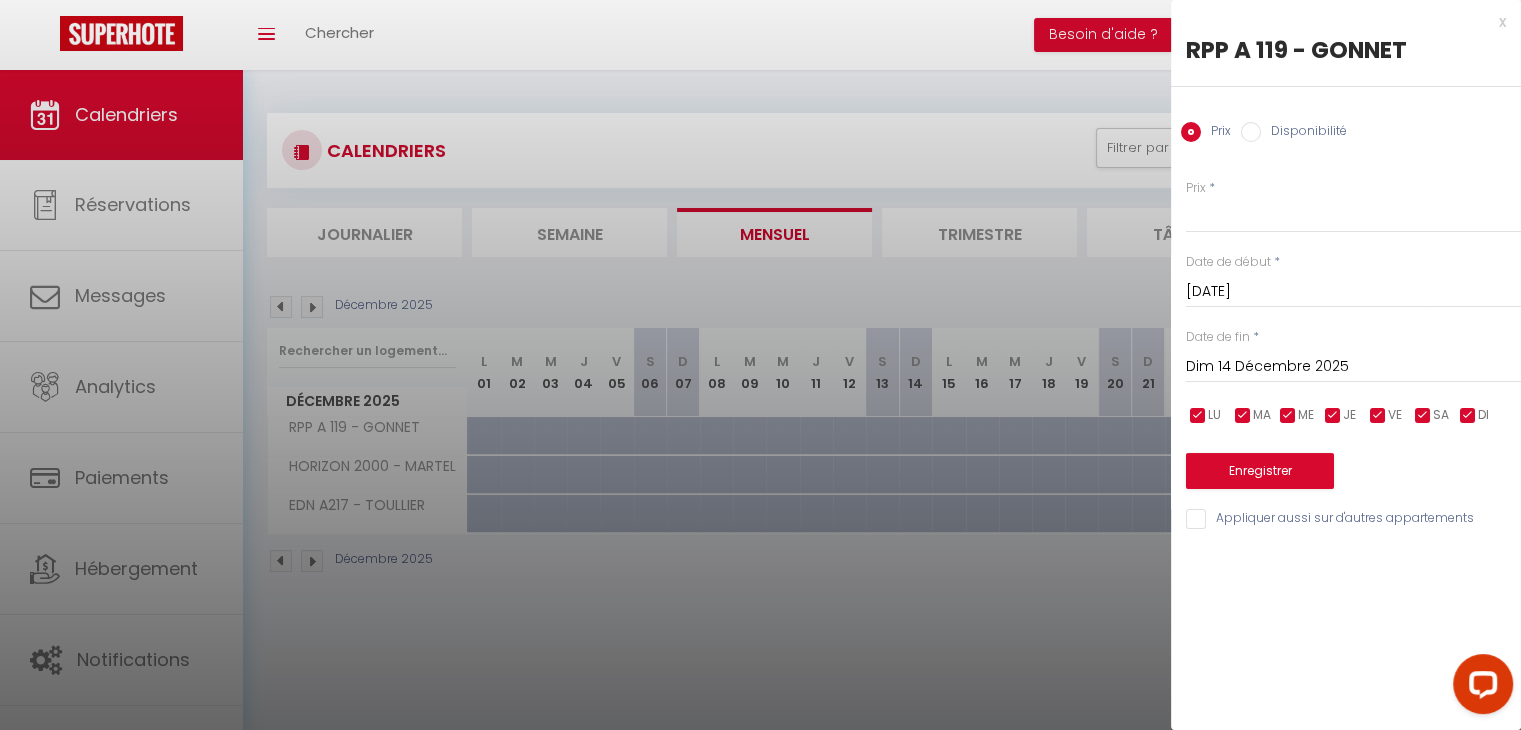 click on "[DATE]         <   [DATE]   >   Dim Lun Mar Mer Jeu Ven Sam   1 2 3 4 5 6 7 8 9 10 11 12 13 14 15 16 17 18 19 20 21 22 23 24 25 26 27 28 29 30 31     <   2025   >   [PERSON_NAME] Mars Avril Mai Juin Juillet Août Septembre Octobre Novembre Décembre     <   [DATE] - [DATE]   >   2020 2021 2022 2023 2024 2025 2026 2027 2028 2029" at bounding box center (1353, 365) 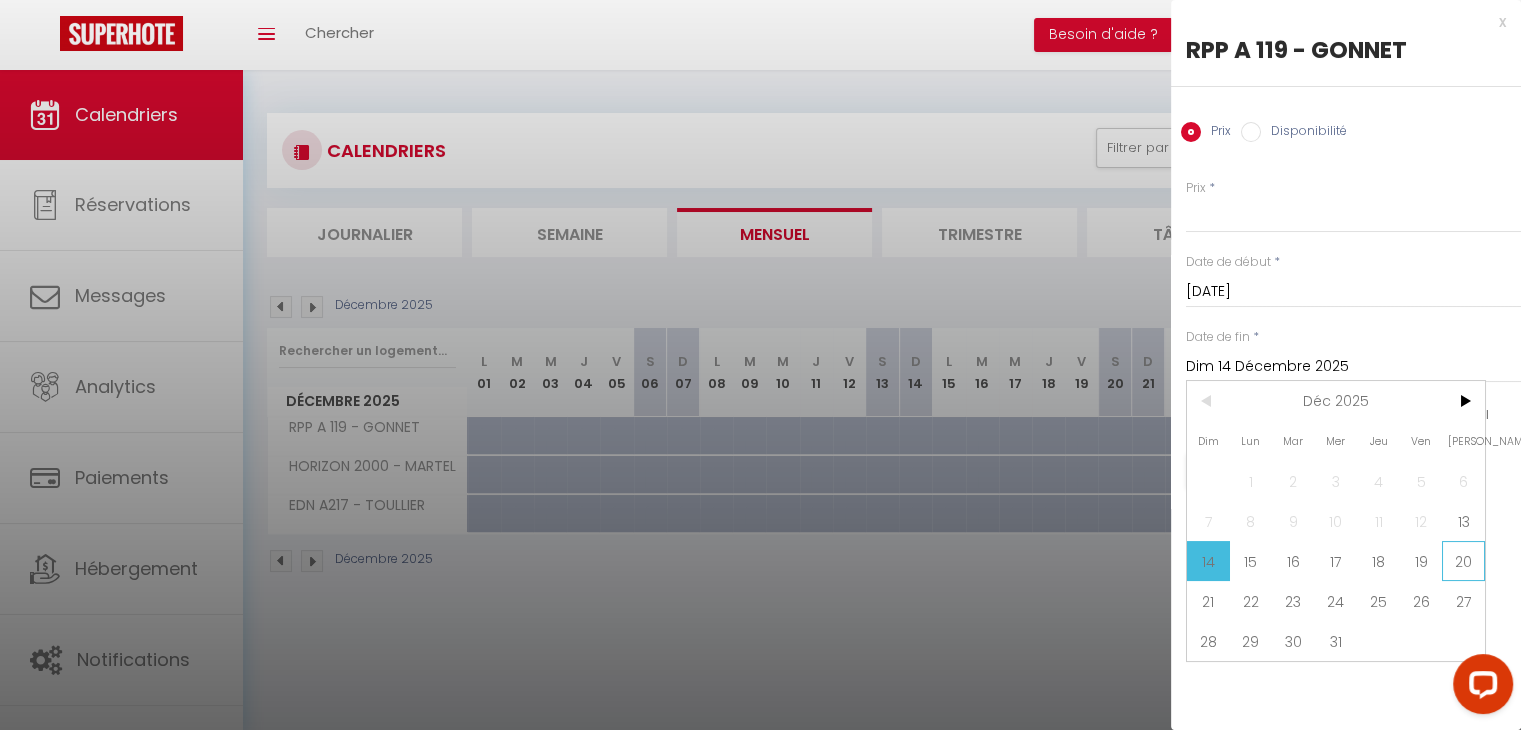 click on "20" at bounding box center [1463, 561] 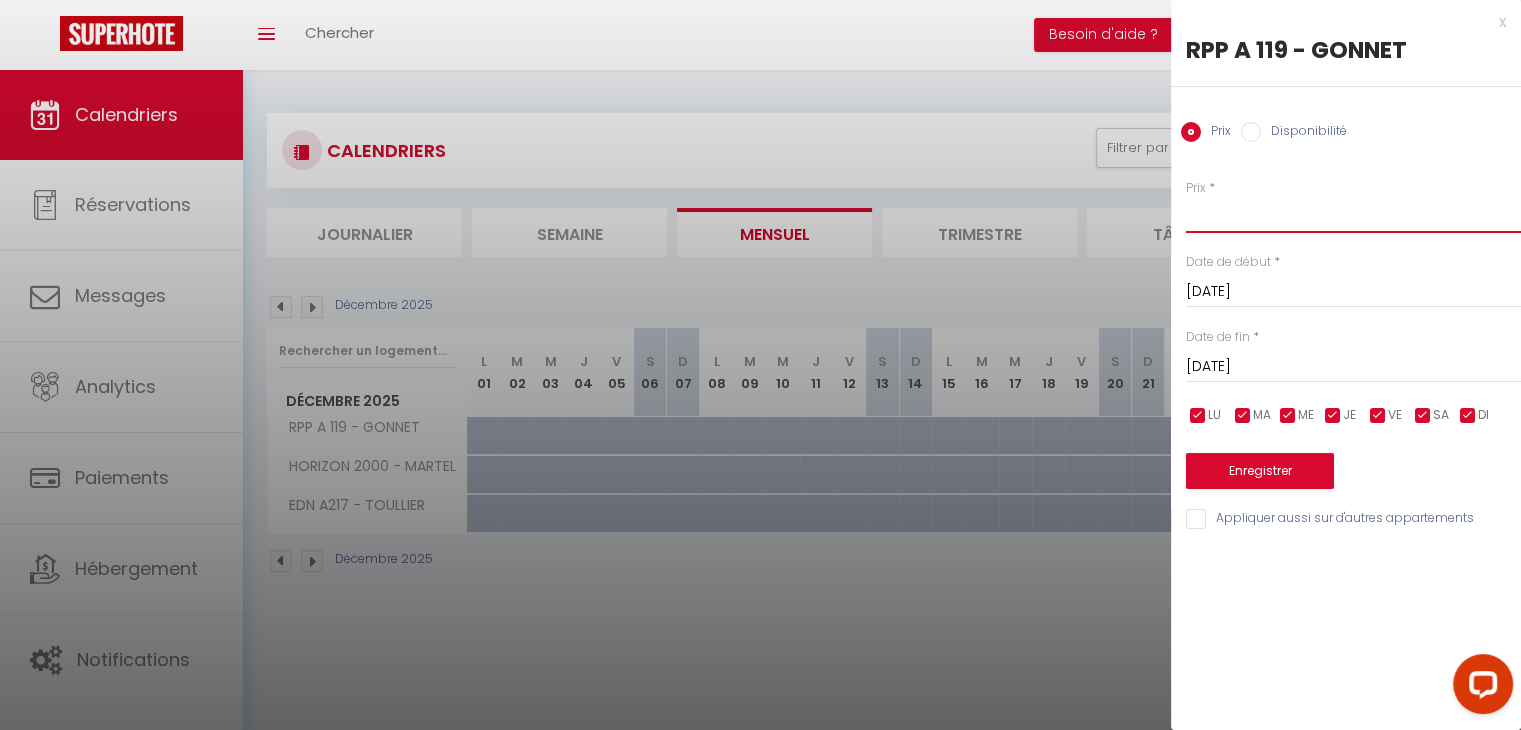 click on "Prix" at bounding box center [1353, 215] 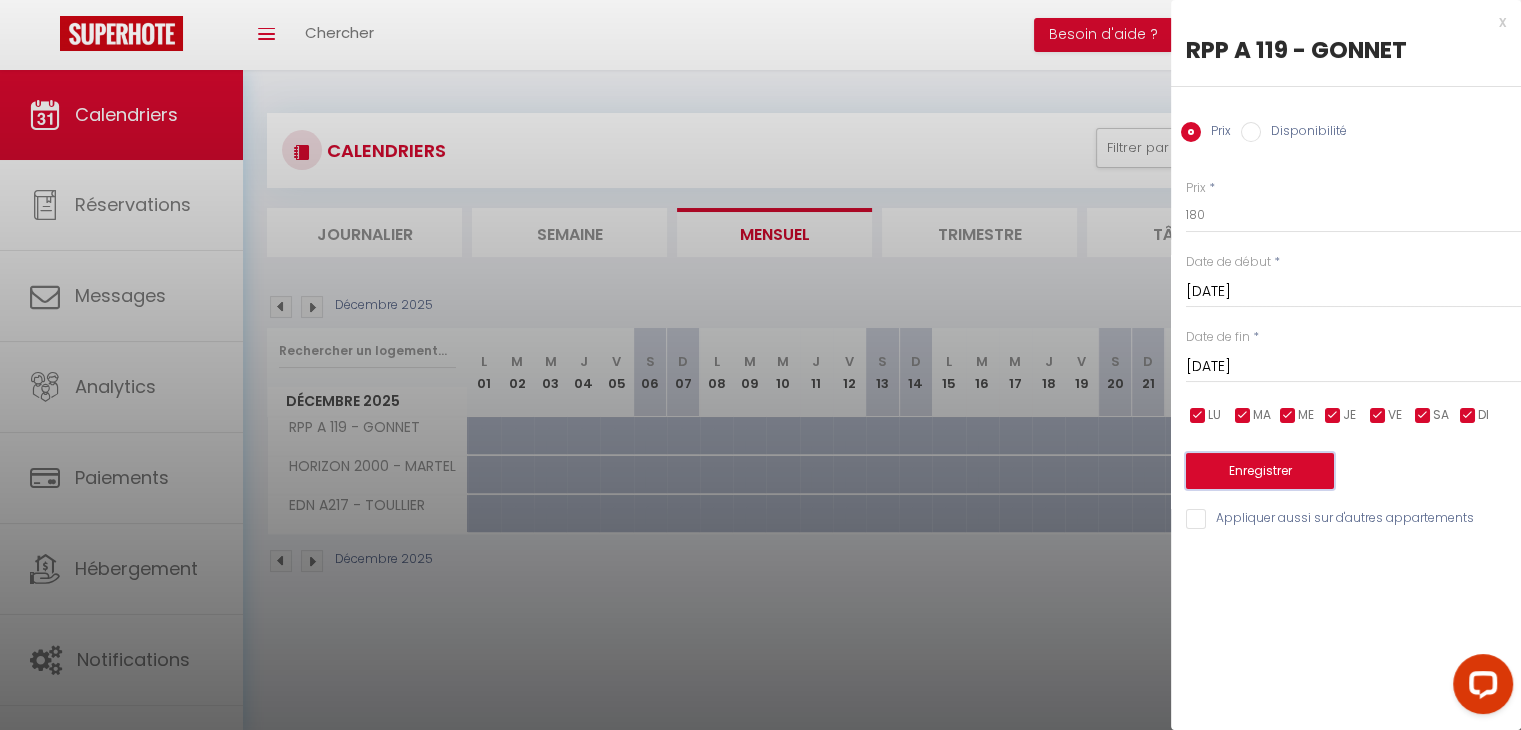click on "Enregistrer" at bounding box center (1260, 471) 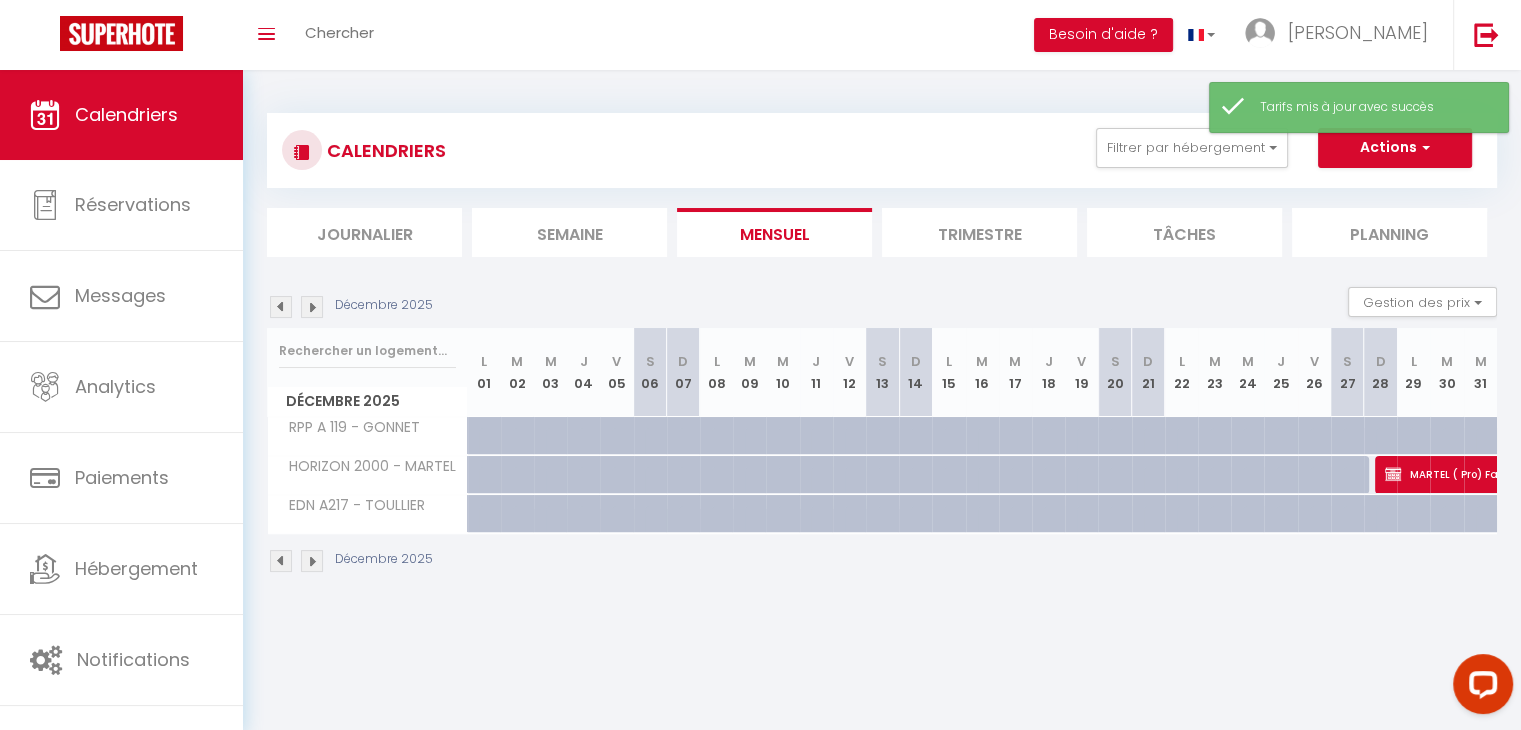 click at bounding box center [1126, 447] 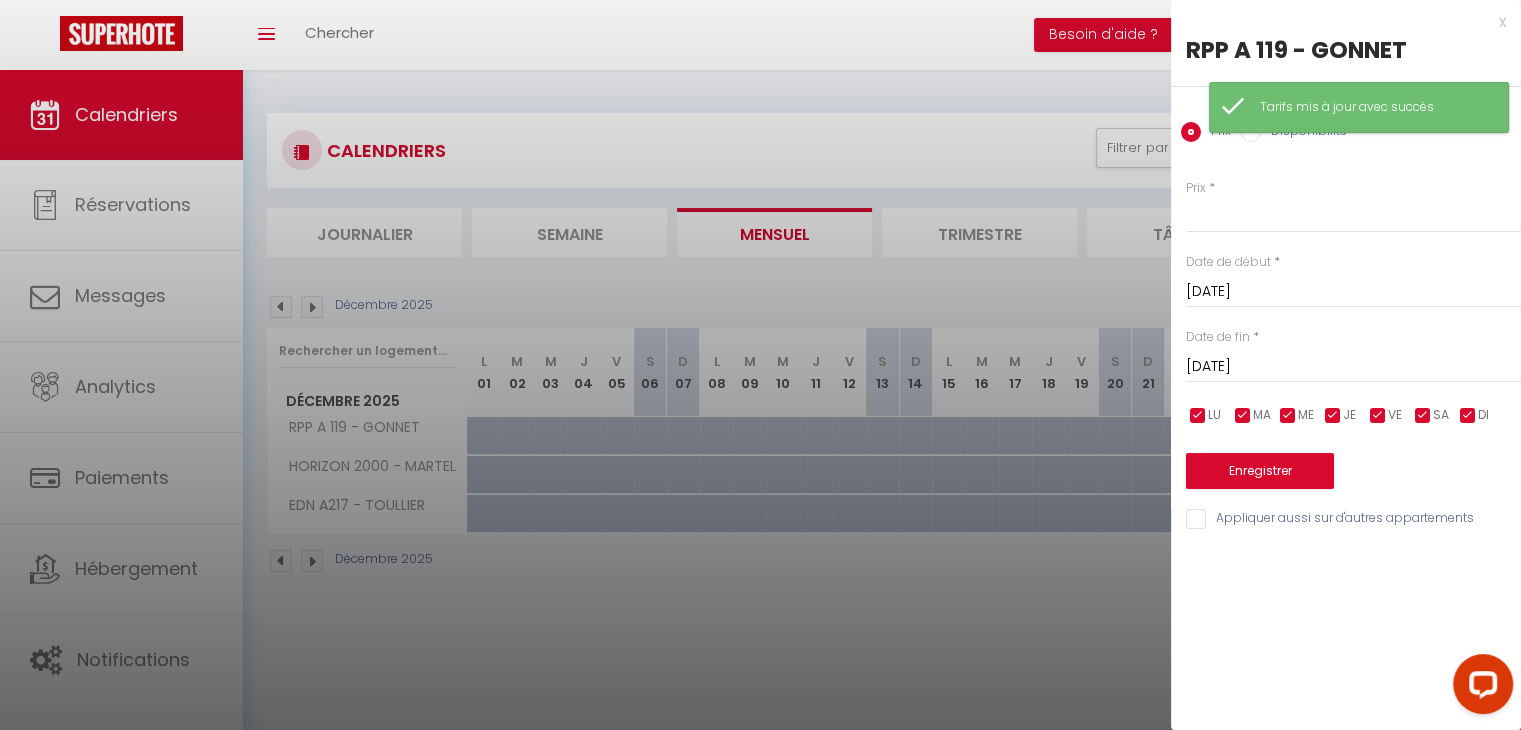 click on "[DATE]" at bounding box center (1353, 367) 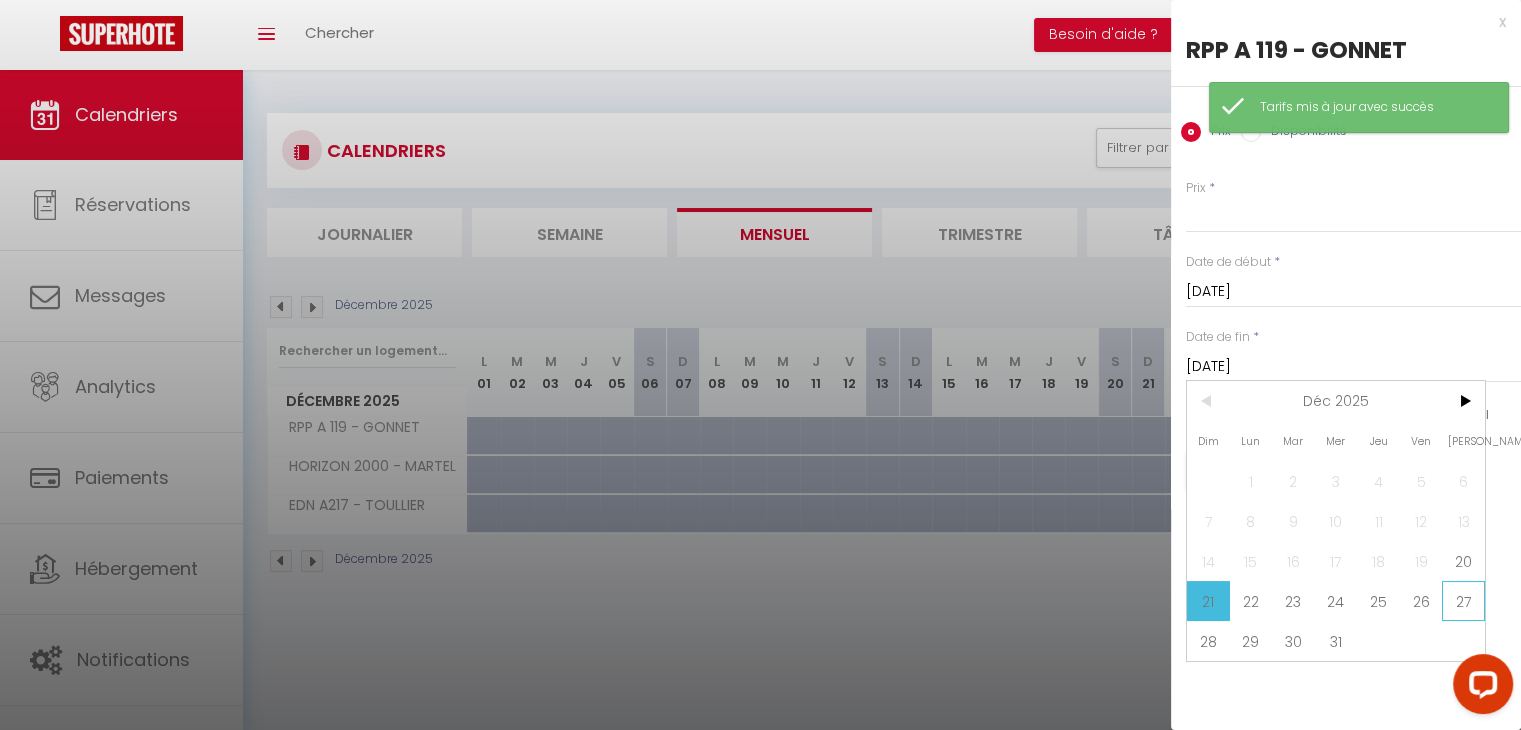 click on "27" at bounding box center [1463, 601] 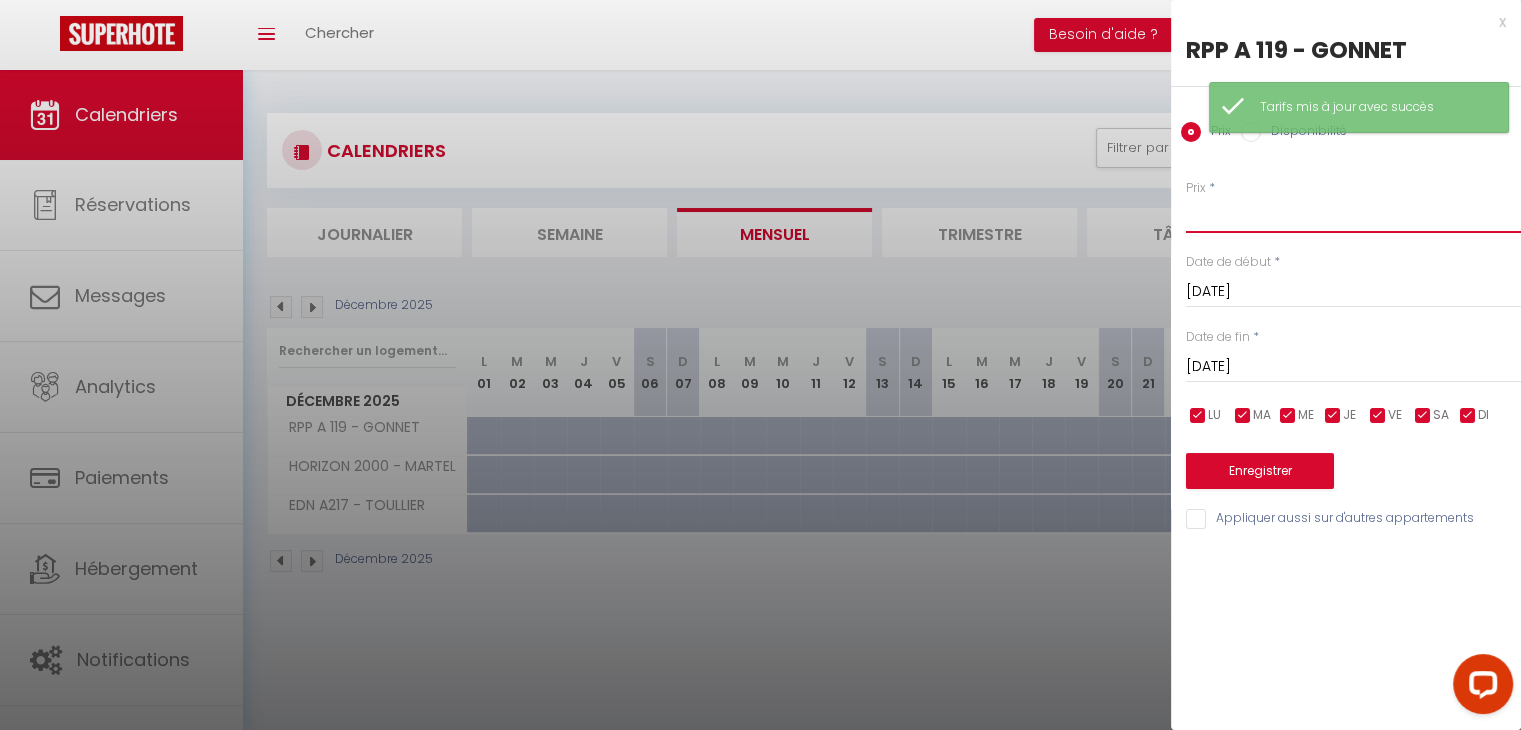 click on "Prix" at bounding box center (1353, 215) 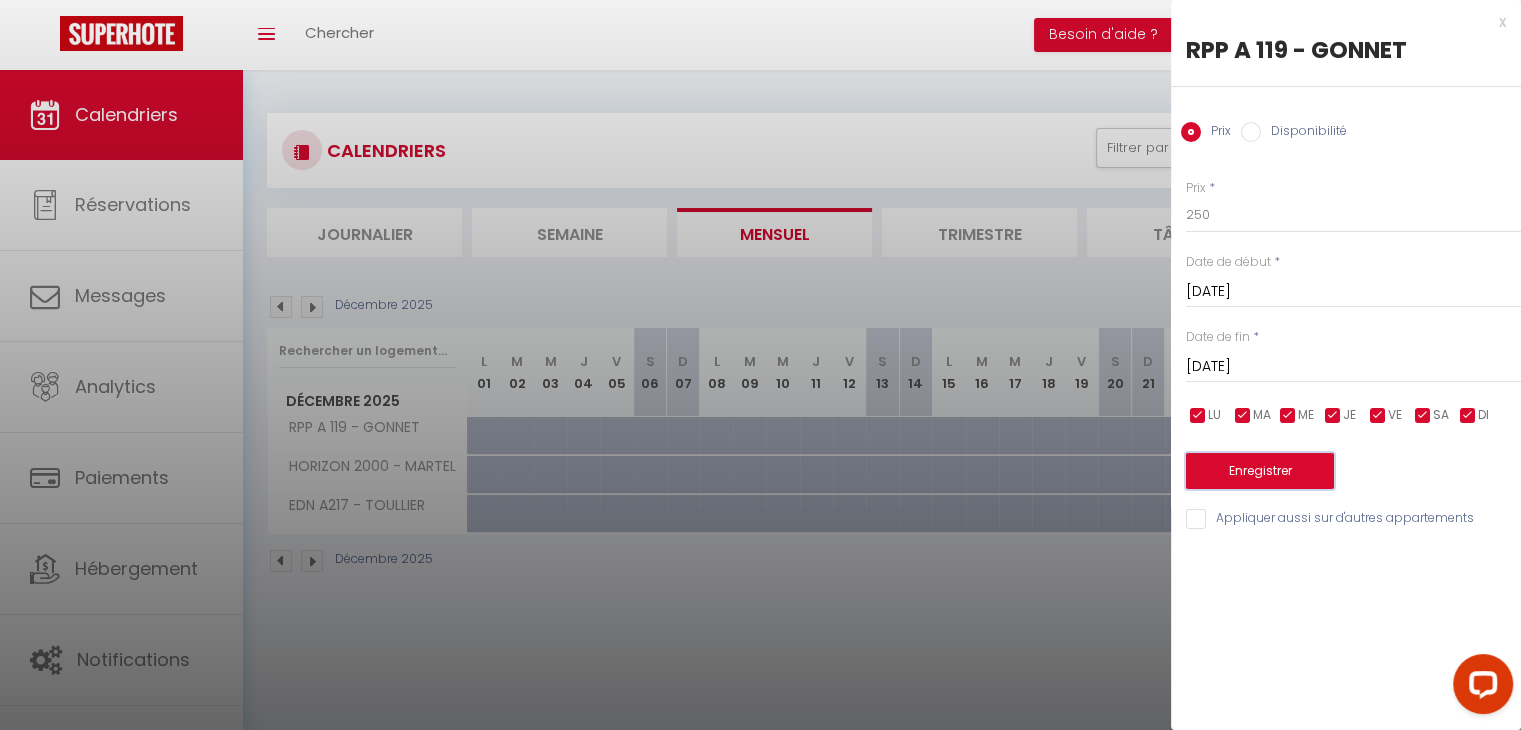 click on "Enregistrer" at bounding box center [1260, 471] 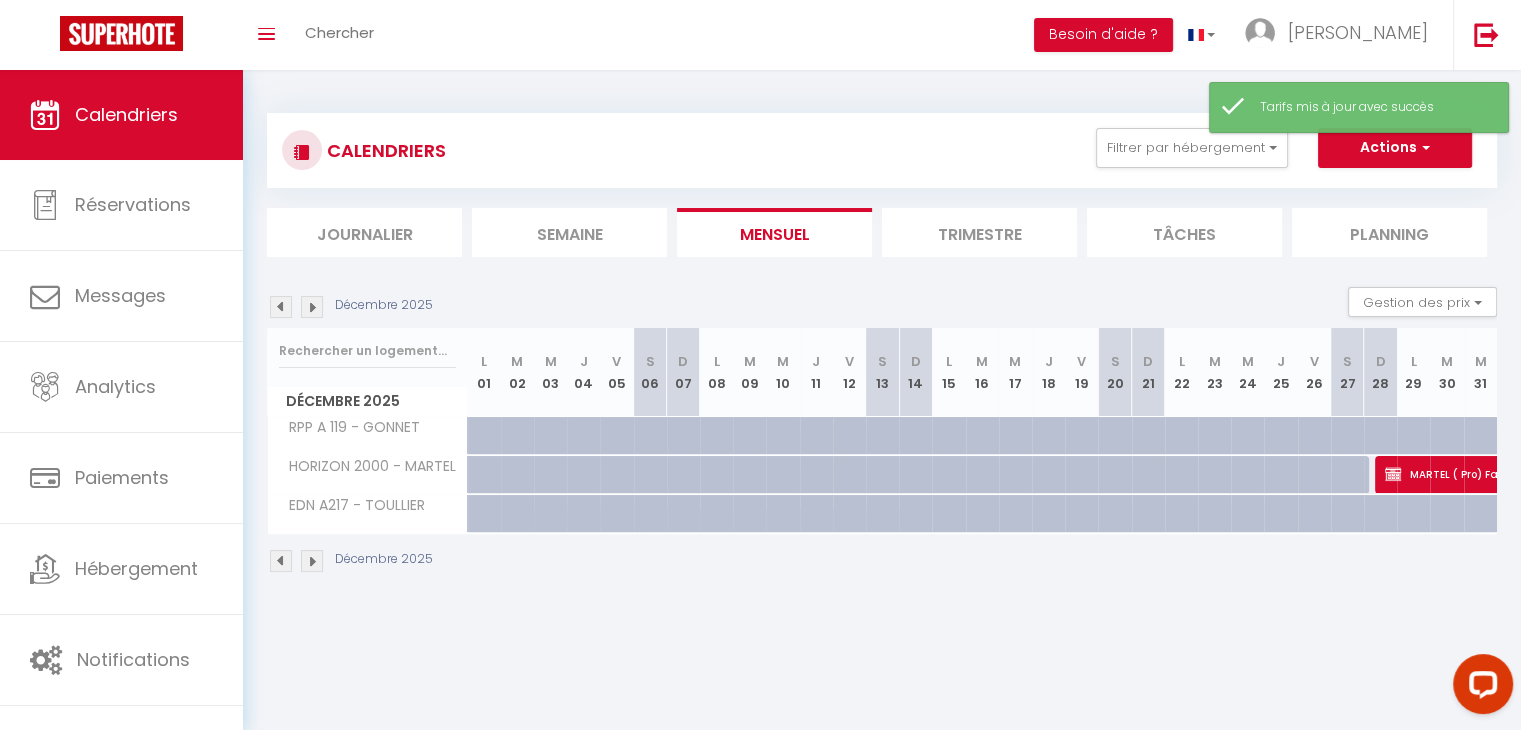 click at bounding box center (1347, 436) 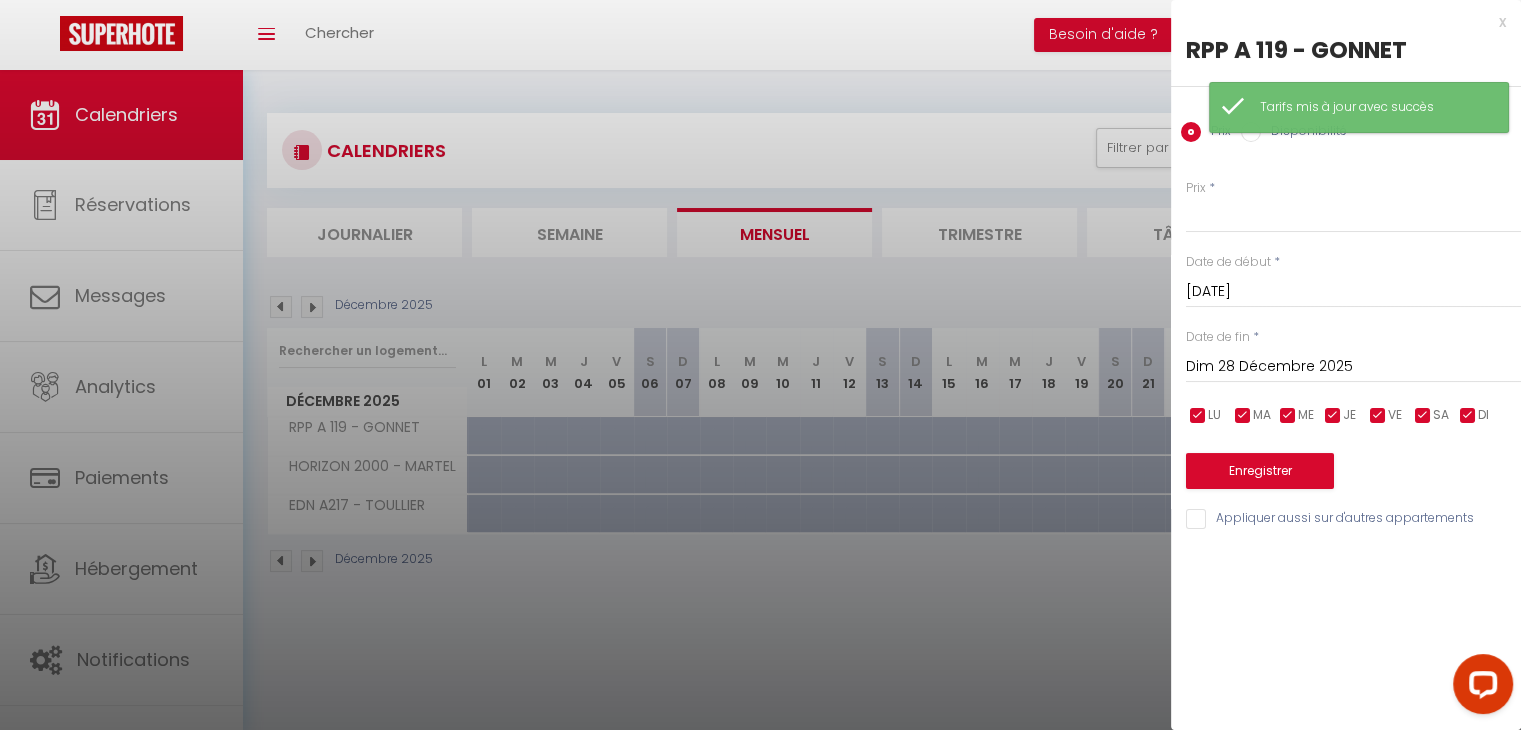 click on "[DATE]         <   [DATE]   >   Dim Lun Mar Mer Jeu Ven Sam   1 2 3 4 5 6 7 8 9 10 11 12 13 14 15 16 17 18 19 20 21 22 23 24 25 26 27 28 29 30 31     <   2025   >   [PERSON_NAME] Mars Avril Mai Juin Juillet Août Septembre Octobre Novembre Décembre     <   [DATE] - [DATE]   >   2020 2021 2022 2023 2024 2025 2026 2027 2028 2029" at bounding box center (1353, 365) 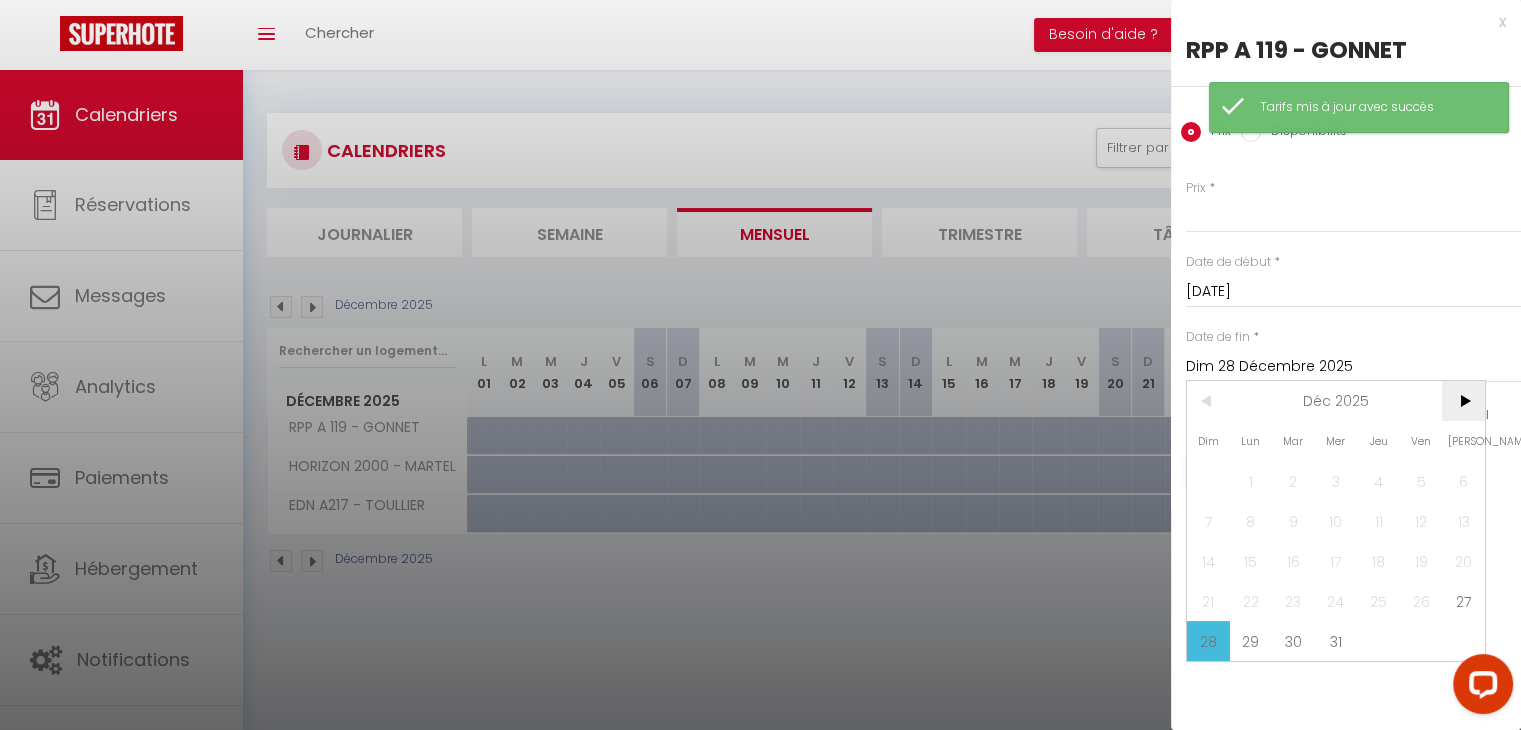 click on ">" at bounding box center (1463, 401) 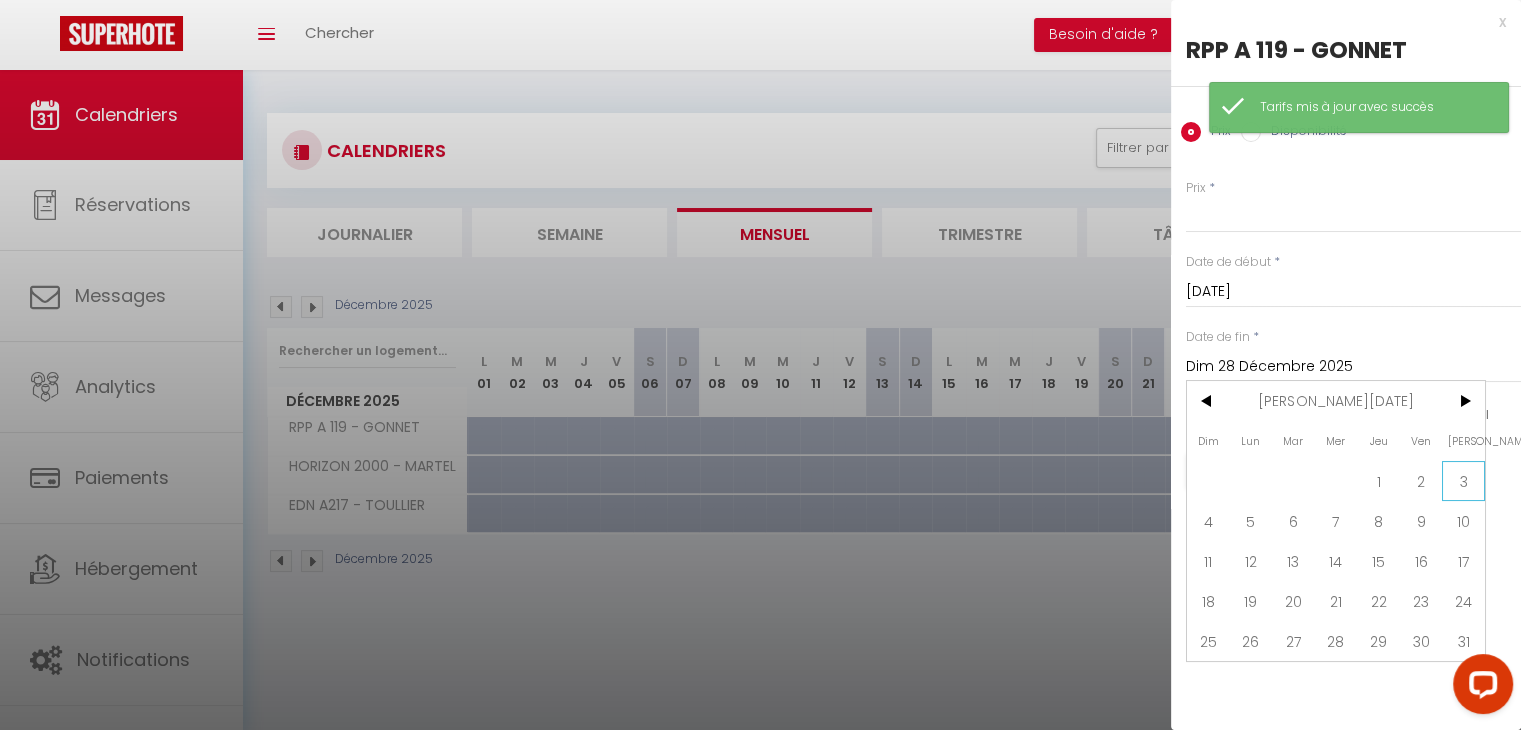 click on "3" at bounding box center [1463, 481] 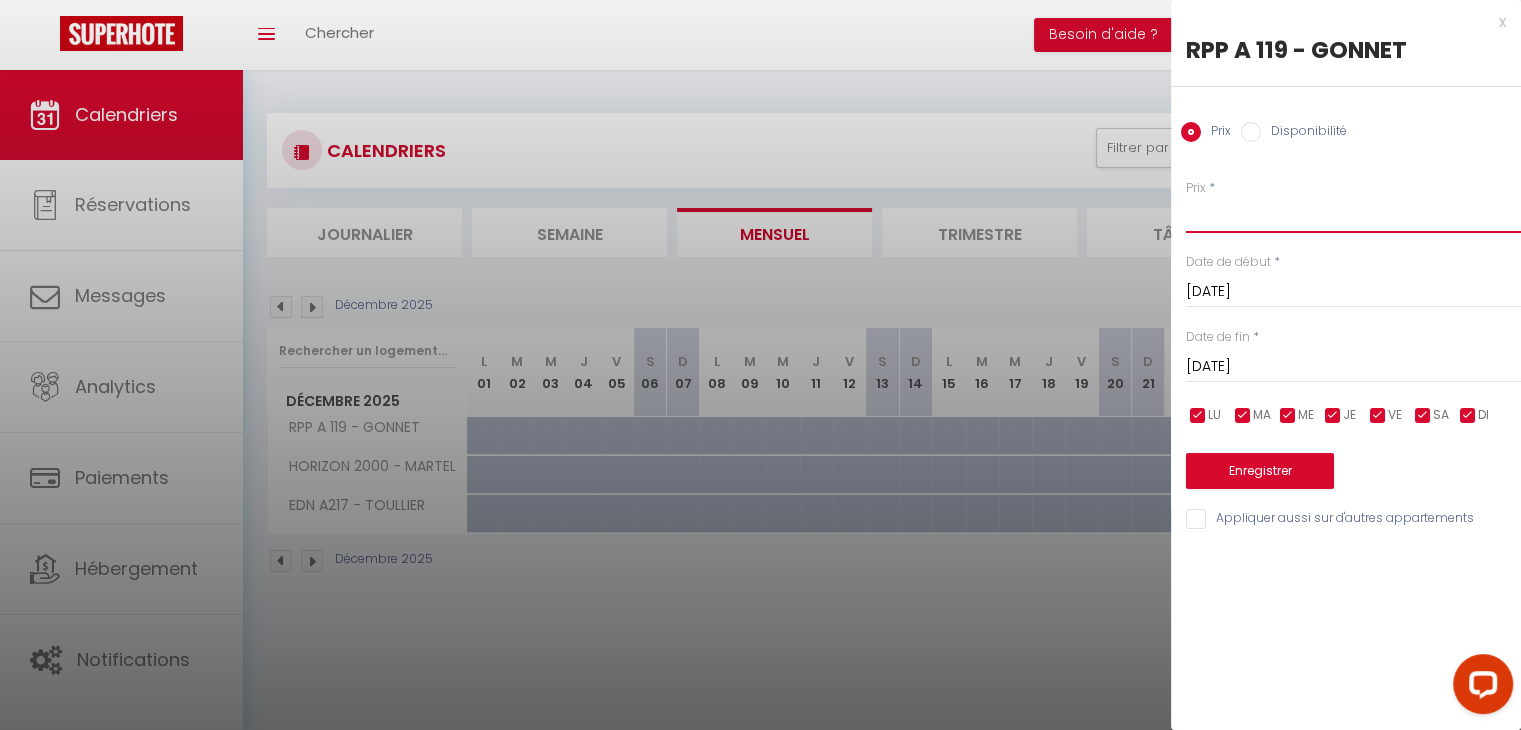 click on "Prix" at bounding box center [1353, 215] 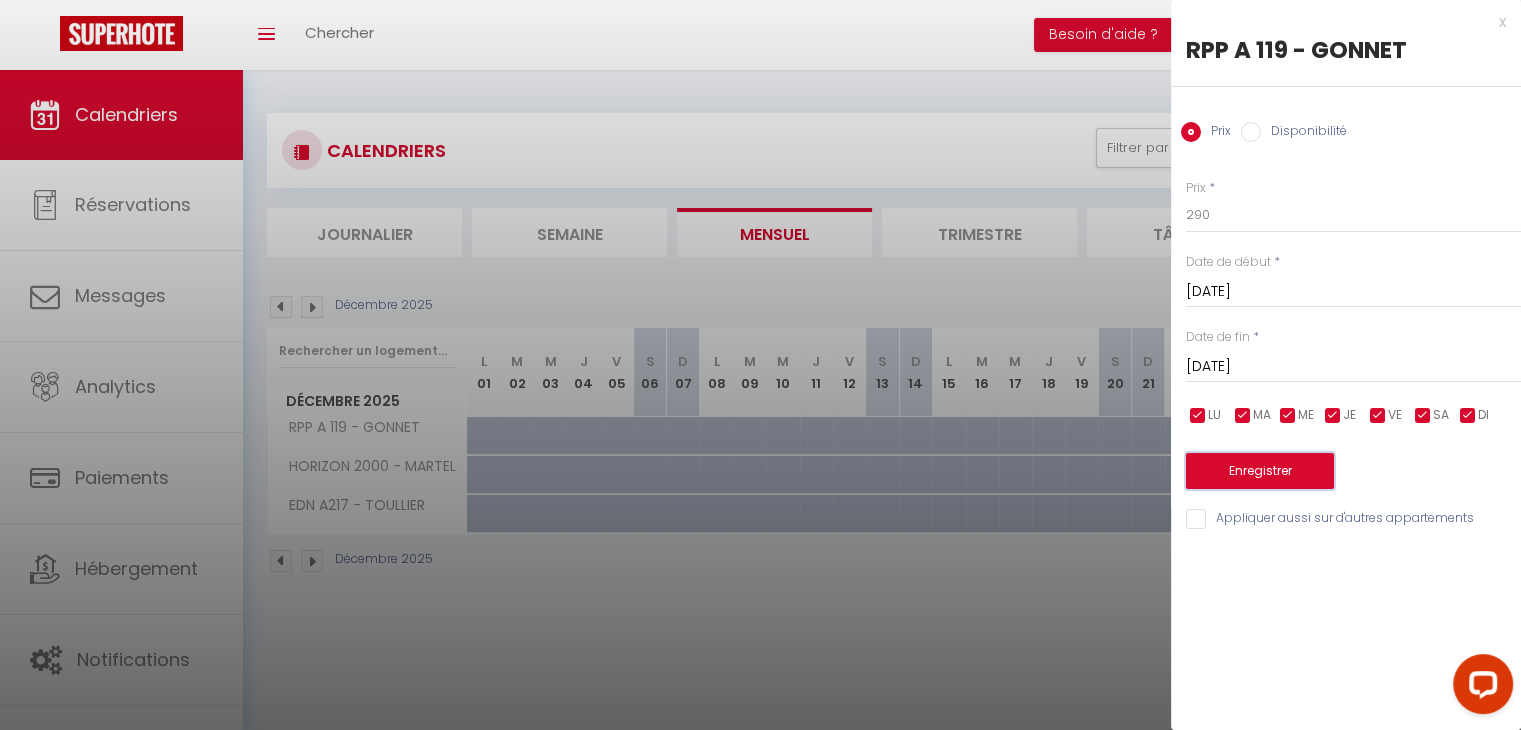 click on "Enregistrer" at bounding box center [1260, 471] 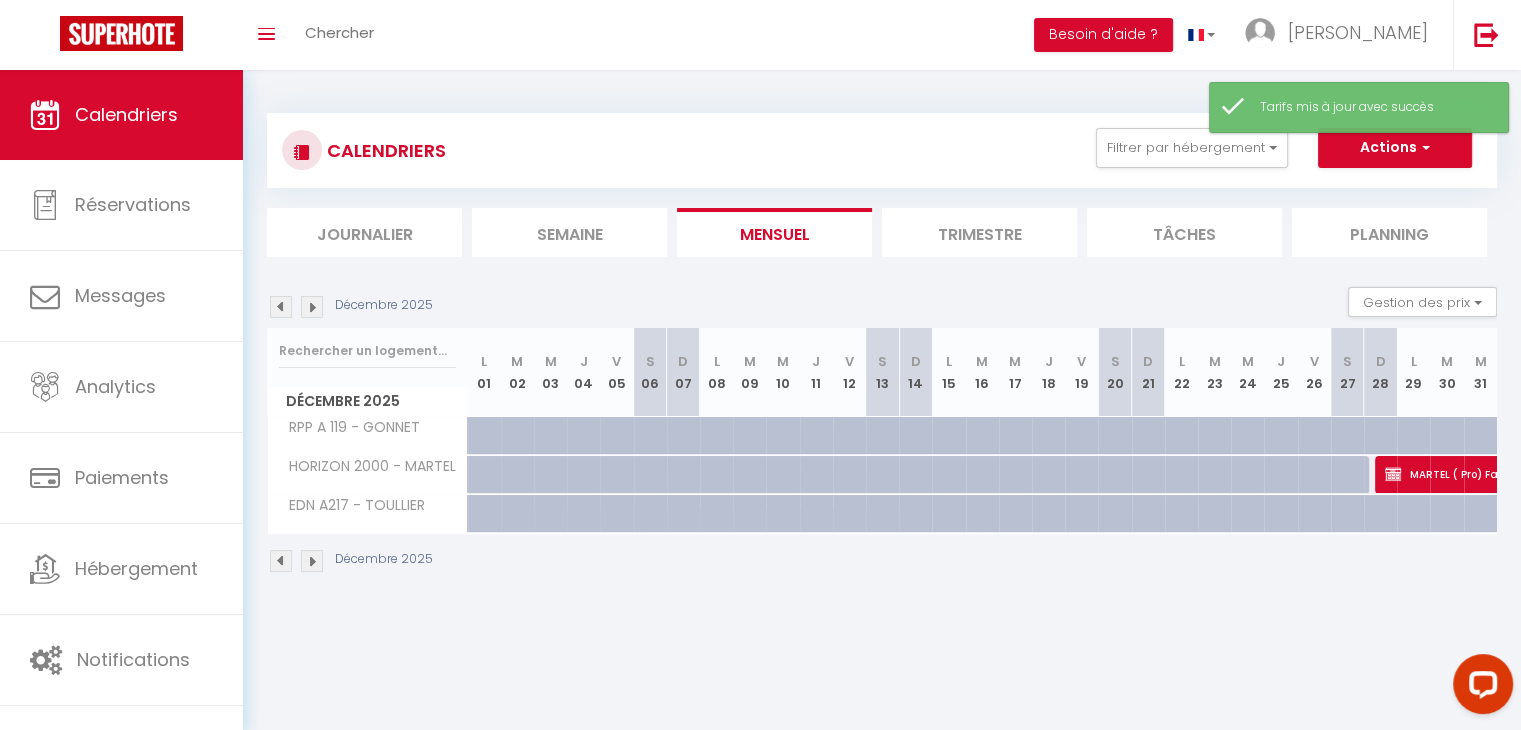 click at bounding box center [312, 307] 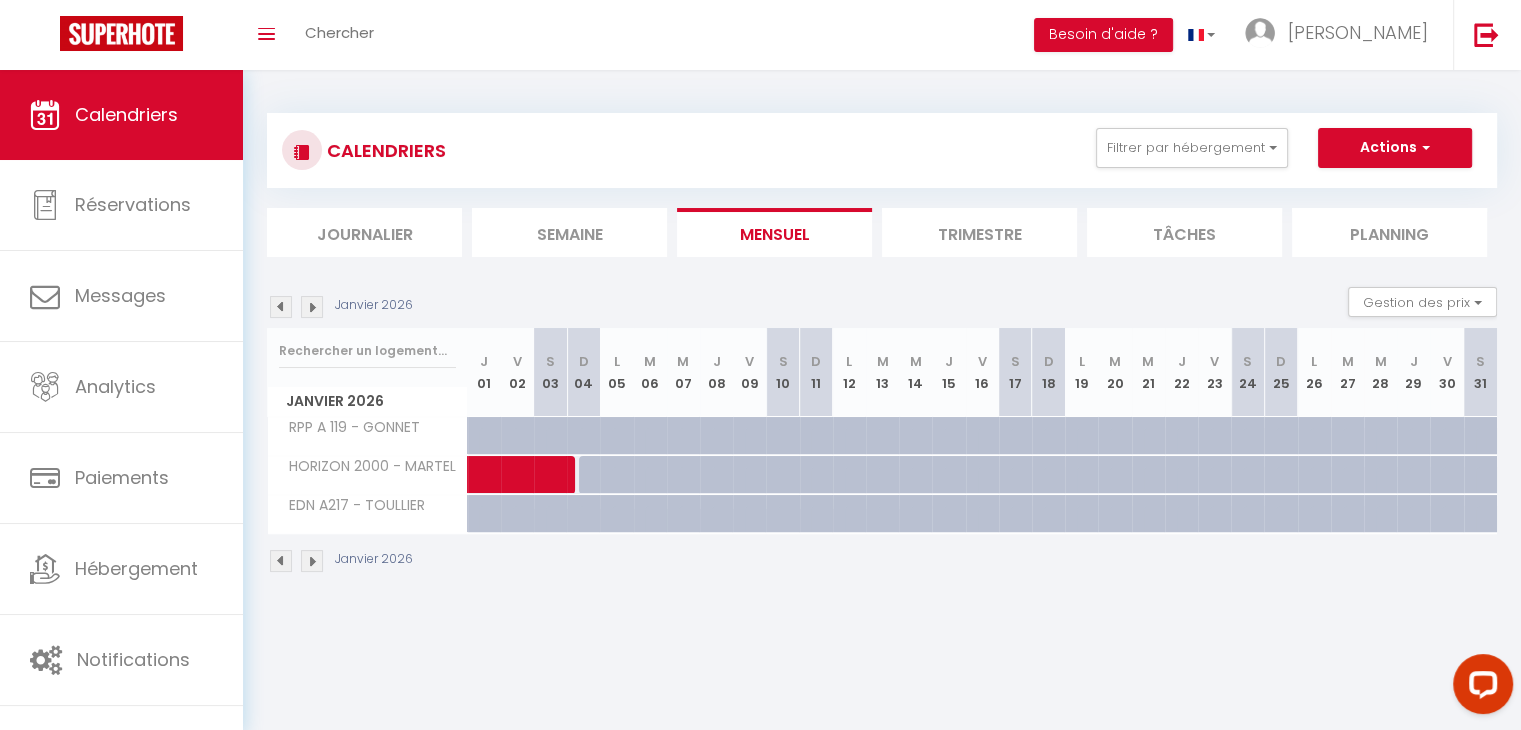 click at bounding box center [550, 436] 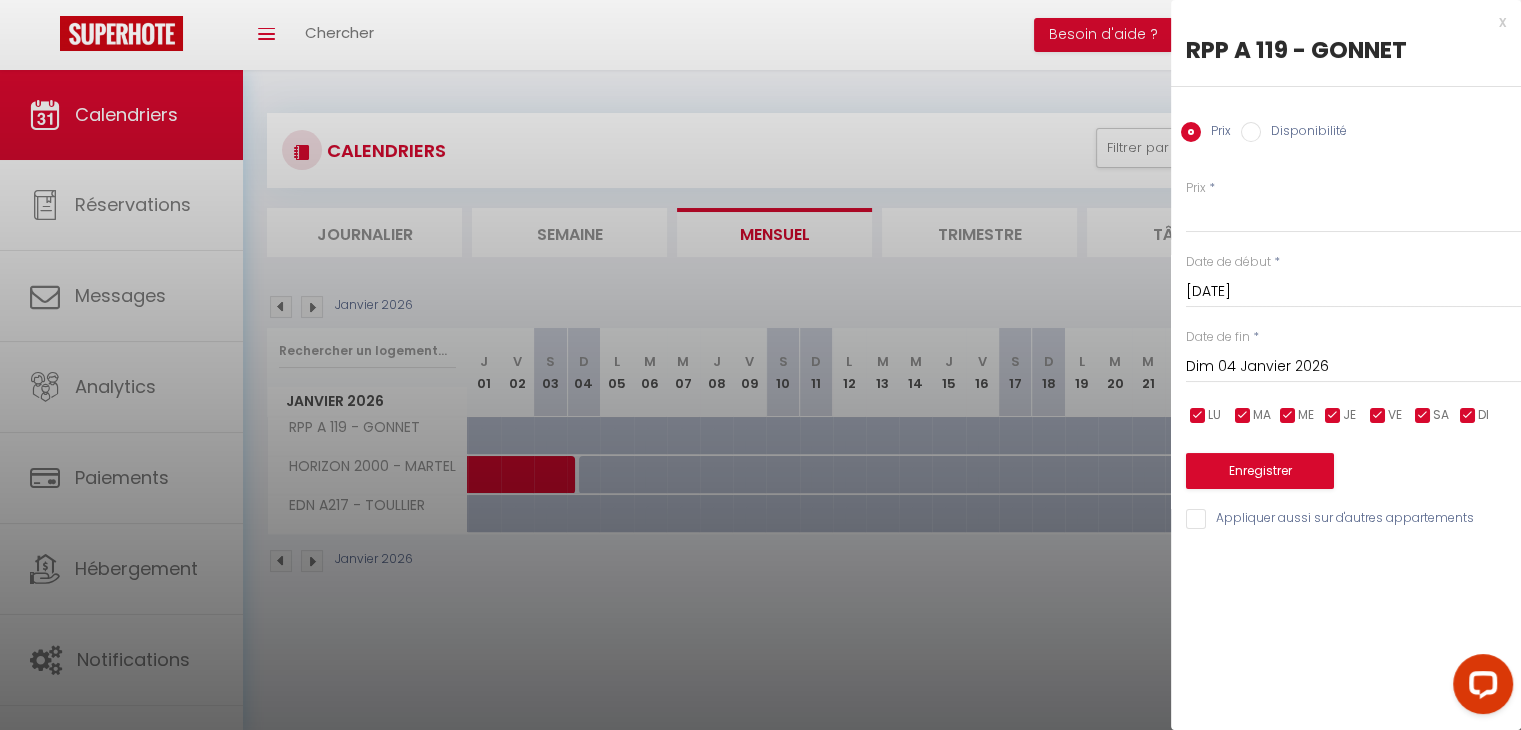 click on "Dim 04 Janvier 2026" at bounding box center (1353, 367) 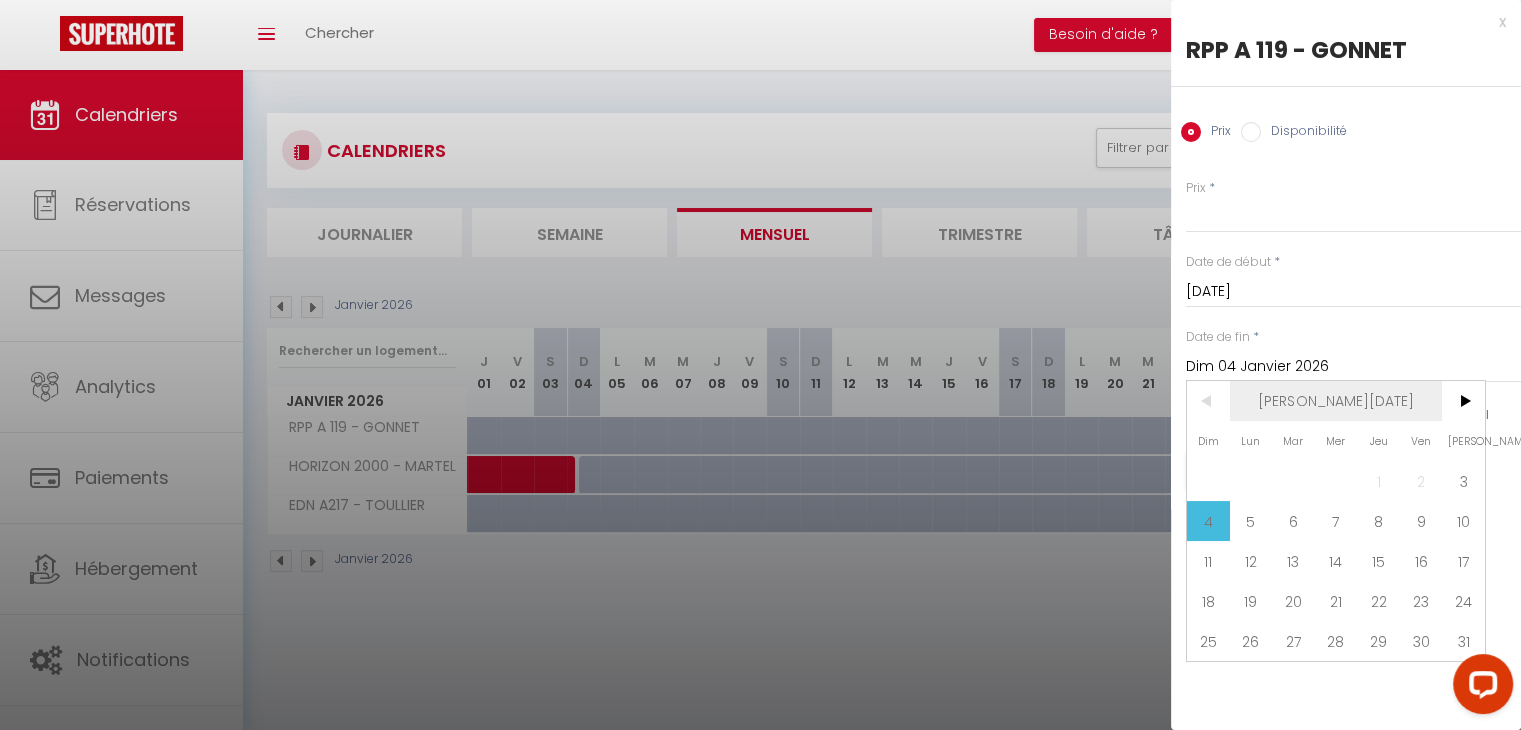 click on "[PERSON_NAME][DATE]" at bounding box center (1336, 401) 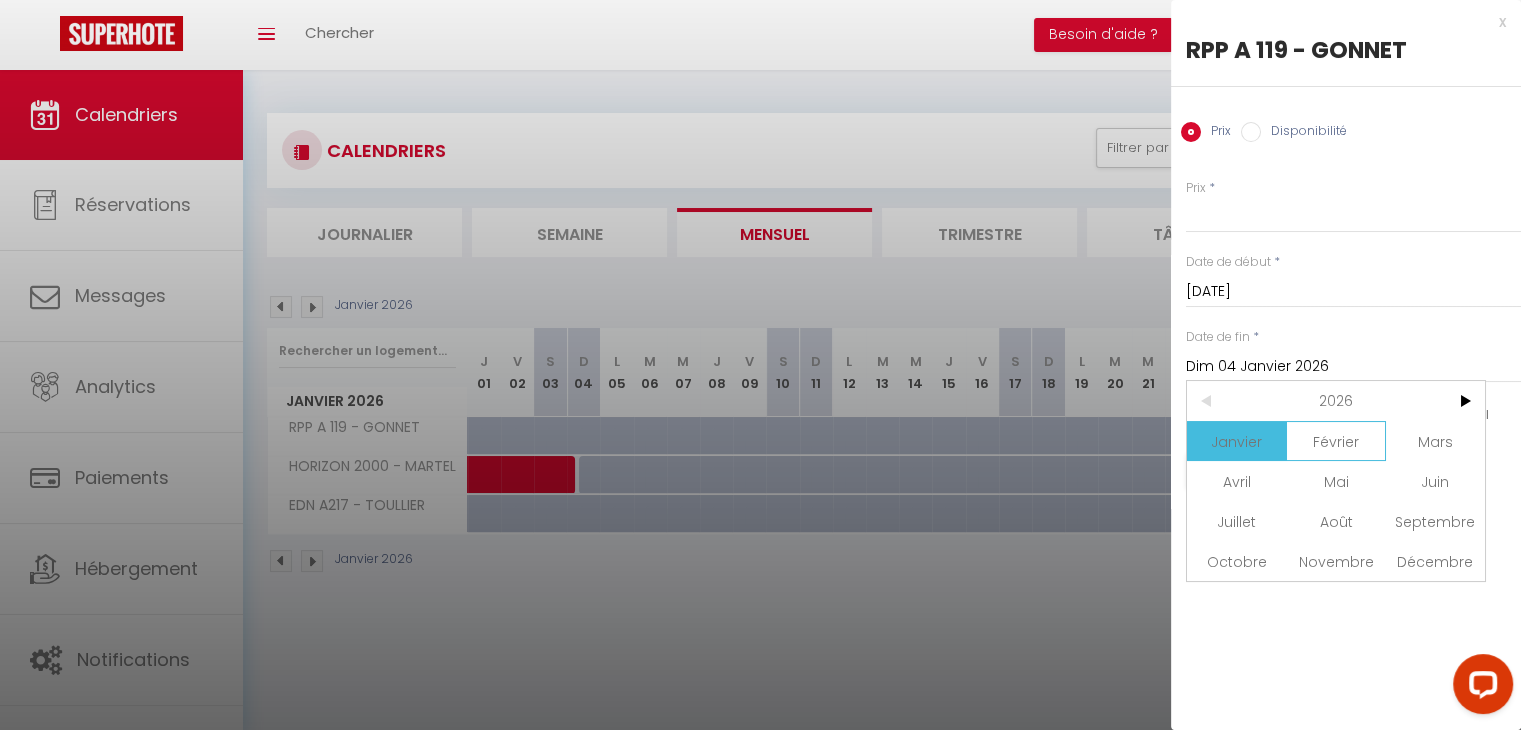 click on "Février" at bounding box center [1335, 441] 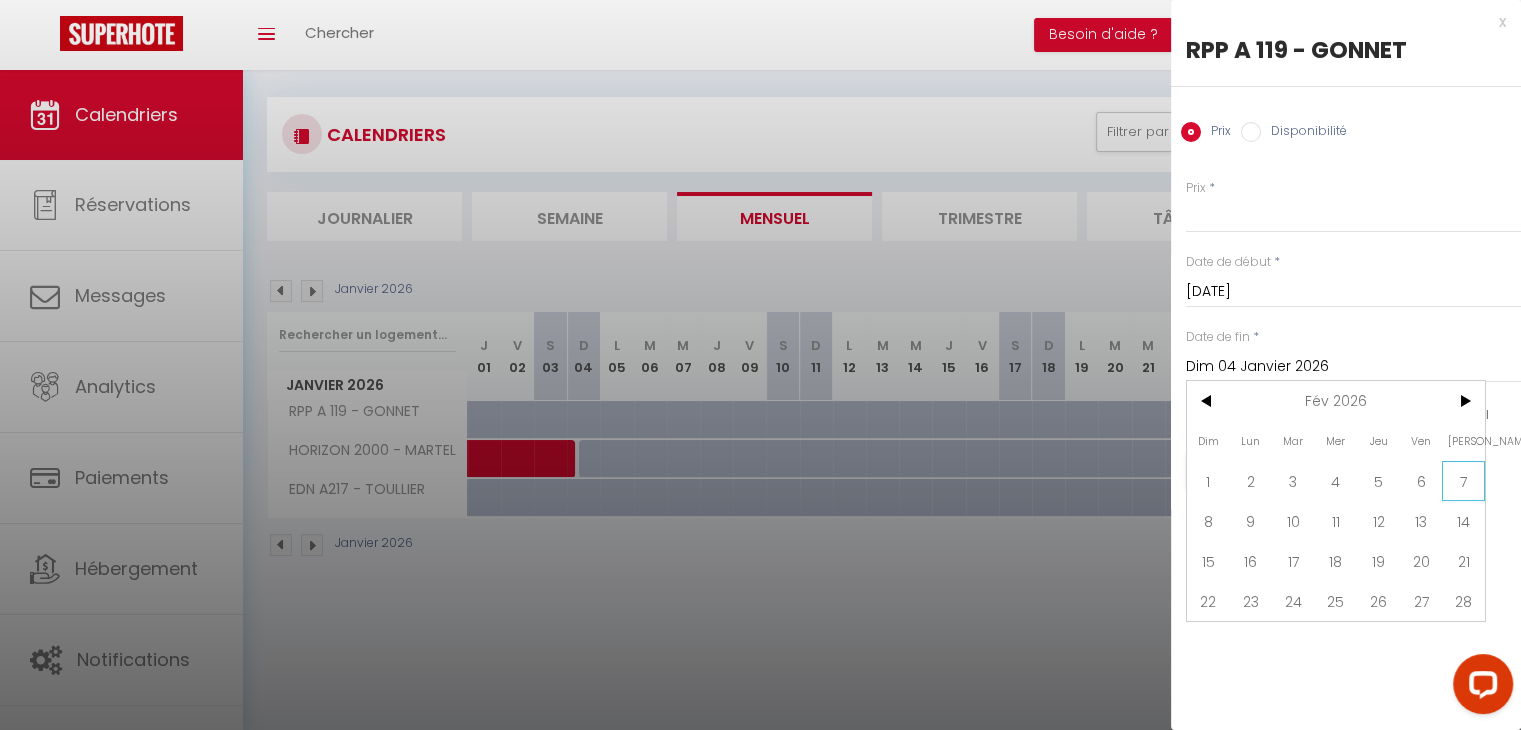 scroll, scrollTop: 16, scrollLeft: 0, axis: vertical 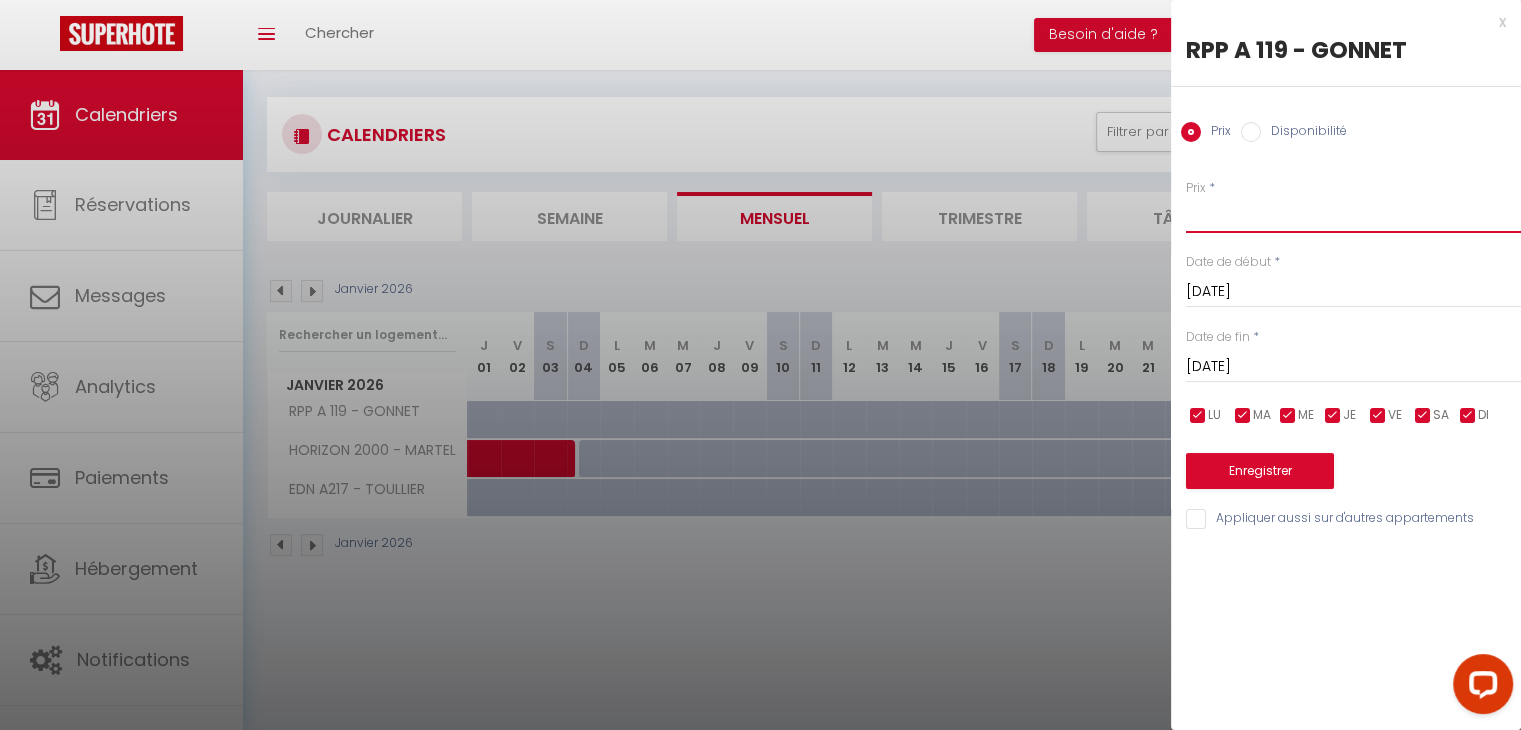 click on "Prix" at bounding box center [1353, 215] 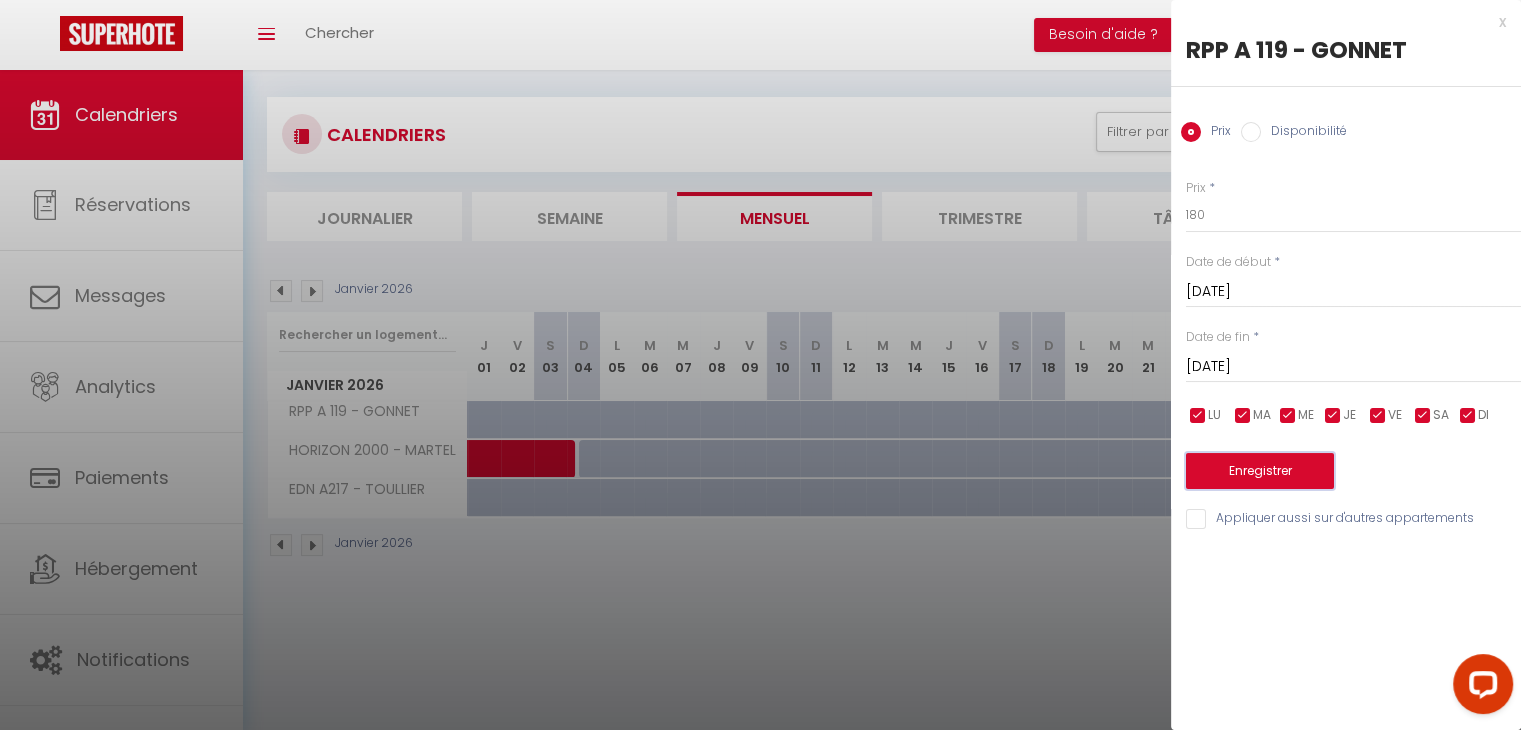 click on "Enregistrer" at bounding box center (1260, 471) 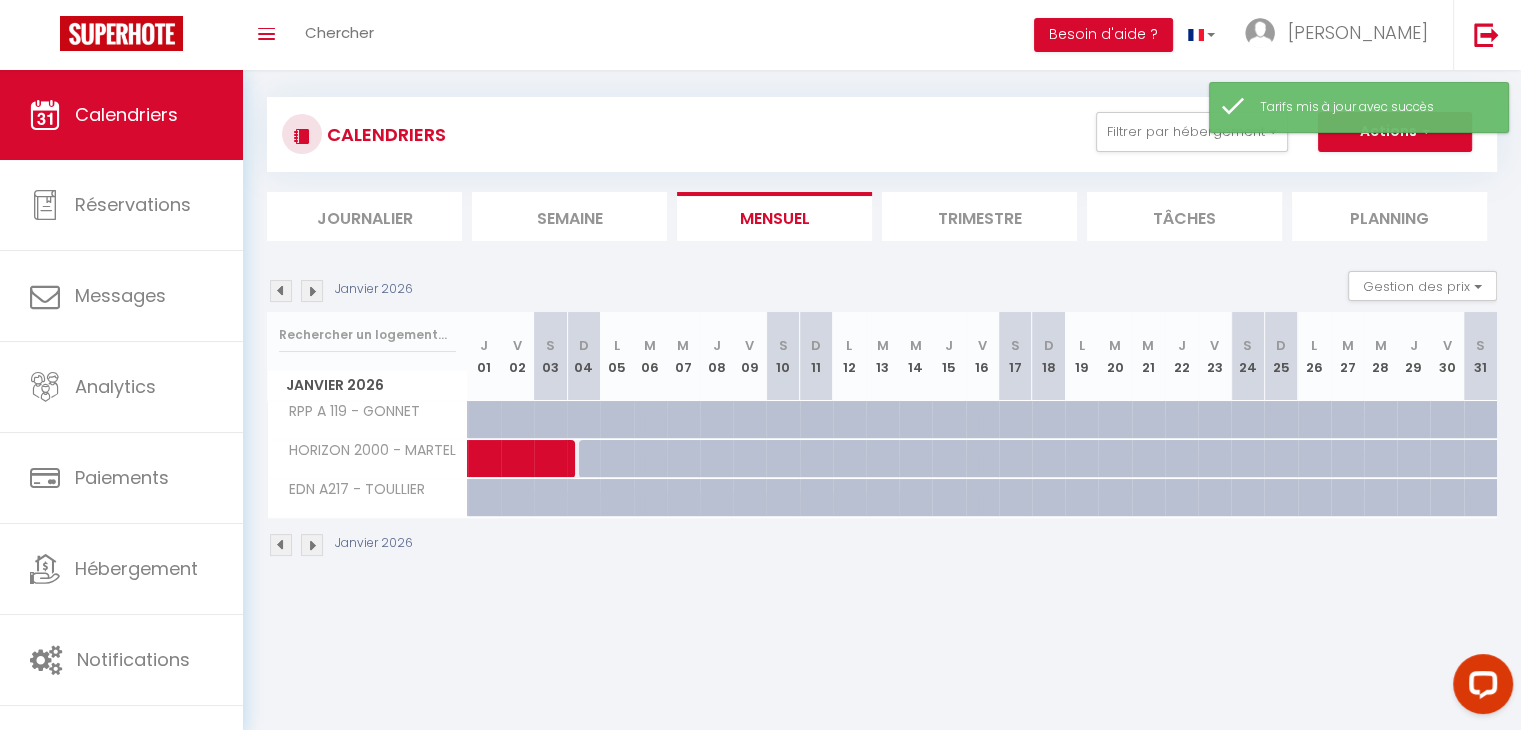 click at bounding box center [312, 291] 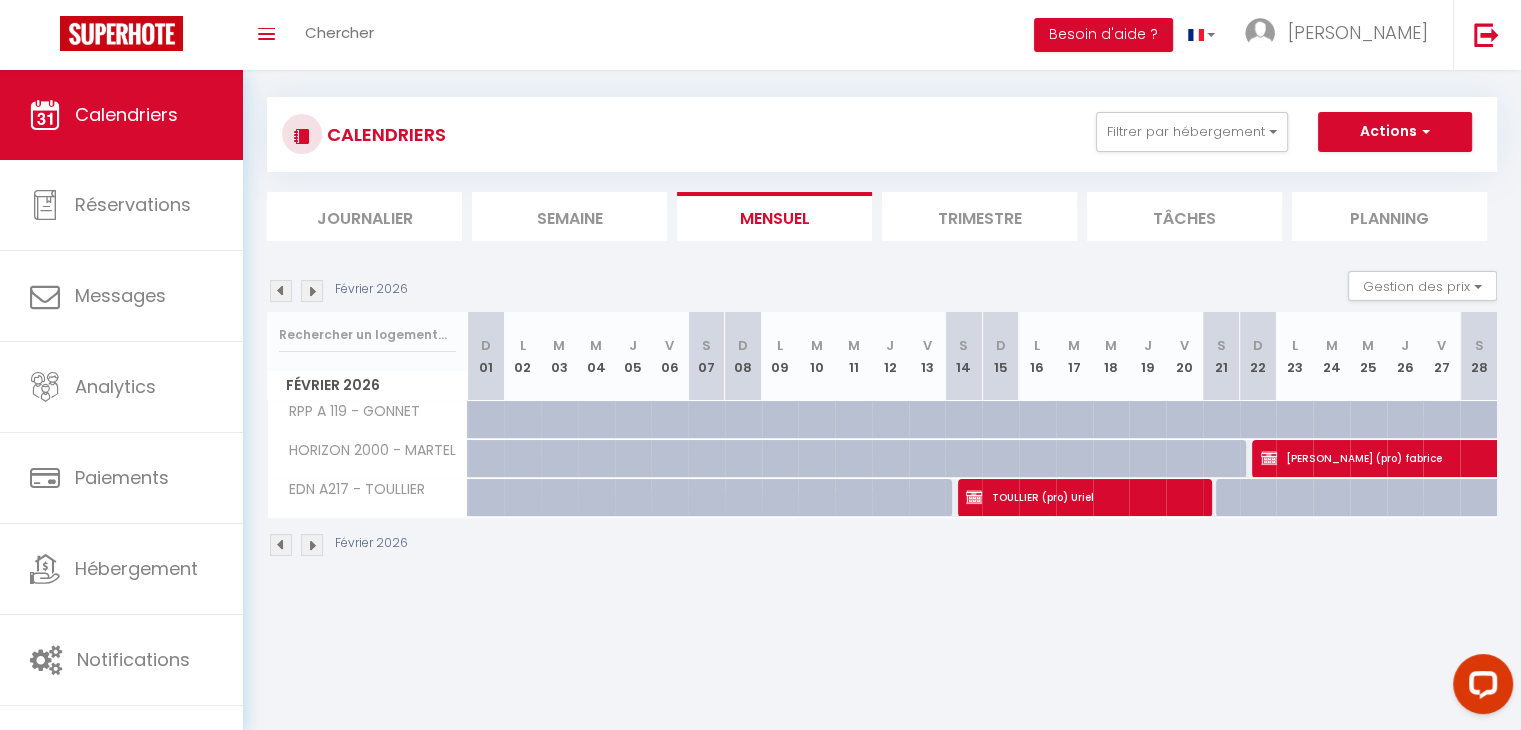 click at bounding box center (706, 420) 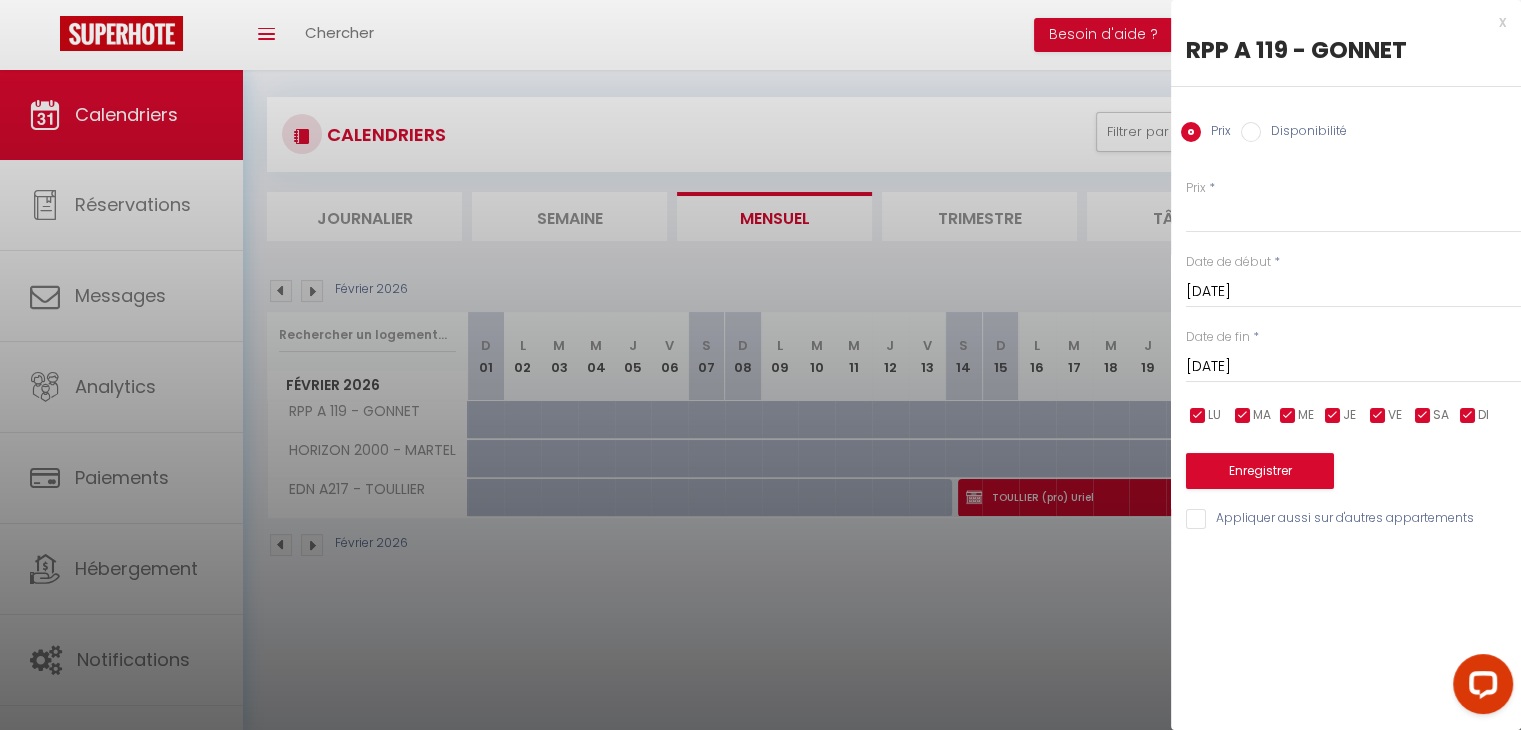 click on "[DATE]" at bounding box center (1353, 367) 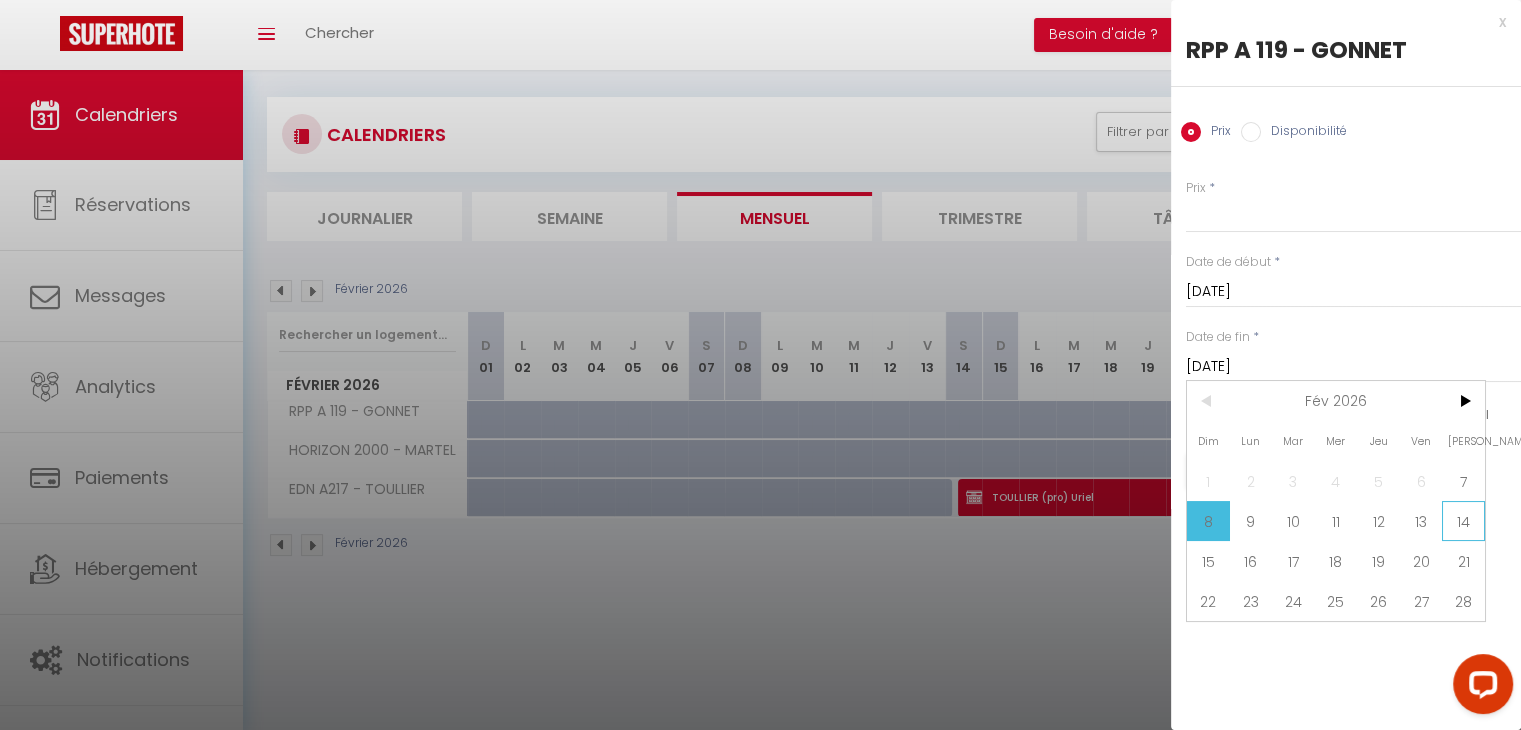 click on "14" at bounding box center [1463, 521] 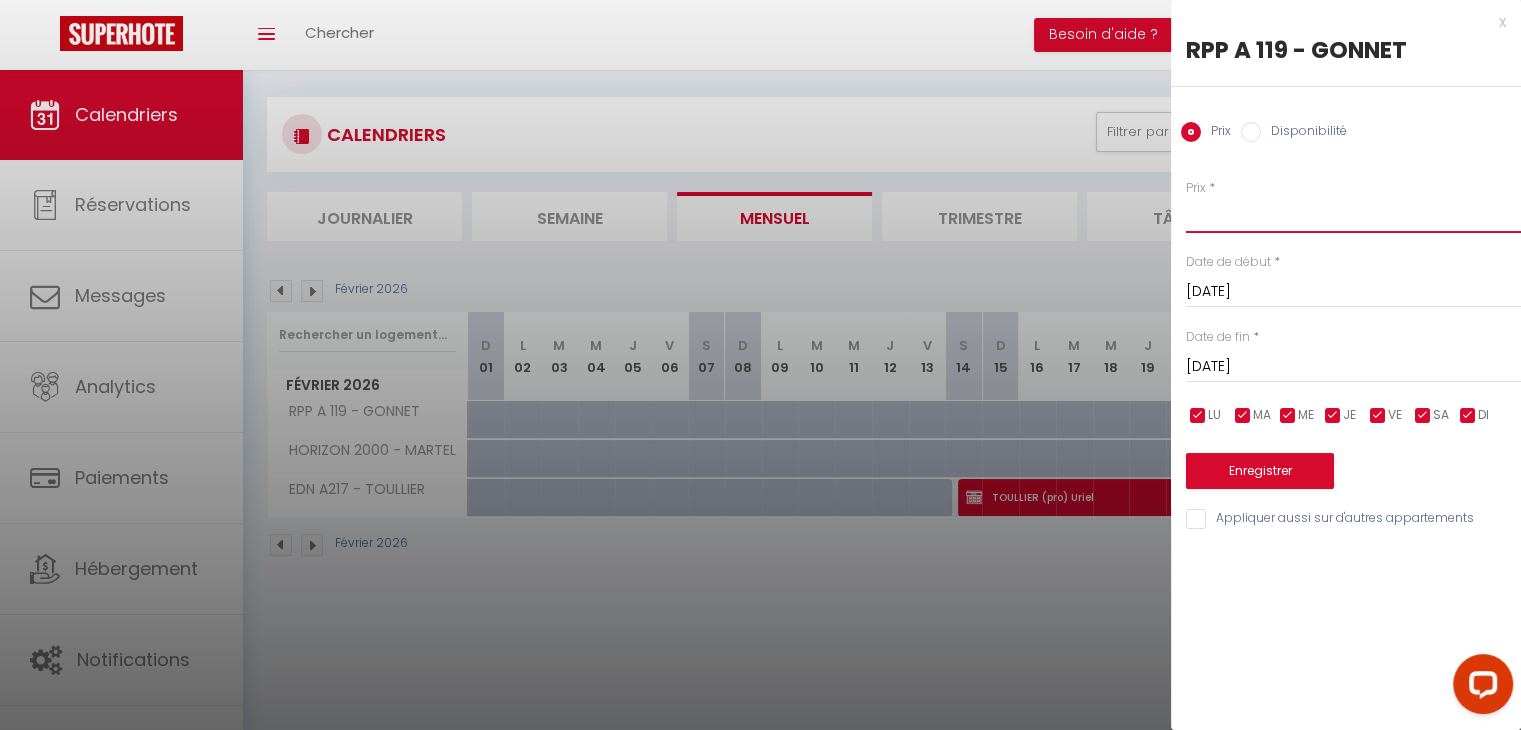 click on "Prix" at bounding box center [1353, 215] 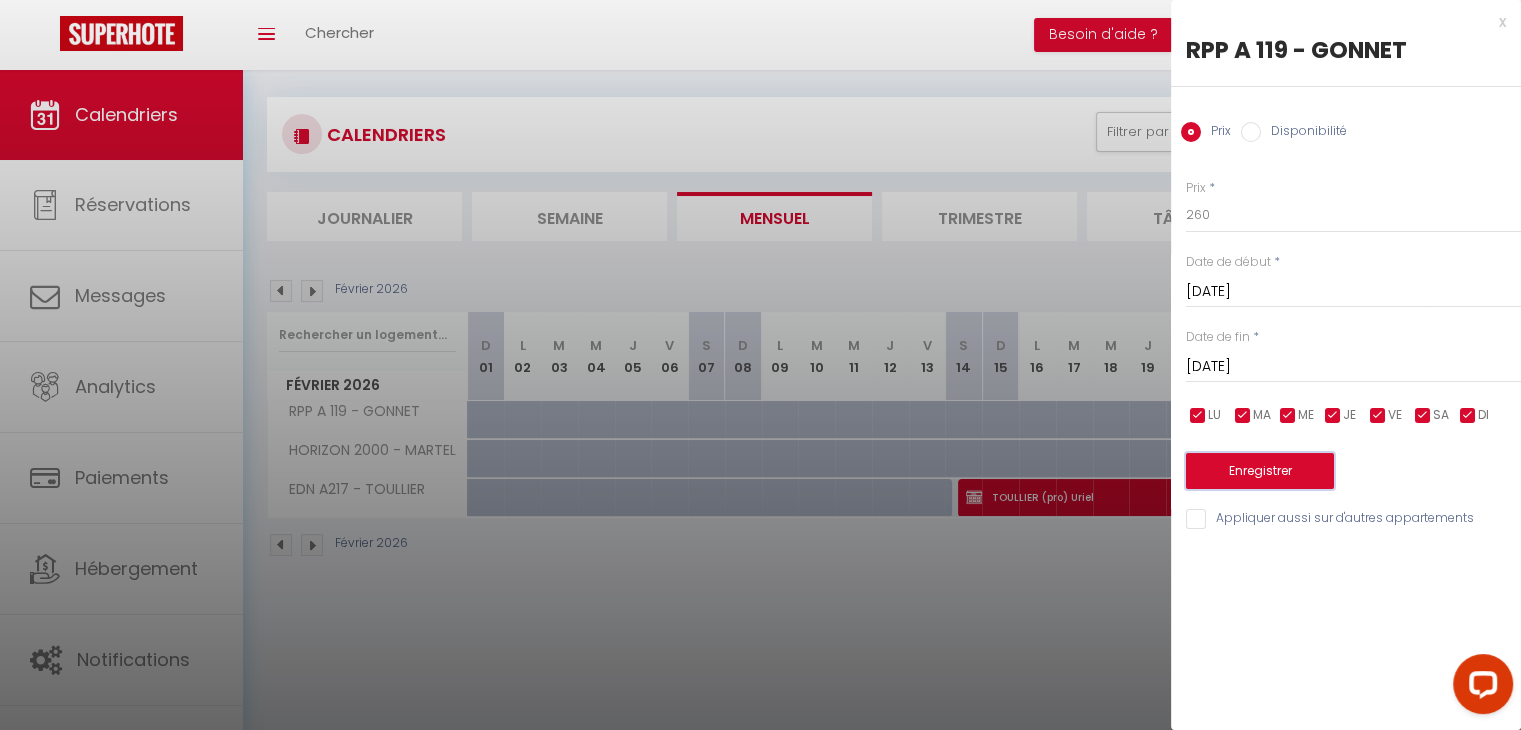 click on "Enregistrer" at bounding box center [1260, 471] 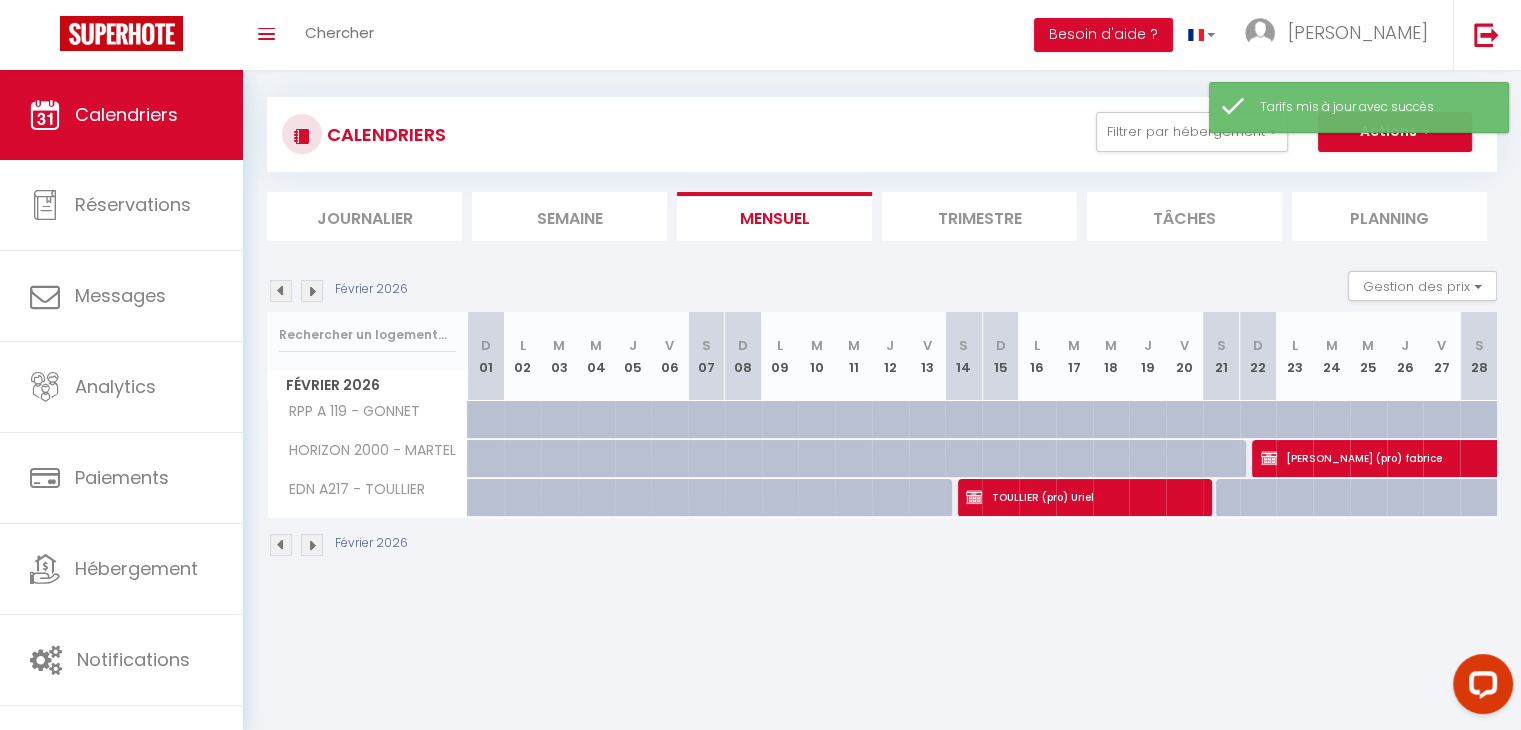 click at bounding box center (977, 431) 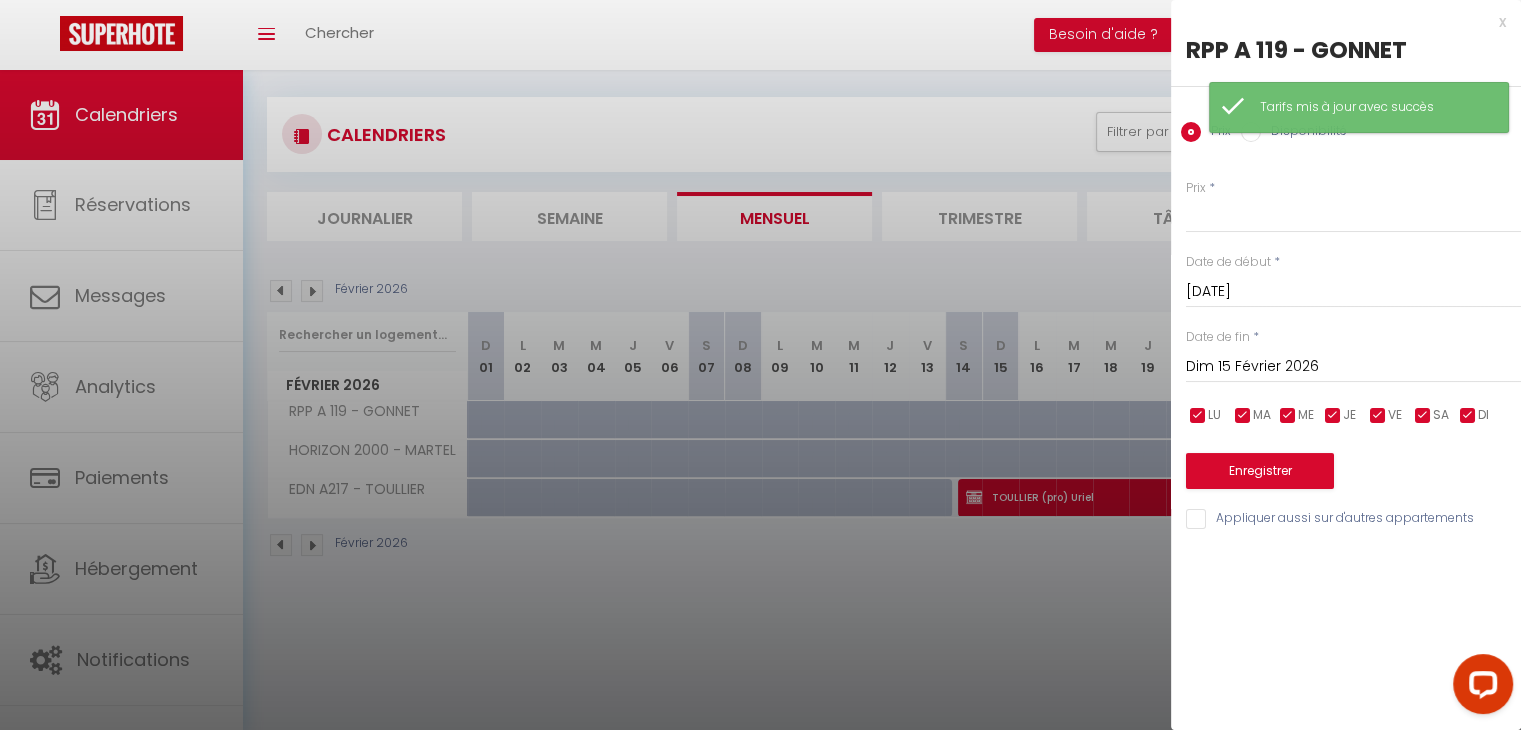 click on "Dim 15 Février 2026" at bounding box center (1353, 367) 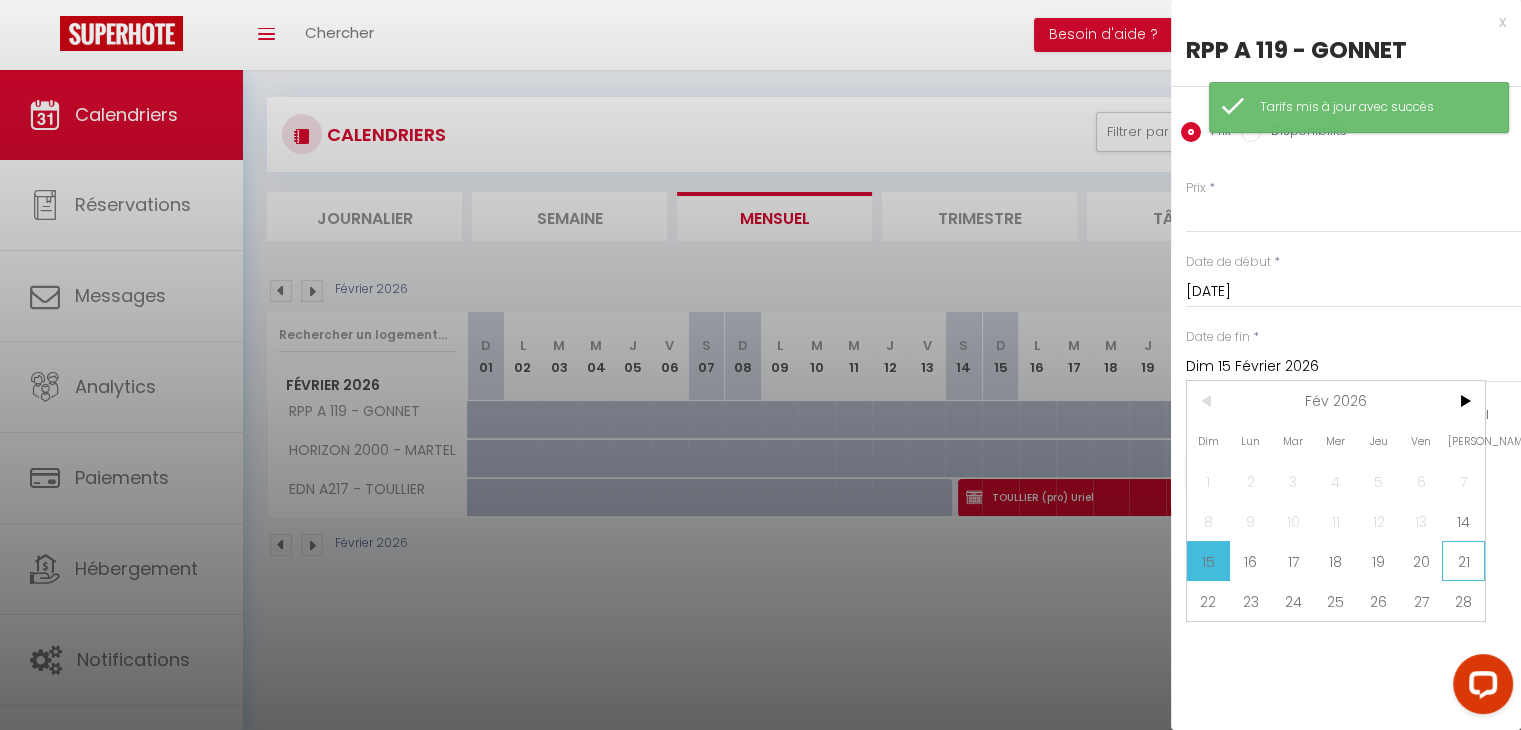 click on "21" at bounding box center (1463, 561) 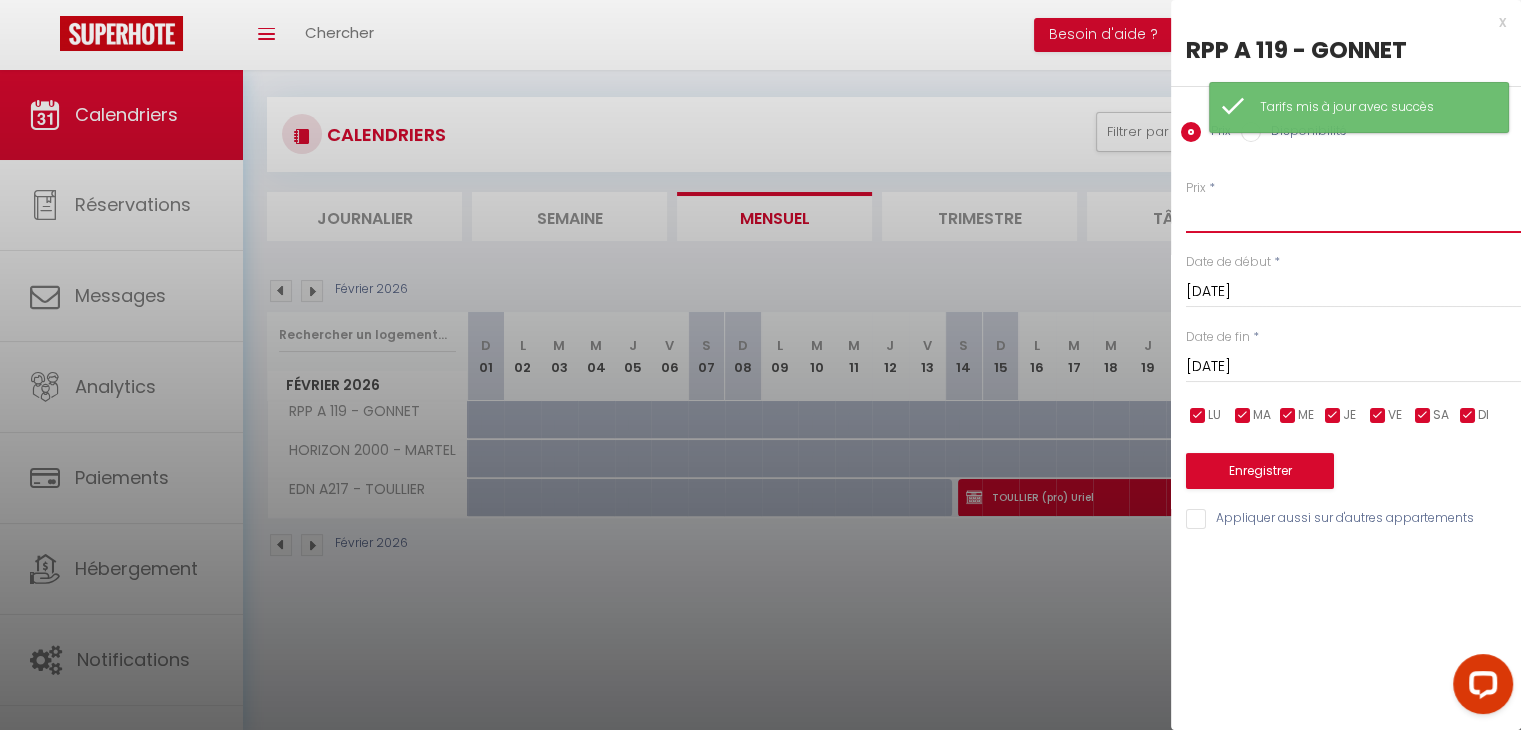click on "Prix" at bounding box center [1353, 215] 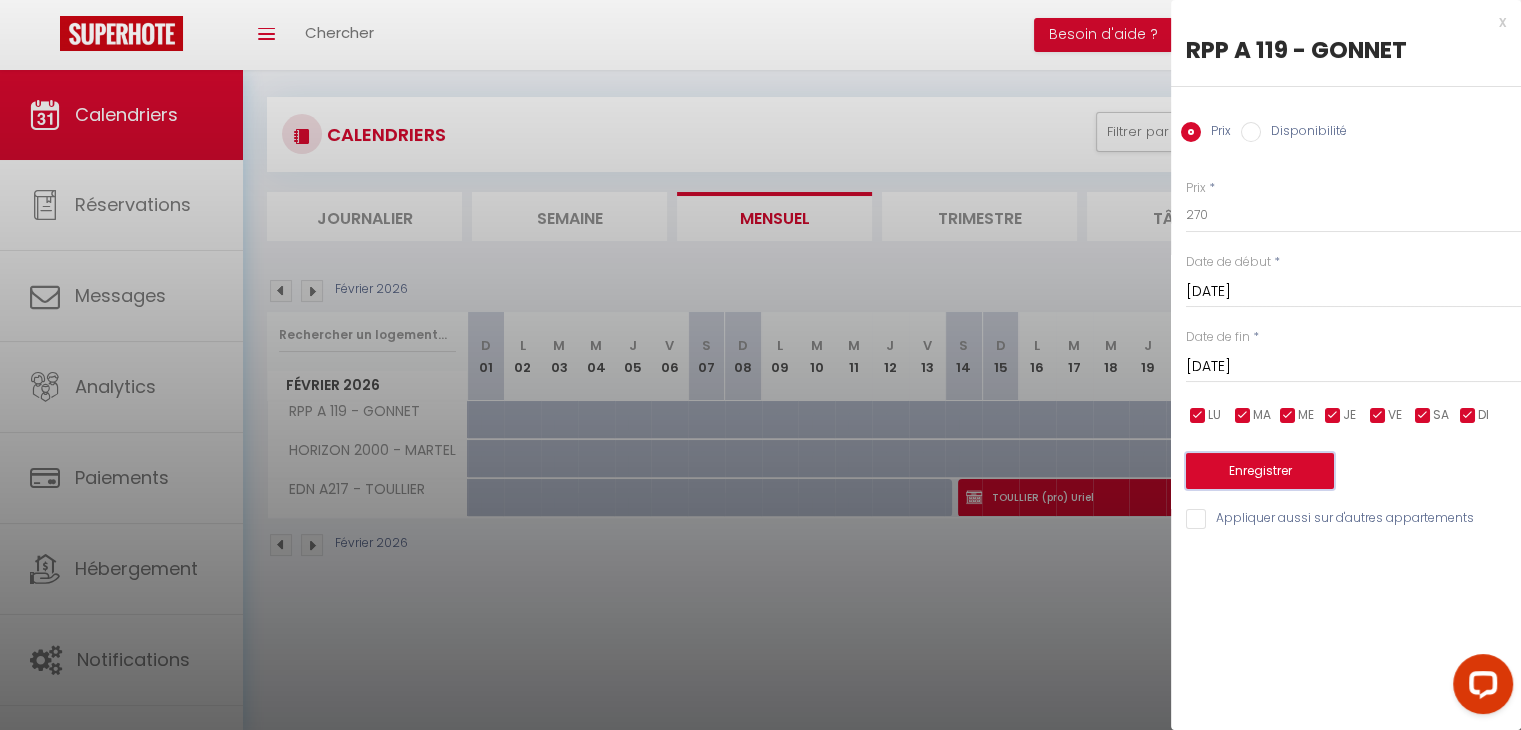 click on "Enregistrer" at bounding box center [1260, 471] 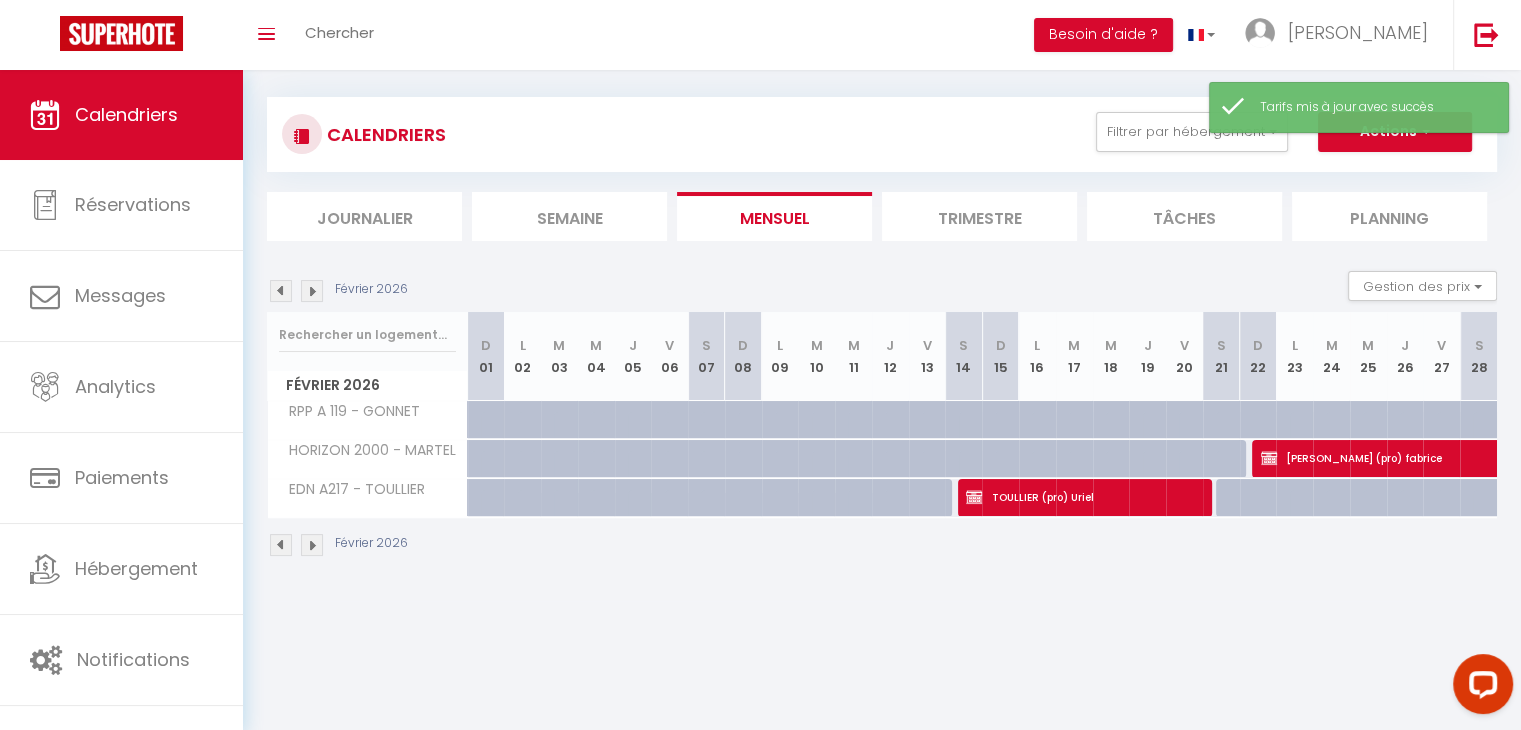 click at bounding box center [1234, 431] 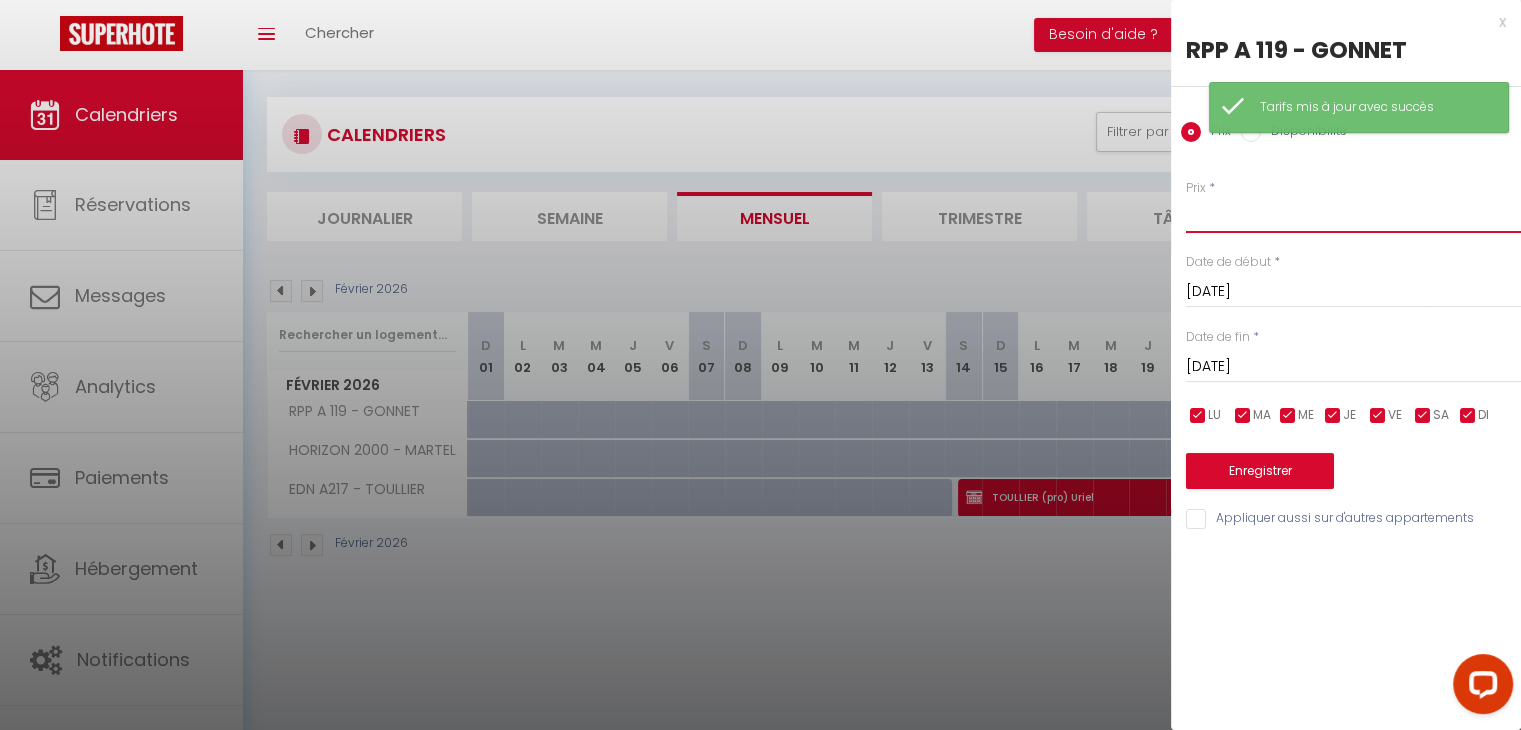 click on "Prix" at bounding box center (1353, 215) 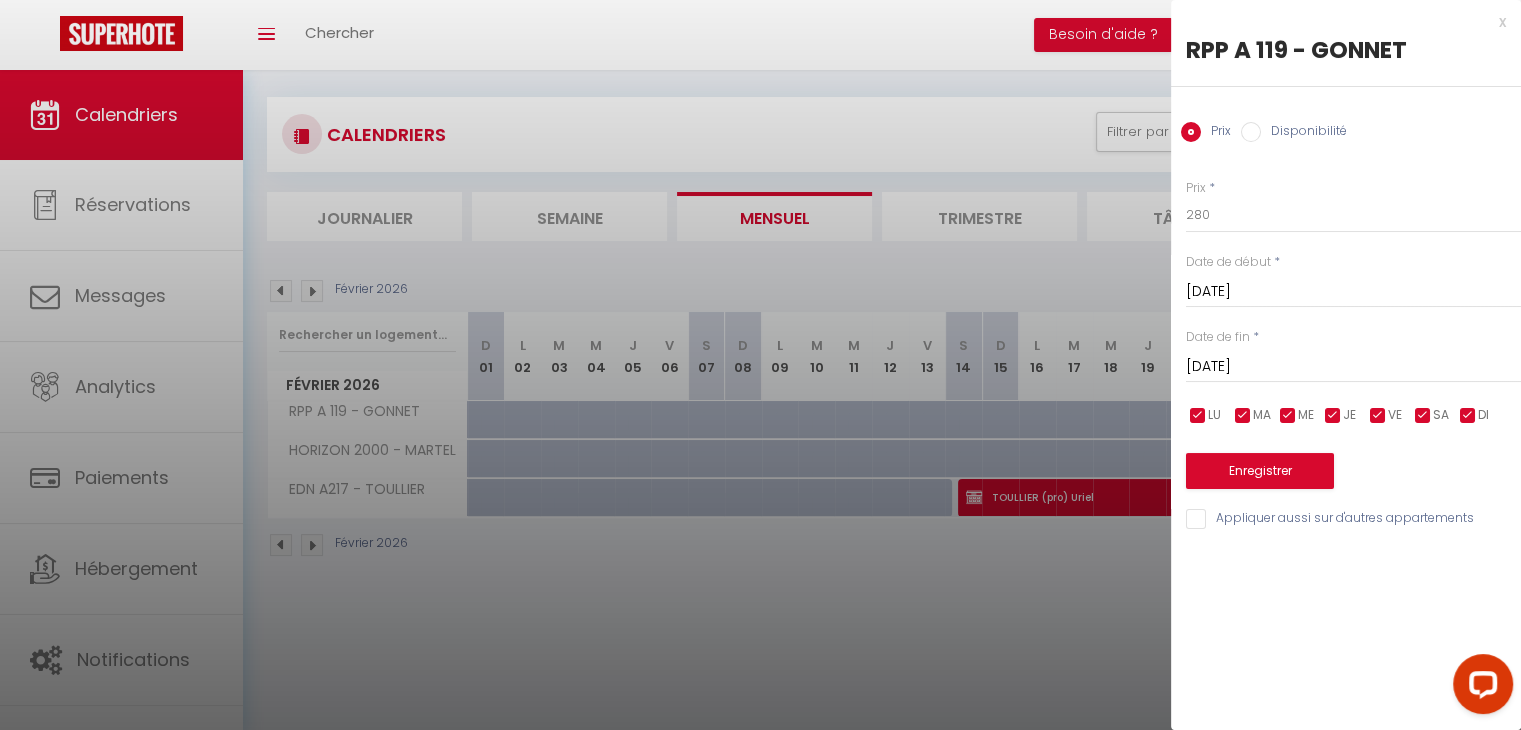 click on "[DATE]" at bounding box center [1353, 367] 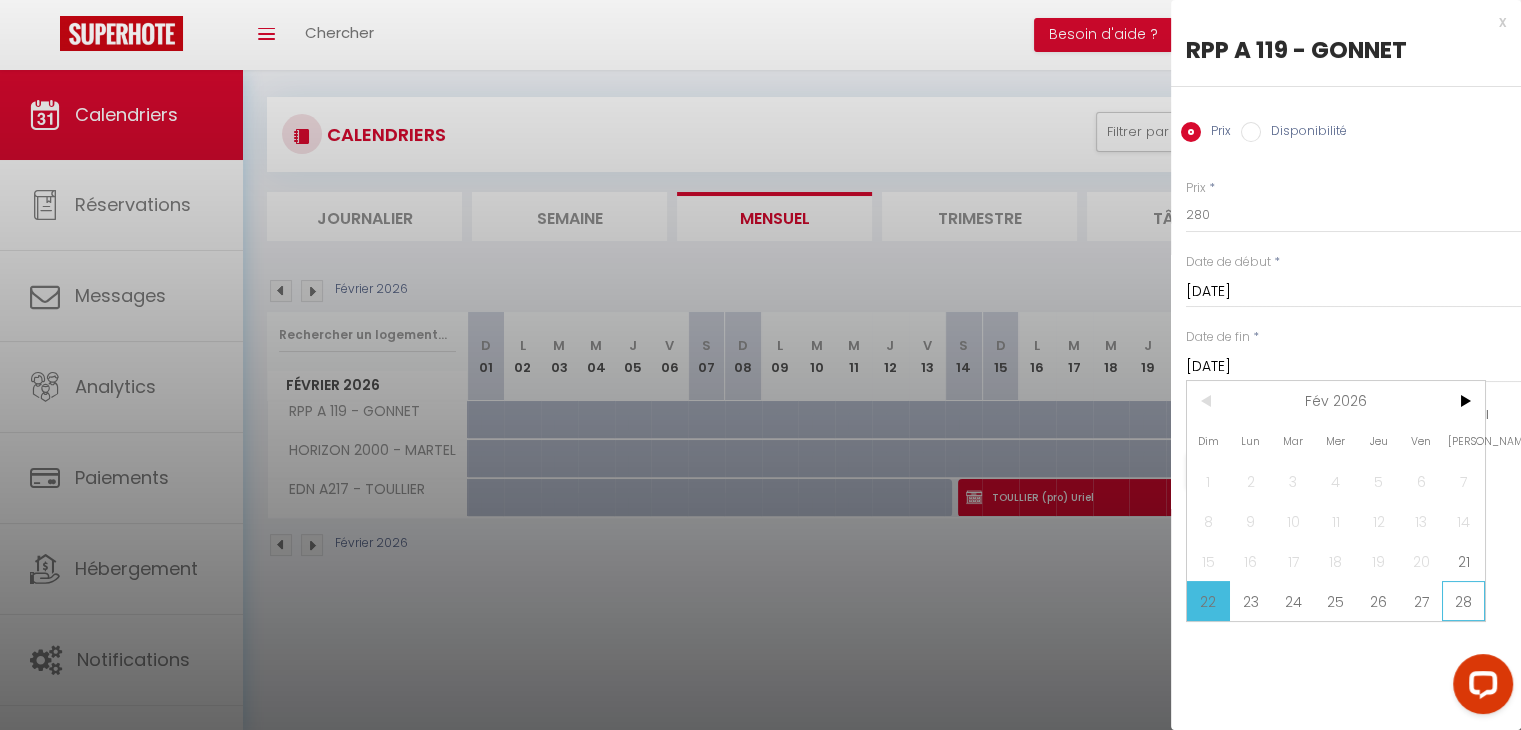 click on "28" at bounding box center (1463, 601) 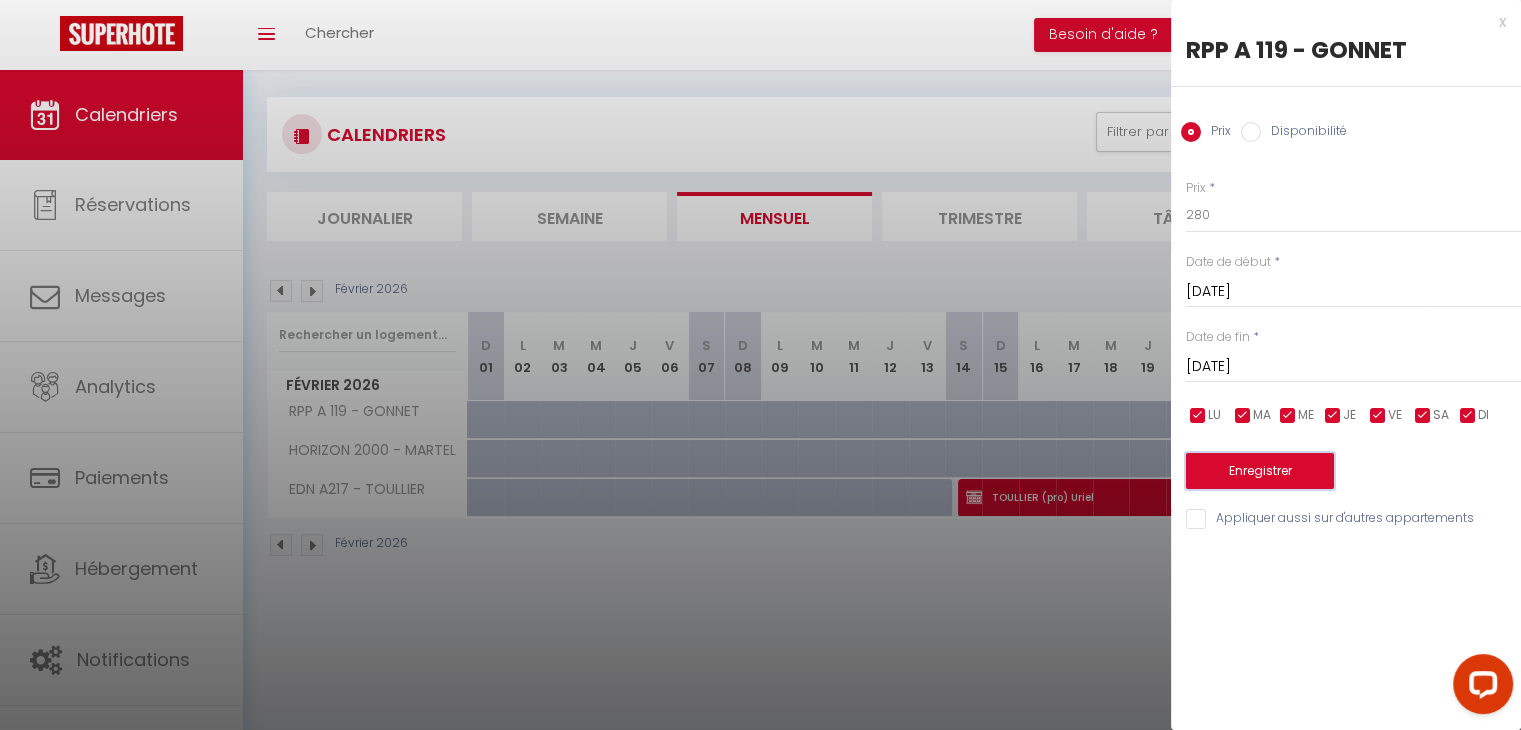 click on "Enregistrer" at bounding box center (1260, 471) 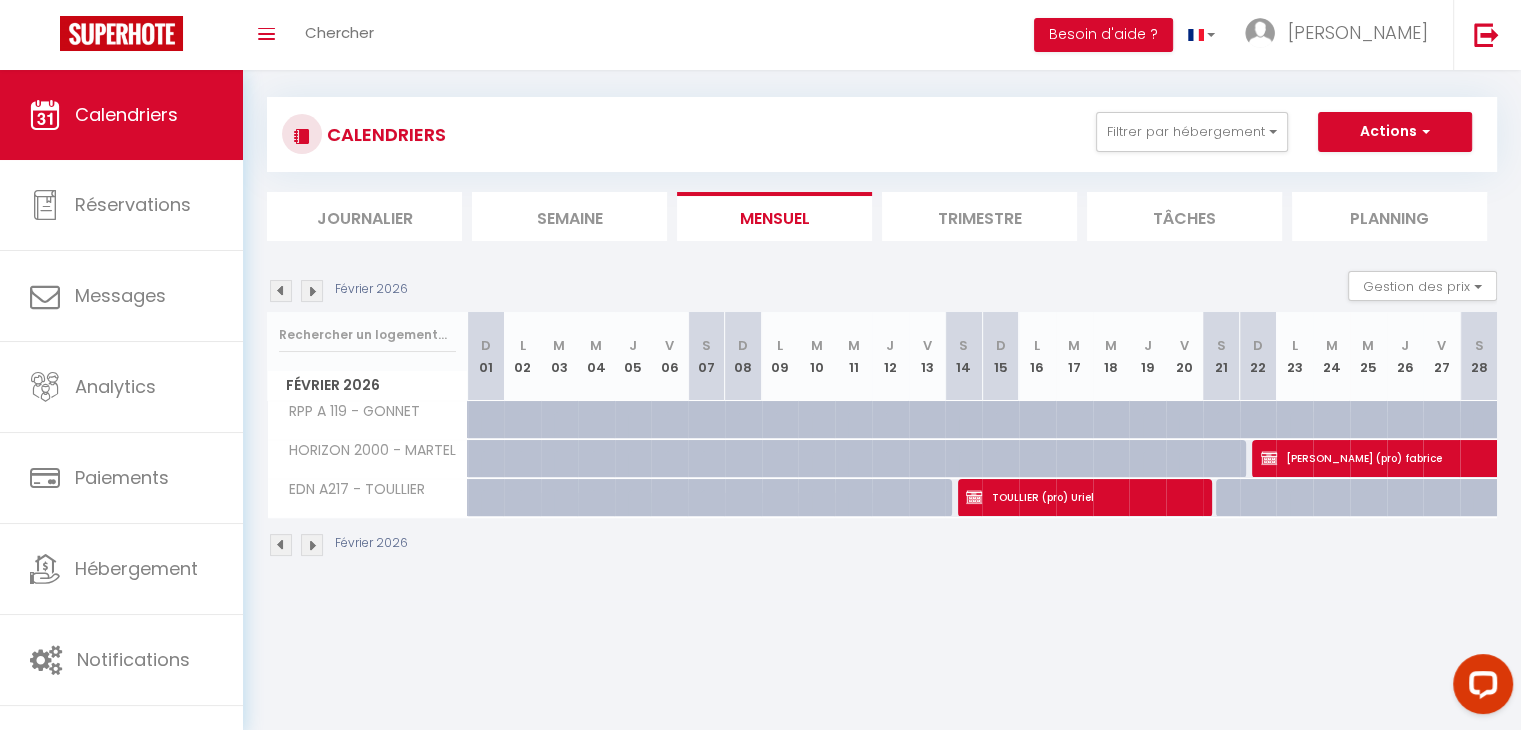 click at bounding box center (1491, 431) 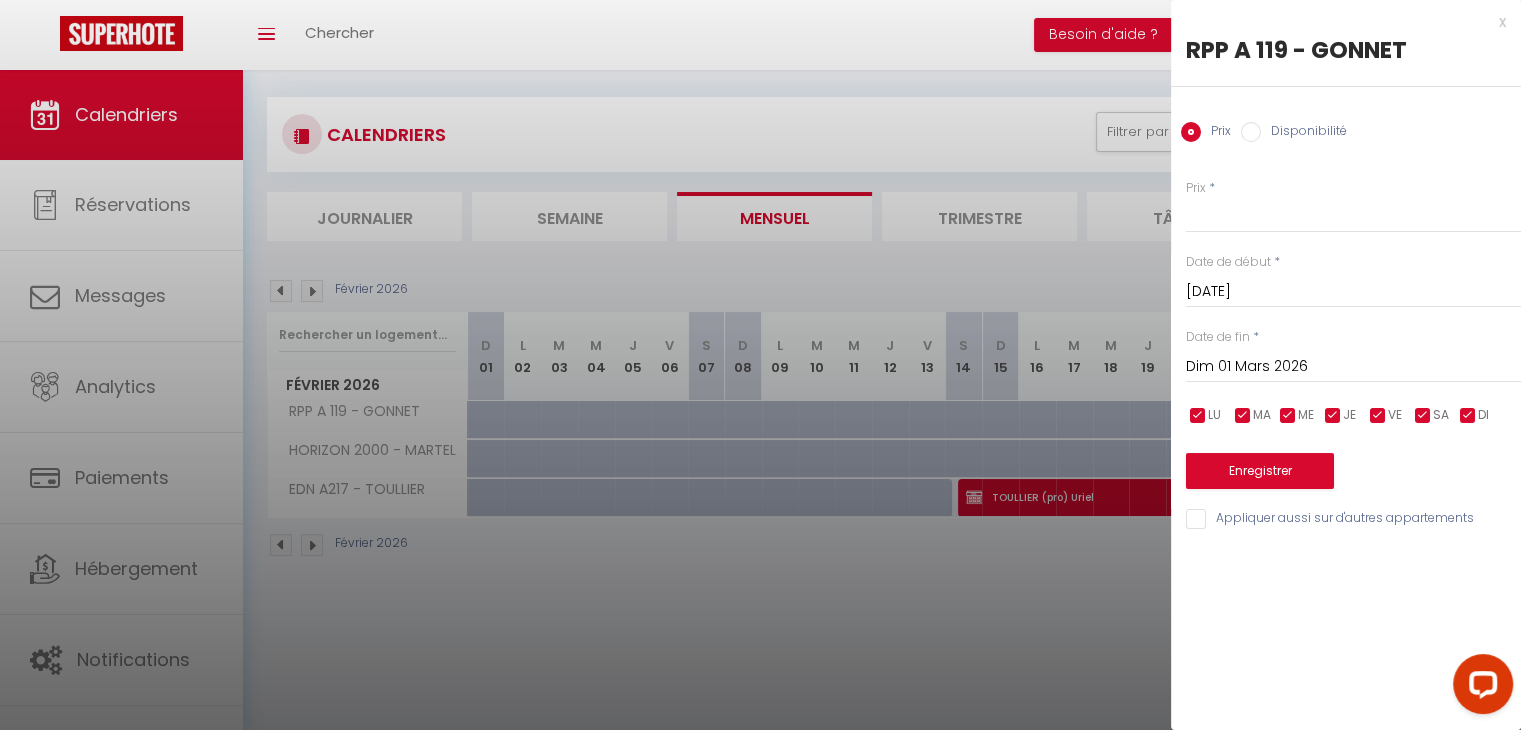 click on "Dim 01 Mars 2026" at bounding box center (1353, 367) 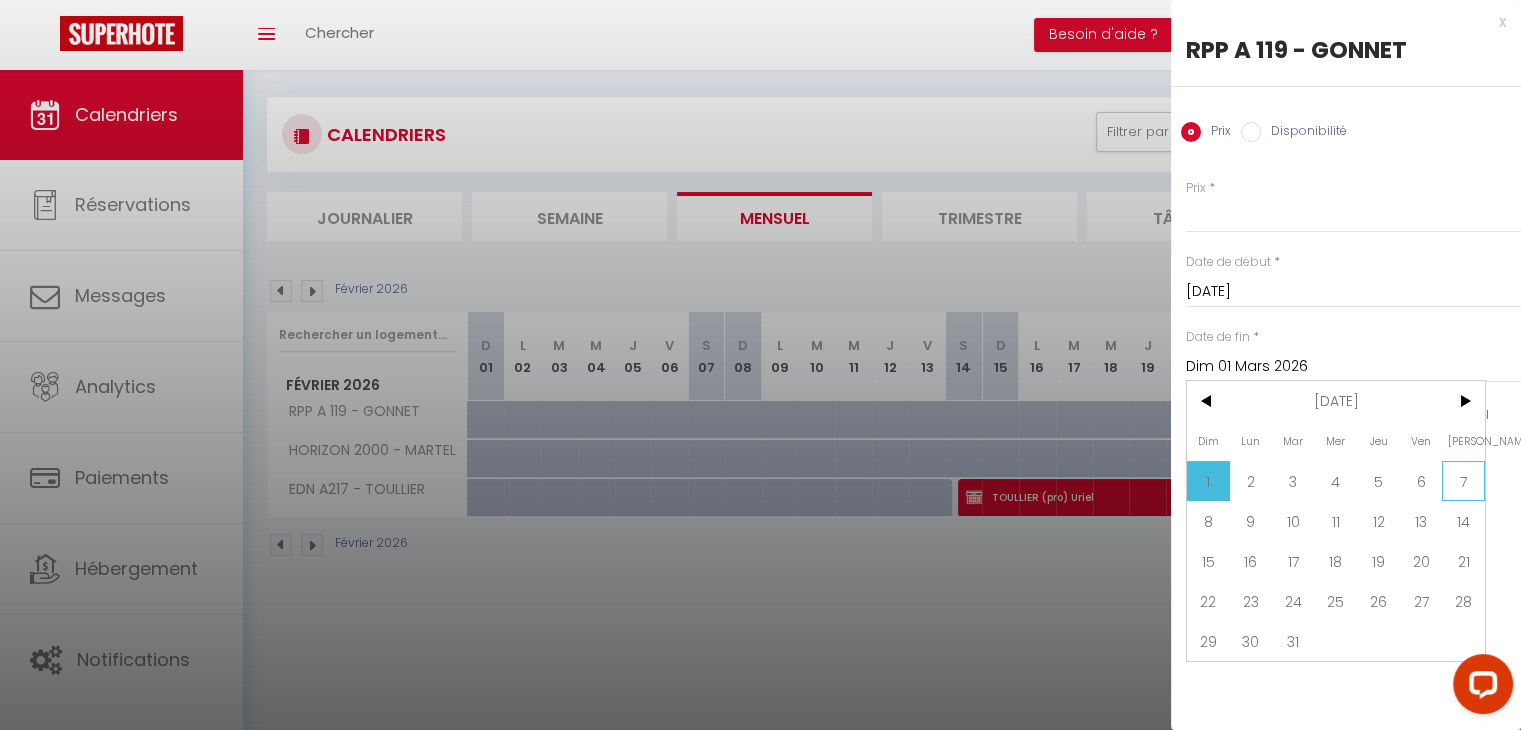 click on "7" at bounding box center (1463, 481) 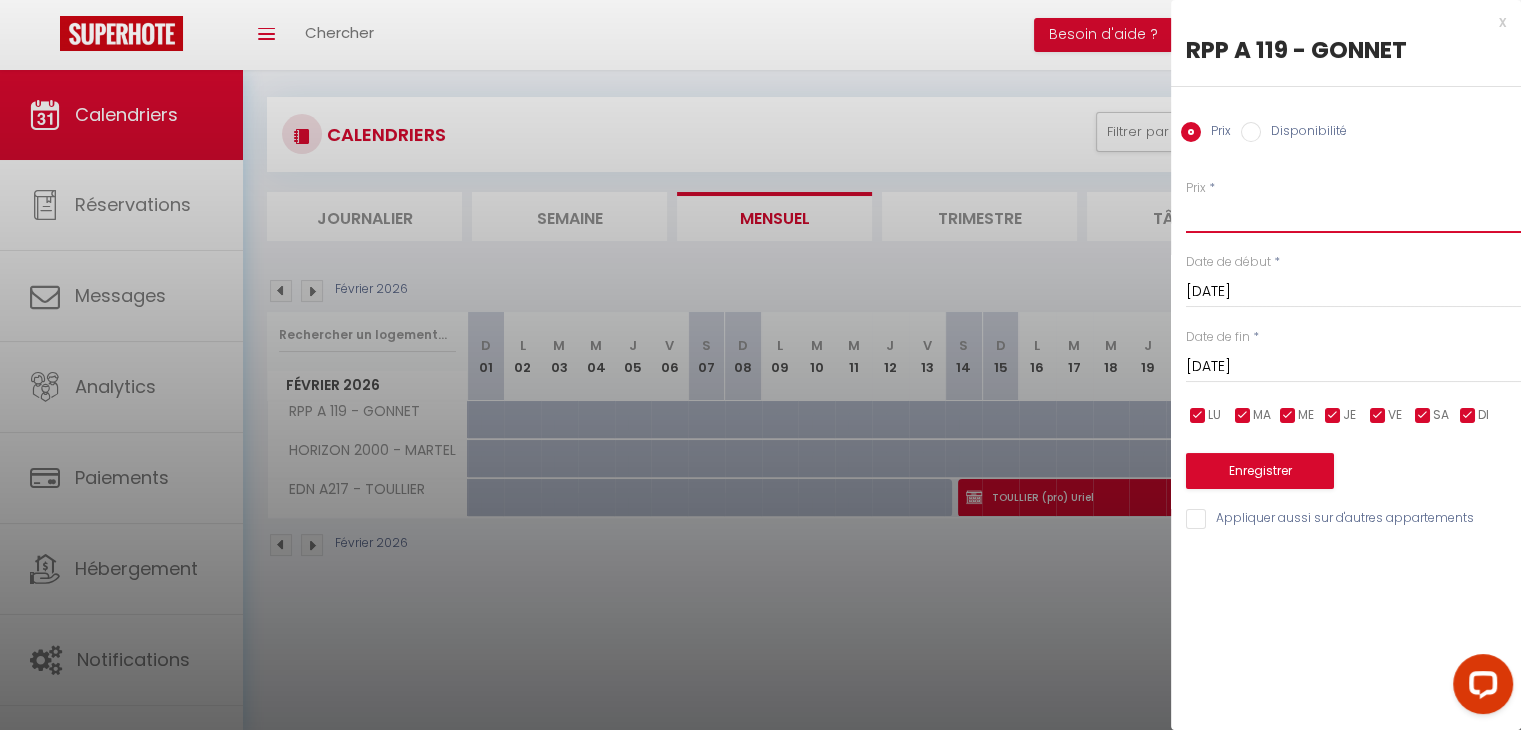 click on "Prix" at bounding box center (1353, 215) 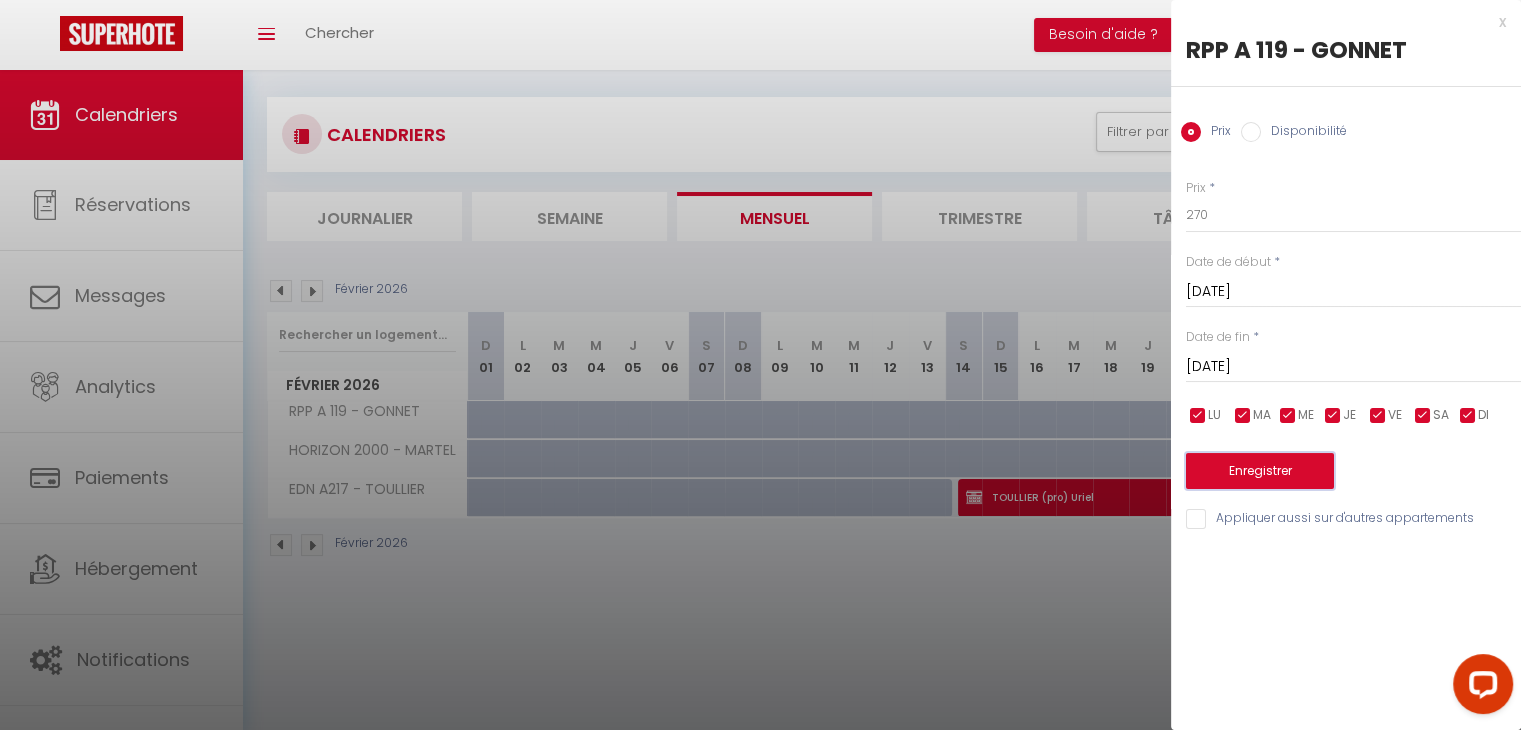 click on "Enregistrer" at bounding box center (1260, 471) 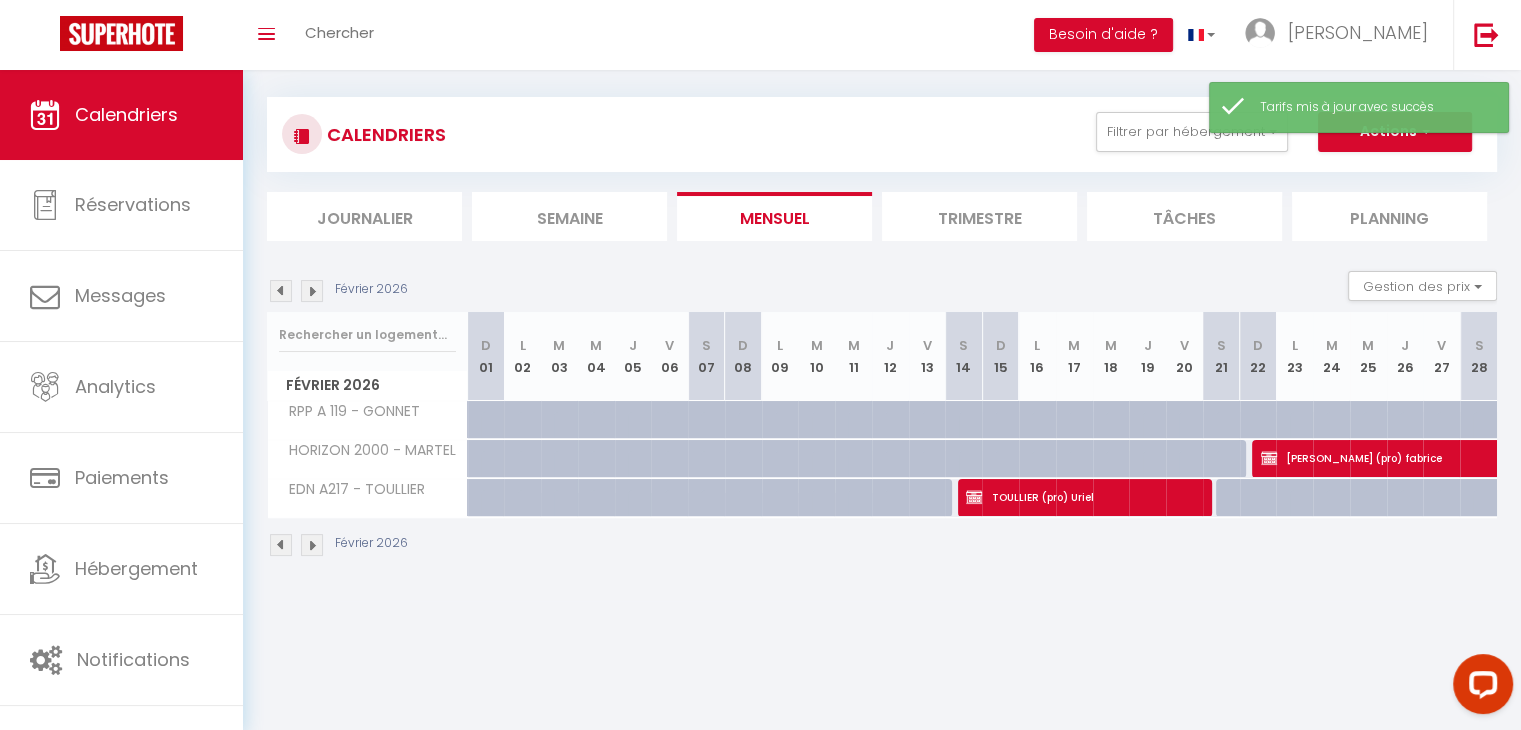 click at bounding box center (312, 291) 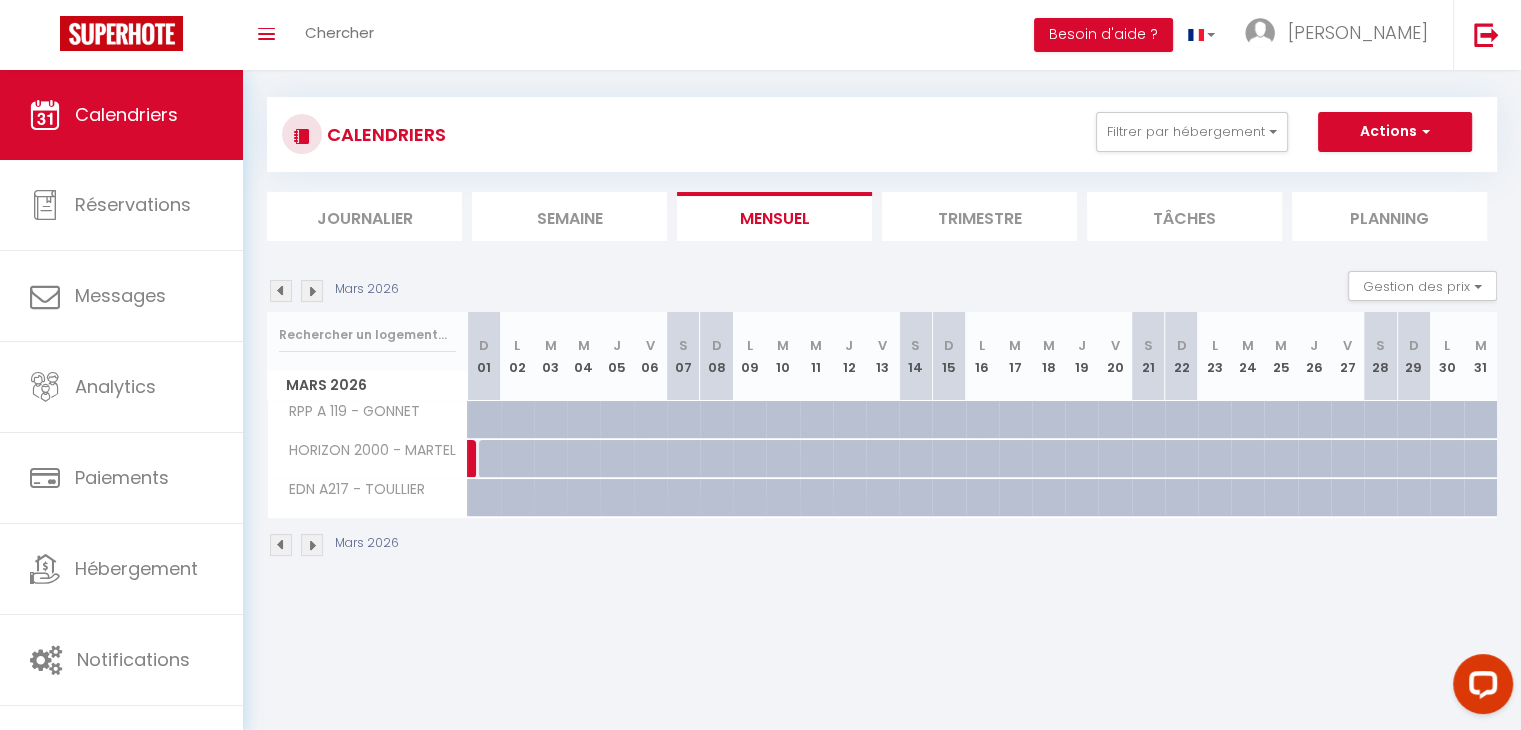 click at bounding box center [683, 420] 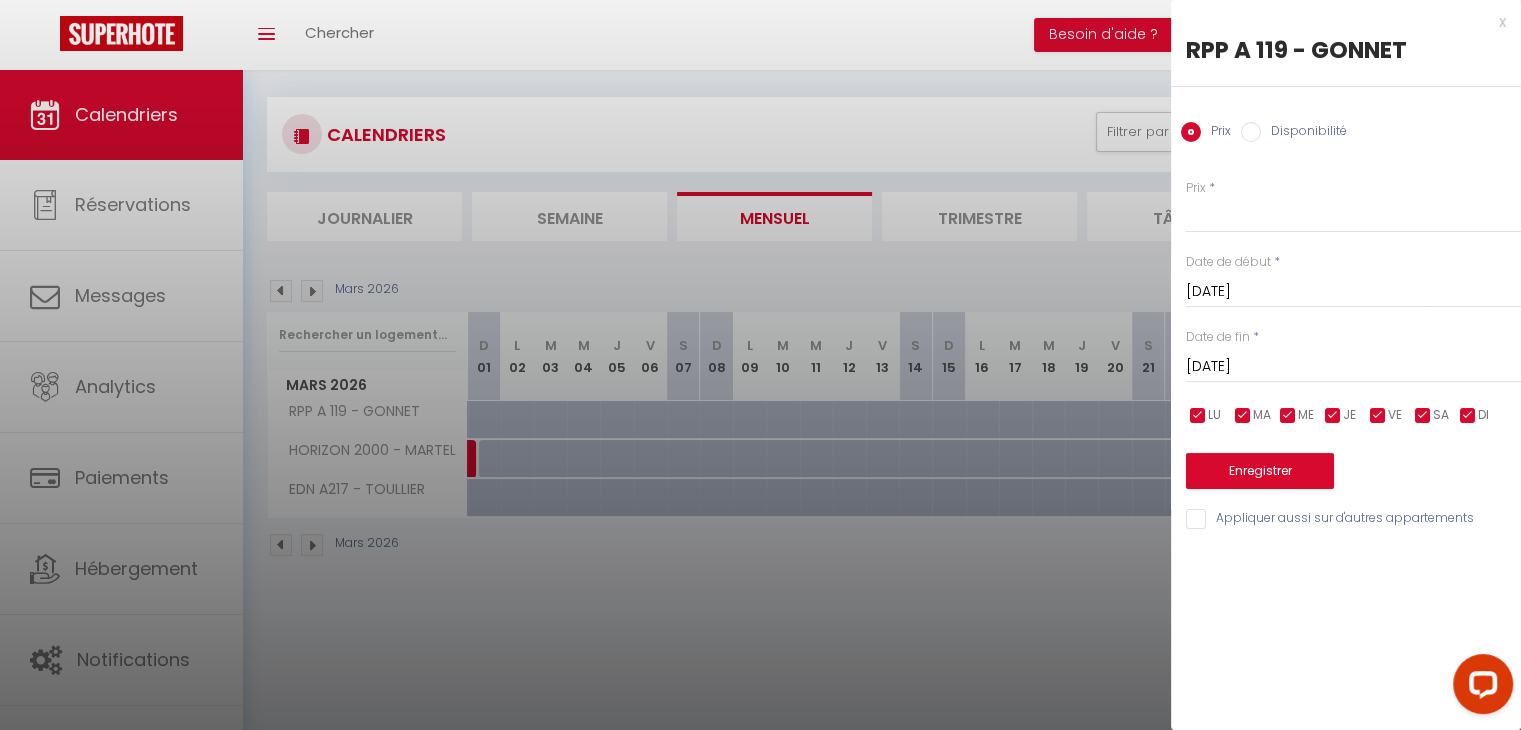 click on "[DATE]" at bounding box center (1353, 367) 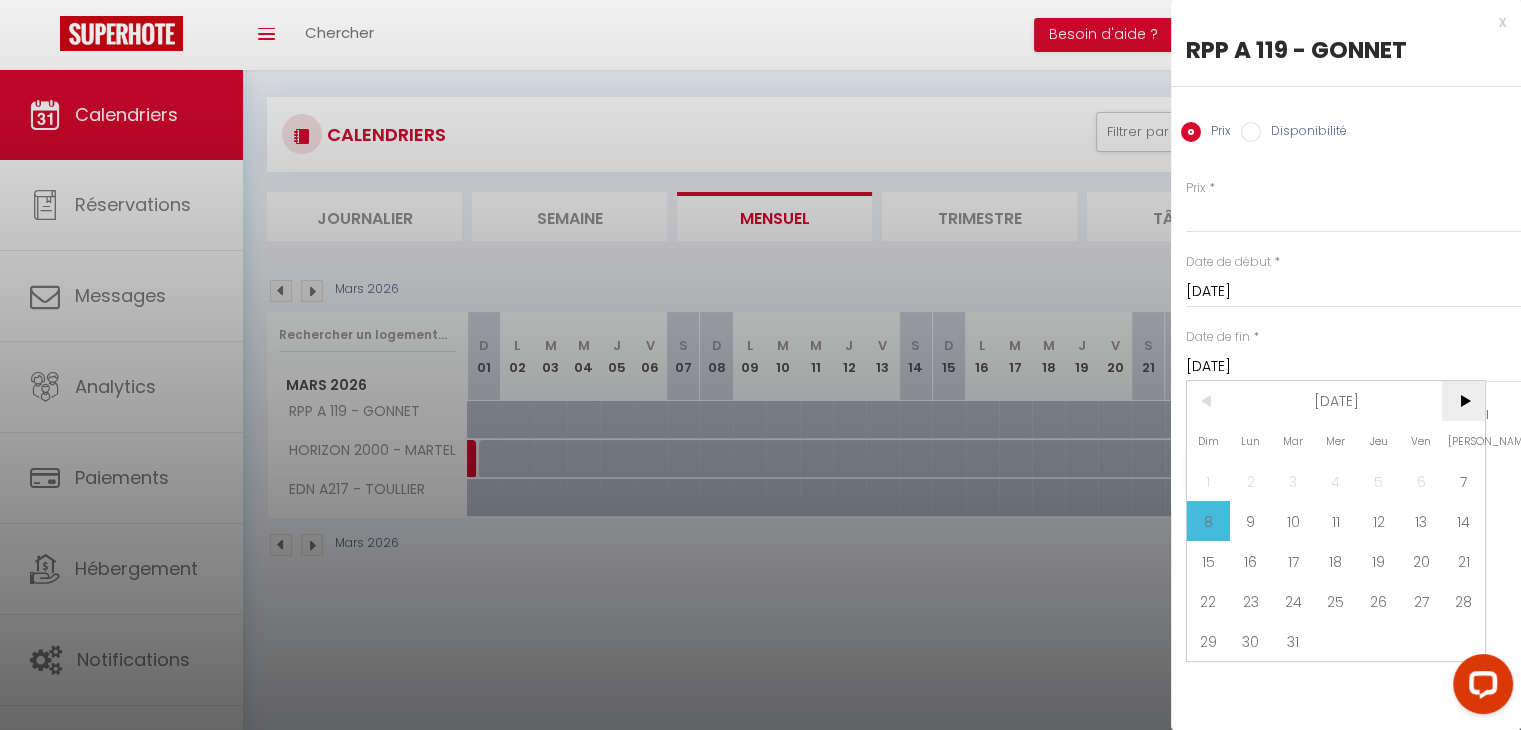 click on ">" at bounding box center (1463, 401) 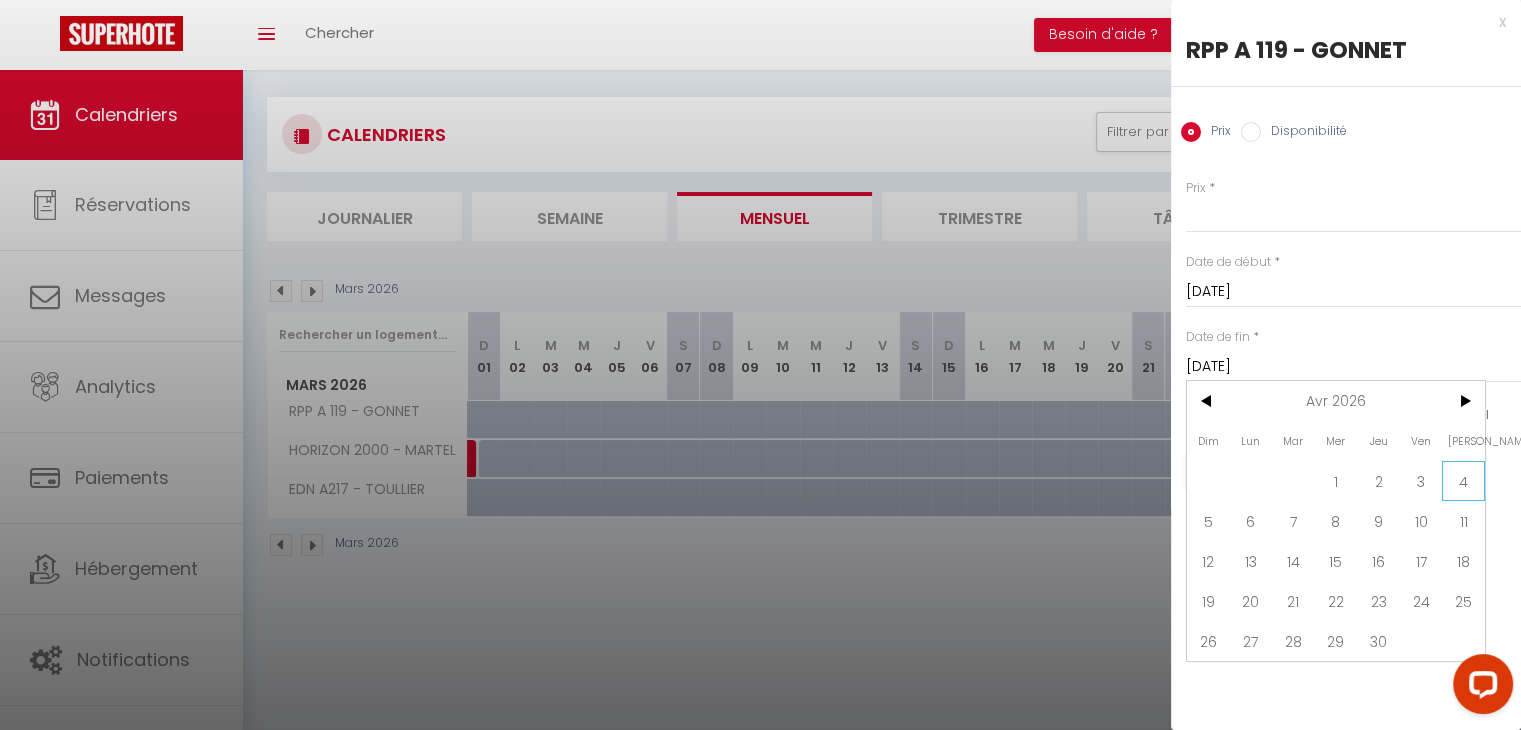 click on "4" at bounding box center [1463, 481] 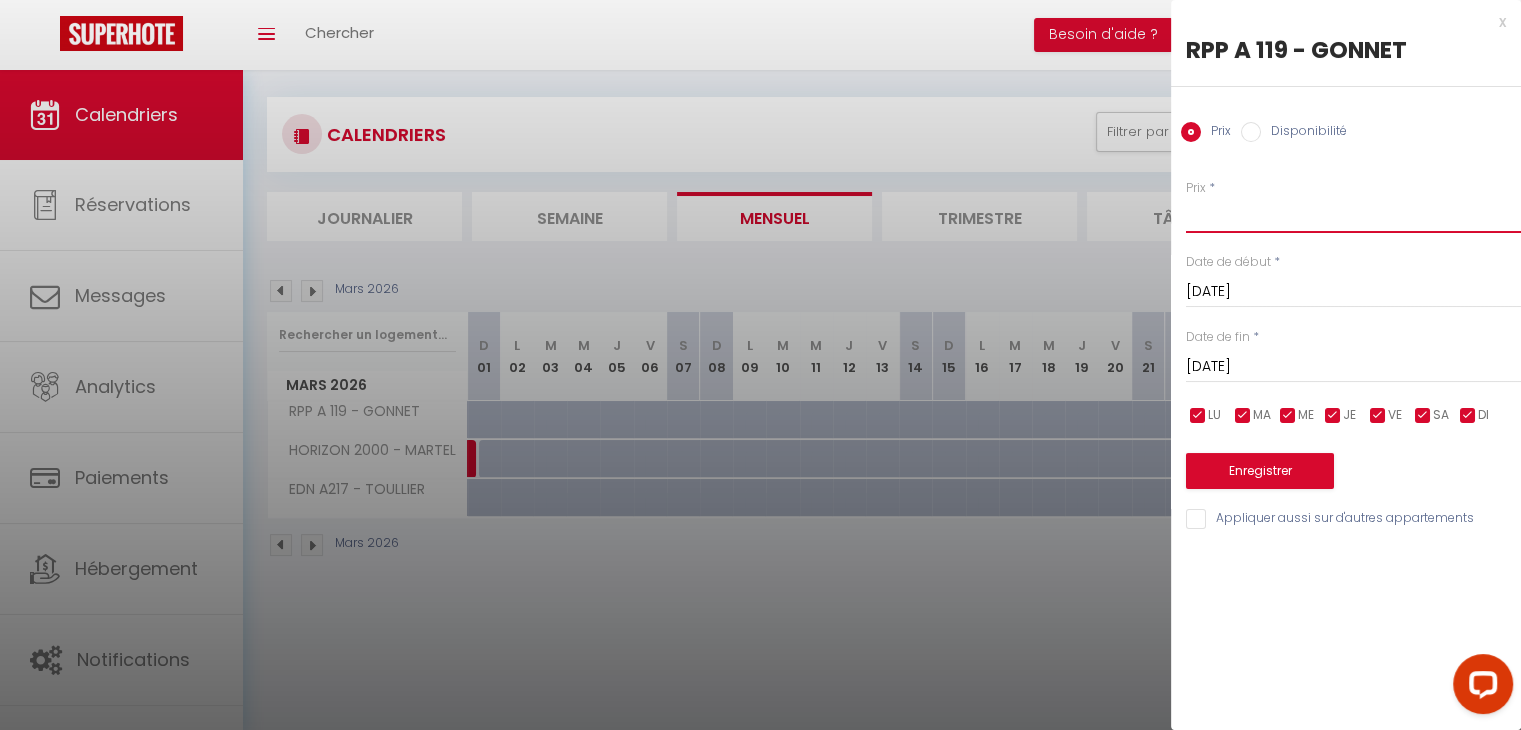 click on "Prix" at bounding box center (1353, 215) 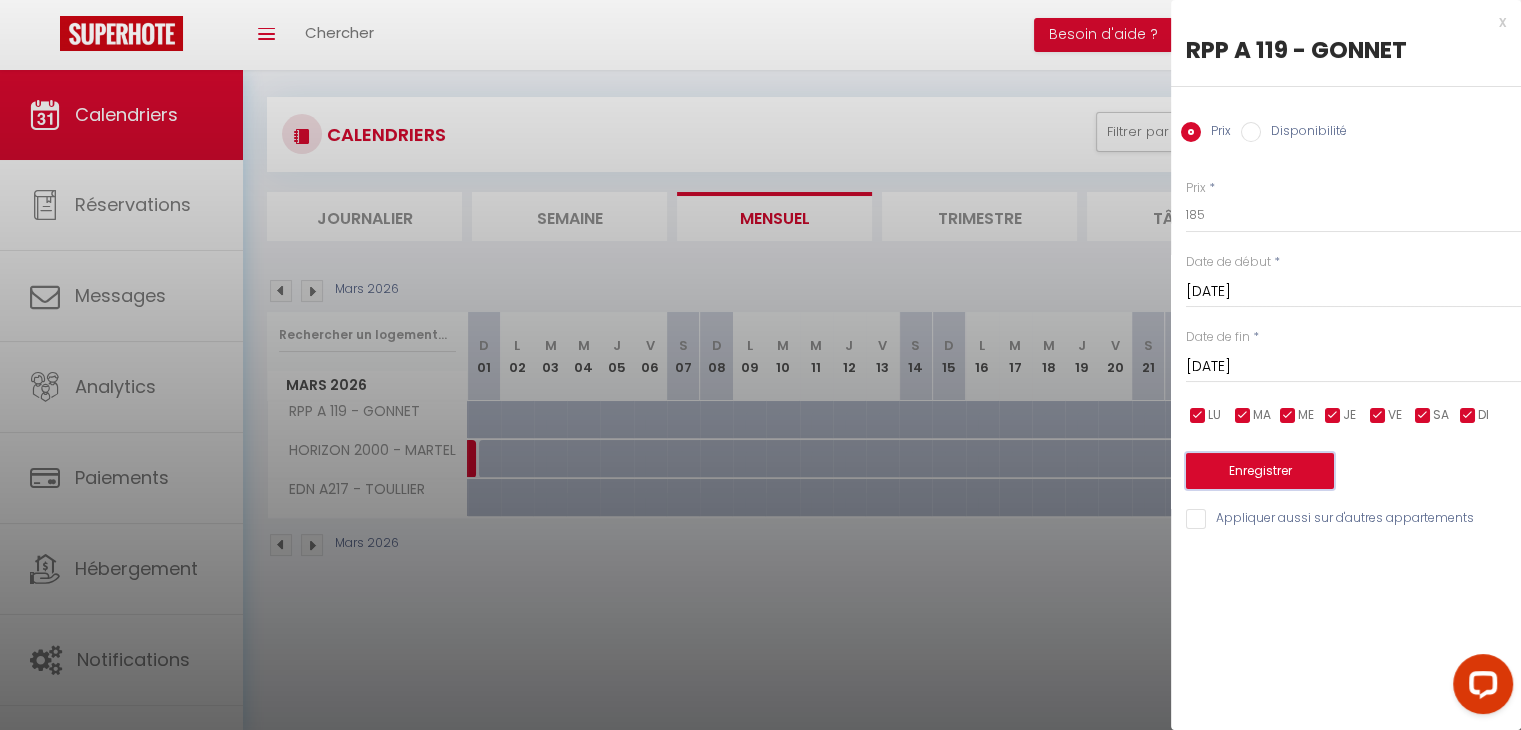 click on "Enregistrer" at bounding box center (1260, 471) 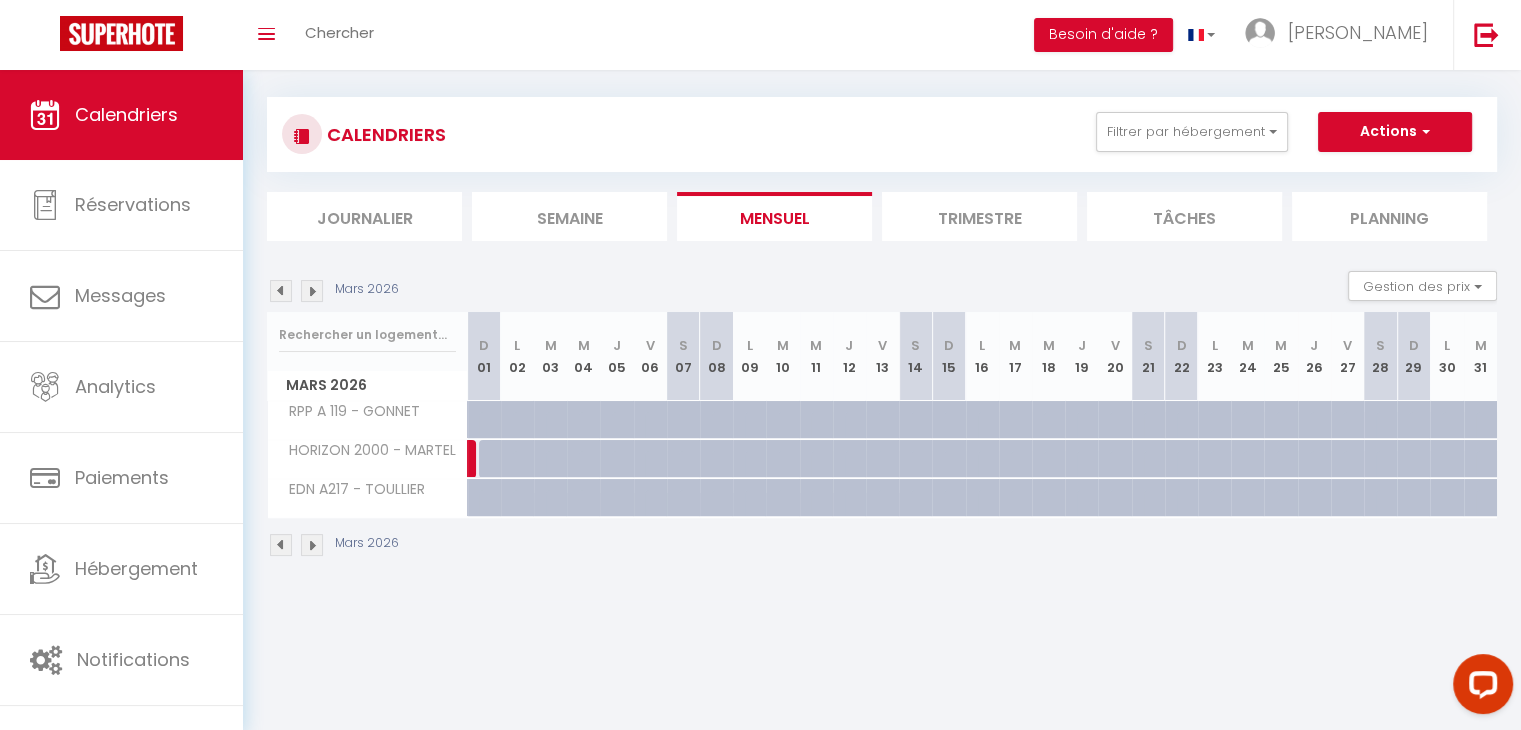 click at bounding box center [312, 291] 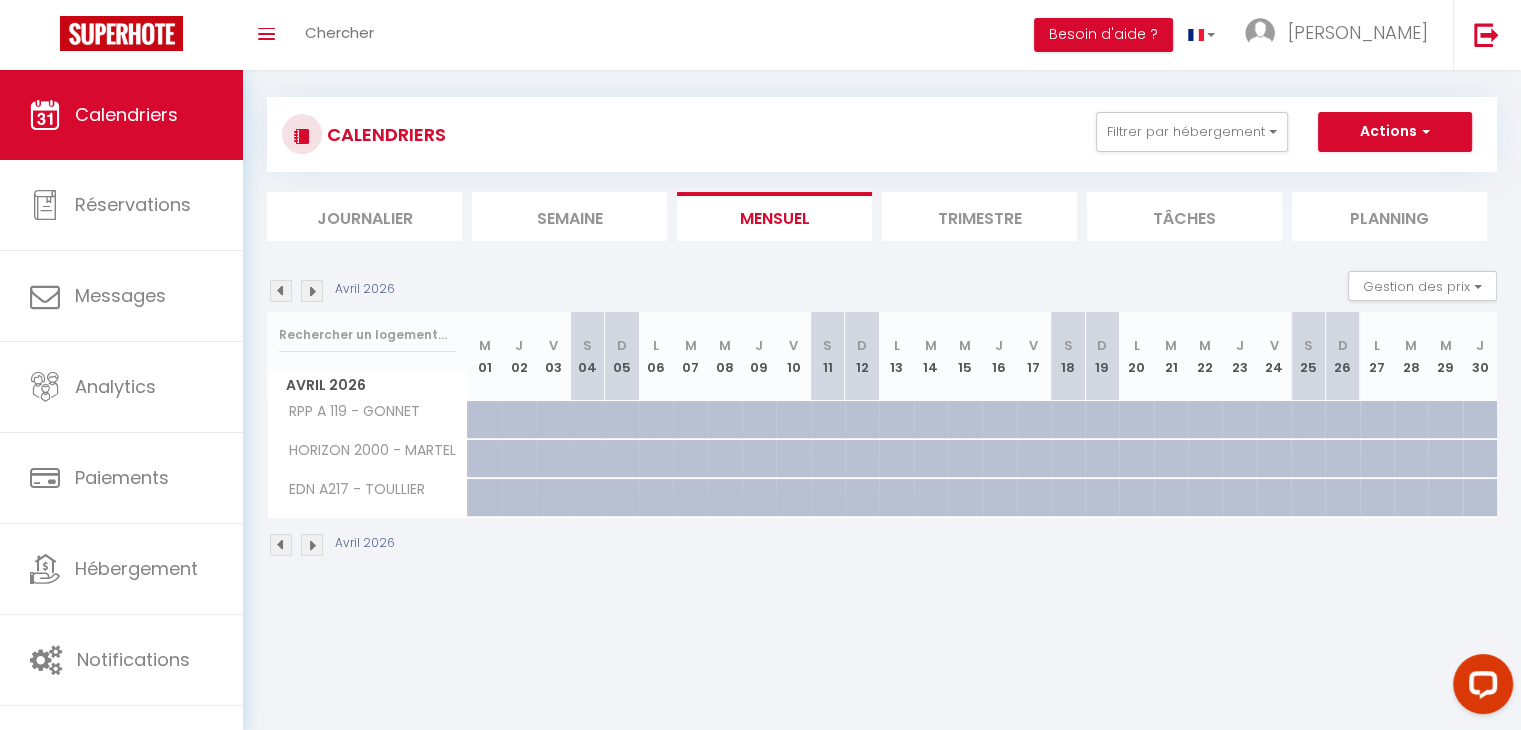 click at bounding box center [600, 431] 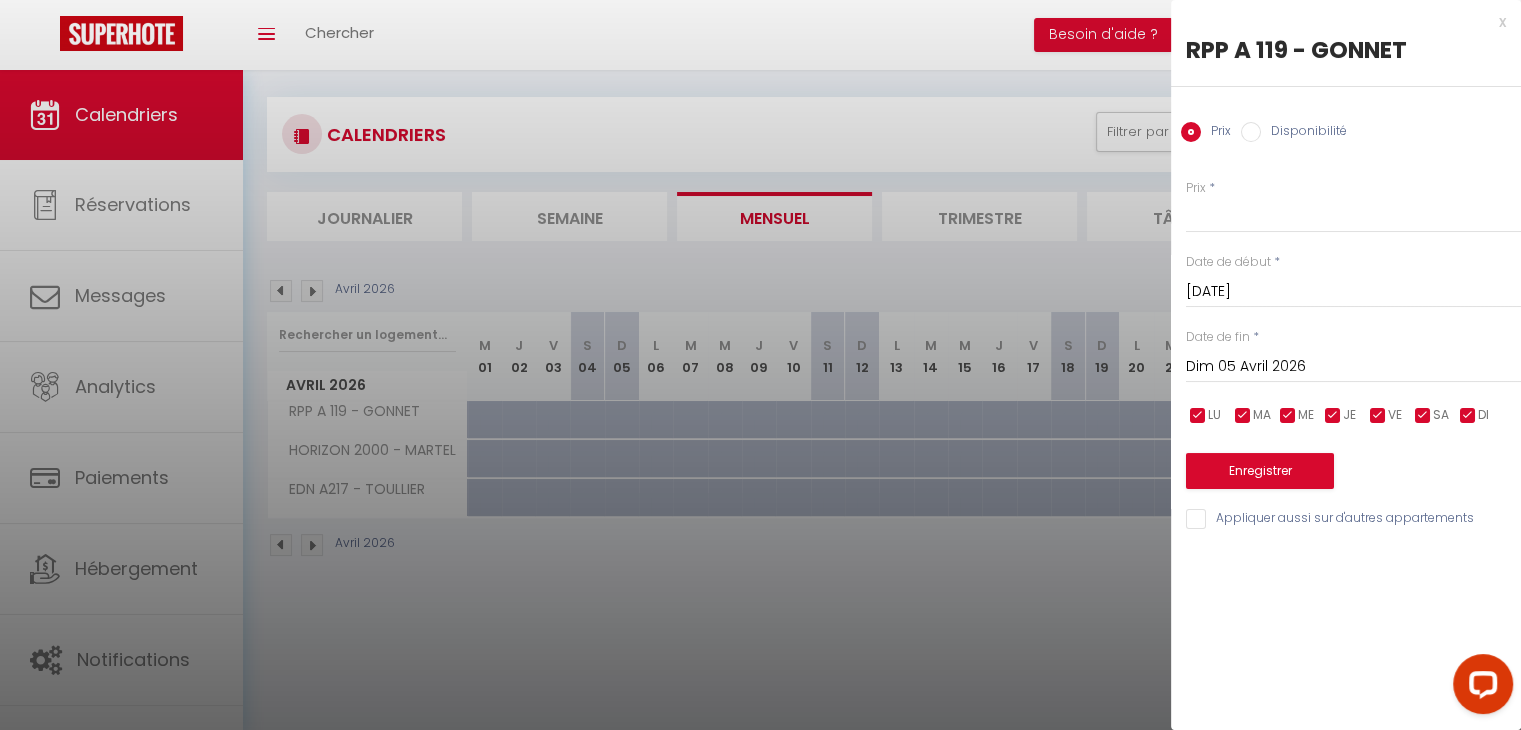 click on "Prix
*
Statut
*
Disponible
Indisponible
Date de début
*     [DATE]         <   [DATE]   >   Dim Lun Mar Mer Jeu Ven Sam   1 2 3 4 5 6 7 8 9 10 11 12 13 14 15 16 17 18 19 20 21 22 23 24 25 26 27 28 29 30     <   2026   >   Janvier Février Mars Avril Mai Juin Juillet Août Septembre Octobre Novembre Décembre     <   [DATE] - [DATE]   >   2020 2021 2022 2023 2024 2025 2026 2027 2028 2029
Date de fin
*     [DATE]         <   [DATE]   >   Dim Lun Mar Mer Jeu Ven Sam   1 2 3 4 5 6 7 8 9 10 11 12 13 14 15 16 17 18 19 20 21 22 23 24 25 26 27 28 29 30     <   2026   >   [PERSON_NAME] Mars Avril Mai Juin Juillet Août Septembre Octobre Novembre Décembre     <   [DATE] - [DATE]   >   2020 2021 2022 2023" at bounding box center (1346, 343) 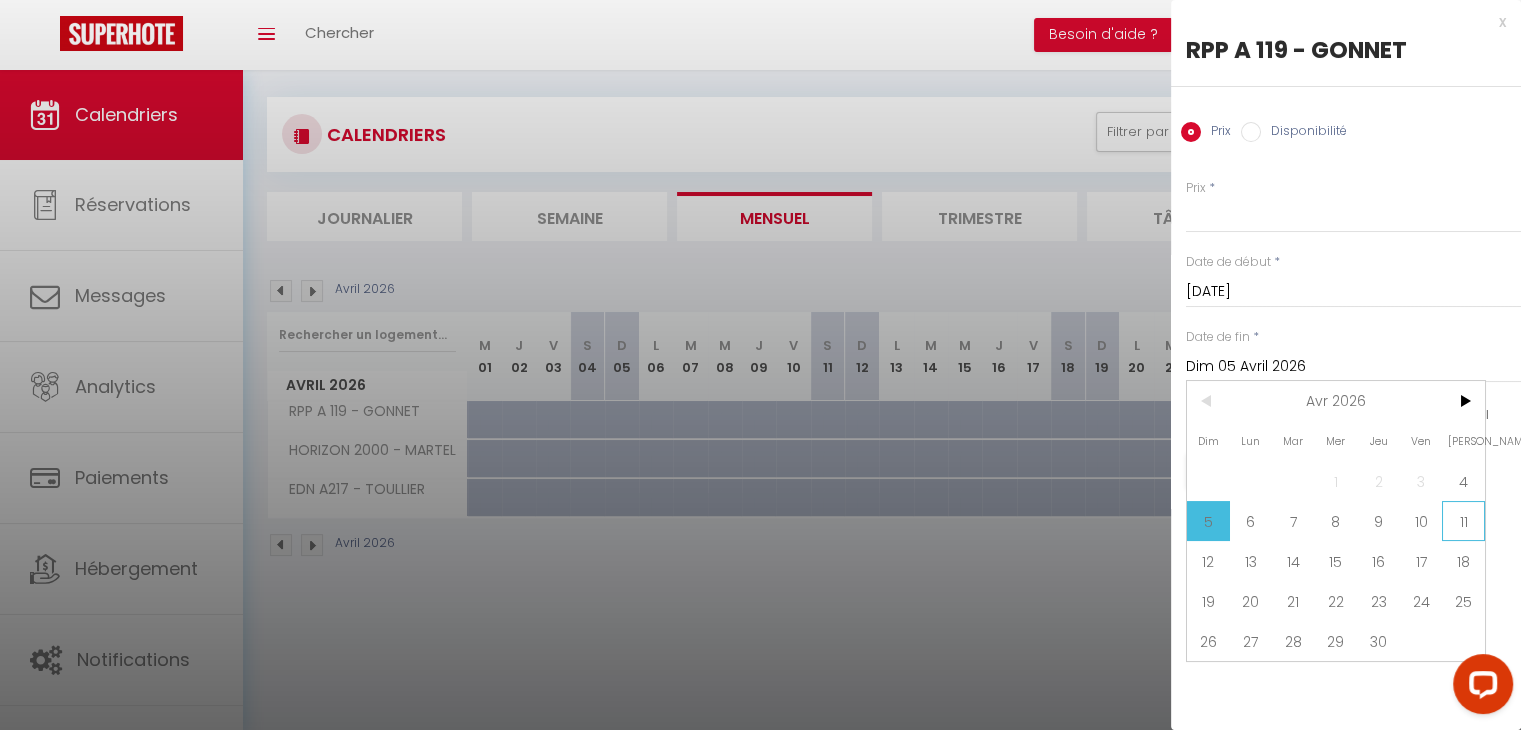 click on "11" at bounding box center [1463, 521] 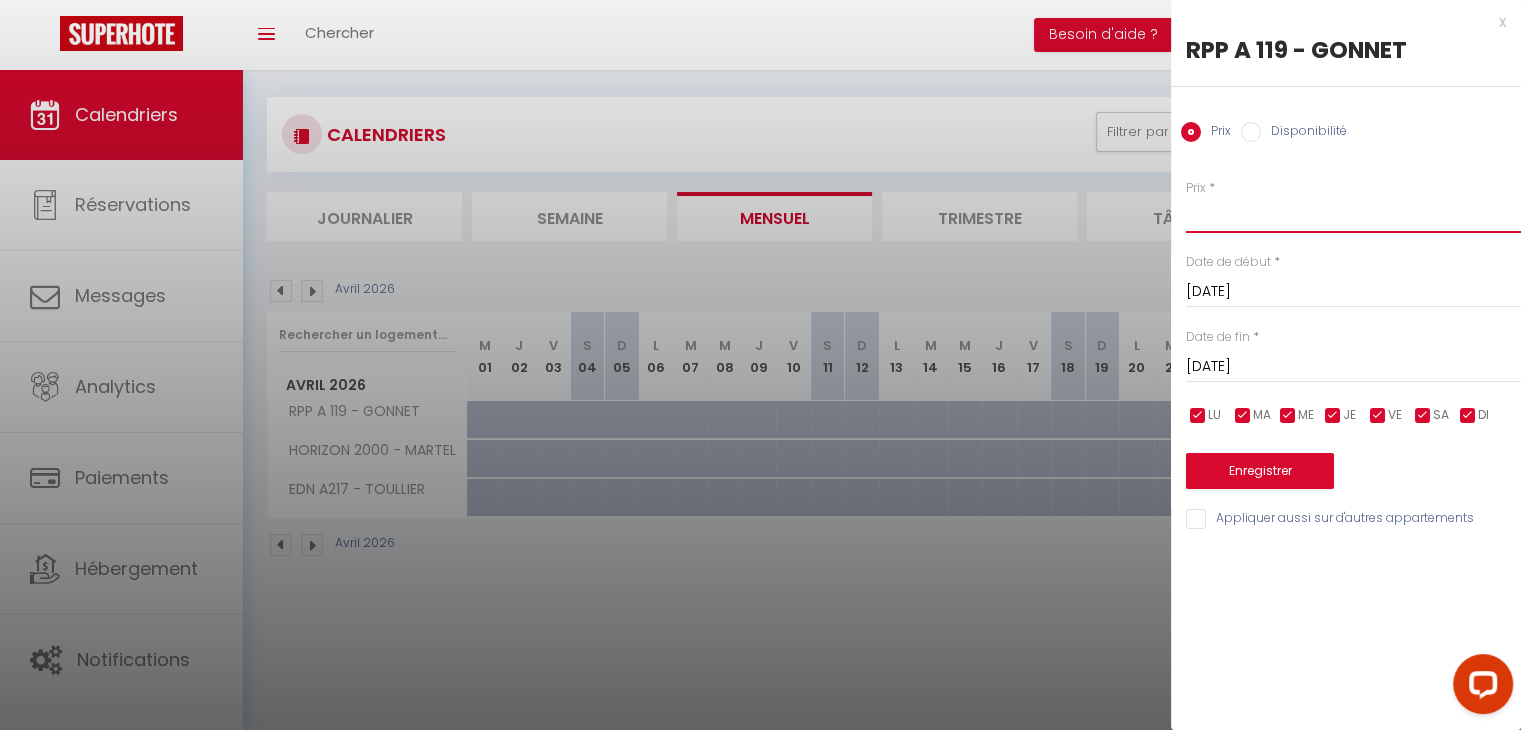 click on "Prix" at bounding box center (1353, 215) 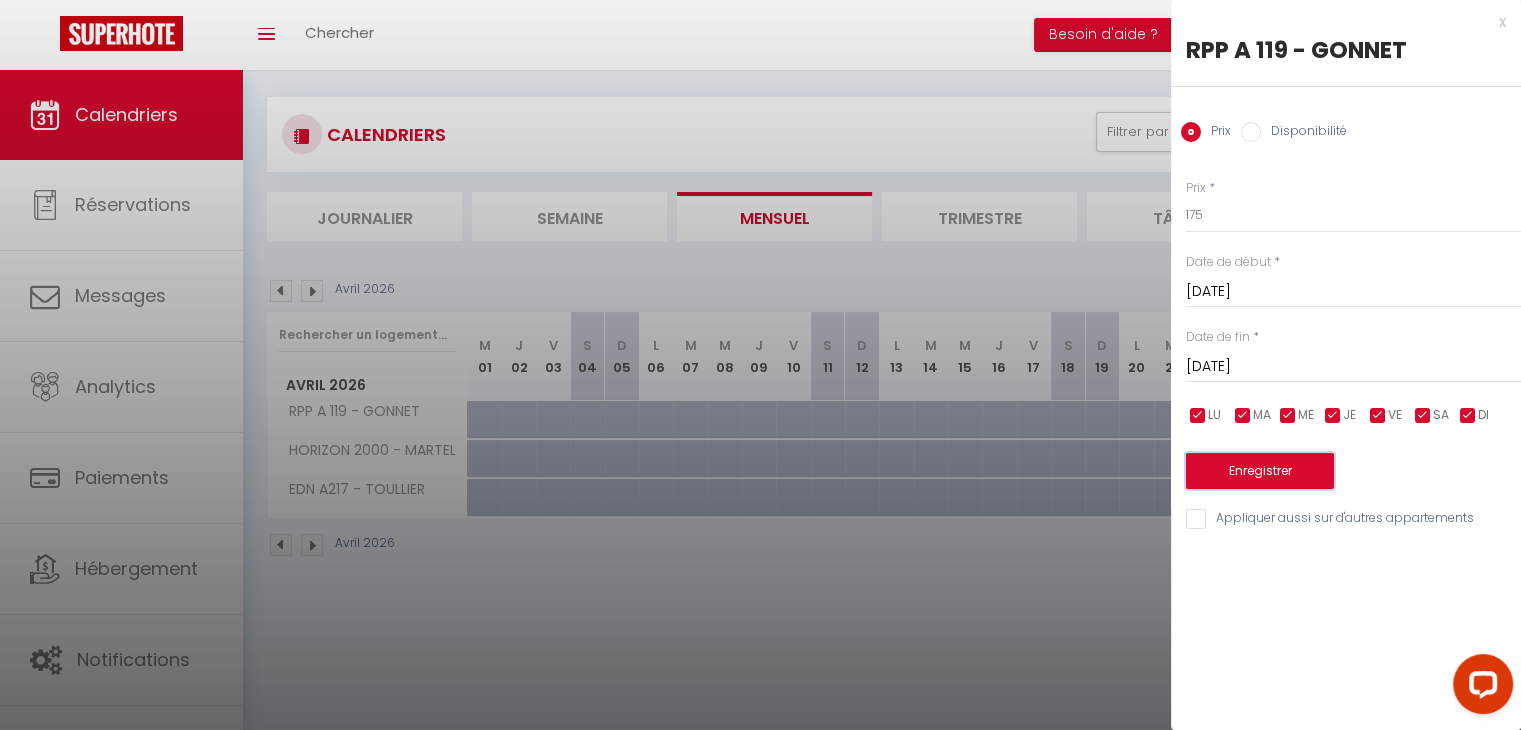 click on "Enregistrer" at bounding box center (1260, 471) 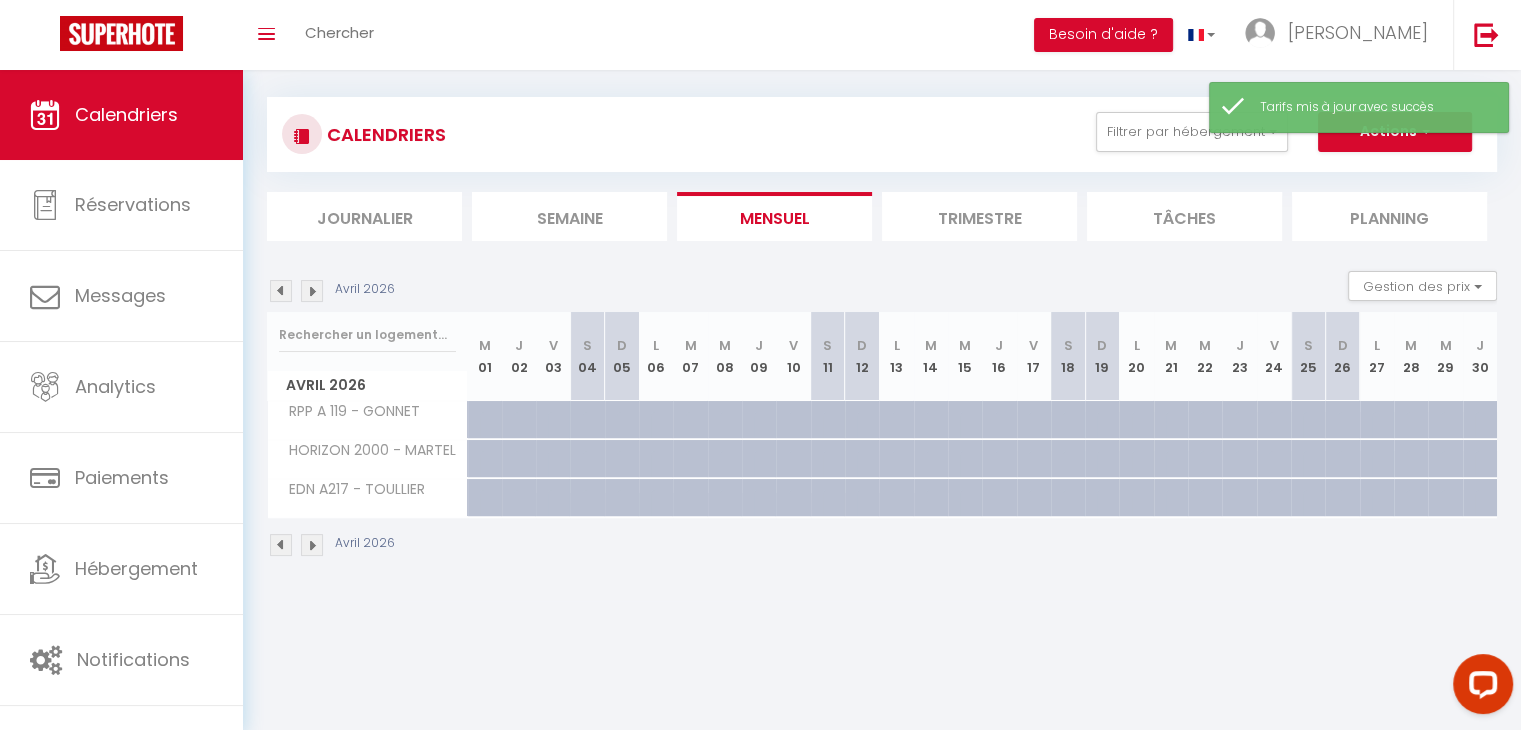 click at bounding box center [840, 431] 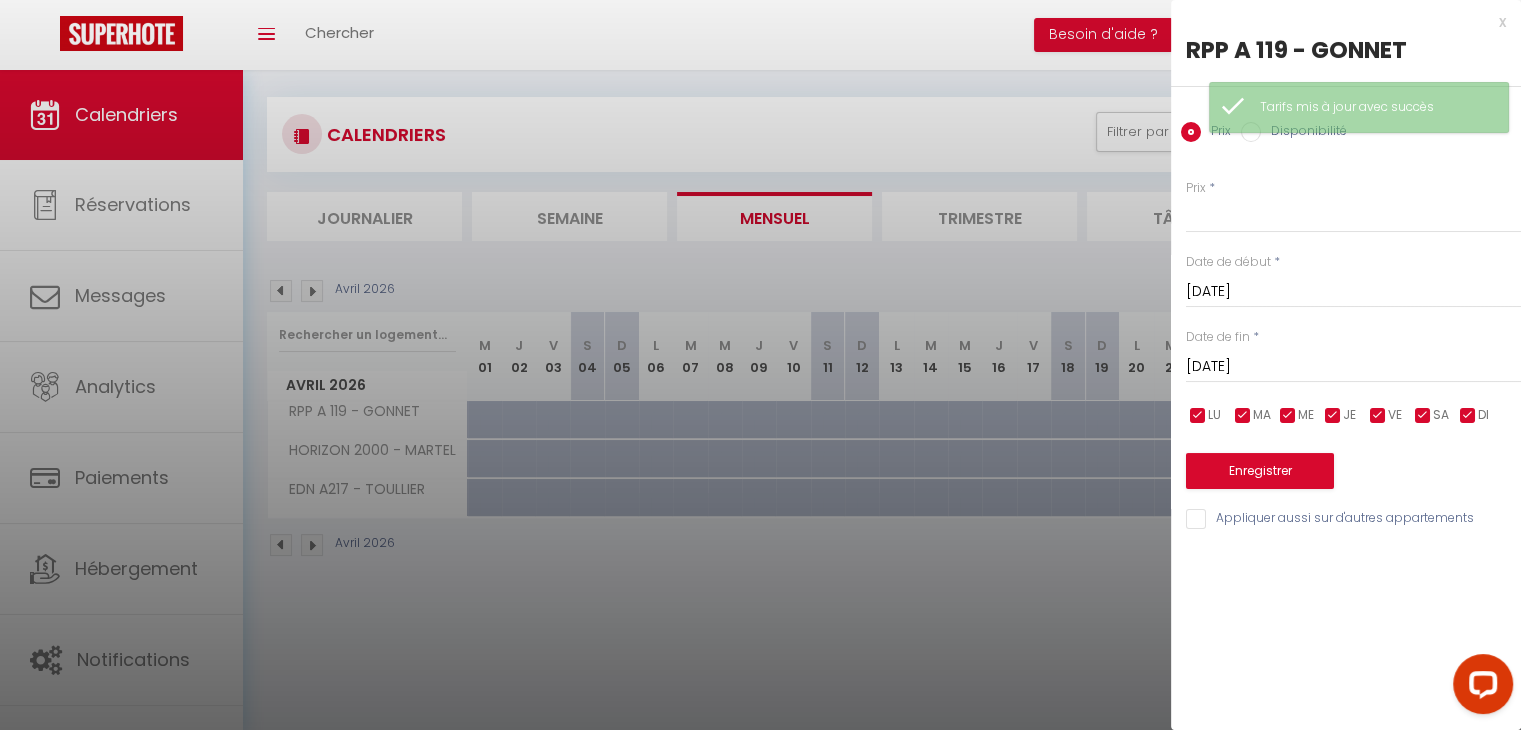 click on "[DATE]" at bounding box center [1353, 367] 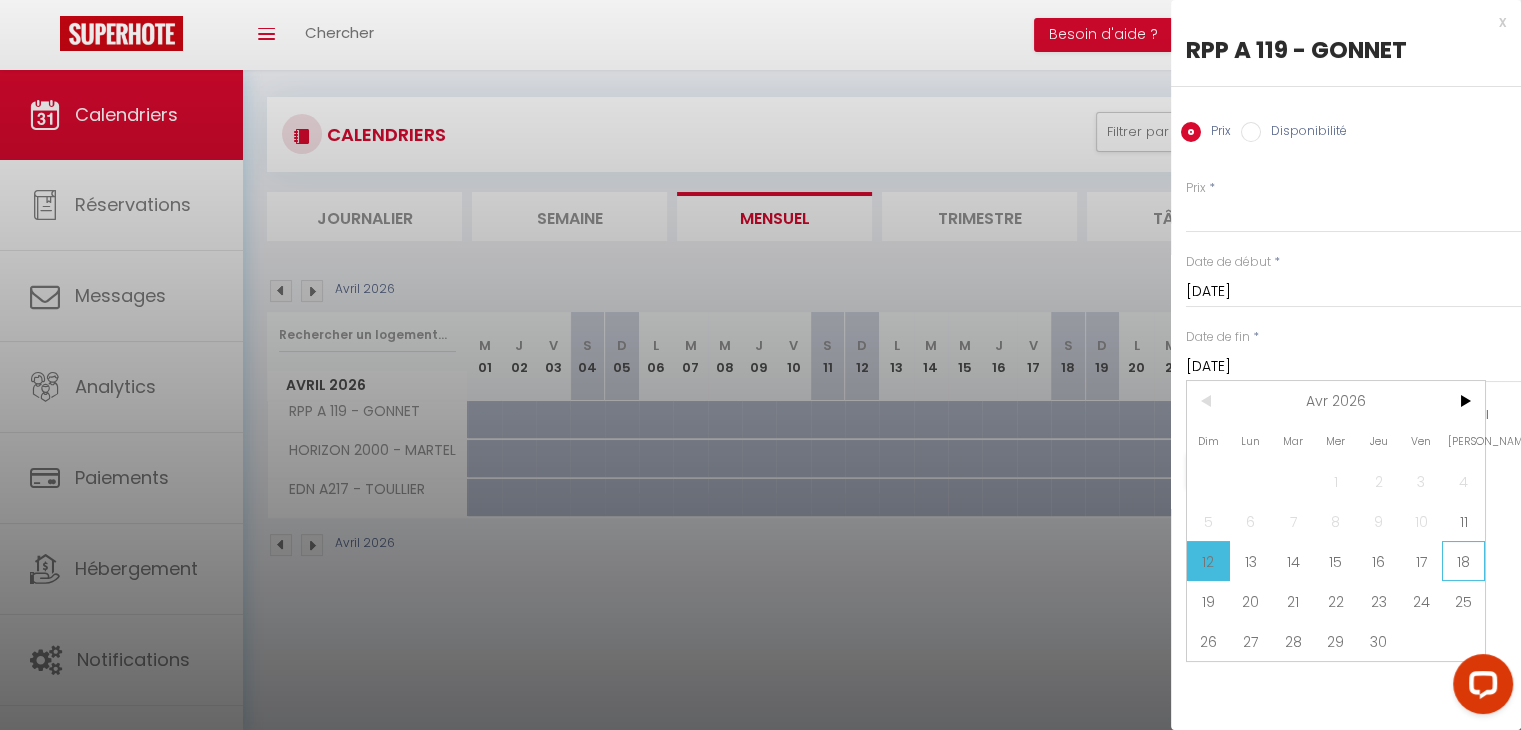 click on "18" at bounding box center [1463, 561] 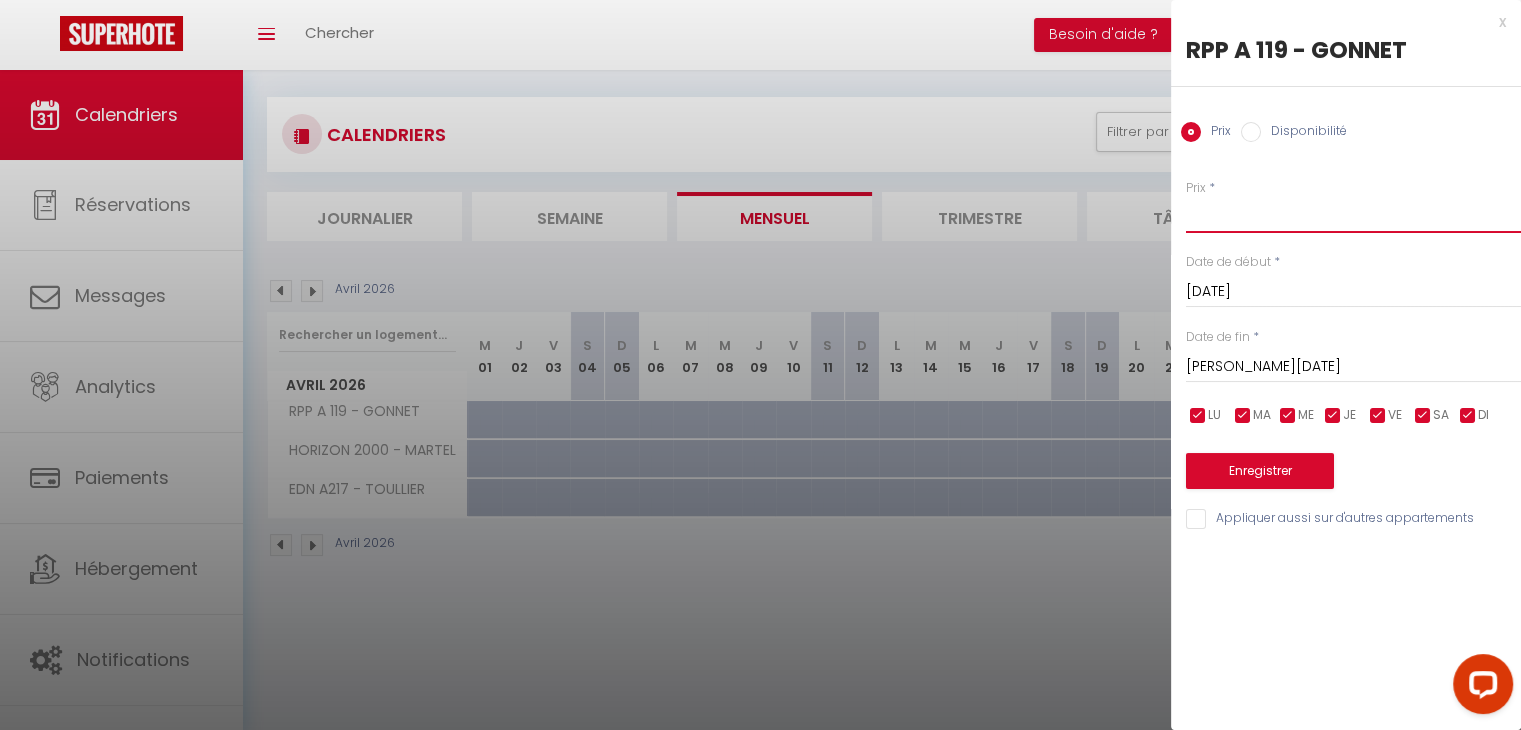 click on "Prix" at bounding box center (1353, 215) 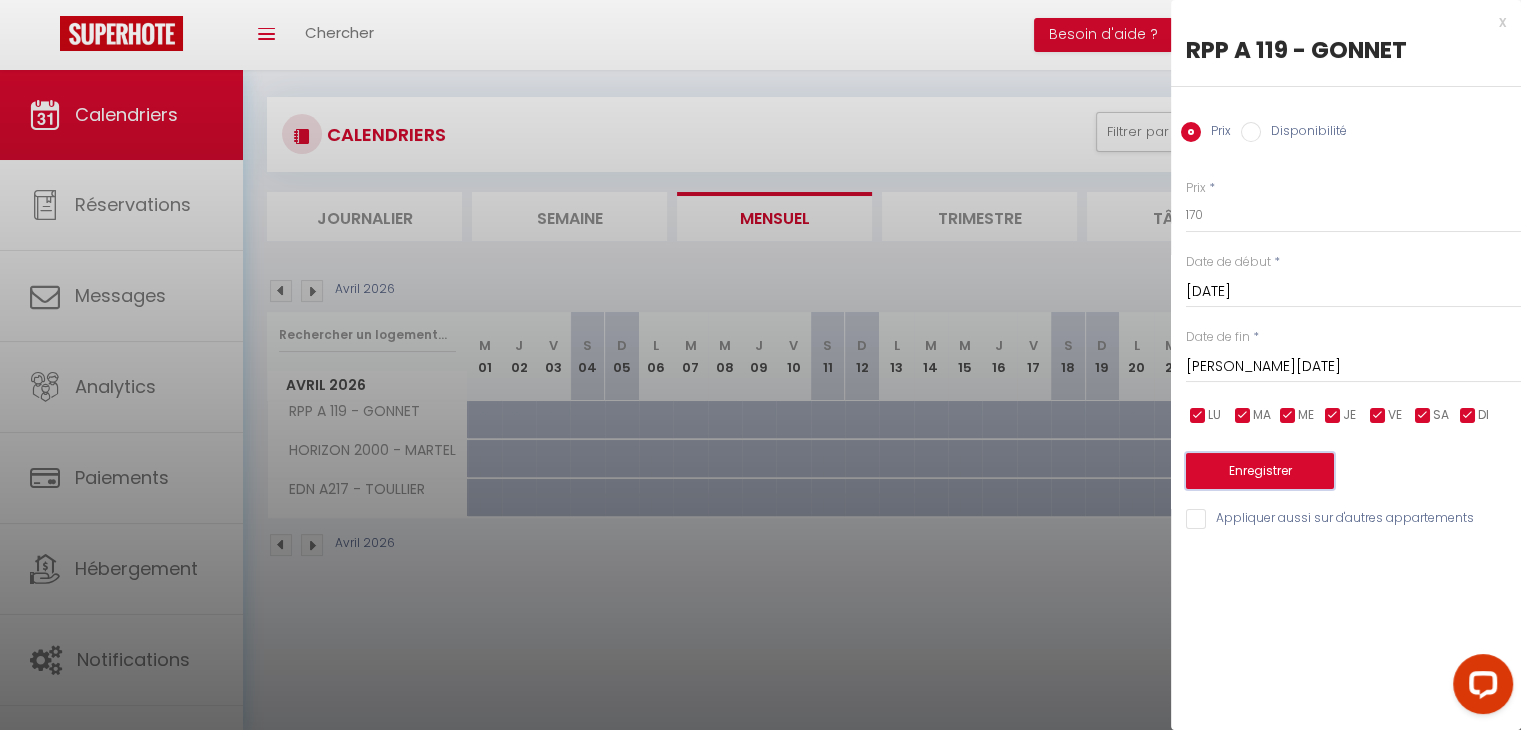 click on "Enregistrer" at bounding box center [1260, 471] 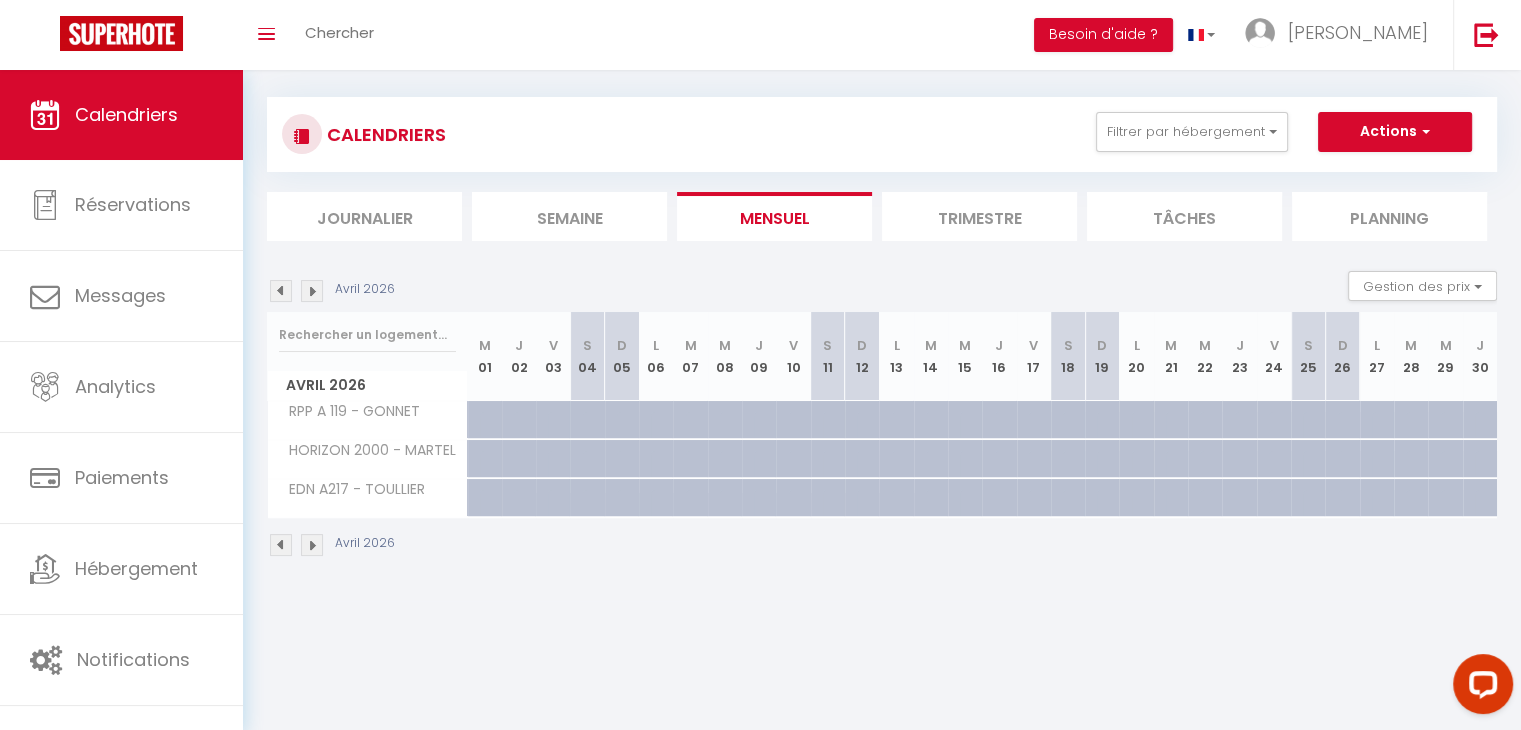 click at bounding box center (1080, 431) 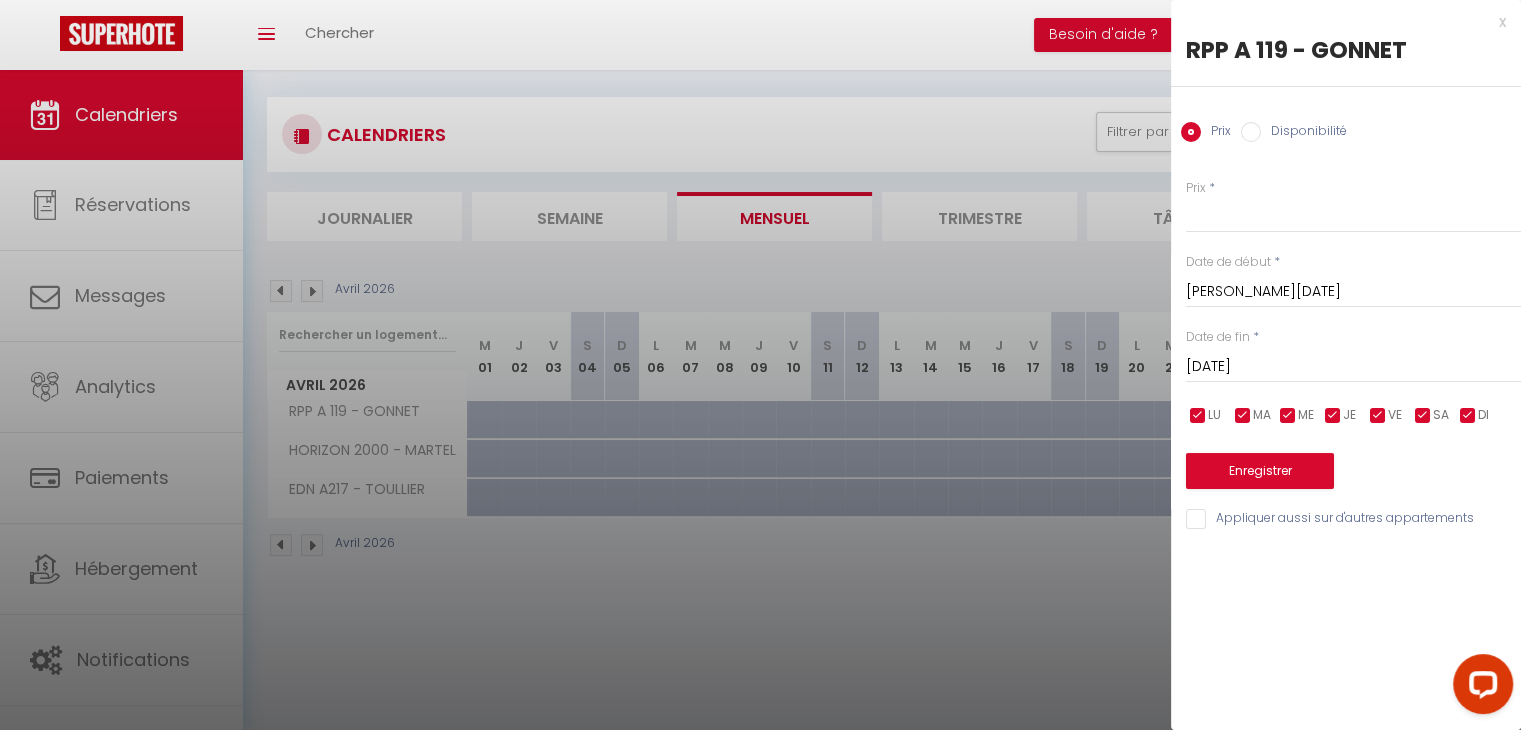 click on "[DATE]" at bounding box center (1353, 367) 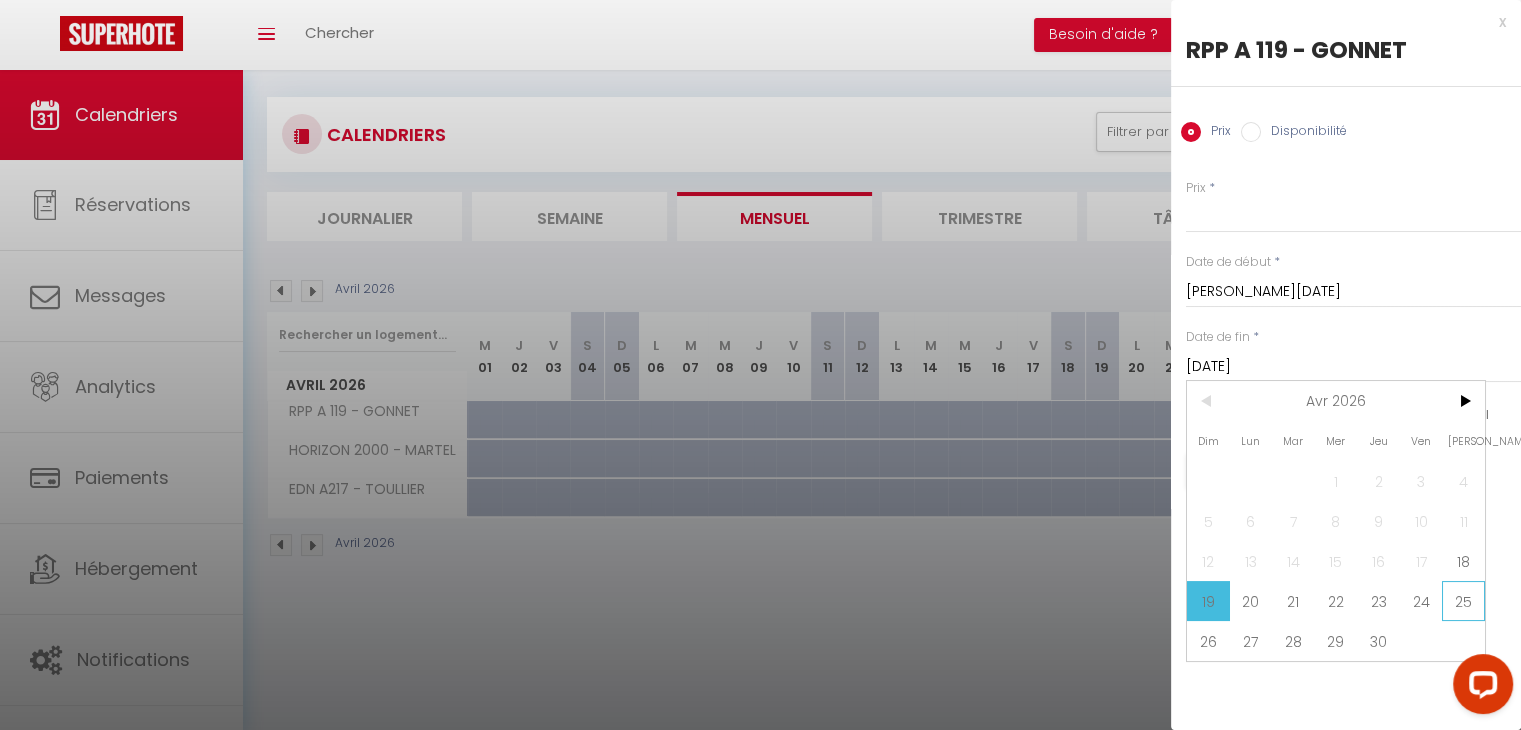 click on "25" at bounding box center (1463, 601) 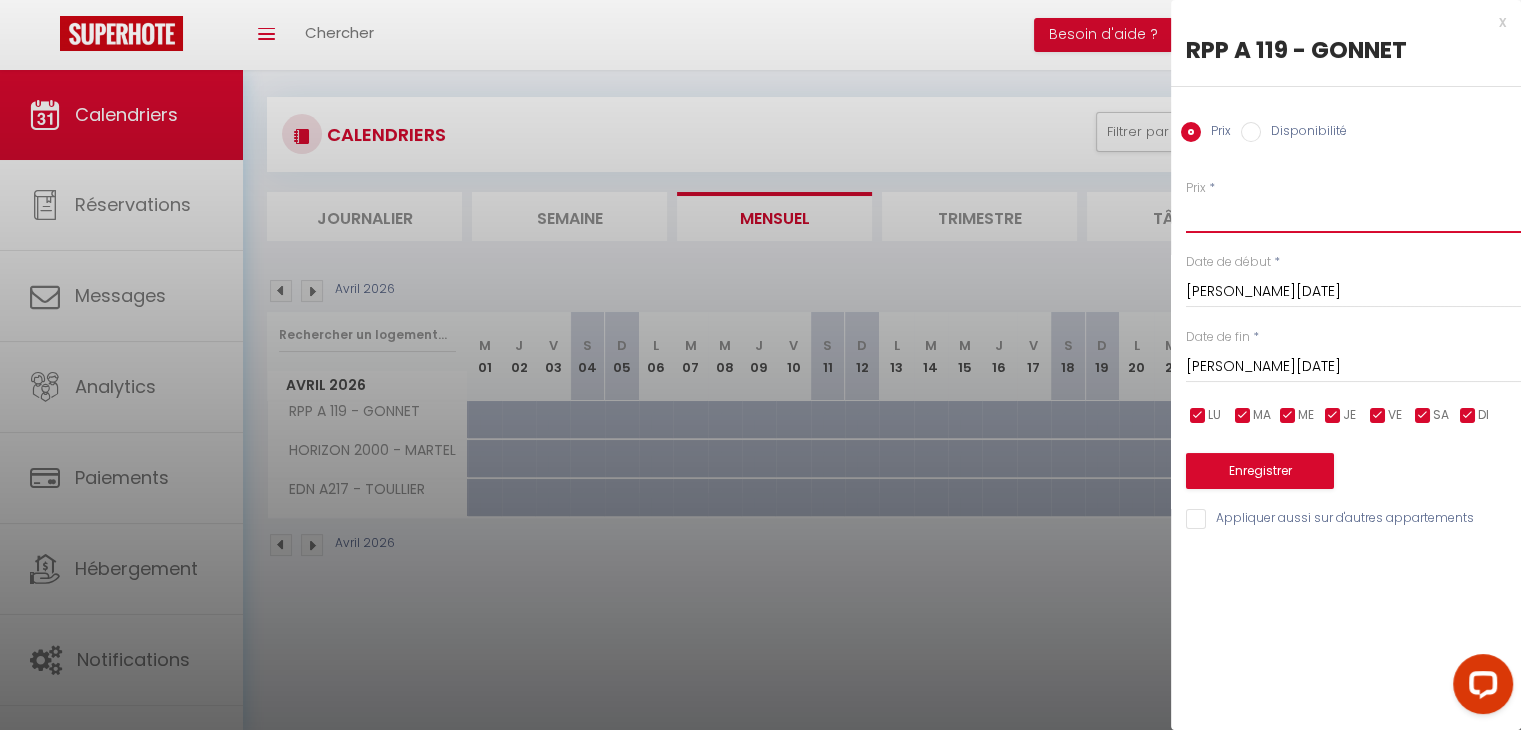 click on "Prix" at bounding box center (1353, 215) 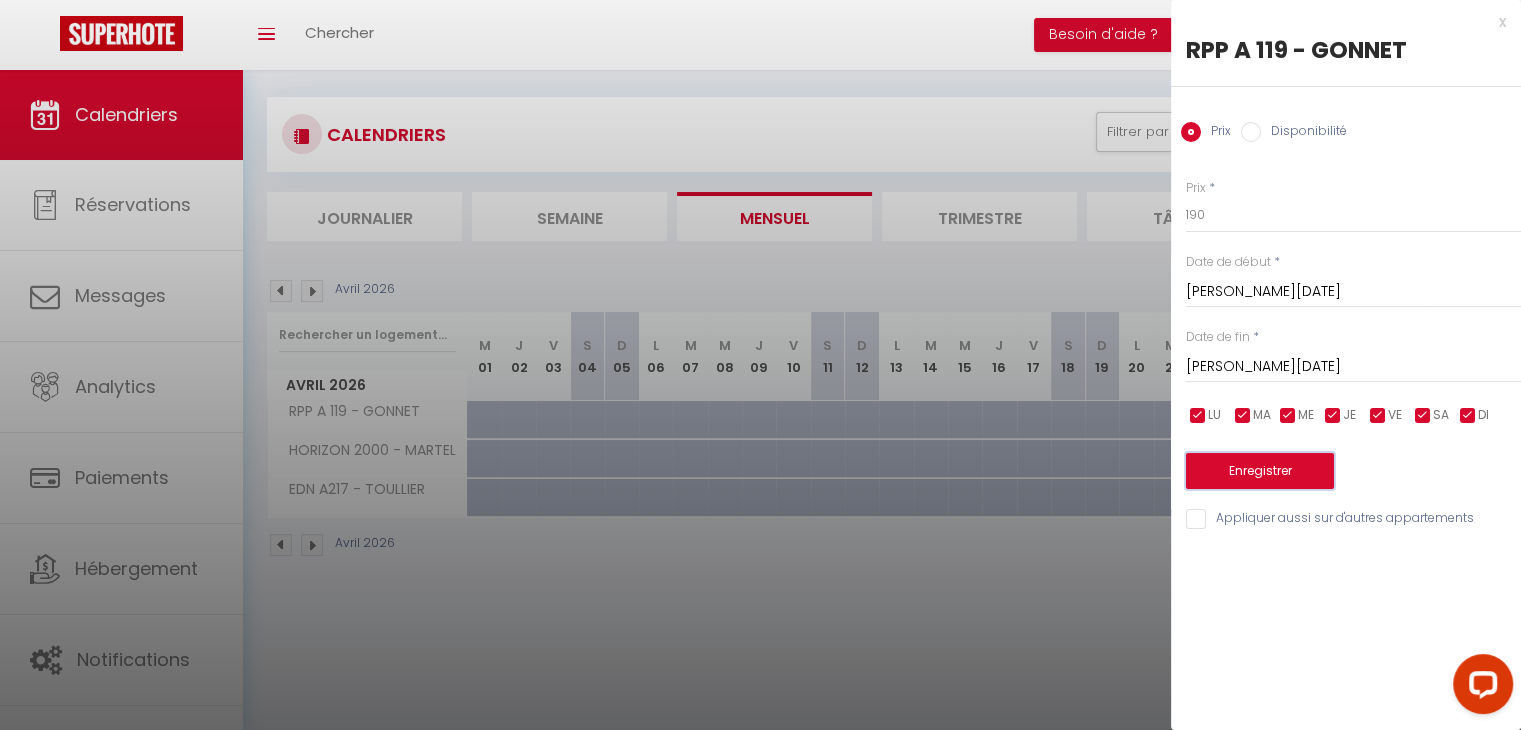 click on "Enregistrer" at bounding box center [1260, 471] 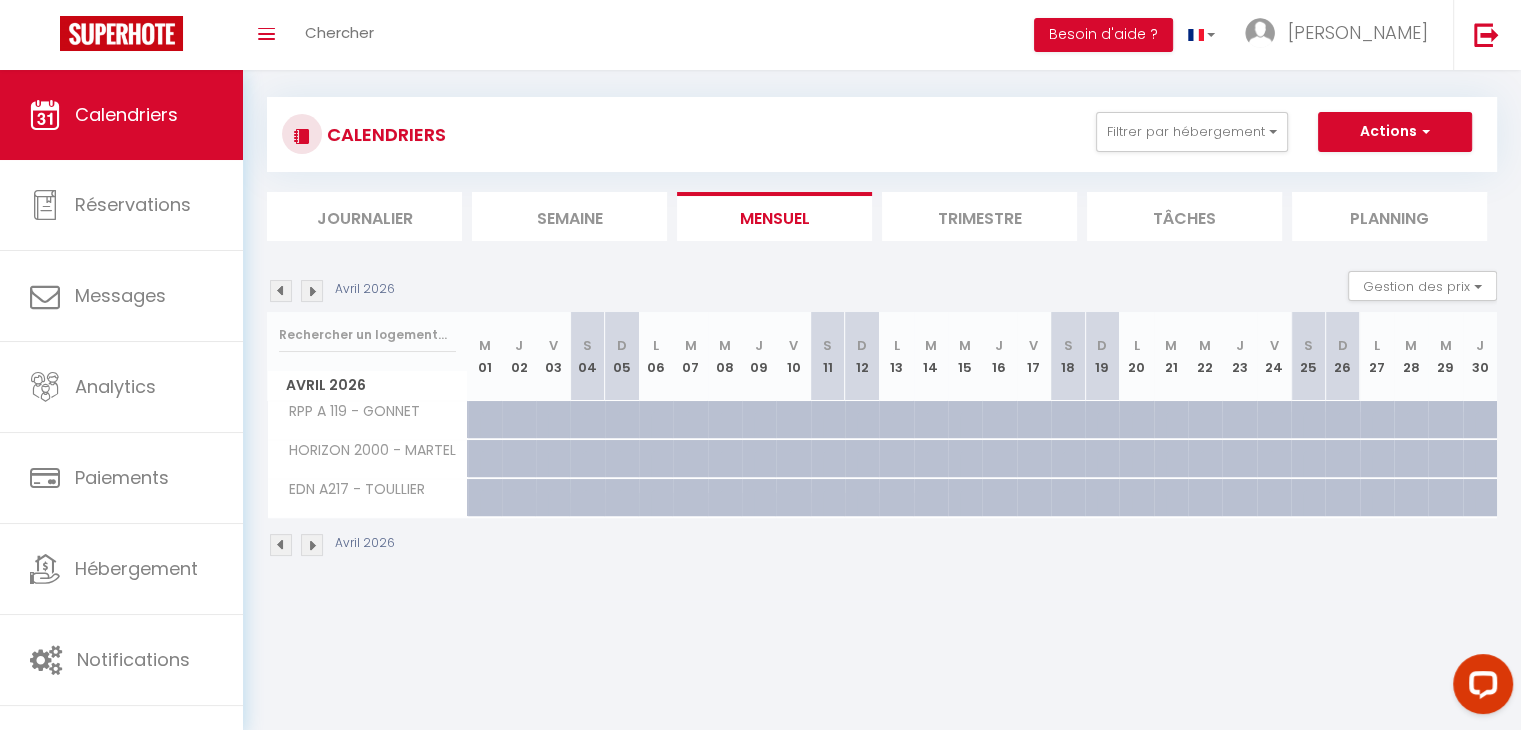 click at bounding box center [1320, 431] 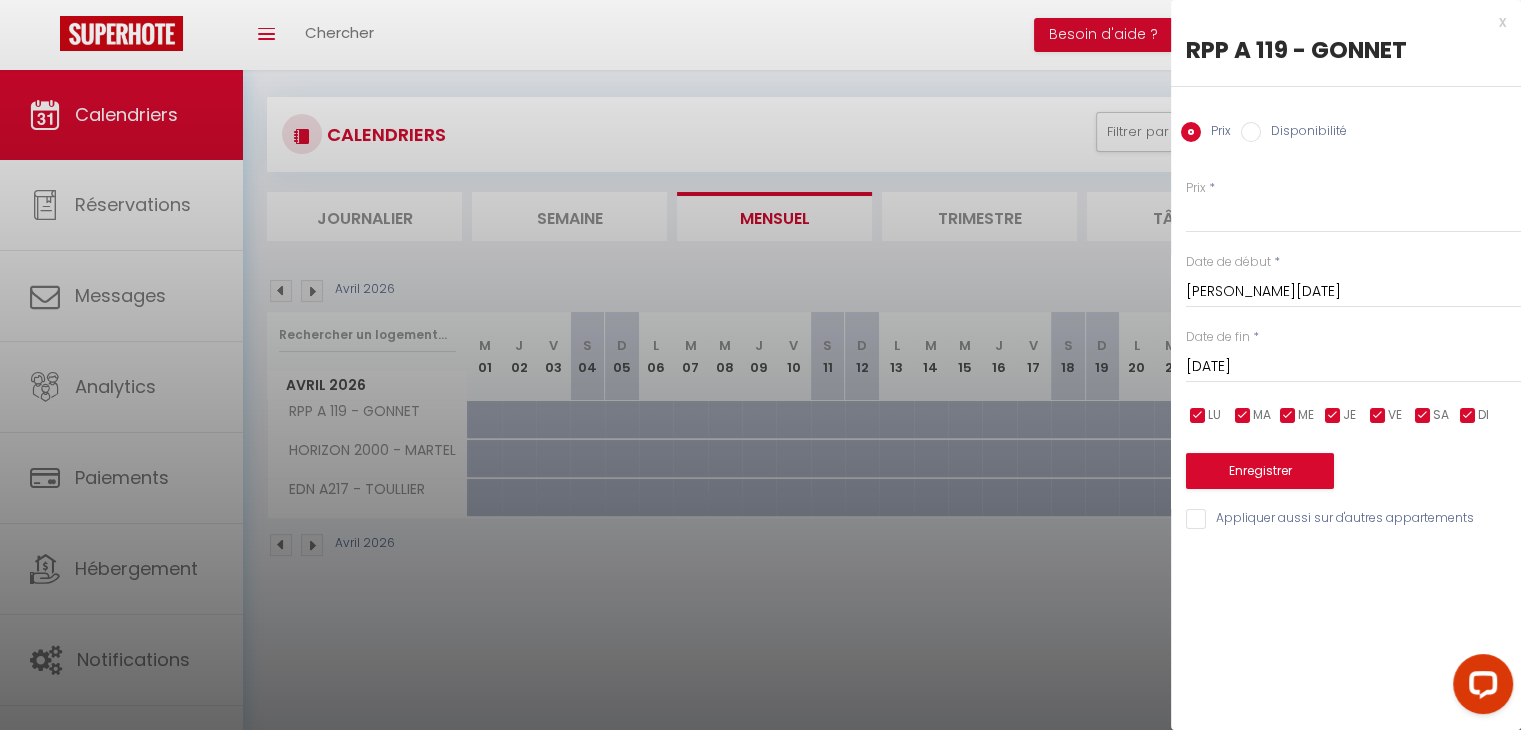 click on "[DATE]" at bounding box center (1353, 367) 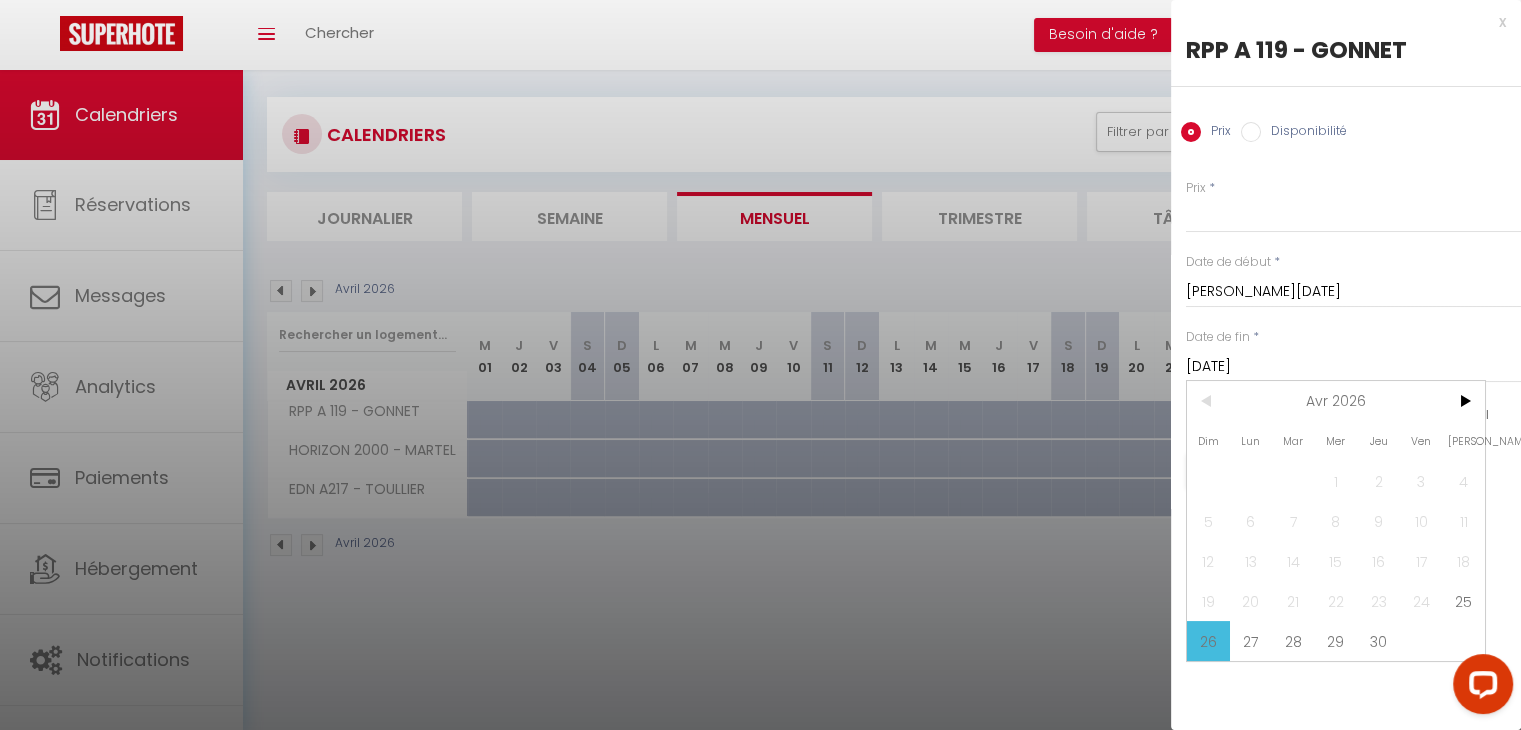 click on "Prix
*
Statut
*
Disponible
Indisponible
Date de début
*     [DATE]         <   [DATE]   >   Dim Lun Mar Mer Jeu Ven Sam   1 2 3 4 5 6 7 8 9 10 11 12 13 14 15 16 17 18 19 20 21 22 23 24 25 26 27 28 29 30     <   2026   >   Janvier Février Mars Avril Mai Juin Juillet Août Septembre Octobre Novembre Décembre     <   [DATE] - [DATE]   >   2020 2021 2022 2023 2024 2025 2026 2027 2028 2029
Date de fin
*     [DATE]         <   [DATE]   >   Dim Lun Mar Mer Jeu Ven Sam   1 2 3 4 5 6 7 8 9 10 11 12 13 14 15 16 17 18 19 20 21 22 23 24 25 26 27 28 29 30     <   2026   >   [PERSON_NAME] Mars Avril Mai Juin Juillet Août Septembre Octobre Novembre Décembre     <   [DATE] - [DATE]   >   2020 2021 2022 2023" at bounding box center [1346, 343] 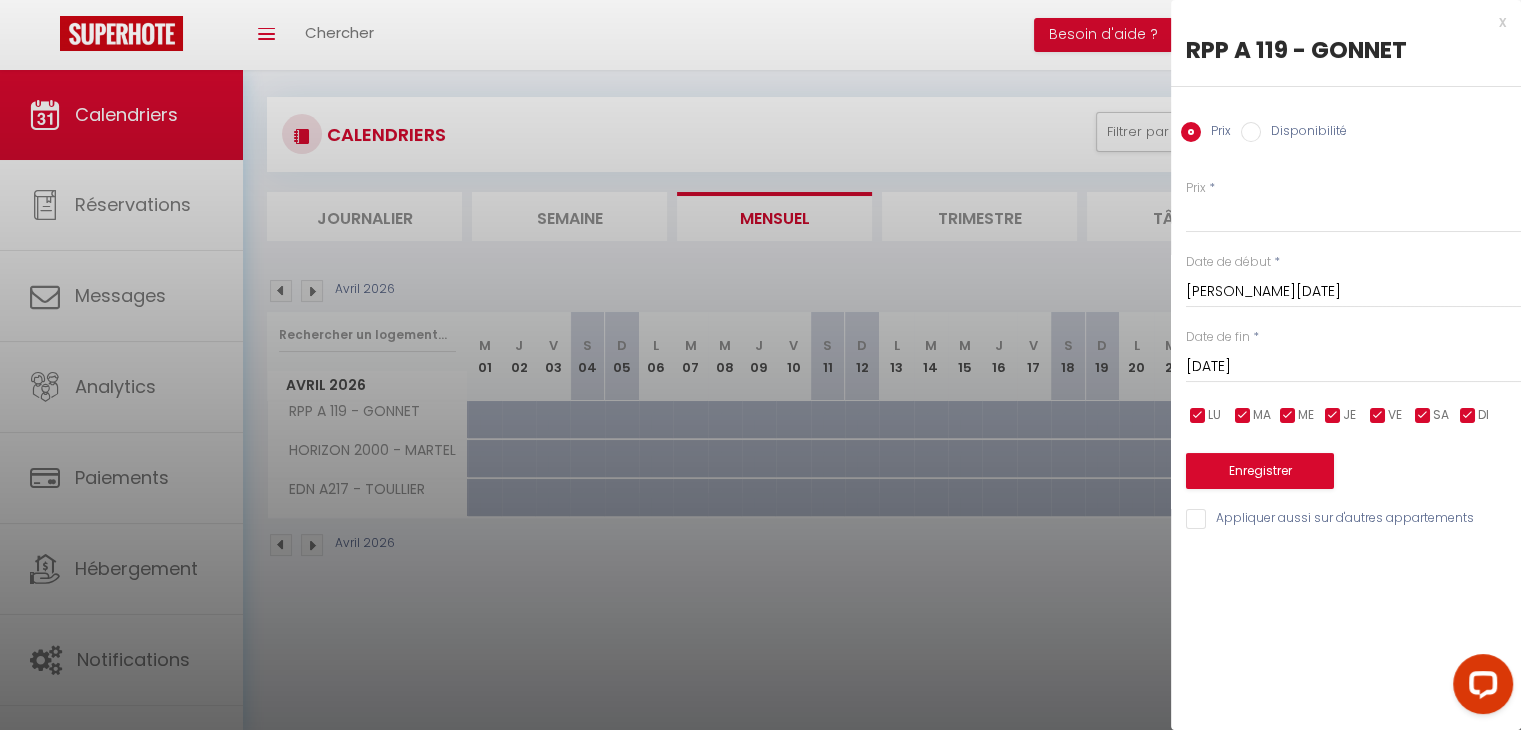 click on "[DATE]" at bounding box center (1353, 367) 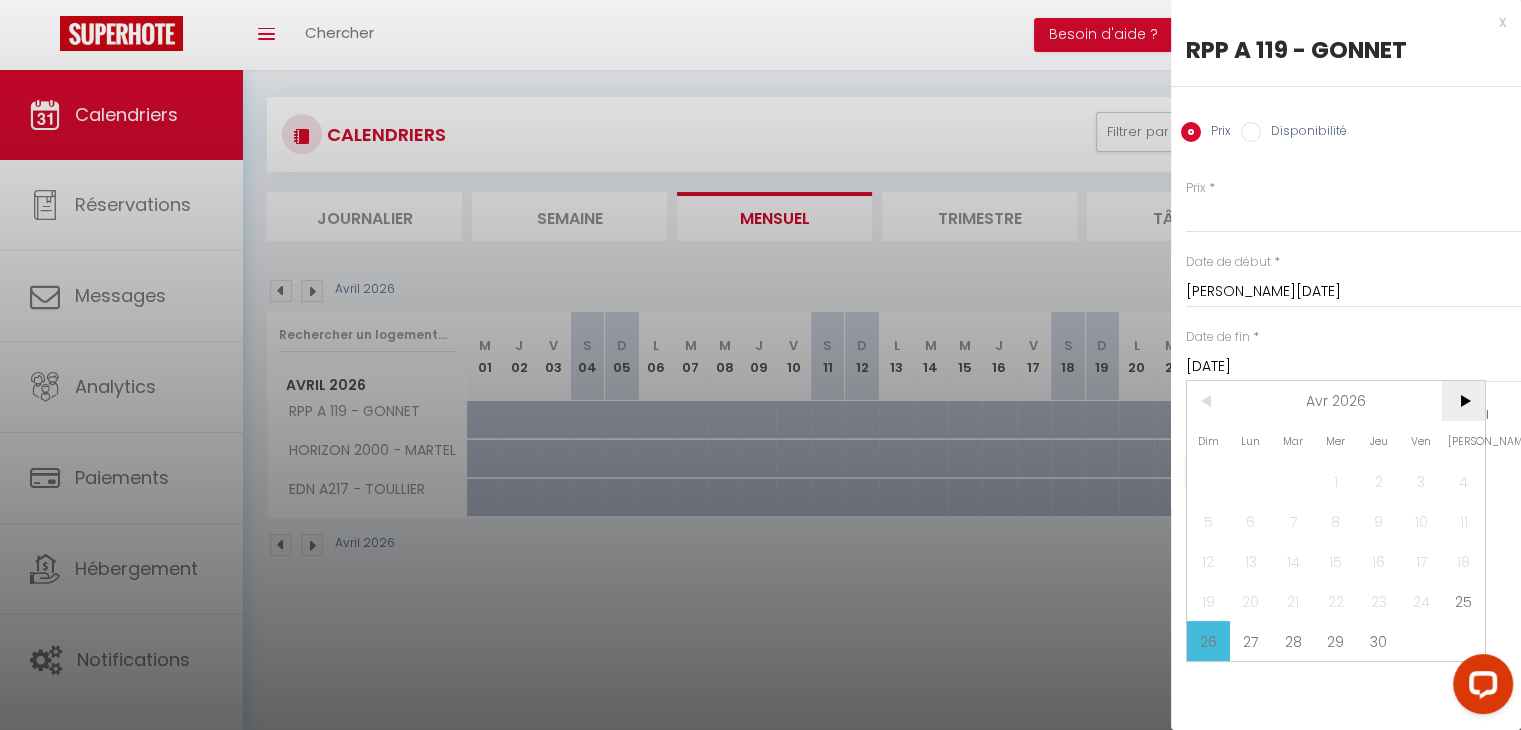 click on ">" at bounding box center (1463, 401) 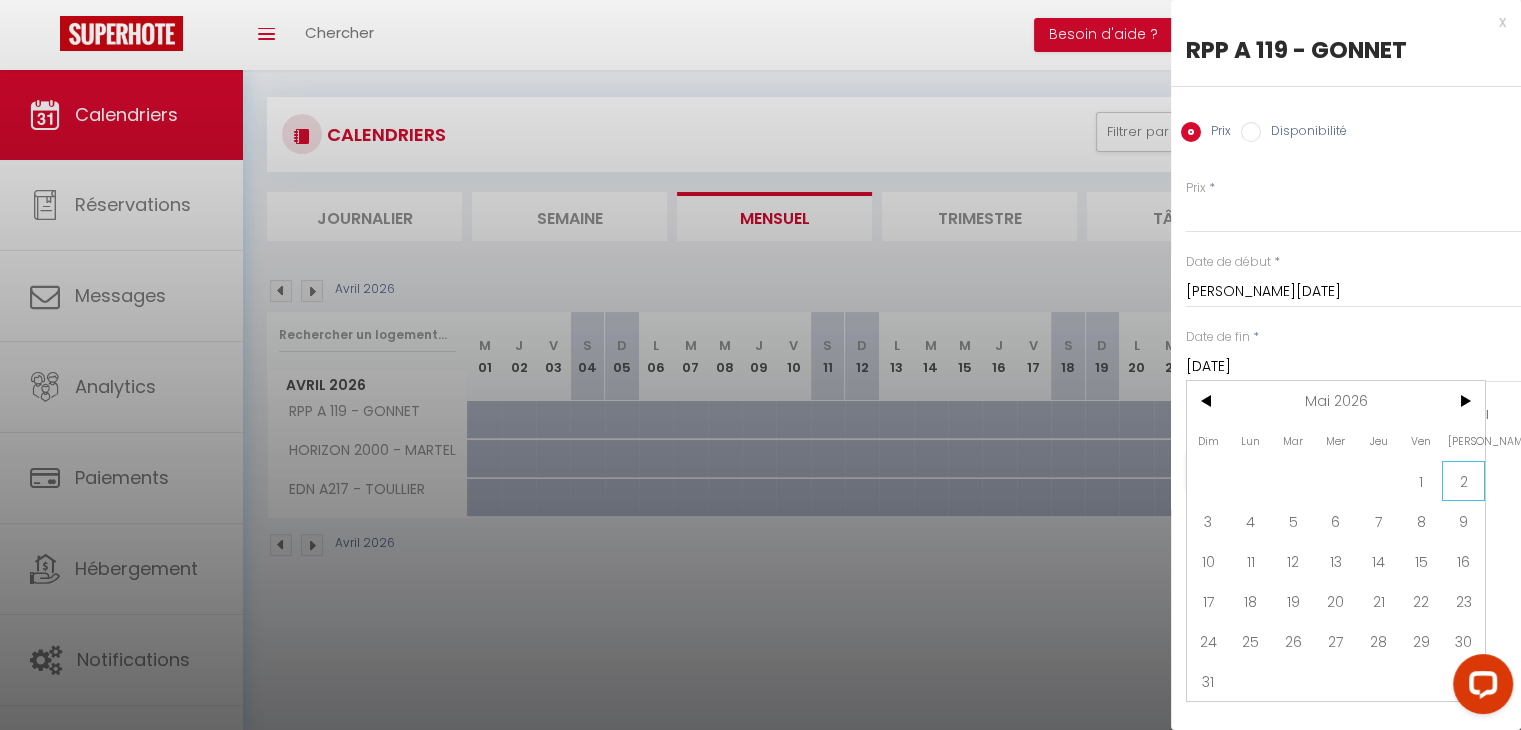 click on "2" at bounding box center (1463, 481) 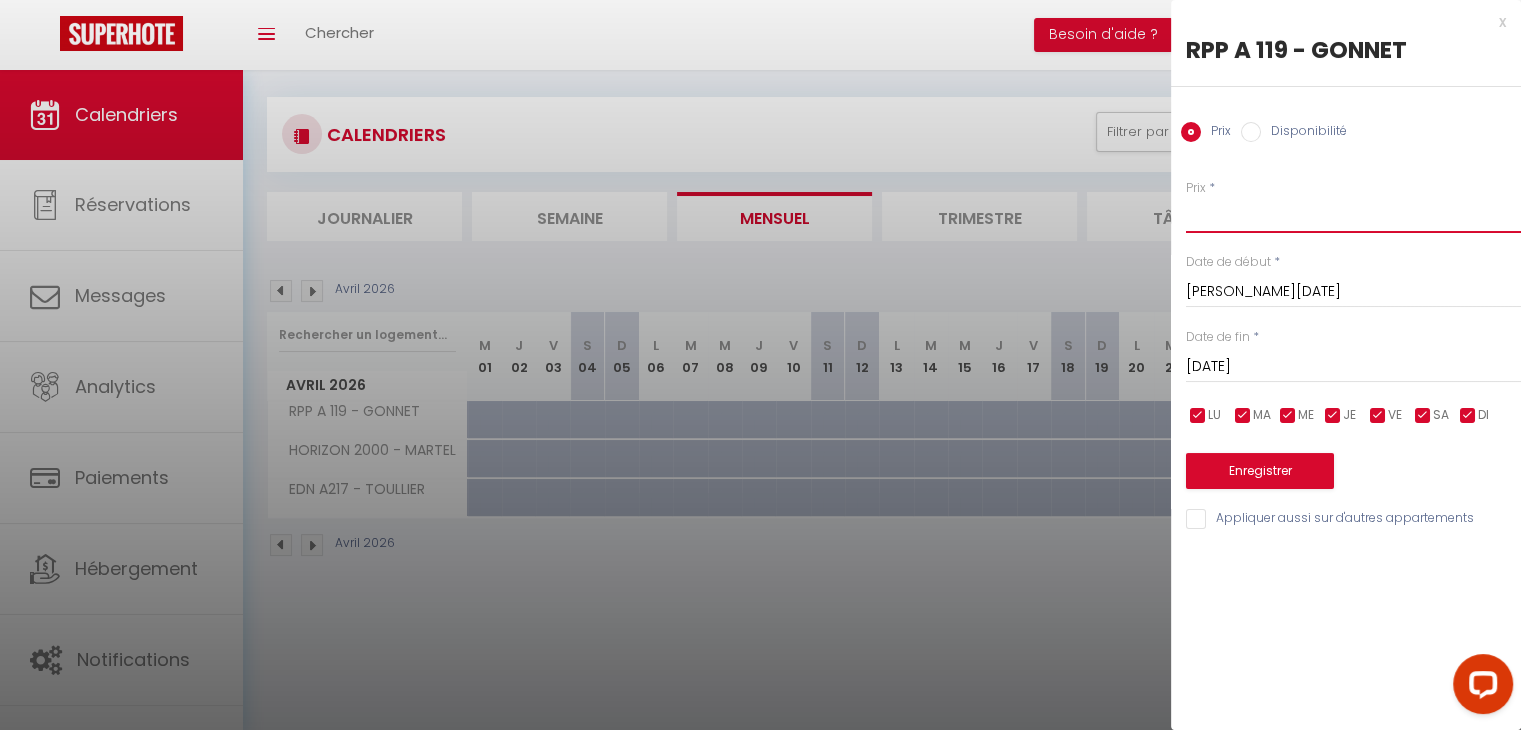 click on "Prix" at bounding box center (1353, 215) 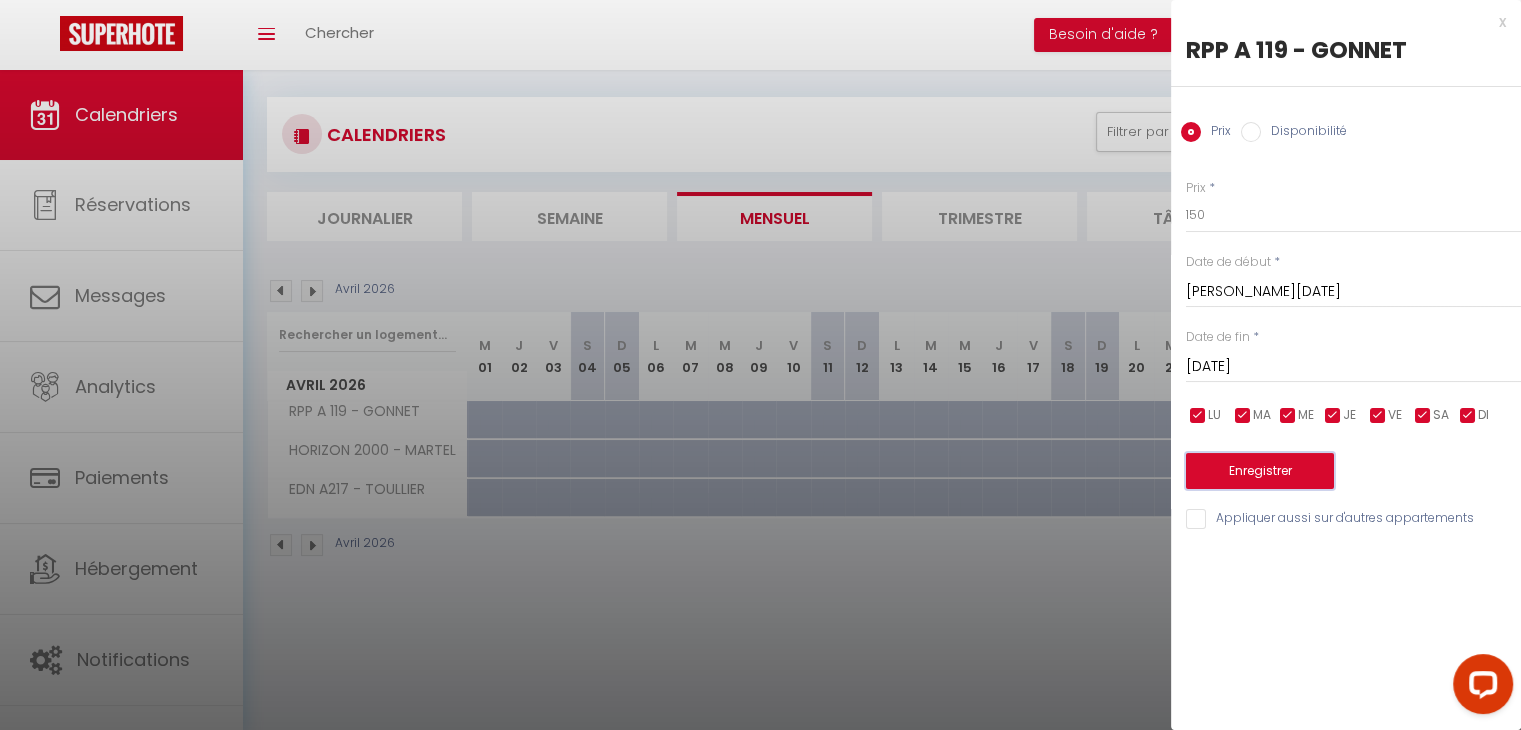 click on "Enregistrer" at bounding box center [1260, 471] 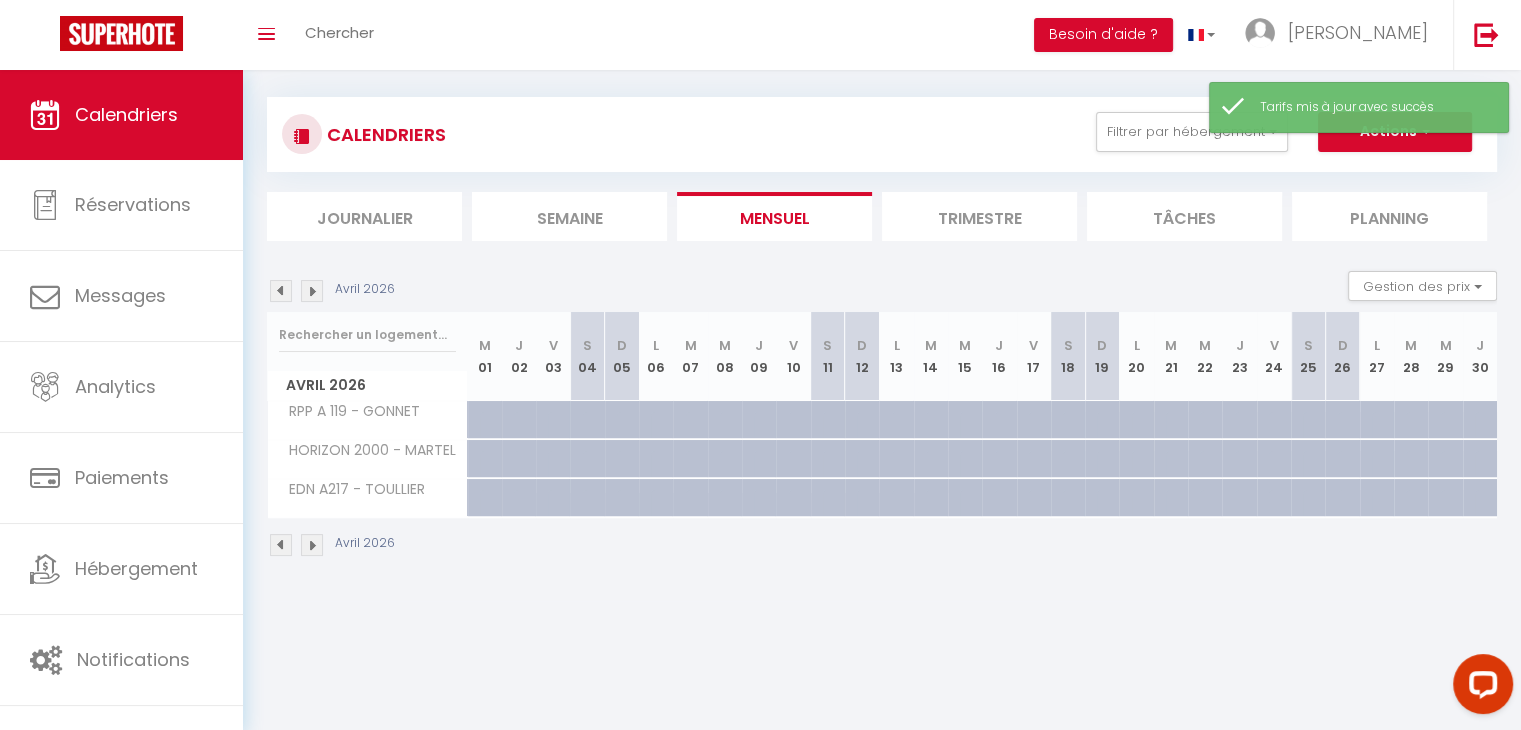click at bounding box center (281, 291) 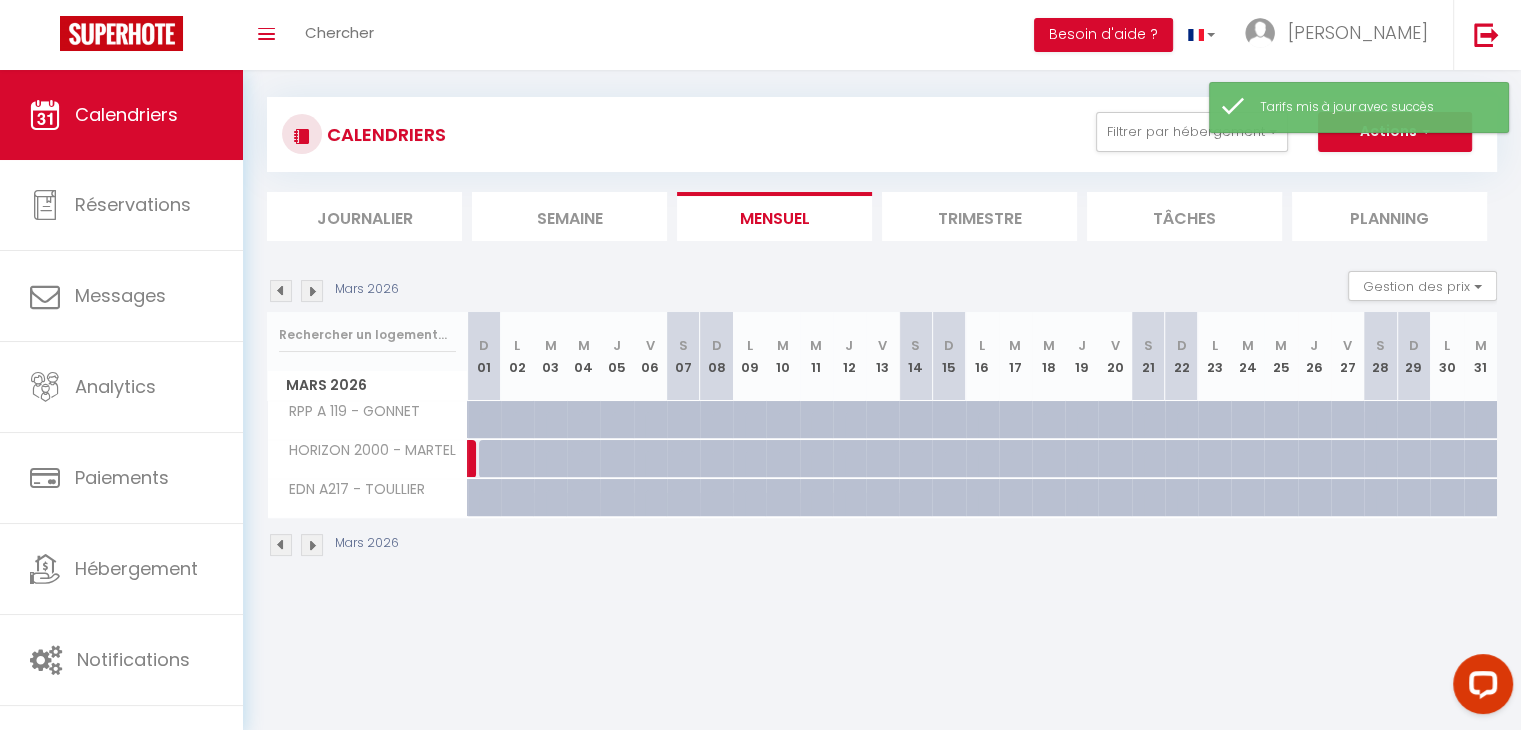 click at bounding box center [281, 291] 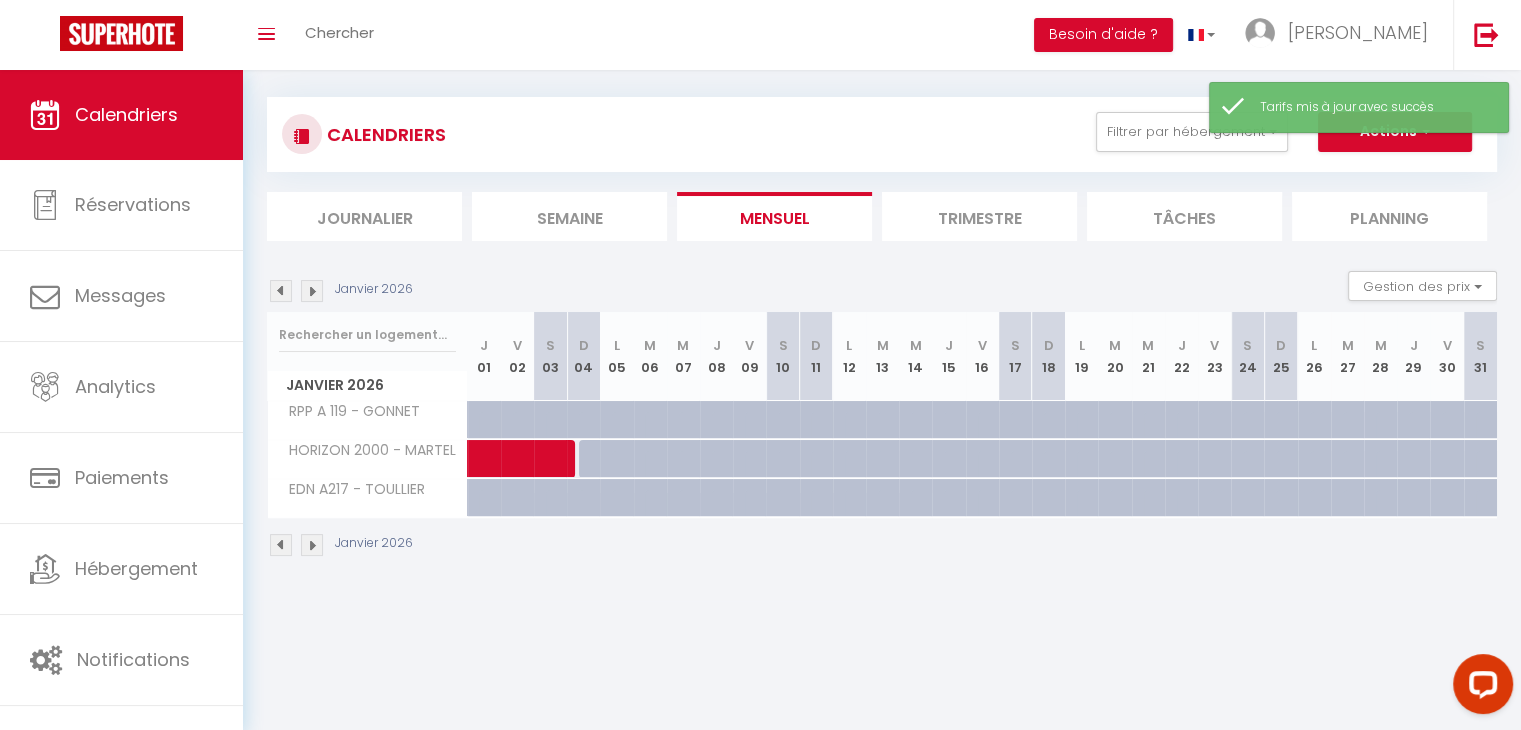 click at bounding box center (281, 291) 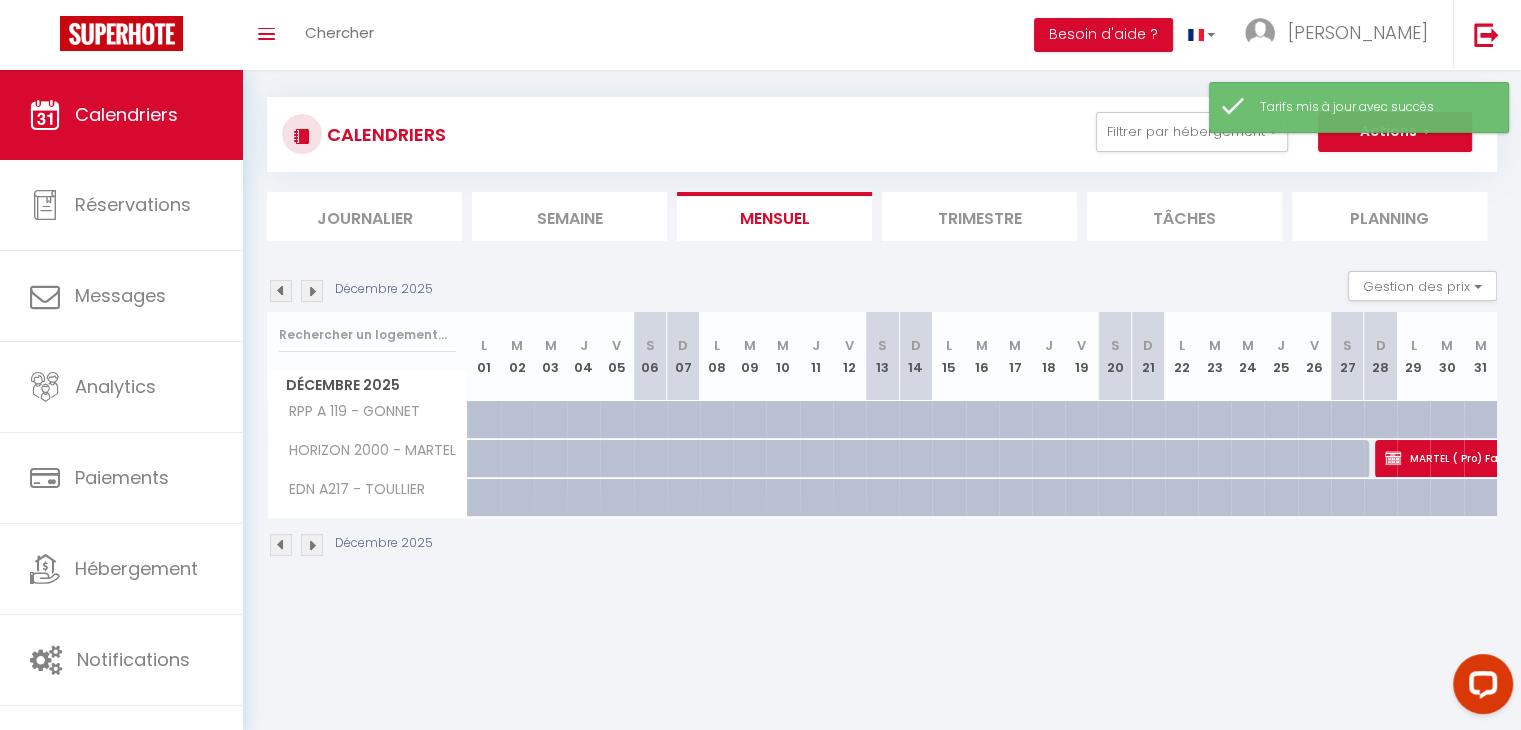 click at bounding box center (281, 291) 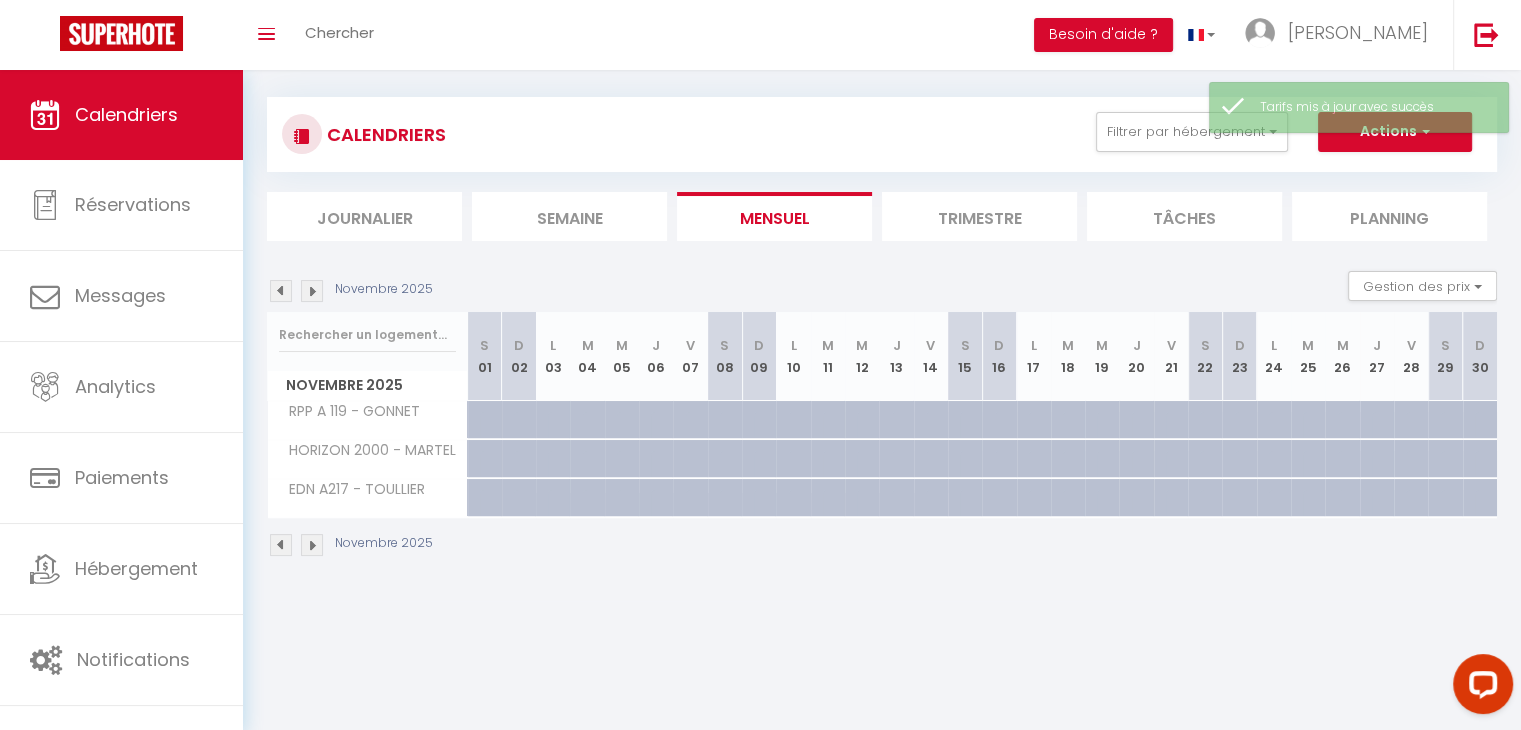 click at bounding box center [281, 291] 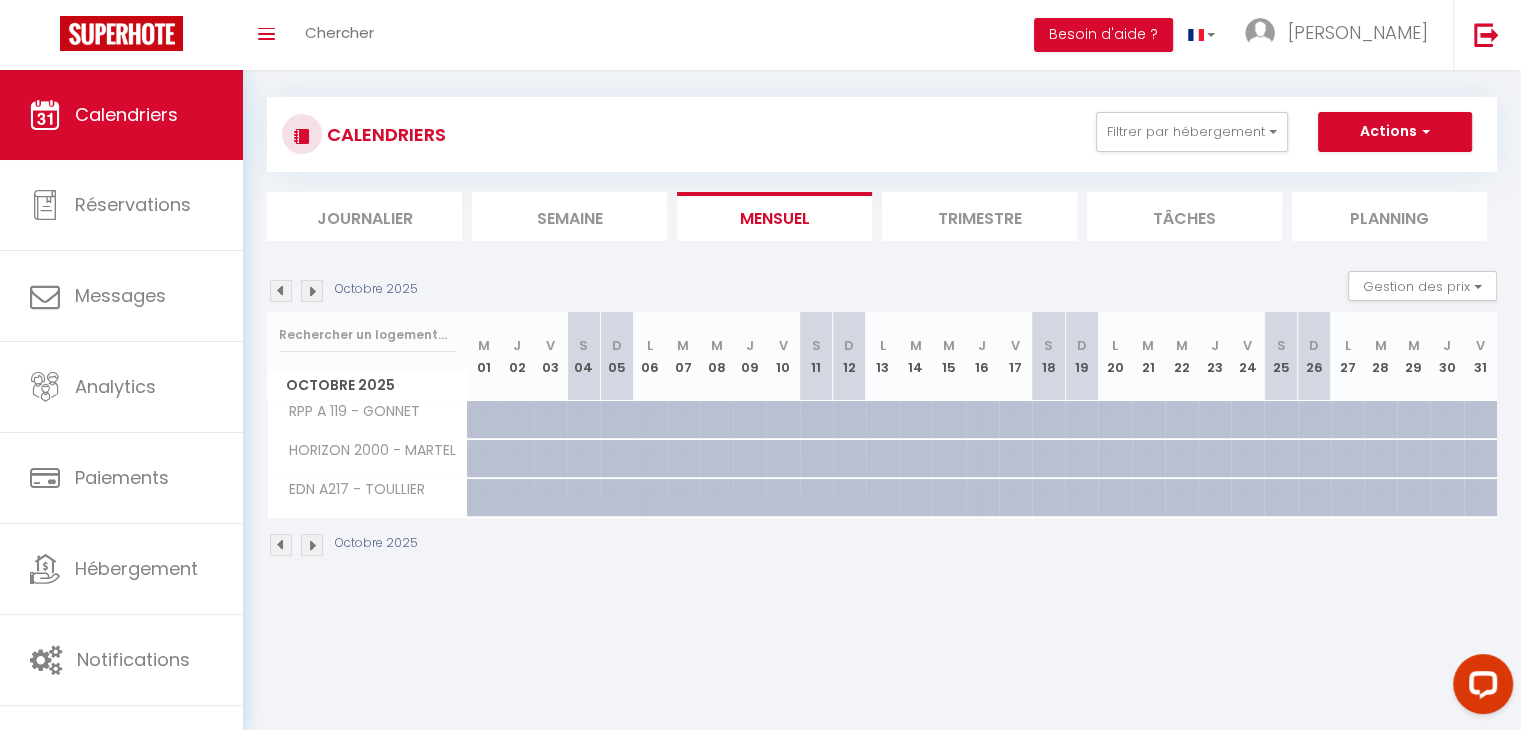 click at bounding box center (281, 291) 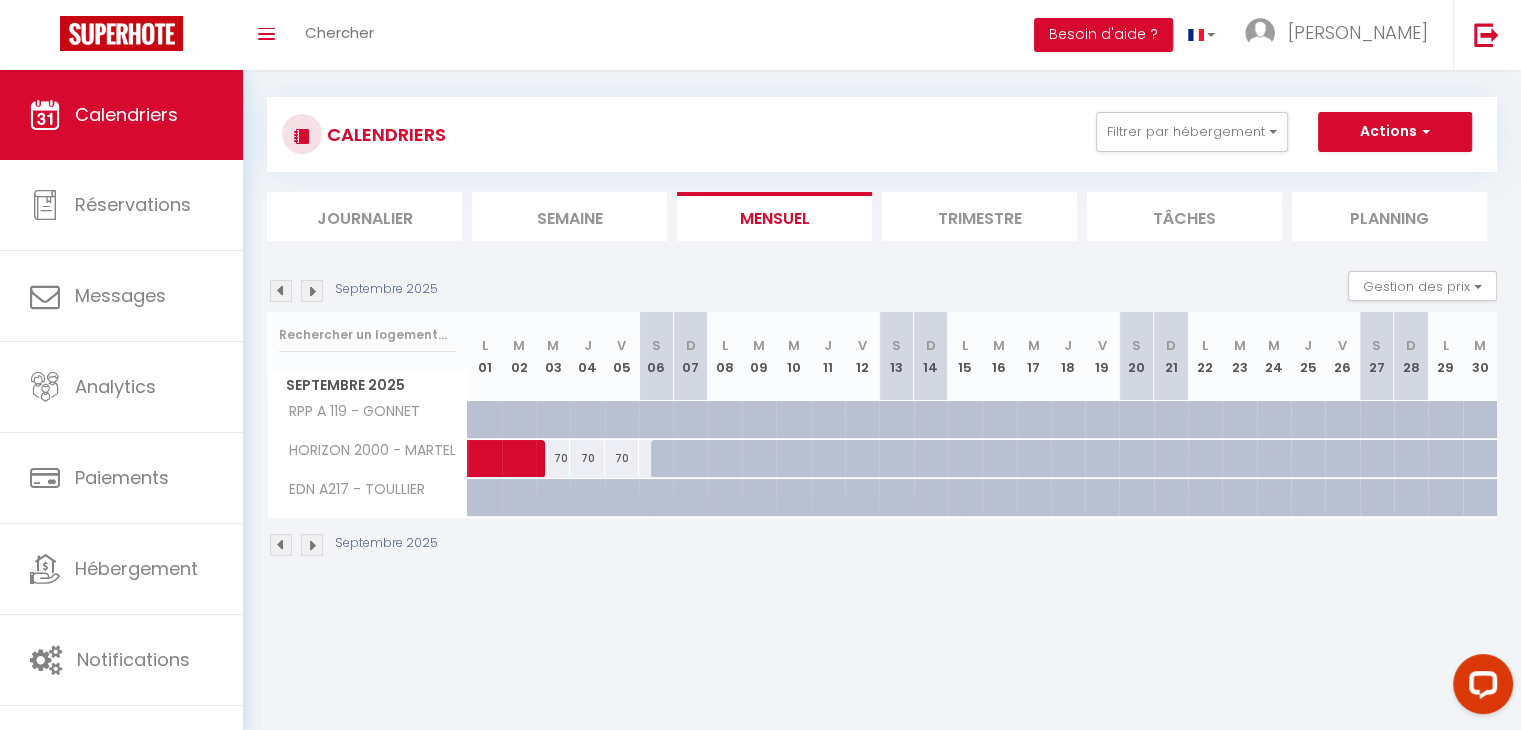 click at bounding box center [281, 291] 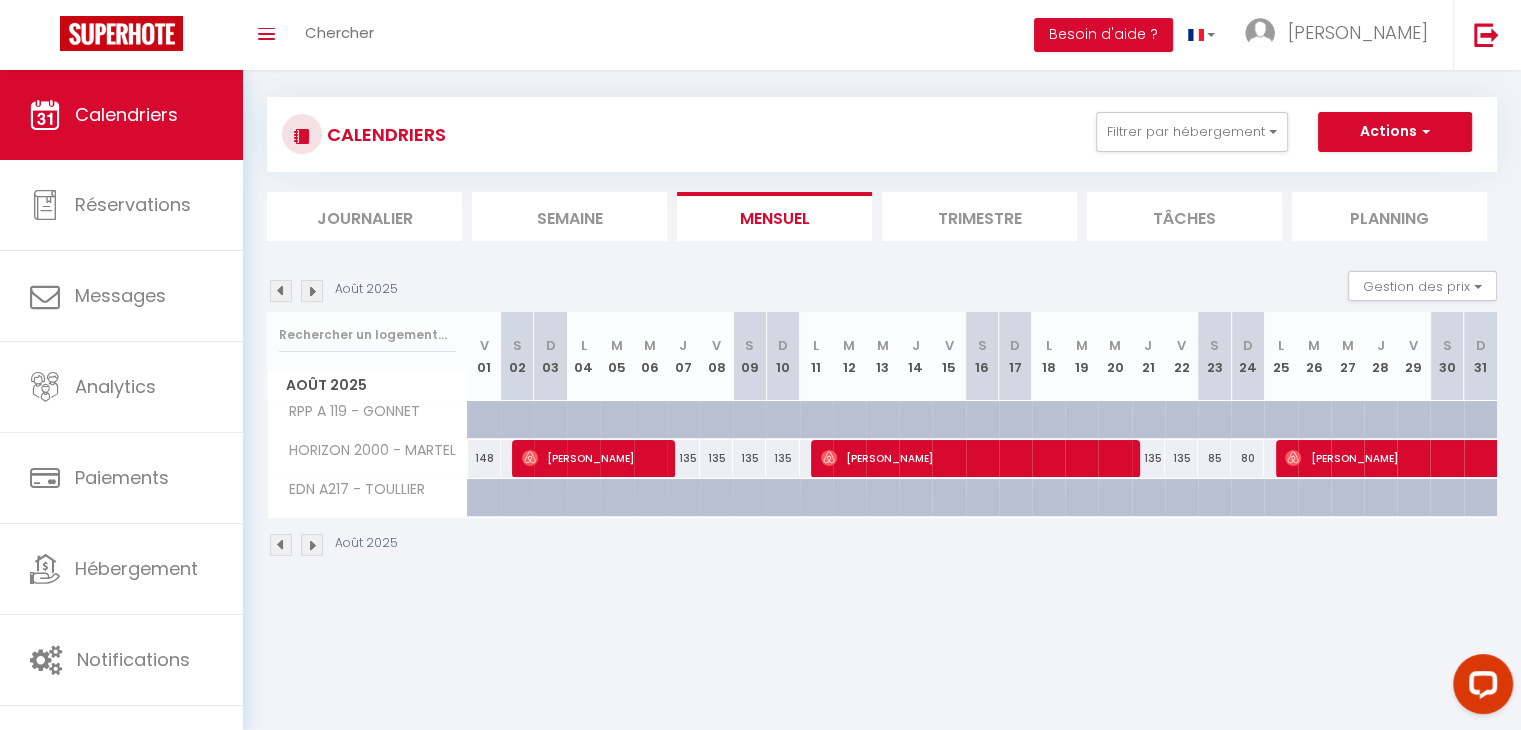 click at bounding box center [281, 291] 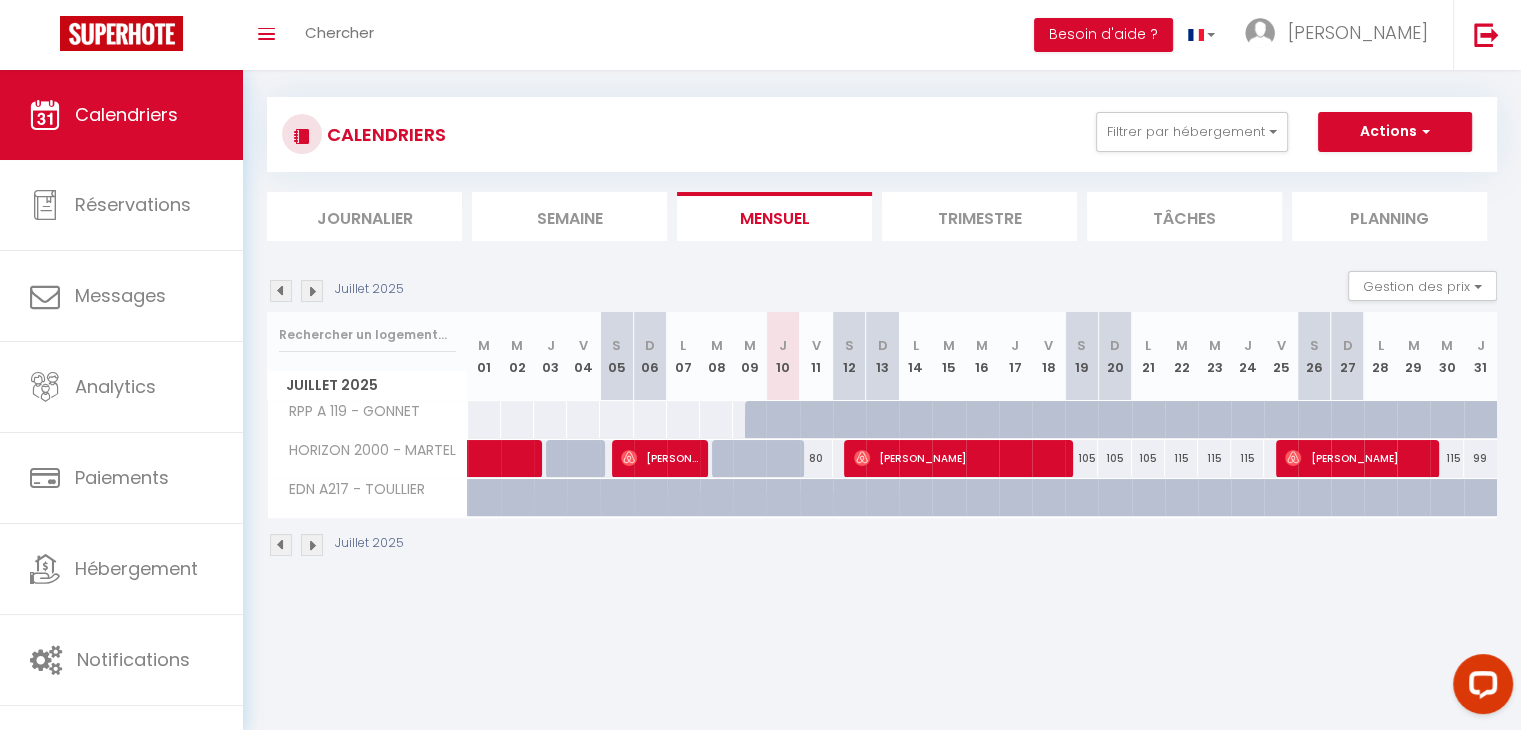 click at bounding box center [849, 420] 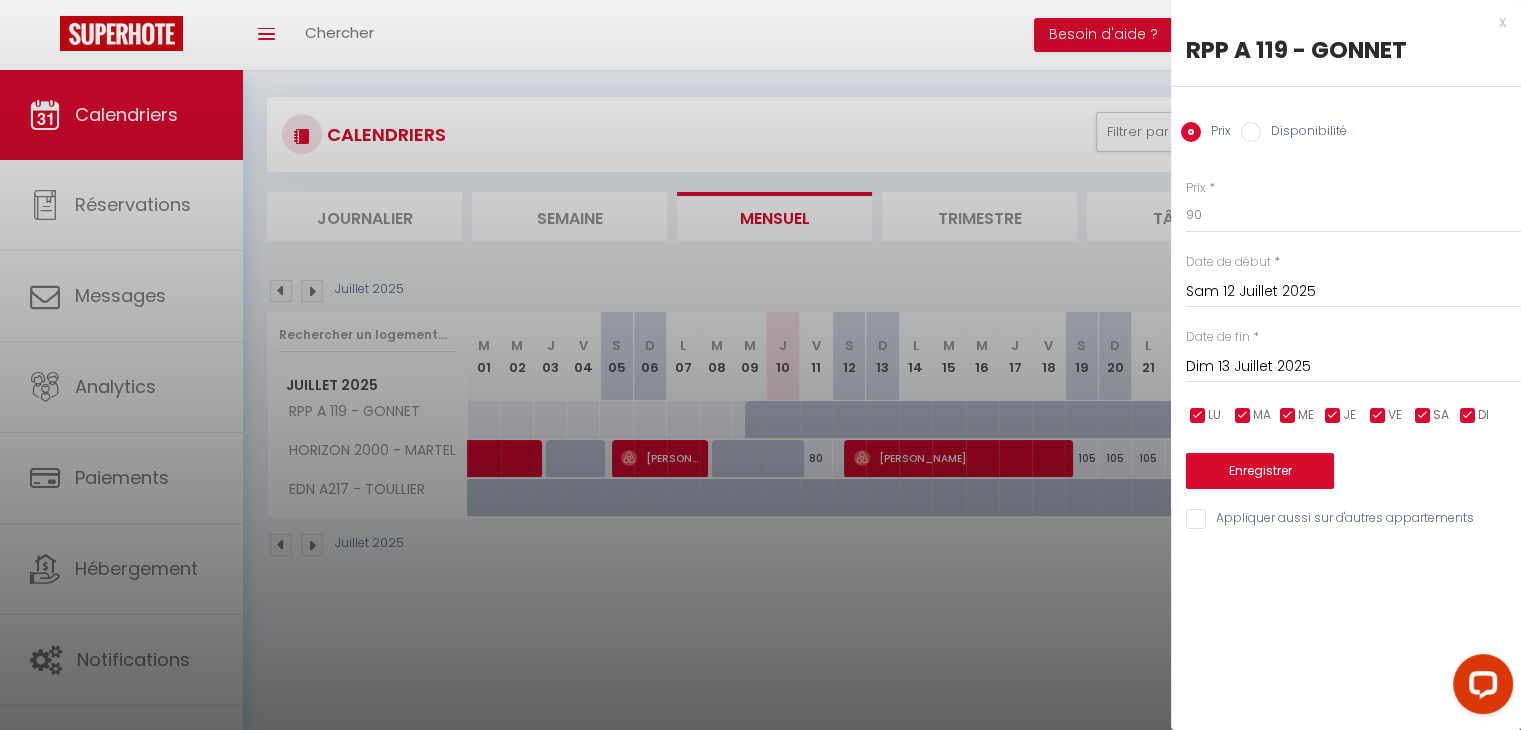 click on "Dim 13 Juillet 2025" at bounding box center (1353, 367) 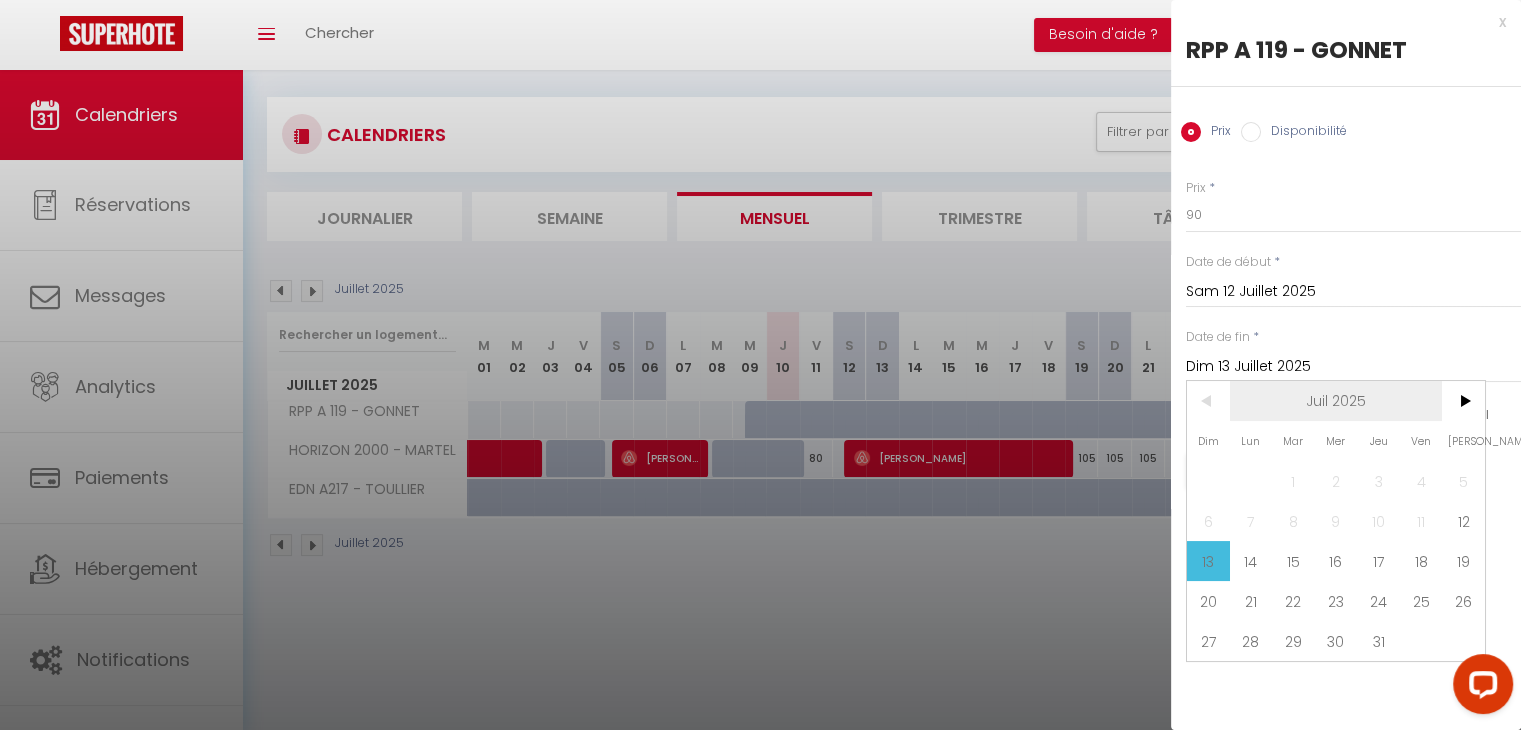 click on "Juil 2025" at bounding box center [1336, 401] 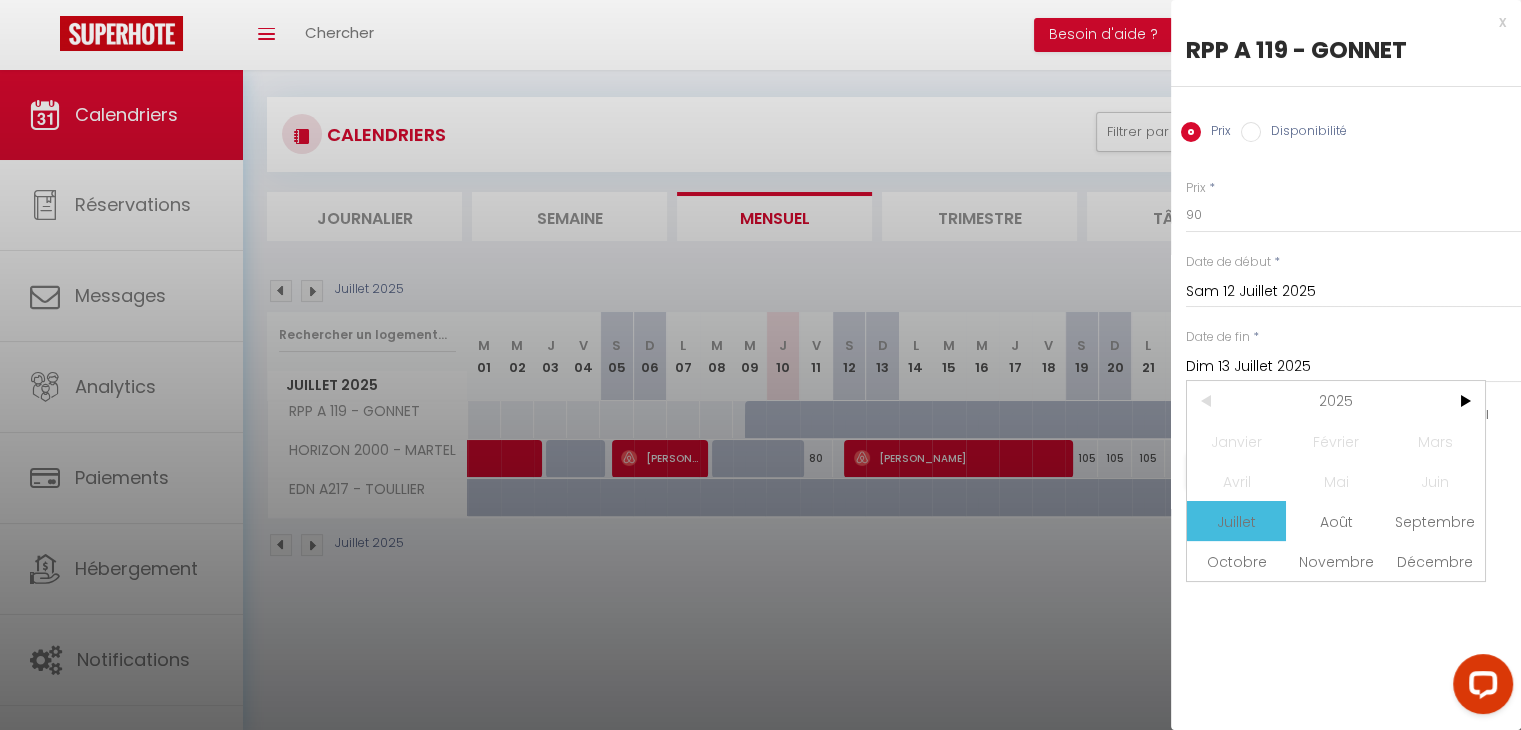 click on "Juillet" at bounding box center [1236, 521] 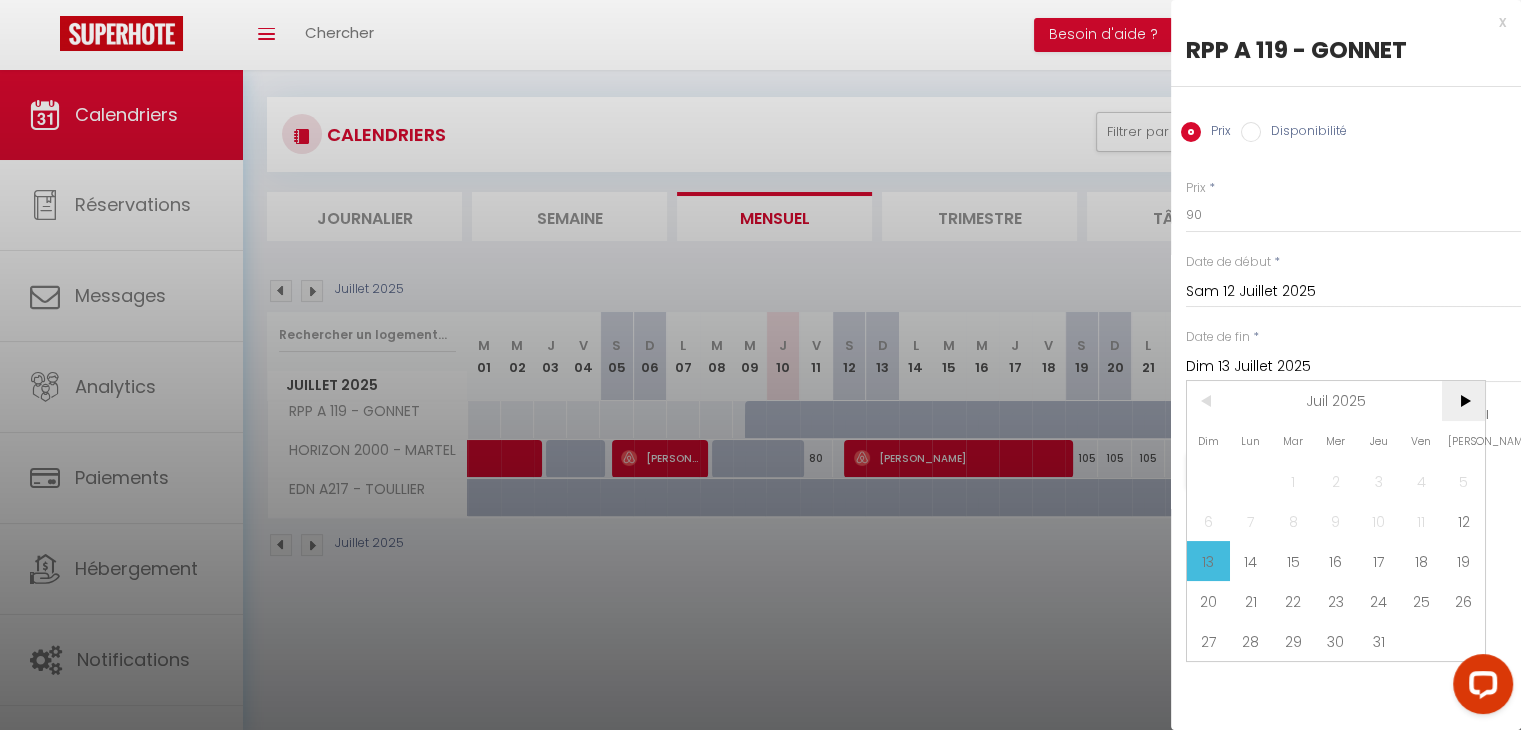 click on ">" at bounding box center [1463, 401] 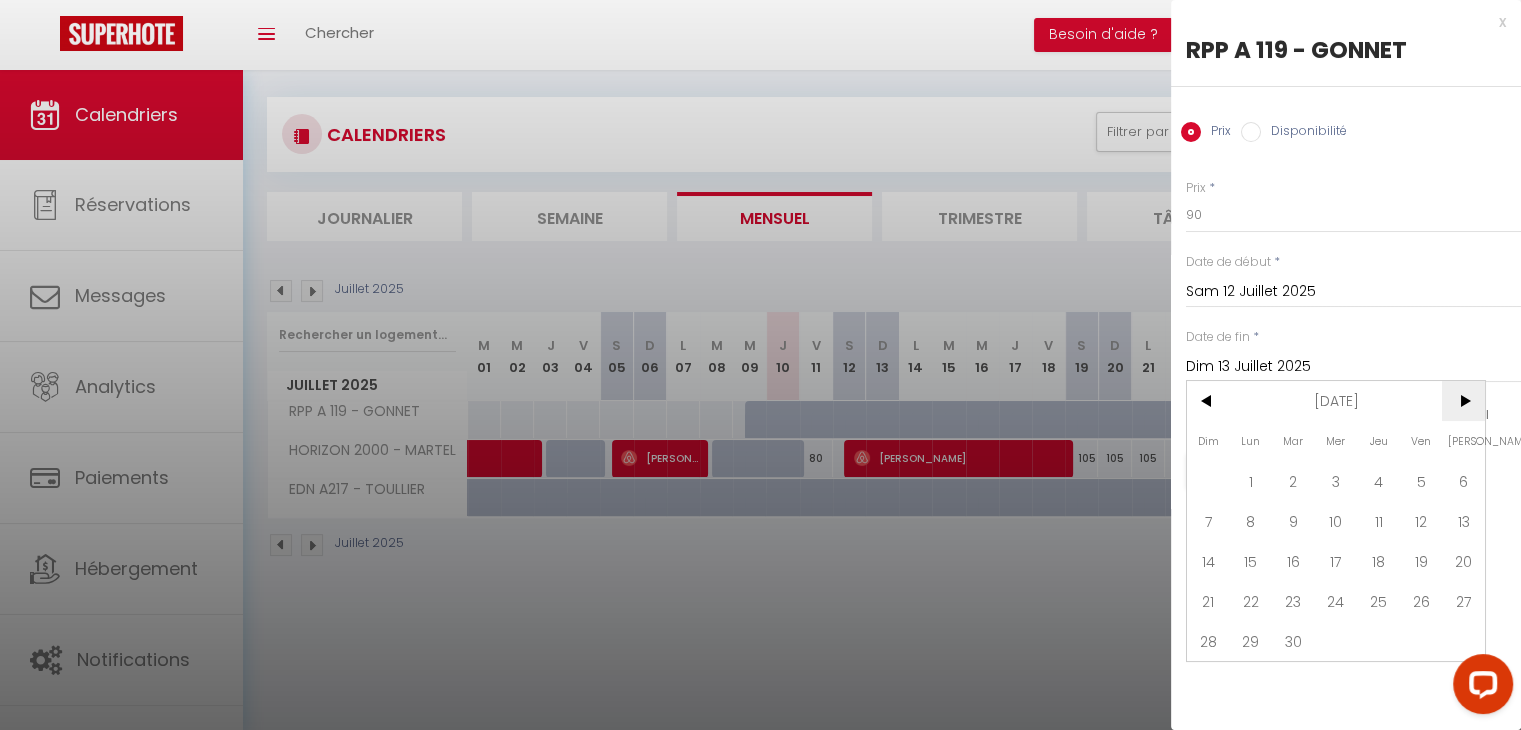click on ">" at bounding box center (1463, 401) 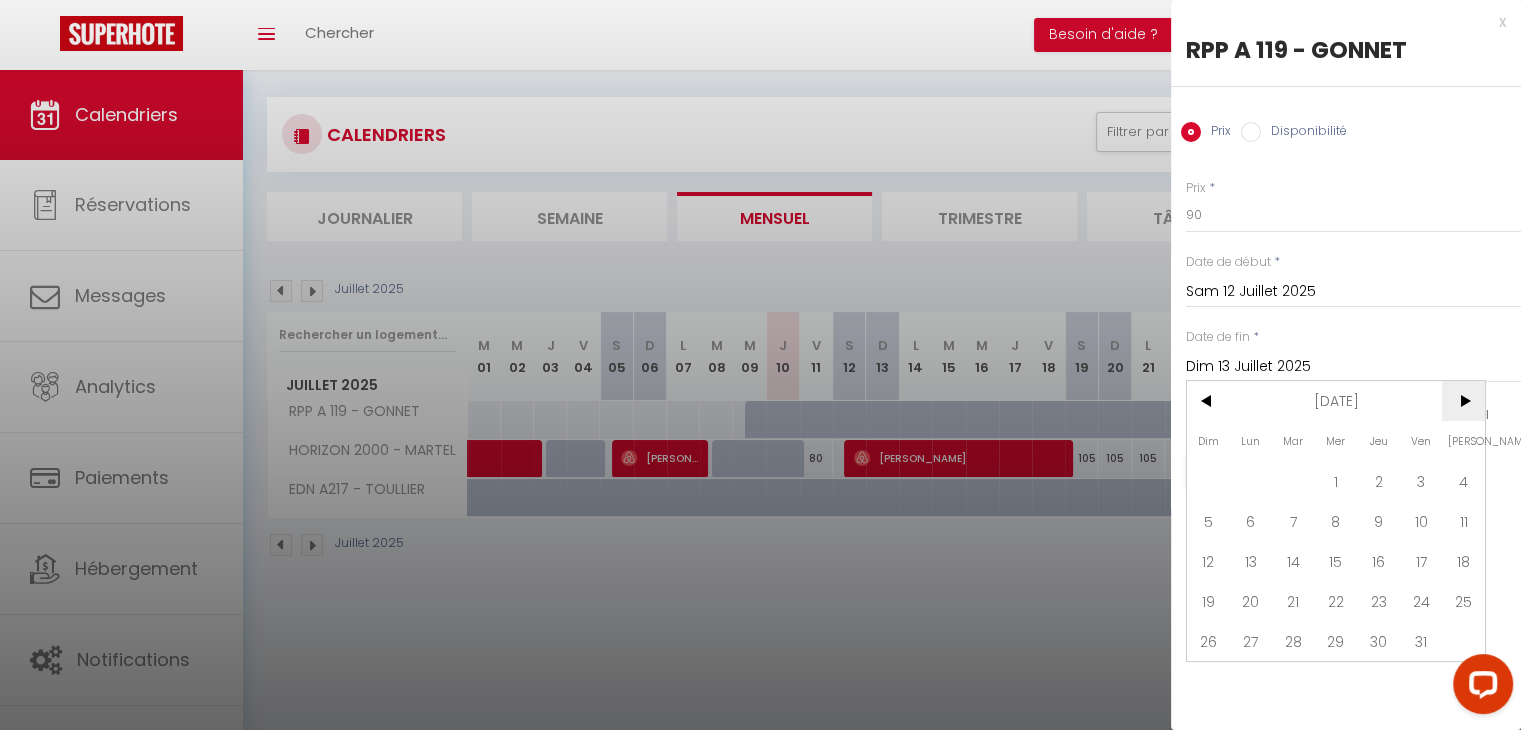click on ">" at bounding box center (1463, 401) 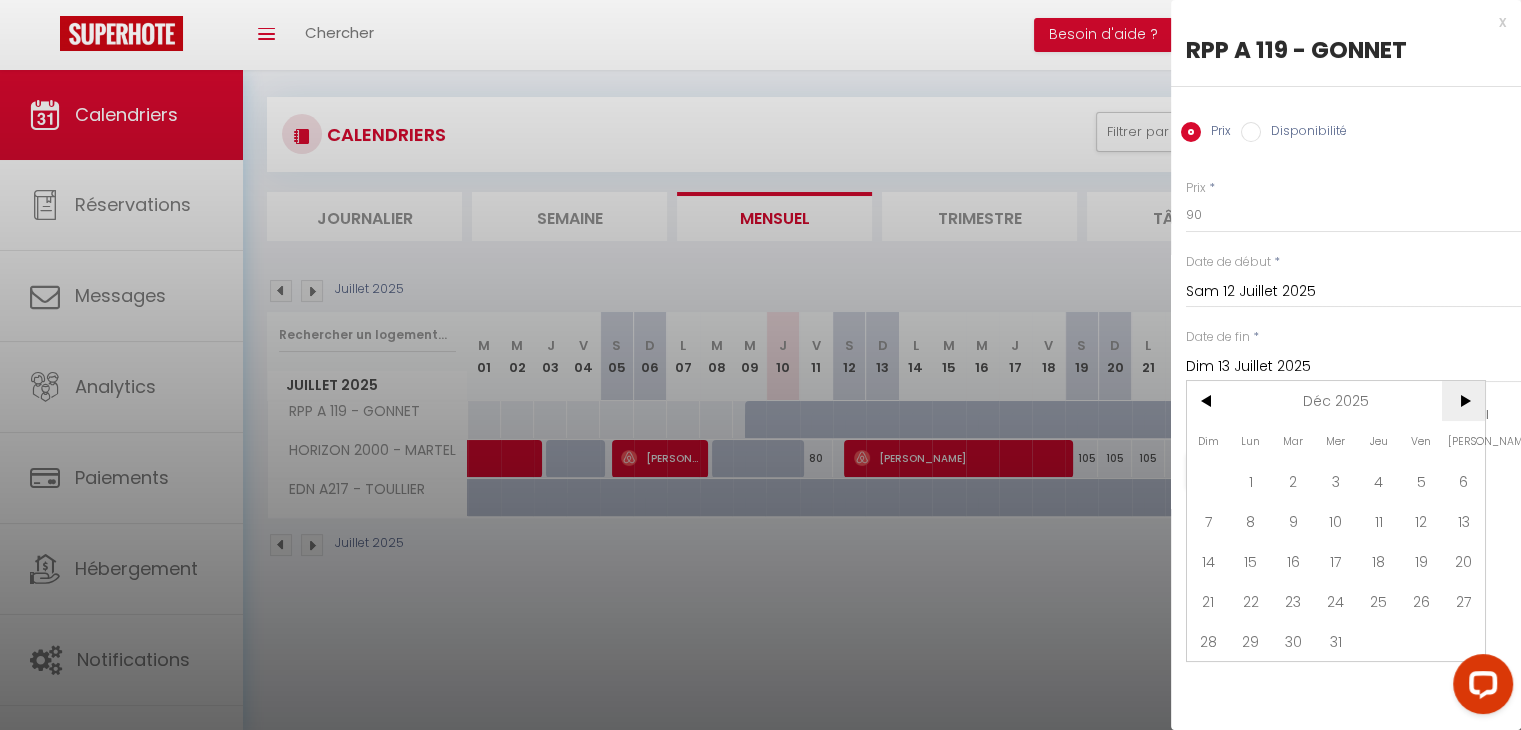 click on ">" at bounding box center (1463, 401) 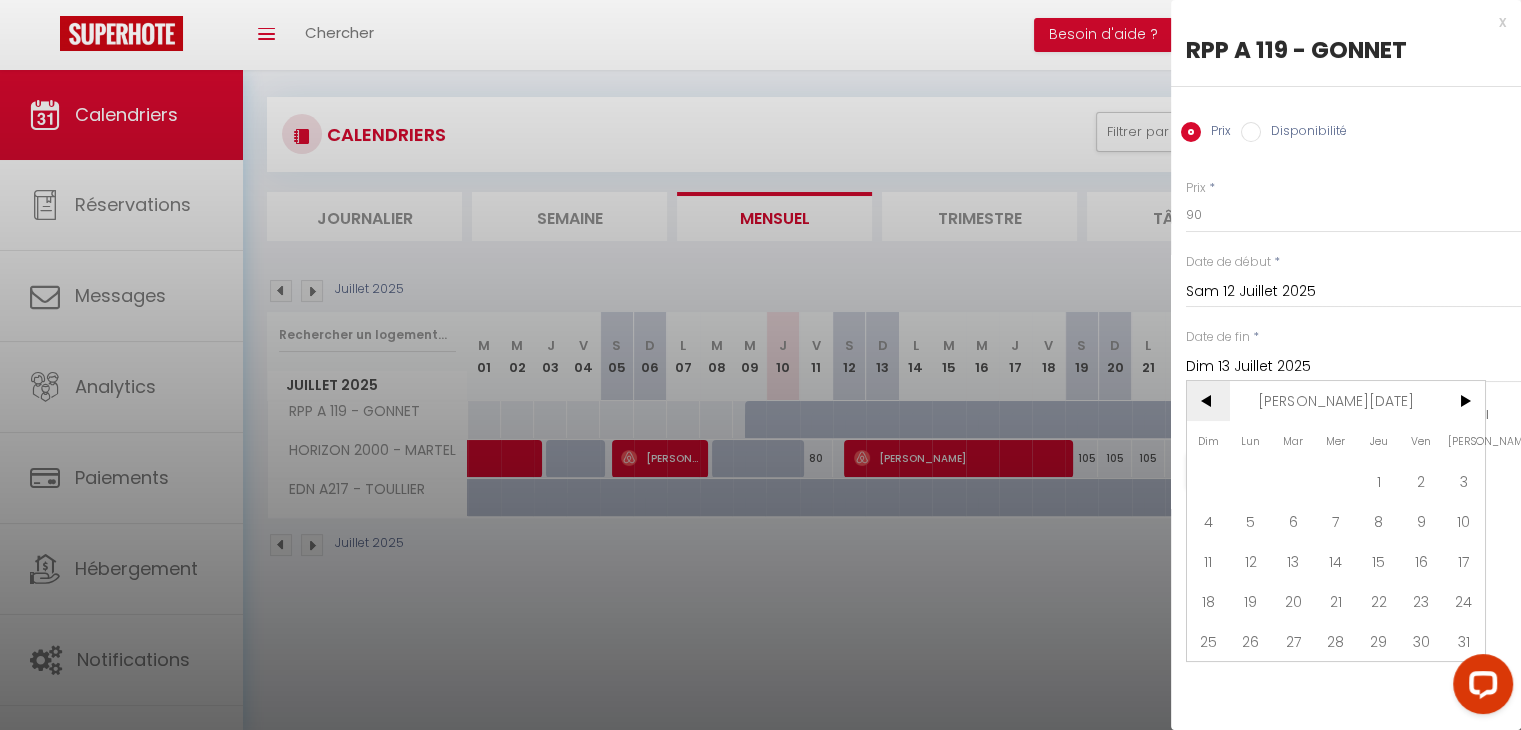 click on "<" at bounding box center (1208, 401) 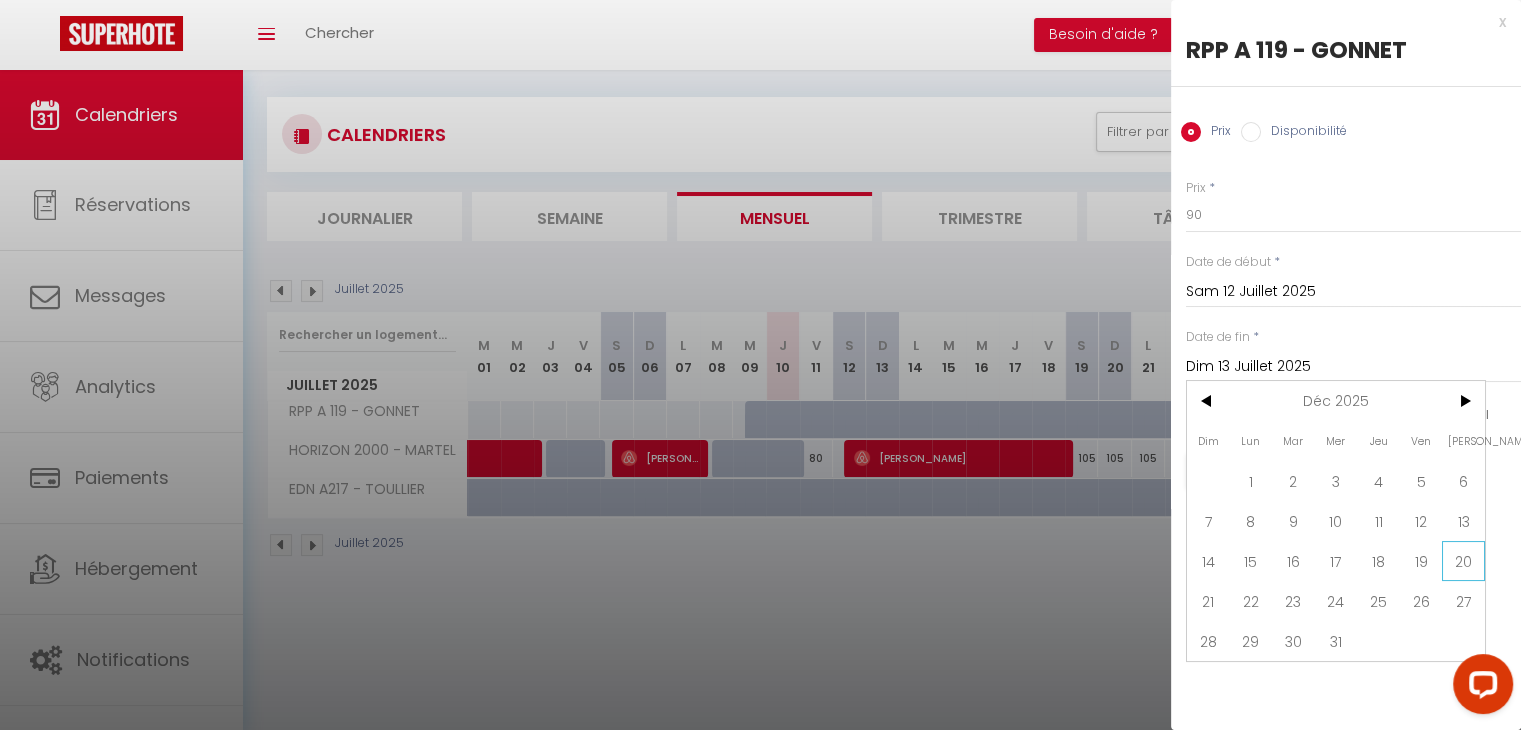 click on "20" at bounding box center (1463, 561) 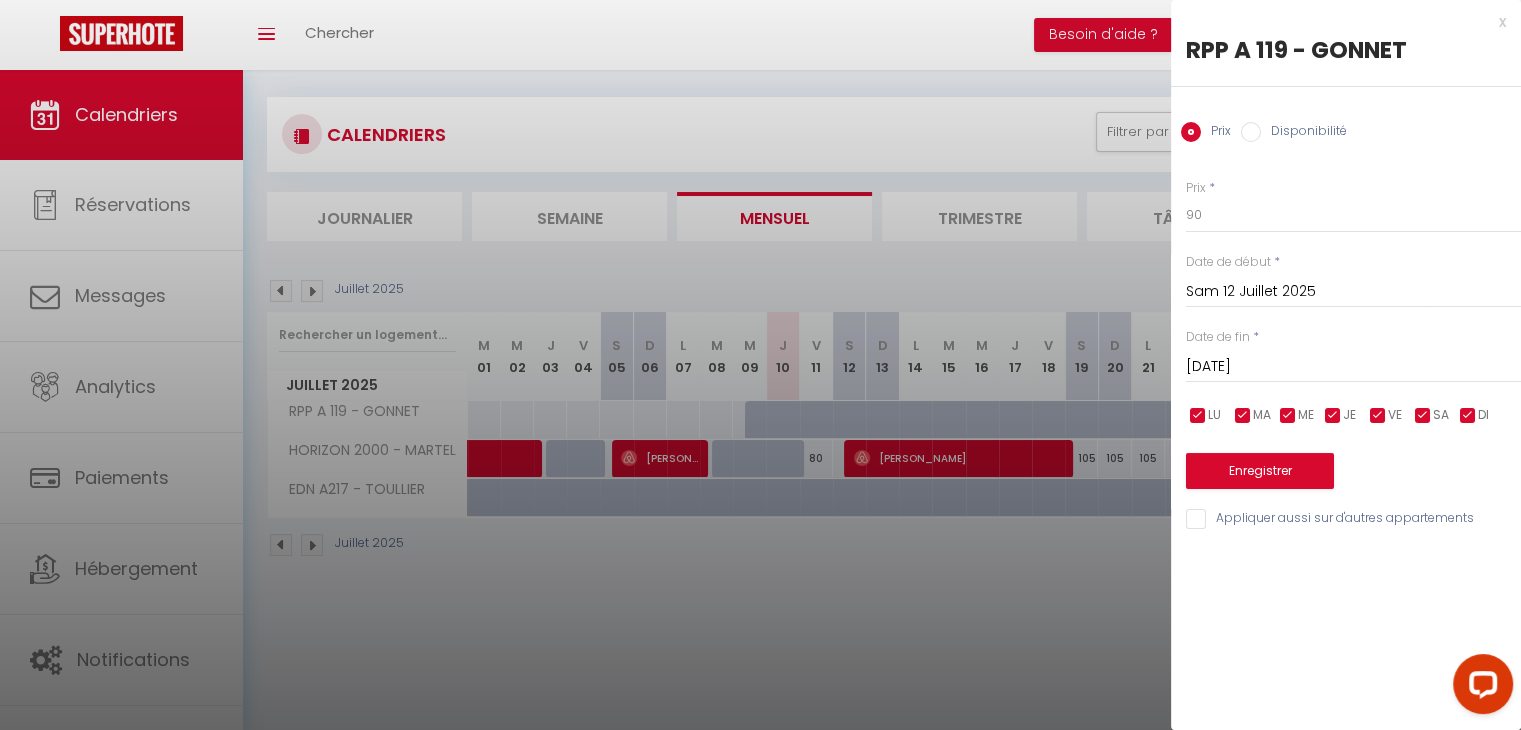 click at bounding box center [760, 365] 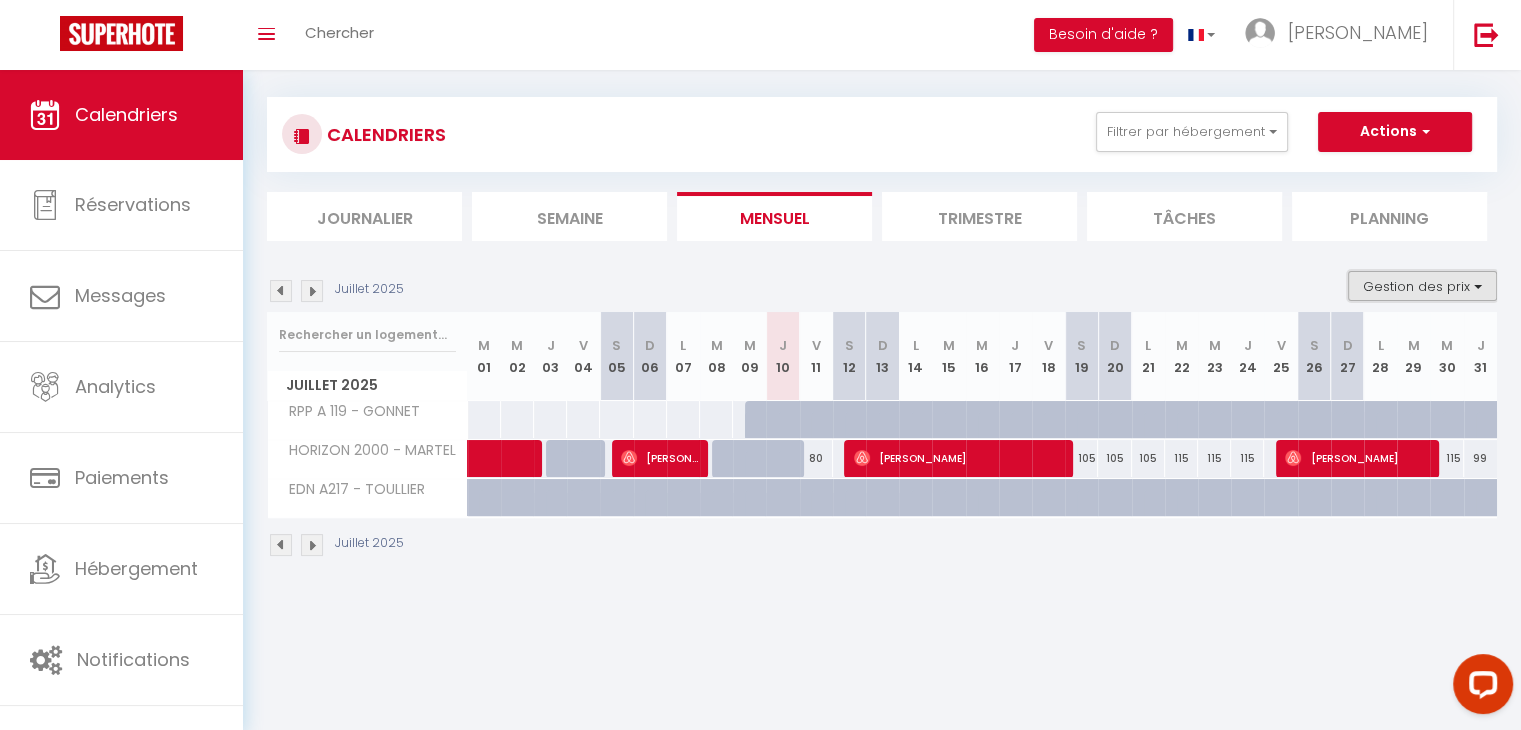 click on "Gestion des prix" at bounding box center [1422, 286] 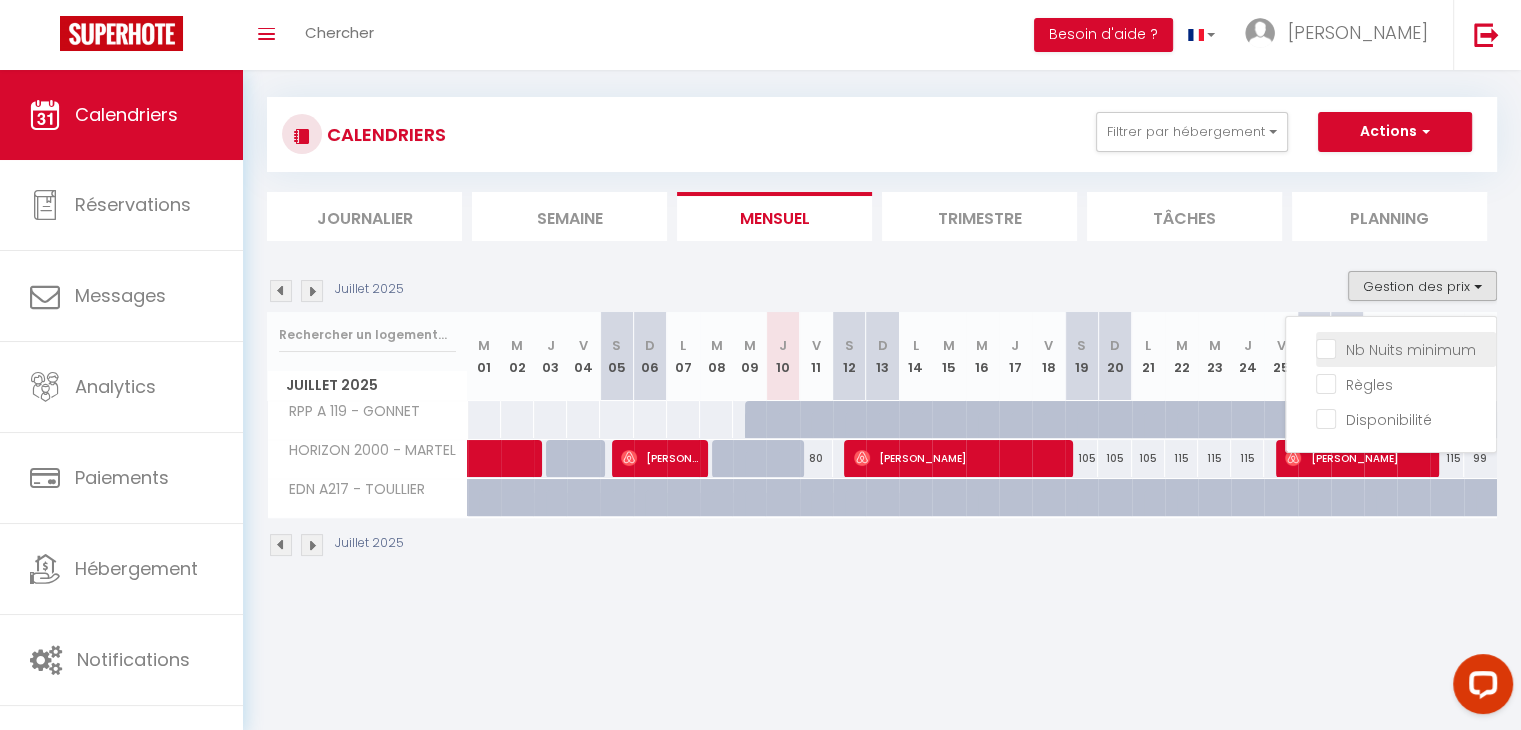 click on "Nb Nuits minimum" at bounding box center [1406, 348] 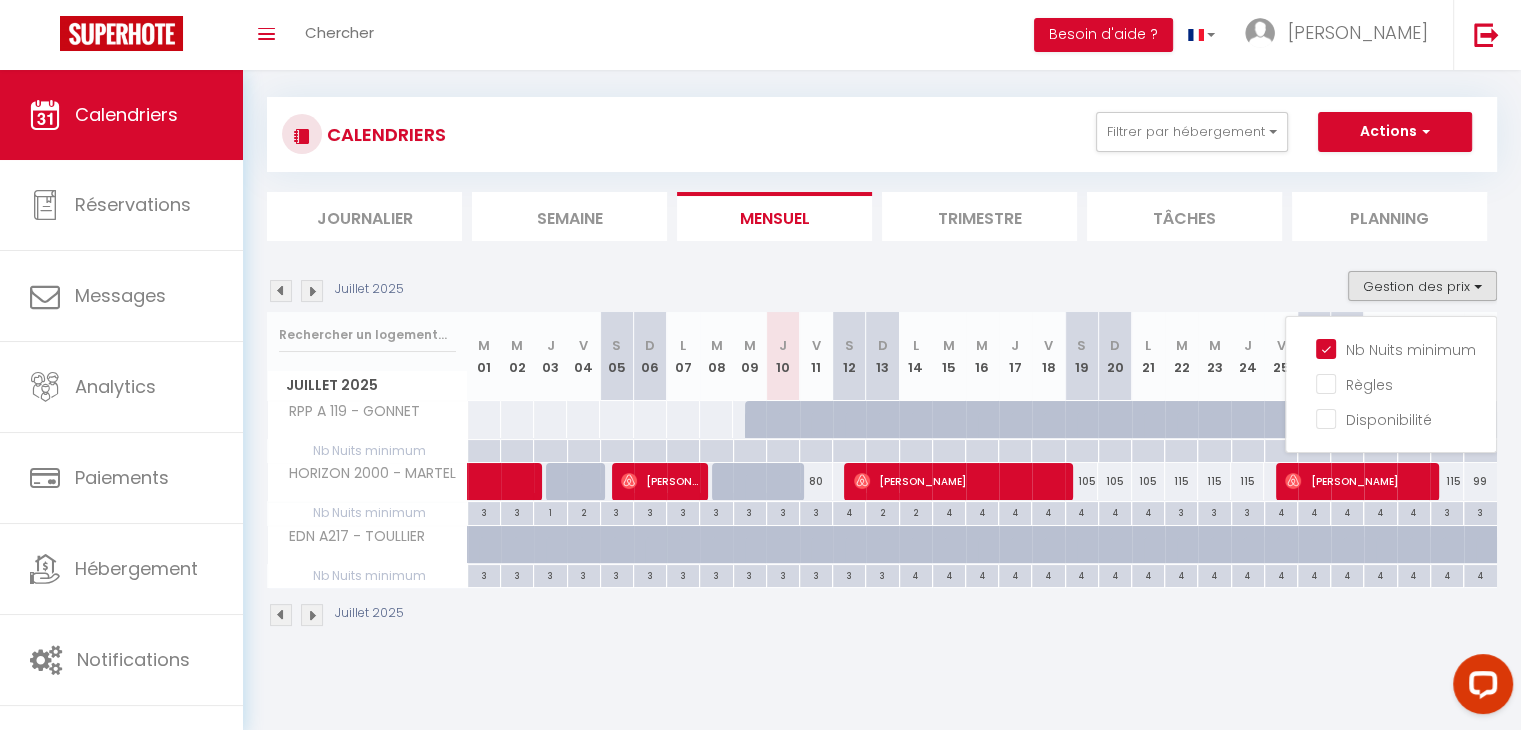 click at bounding box center (848, 451) 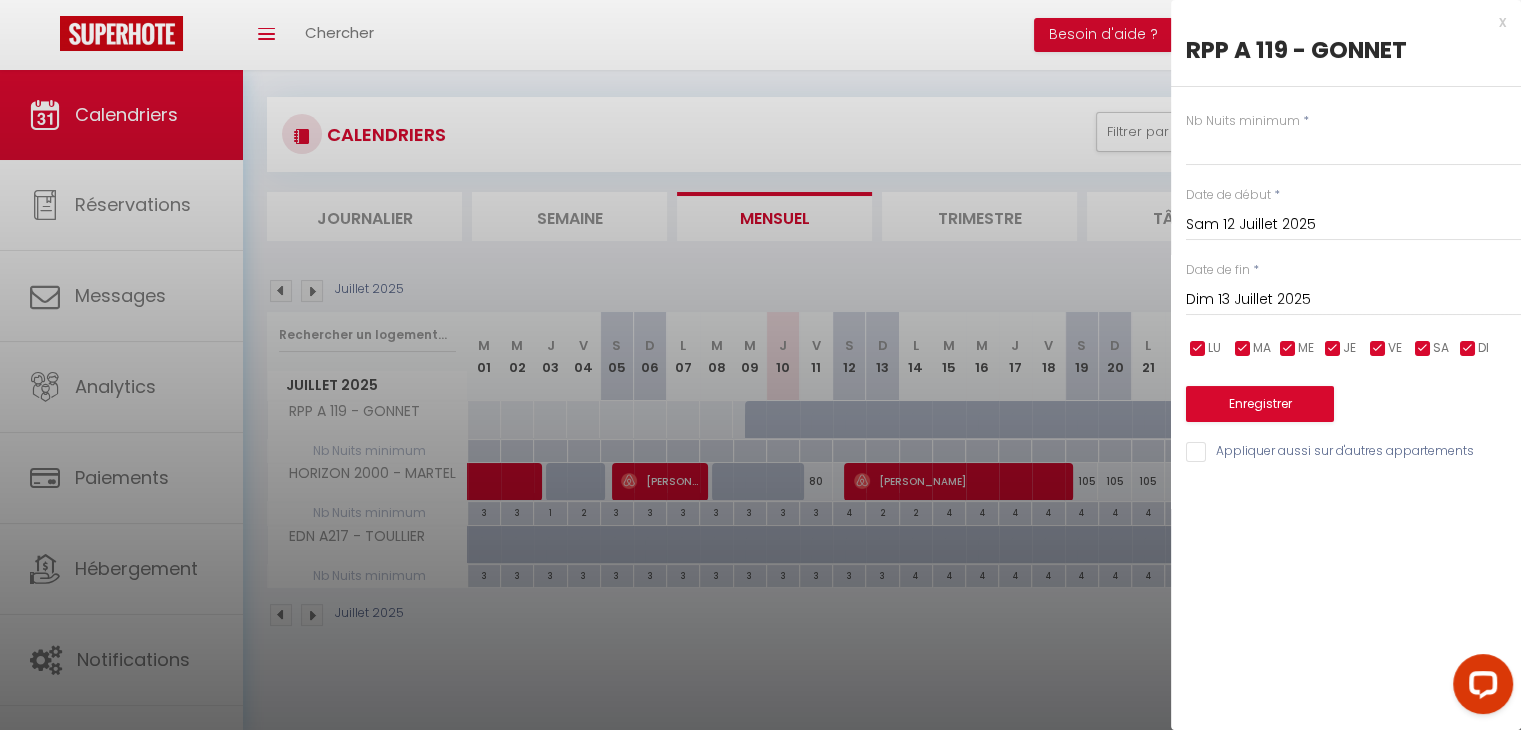 click on "Dim 13 Juillet 2025" at bounding box center [1353, 300] 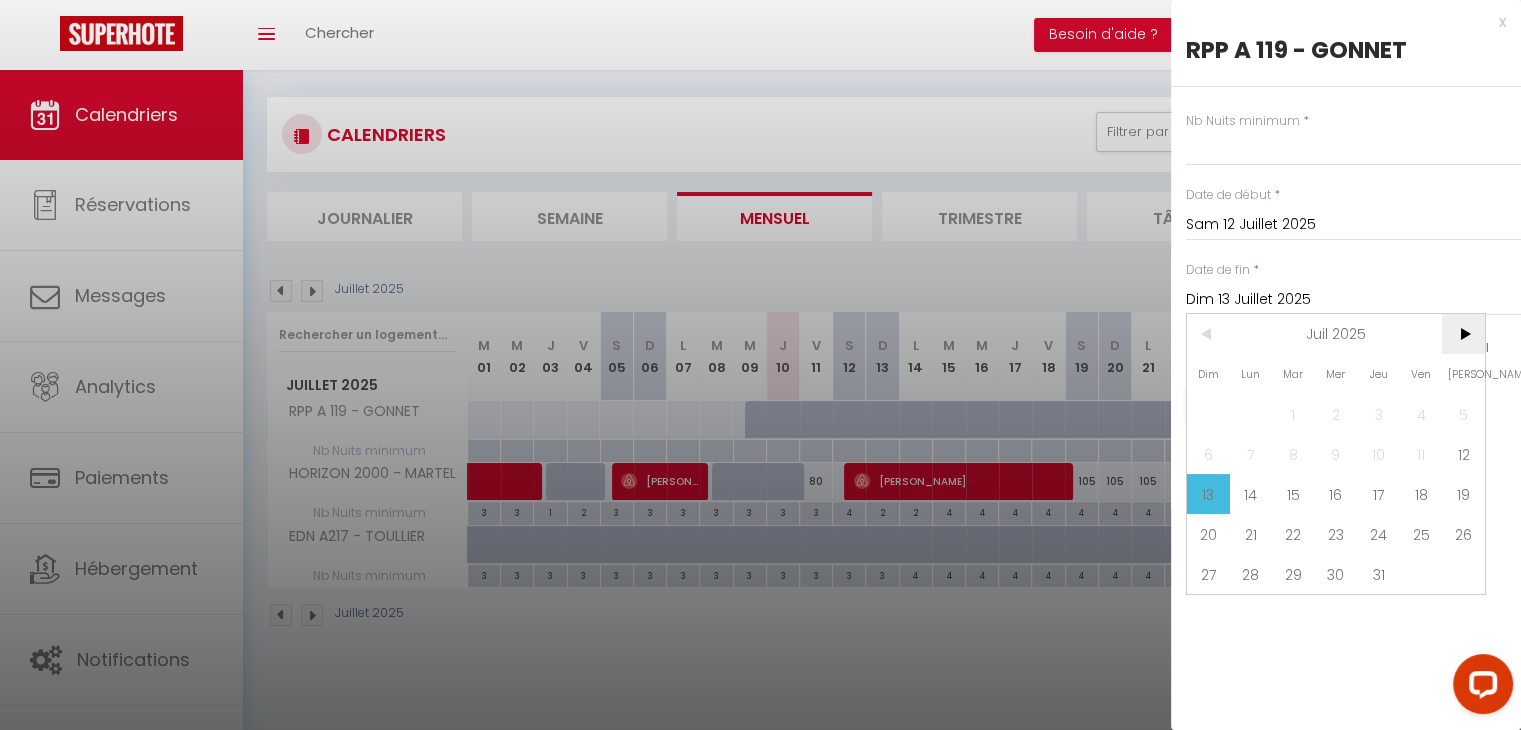 click on ">" at bounding box center (1463, 334) 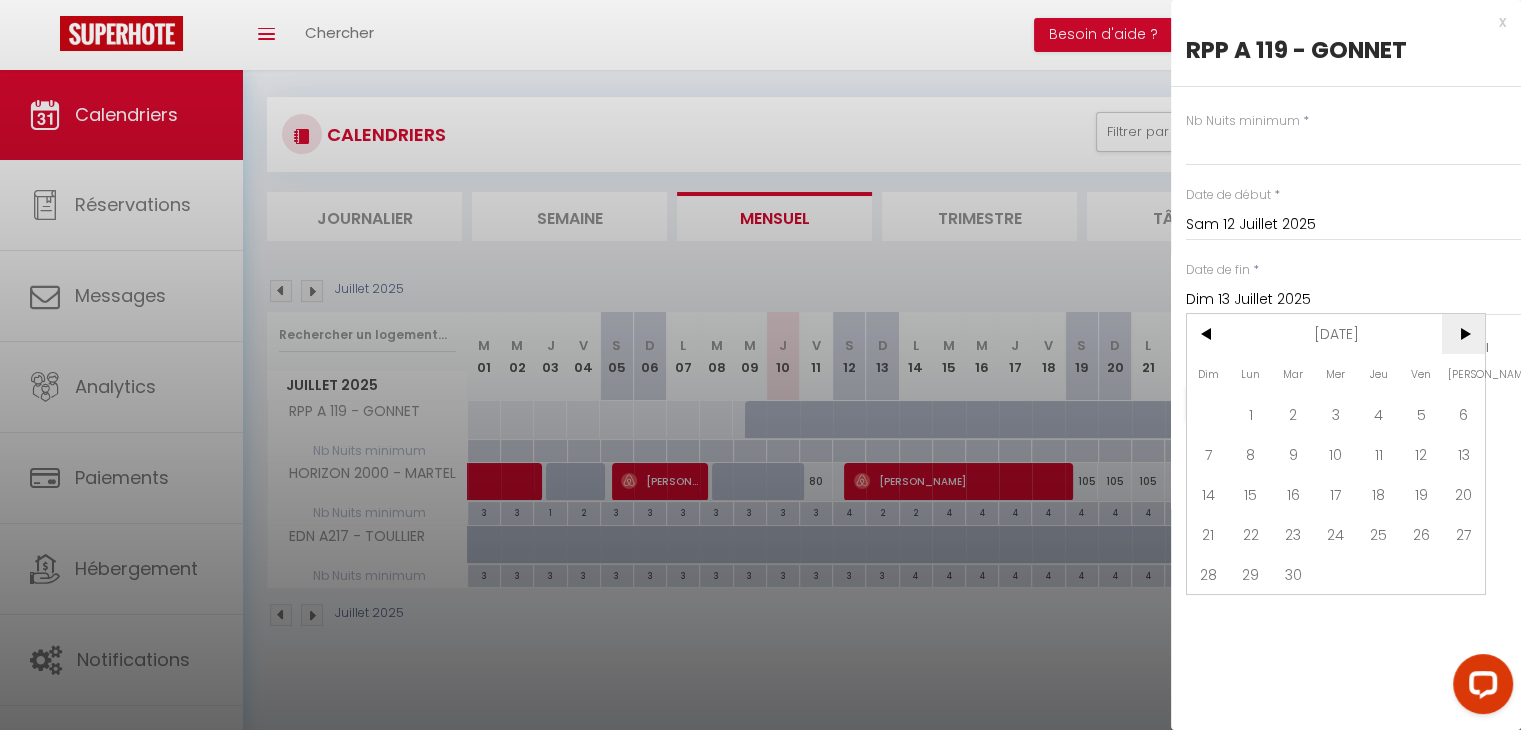 click on ">" at bounding box center [1463, 334] 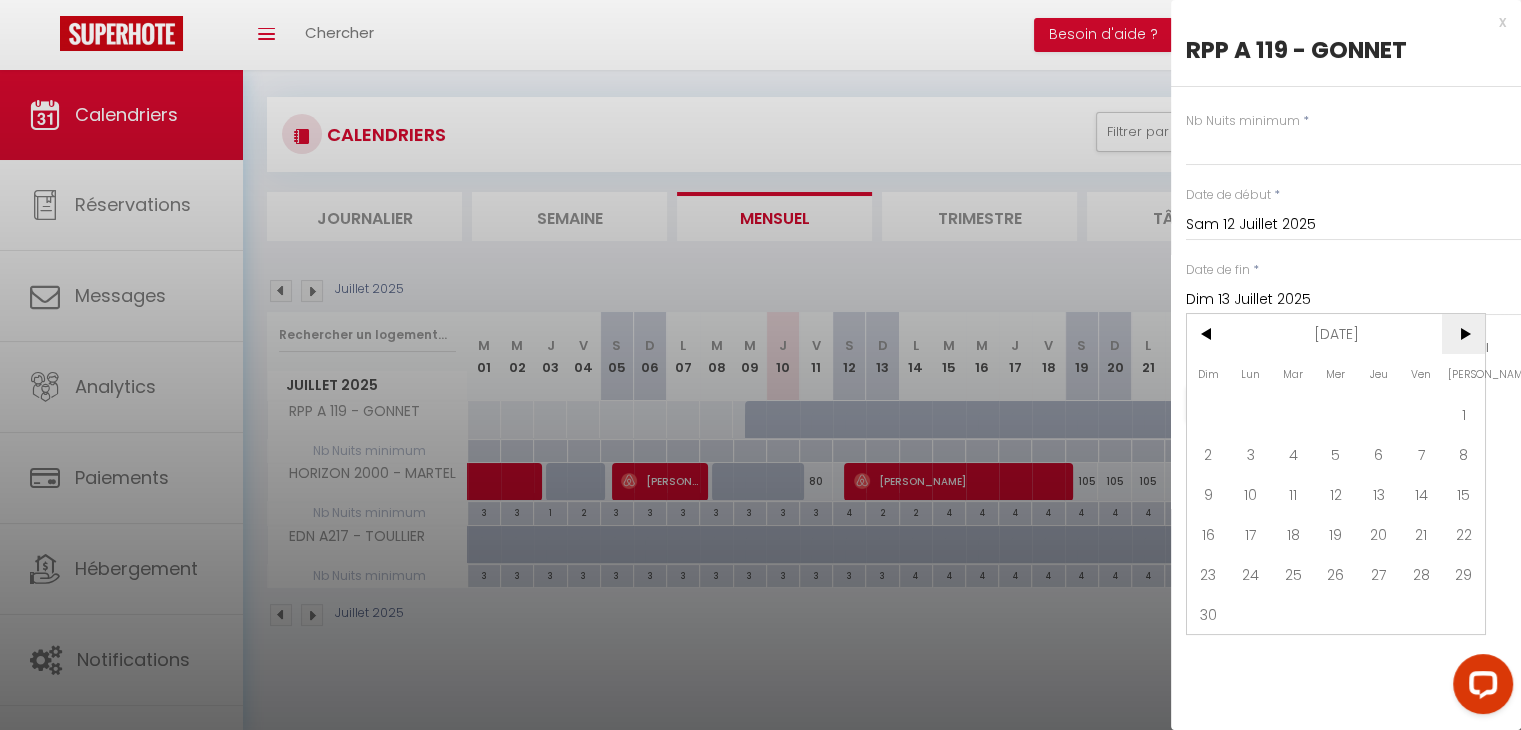 click on ">" at bounding box center [1463, 334] 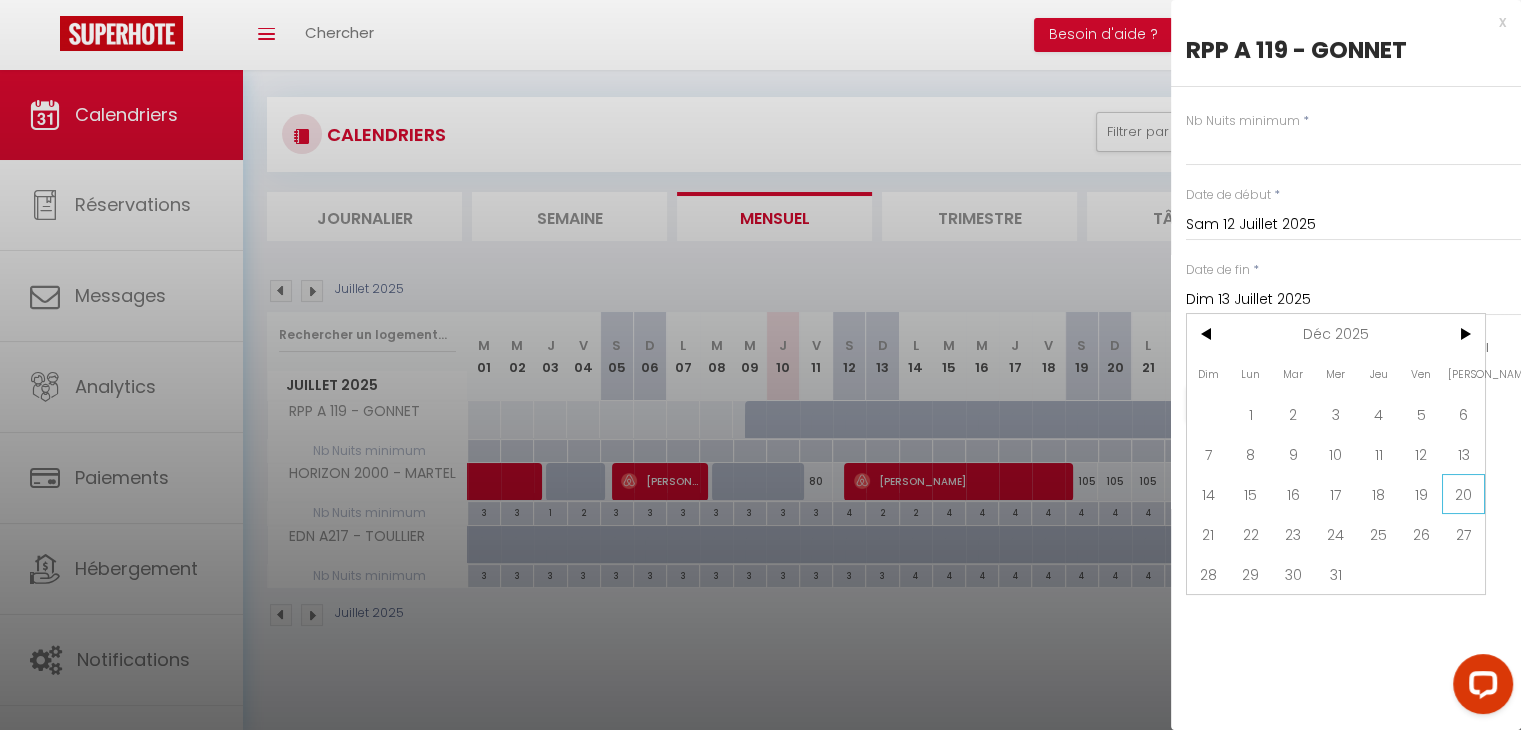 click on "20" at bounding box center [1463, 494] 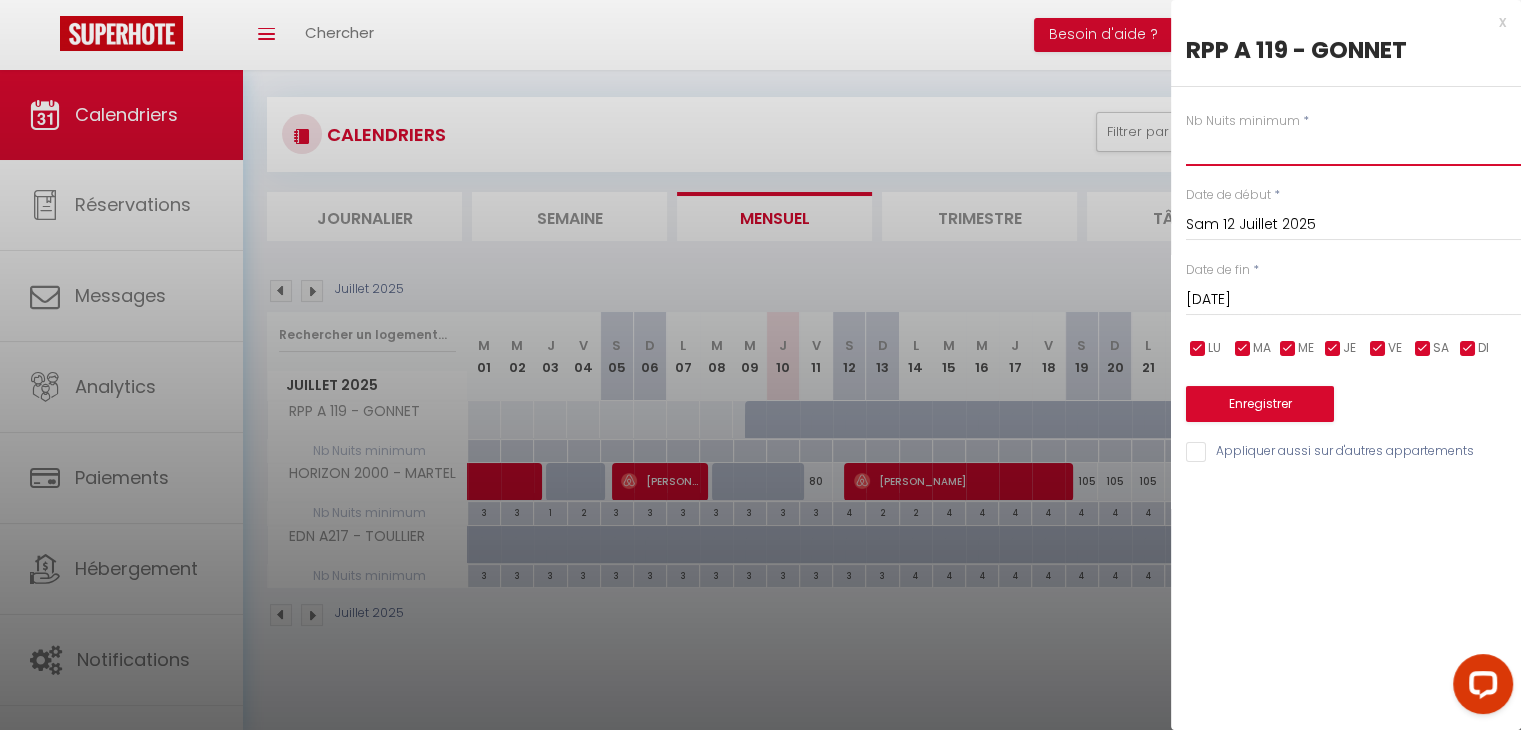 click at bounding box center [1353, 148] 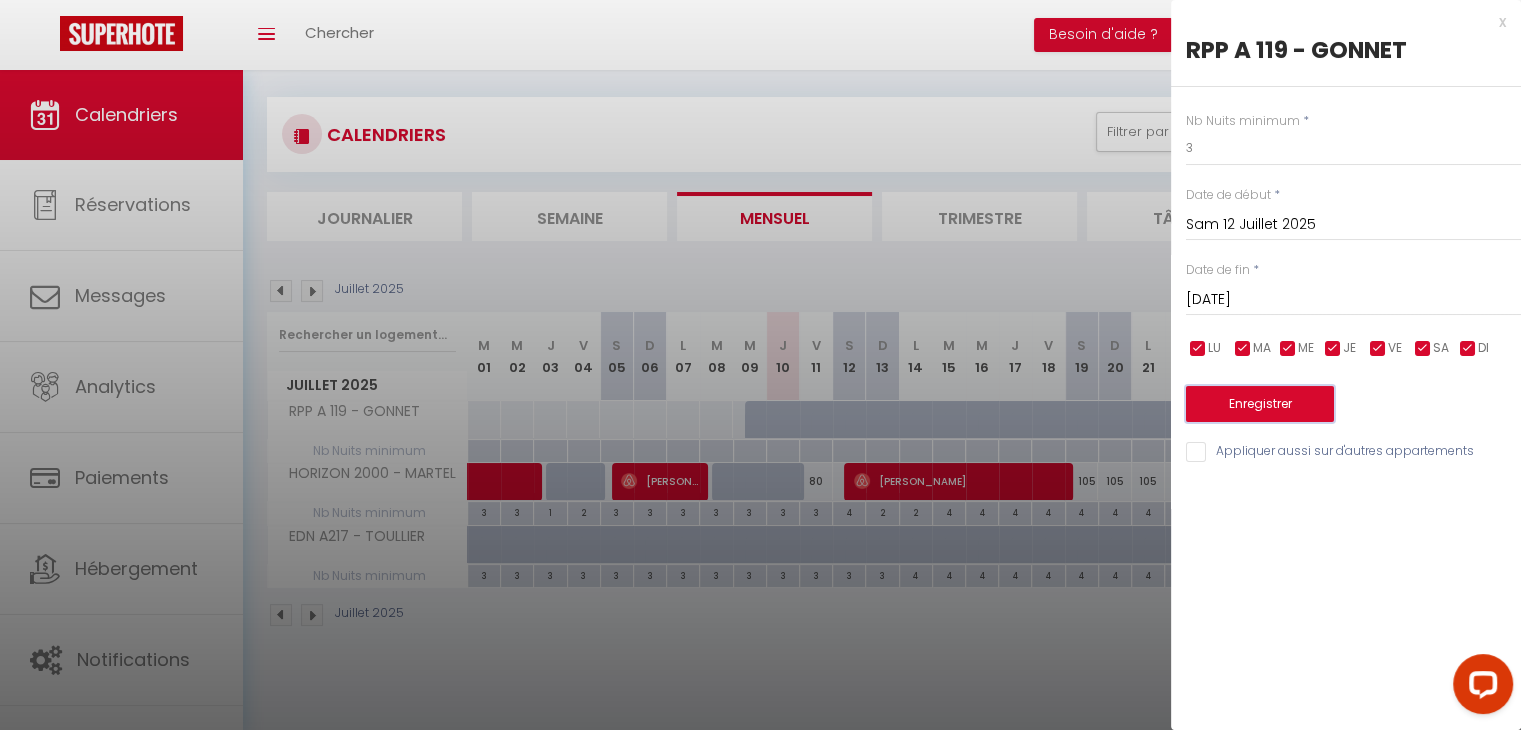 click on "Enregistrer" at bounding box center [1260, 404] 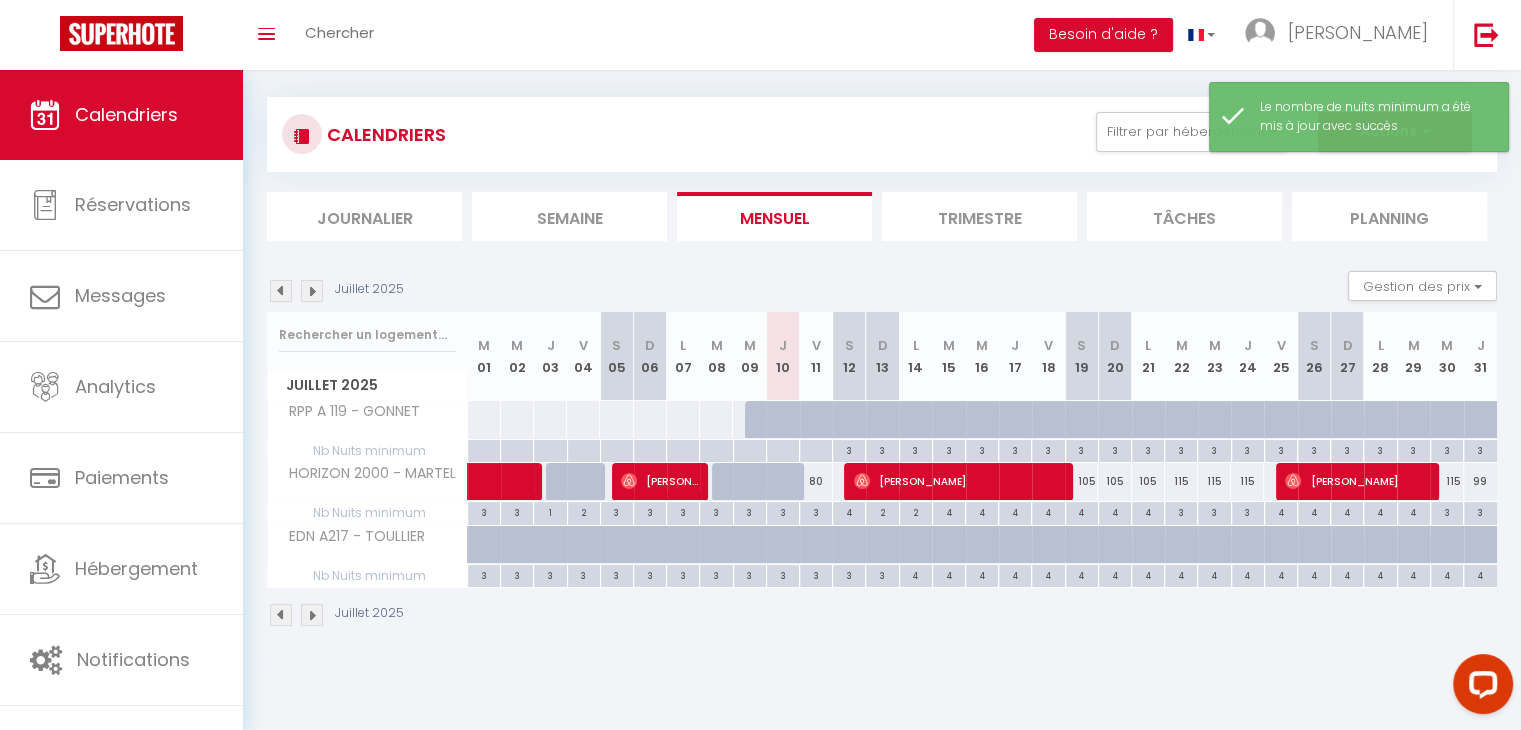 click at bounding box center (312, 291) 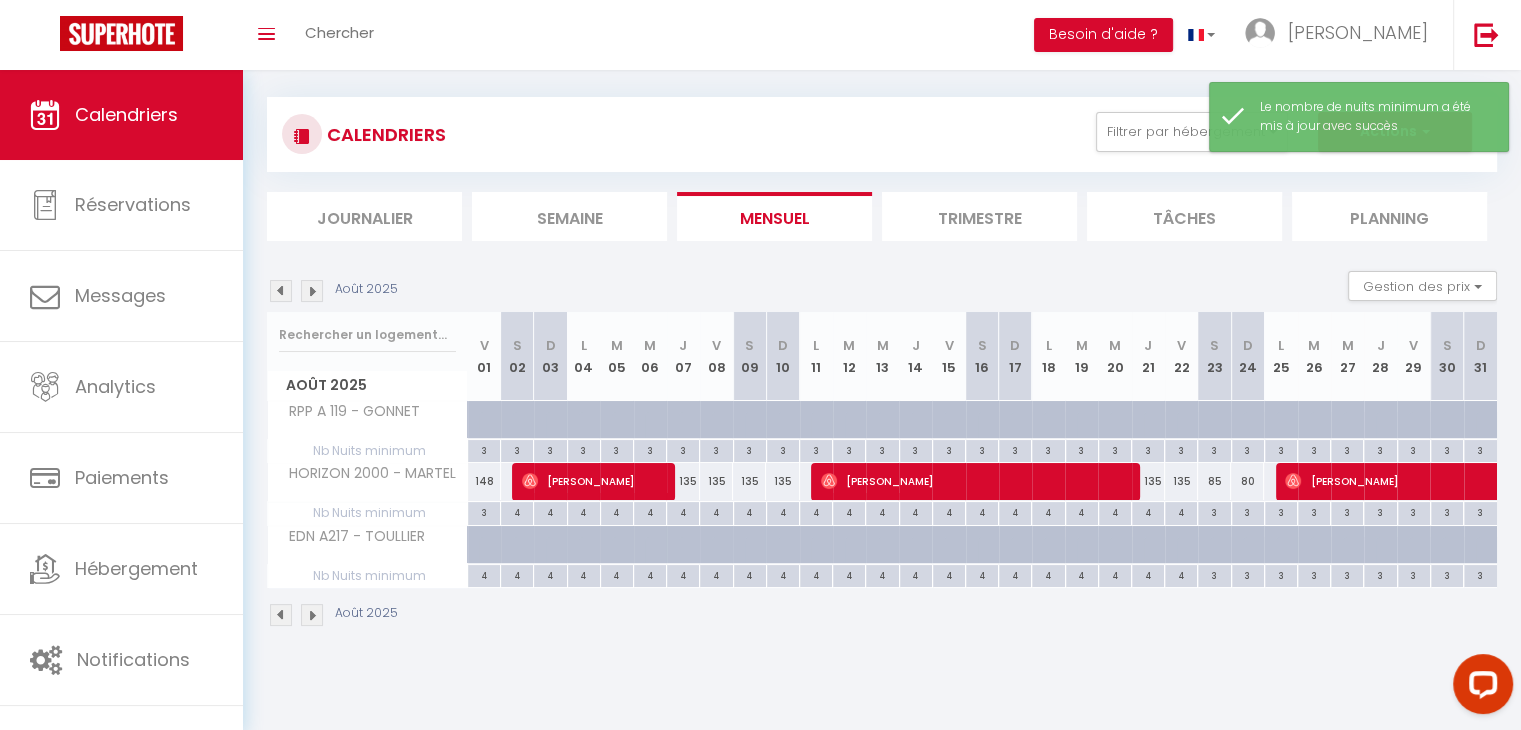click at bounding box center (312, 291) 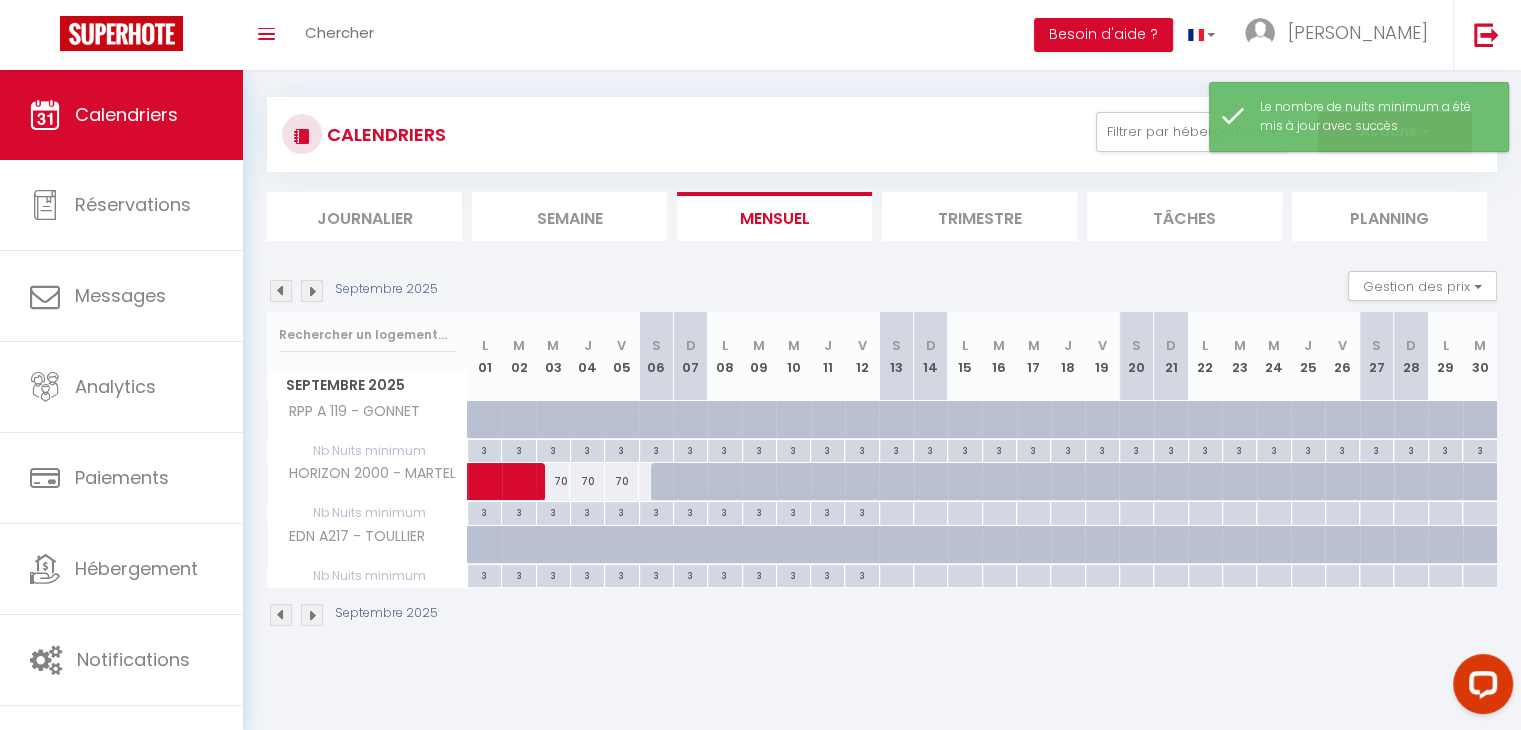 click at bounding box center [312, 291] 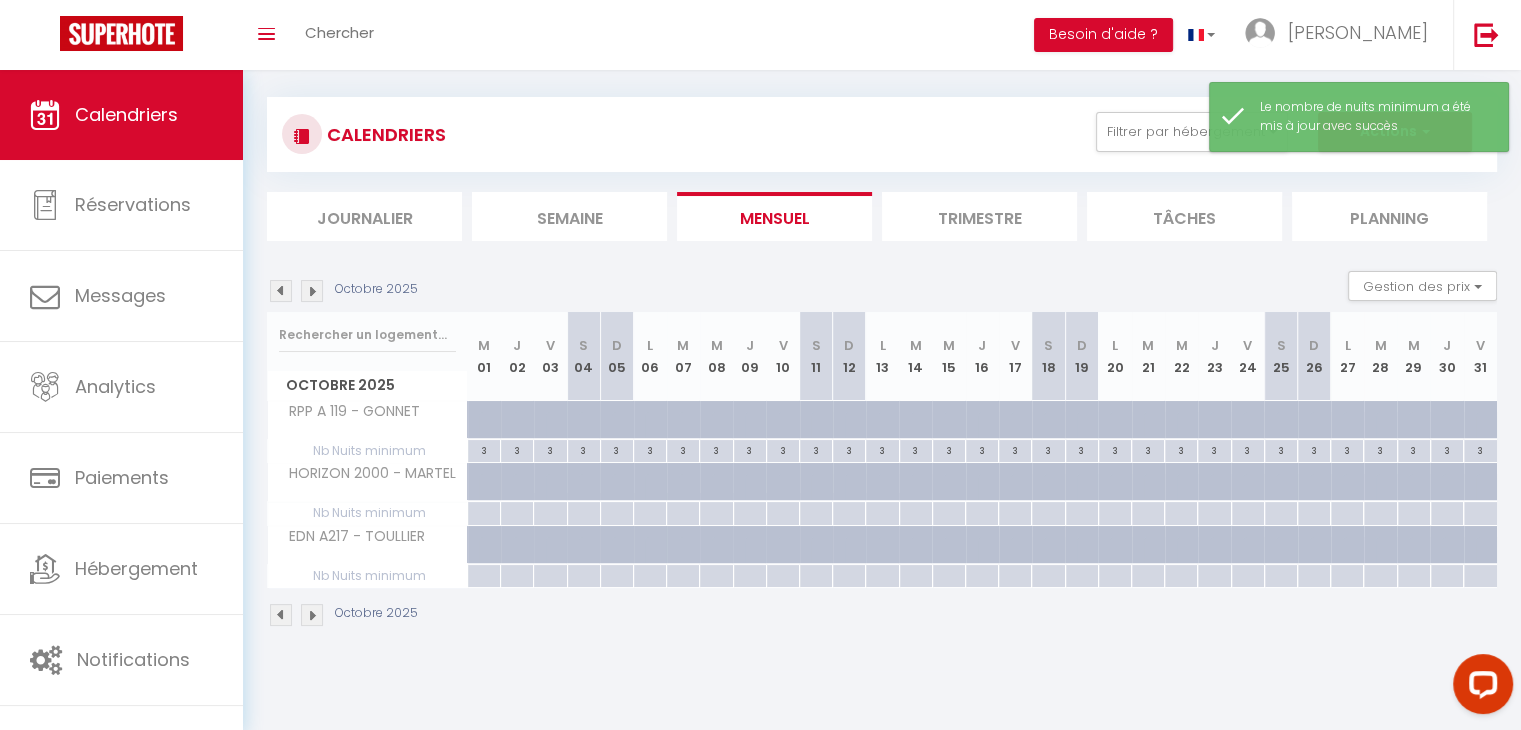 click at bounding box center (312, 291) 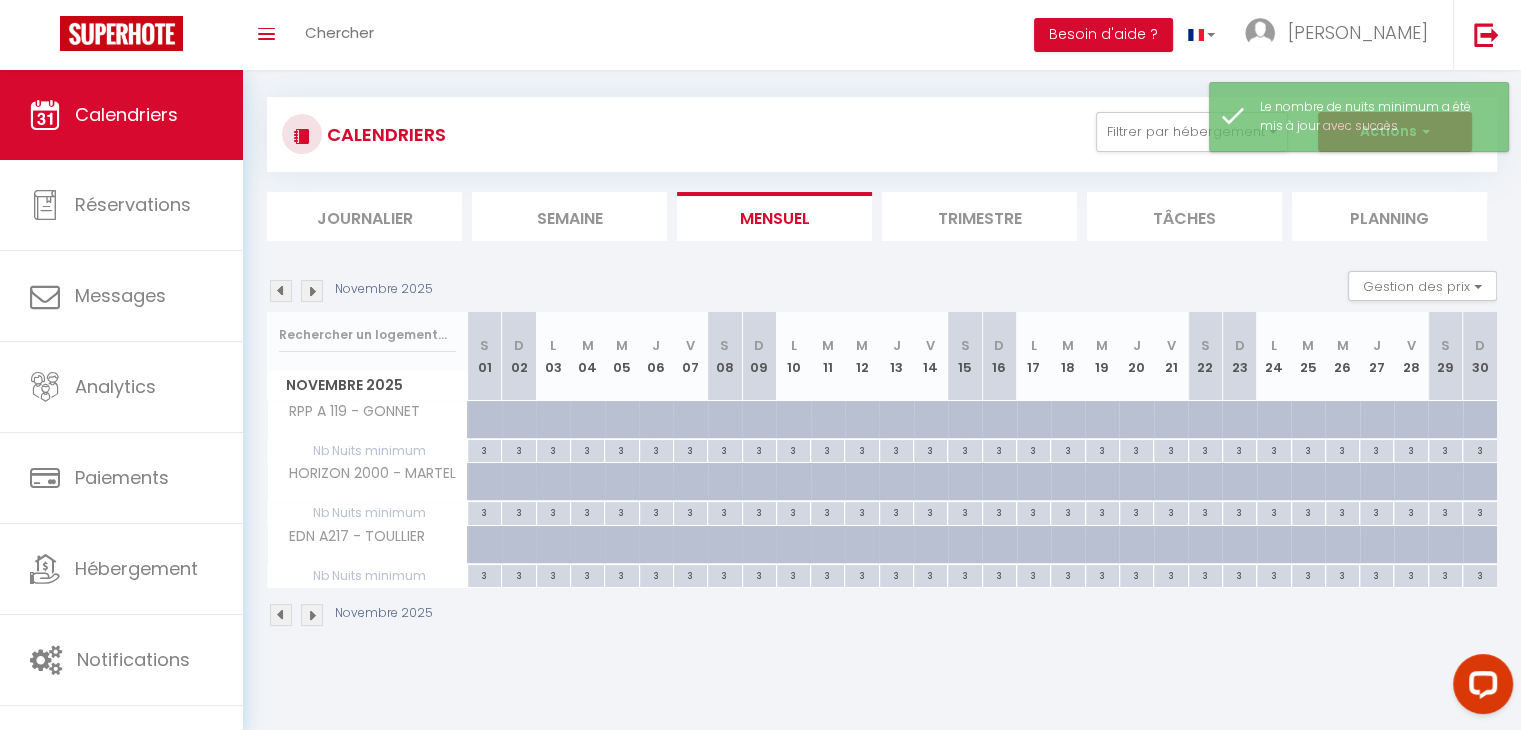 click at bounding box center (312, 291) 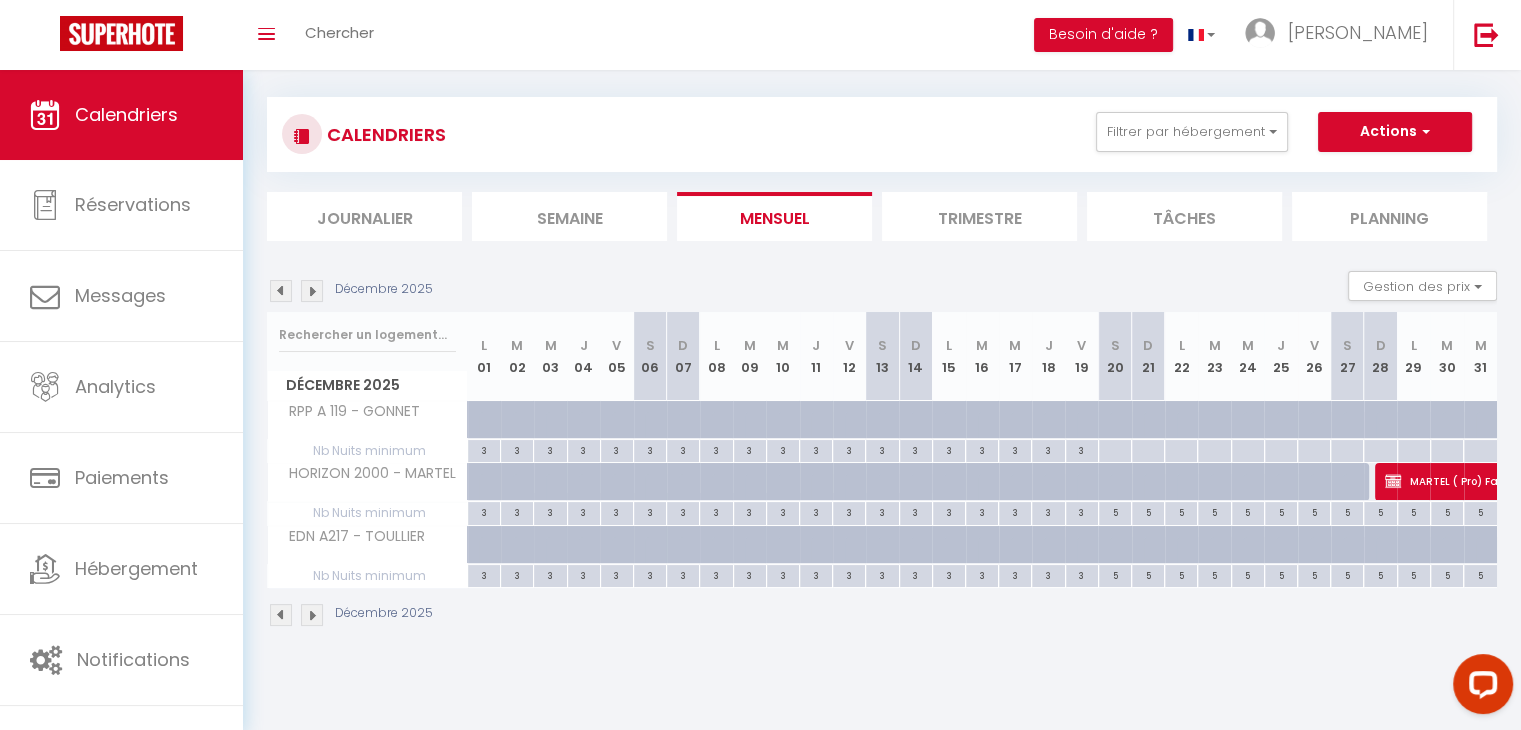 click at bounding box center [1114, 451] 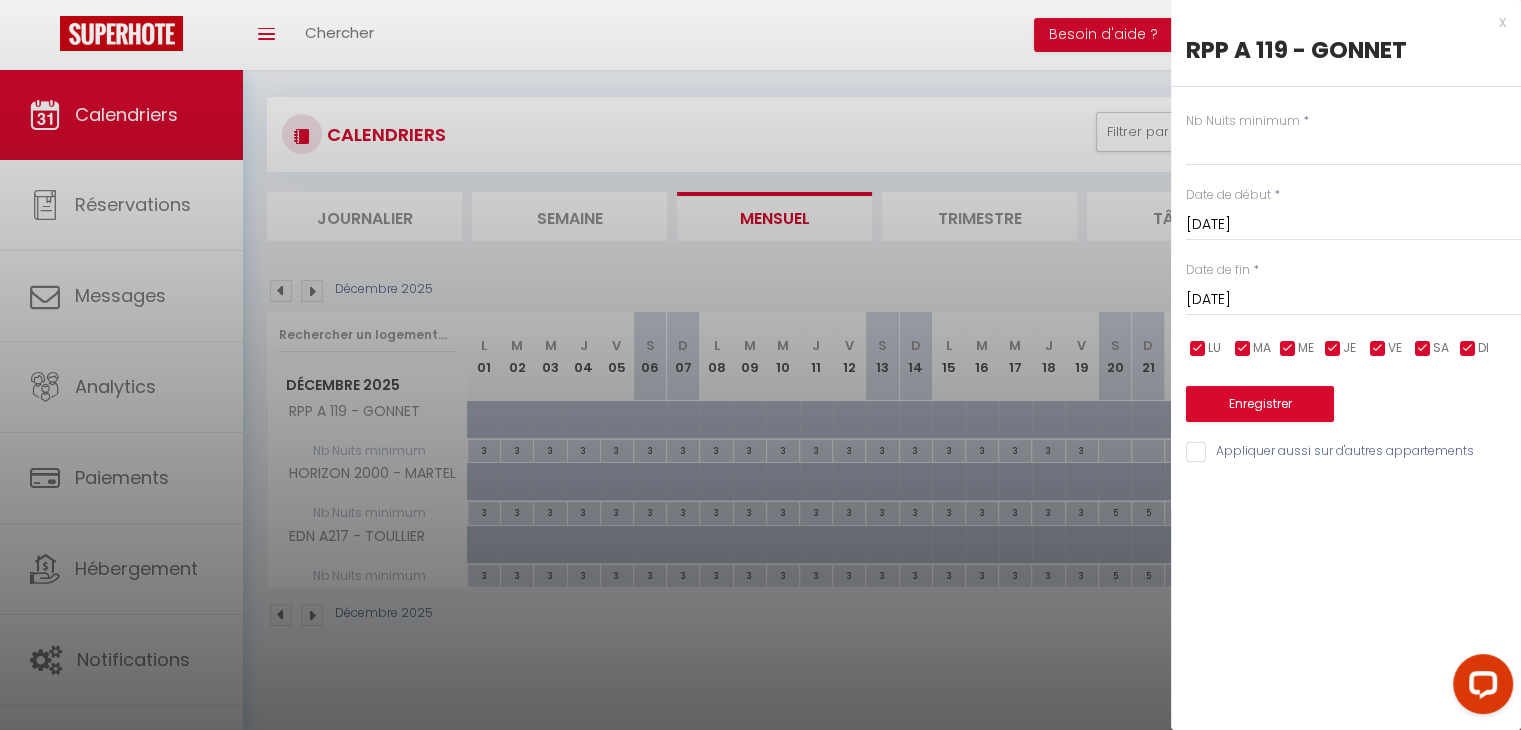 click on "[DATE]" at bounding box center [1353, 300] 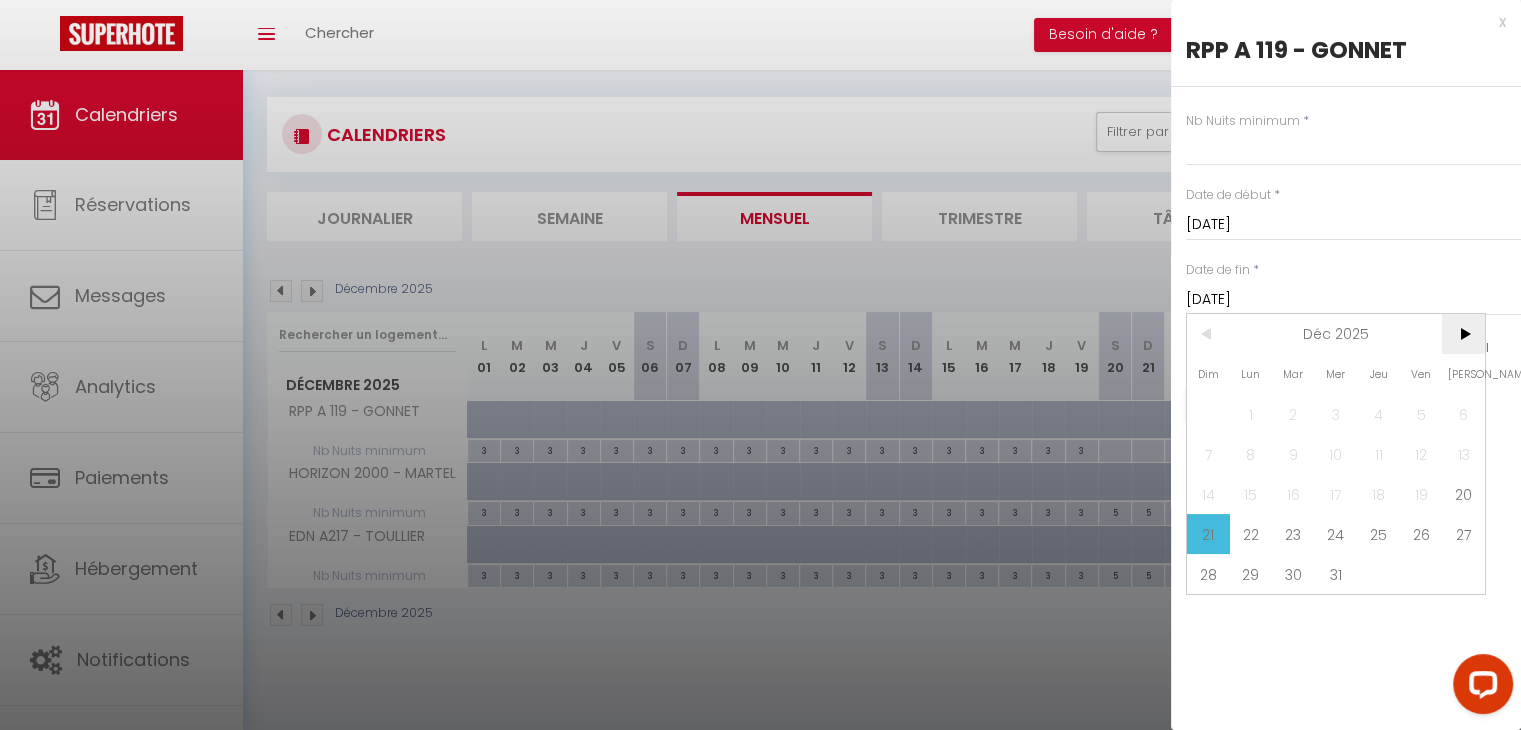 click on ">" at bounding box center [1463, 334] 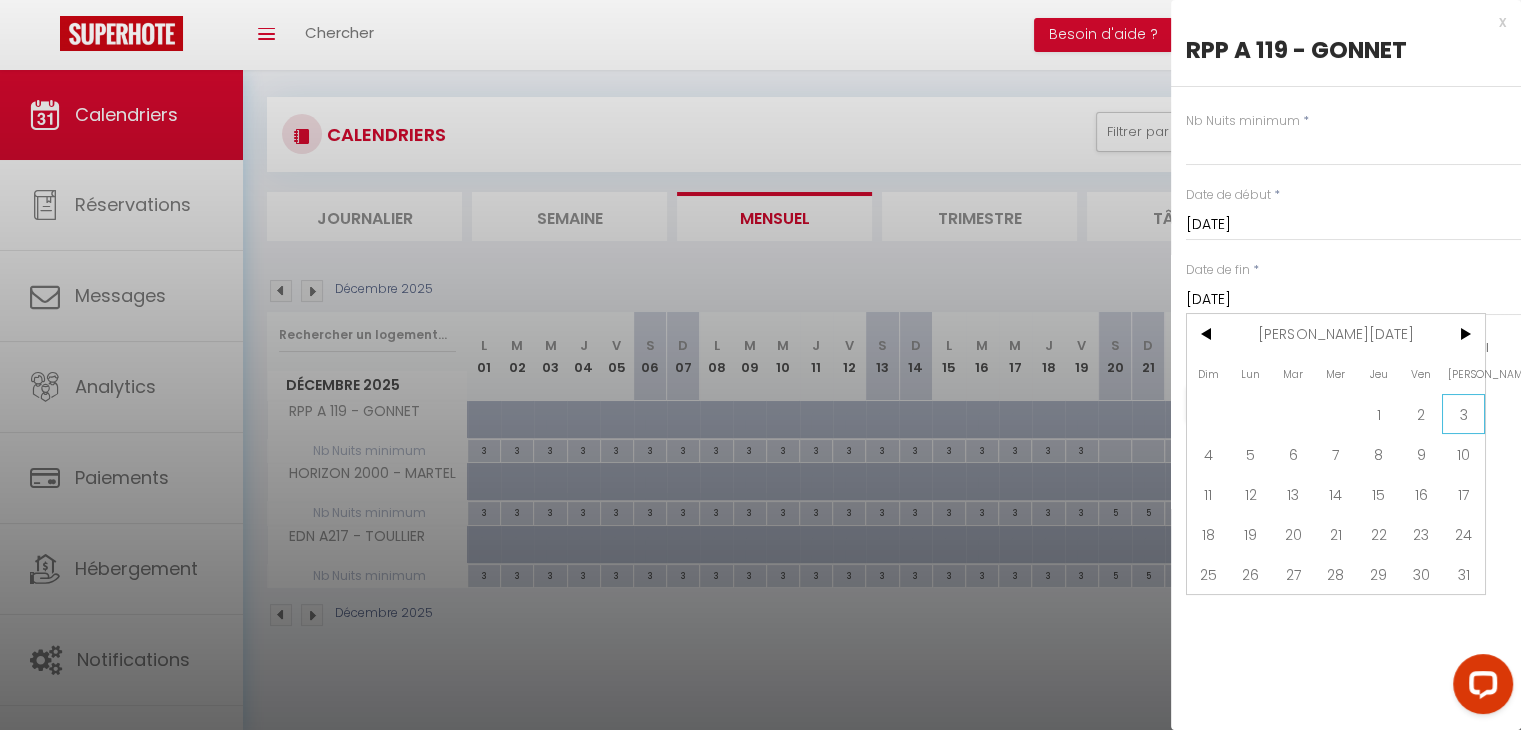 click on "3" at bounding box center [1463, 414] 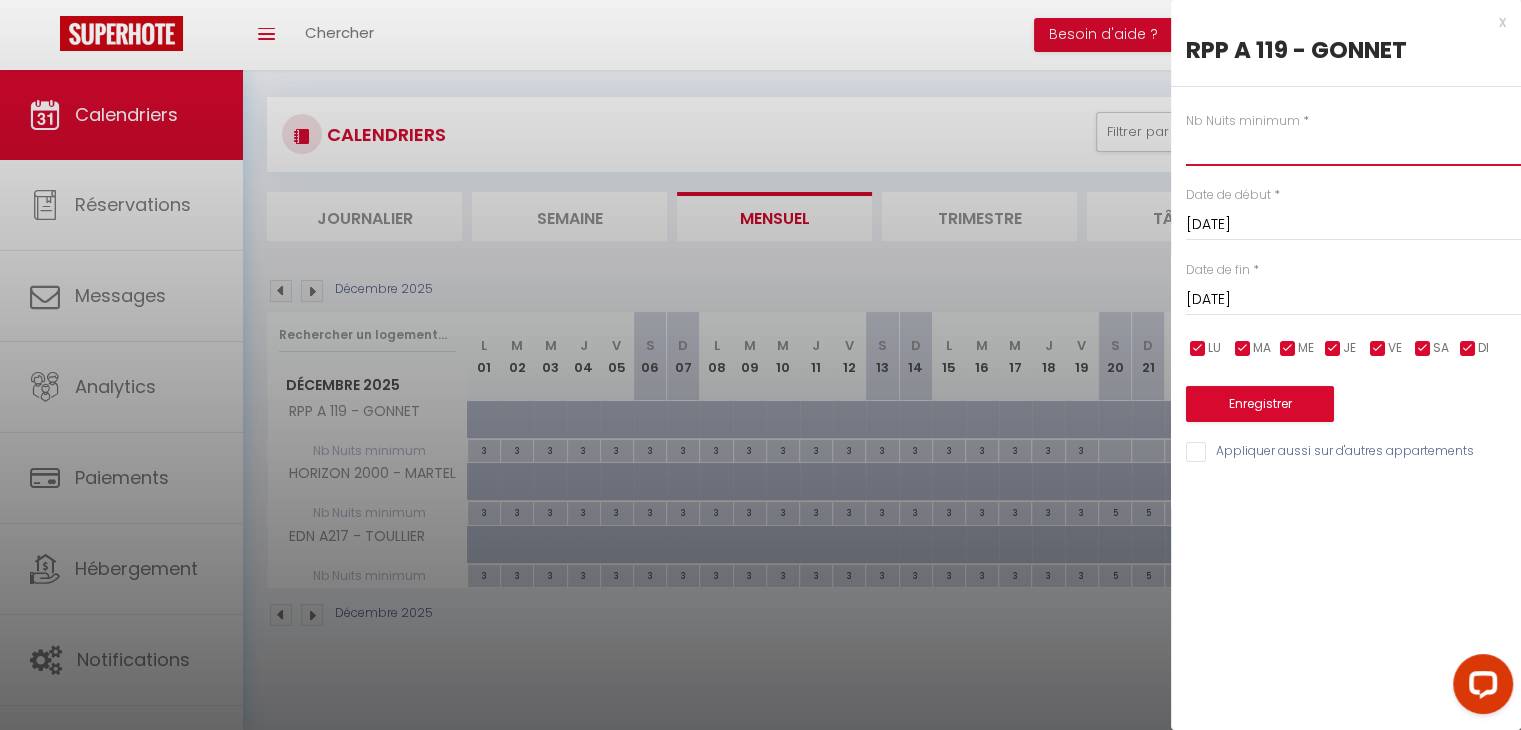 click at bounding box center [1353, 148] 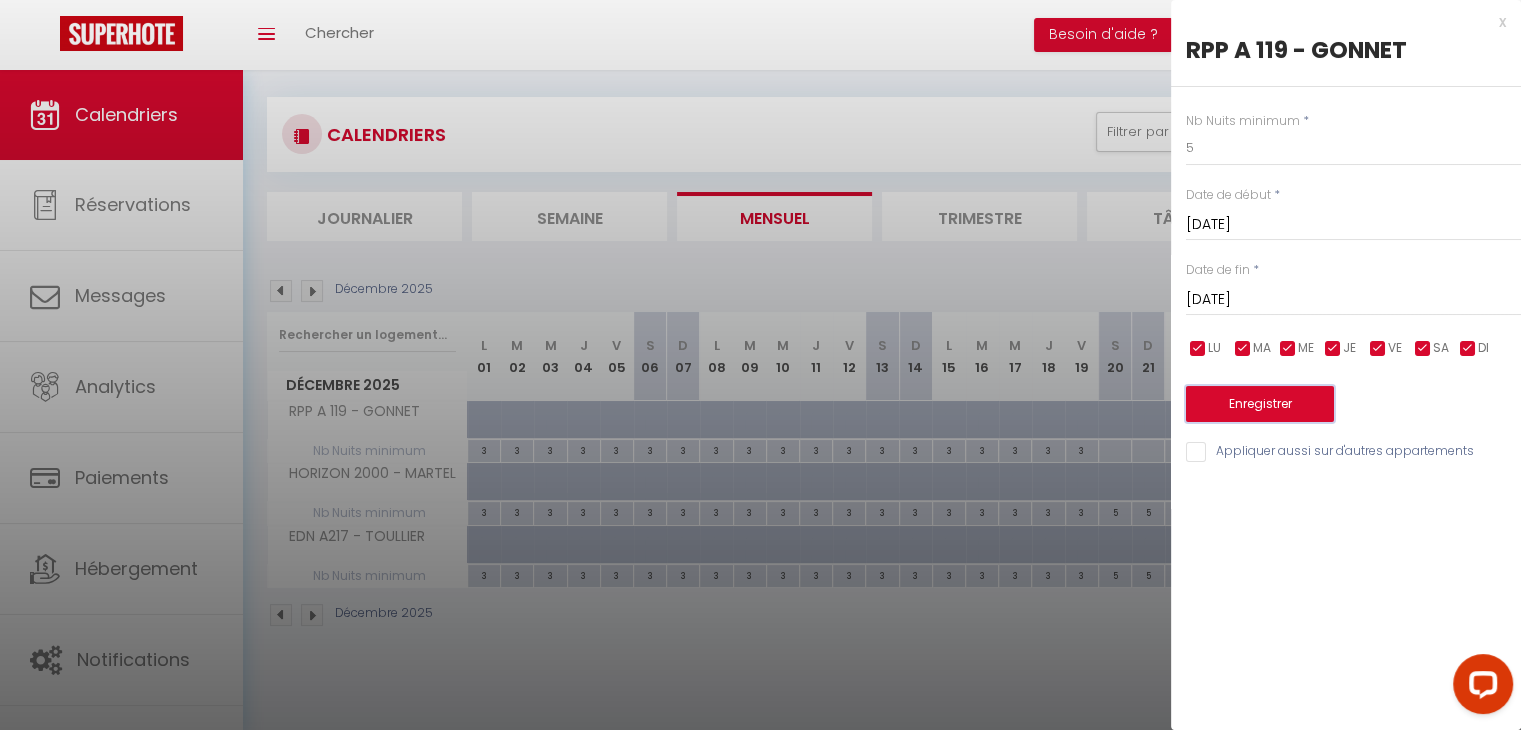 click on "Enregistrer" at bounding box center [1260, 404] 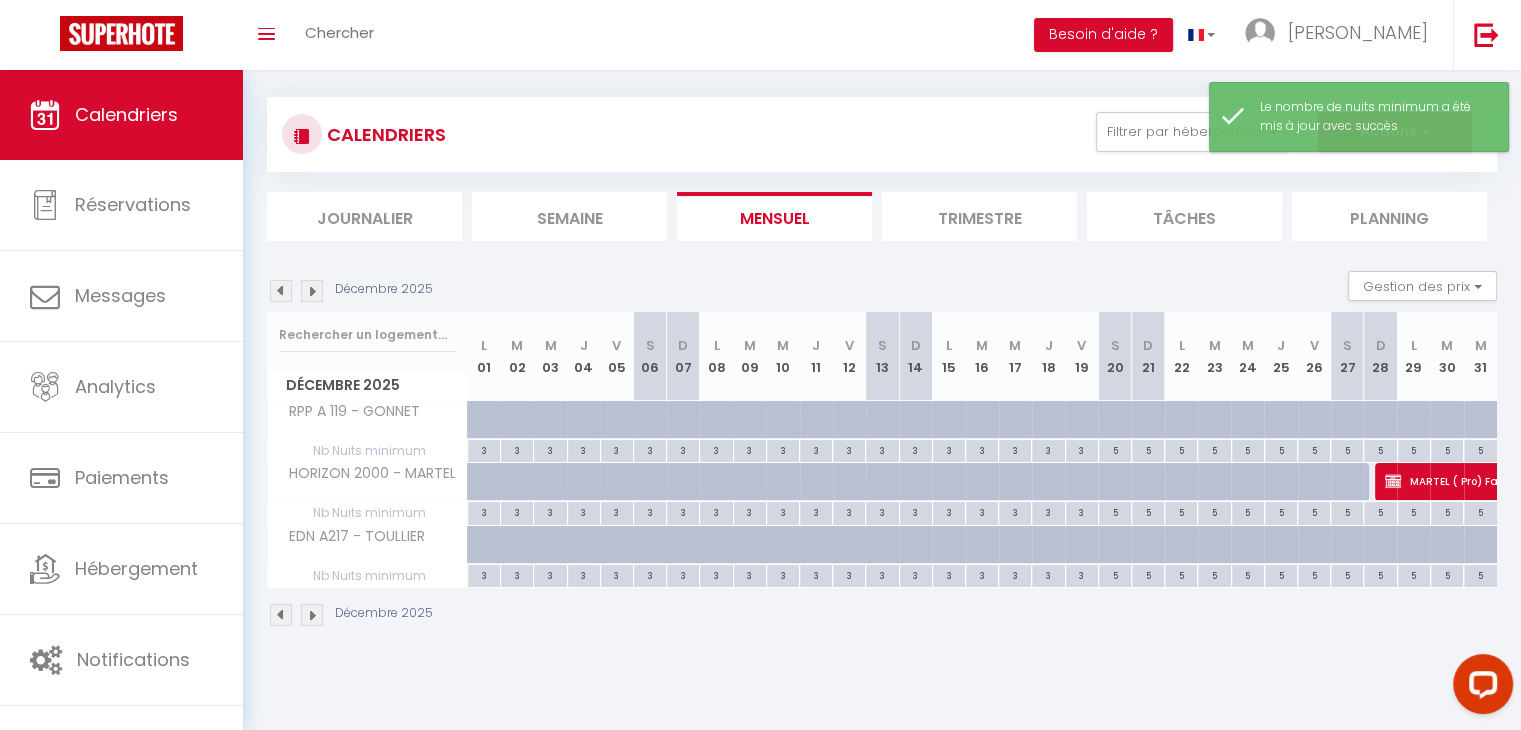 click at bounding box center [312, 291] 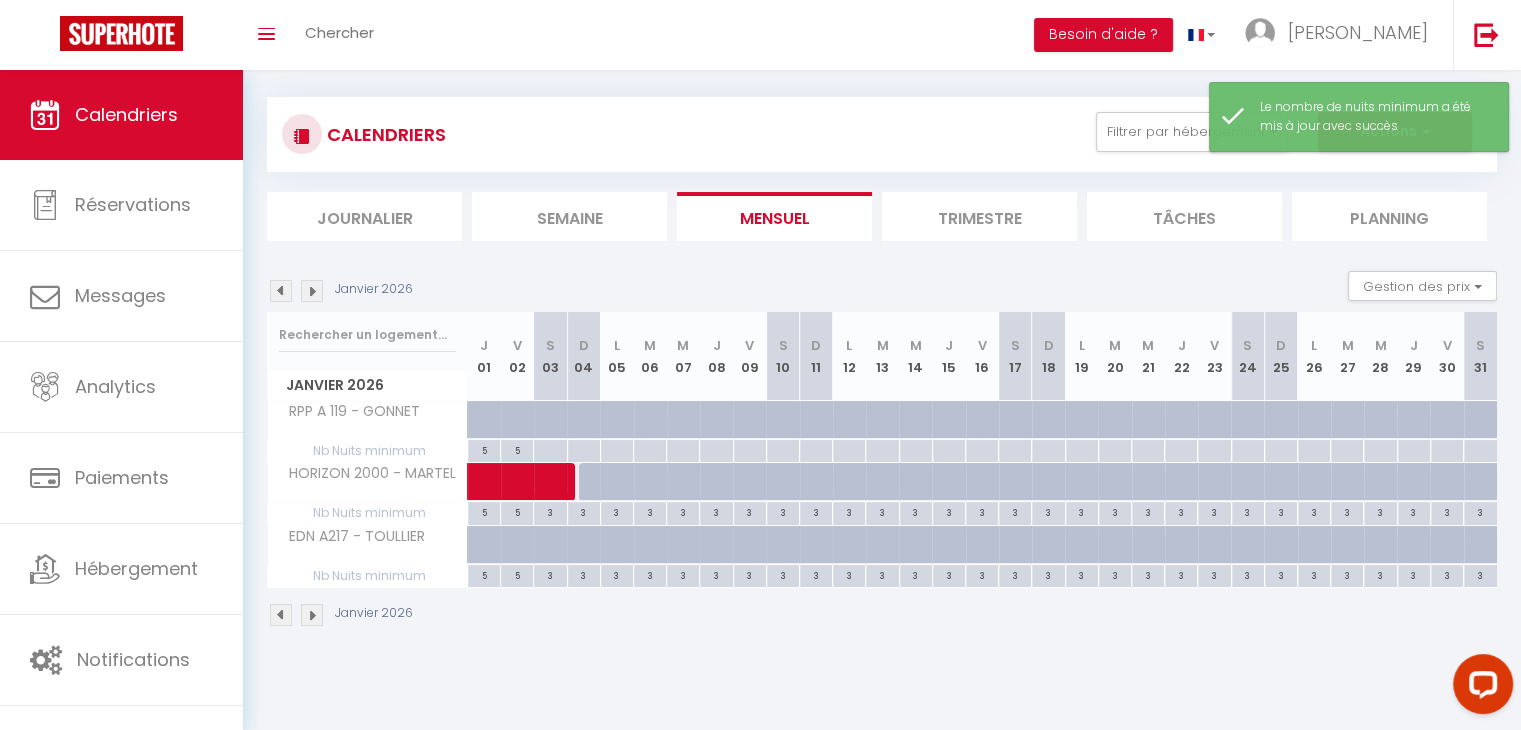 click at bounding box center [549, 451] 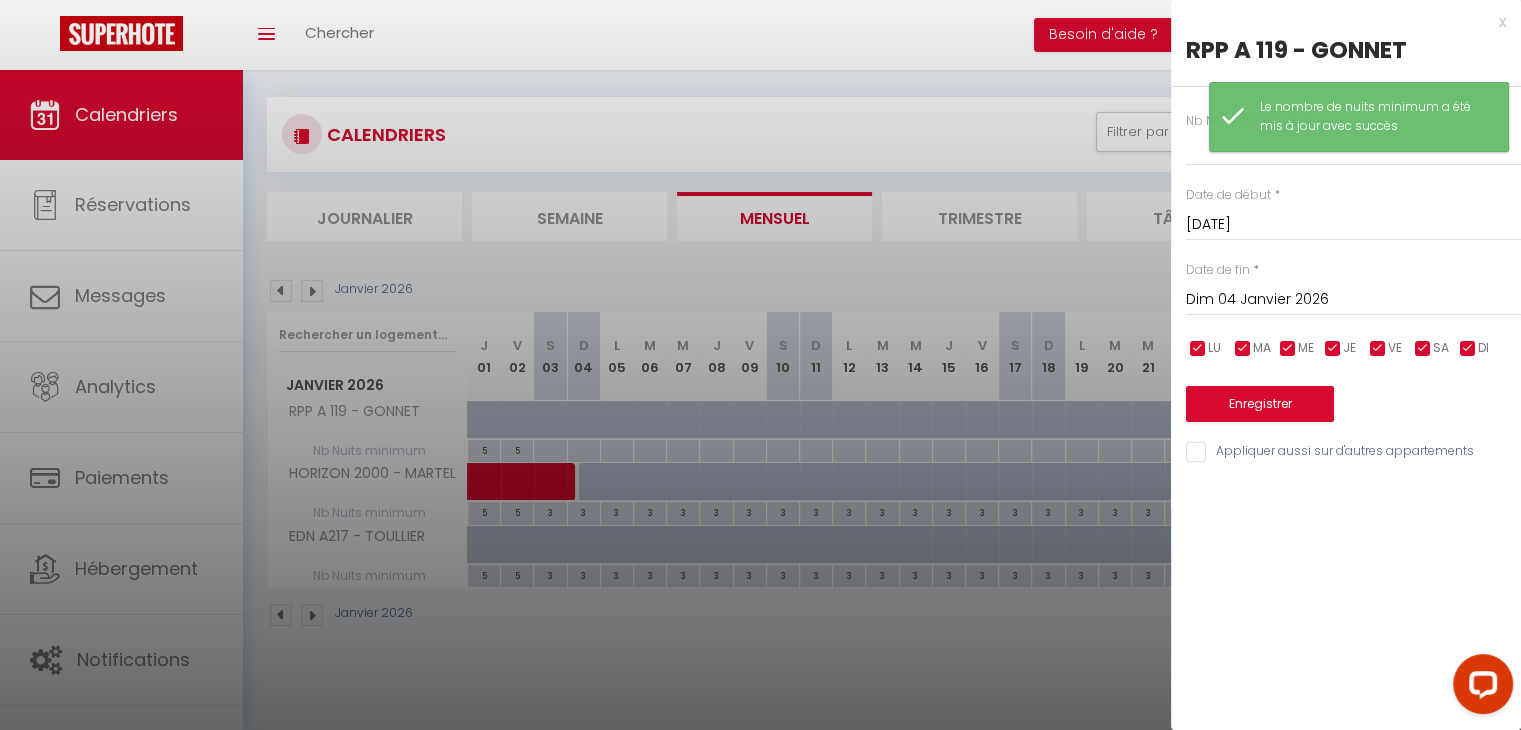 click on "Dim 04 Janvier 2026" at bounding box center [1353, 300] 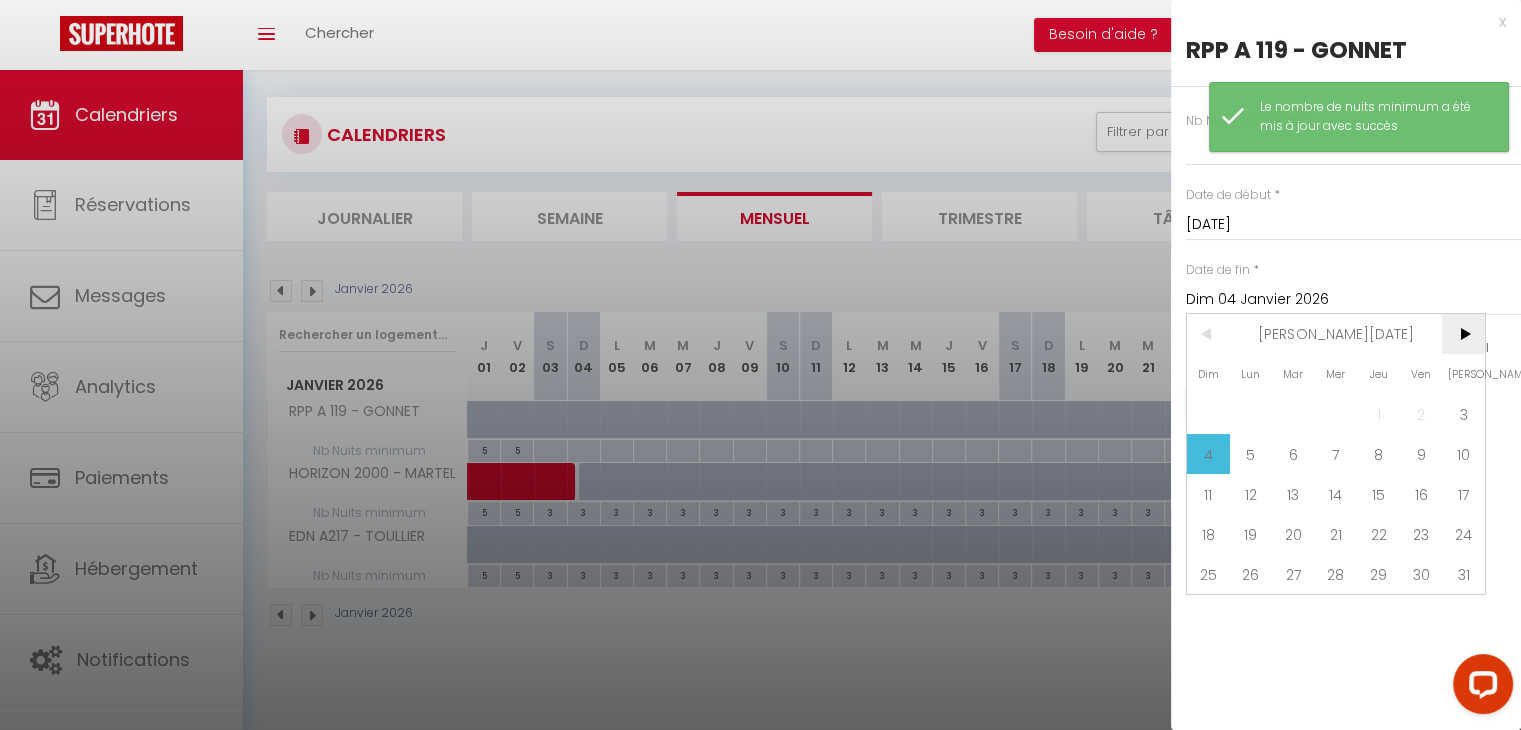 click on ">" at bounding box center (1463, 334) 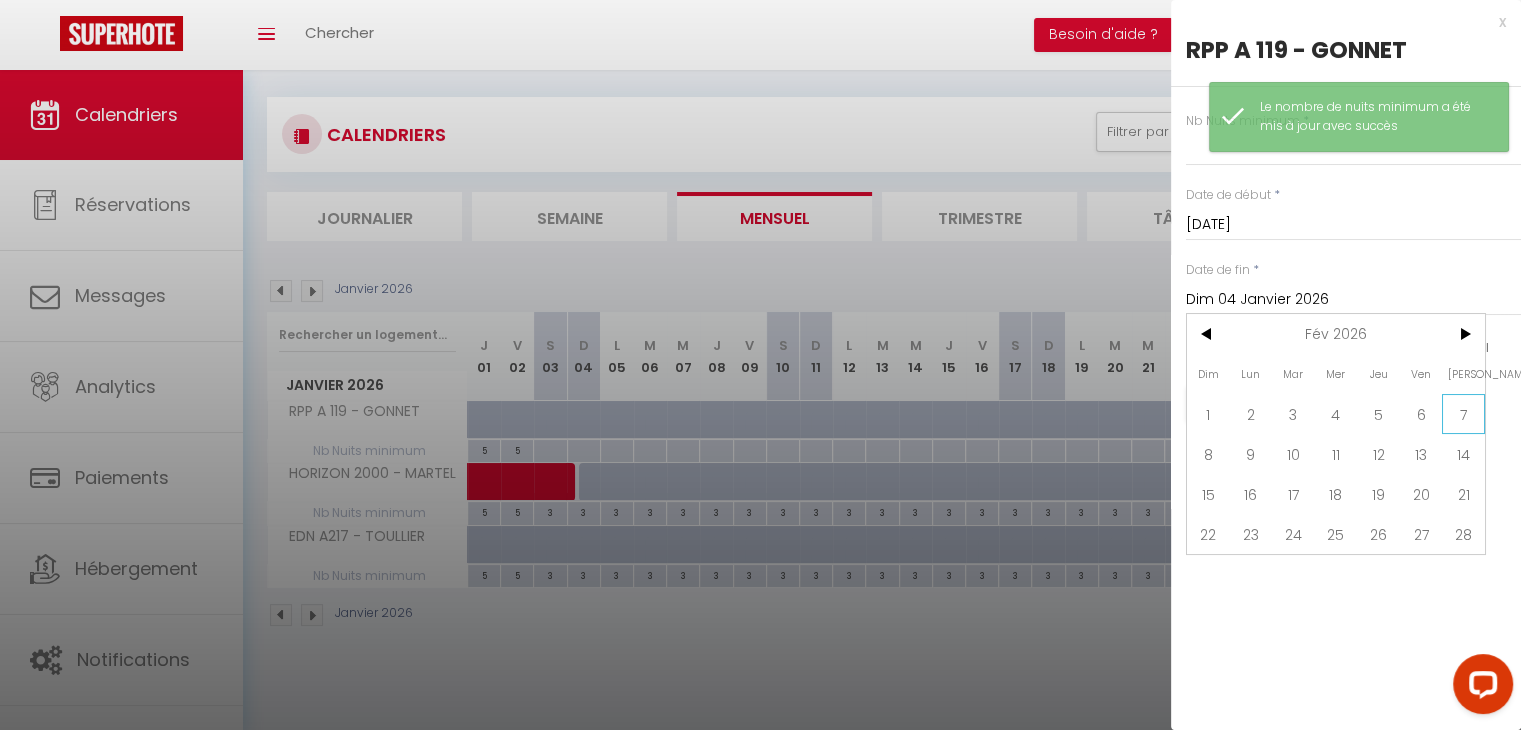 click on "7" at bounding box center (1463, 414) 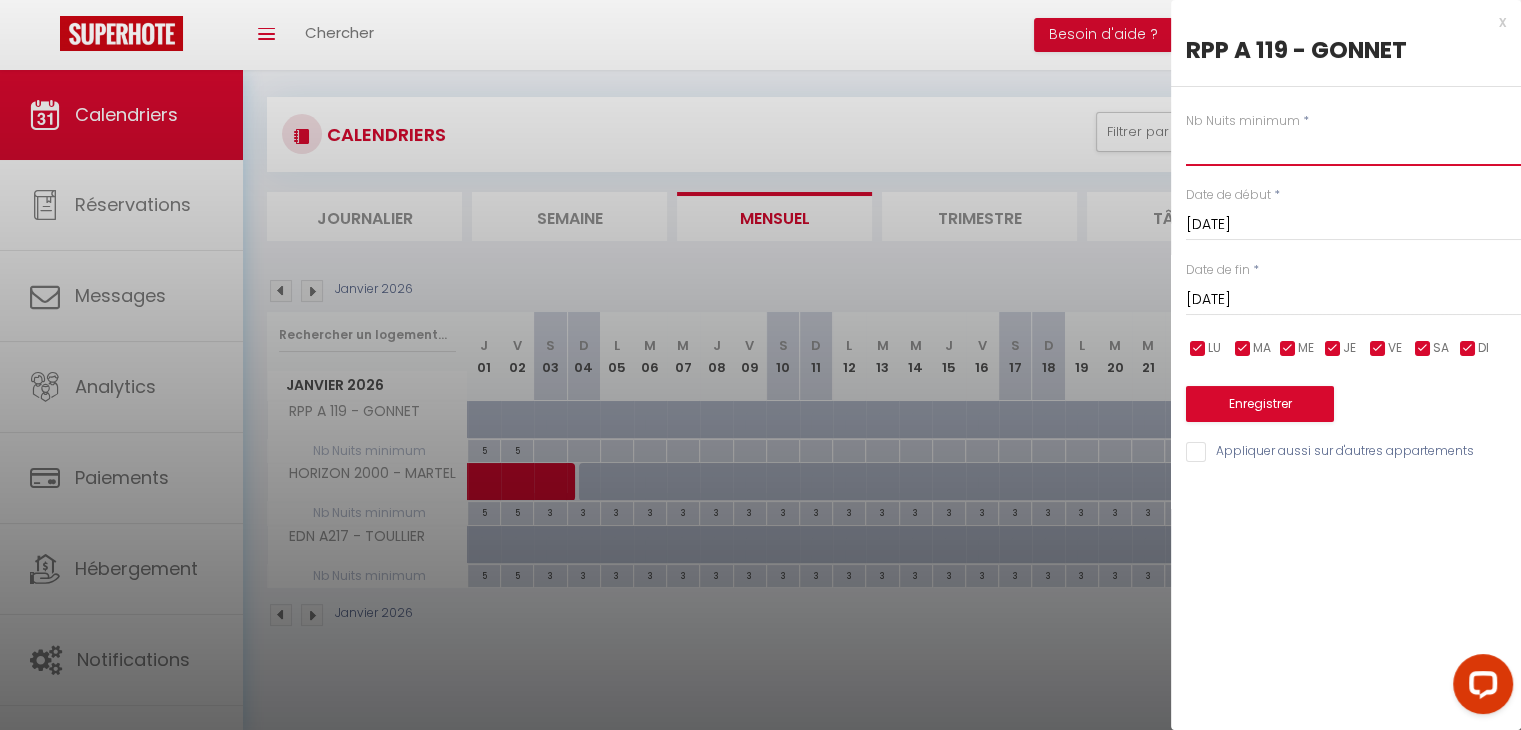 click at bounding box center (1353, 148) 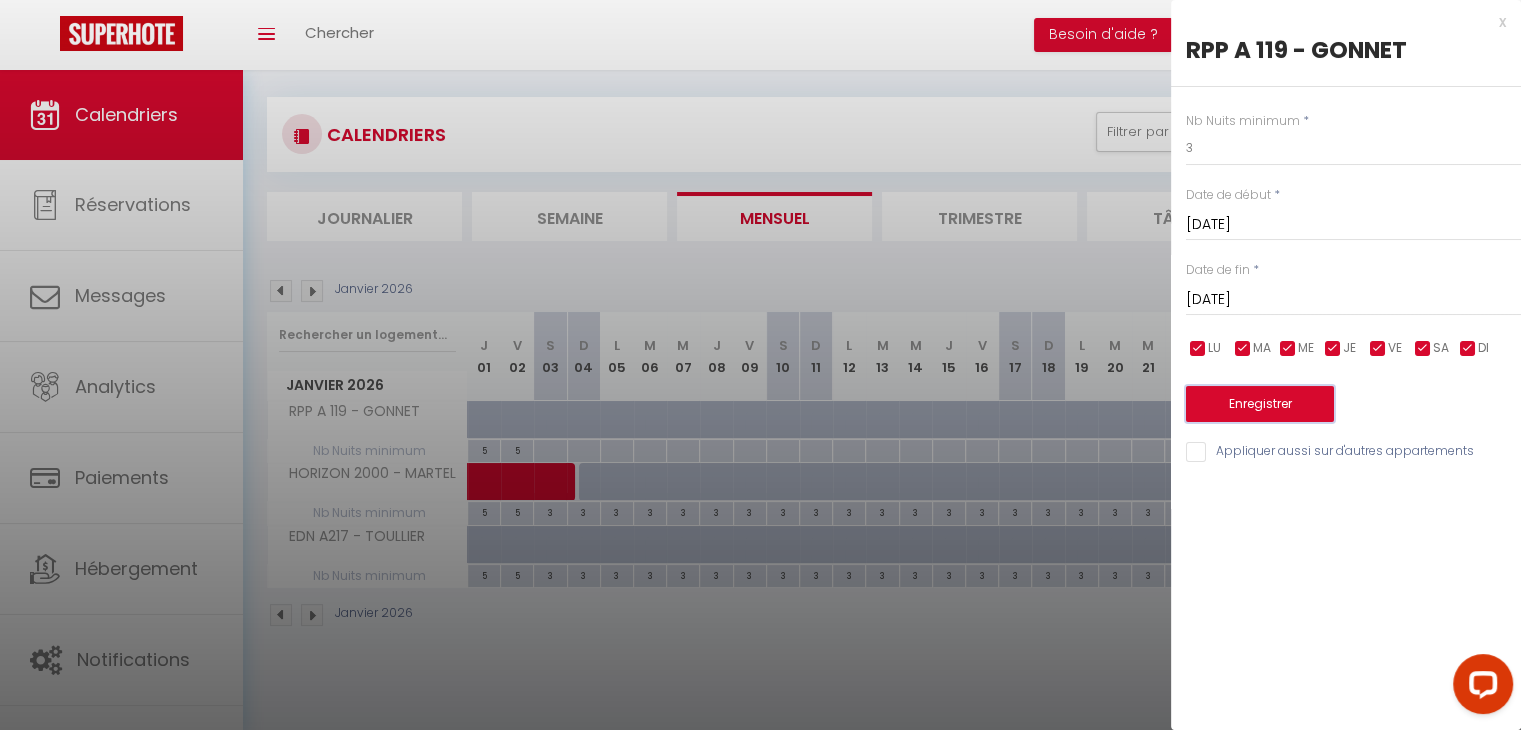 click on "Enregistrer" at bounding box center (1260, 404) 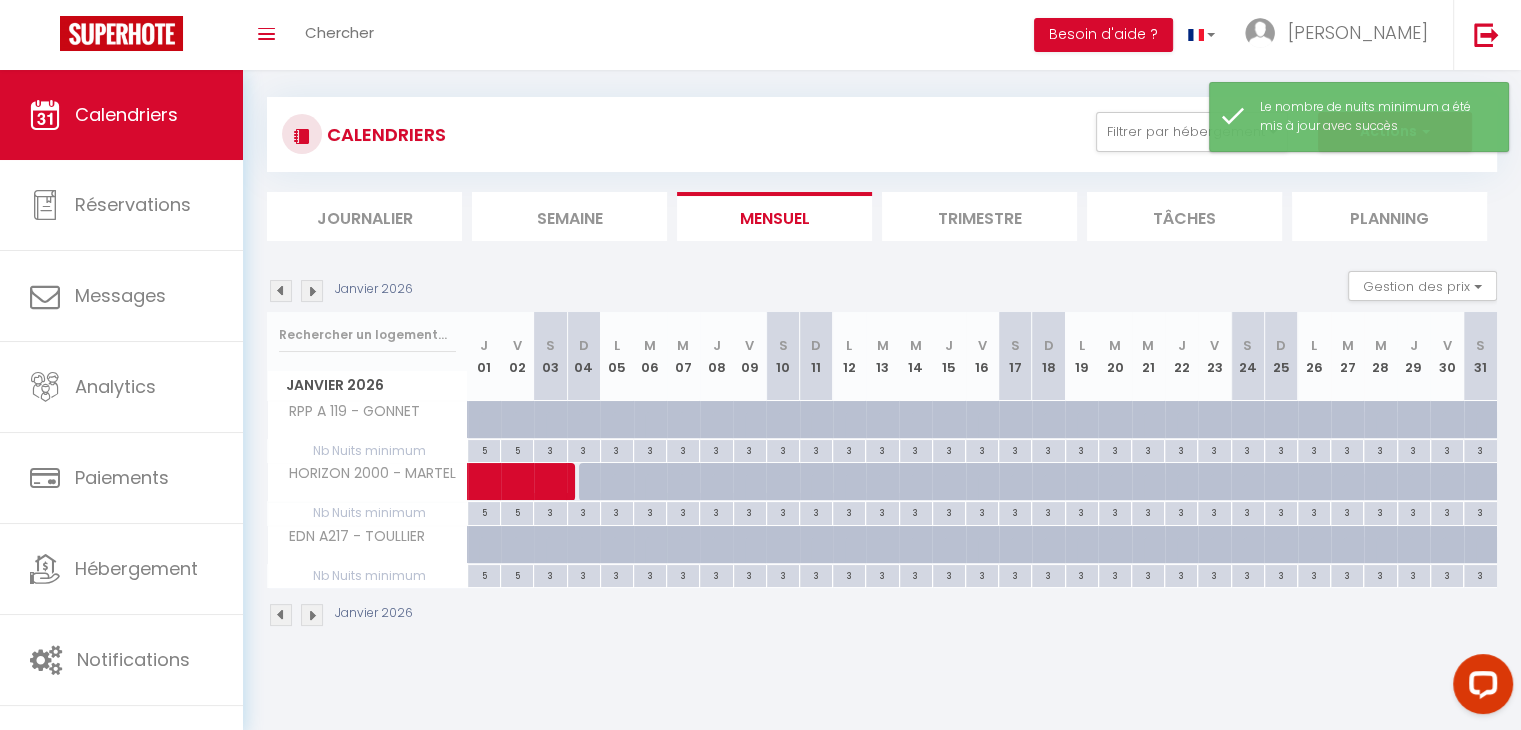 click at bounding box center [312, 291] 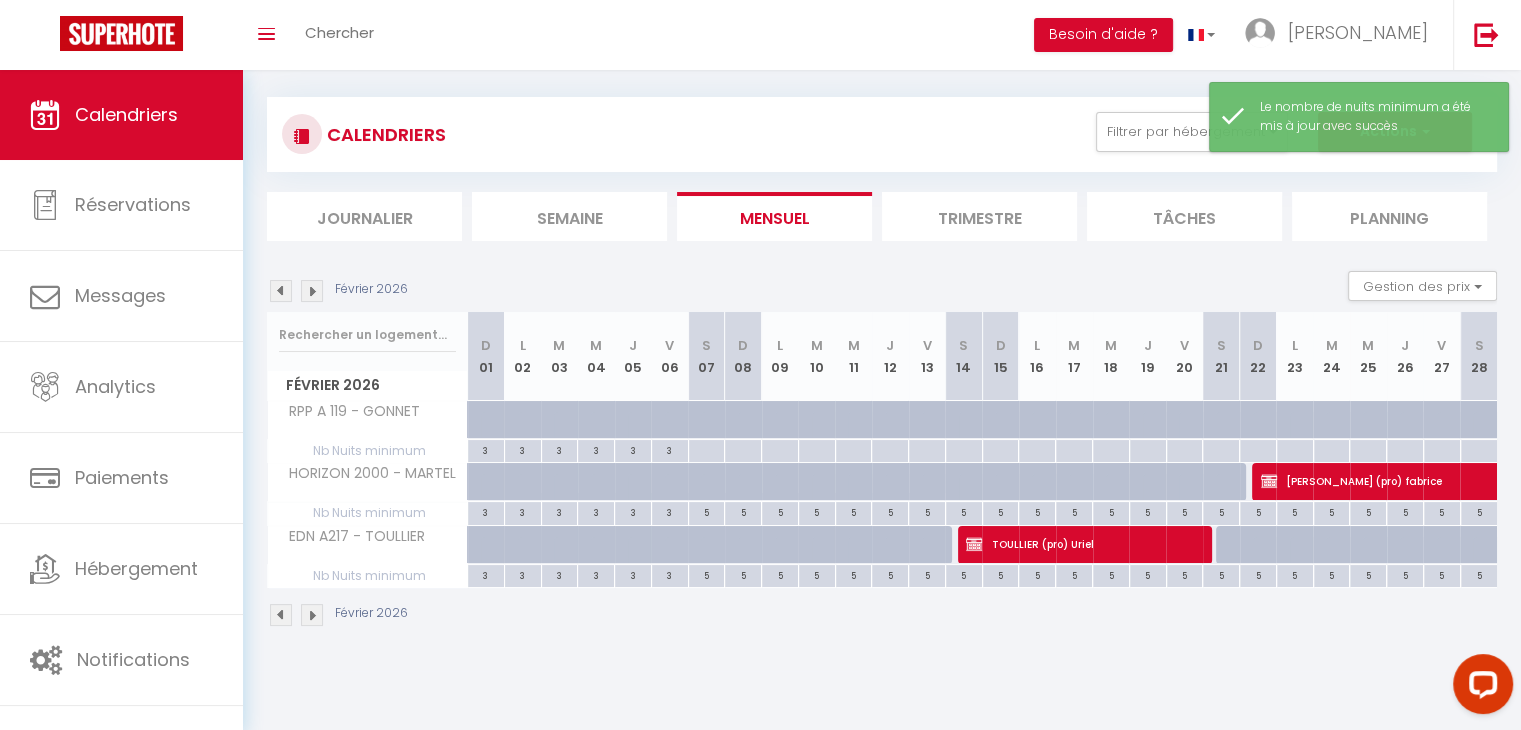 click at bounding box center [706, 451] 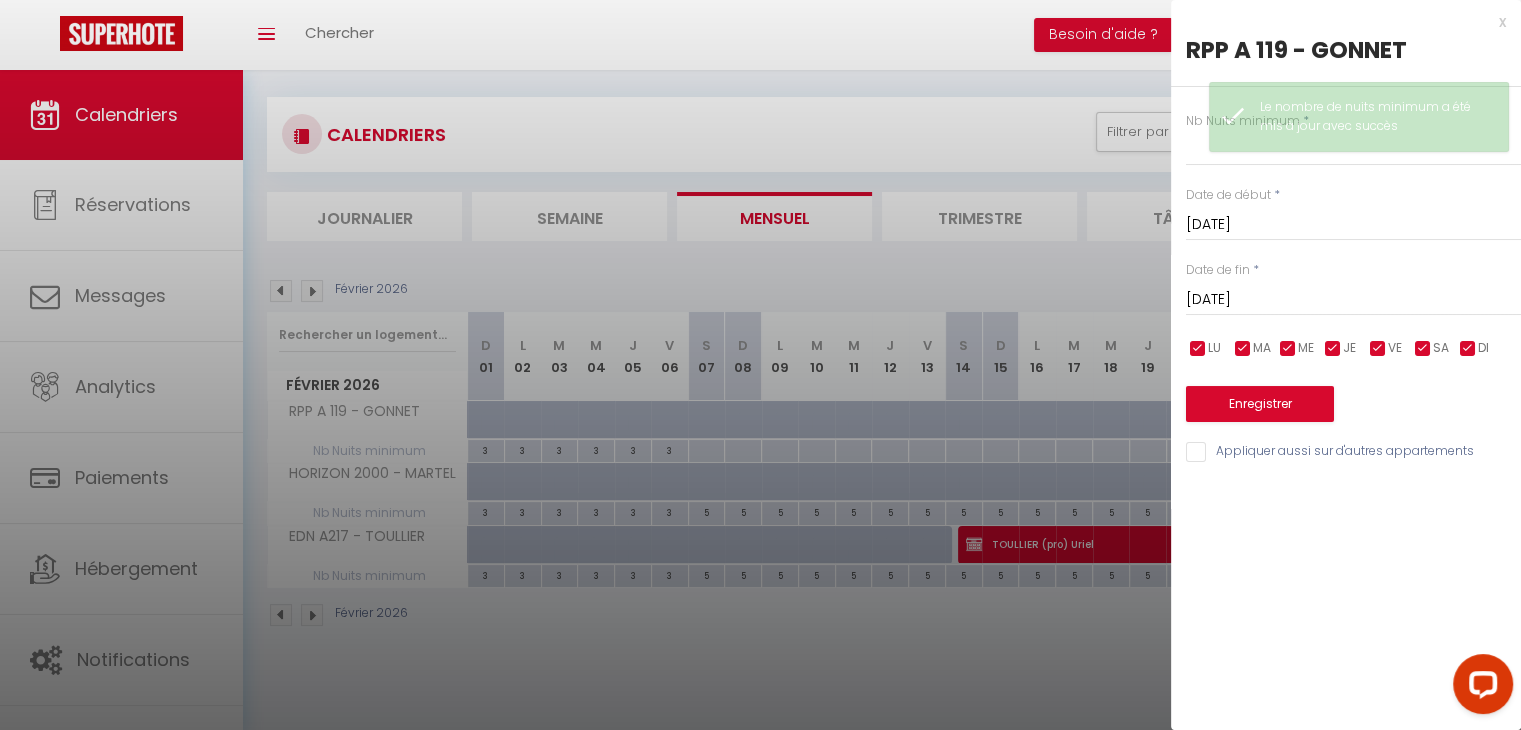 click on "[DATE]" at bounding box center [1353, 300] 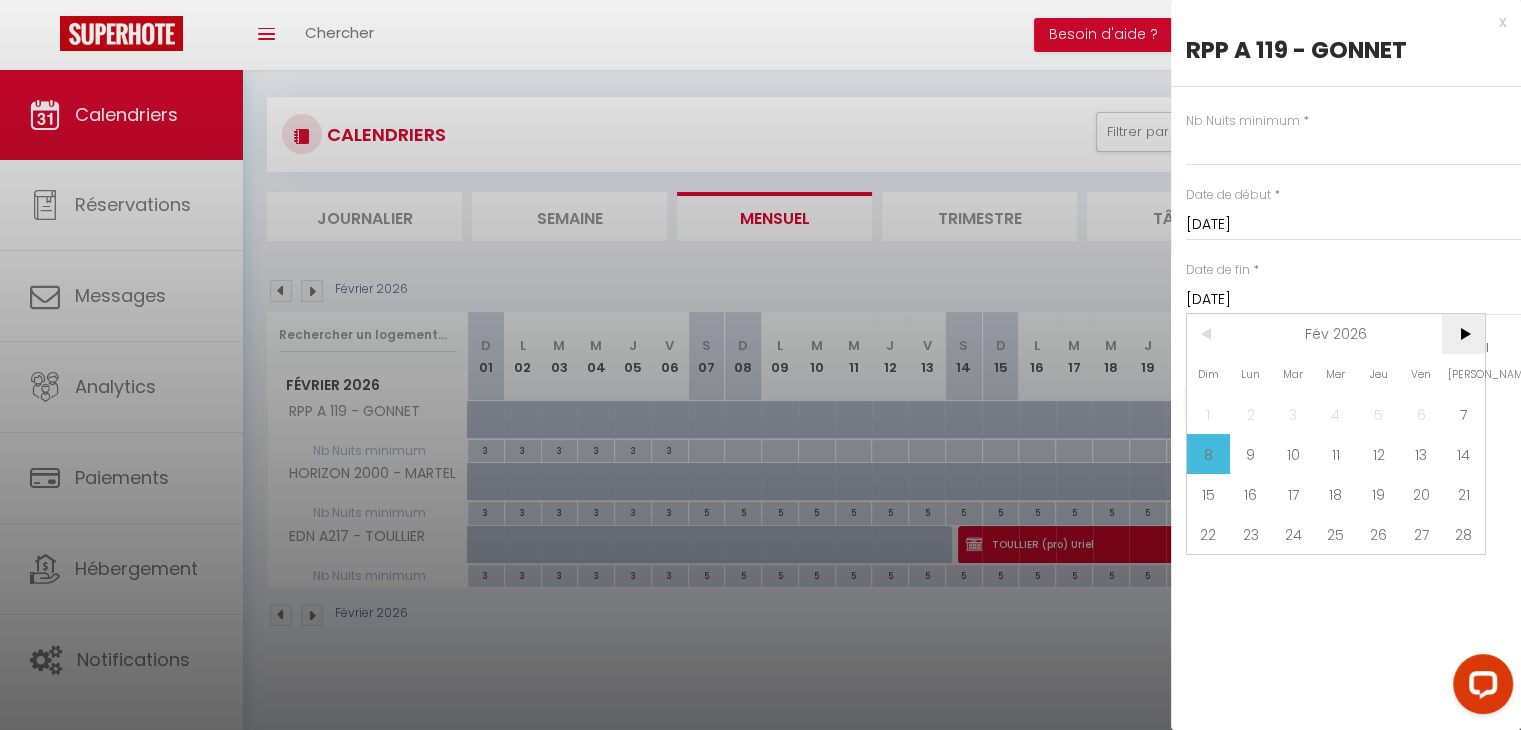 click on ">" at bounding box center (1463, 334) 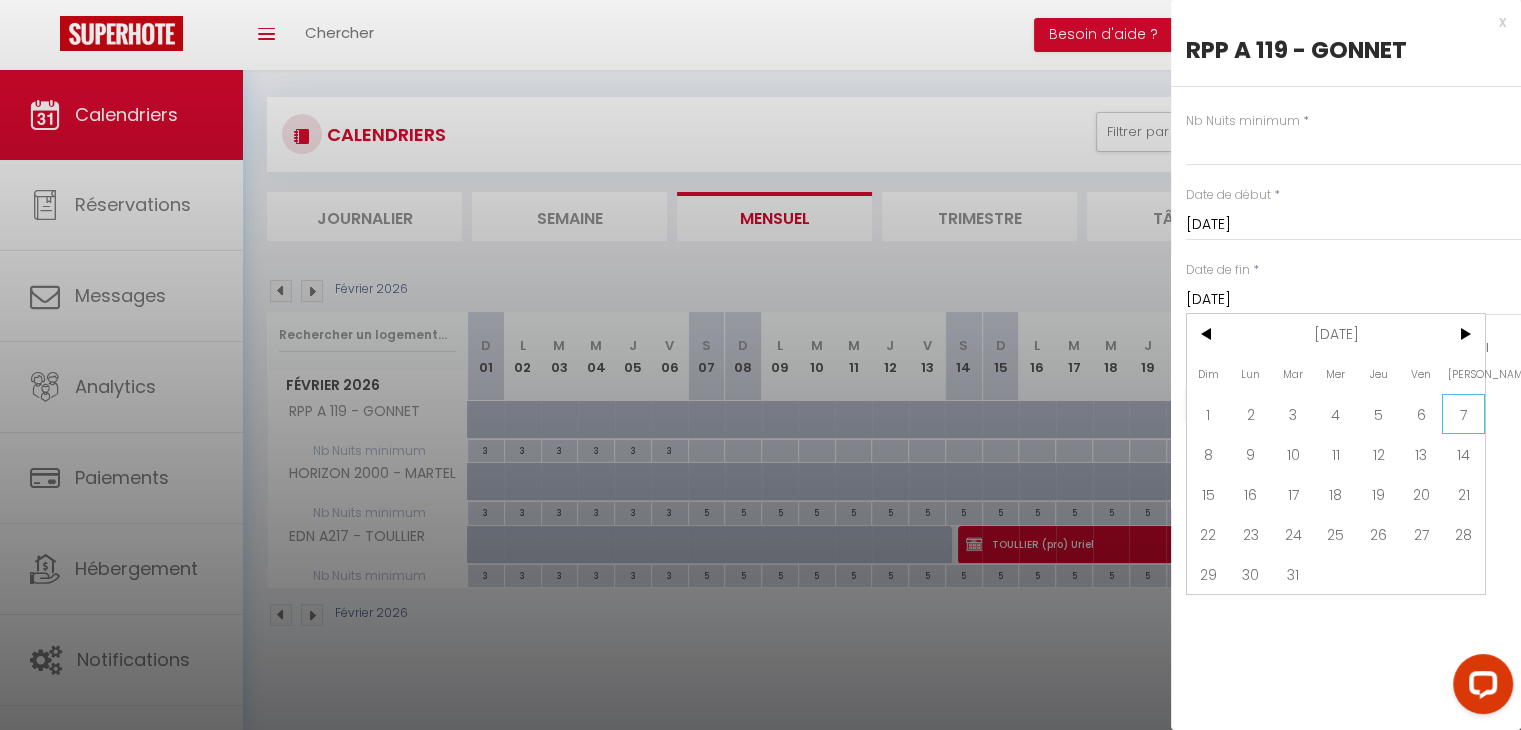 click on "7" at bounding box center (1463, 414) 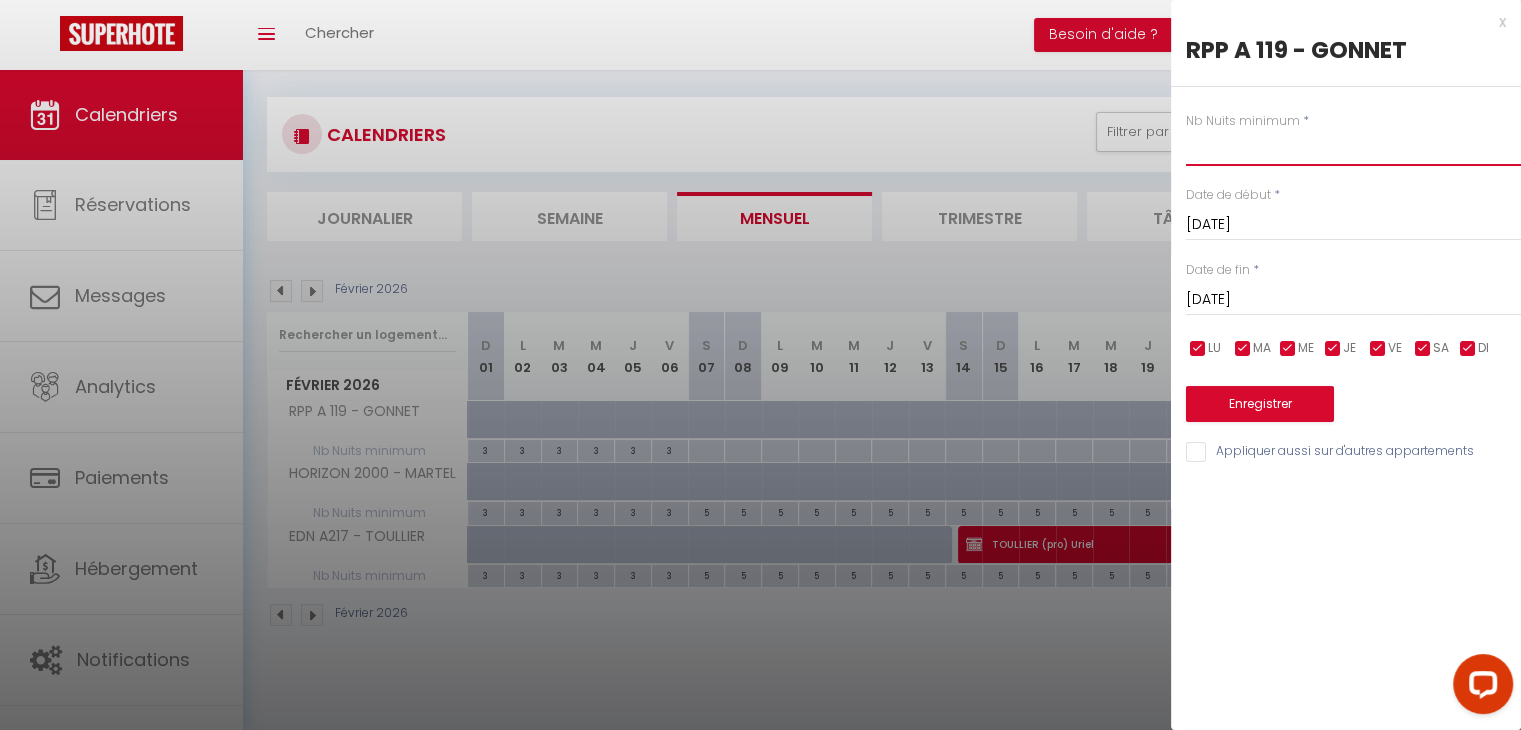 click at bounding box center [1353, 148] 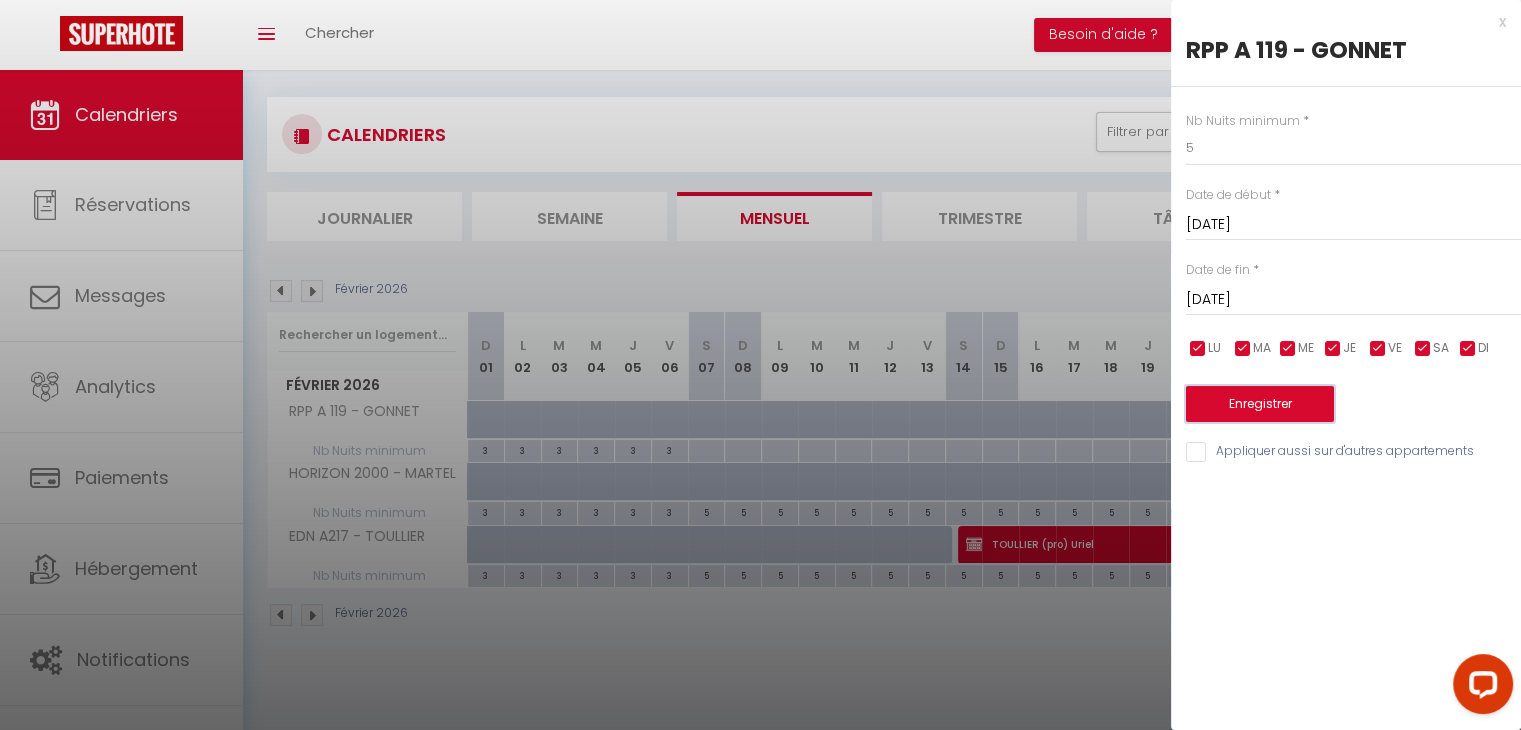 click on "Enregistrer" at bounding box center [1260, 404] 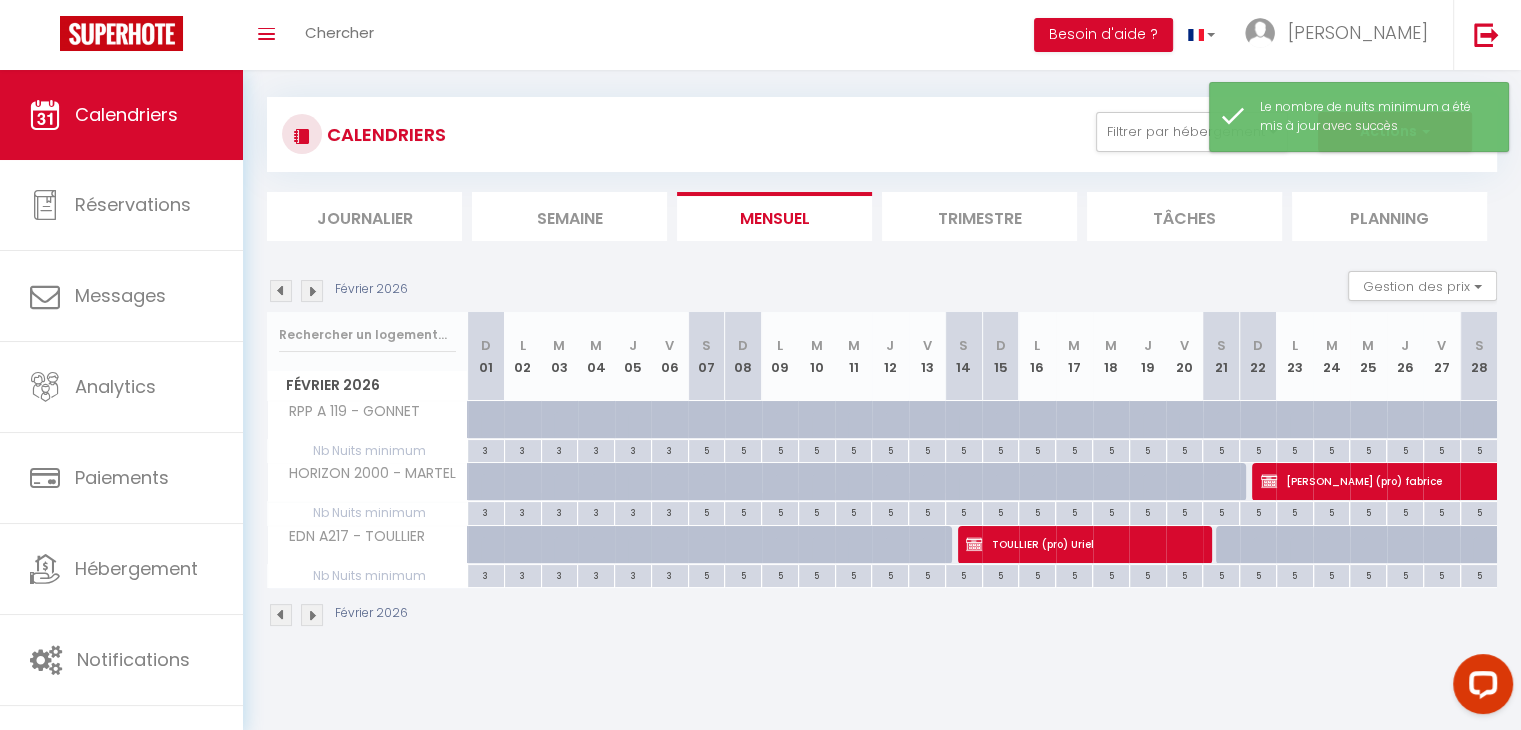 click at bounding box center (312, 291) 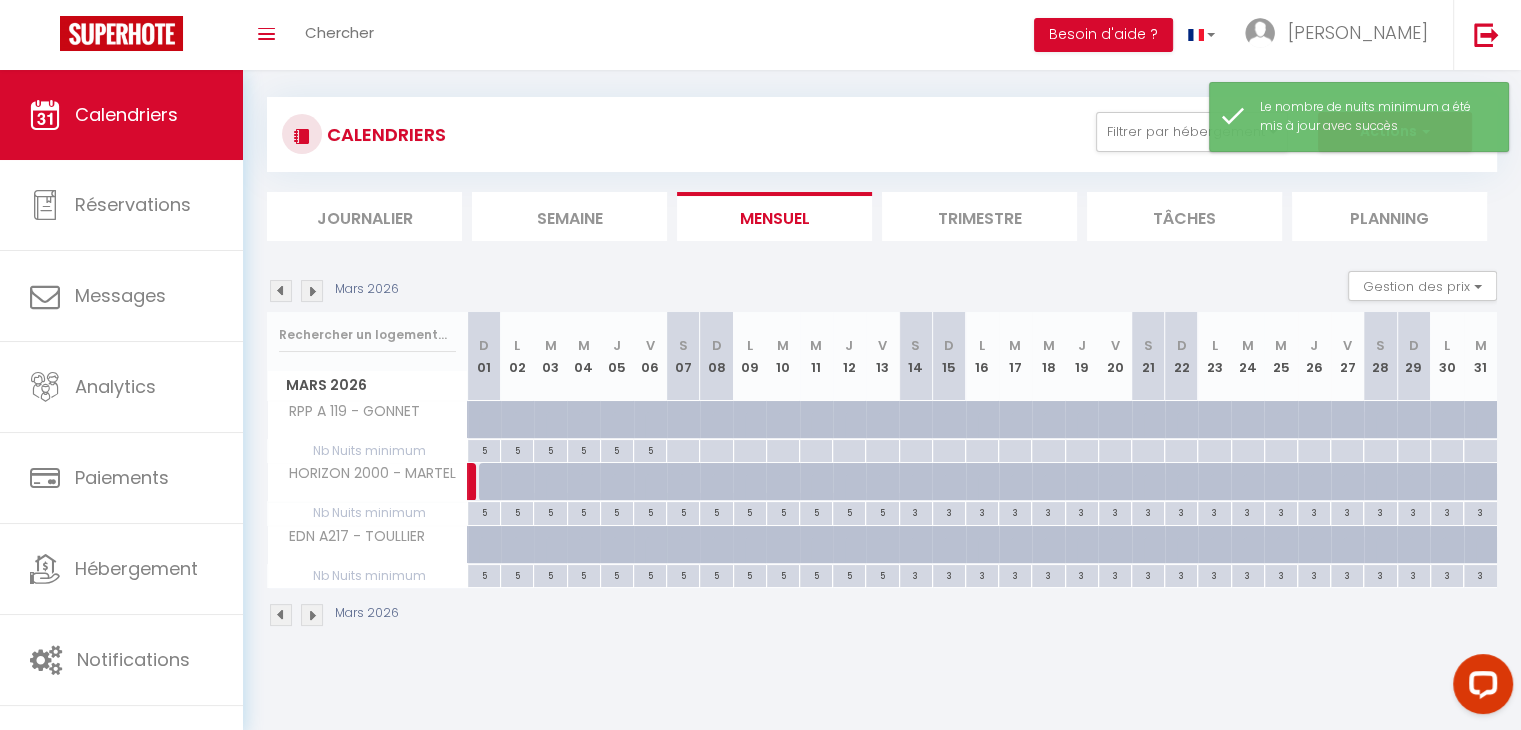 click at bounding box center (682, 451) 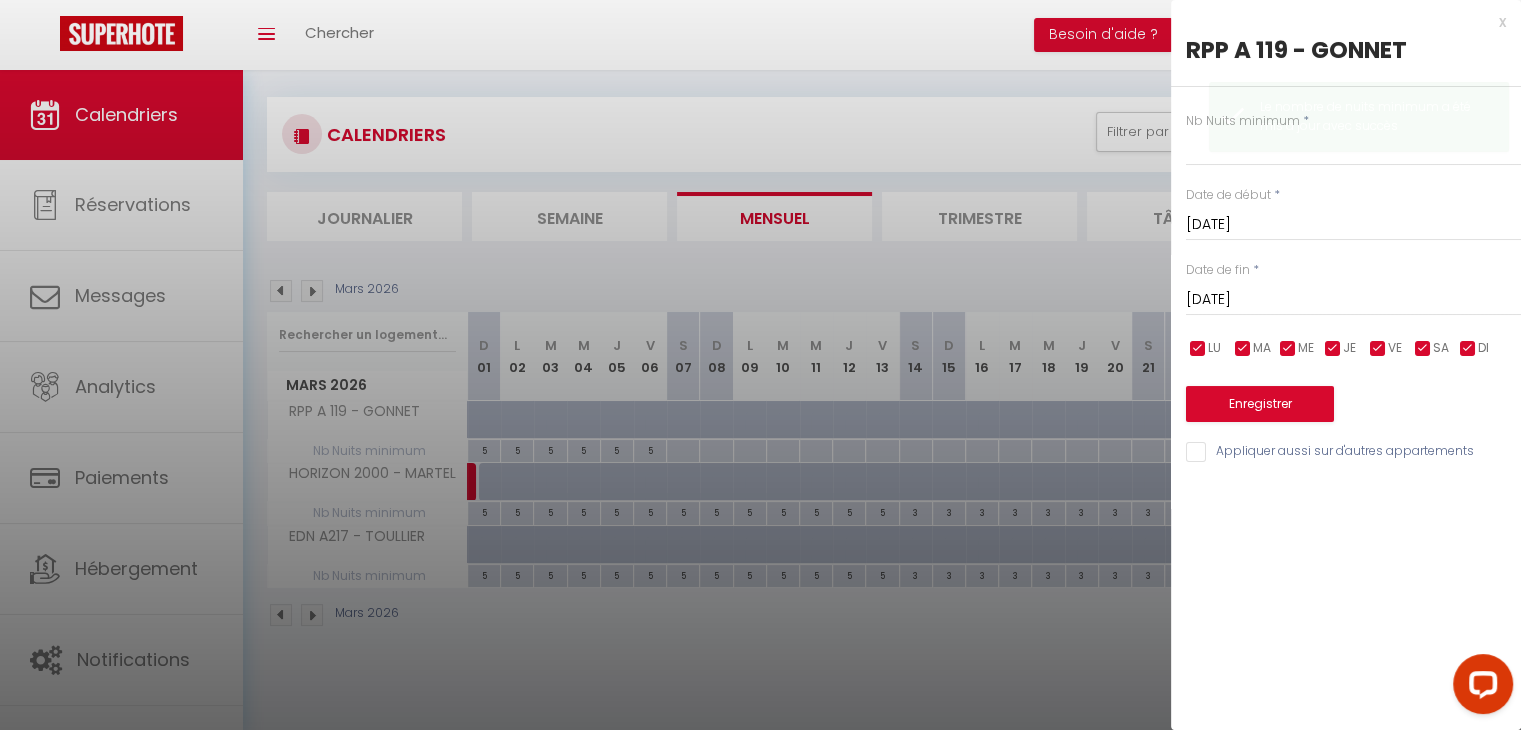 click on "[DATE]" at bounding box center (1353, 300) 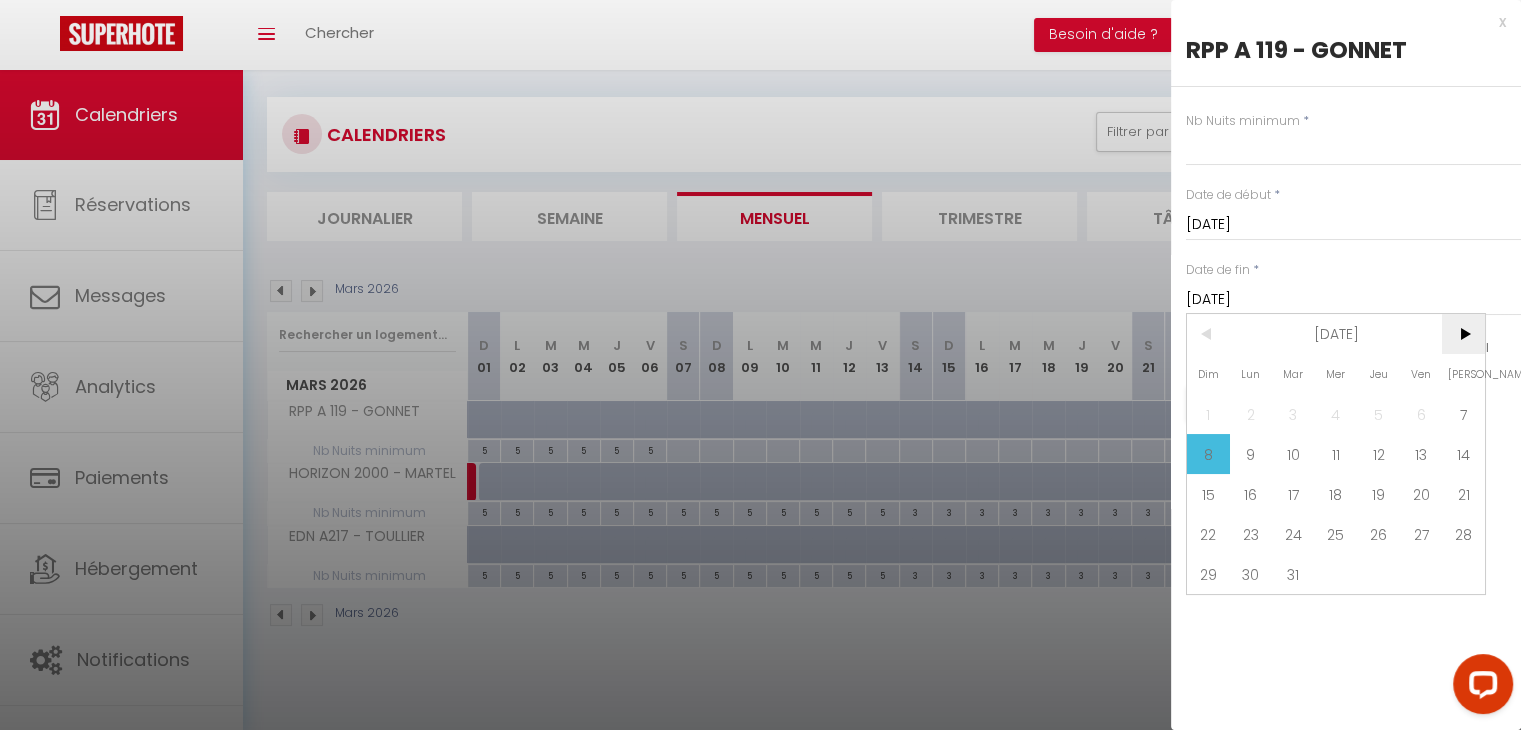 click on ">" at bounding box center (1463, 334) 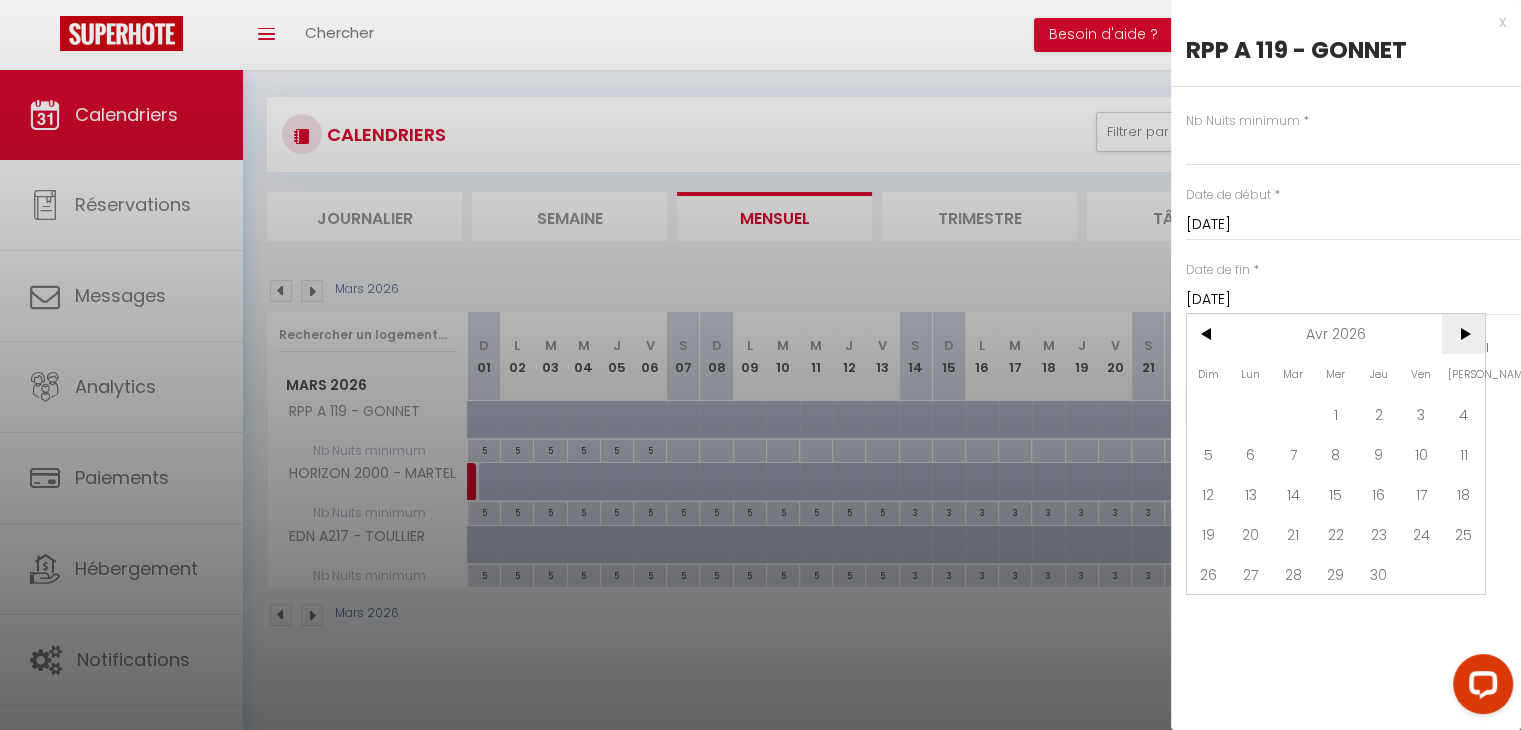click on ">" at bounding box center [1463, 334] 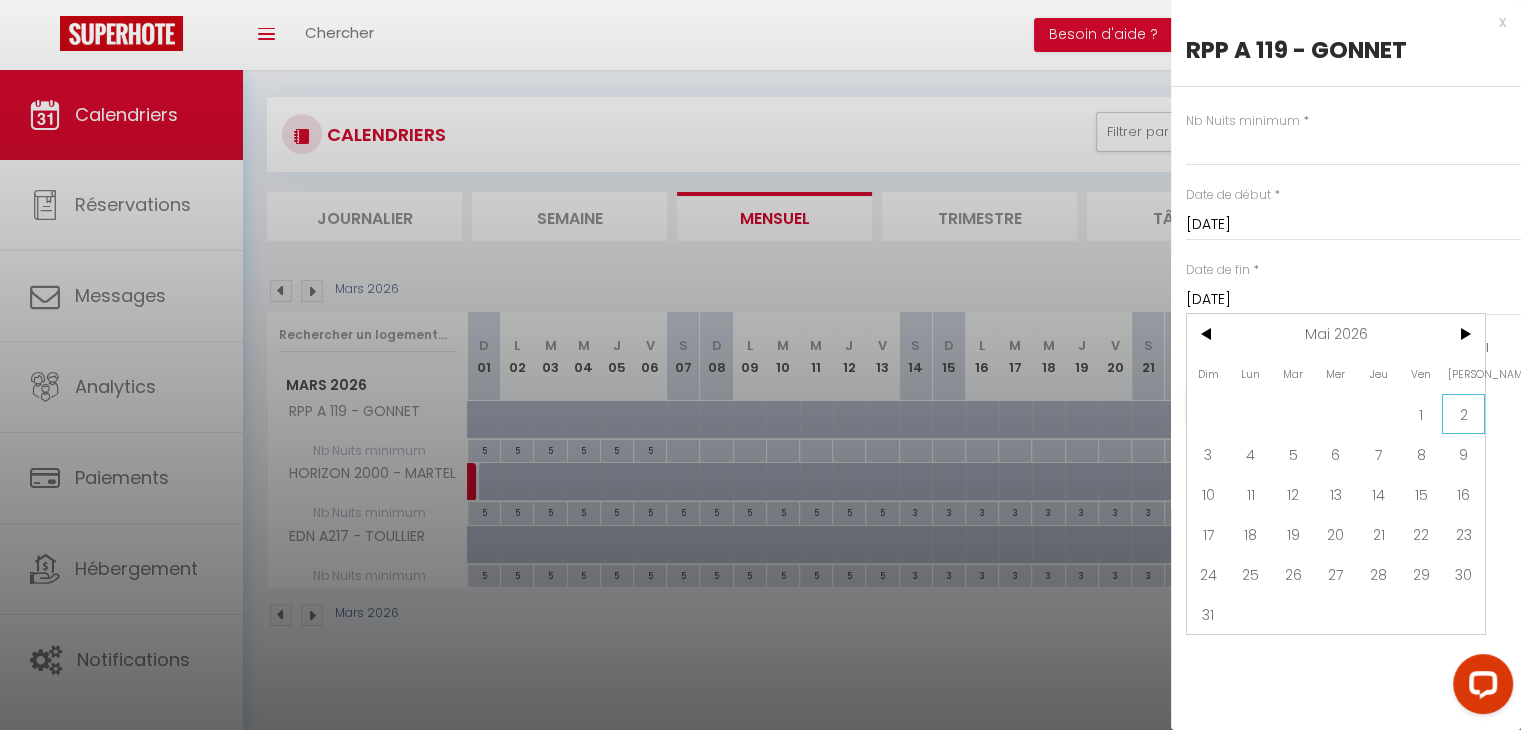 click on "2" at bounding box center (1463, 414) 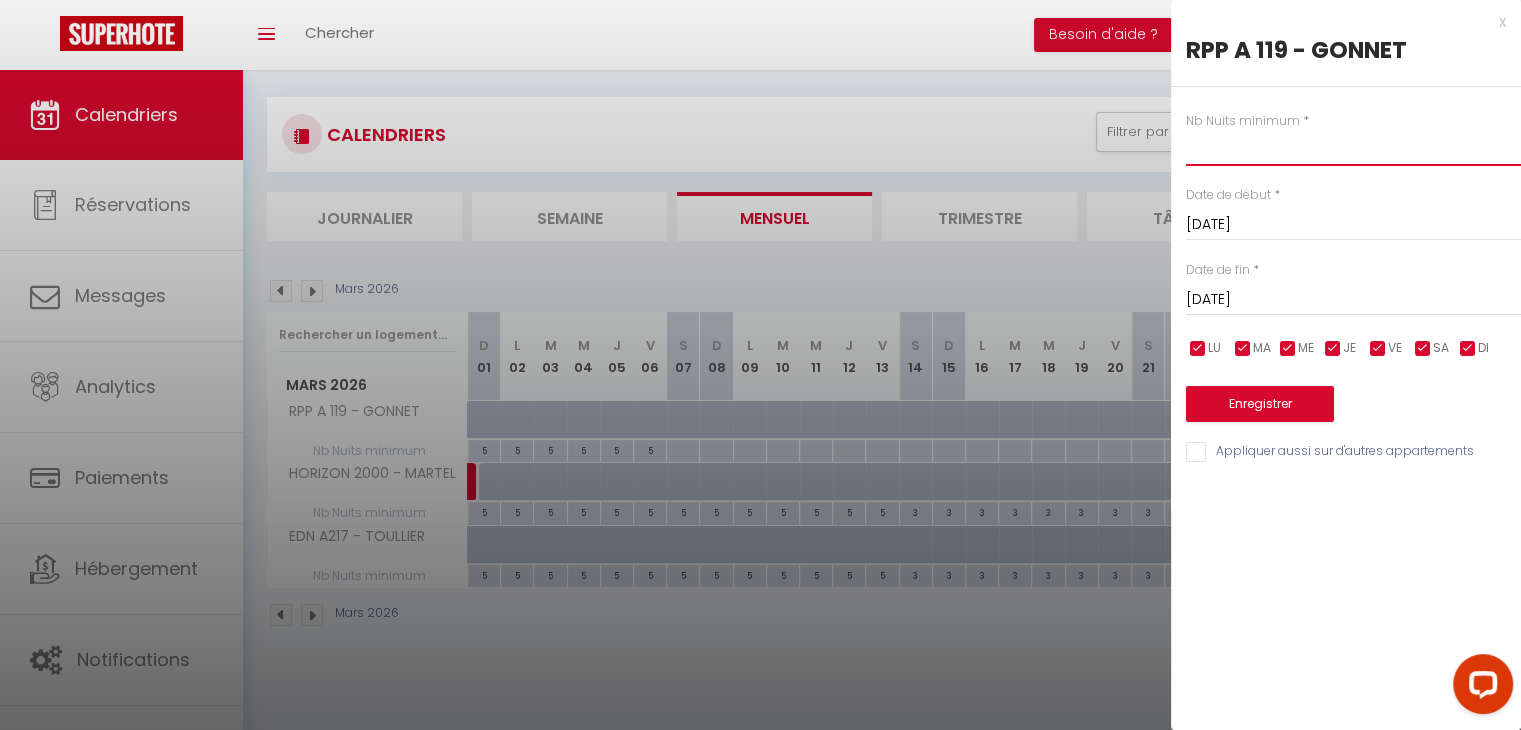 click at bounding box center (1353, 148) 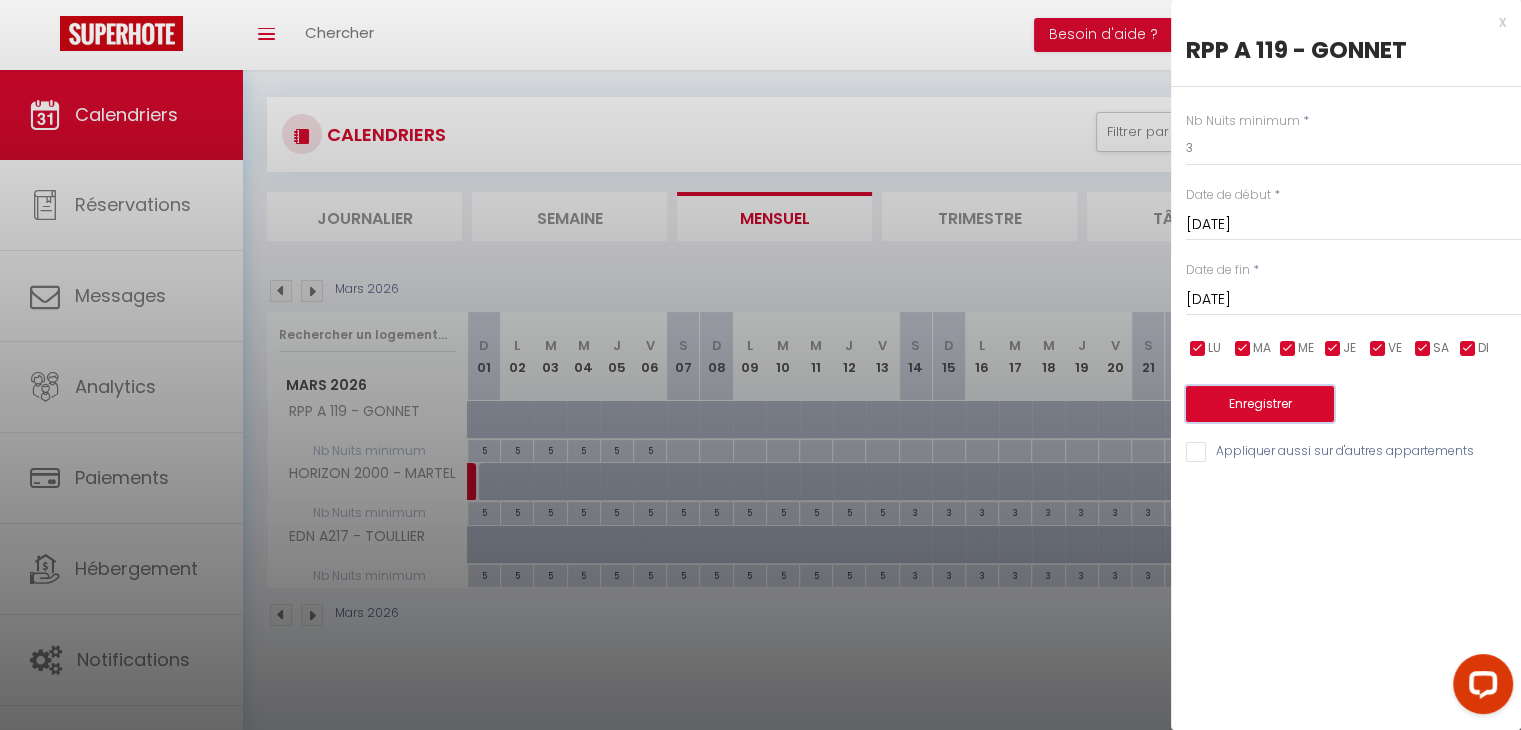 click on "Enregistrer" at bounding box center (1260, 404) 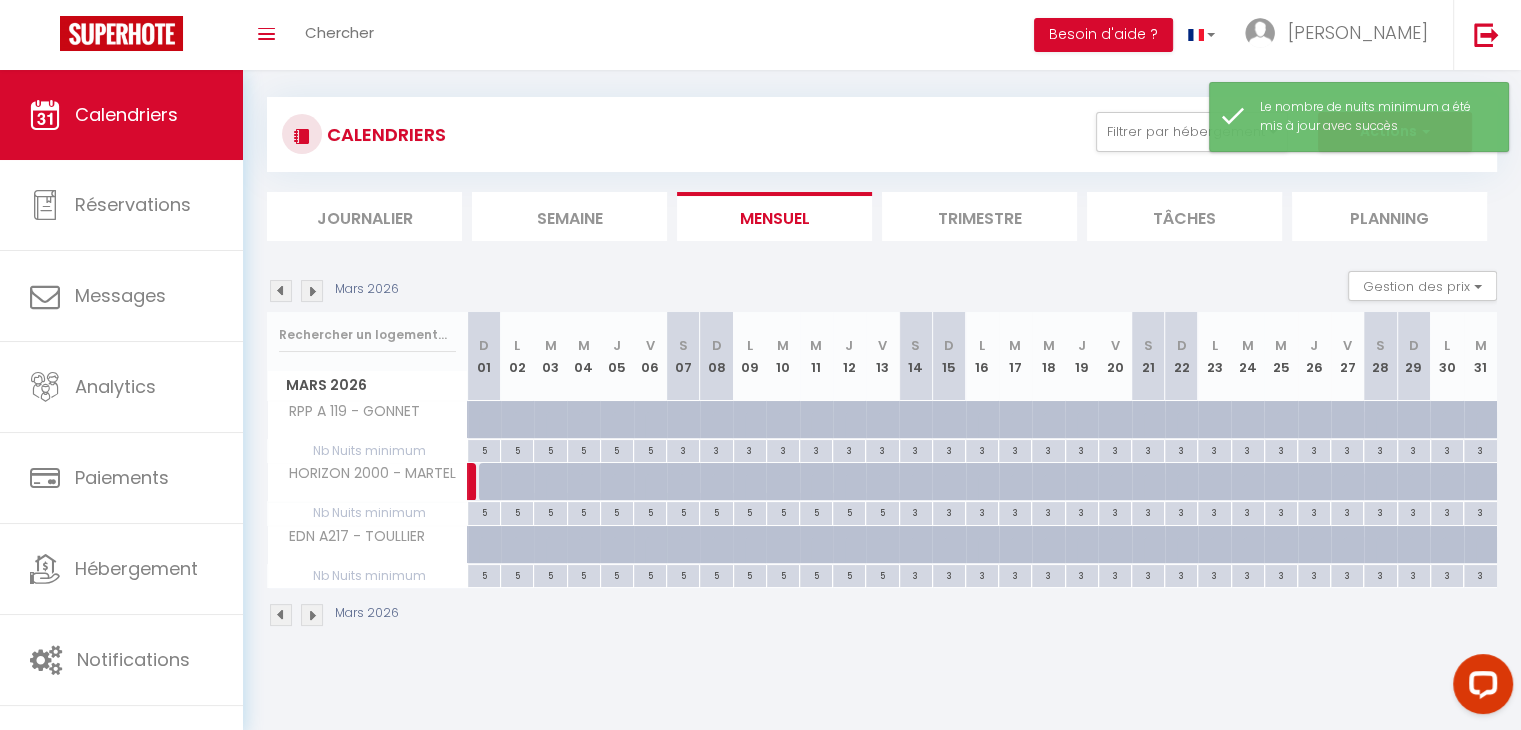 click at bounding box center [312, 291] 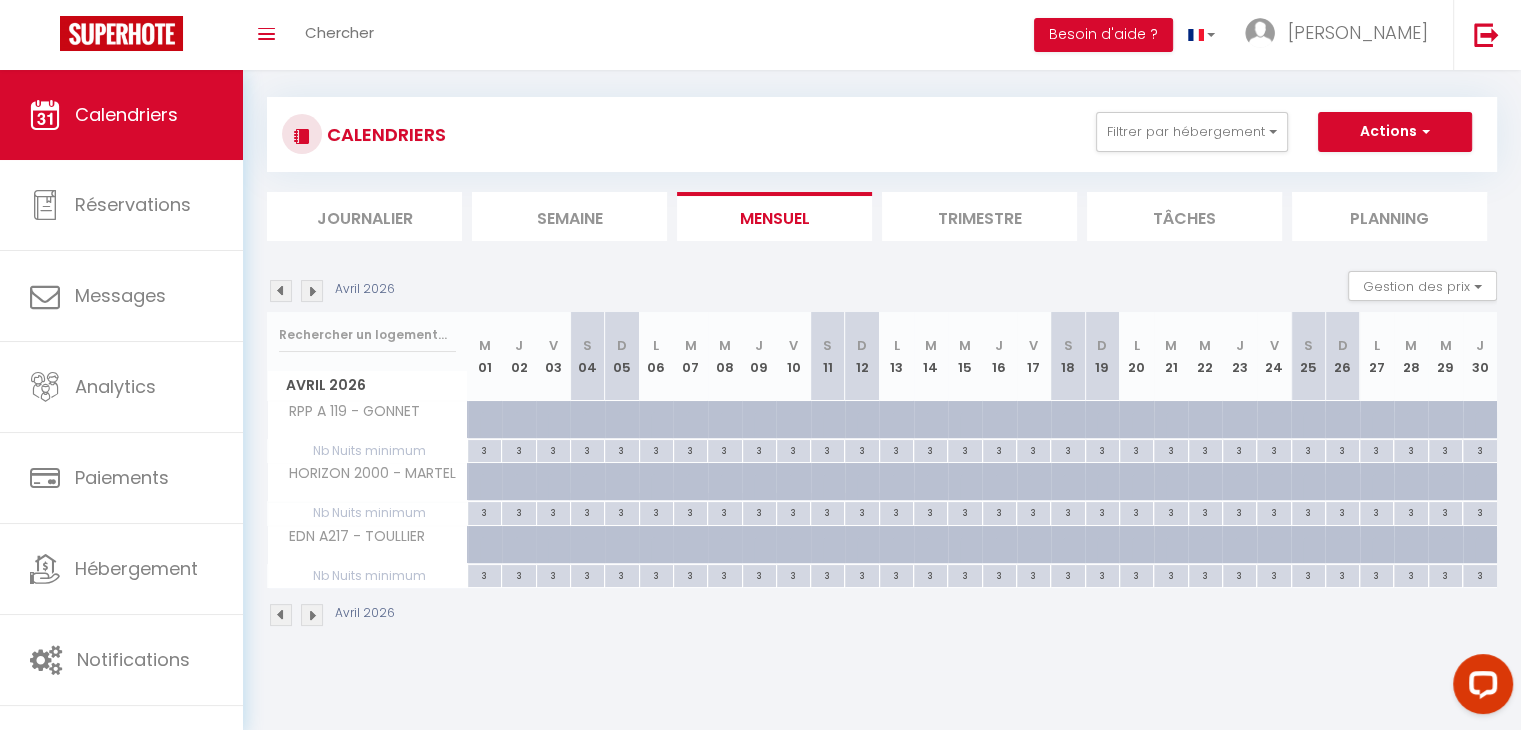 click at bounding box center [312, 291] 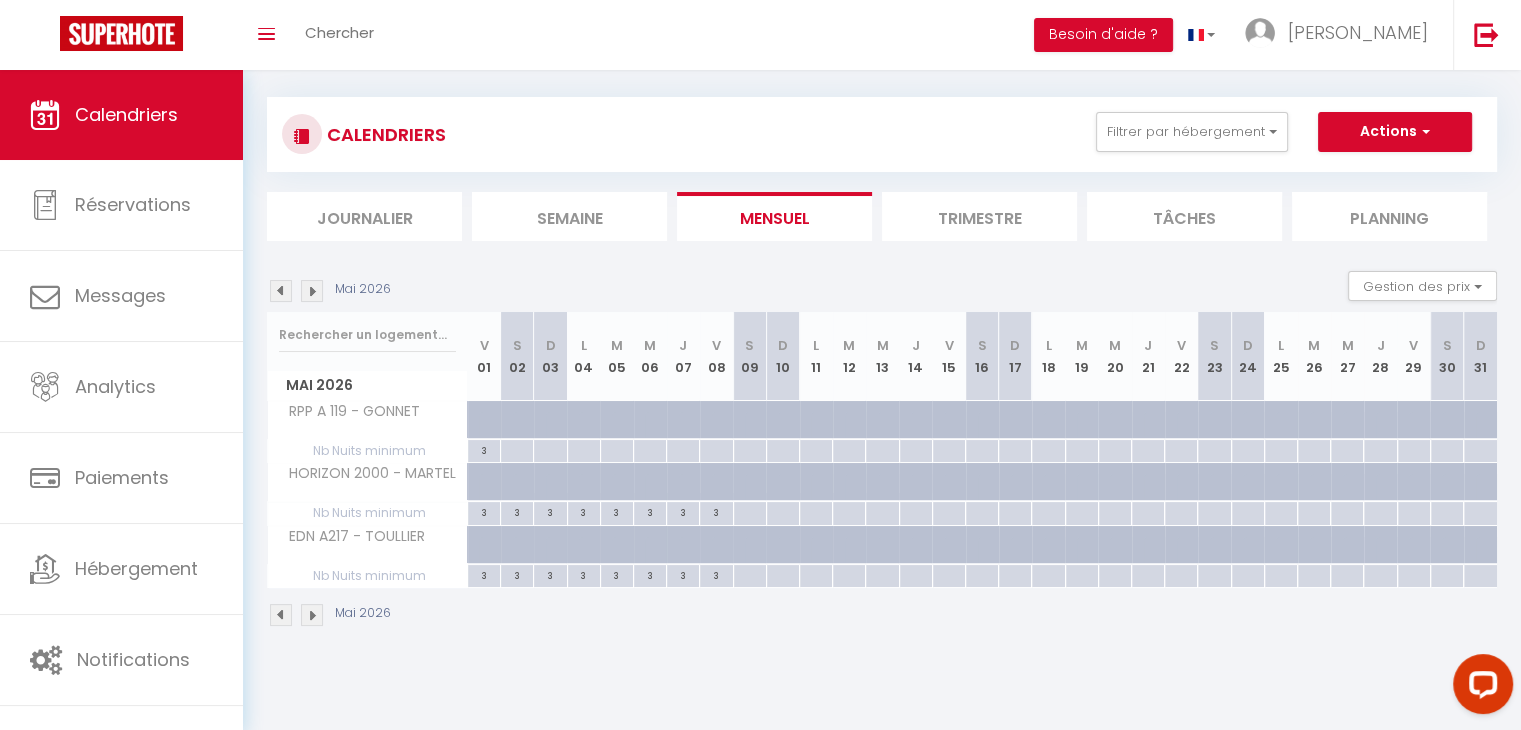 click at bounding box center [516, 451] 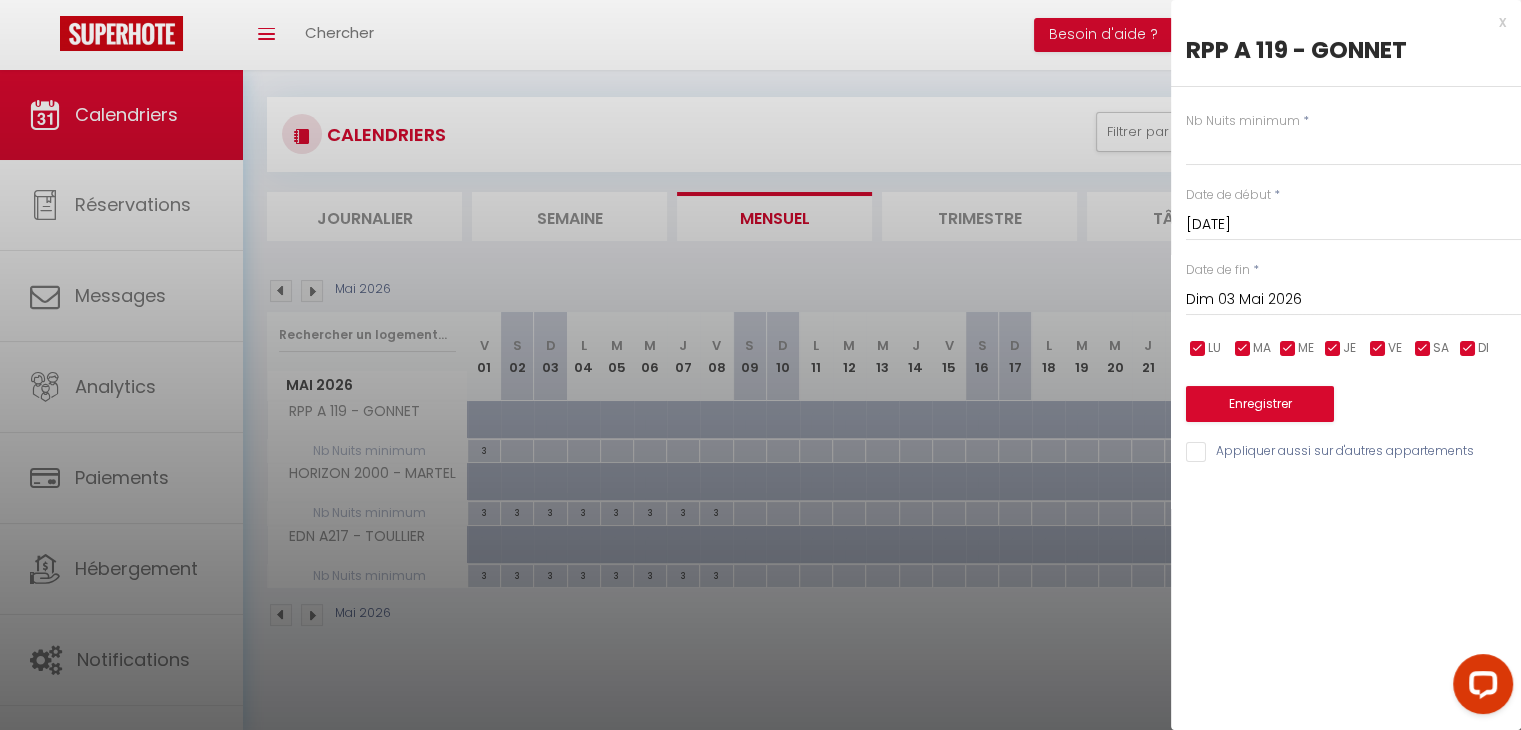 click on "Dim 03 Mai 2026" at bounding box center [1353, 300] 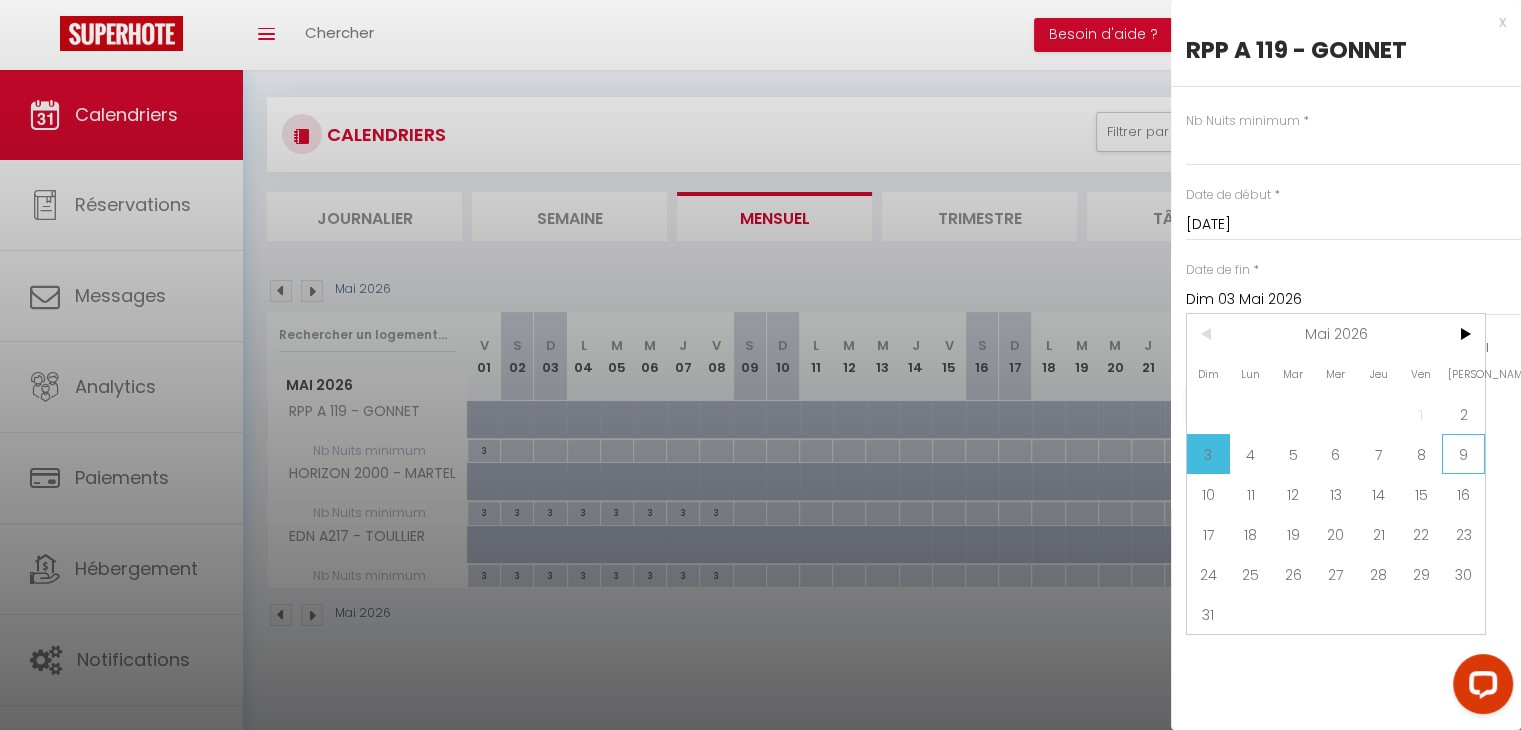 click on "9" at bounding box center (1463, 454) 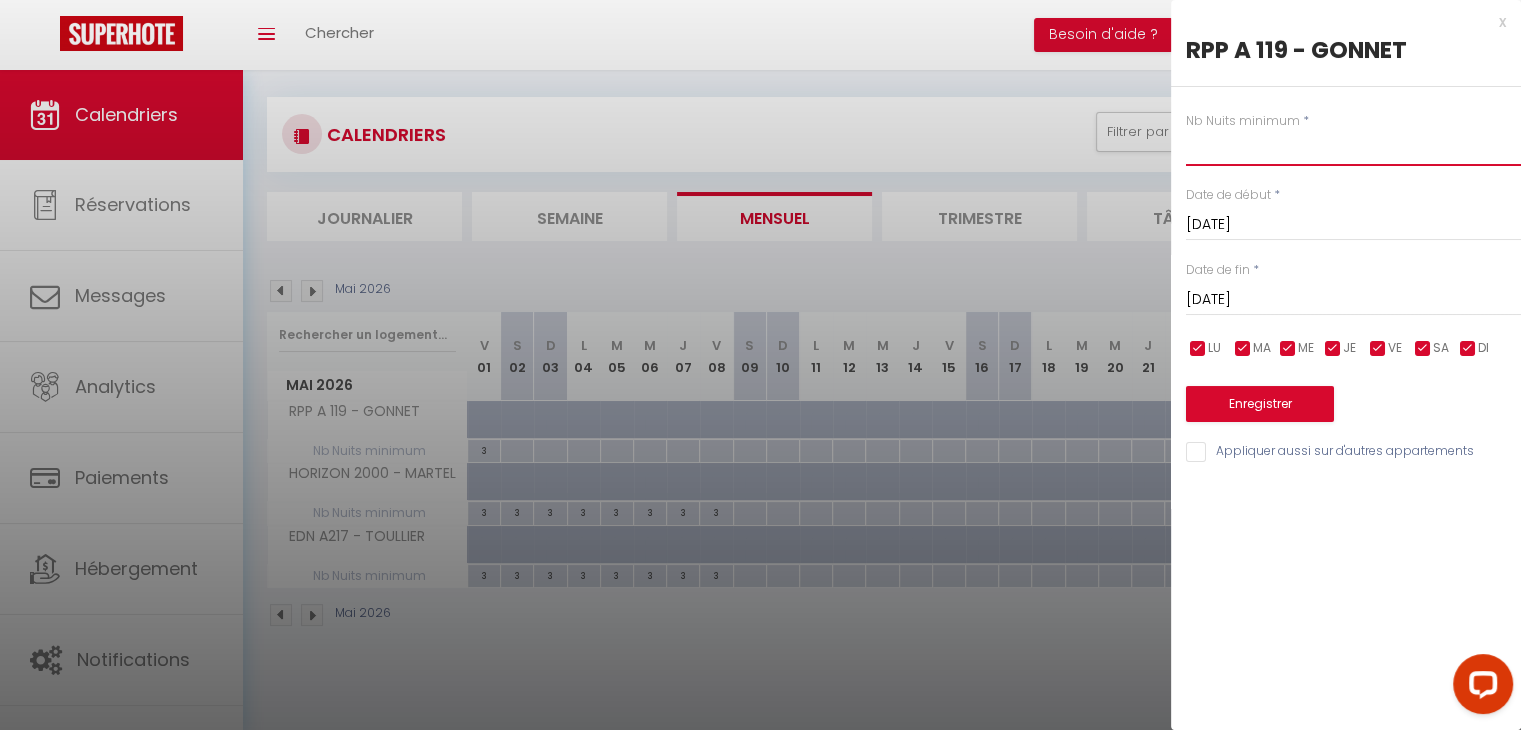 click at bounding box center [1353, 148] 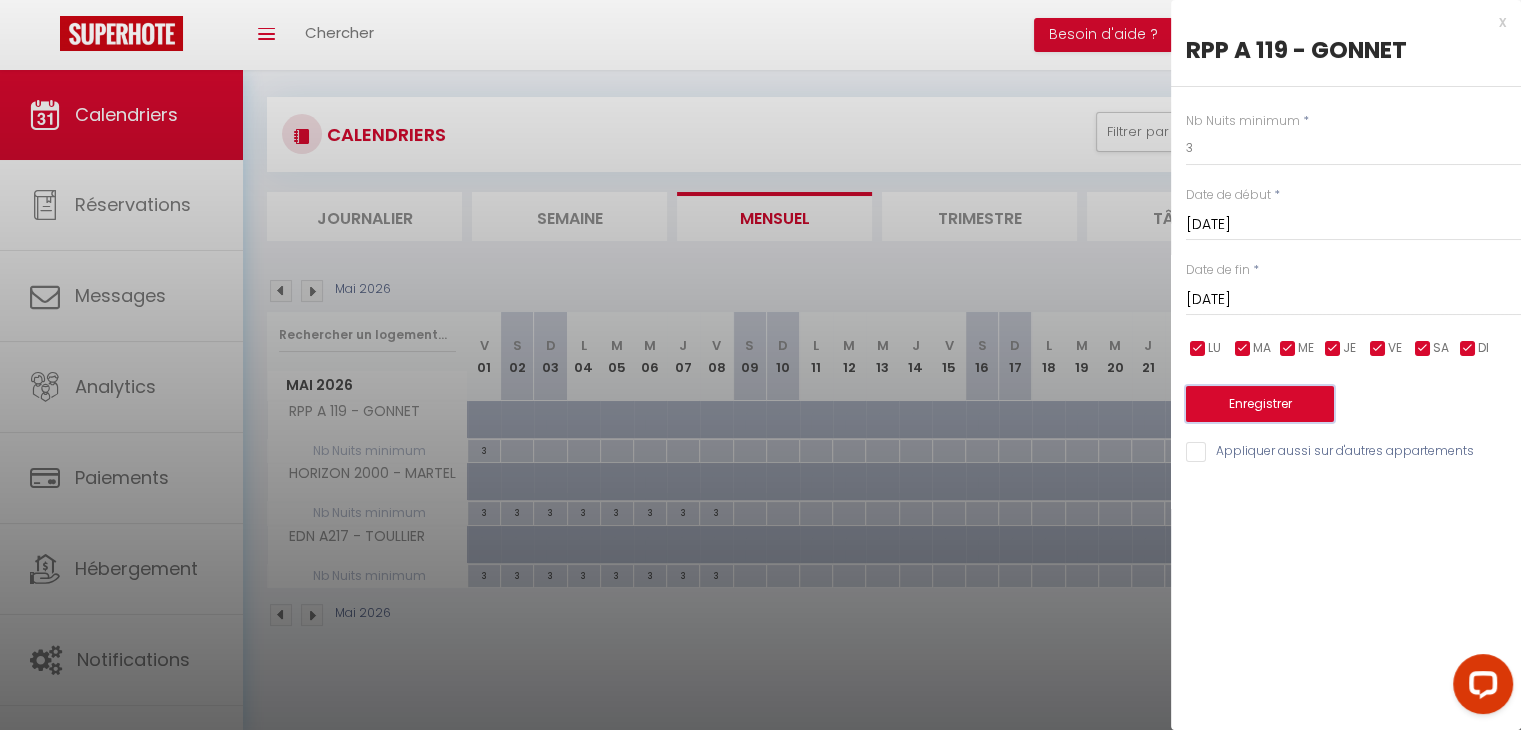 click on "Enregistrer" at bounding box center (1260, 404) 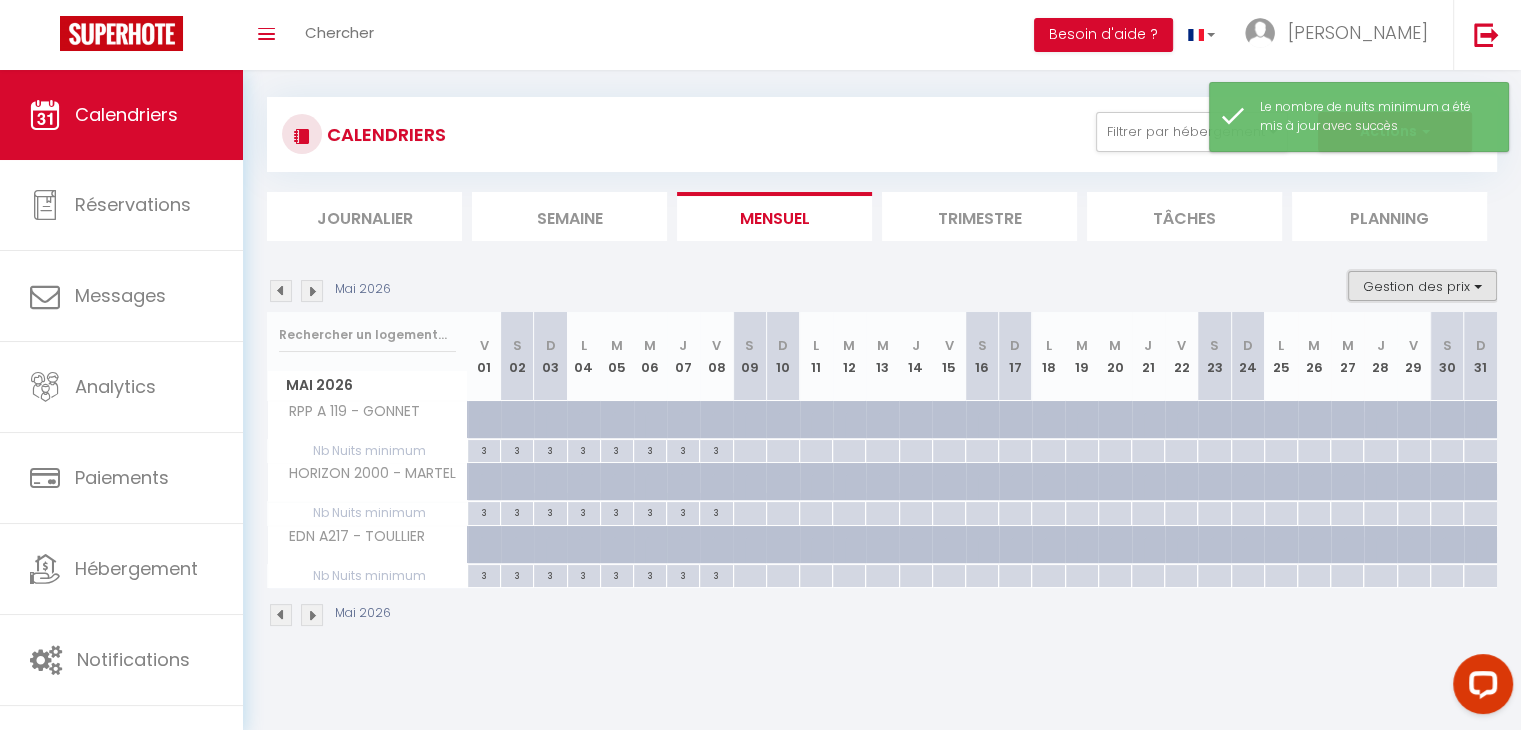 click on "Gestion des prix" at bounding box center [1422, 286] 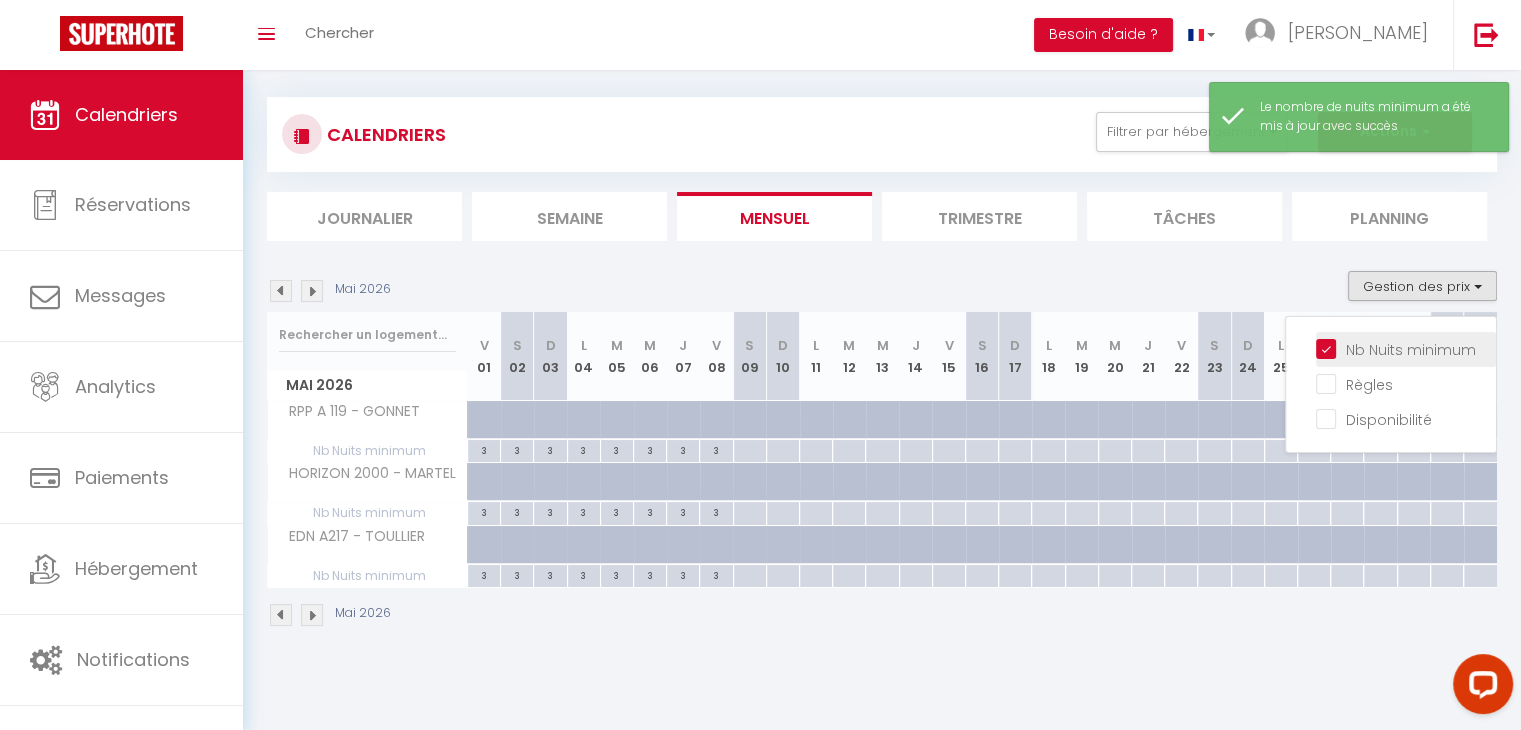 click on "Nb Nuits minimum" at bounding box center (1406, 348) 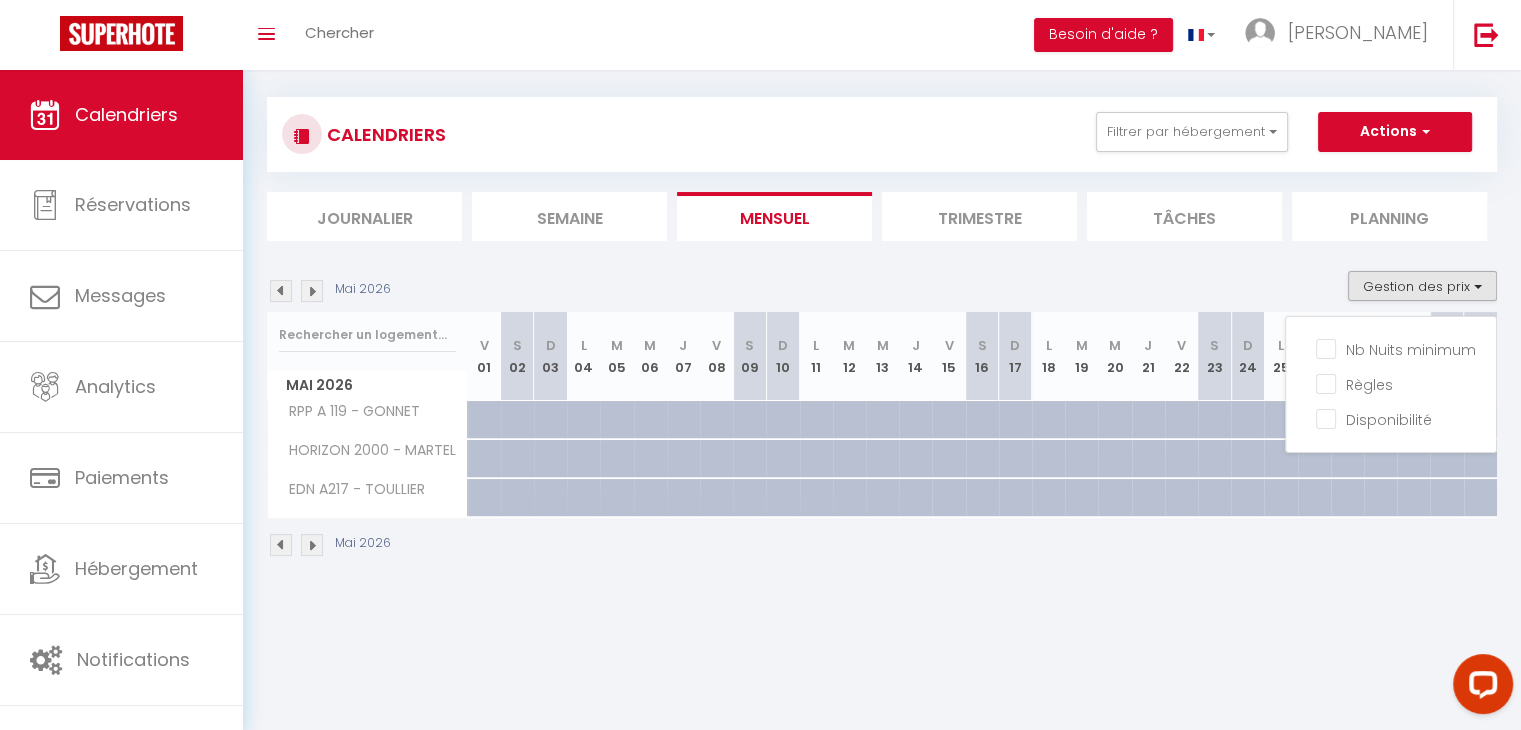 click on "Mai 2026" at bounding box center [332, 291] 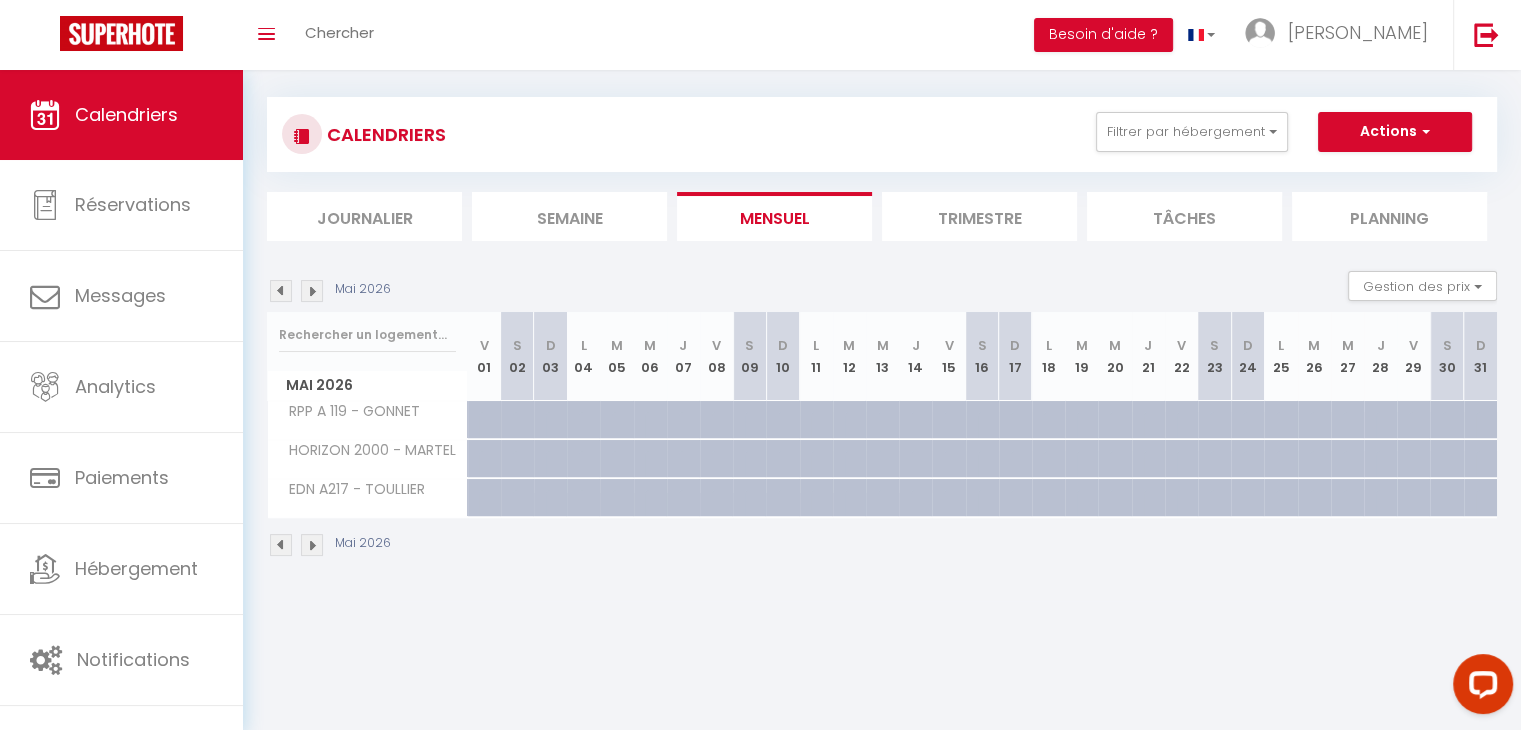 click at bounding box center (281, 291) 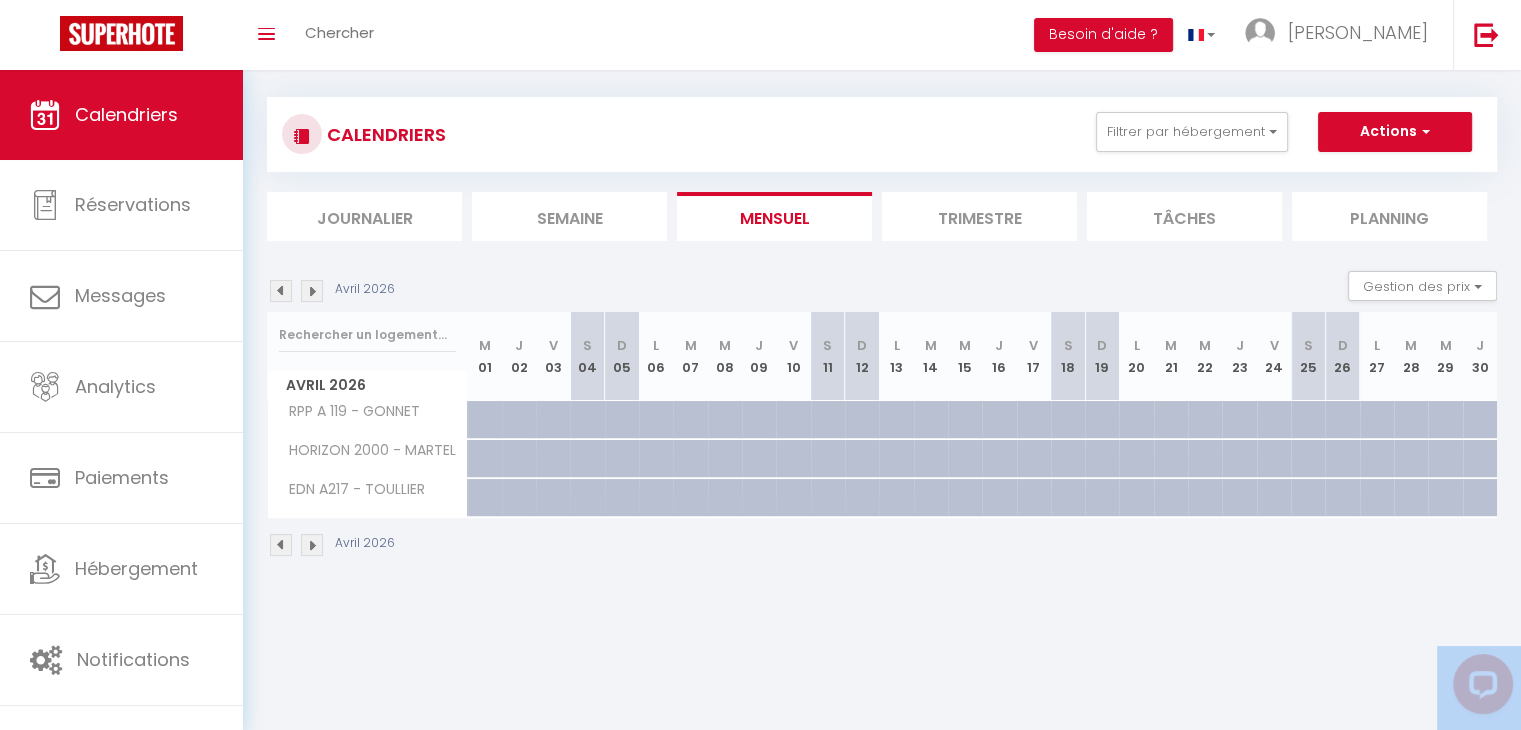 click at bounding box center (281, 291) 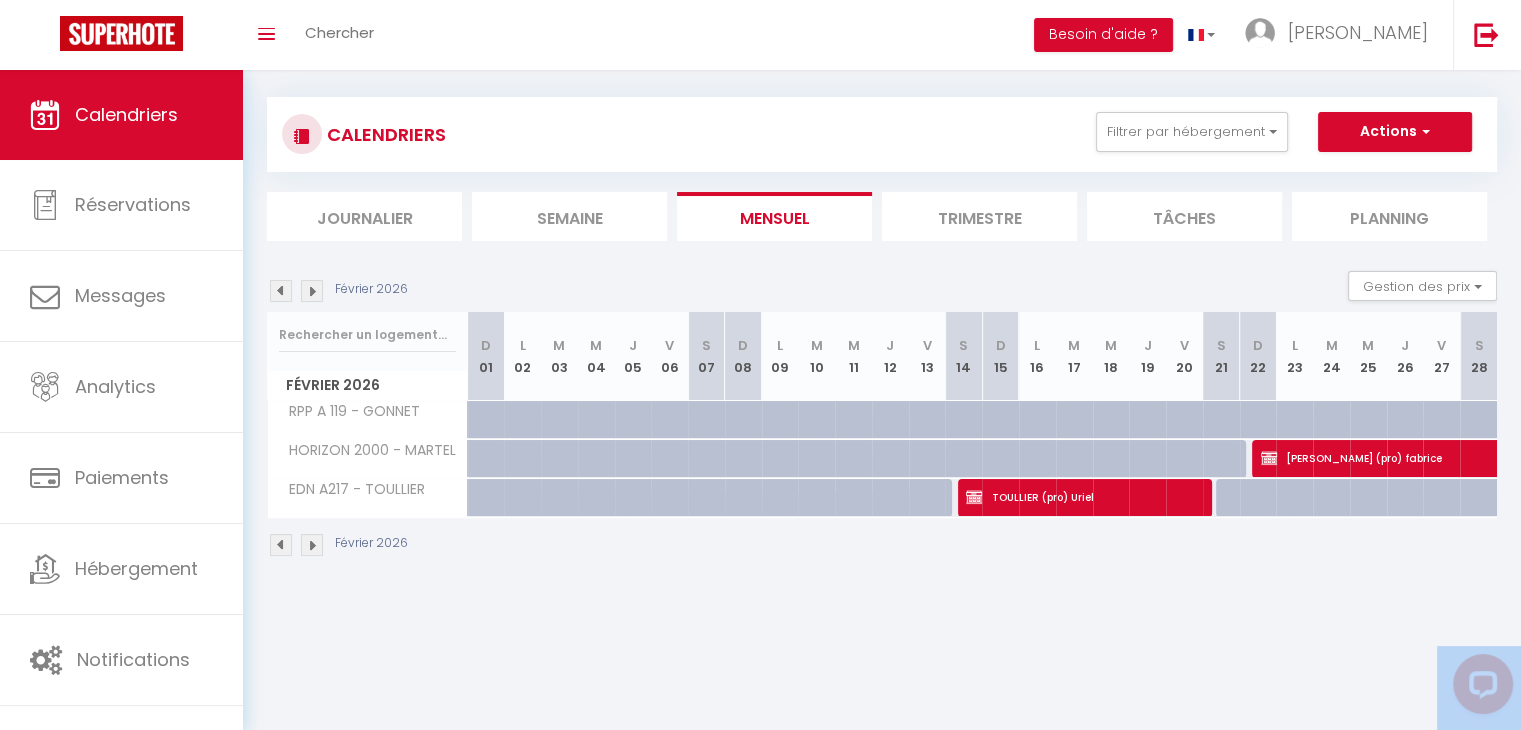 click at bounding box center (281, 291) 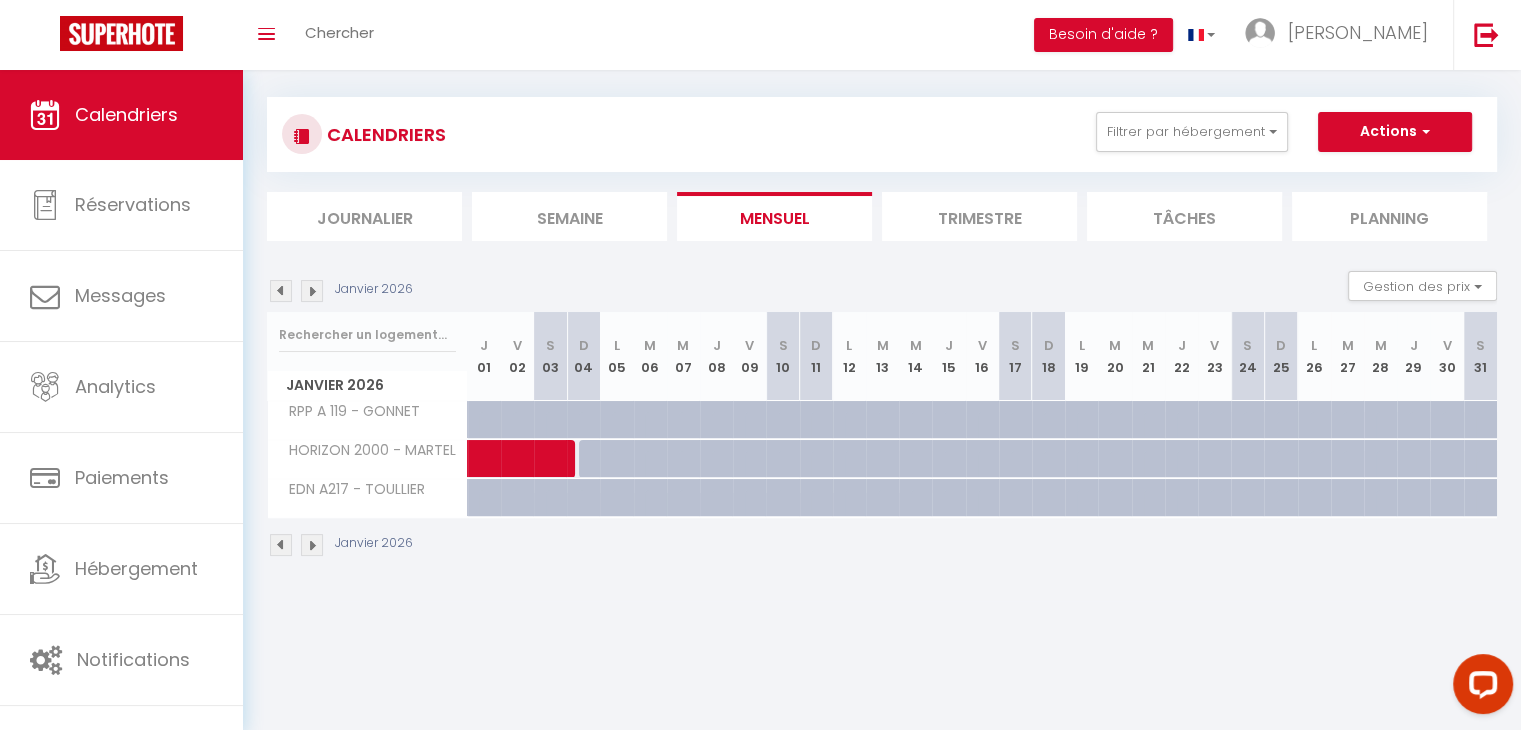 click at bounding box center [281, 291] 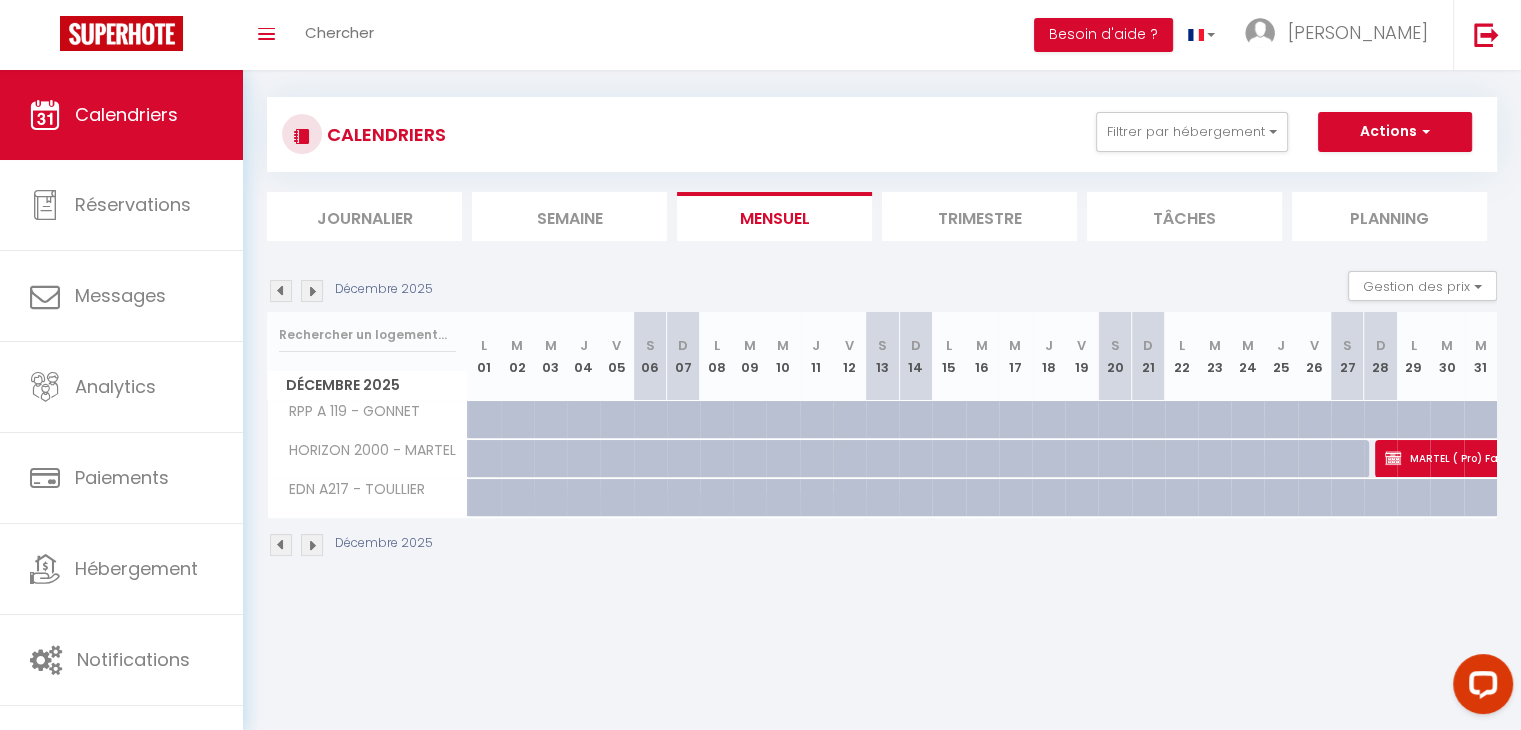 click at bounding box center (281, 291) 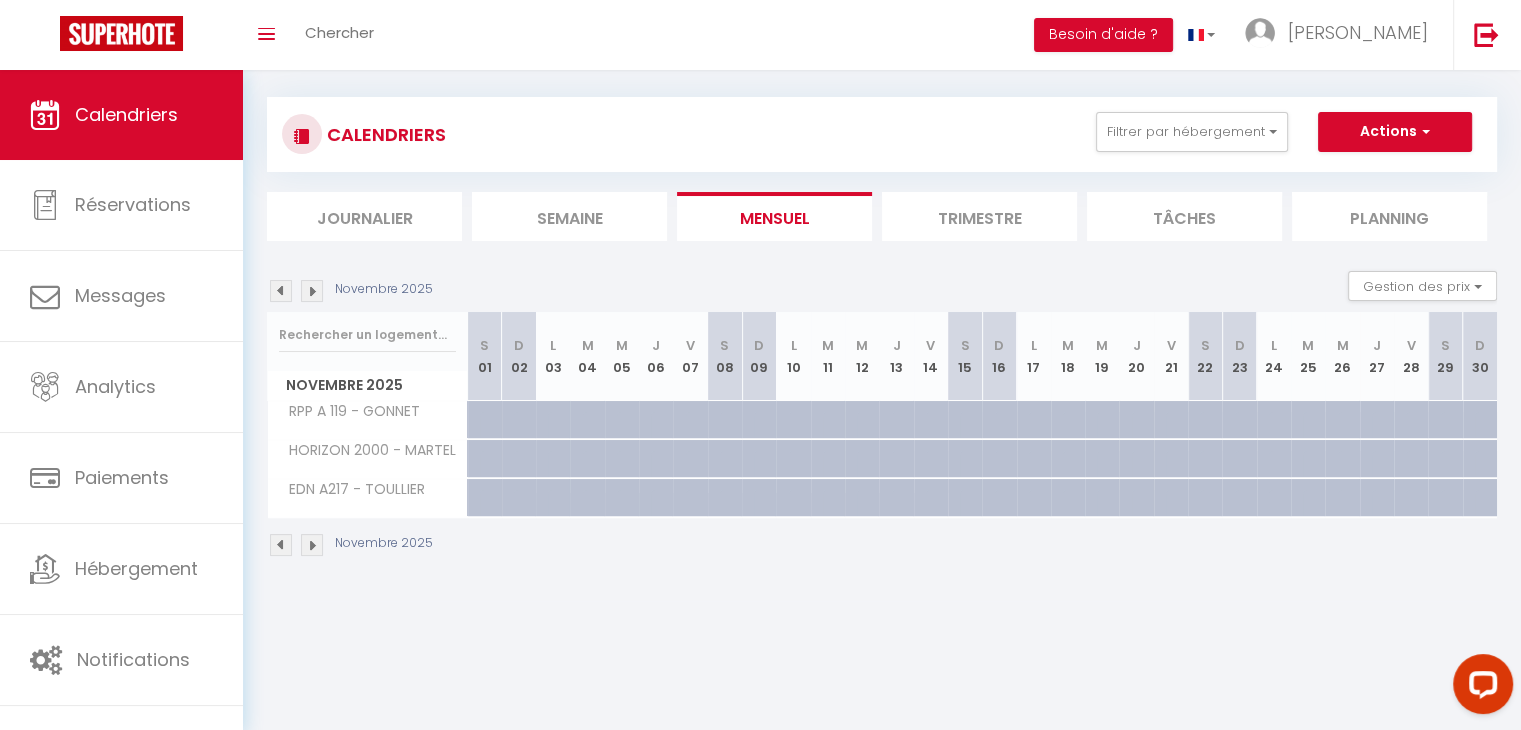 click at bounding box center [281, 291] 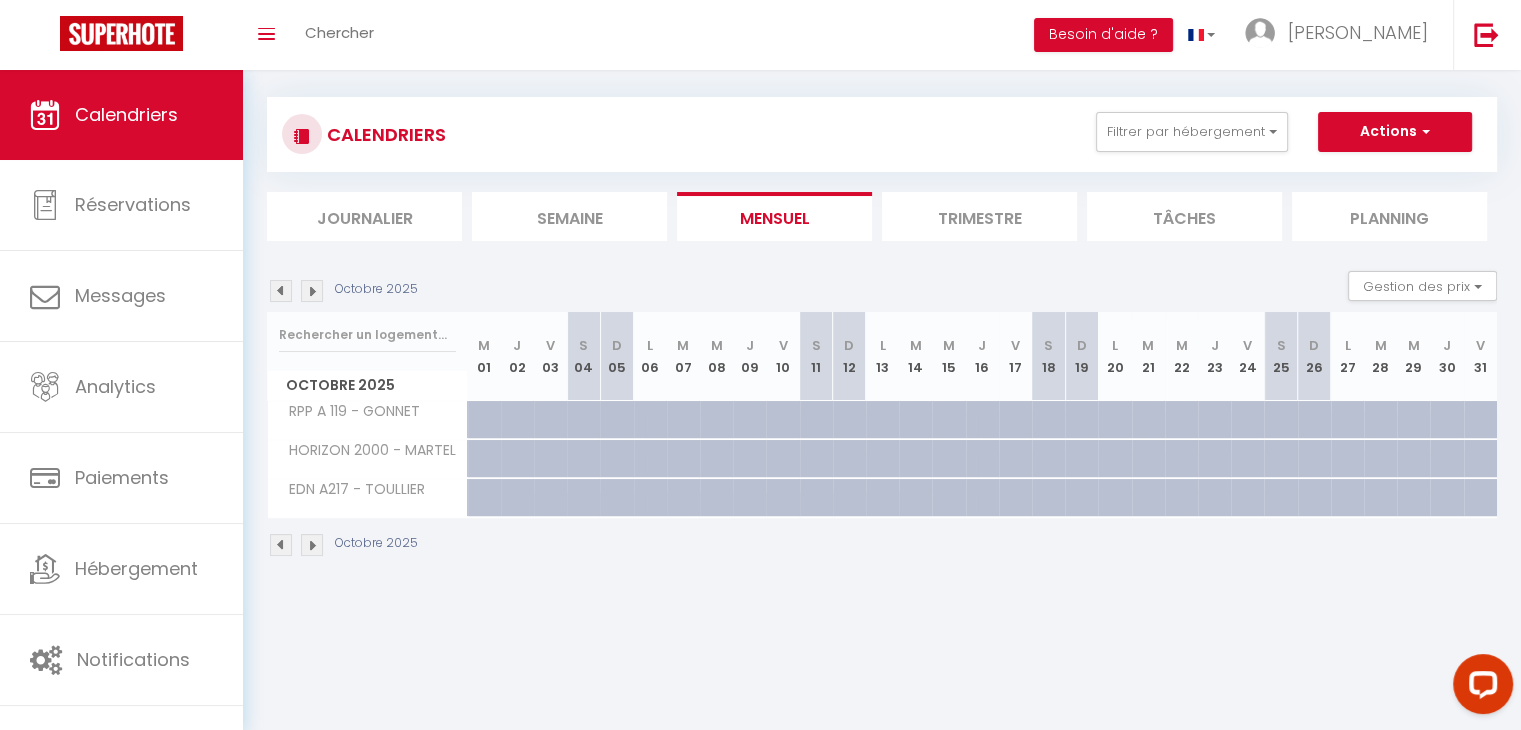 click at bounding box center [281, 291] 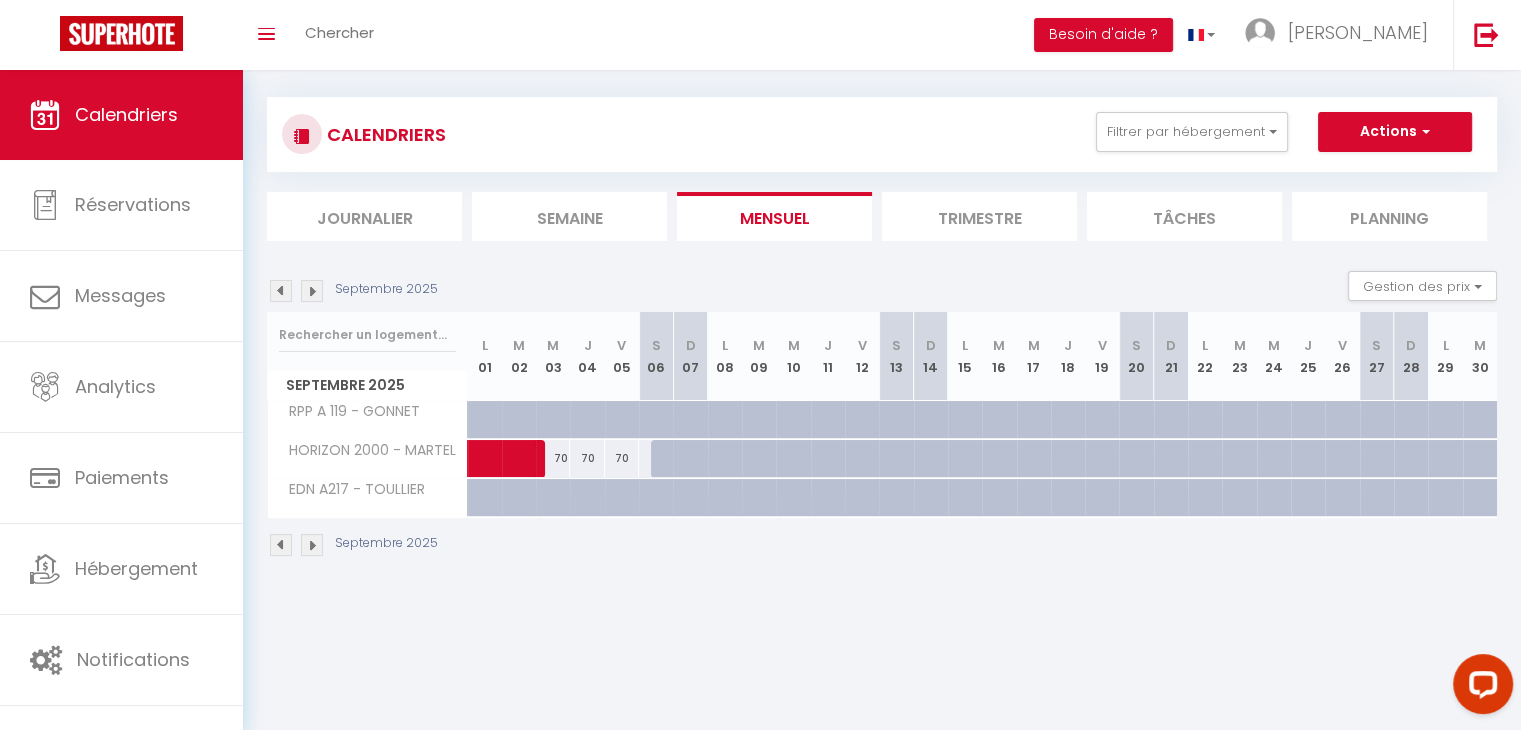 click at bounding box center (281, 291) 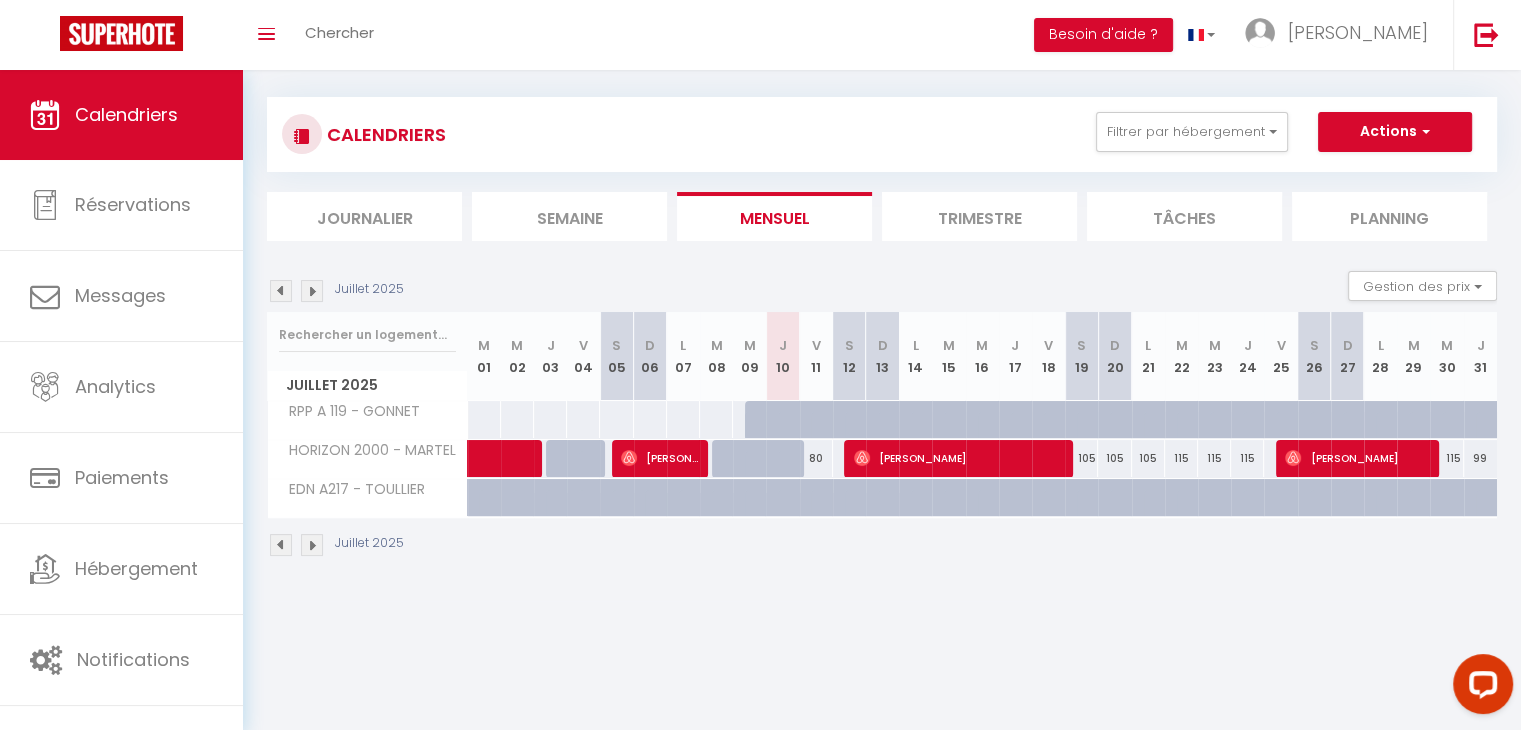 click at bounding box center [281, 291] 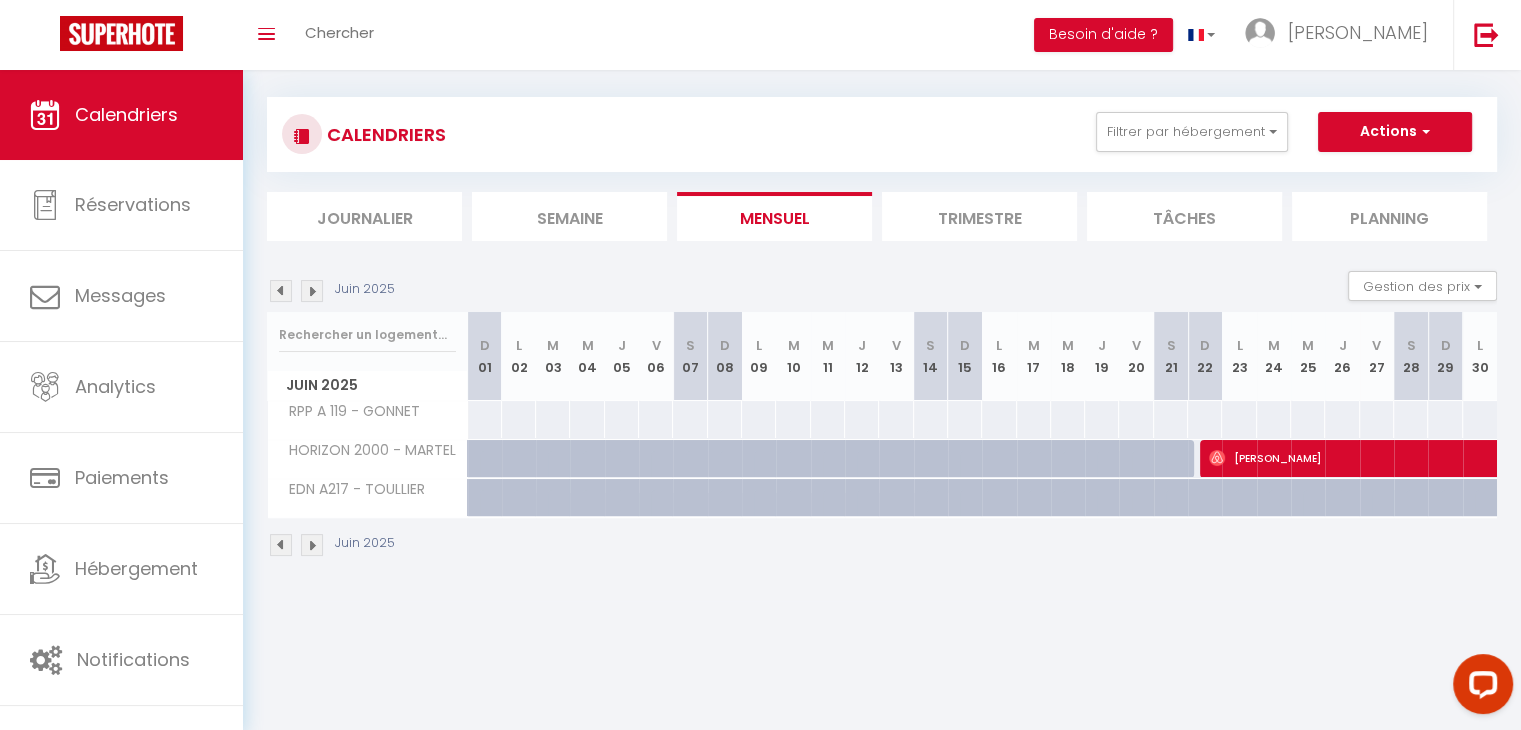 click on "Juin 2025" at bounding box center [334, 291] 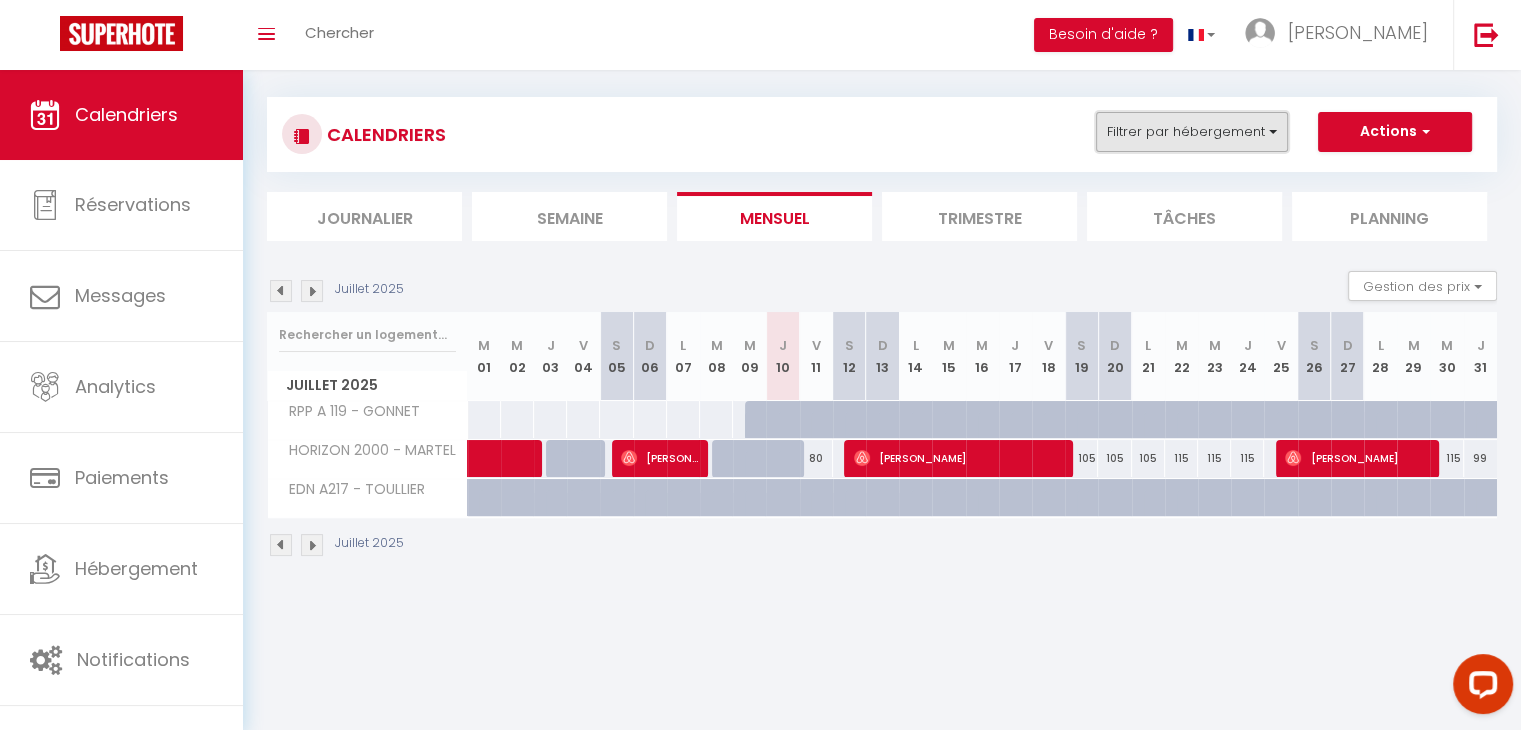 click on "Filtrer par hébergement" at bounding box center (1192, 132) 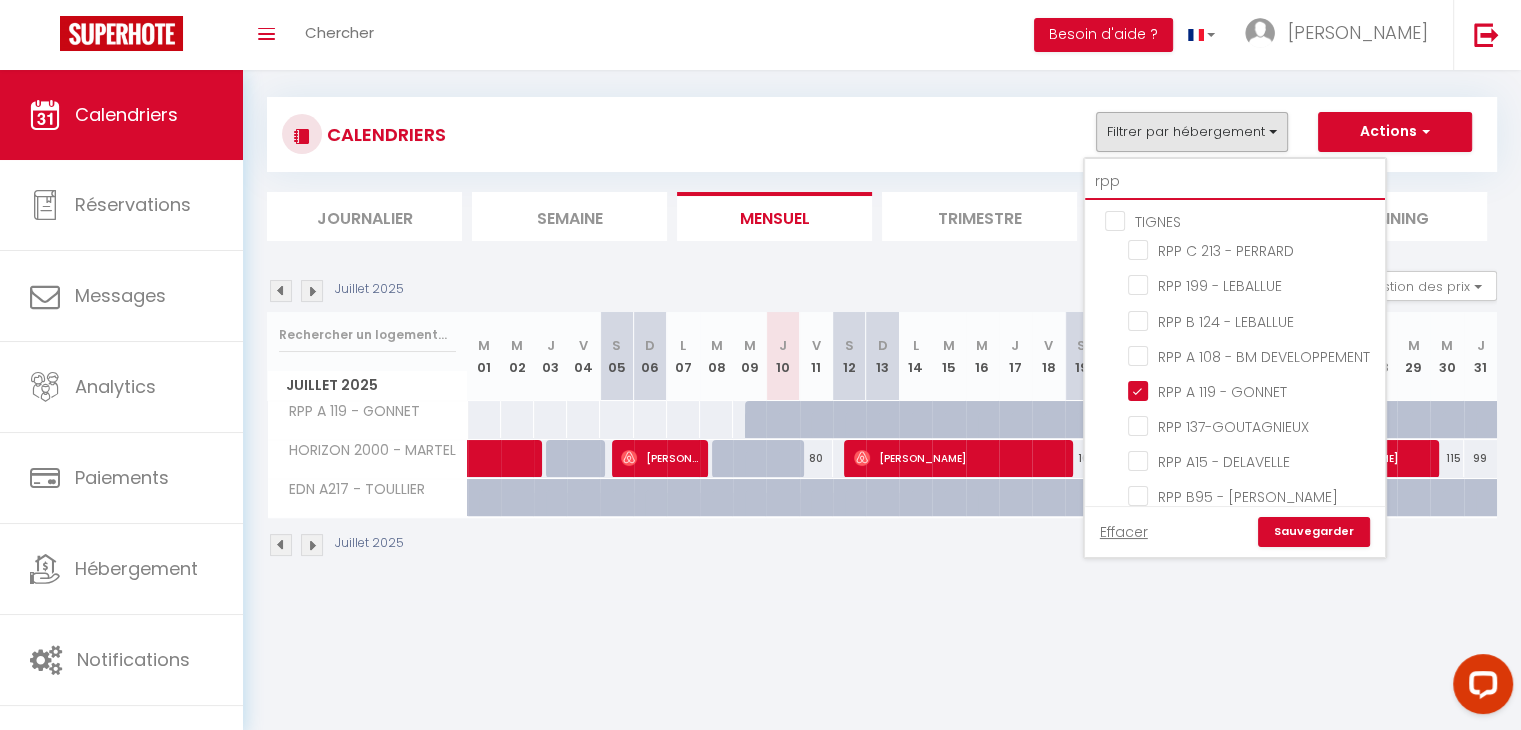 click on "rpp" at bounding box center (1235, 182) 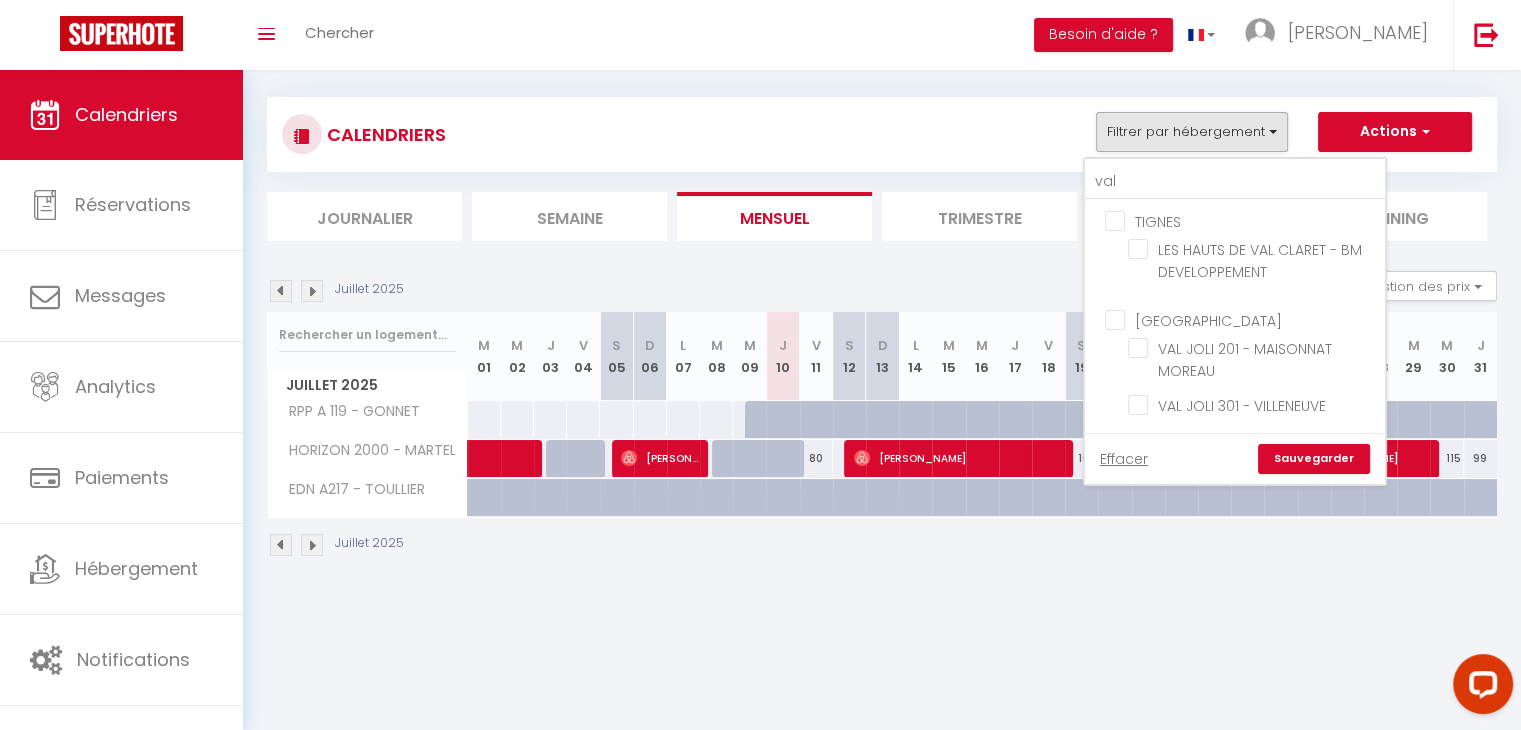 click on "[GEOGRAPHIC_DATA]" at bounding box center [1255, 319] 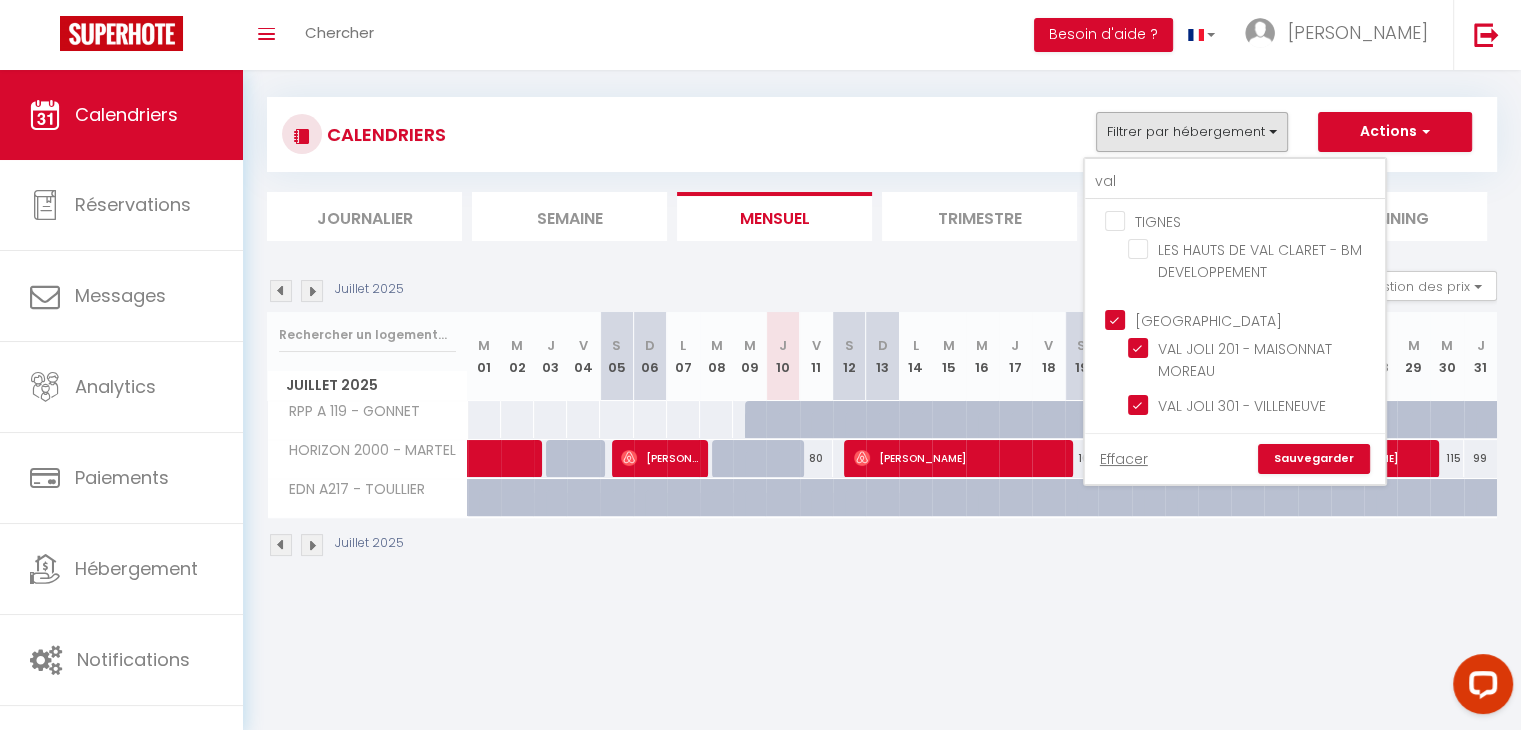 click on "Sauvegarder" at bounding box center [1314, 459] 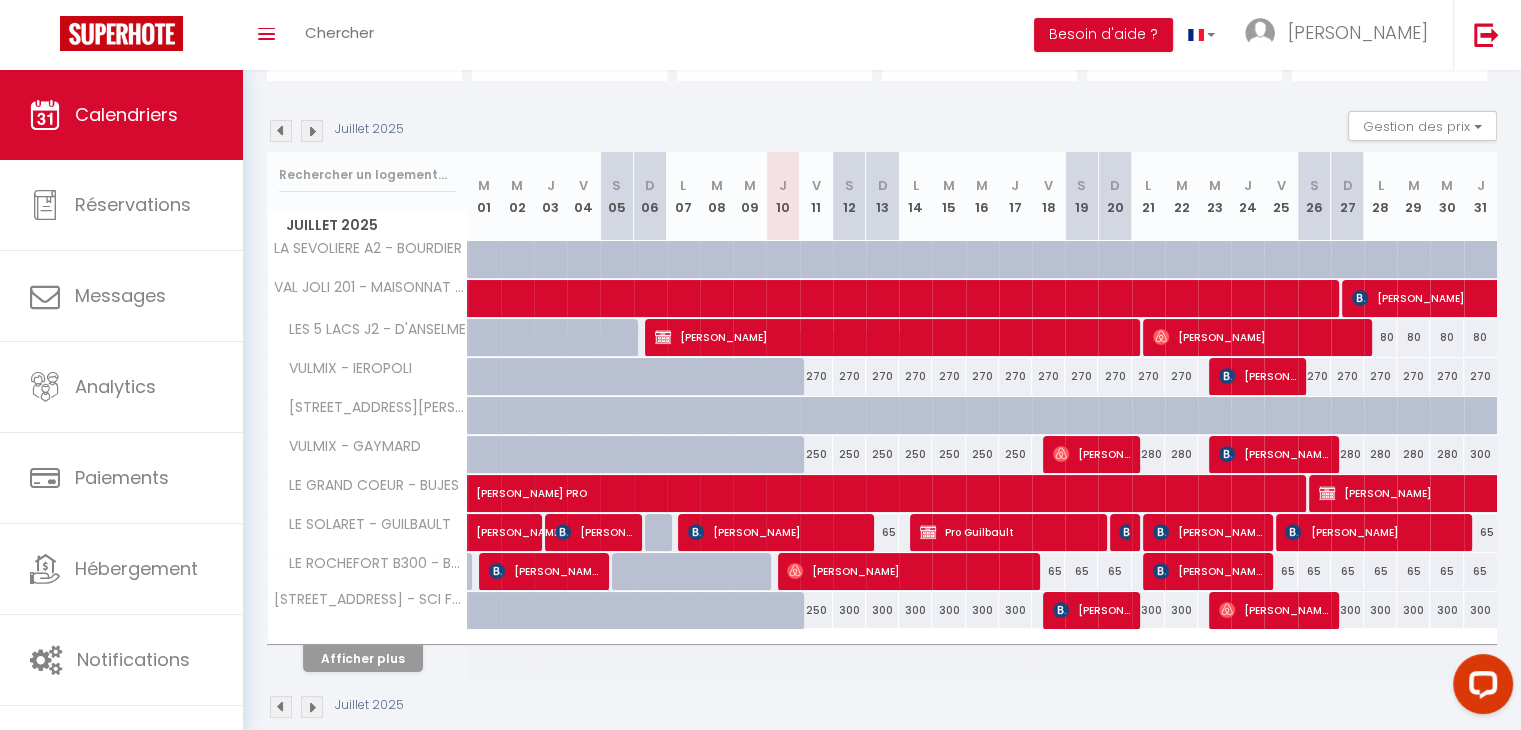 scroll, scrollTop: 205, scrollLeft: 0, axis: vertical 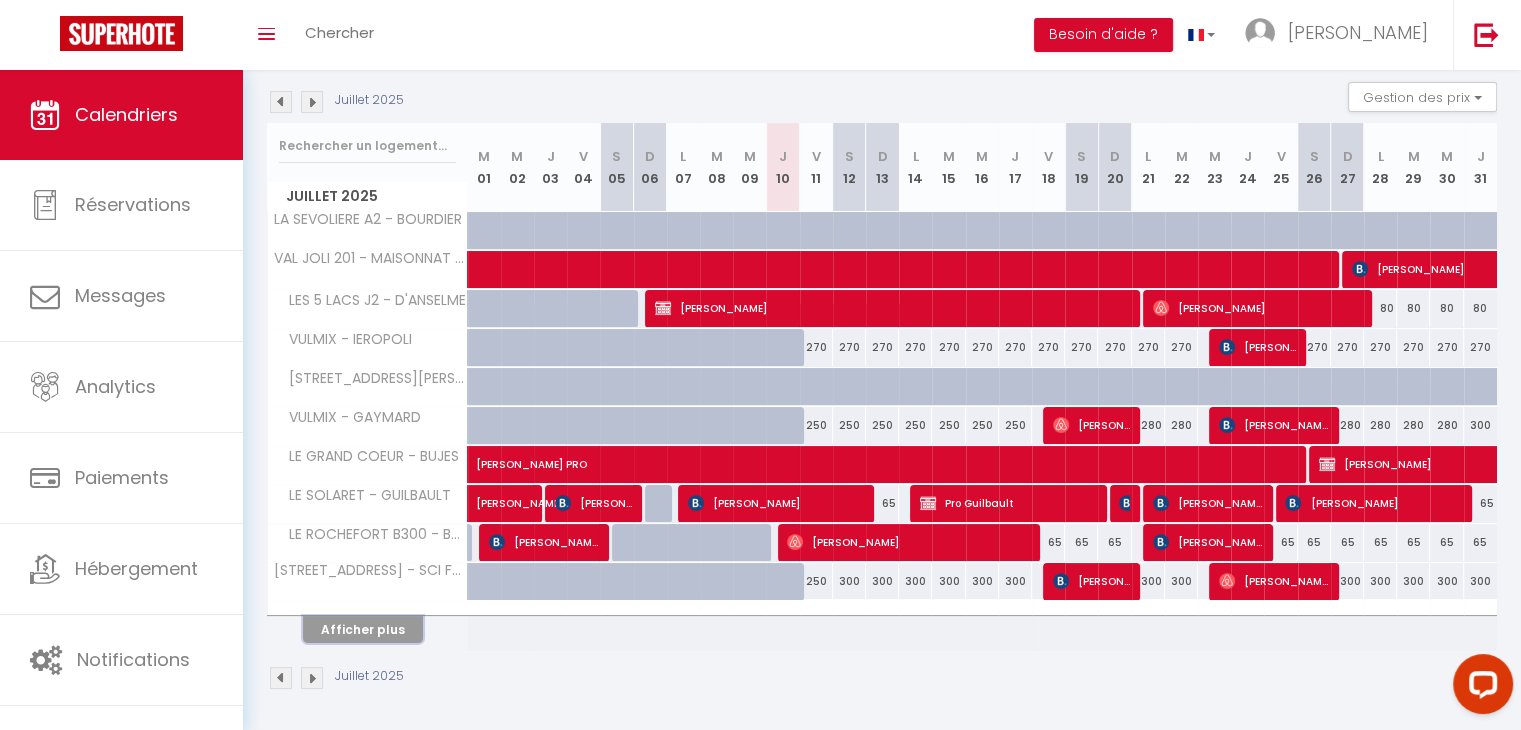 click on "Afficher plus" at bounding box center [363, 629] 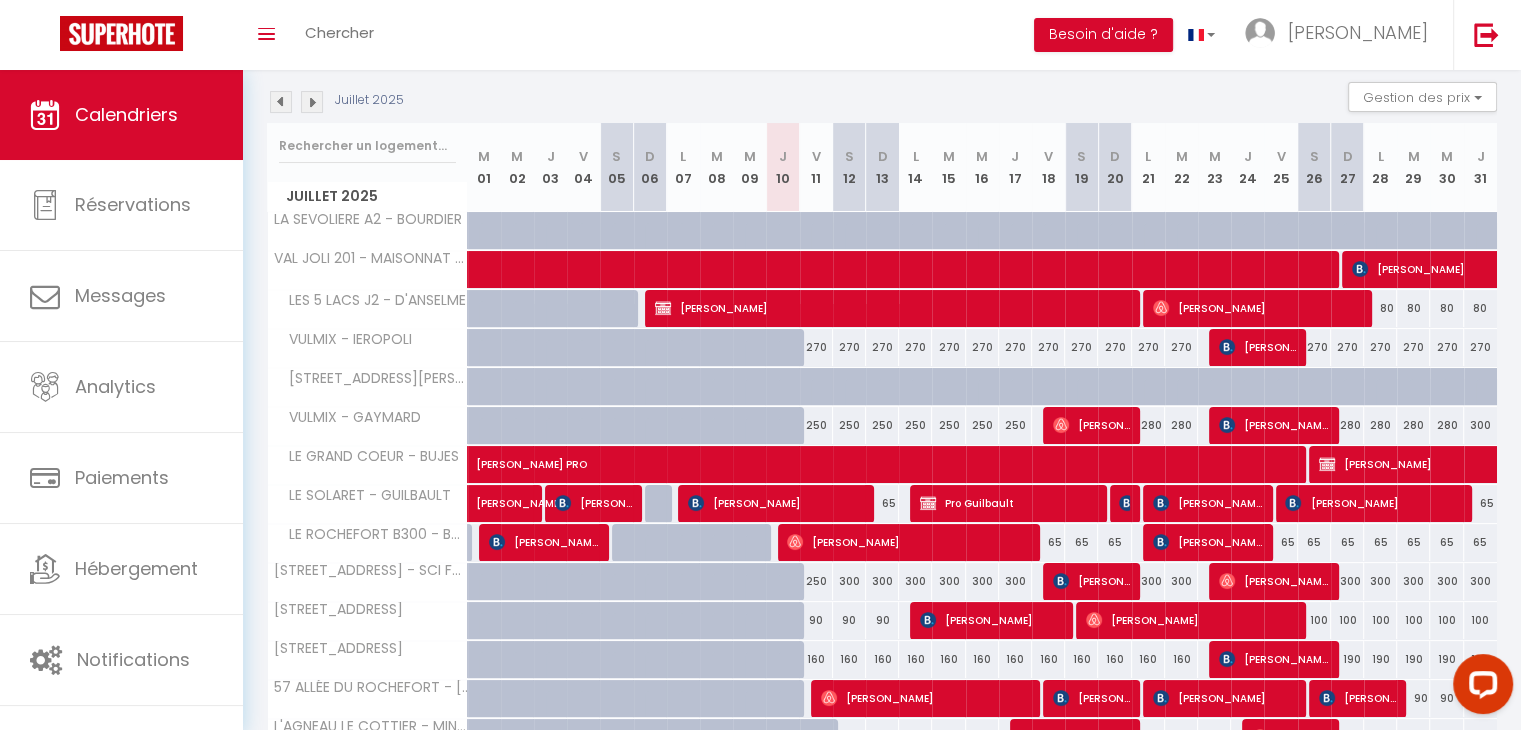 scroll, scrollTop: 593, scrollLeft: 0, axis: vertical 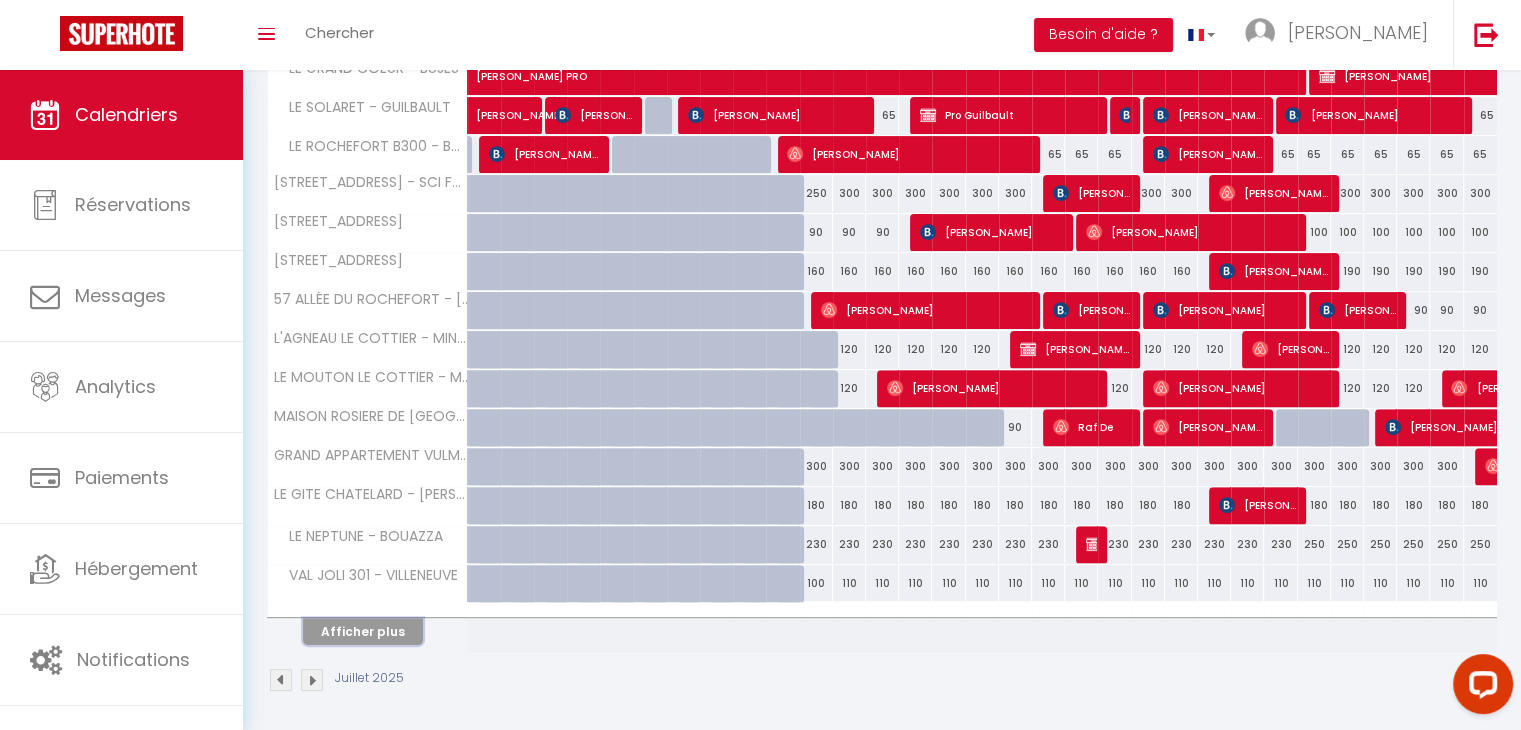 click on "Afficher plus" at bounding box center [363, 631] 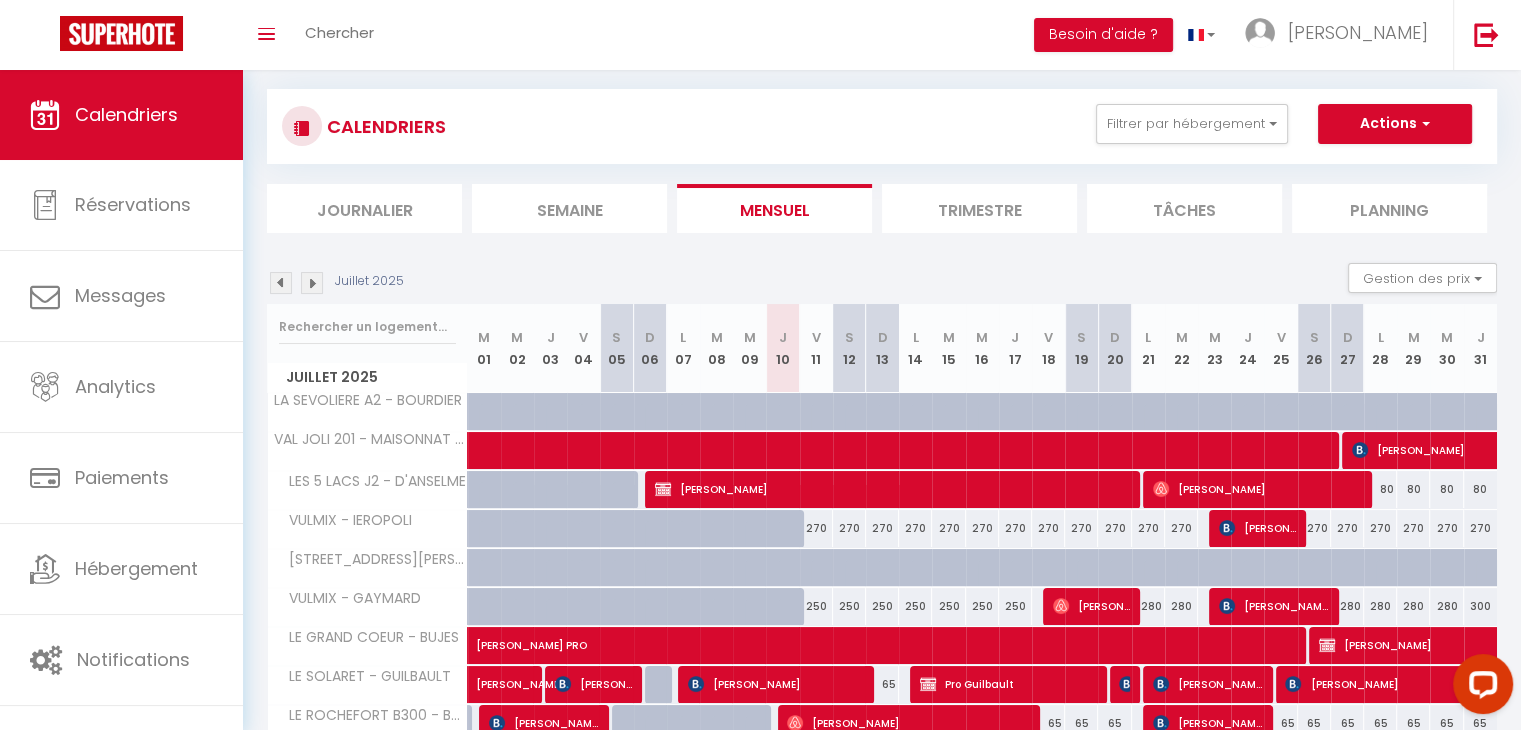 scroll, scrollTop: 0, scrollLeft: 0, axis: both 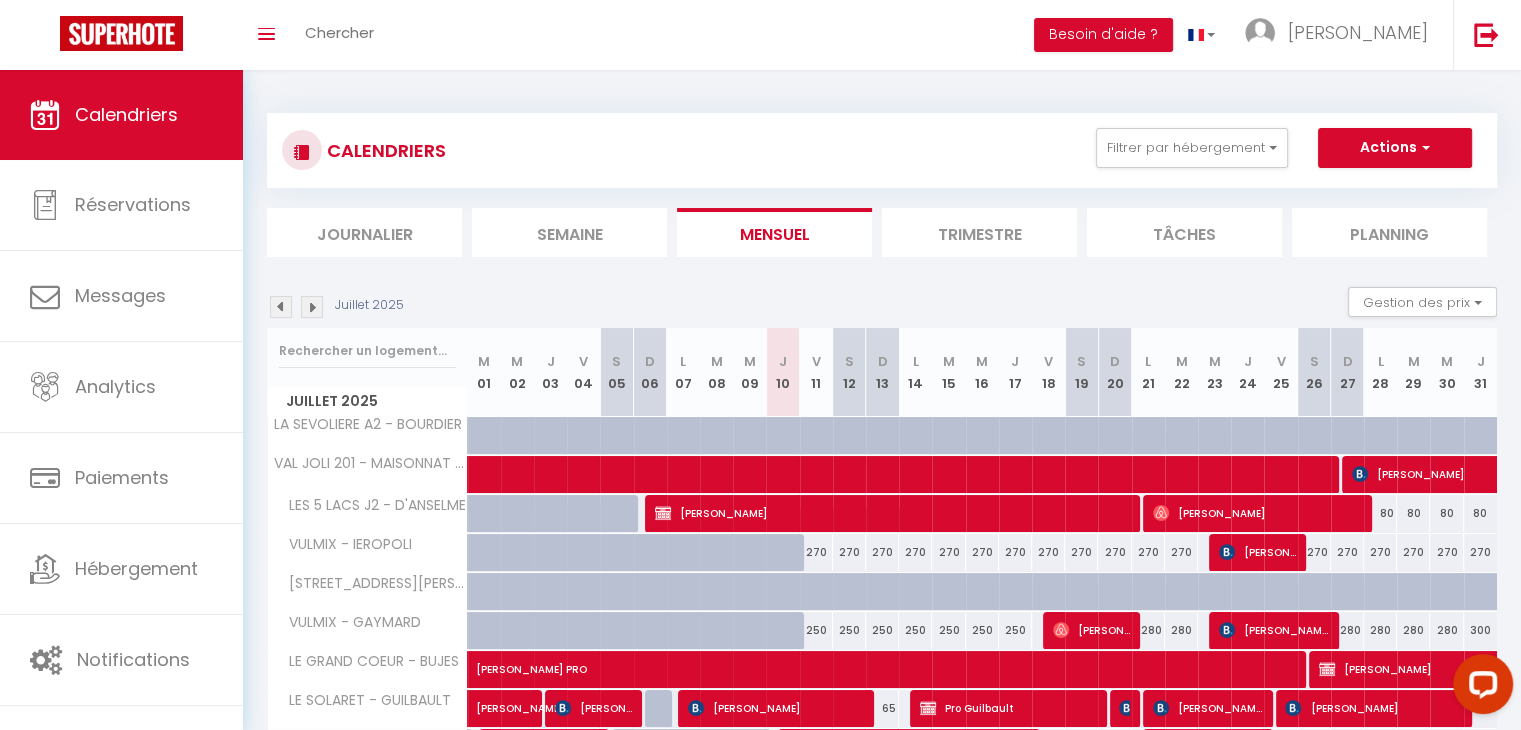 click at bounding box center [312, 307] 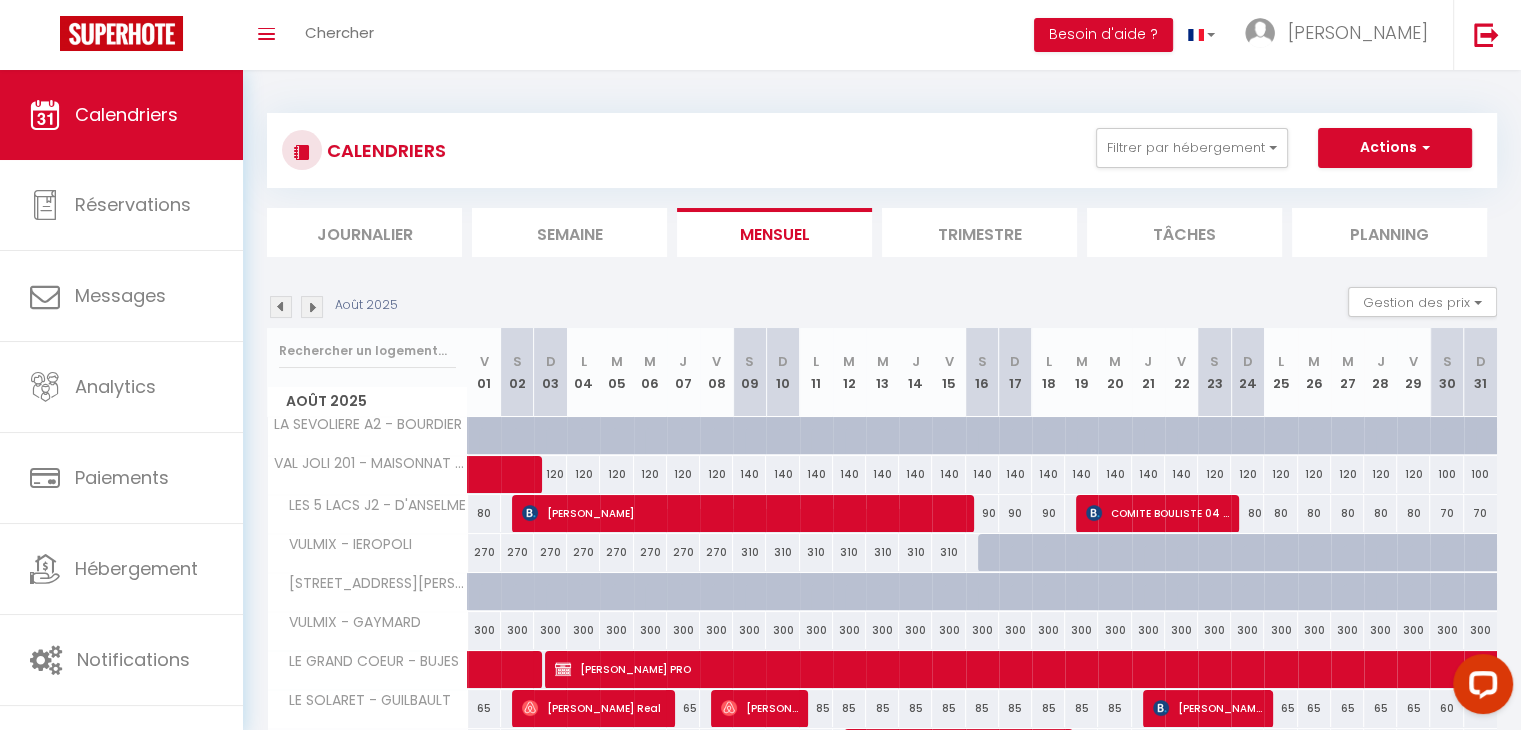scroll, scrollTop: 205, scrollLeft: 0, axis: vertical 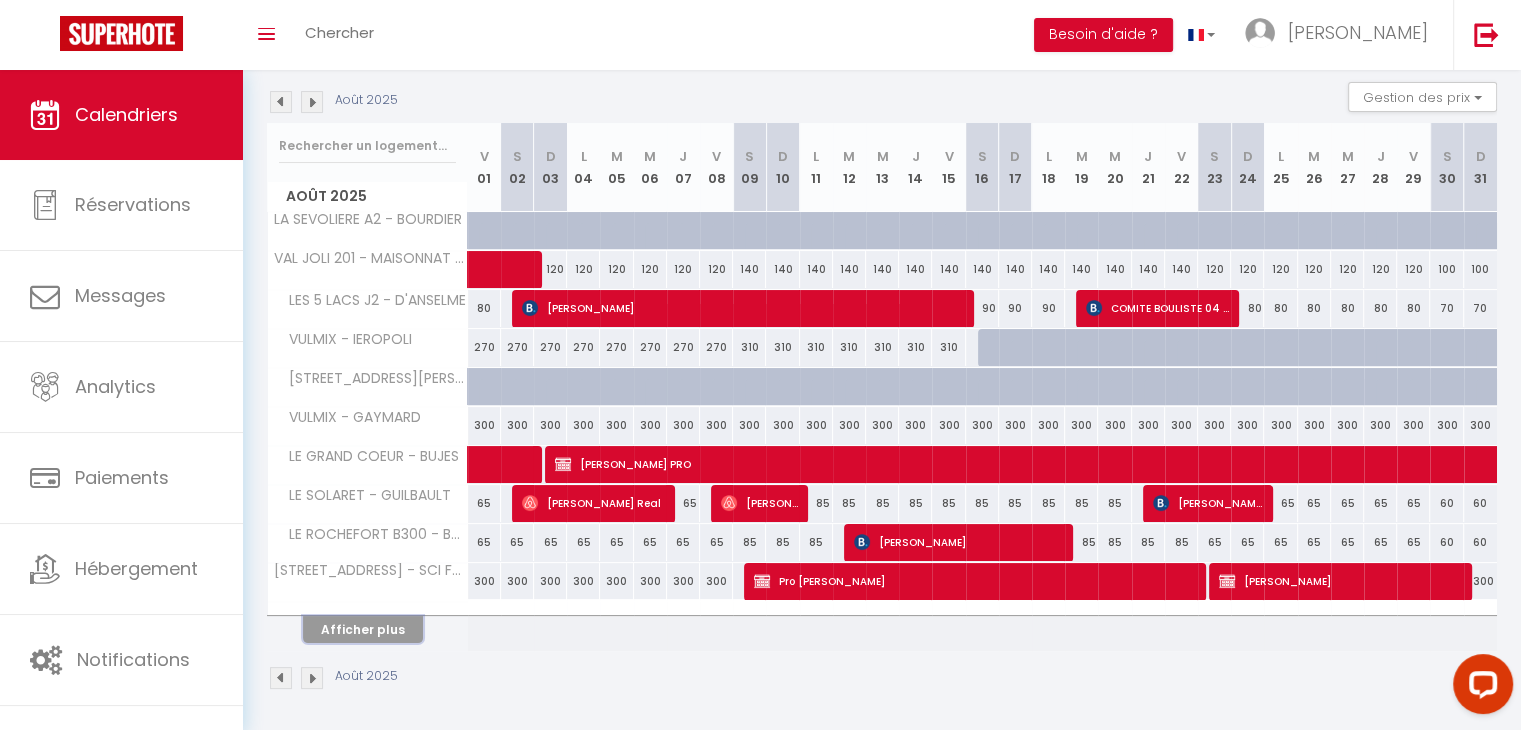 click on "Afficher plus" at bounding box center [363, 629] 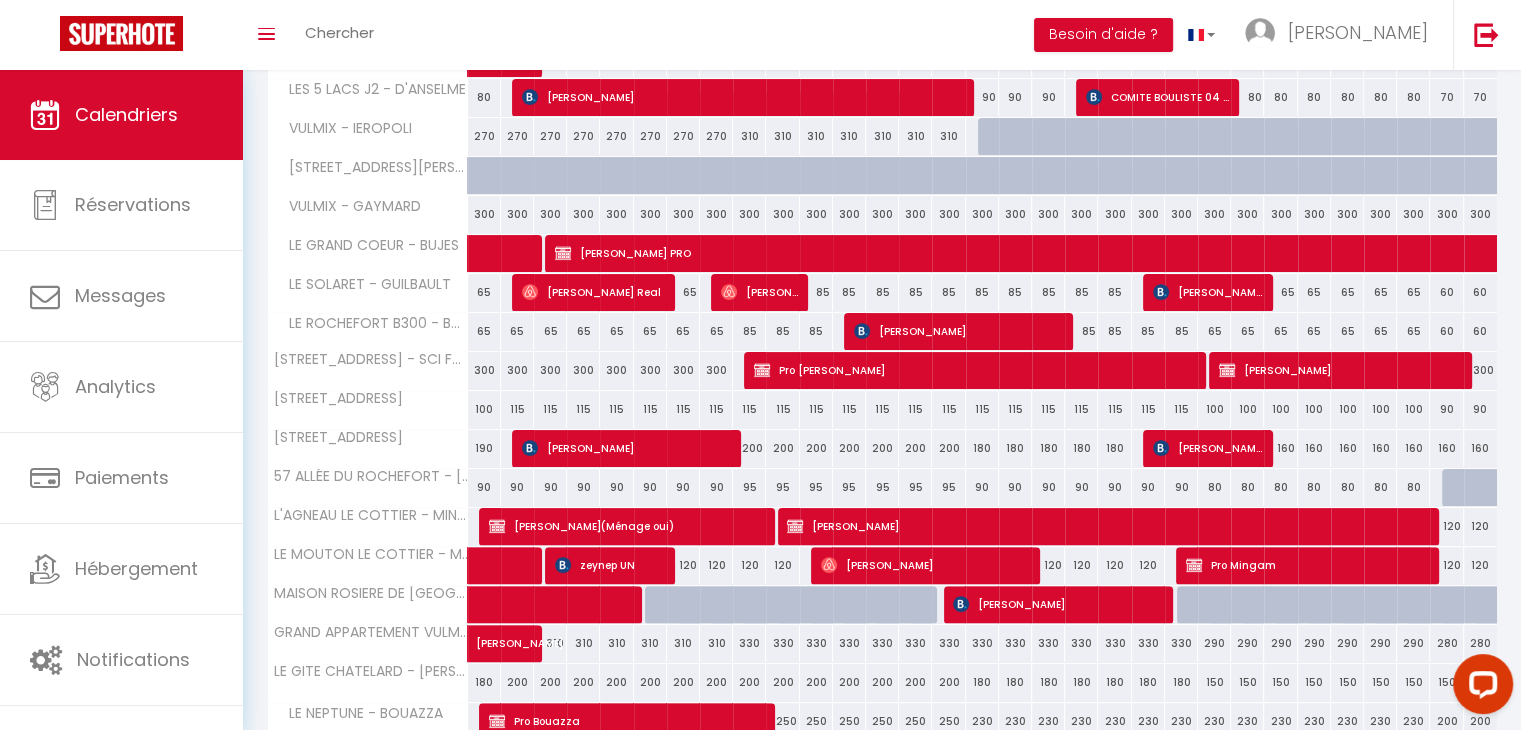 scroll, scrollTop: 593, scrollLeft: 0, axis: vertical 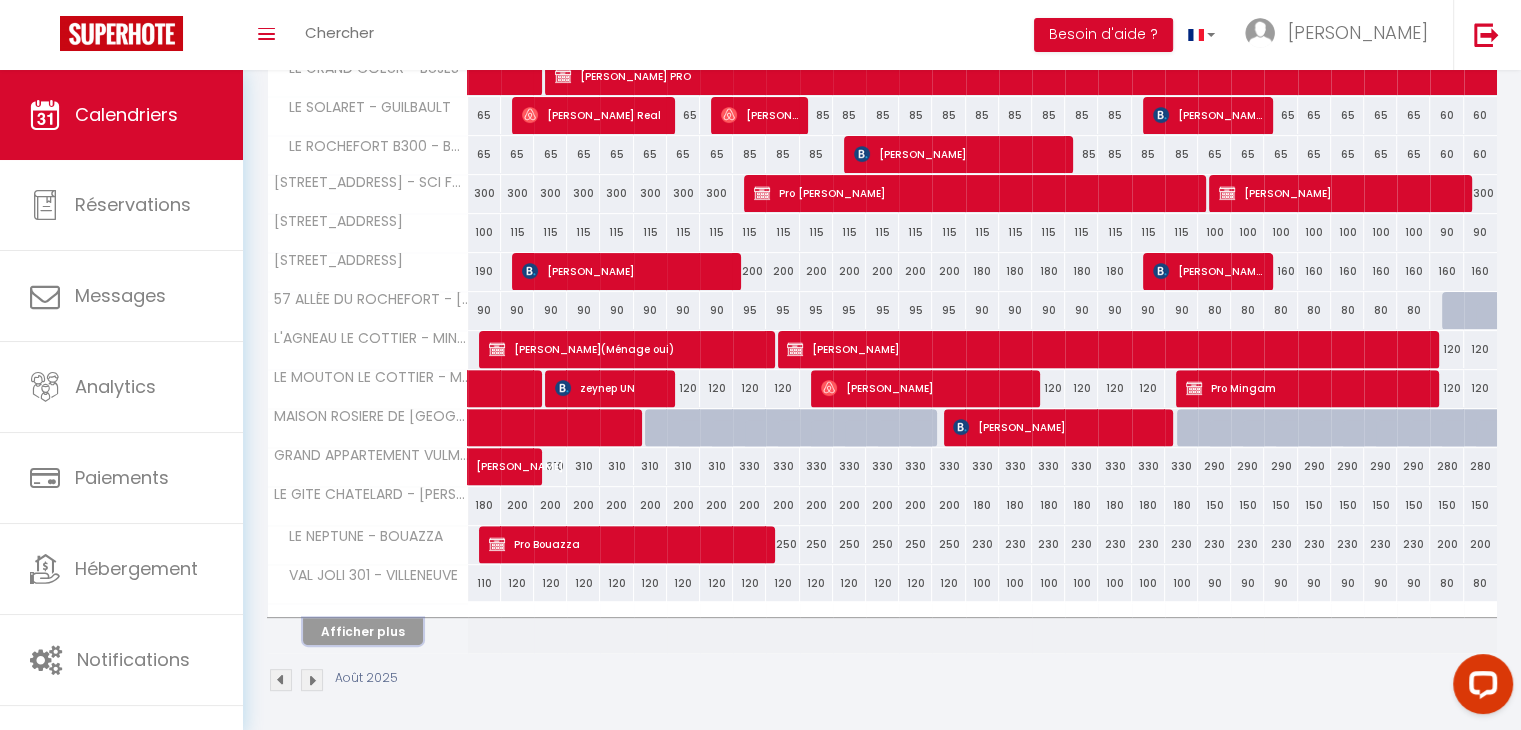 click on "Afficher plus" at bounding box center (363, 631) 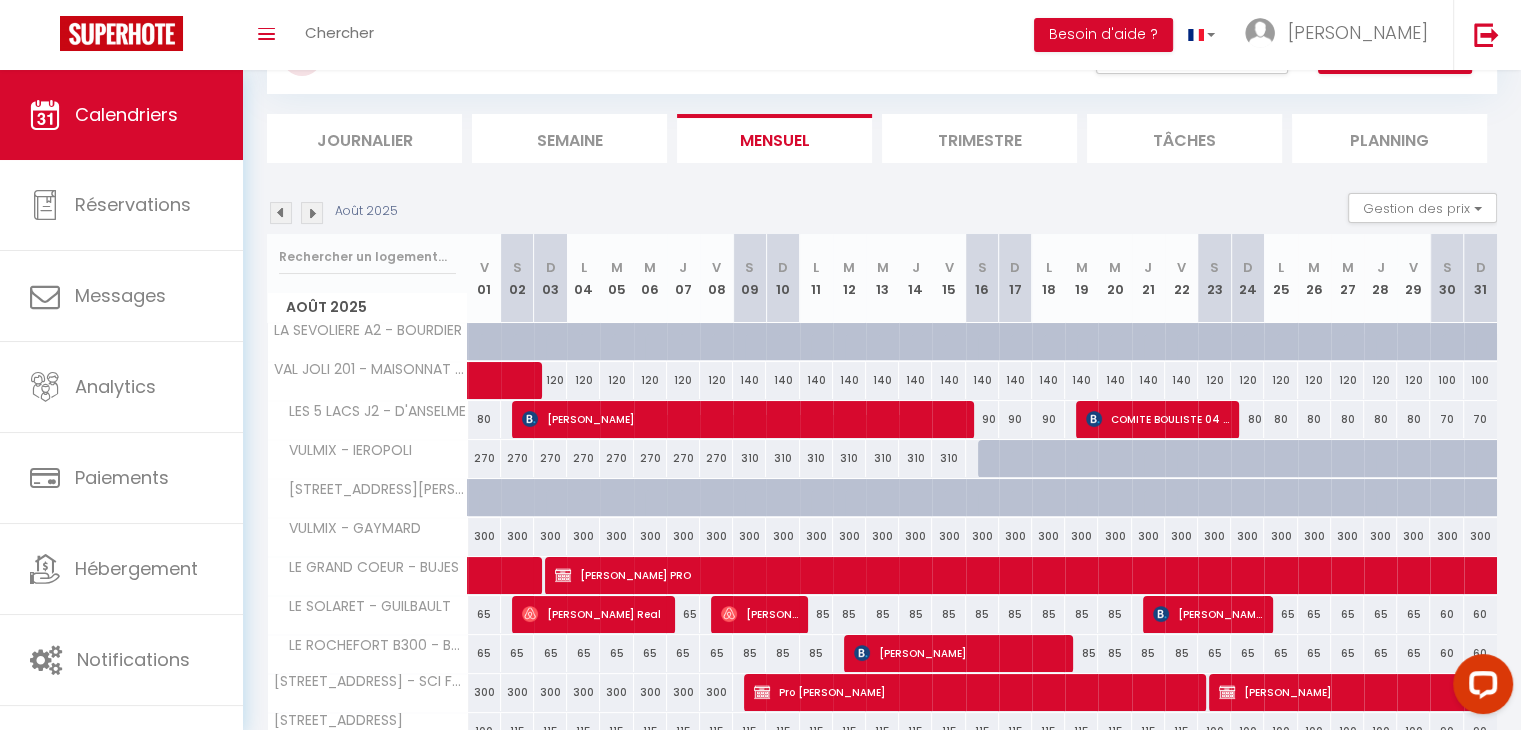scroll, scrollTop: 93, scrollLeft: 0, axis: vertical 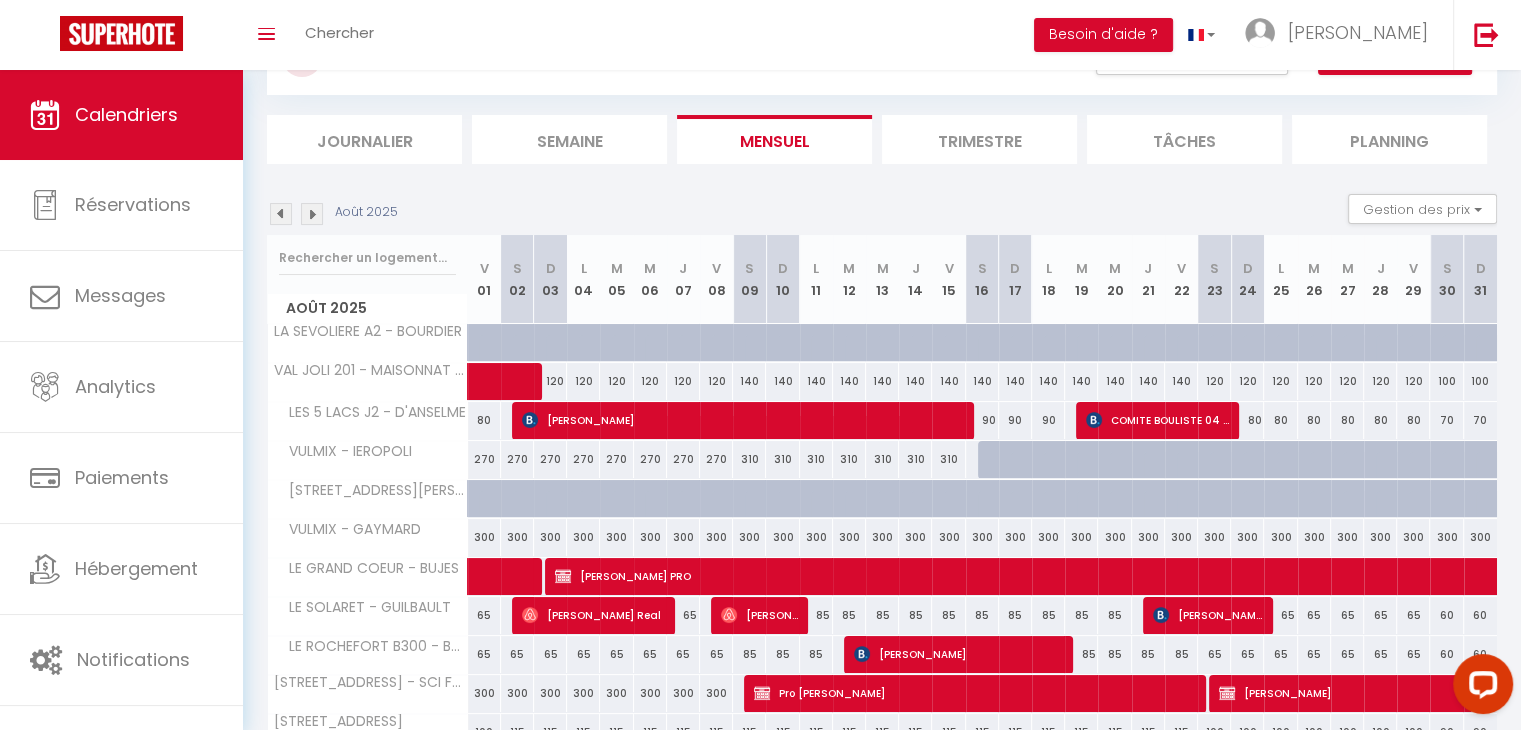 click at bounding box center [281, 214] 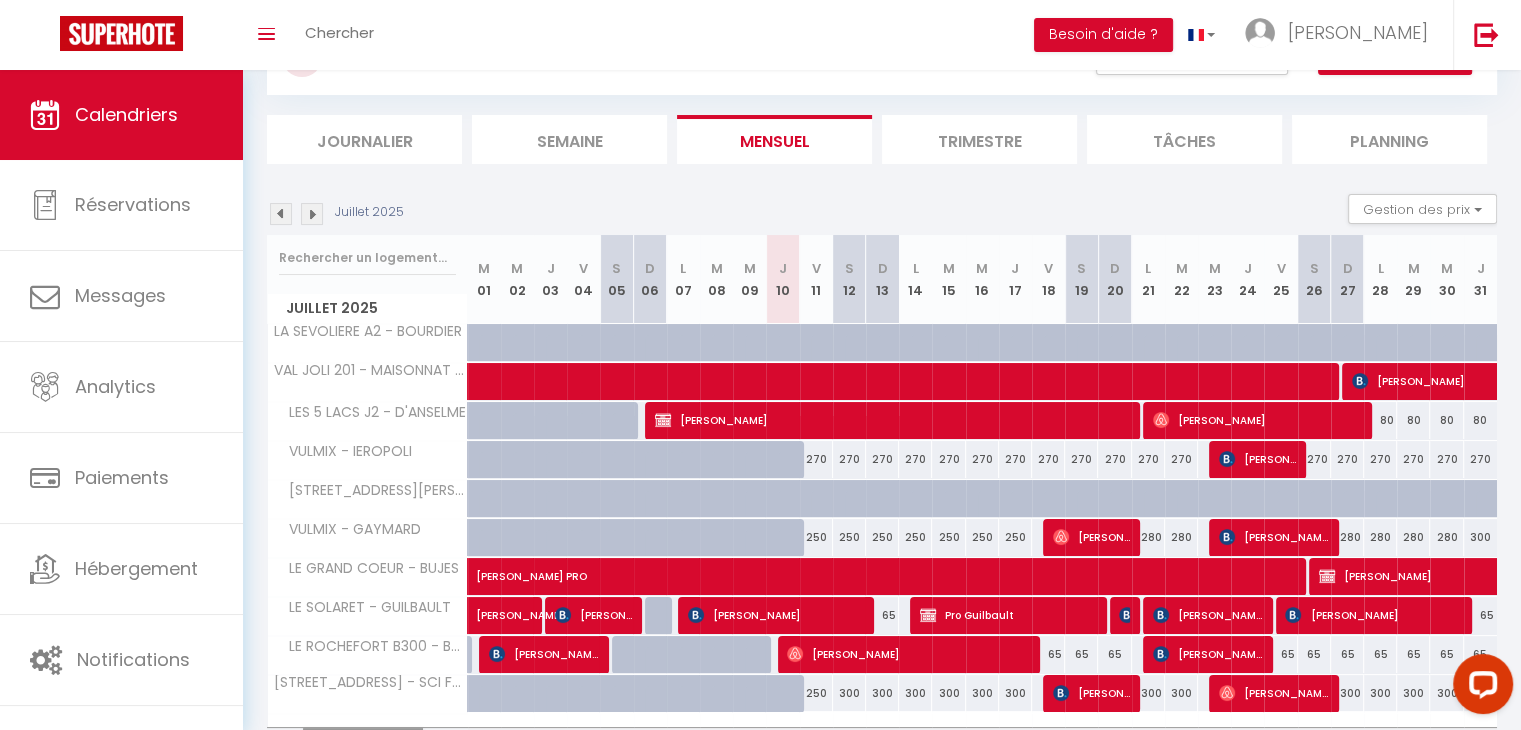 scroll, scrollTop: 205, scrollLeft: 0, axis: vertical 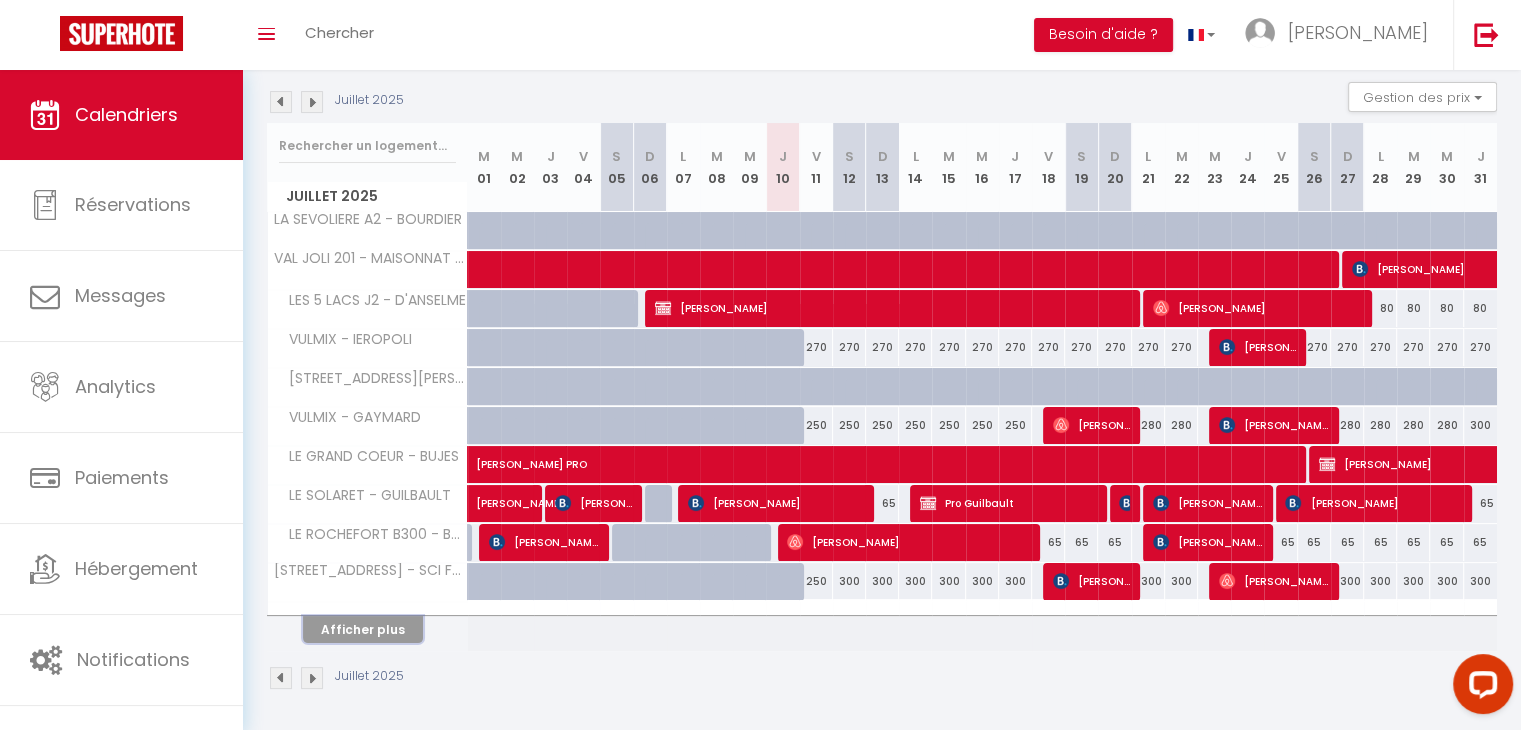 click on "Afficher plus" at bounding box center [363, 629] 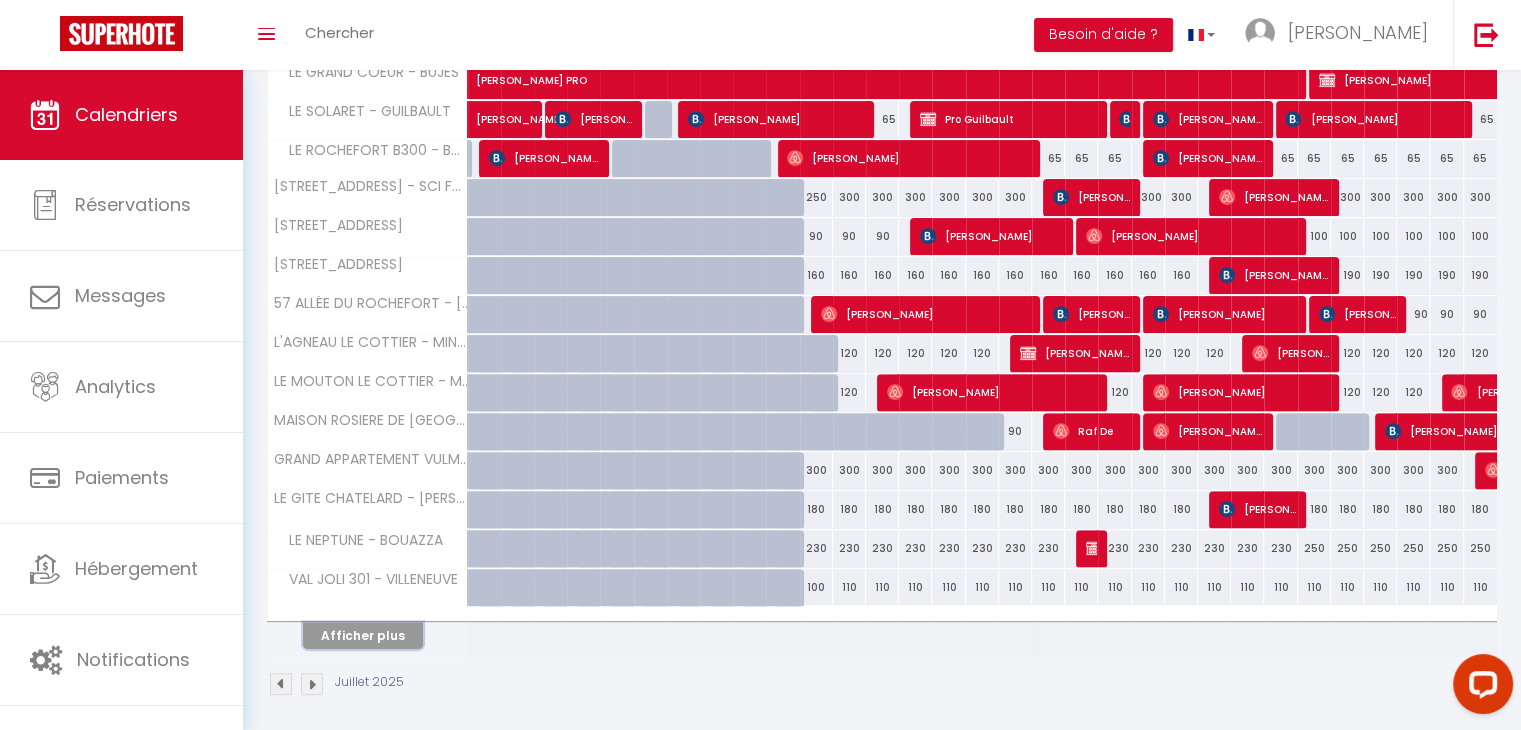 scroll, scrollTop: 593, scrollLeft: 0, axis: vertical 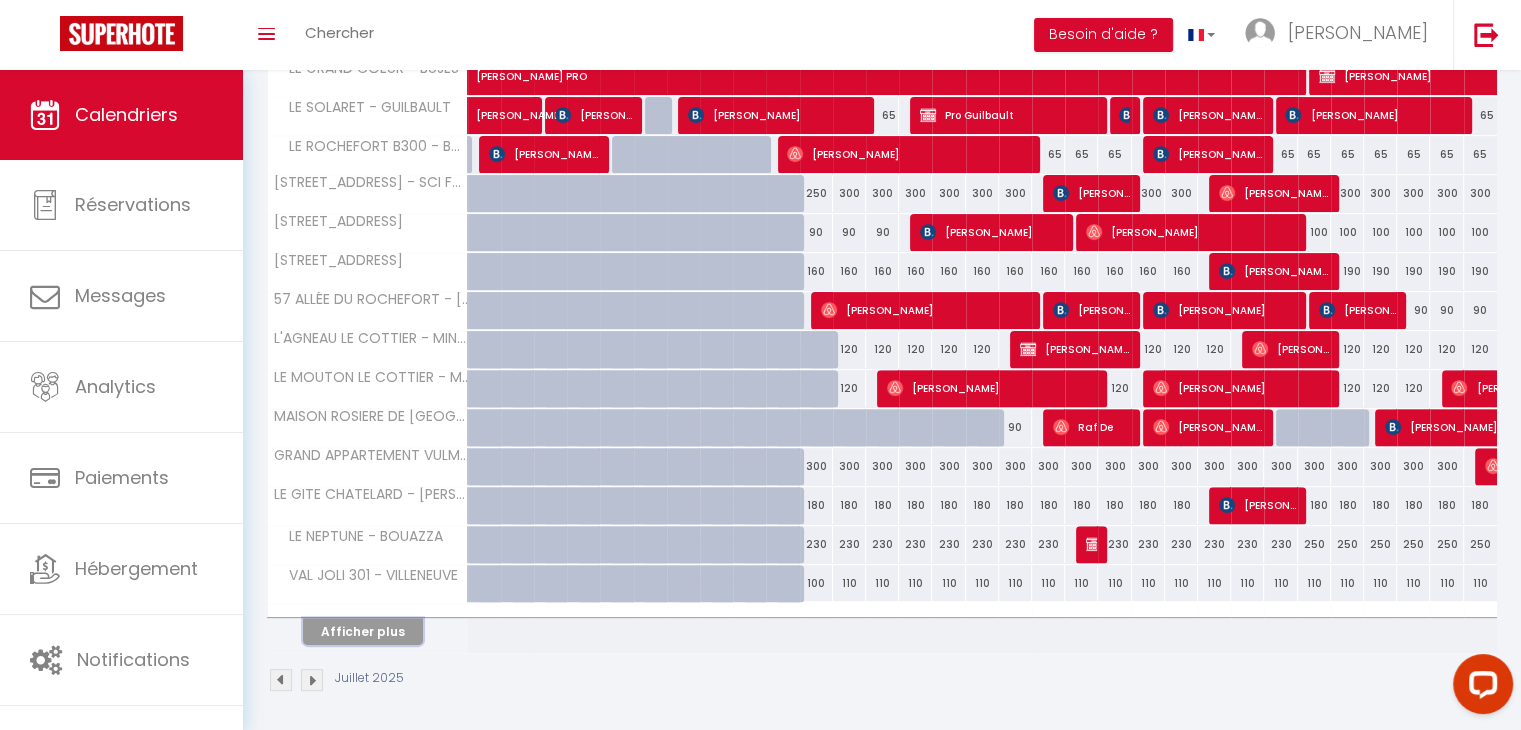 click on "Afficher plus" at bounding box center (363, 631) 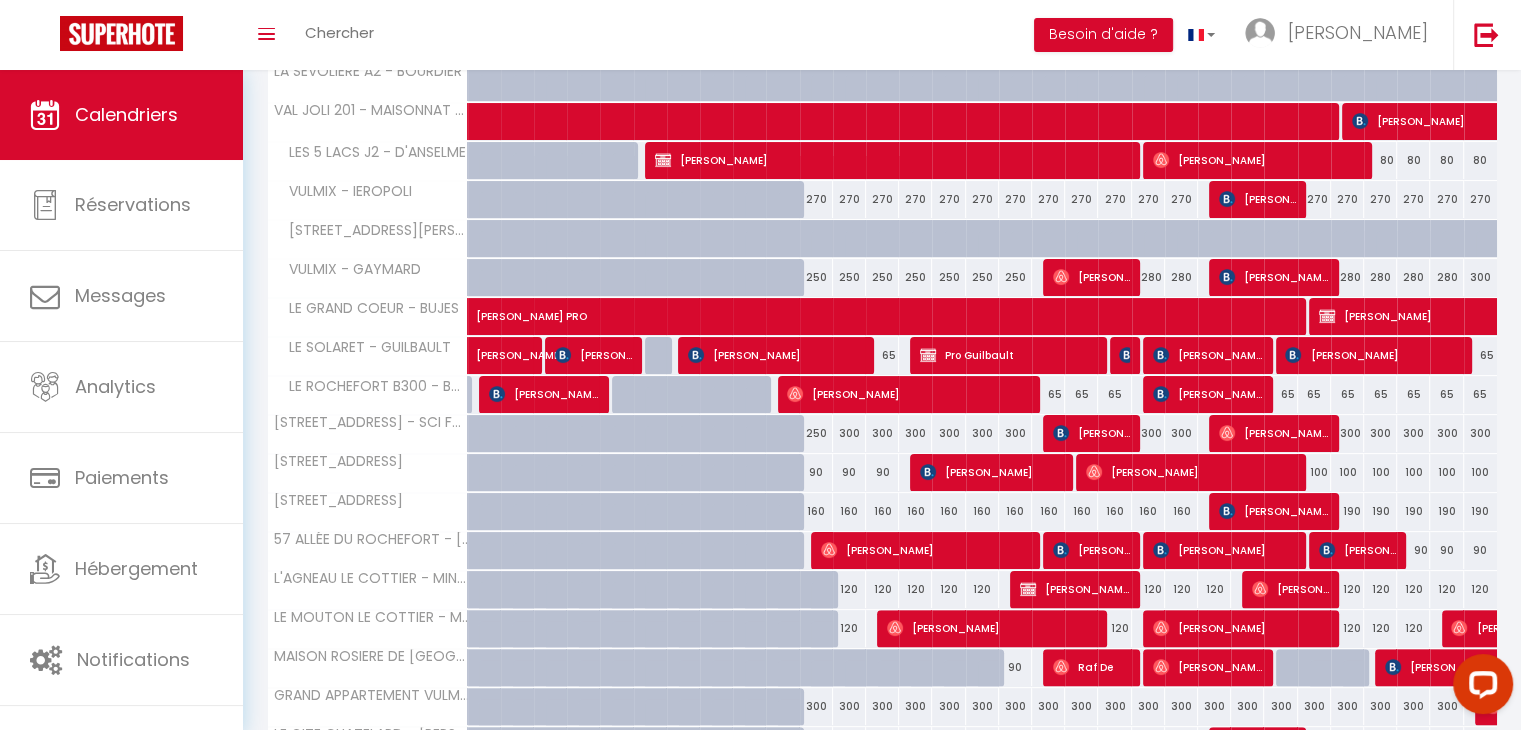 scroll, scrollTop: 661, scrollLeft: 0, axis: vertical 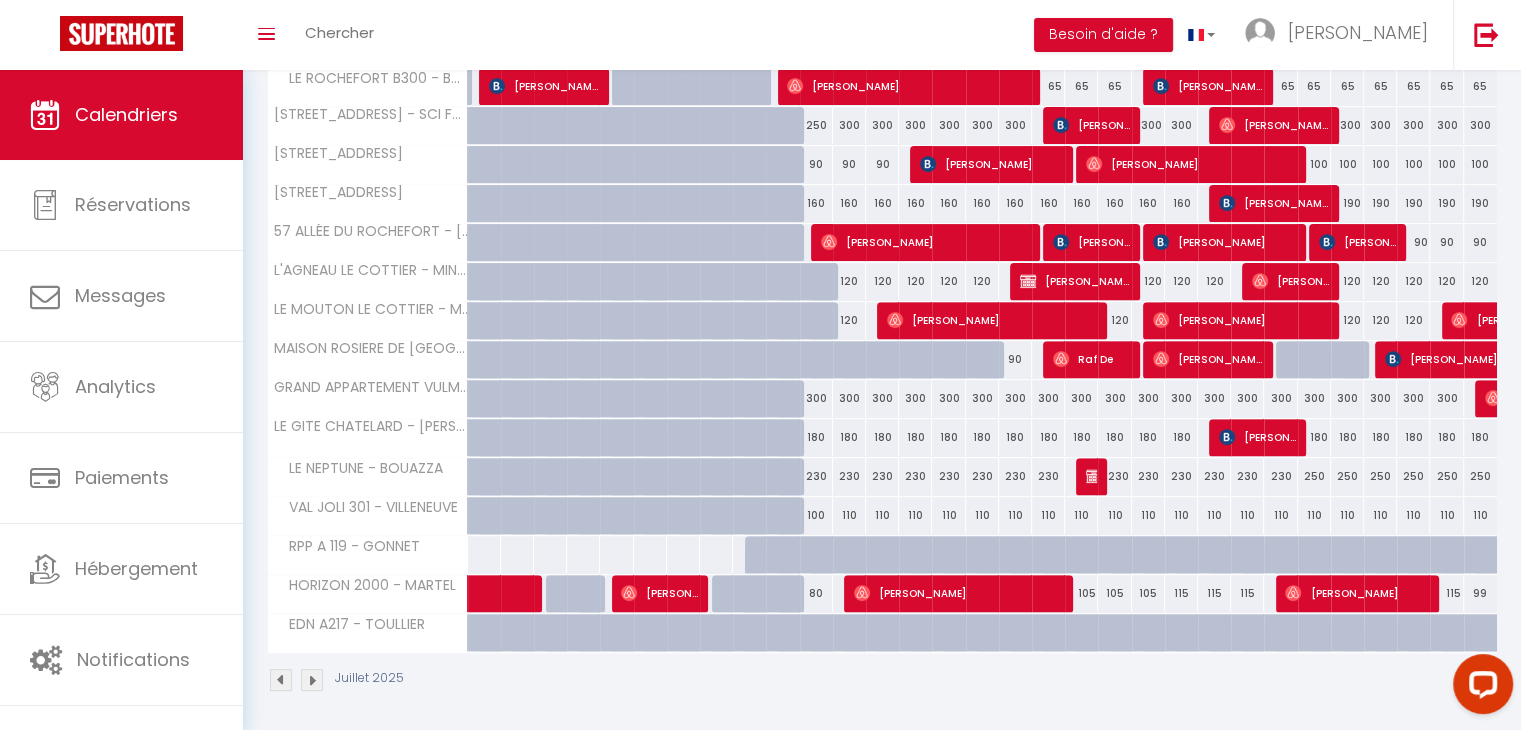 click on "100" at bounding box center (816, 515) 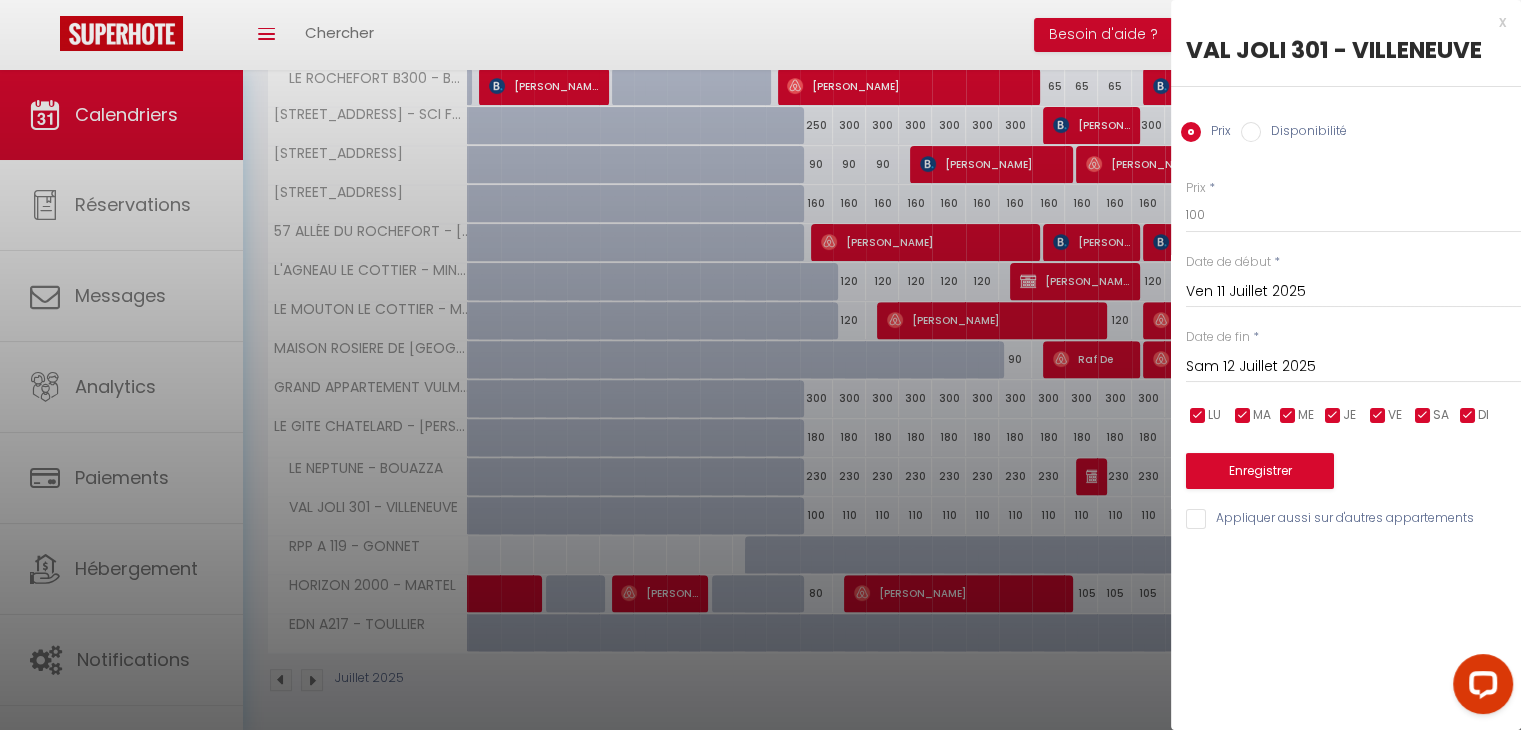 click on "Sam 12 Juillet 2025" at bounding box center (1353, 367) 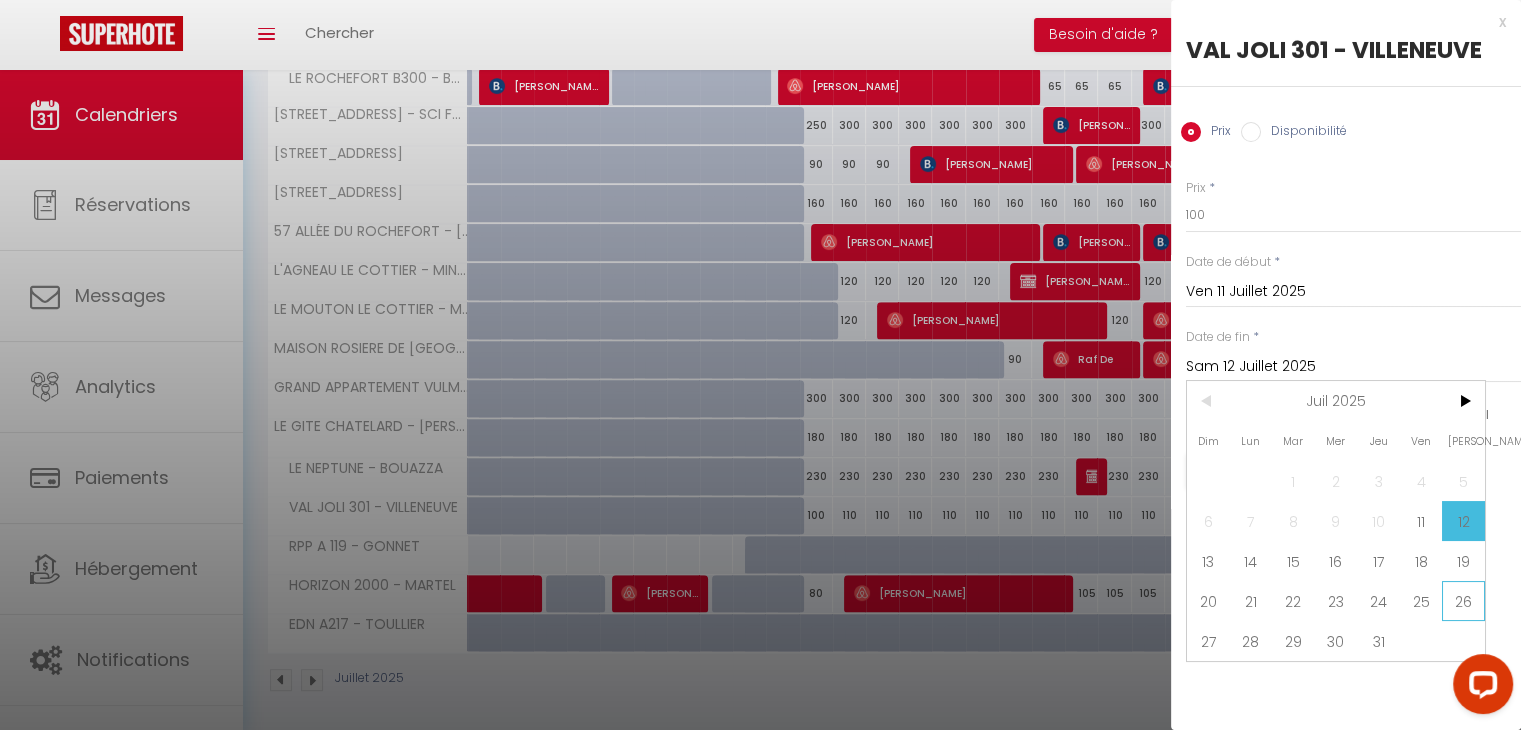 click on "26" at bounding box center [1463, 601] 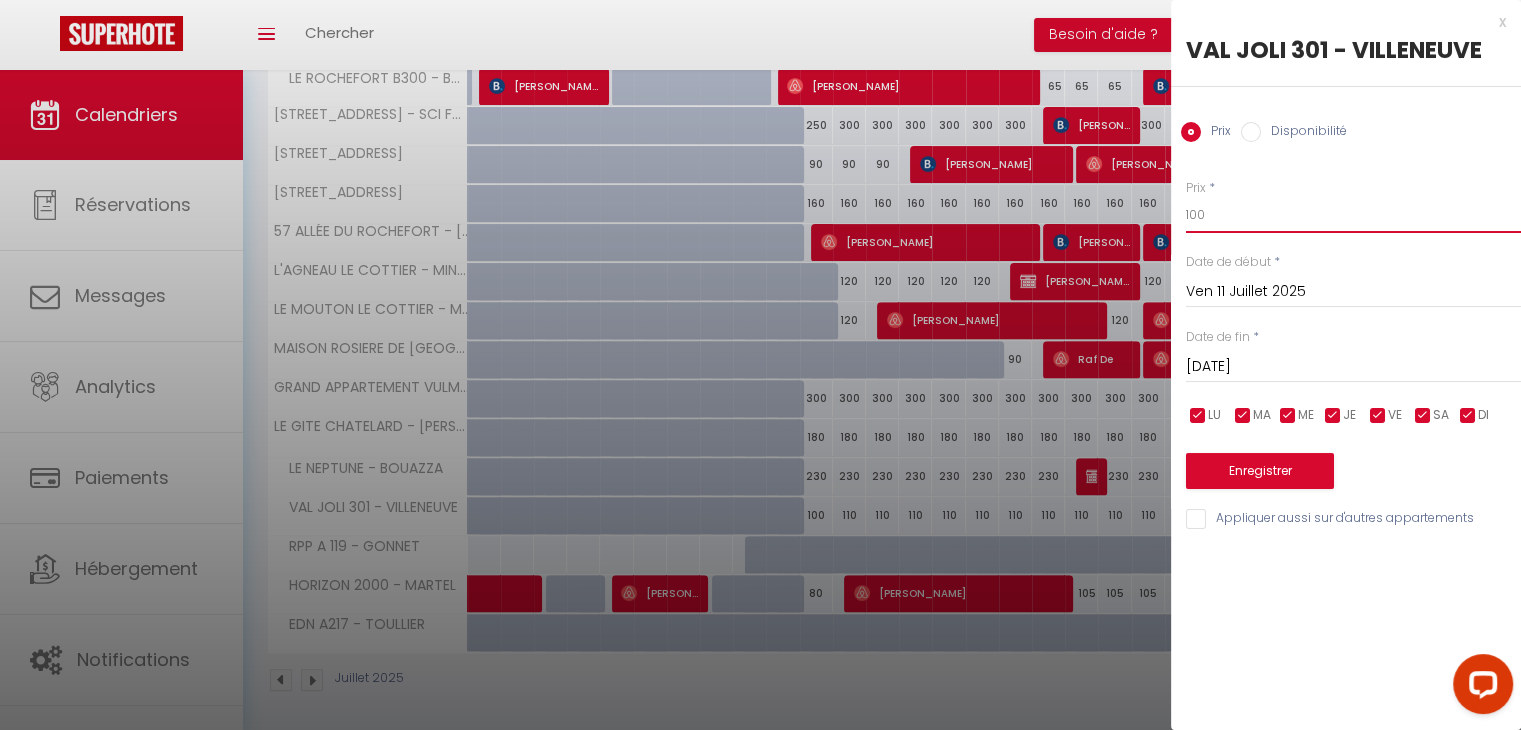click on "100" at bounding box center (1353, 215) 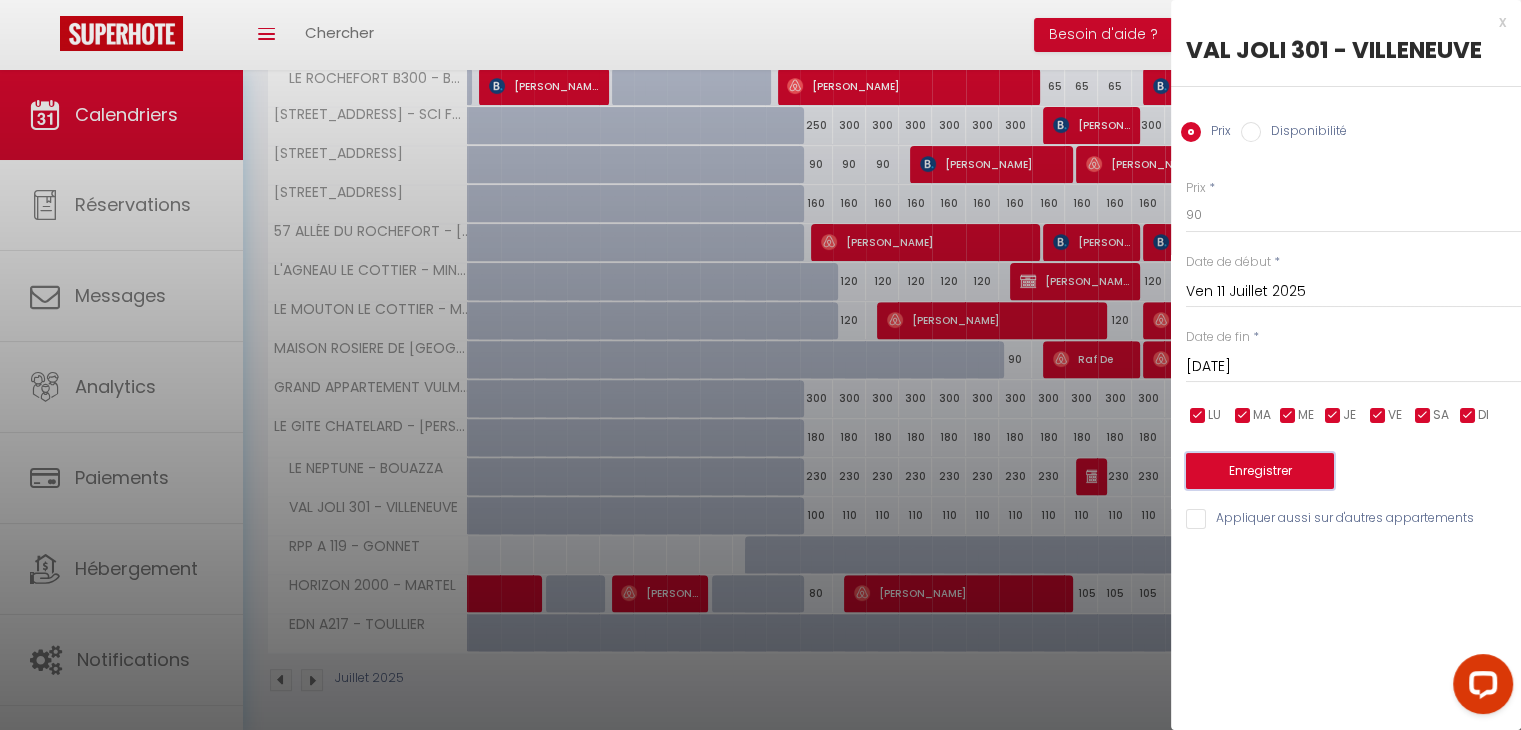 click on "Enregistrer" at bounding box center [1260, 471] 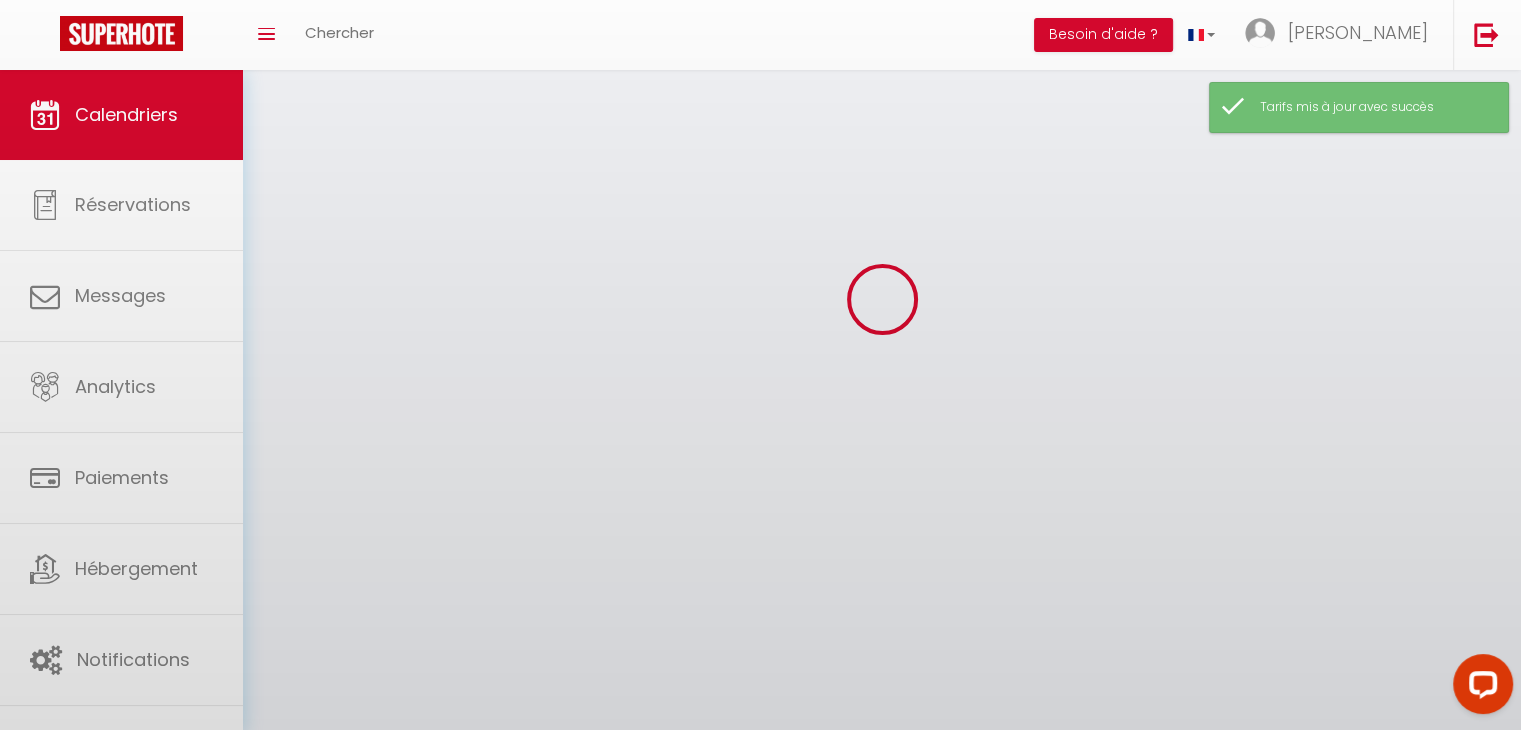 scroll, scrollTop: 205, scrollLeft: 0, axis: vertical 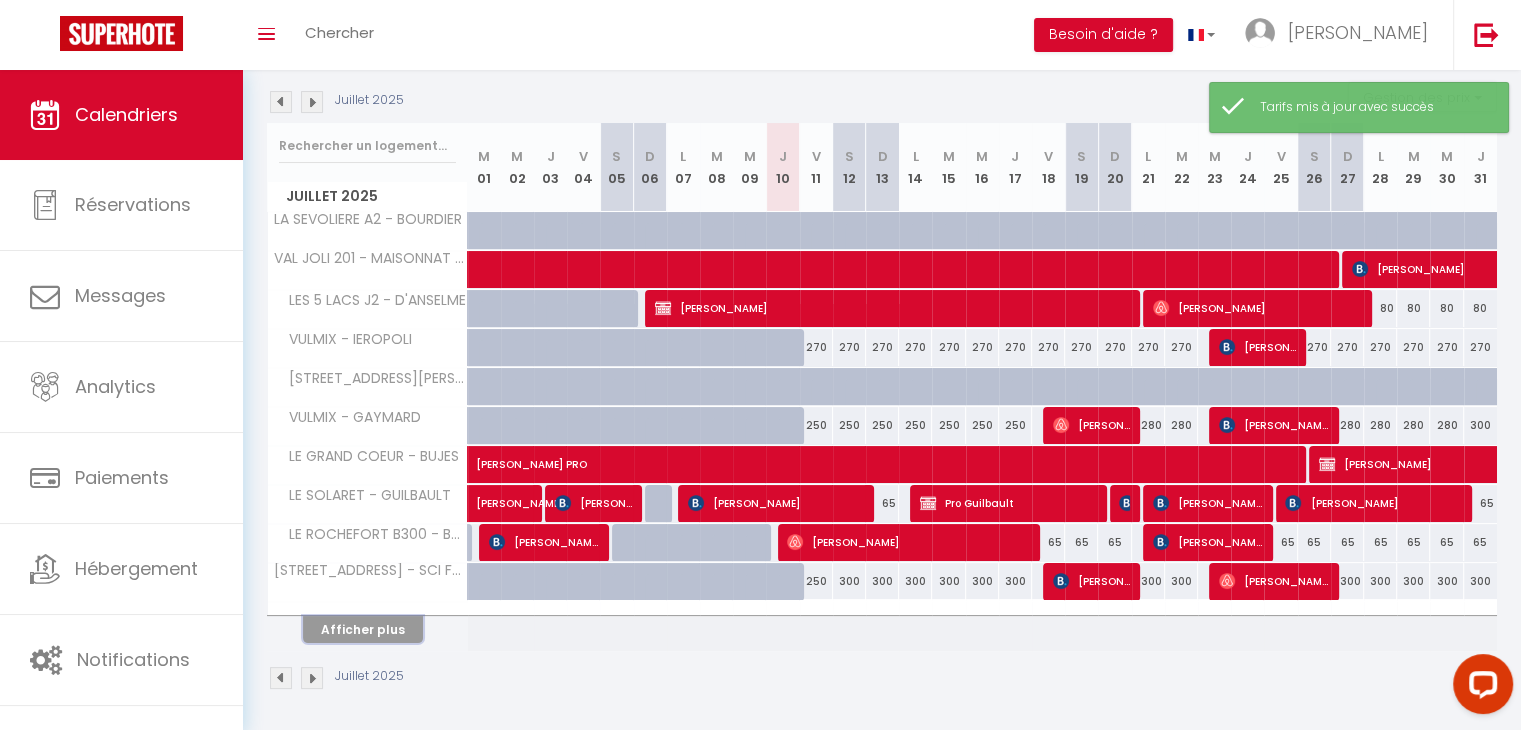 click on "Afficher plus" at bounding box center (363, 629) 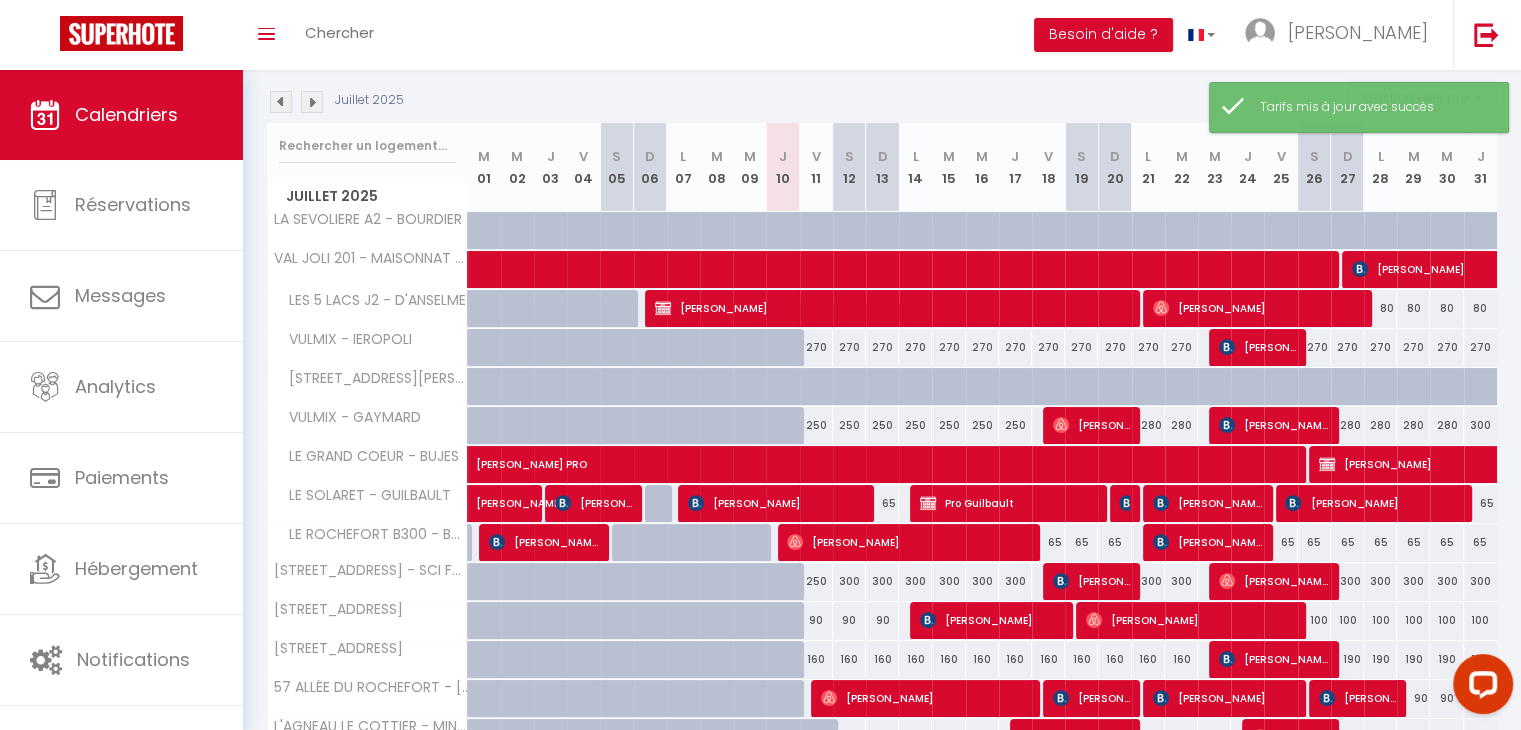 scroll, scrollTop: 593, scrollLeft: 0, axis: vertical 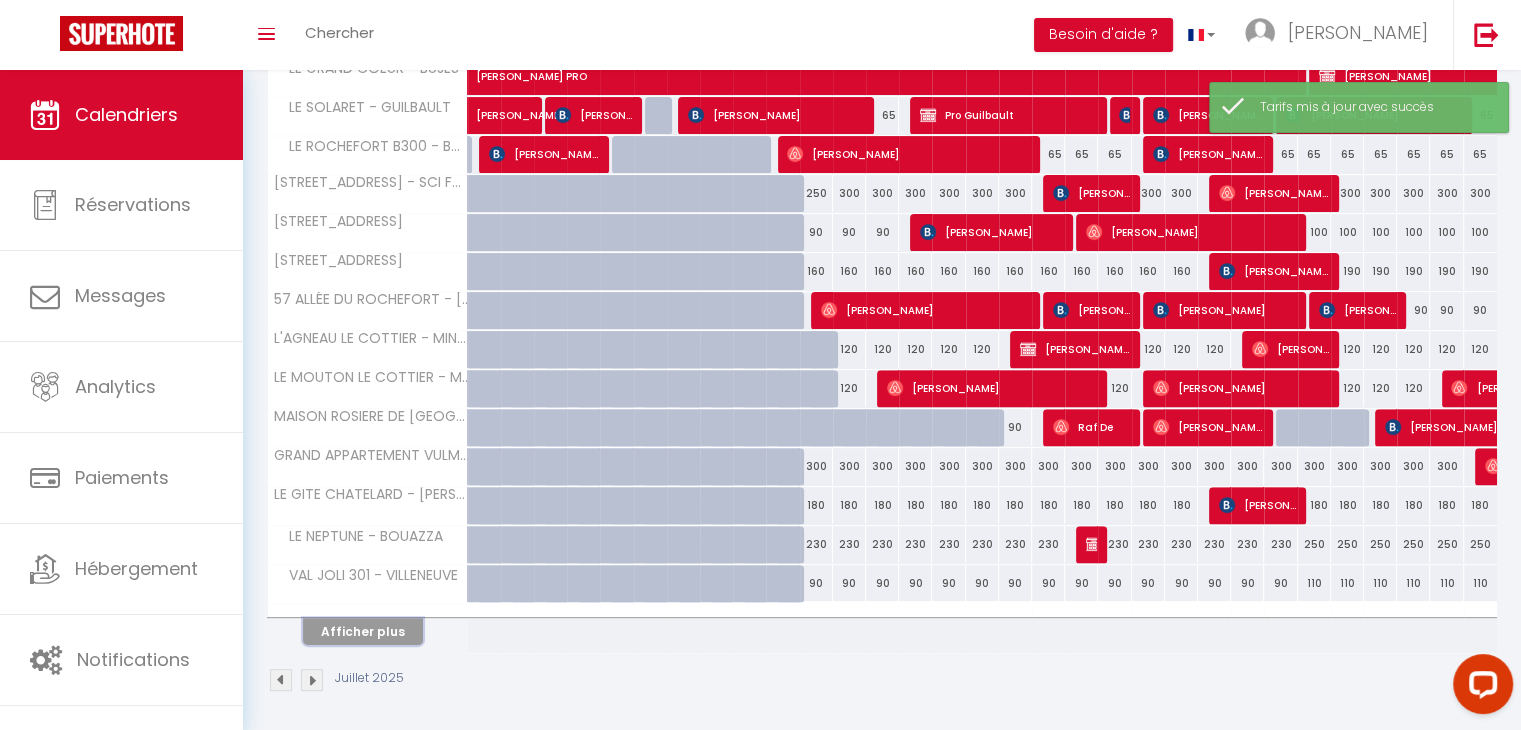click on "Afficher plus" at bounding box center (363, 631) 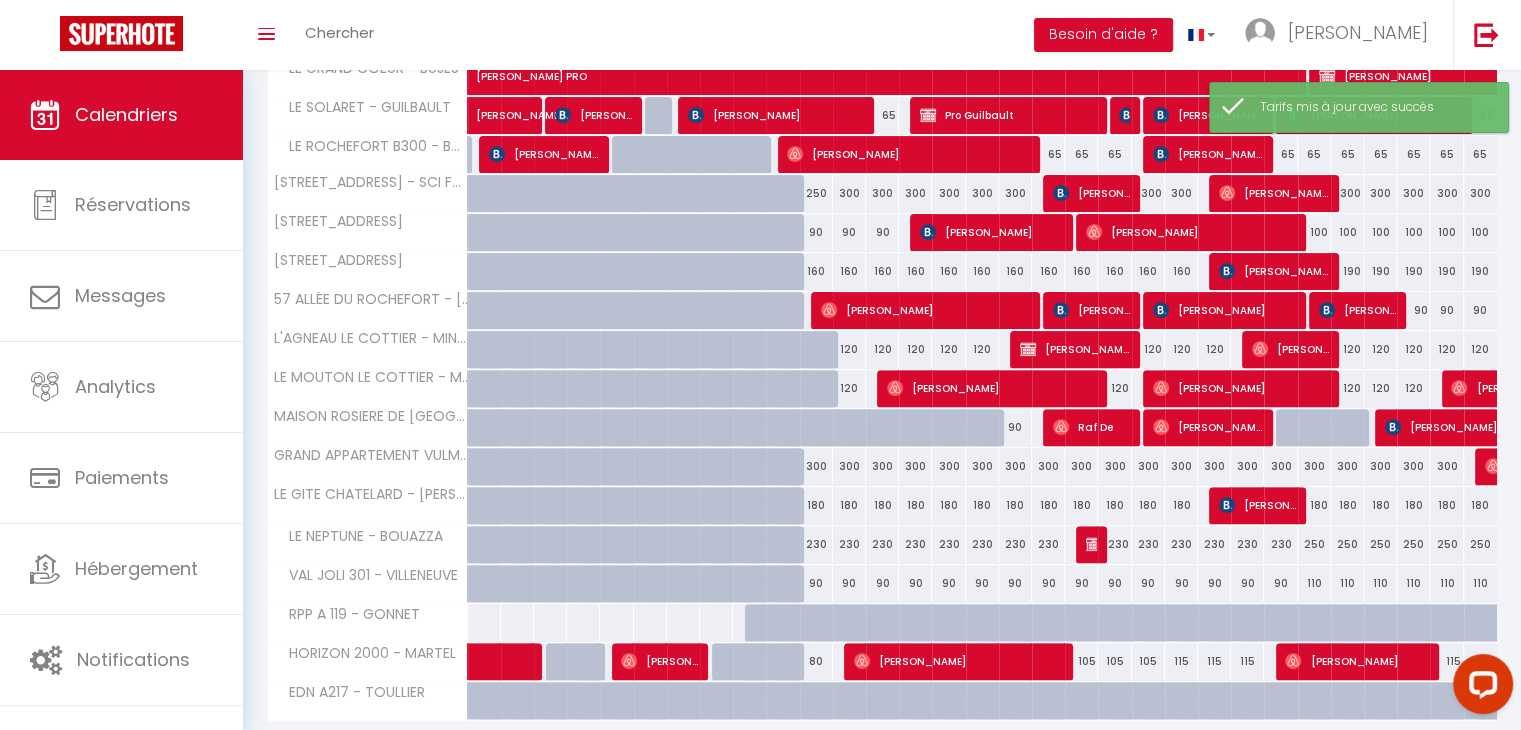 scroll, scrollTop: 661, scrollLeft: 0, axis: vertical 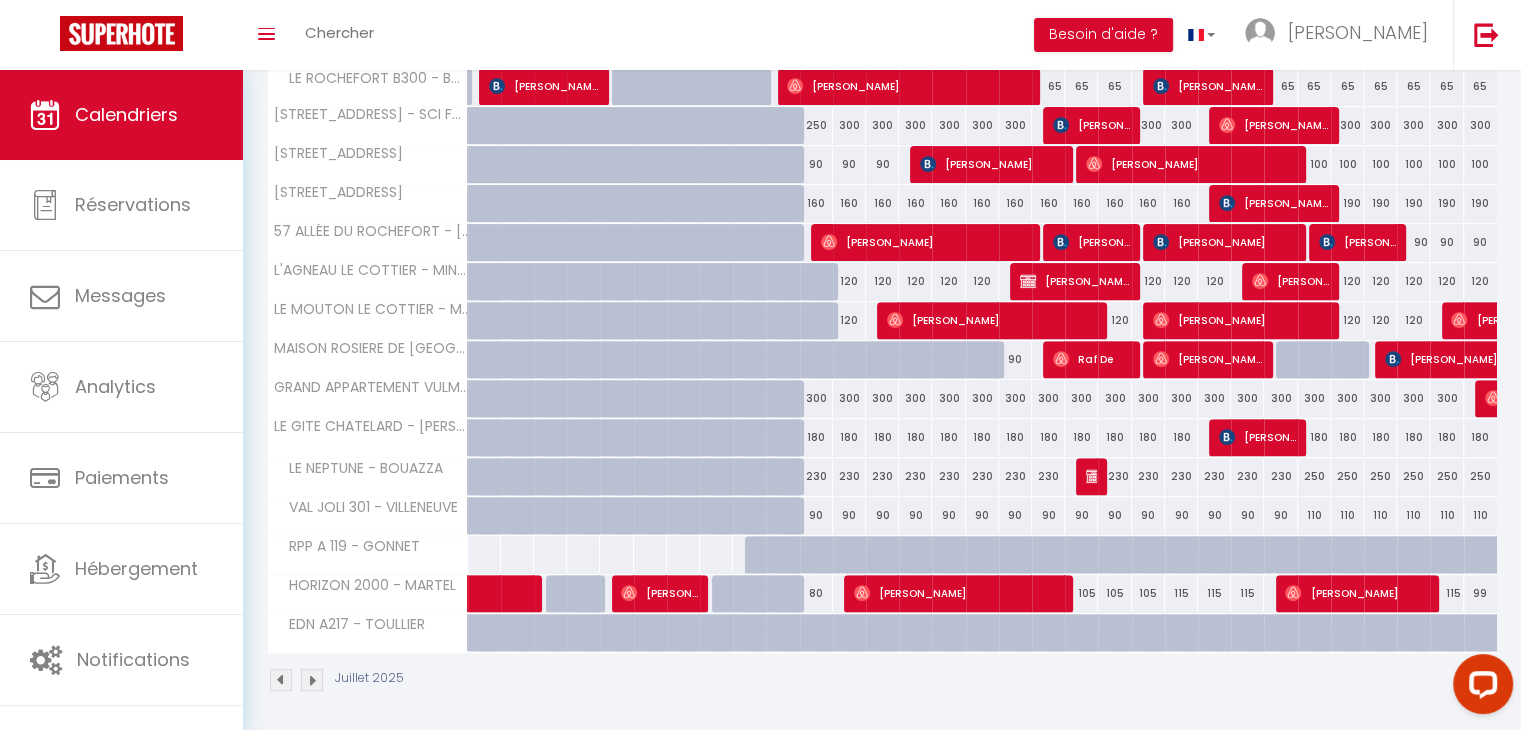 click on "110" at bounding box center (1314, 515) 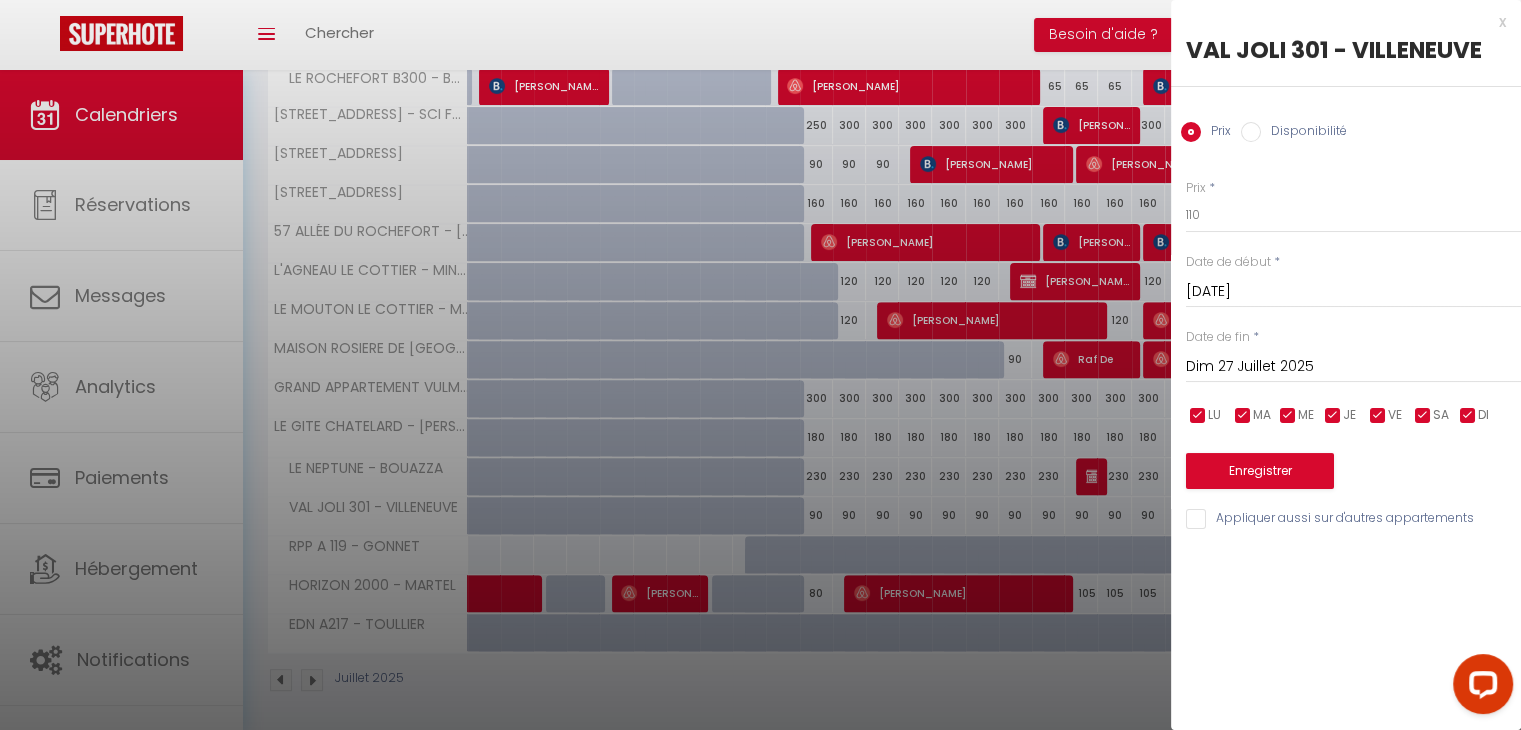 click on "Dim 27 Juillet 2025" at bounding box center (1353, 367) 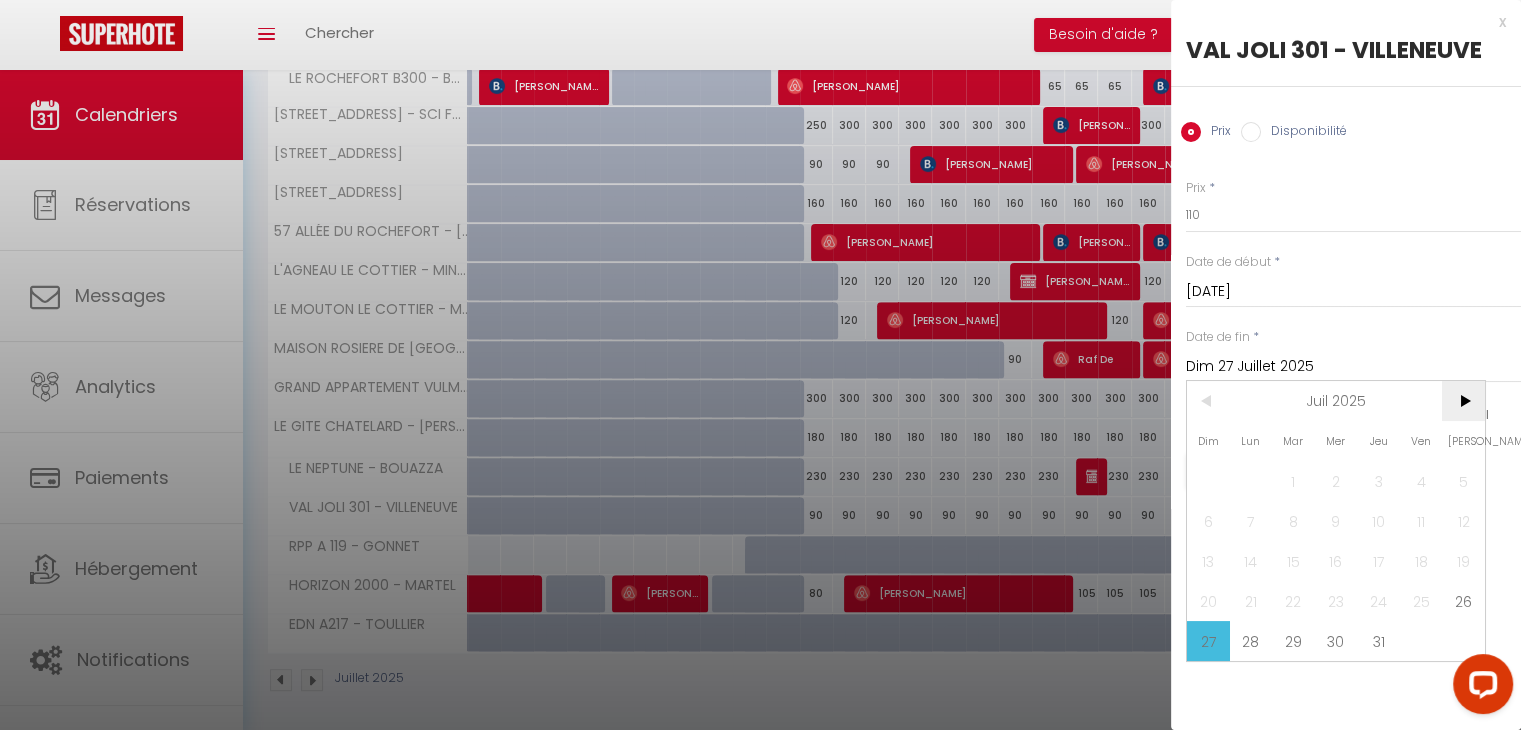 click on ">" at bounding box center (1463, 401) 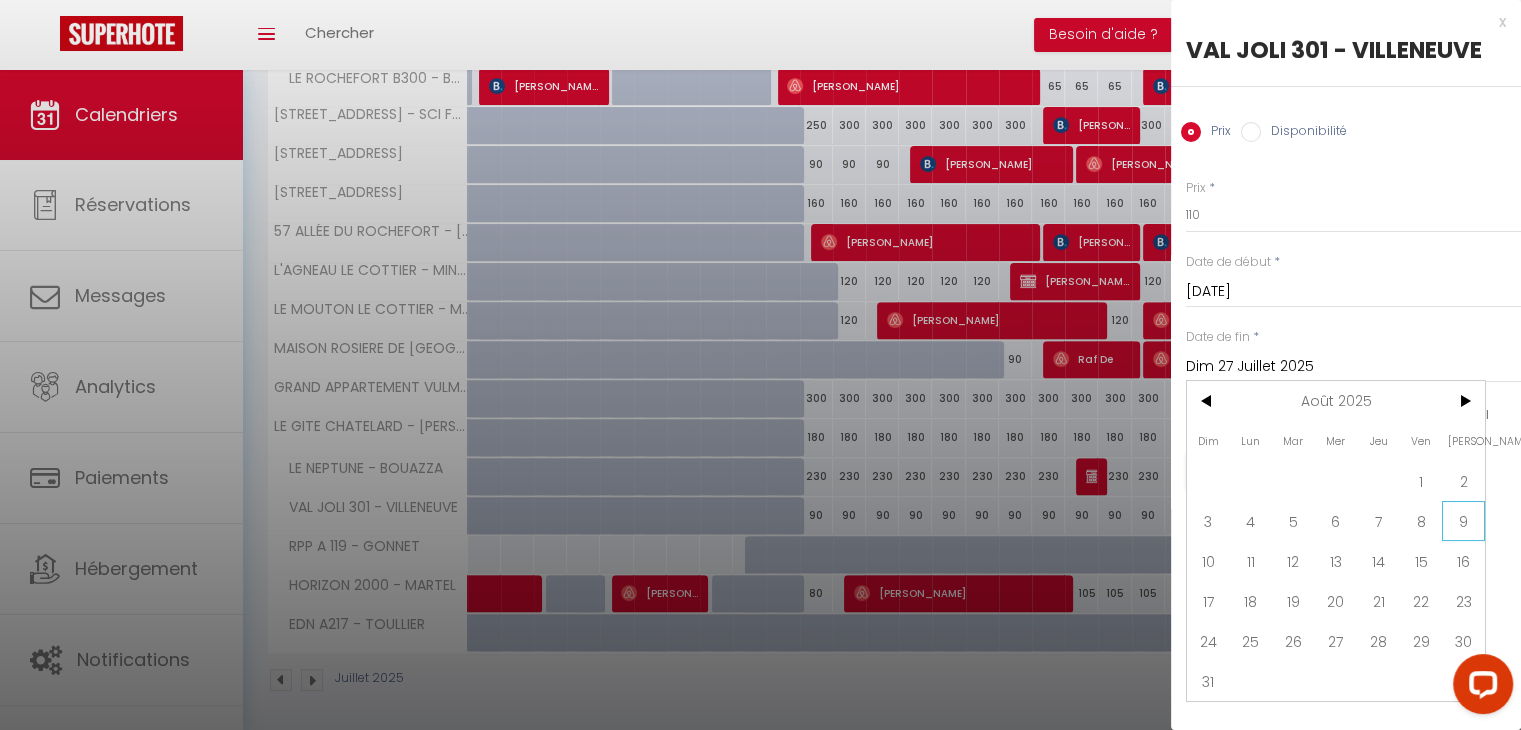click on "9" at bounding box center (1463, 521) 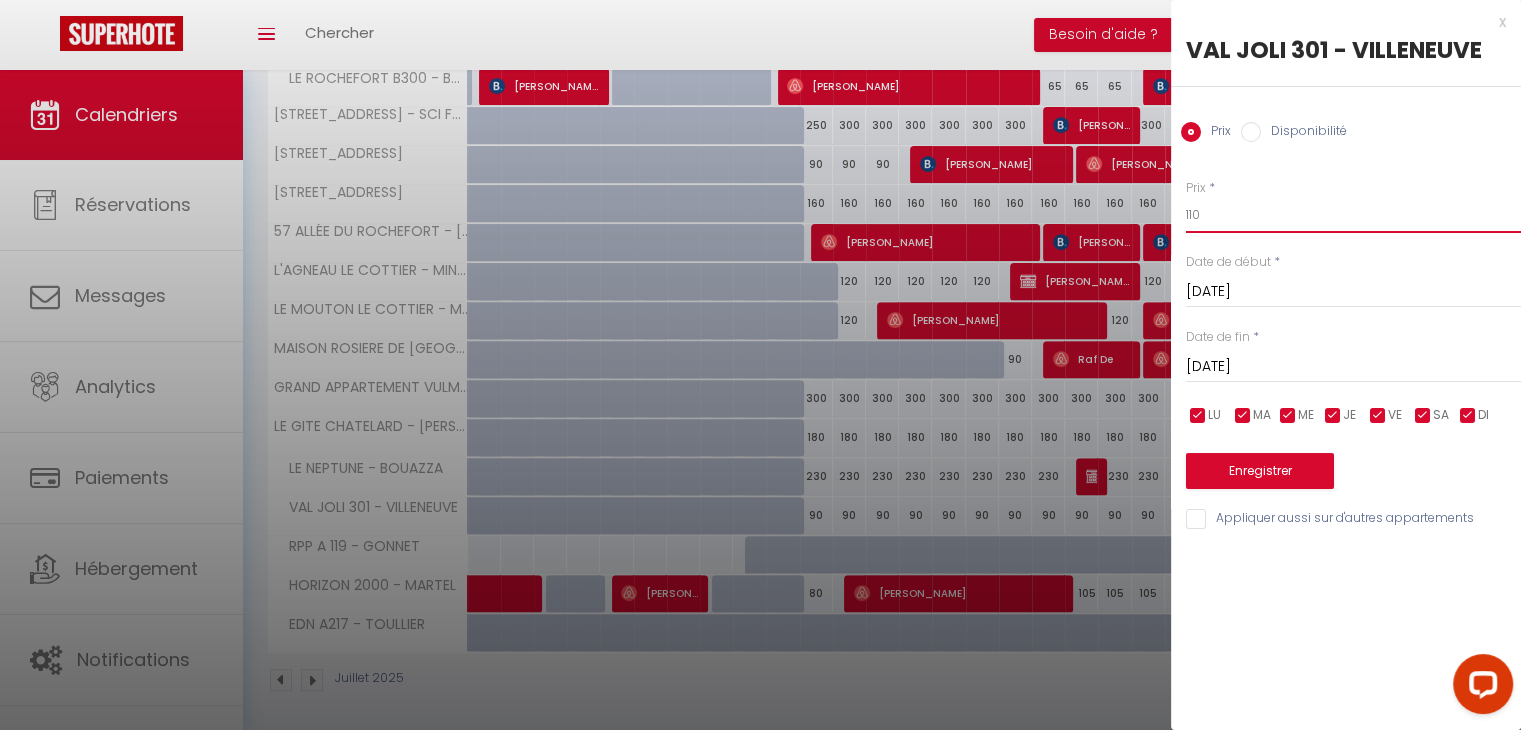 click on "110" at bounding box center (1353, 215) 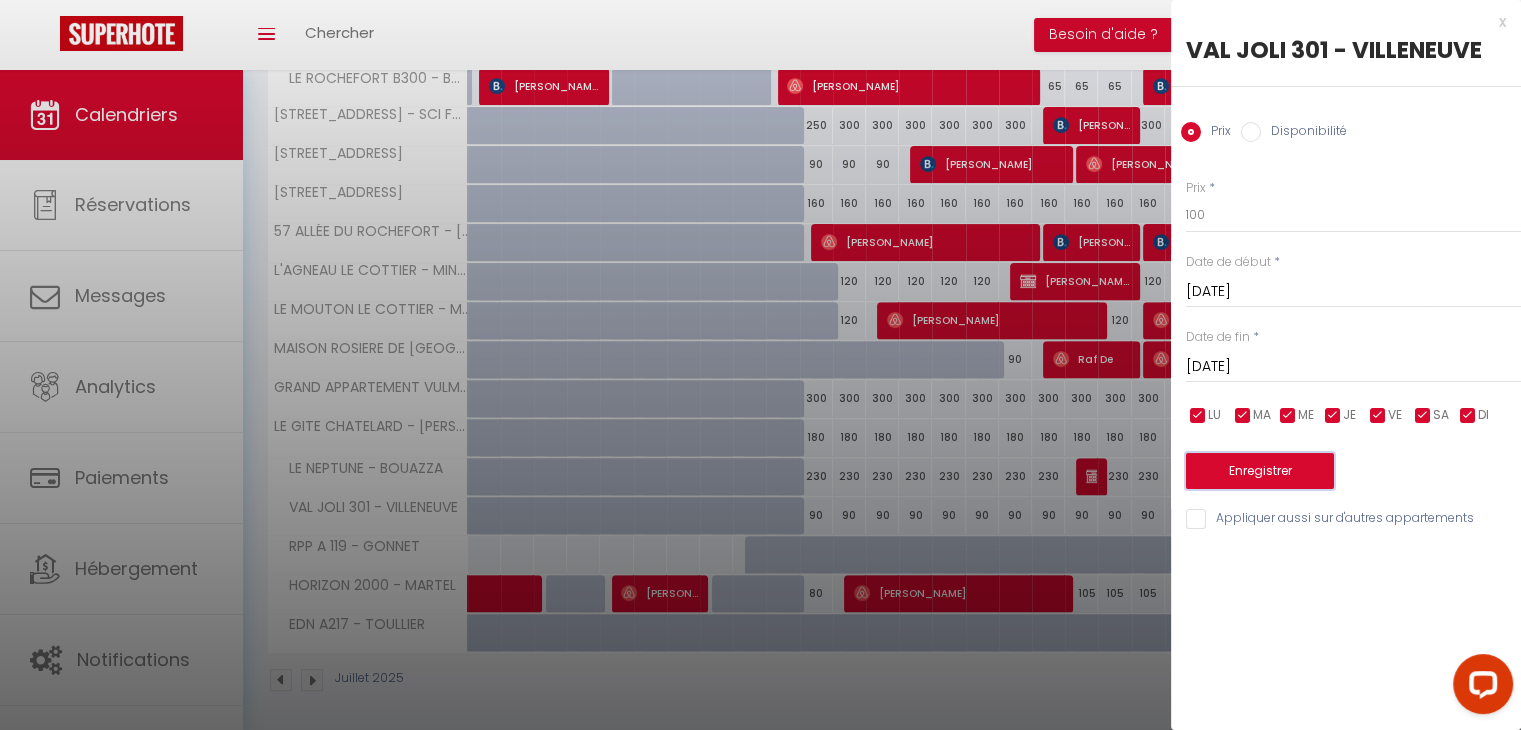 click on "Enregistrer" at bounding box center (1260, 471) 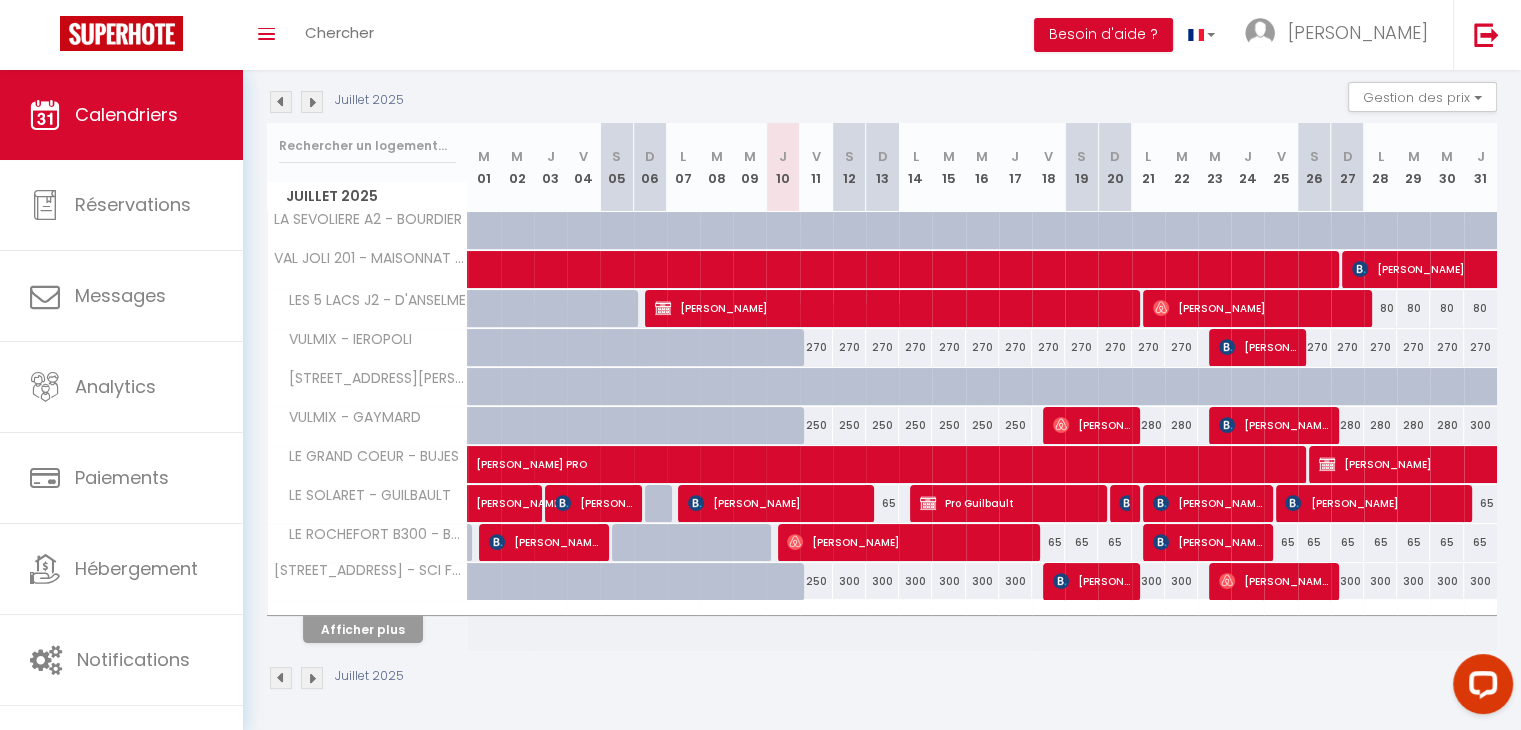 scroll, scrollTop: 0, scrollLeft: 0, axis: both 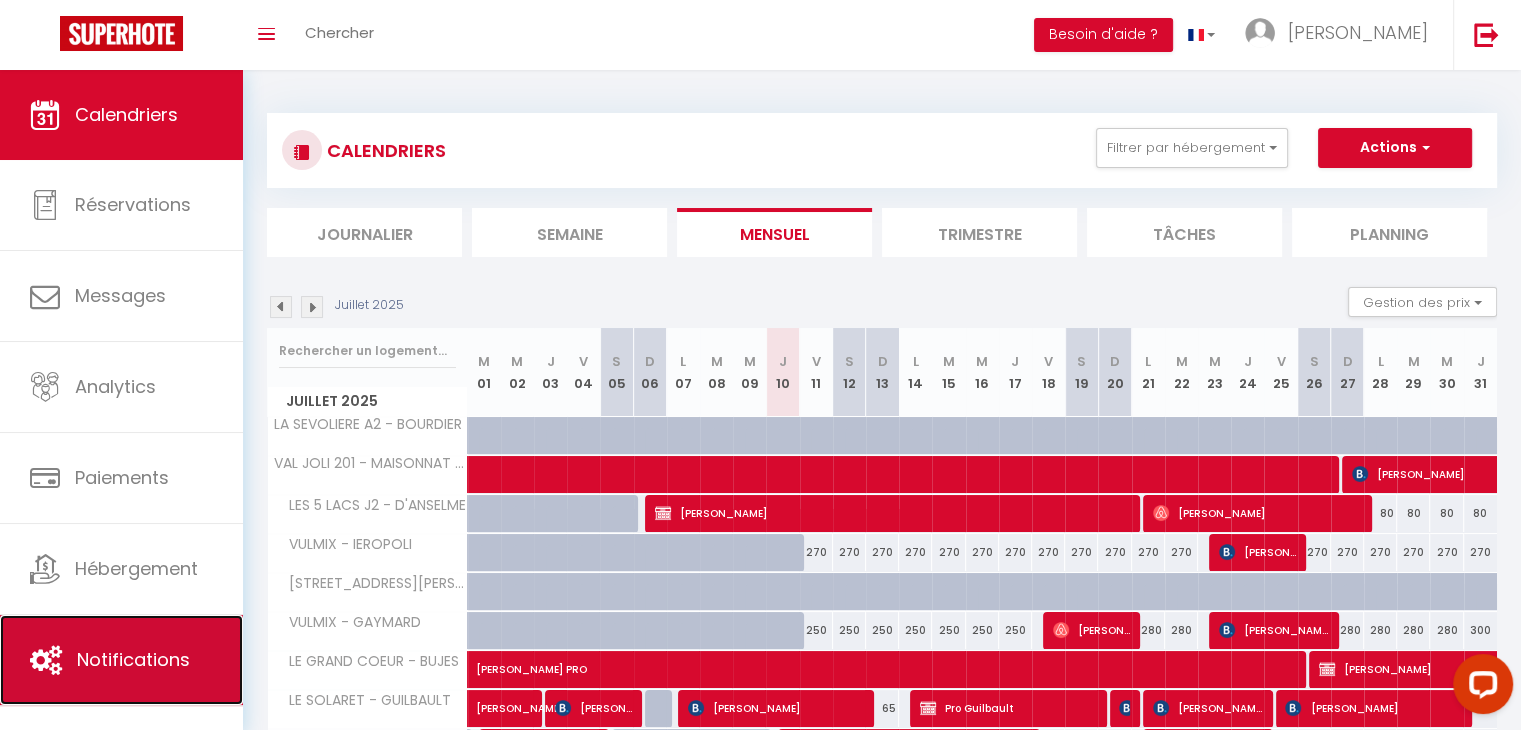 click on "Notifications" at bounding box center [133, 659] 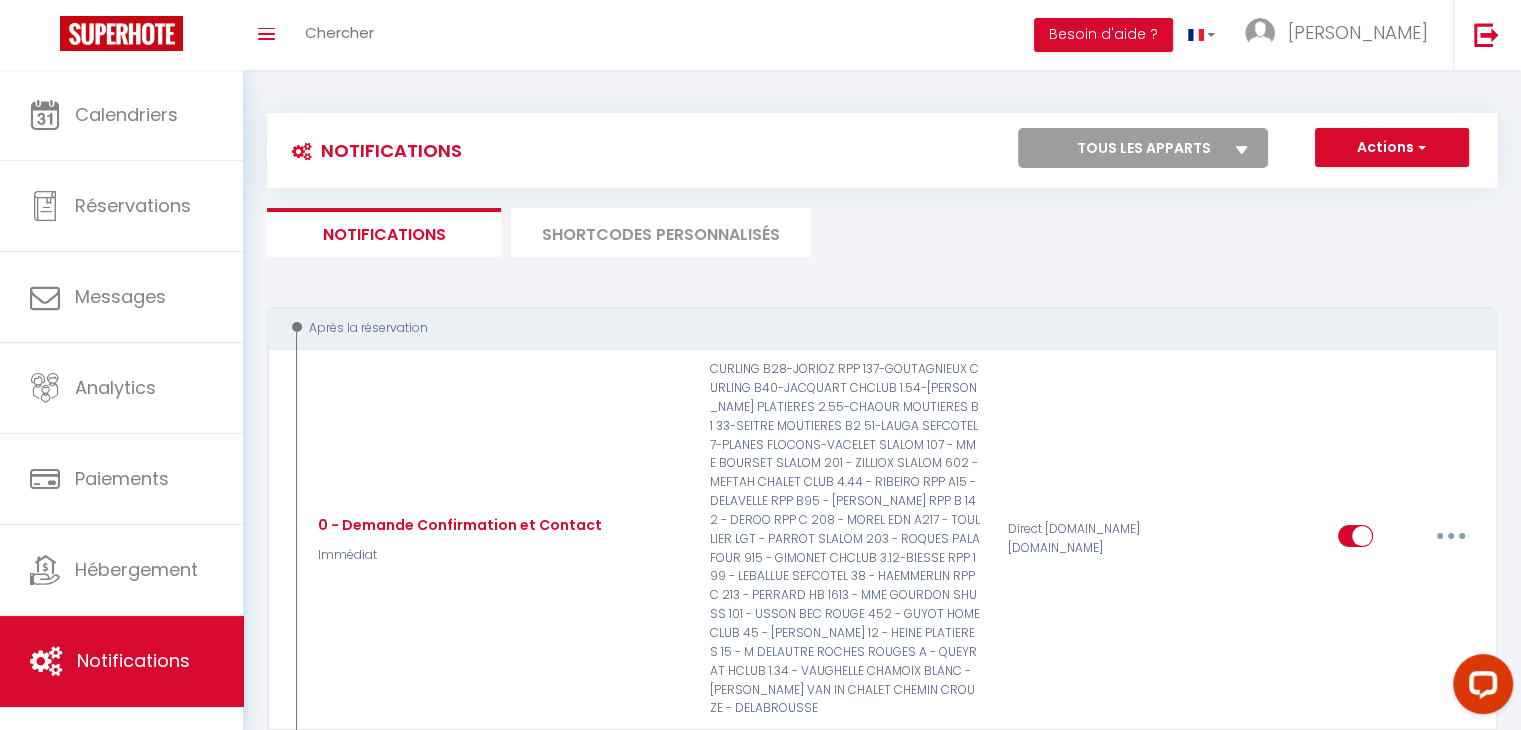click on "Notifications
Actions
Nouvelle Notification    Exporter    Importer    Tous les apparts    SLALOM 107 - MME BOURSET SLALOM 201 - ZILLIOX SLALOM 602 - MEFTAH SLALOM 302 - ESCOT ROYAN - BRIGANTE MARMANDE - [PERSON_NAME] [GEOGRAPHIC_DATA] - COQUELICOTS HBORSAT 3031- DECHENAUD GRAU DU ROI - CONTINENTAL SCHUSS 103-FOURNEL LGT - PARROT FLOCONS-VACELET CURLING B28-JORIOZ PLATIERES 1.34-NOSAL RPP 137-GOUTAGNIEUX RPP A15 - DELAVELLE RPP B95 - [PERSON_NAME] CURLING B40-JACQUART CHCLUB 1.54-[PERSON_NAME] PLATIERES 2.07 - MORLION RPP B 142 - DEROO RPP C 208 - MOREL BORSAT 52-JORDAN HORIZON 2000 - MARTEL EDN A217 - TOULLIER GD PRE 11-ROSEMBLY MOUTIERES B1 33-SEITRE MOUTIERES B2 51-LAUGA SEFCOTEL 7-PLANES CHALET CLUB 4.44 - RIBEIRO PLATIERES 2.55-CHAOUR HCLUB 1.34 - VAUGHELLE LES 5 LACS J2 - D'ANSELME LES FERMES DE [GEOGRAPHIC_DATA] [STREET_ADDRESS][GEOGRAPHIC_DATA] 452 - GUYOT [STREET_ADDRESS][GEOGRAPHIC_DATA] A 108 - BM DEVELOPPEMENT" at bounding box center (882, 4532) 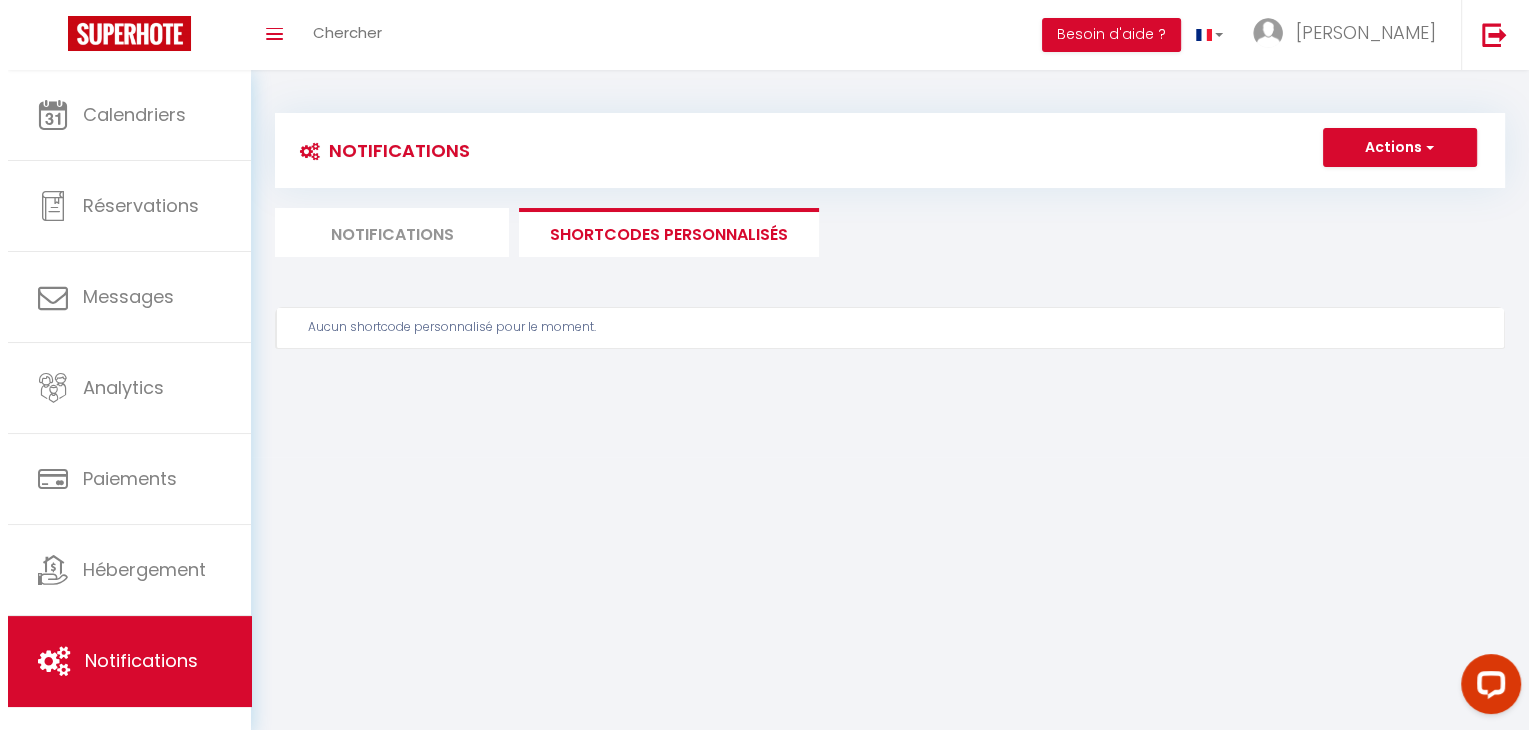 scroll, scrollTop: 70, scrollLeft: 0, axis: vertical 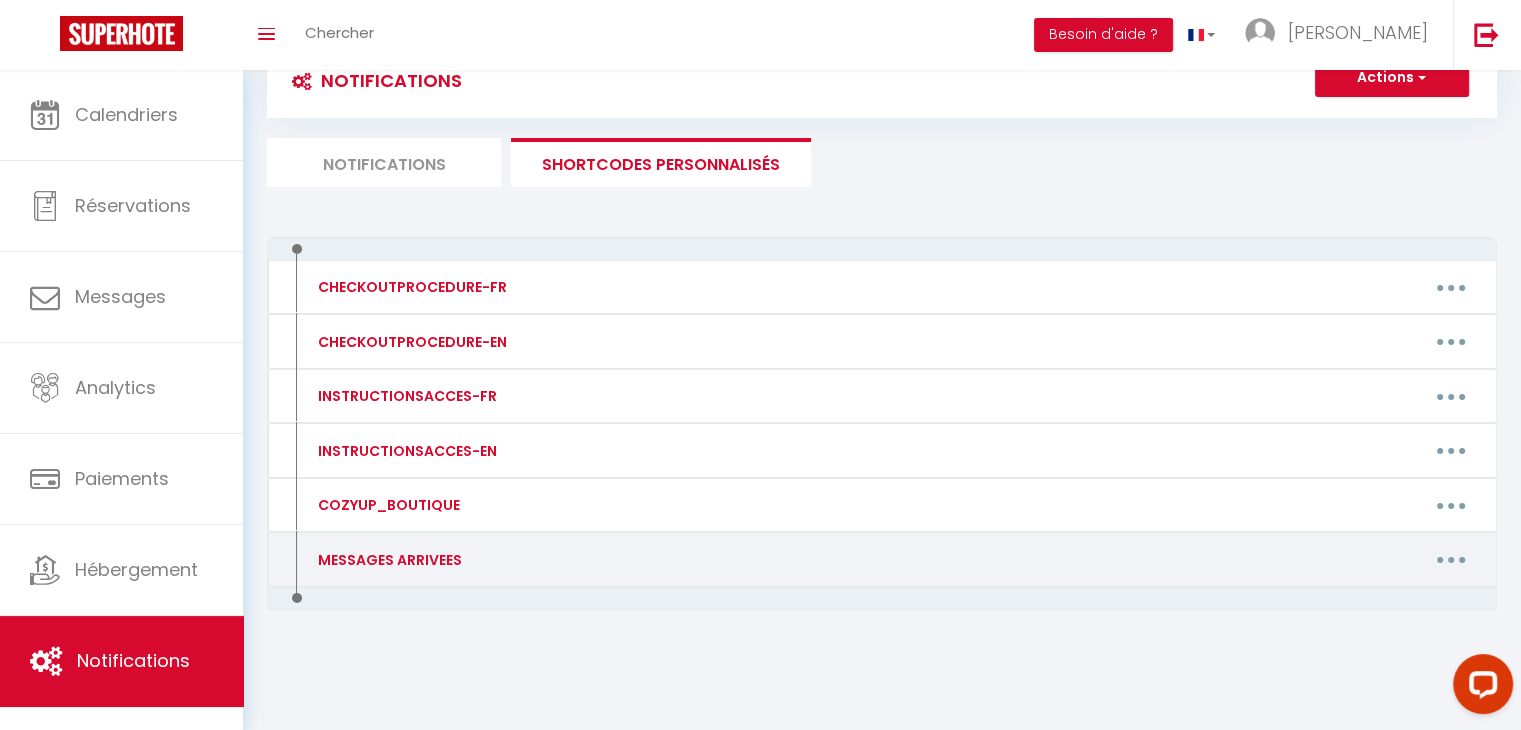 click at bounding box center (1451, 560) 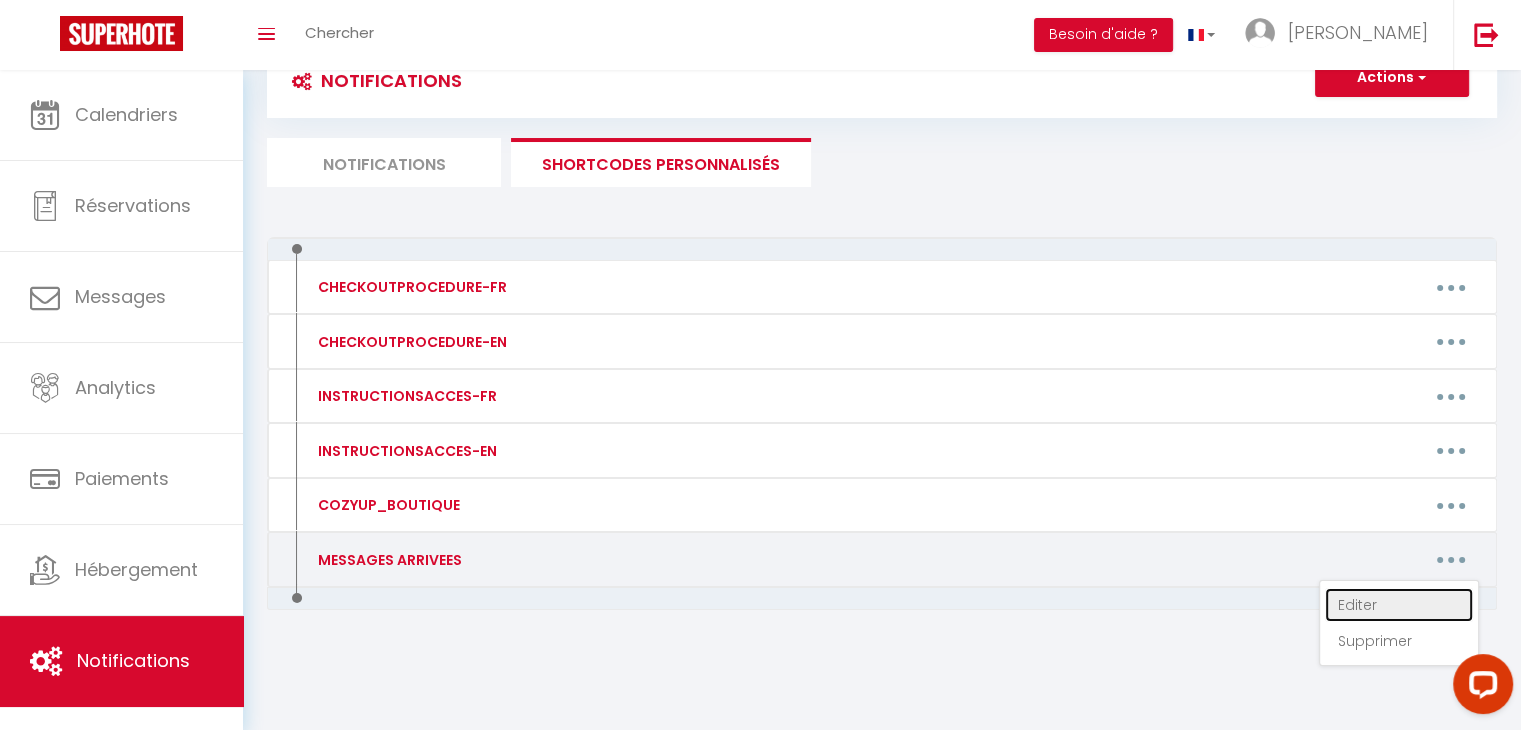 click on "Editer" at bounding box center [1399, 605] 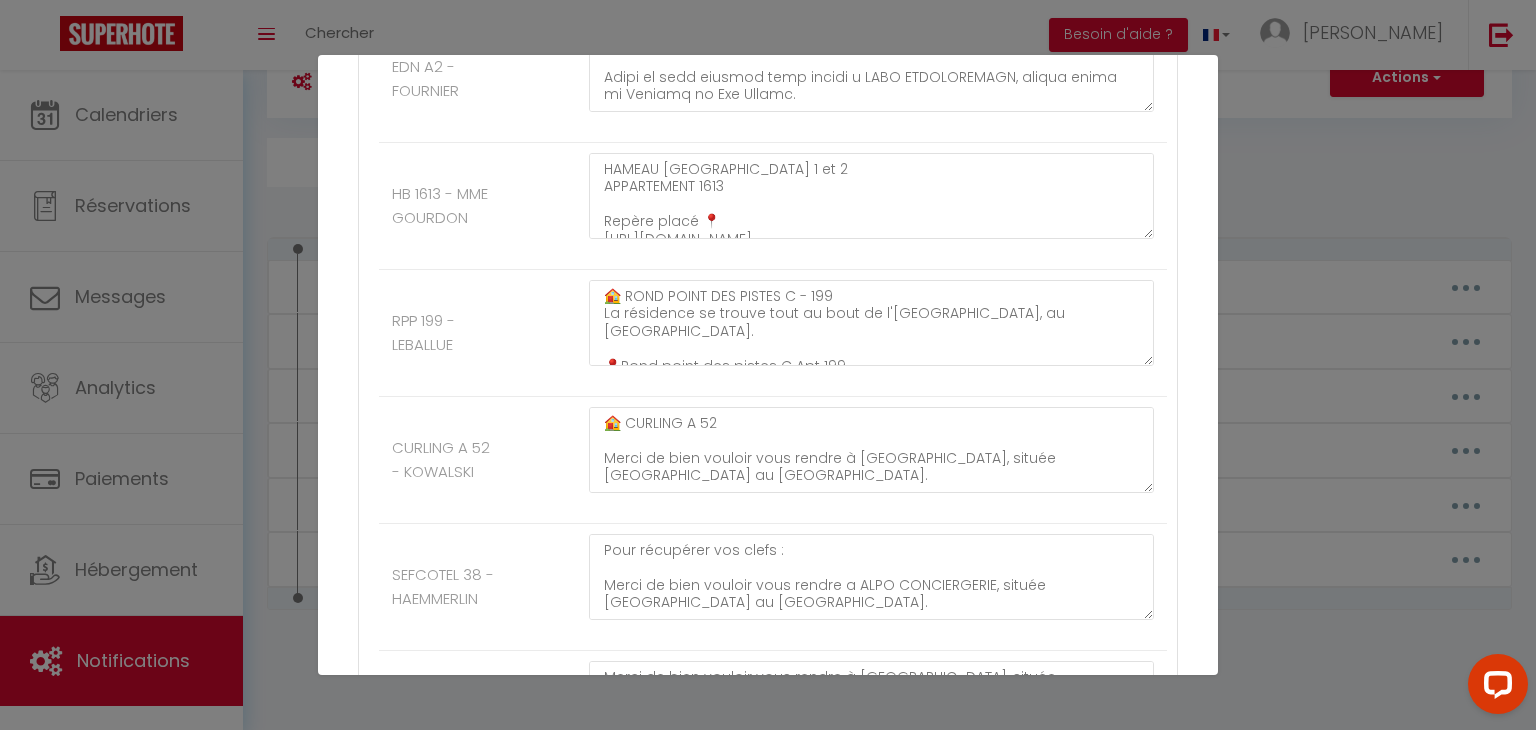 scroll, scrollTop: 1271, scrollLeft: 0, axis: vertical 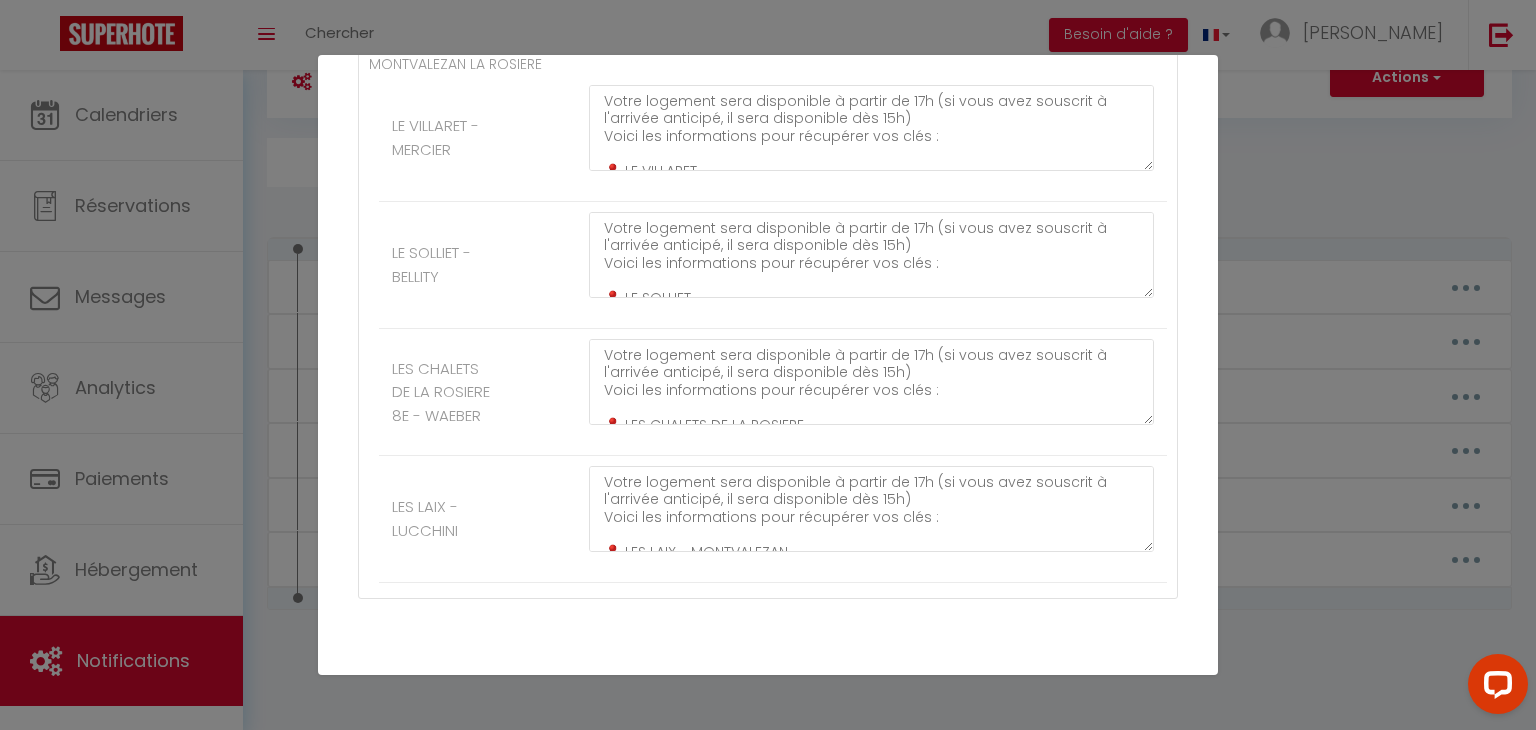 click on "Mettre à jour" at bounding box center [812, 698] 